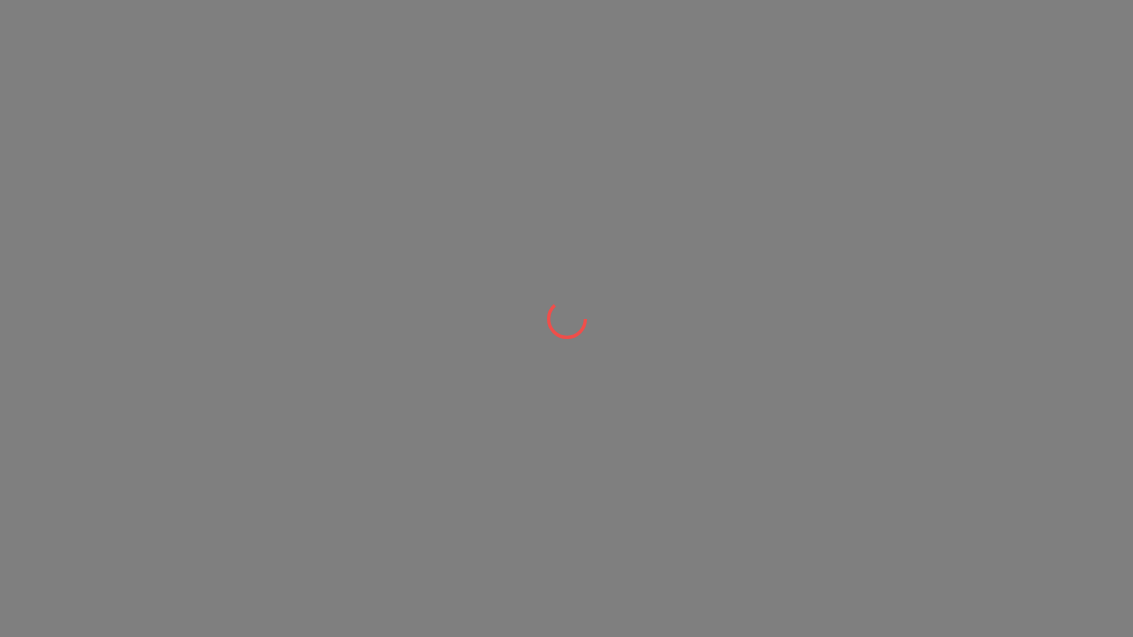 scroll, scrollTop: 0, scrollLeft: 0, axis: both 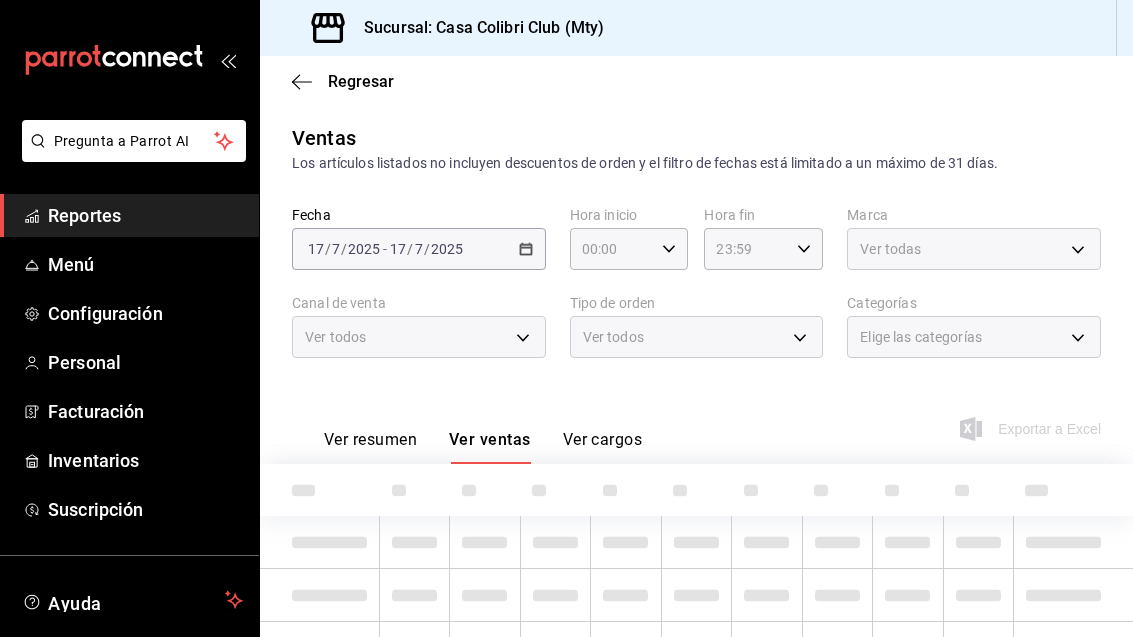 type on "PARROT" 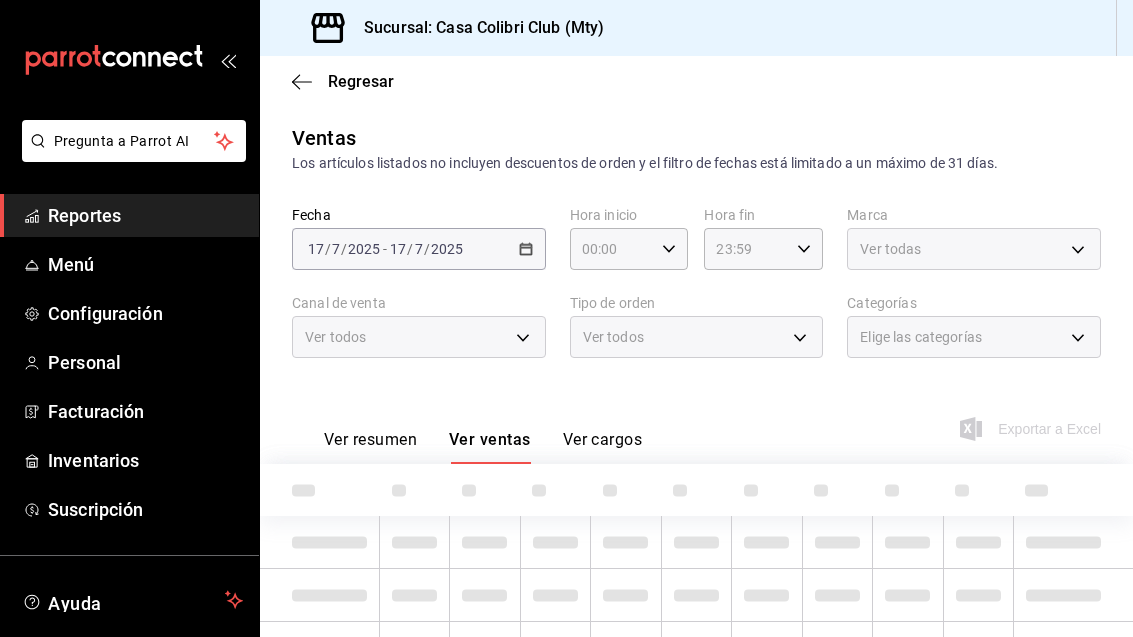type on "1094adda-64ed-4ff6-b48b-c963eb176e63,2d20e085-bc63-44d5-8a79-85036a2d11f5,96156818-4df8-47de-b05f-3a612907261b,996d3f2c-e975-4282-9660-c265a0e713e7,EXTERNAL" 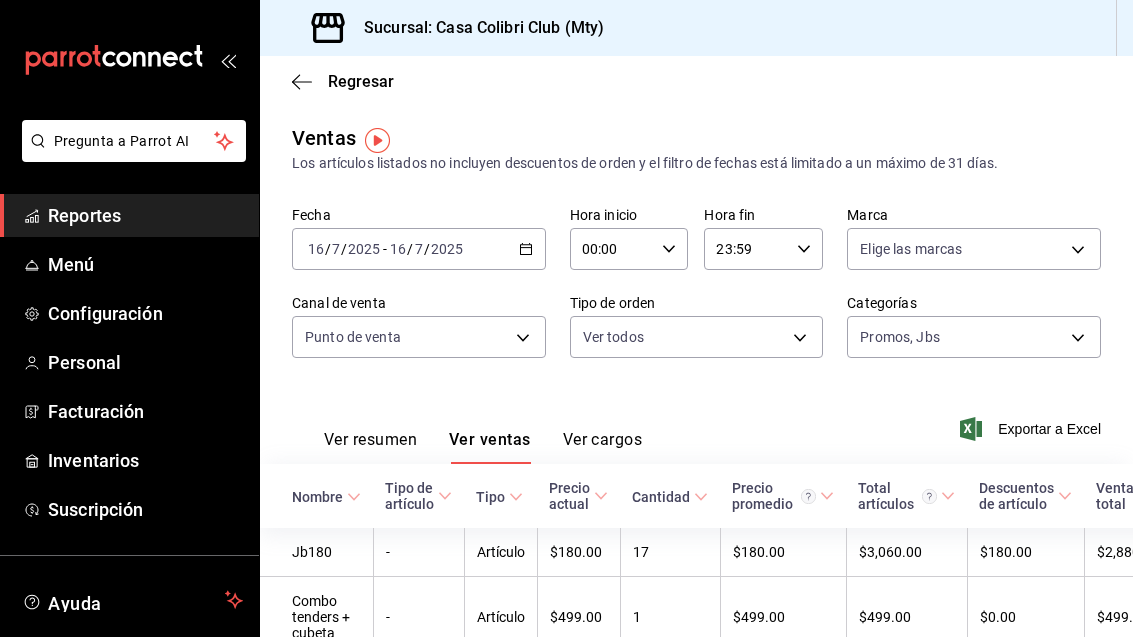 scroll, scrollTop: 0, scrollLeft: 0, axis: both 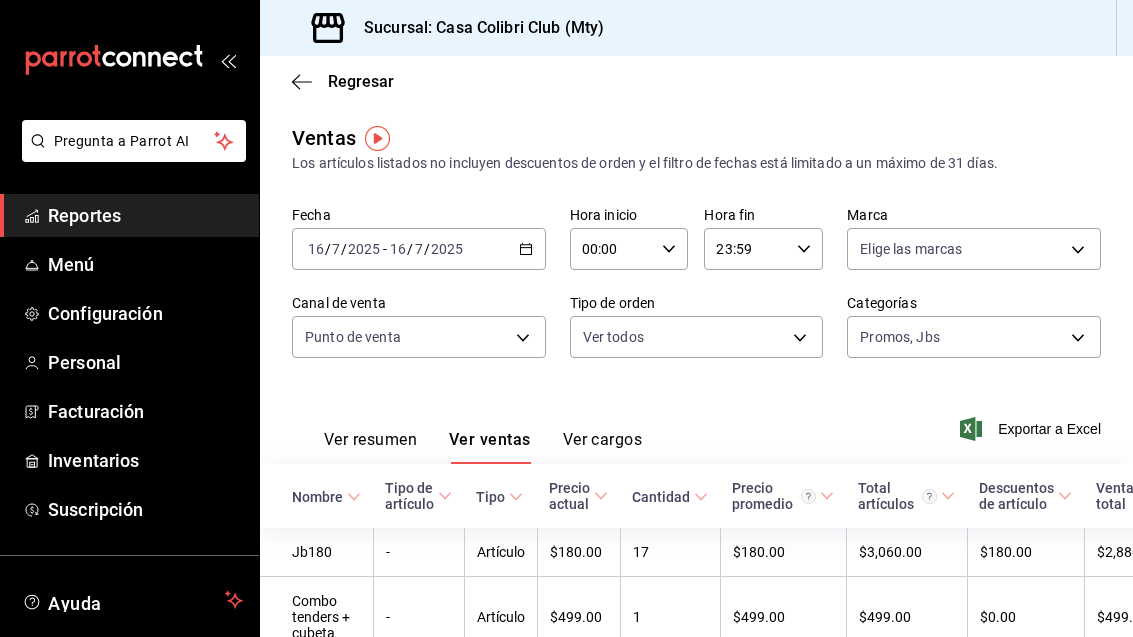click on "Menú" at bounding box center [145, 264] 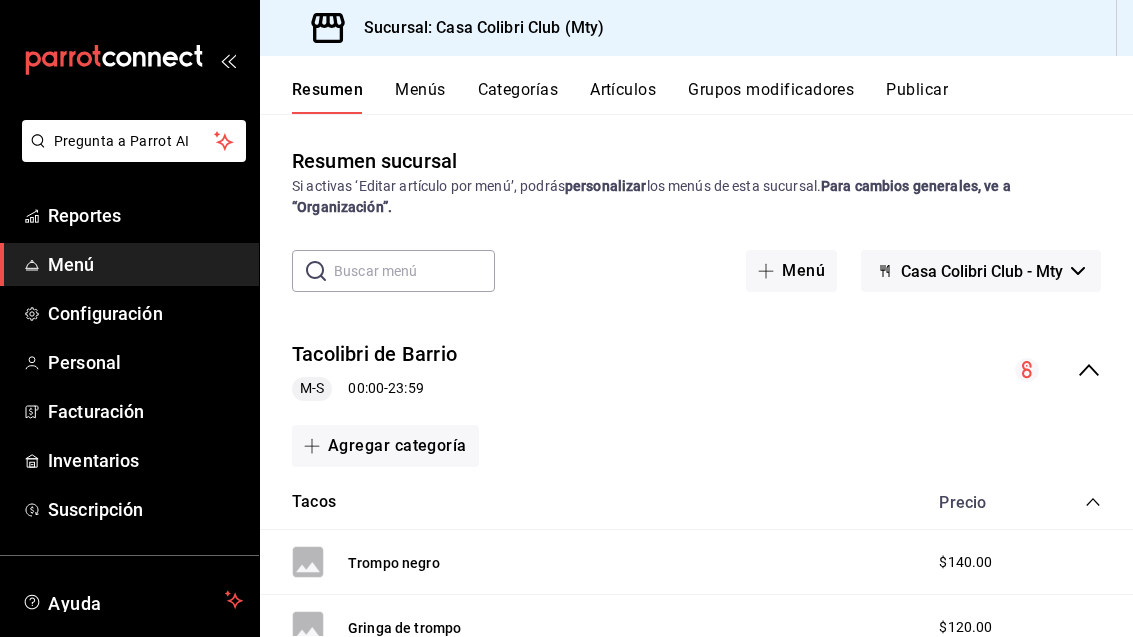 click on "Categorías" at bounding box center [518, 97] 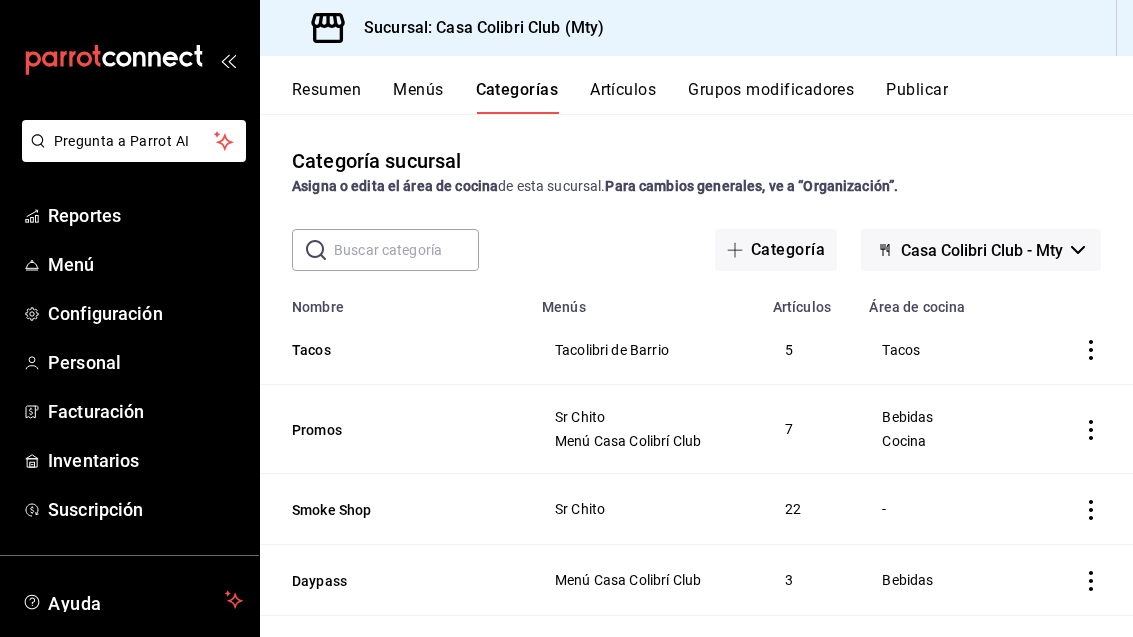 click on "Artículos" at bounding box center [623, 97] 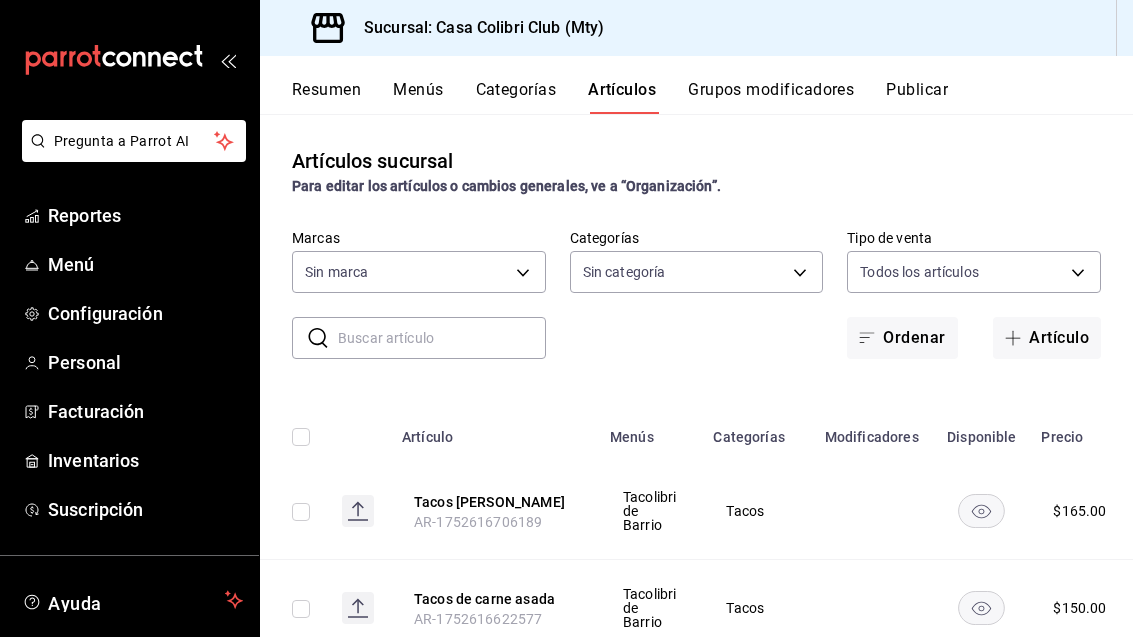 type on "51376f23-c189-4798-a143-22766f9dfc19" 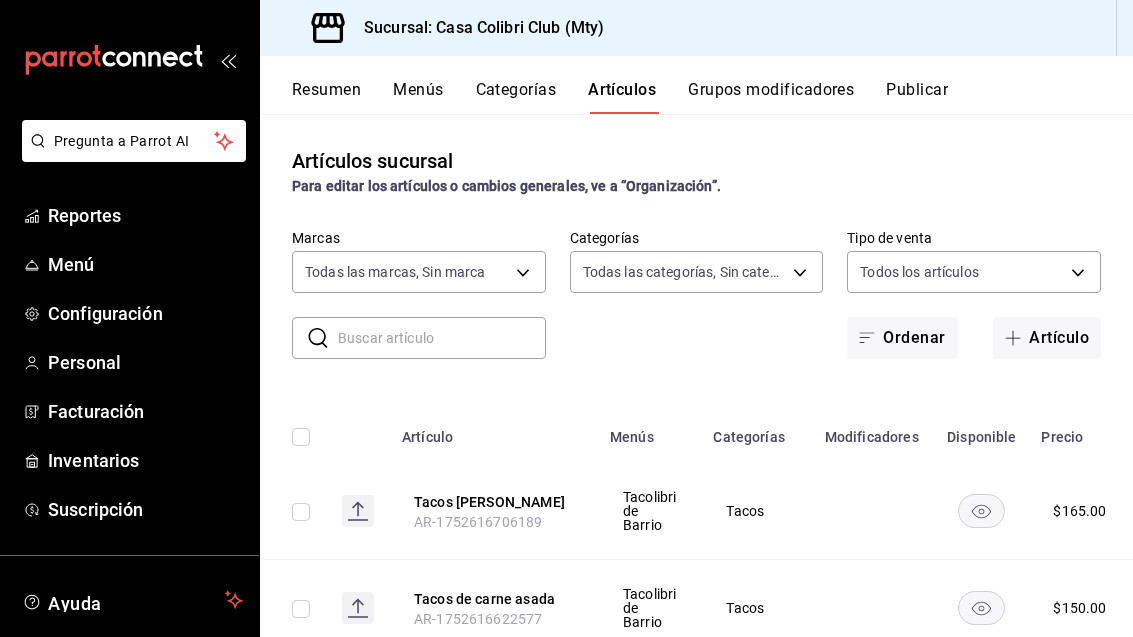click on "Pregunta a Parrot AI Reportes   Menú   Configuración   Personal   Facturación   Inventarios   Suscripción   Ayuda Recomienda Parrot   [PERSON_NAME]   Sugerir nueva función   Sucursal: Casa Colibri Club (Mty) Resumen Menús Categorías Artículos Grupos modificadores Publicar Artículos sucursal Para editar los artículos o cambios generales, ve a “Organización”. ​ ​ Marcas Todas las marcas, Sin marca 51376f23-c189-4798-a143-22766f9dfc19 Categorías Todas las categorías, Sin categoría Tipo de venta Todos los artículos ALL Ordenar Artículo Artículo Menús Categorías Modificadores Disponible Precio Tacos [PERSON_NAME] AR-1752616706189 Tacolibri de Barrio Tacos $ 165.00 Tacos de carne asada AR-1752616622577 Tacolibri de Barrio Tacos $ 150.00 Campechana colibrí AR-1752616163488 Tacolibri de [GEOGRAPHIC_DATA] $ 140.00 Gringa de trompo AR-1752616007351 Tacolibri de Barrio Tacos $ 120.00 Trompo negro AR-1752615565354 Tacolibri de Barrio Tacos $ 140.00 Brazalete [PERSON_NAME] sencilla + cheve AR-1752186471074 $ $" at bounding box center (566, 318) 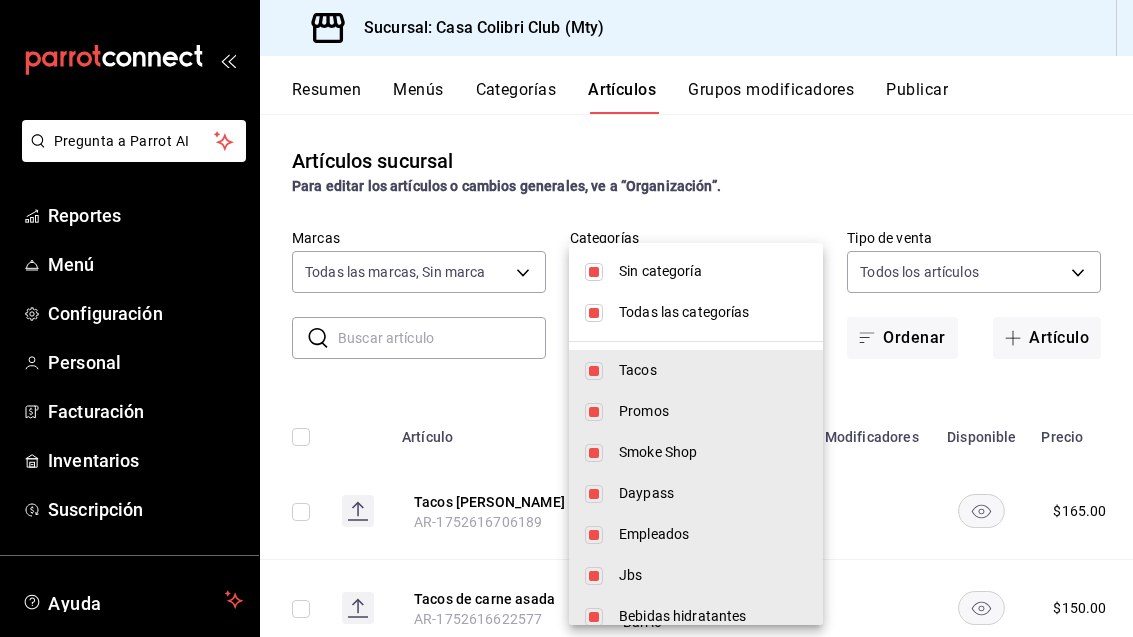 click at bounding box center (594, 272) 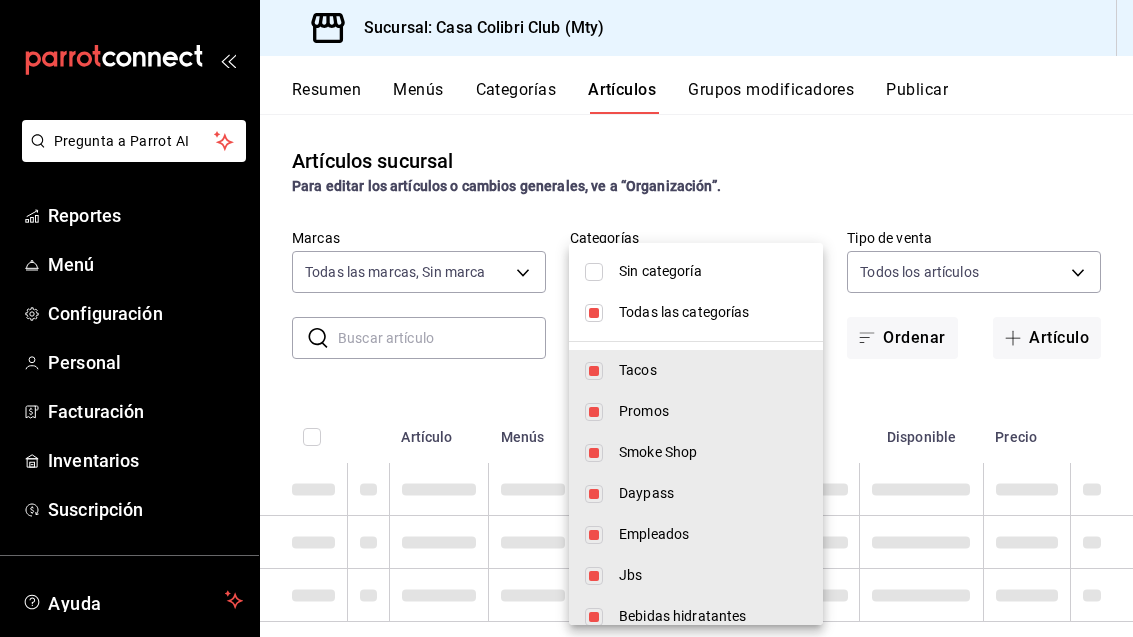 click at bounding box center (594, 313) 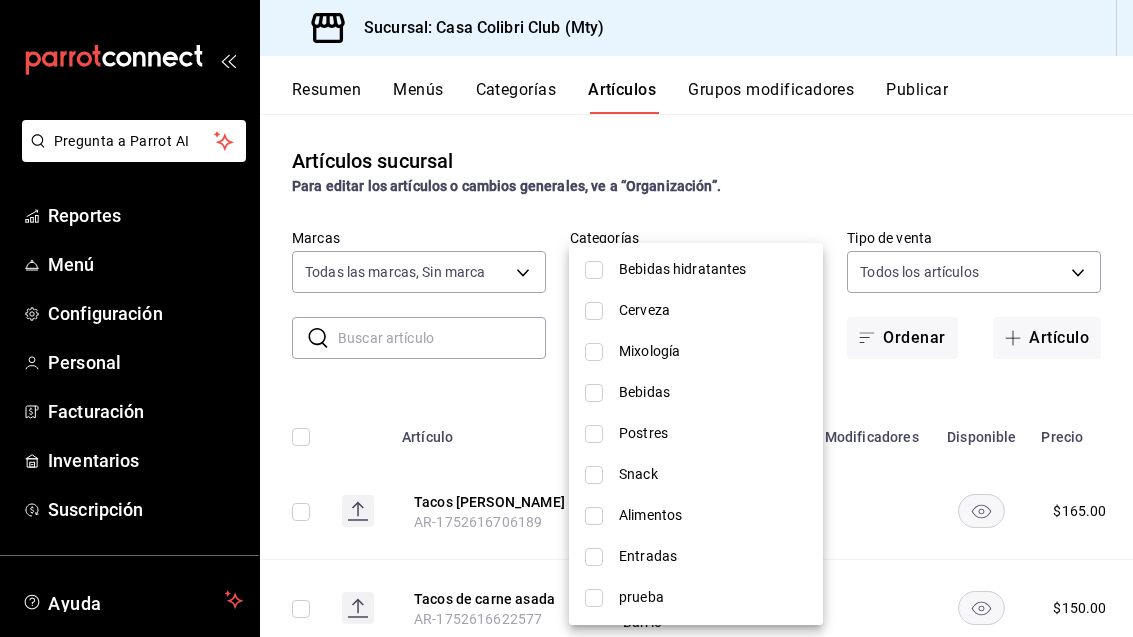 scroll, scrollTop: 346, scrollLeft: 0, axis: vertical 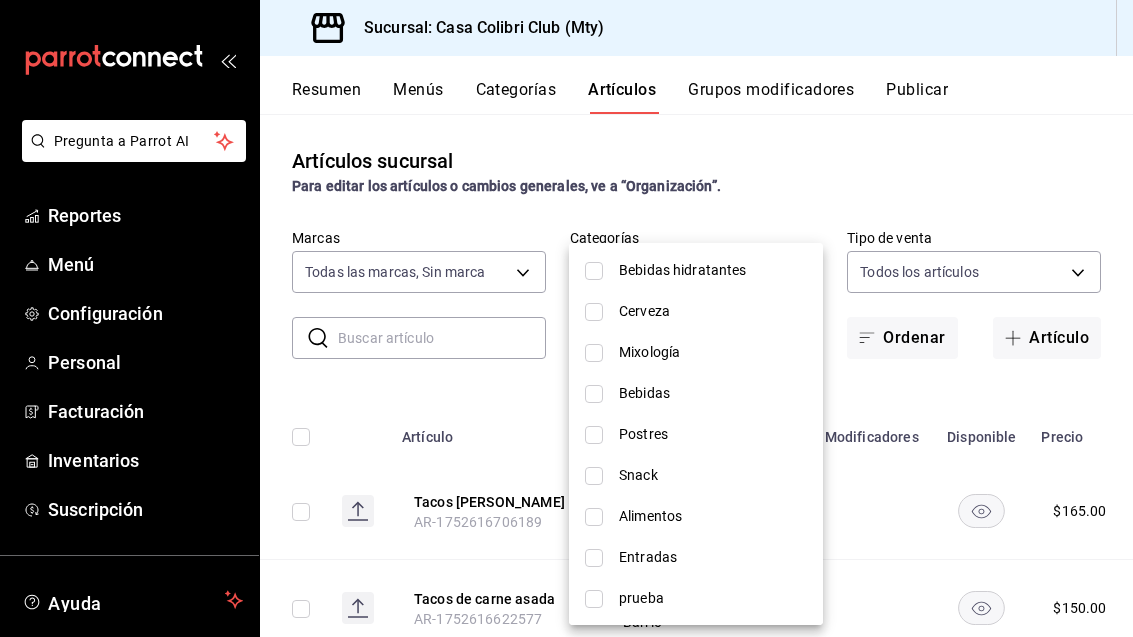 click at bounding box center [594, 353] 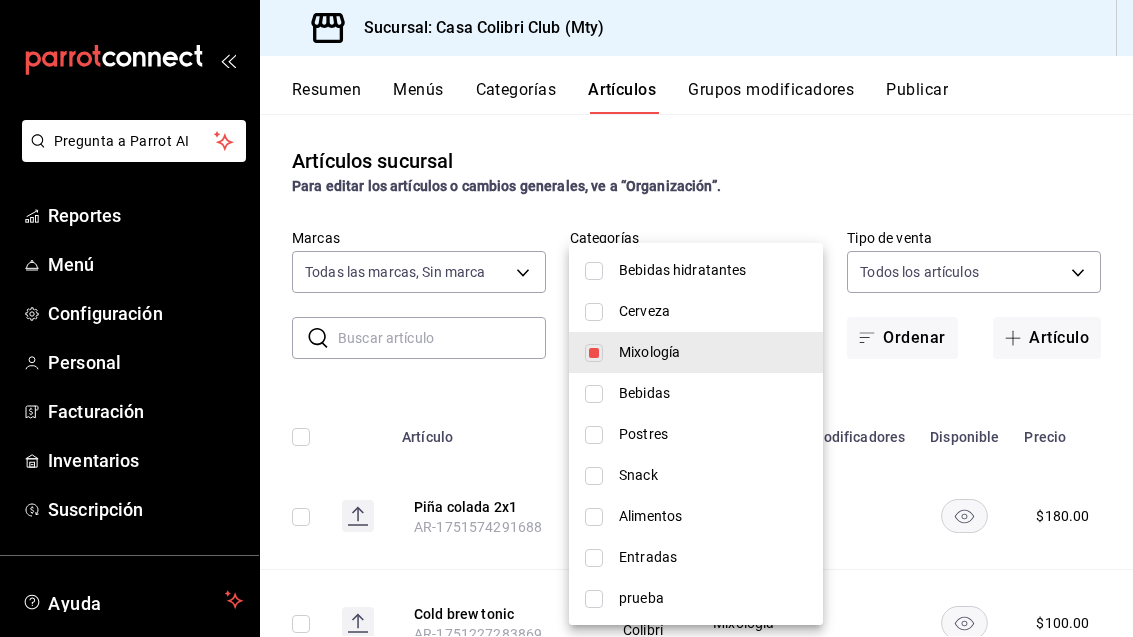 click at bounding box center [566, 318] 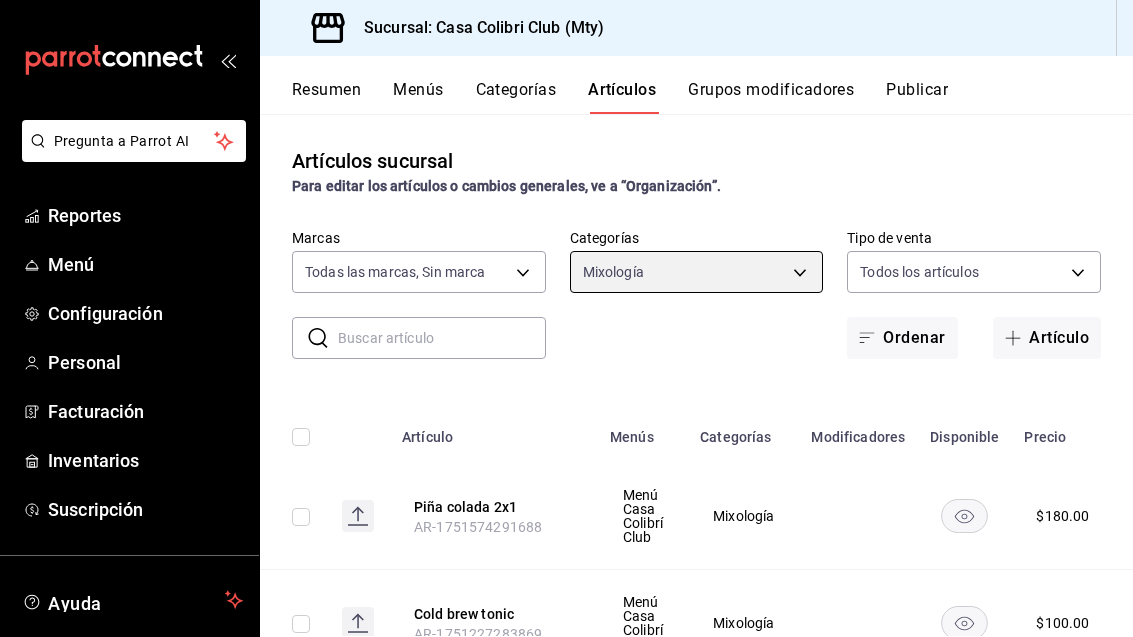 scroll, scrollTop: 0, scrollLeft: 0, axis: both 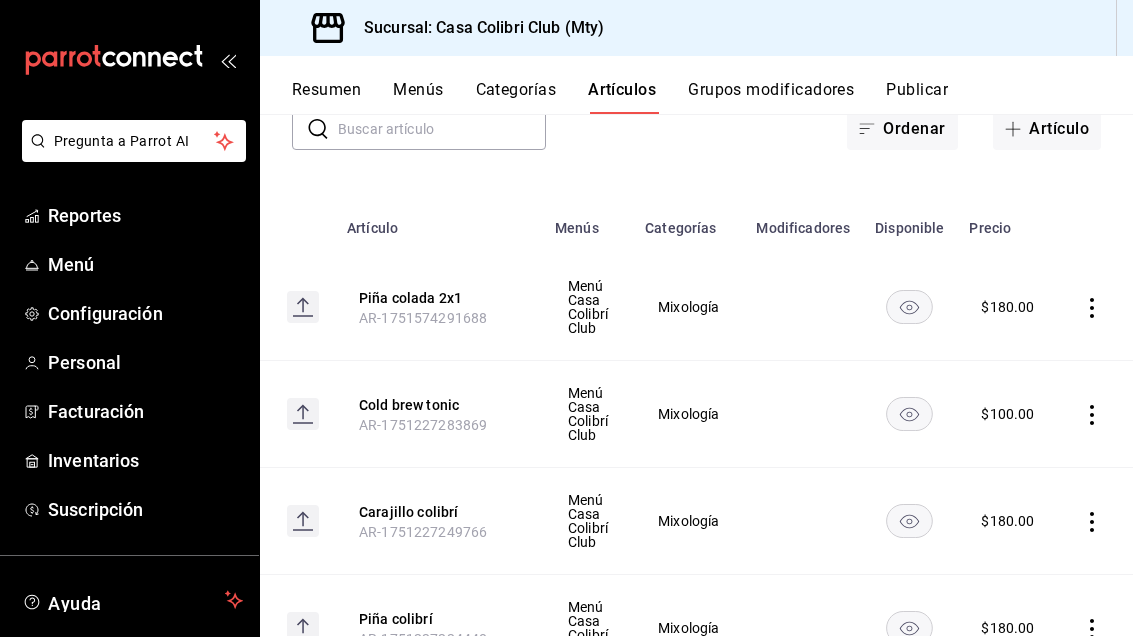click 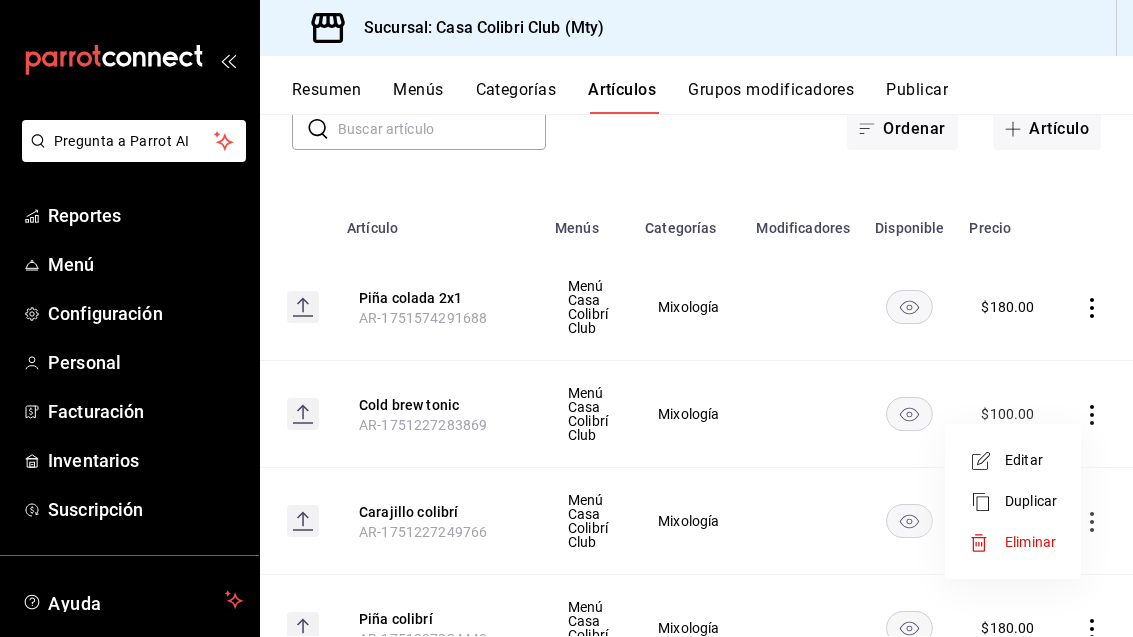 click on "Editar" at bounding box center [1013, 460] 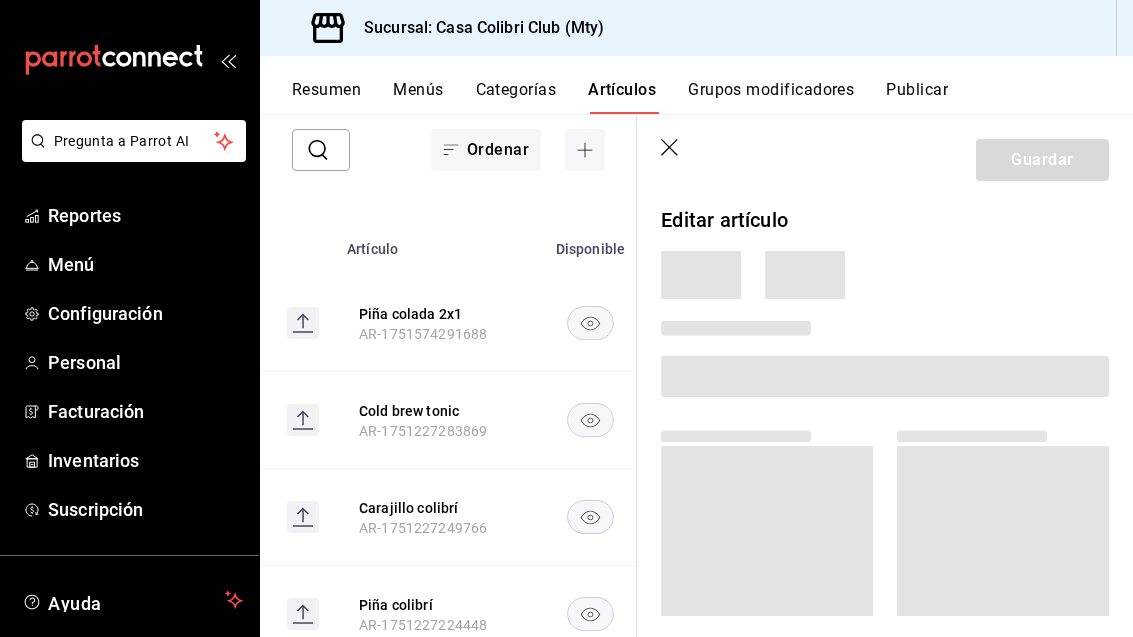 scroll, scrollTop: 0, scrollLeft: 0, axis: both 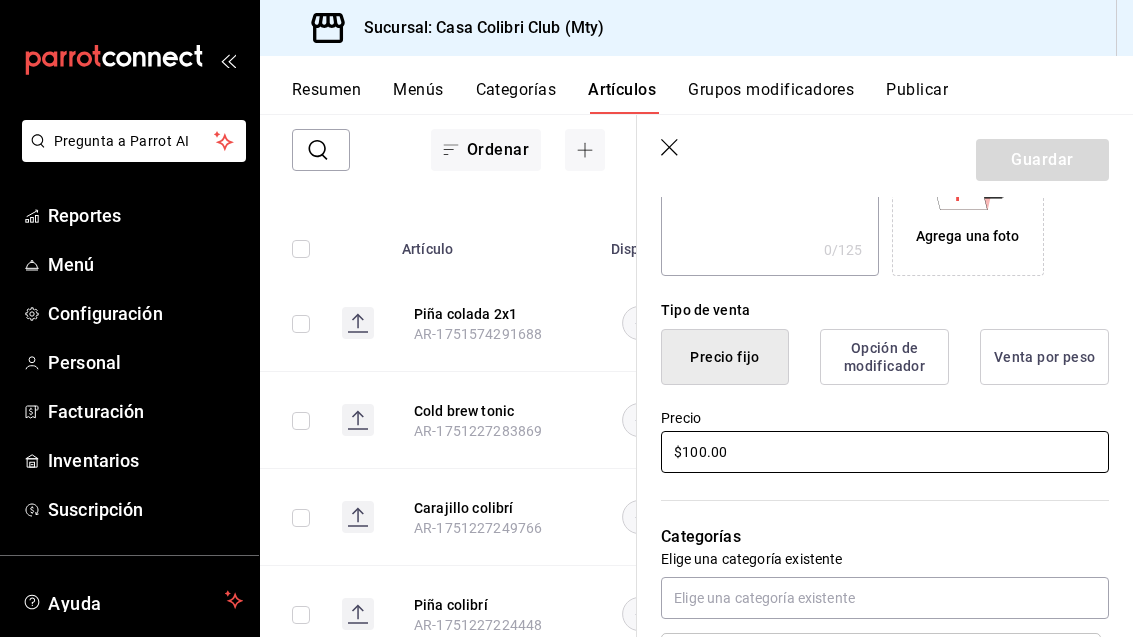 click on "$100.00" at bounding box center (885, 452) 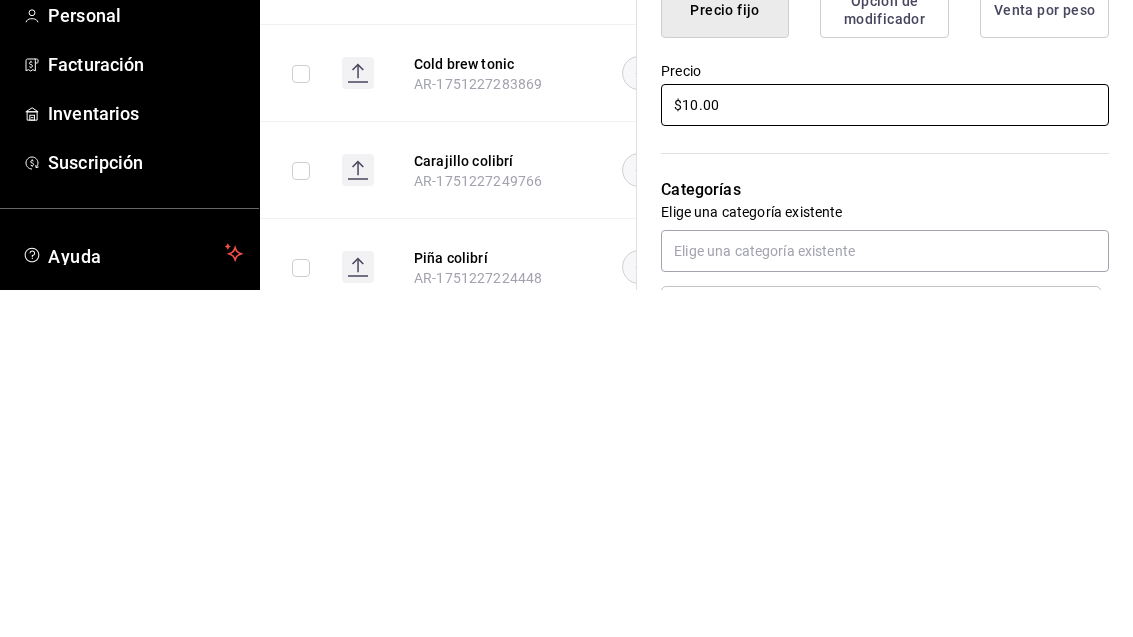 type on "$1.00" 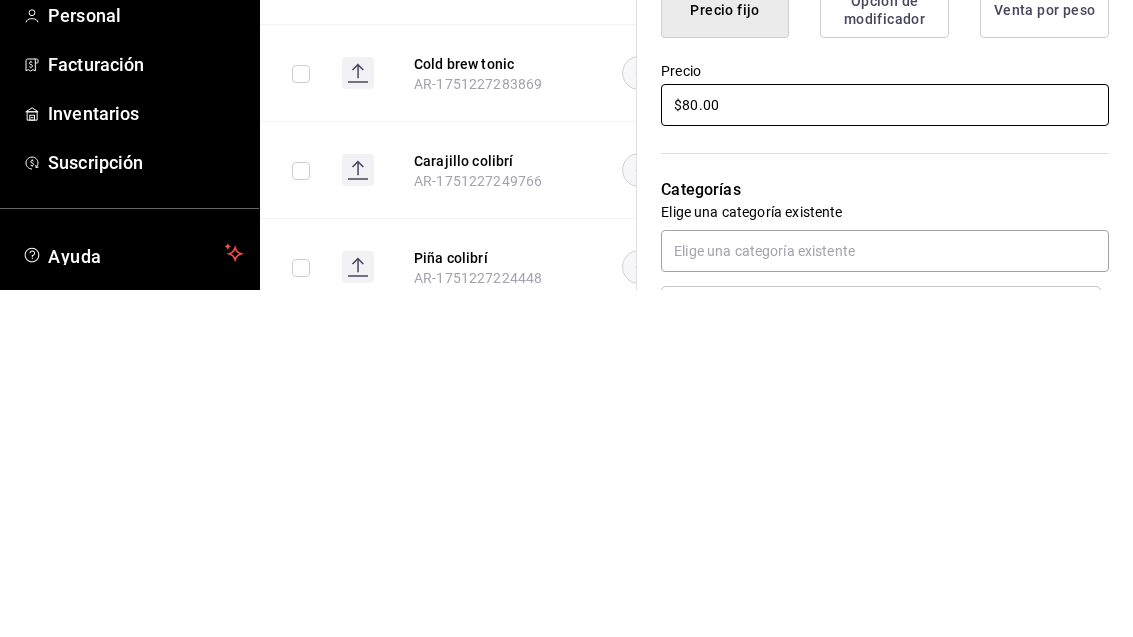 type on "$80.00" 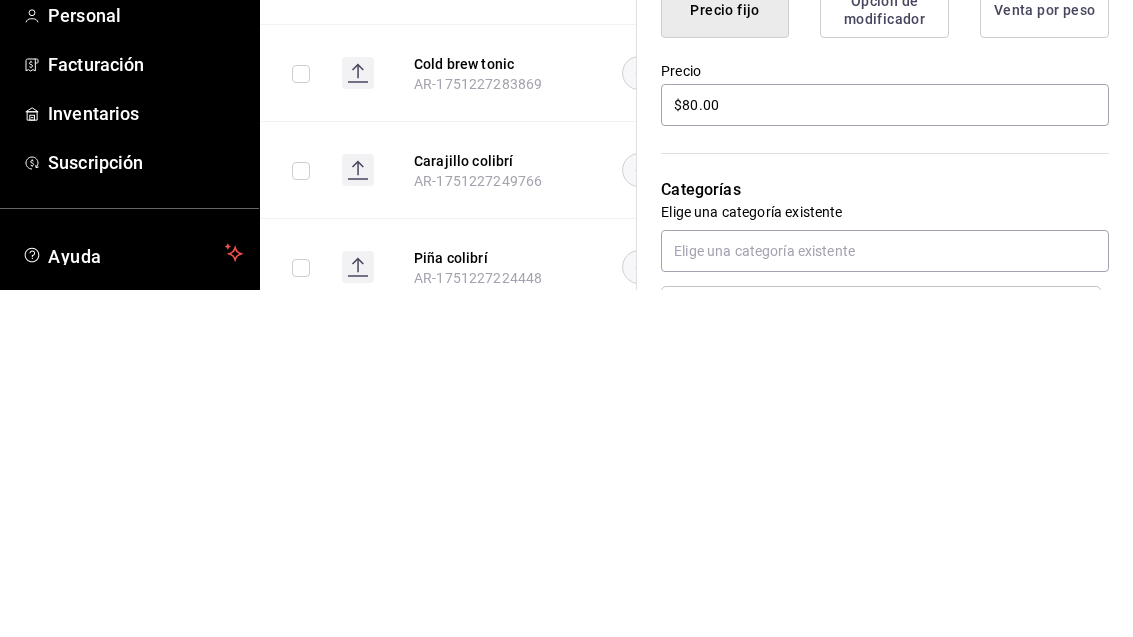 click on "Categorías Elige una categoría existente Mixología" at bounding box center [873, 580] 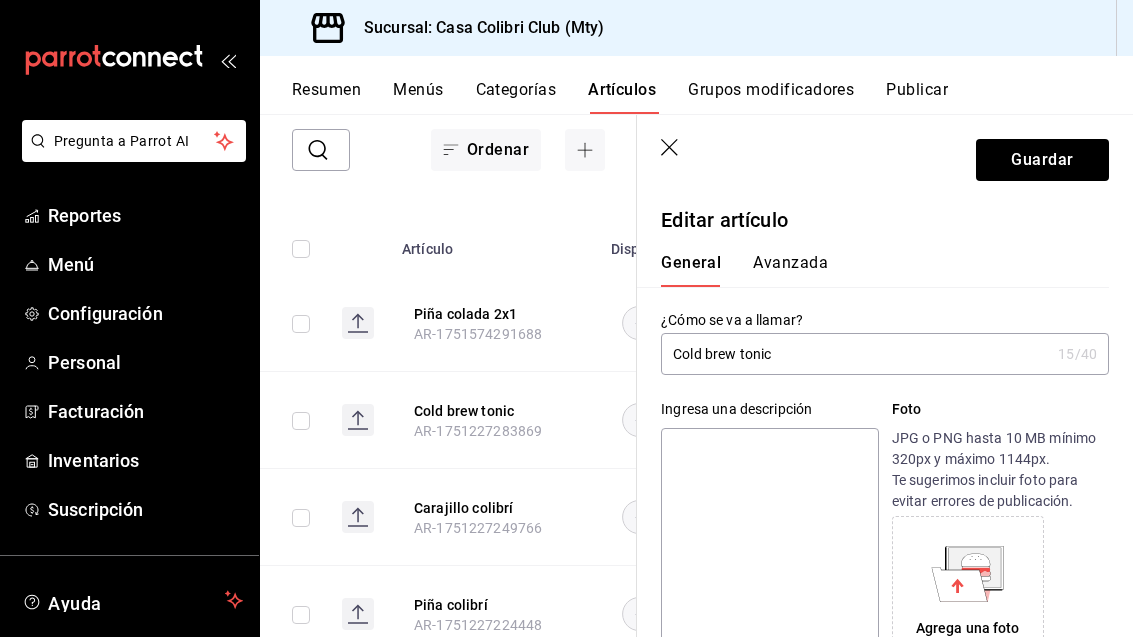scroll, scrollTop: -1, scrollLeft: 0, axis: vertical 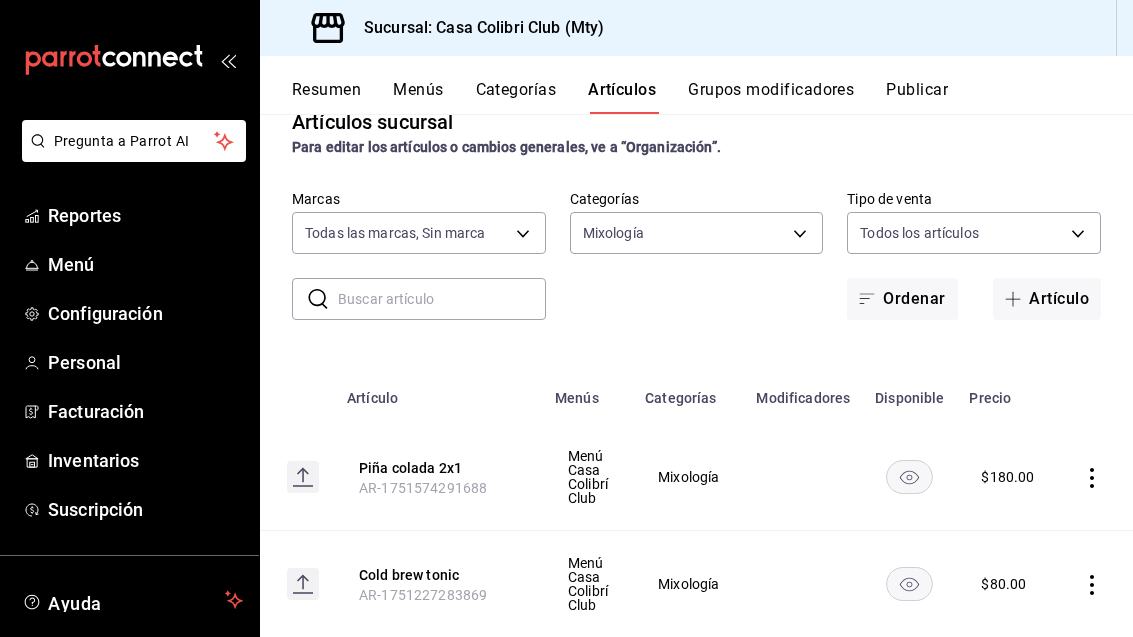 click 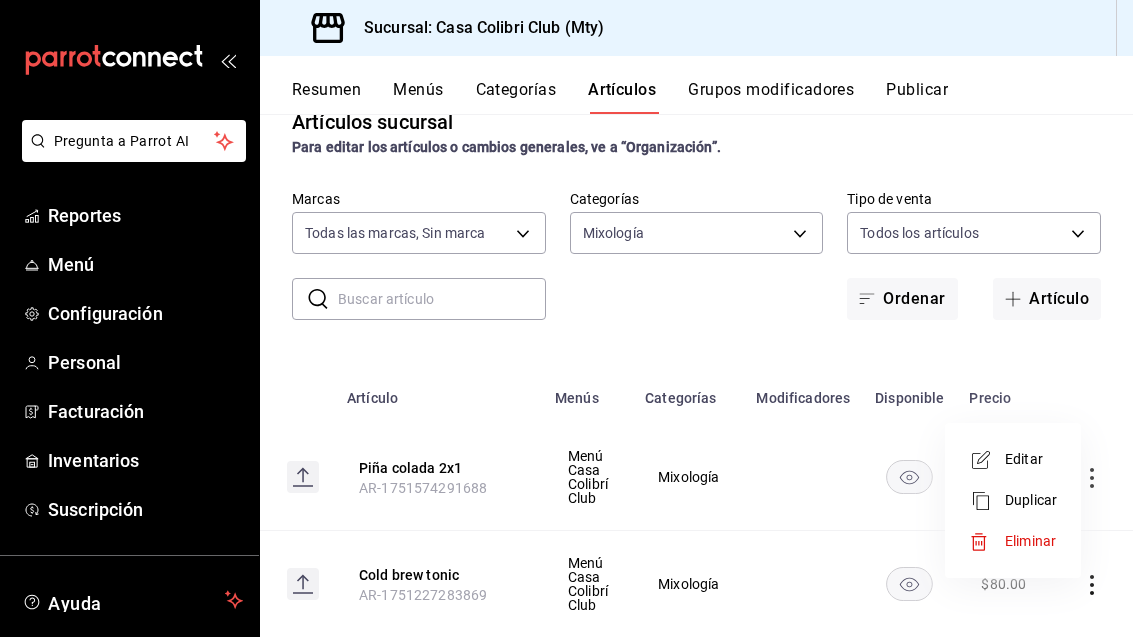 click on "Editar" at bounding box center (1031, 459) 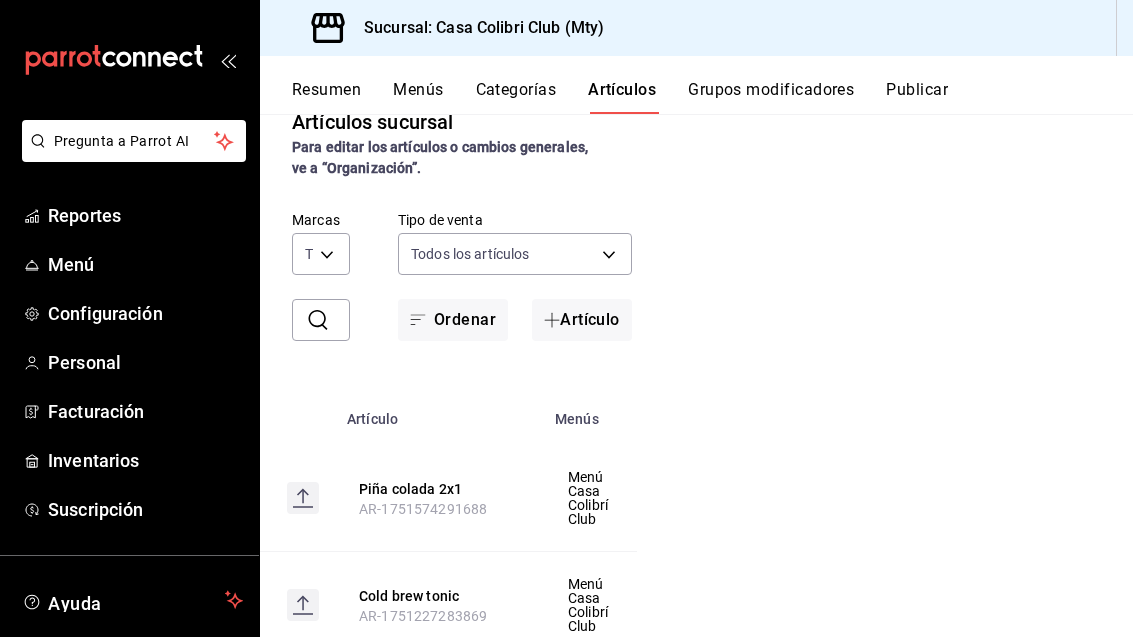 scroll, scrollTop: 0, scrollLeft: 0, axis: both 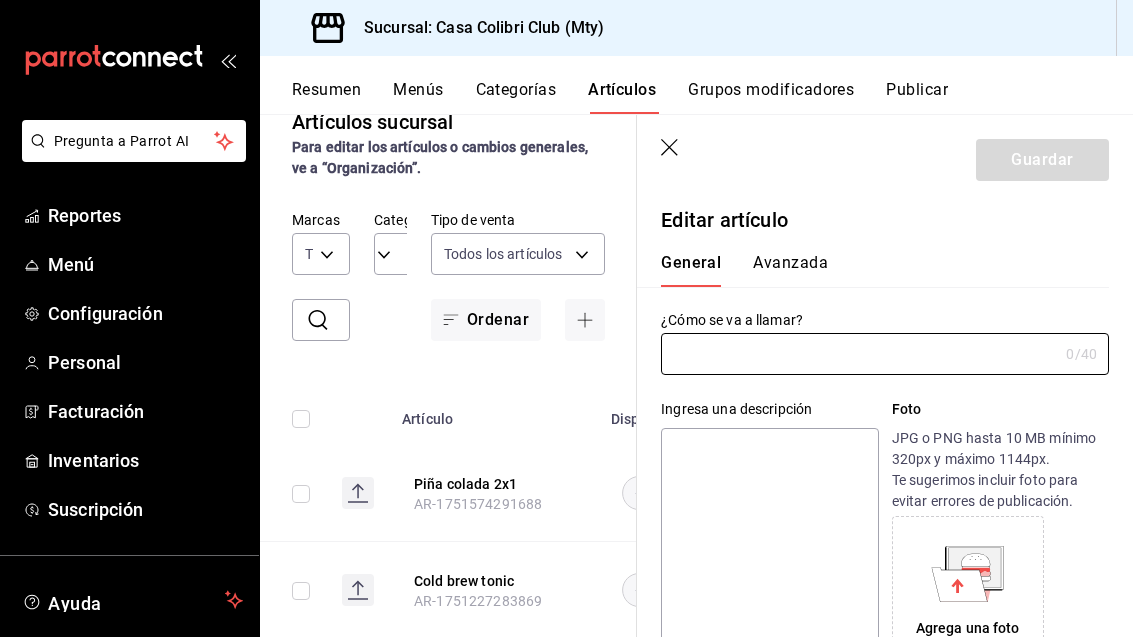 type on "Piña colada 2x1" 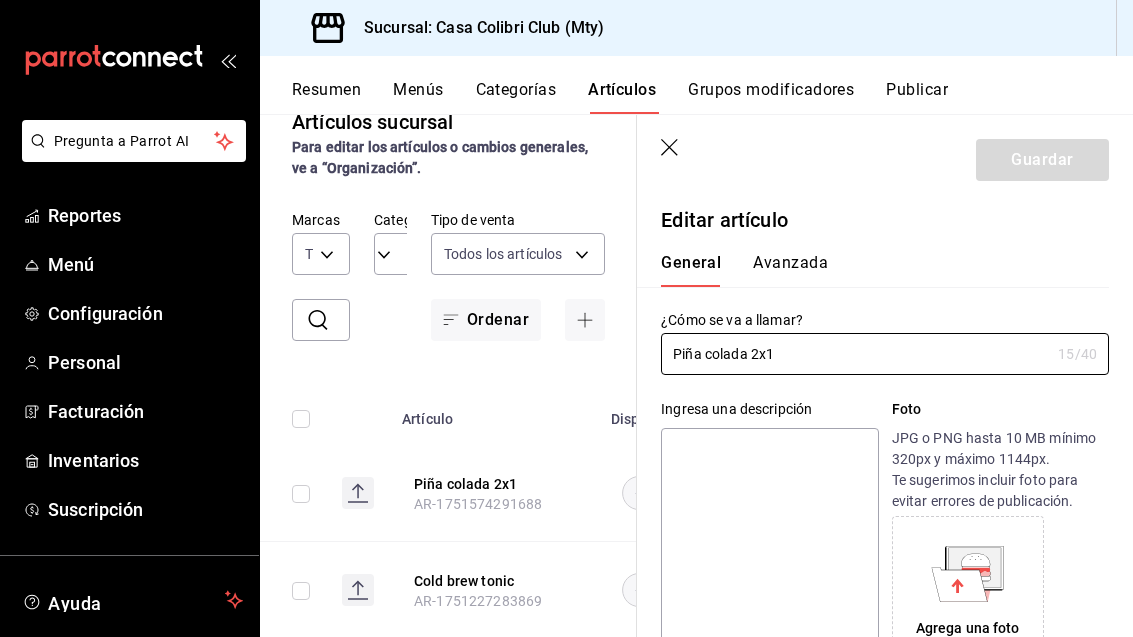 click on "Piña colada 2x1" at bounding box center [855, 354] 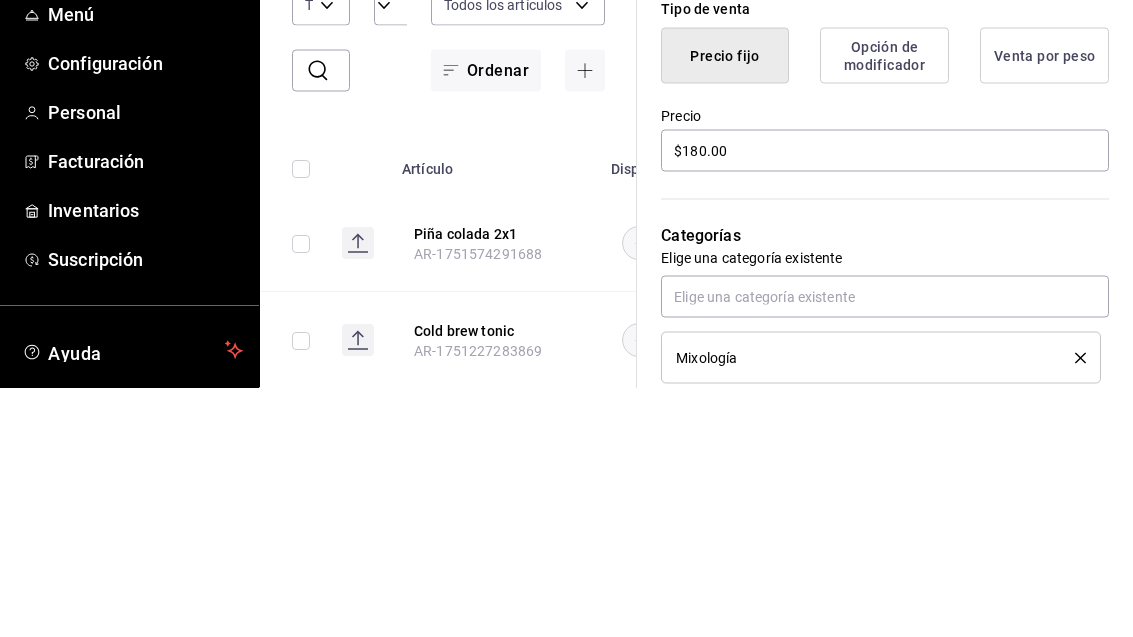scroll, scrollTop: 458, scrollLeft: 0, axis: vertical 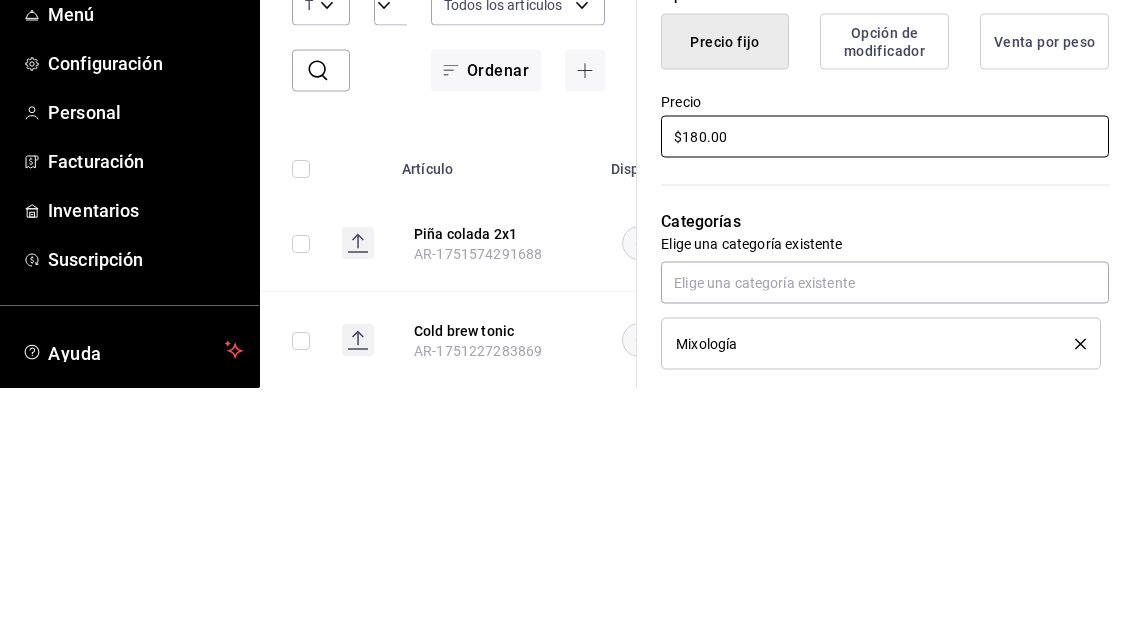 click on "$180.00" at bounding box center (885, 386) 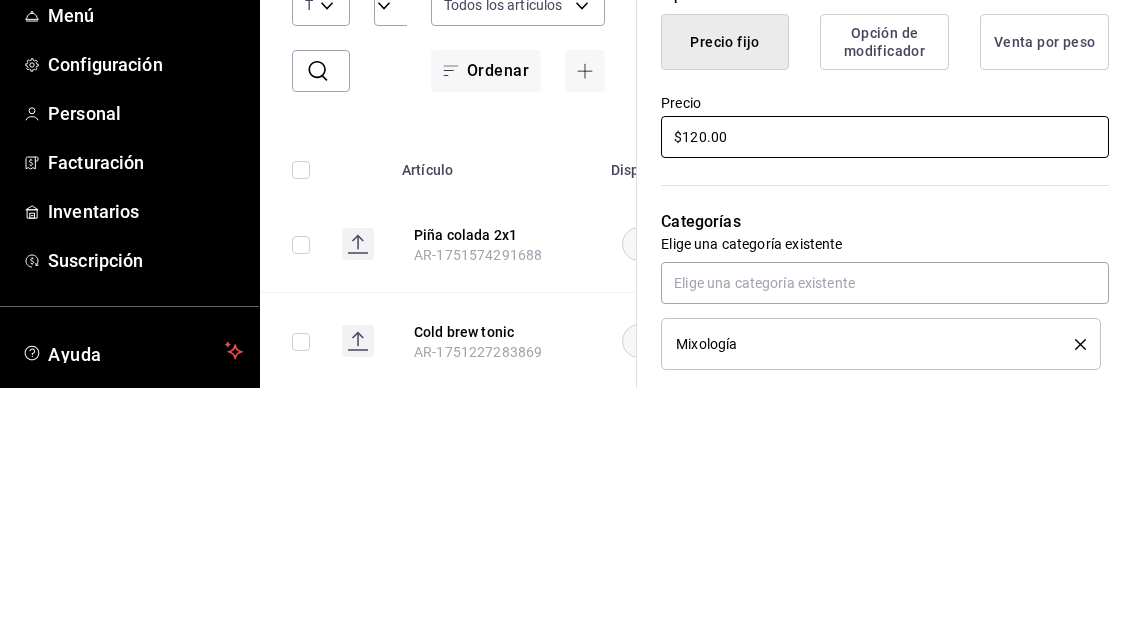 click on "$120.00" at bounding box center [885, 386] 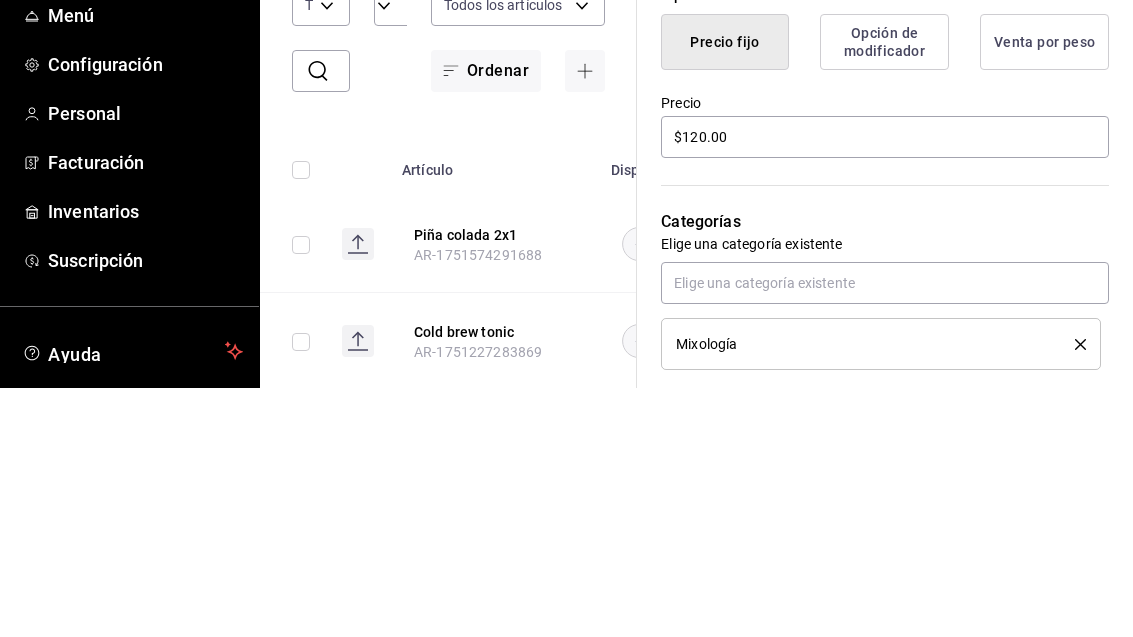 click on "Categorías Elige una categoría existente Mixología" at bounding box center [873, 514] 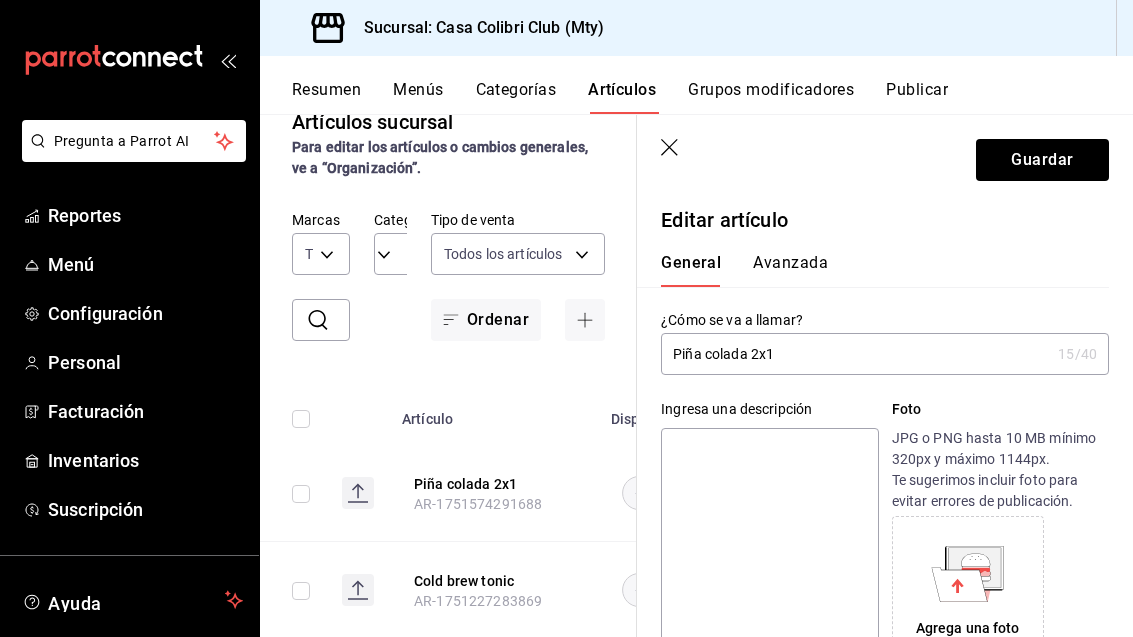 scroll, scrollTop: -1, scrollLeft: 0, axis: vertical 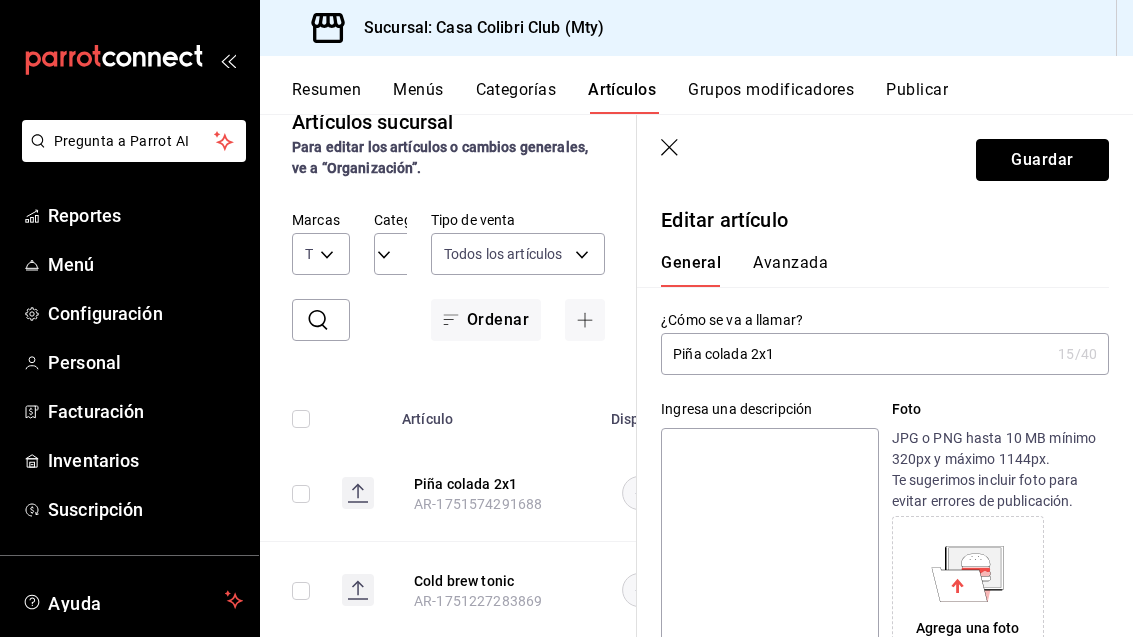 click on "Guardar" at bounding box center (1042, 160) 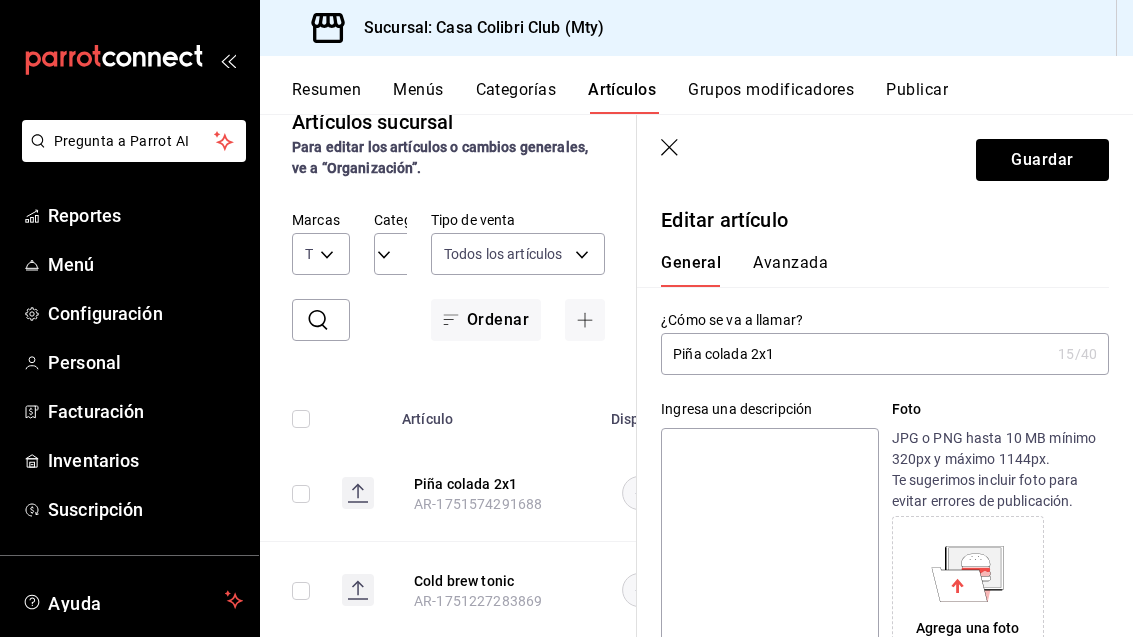 scroll, scrollTop: 0, scrollLeft: 0, axis: both 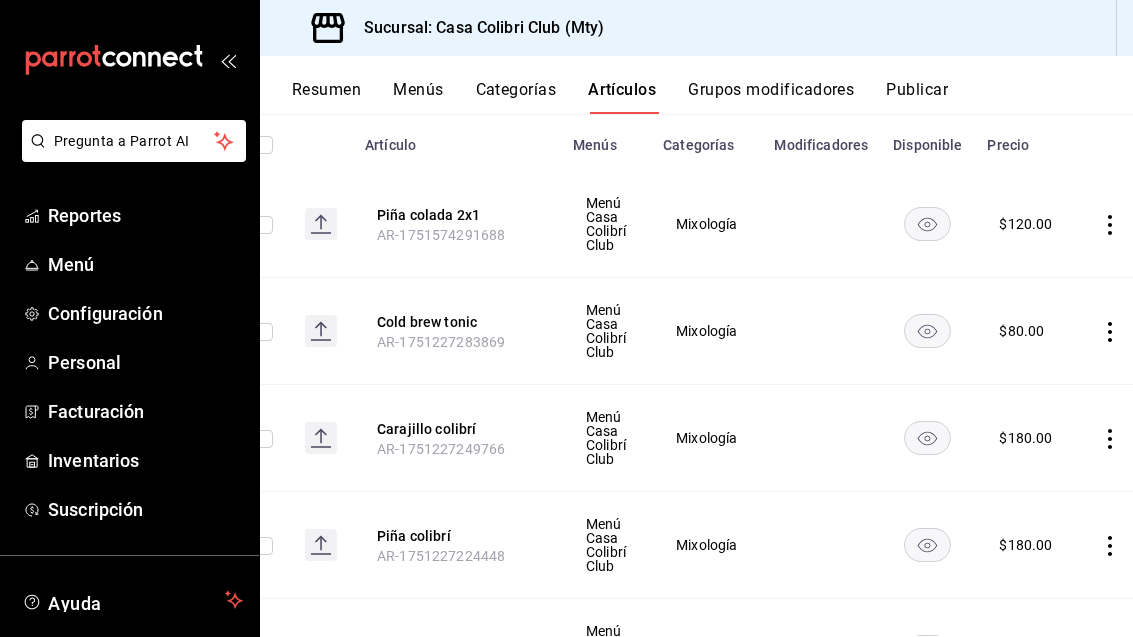 click 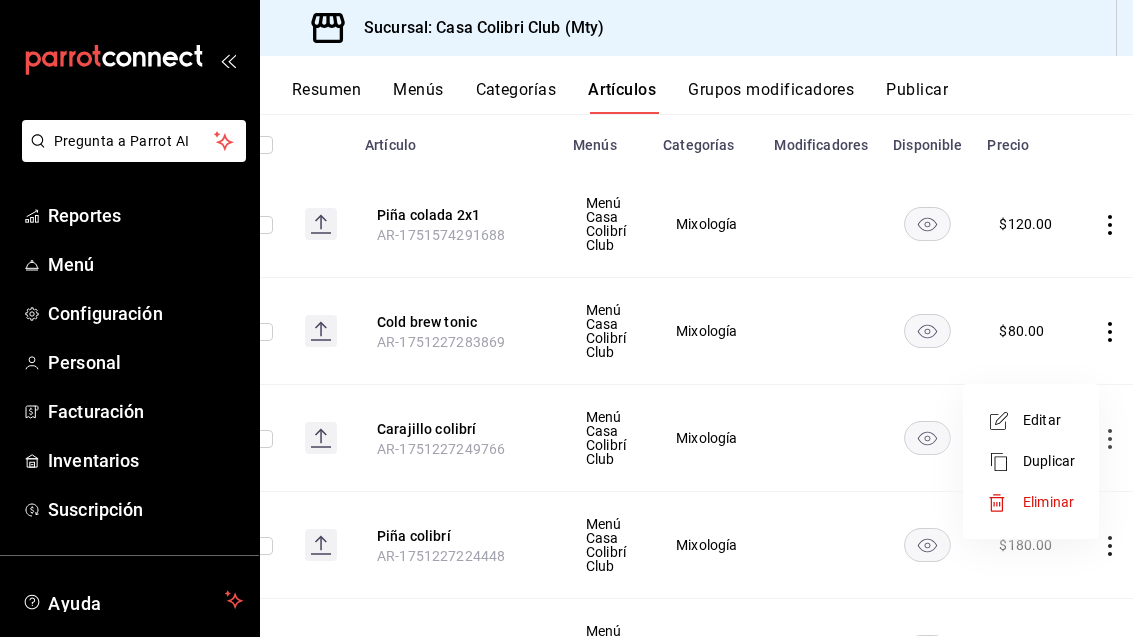 click on "Editar" at bounding box center (1049, 420) 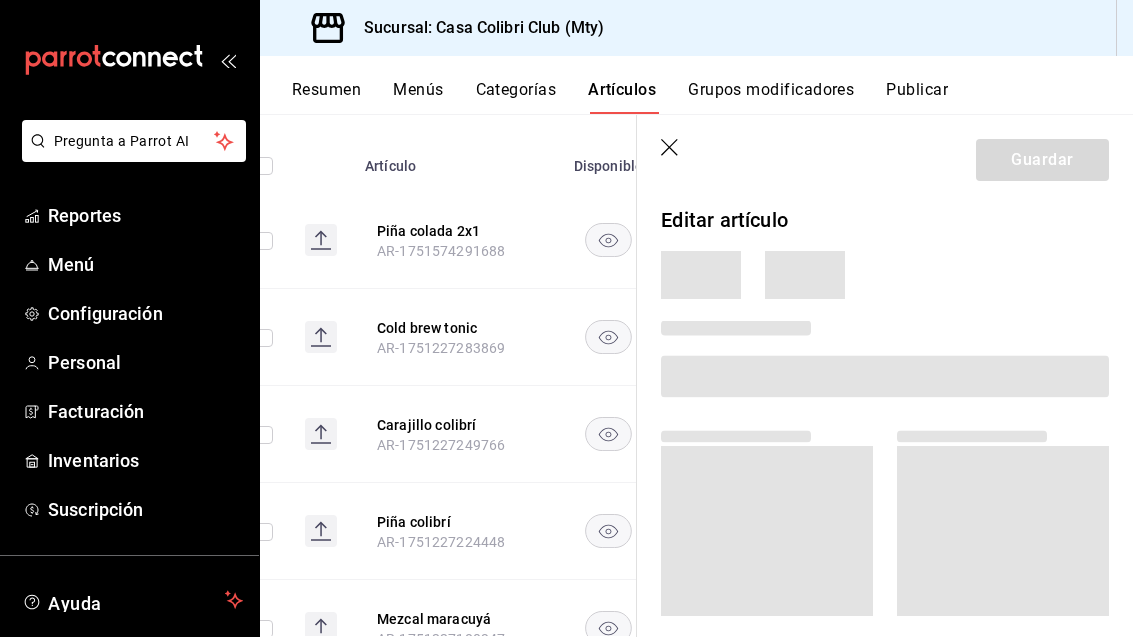 scroll, scrollTop: 0, scrollLeft: 232, axis: horizontal 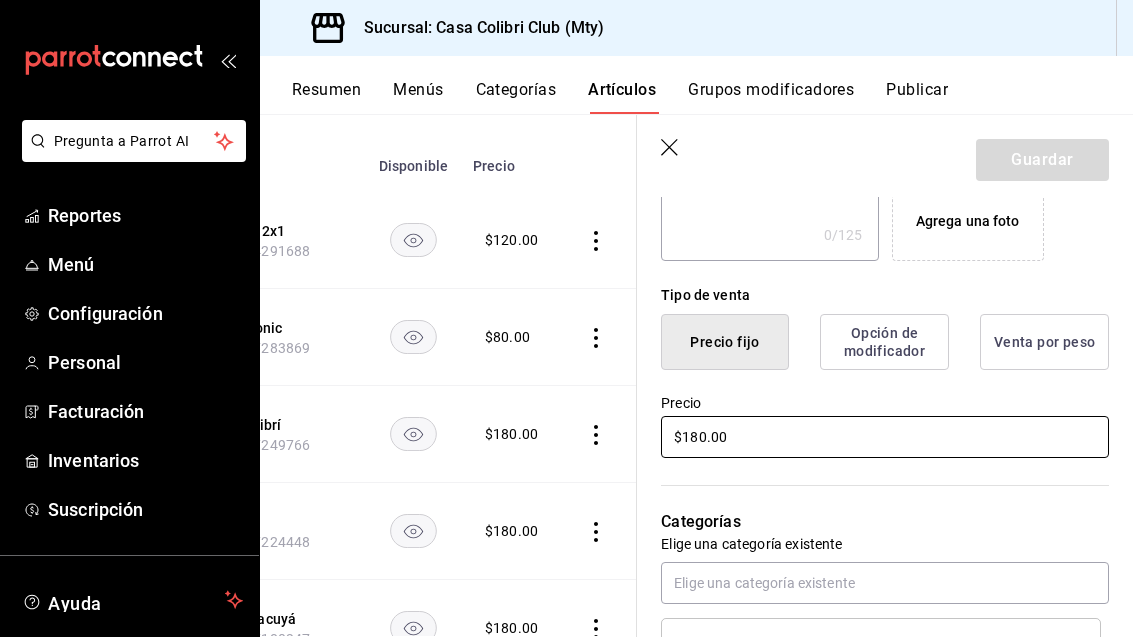 click on "$180.00" at bounding box center [885, 437] 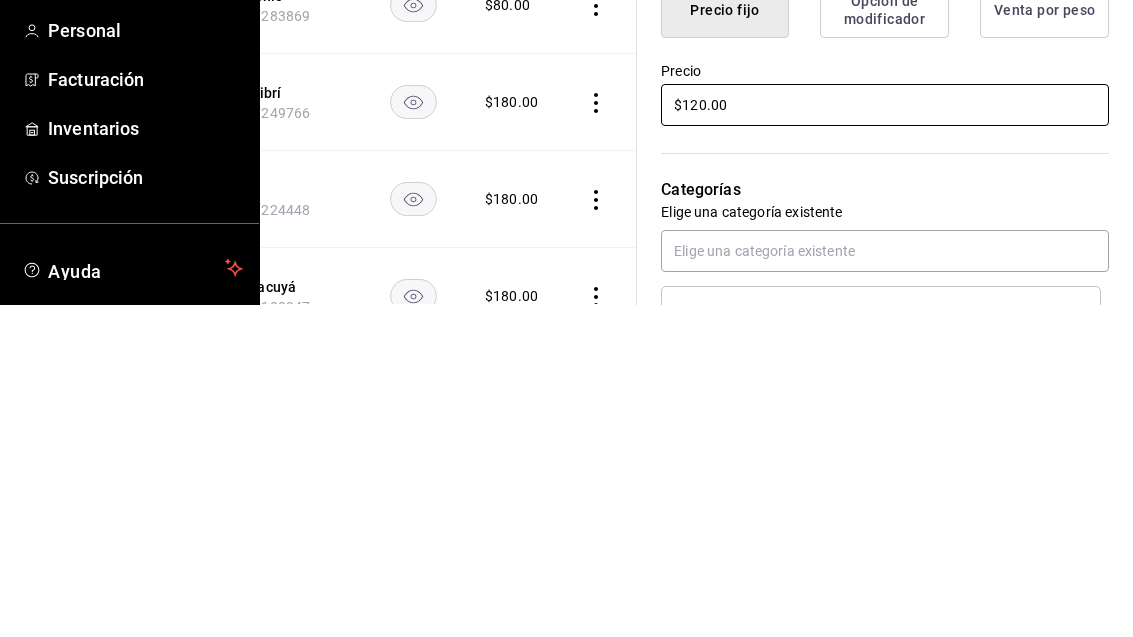 type on "$120.00" 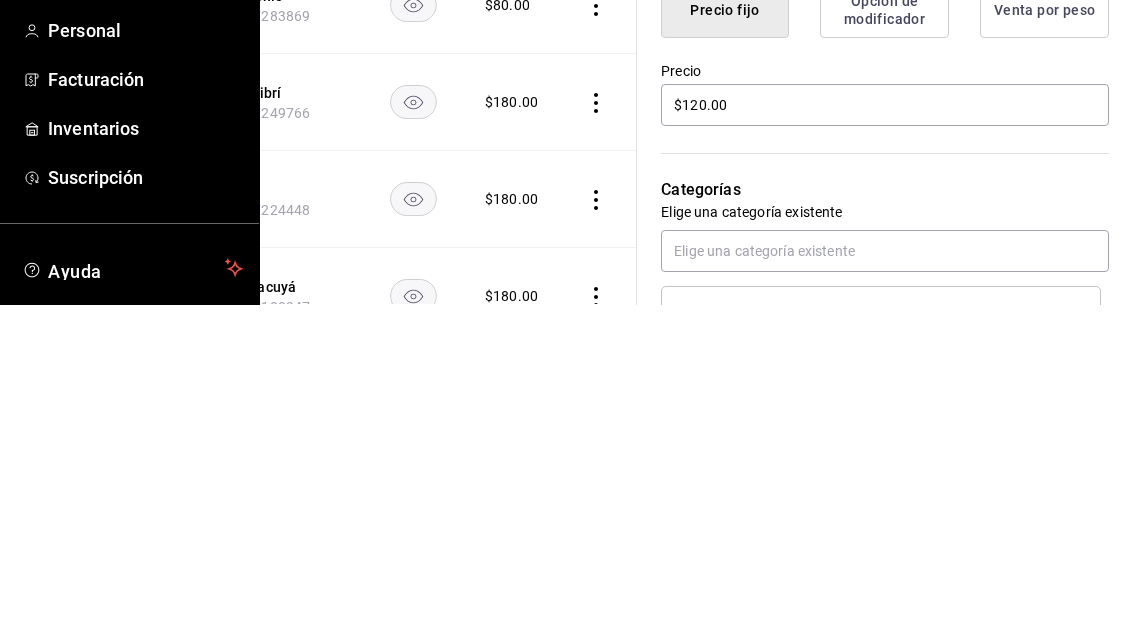 click on "Categorías Elige una categoría existente Mixología" at bounding box center (873, 565) 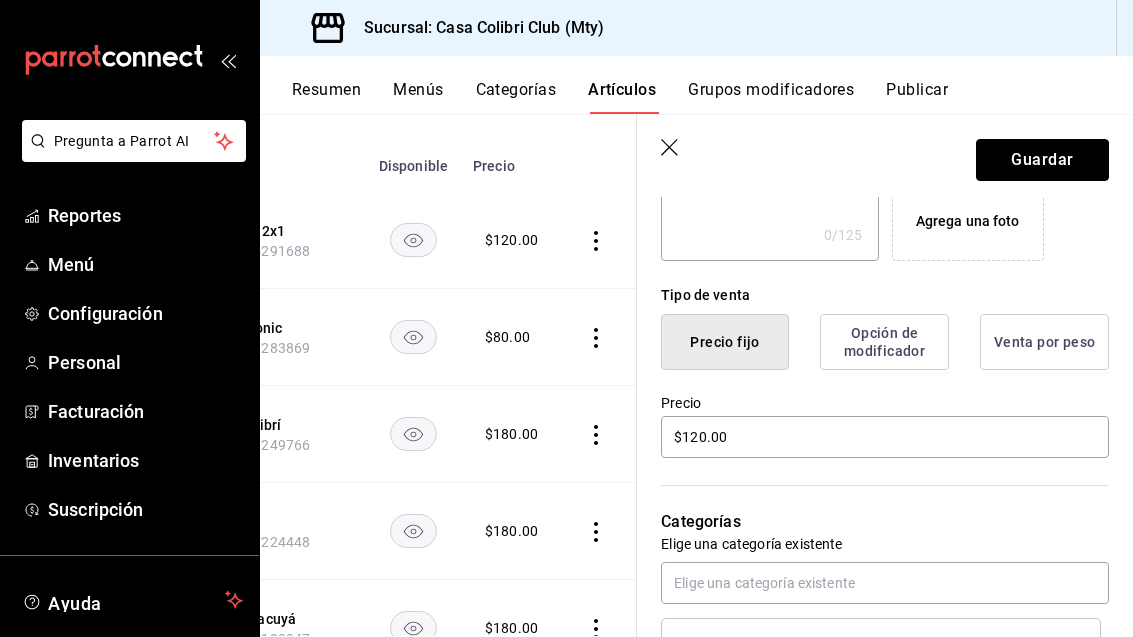 click on "Guardar" at bounding box center (1042, 160) 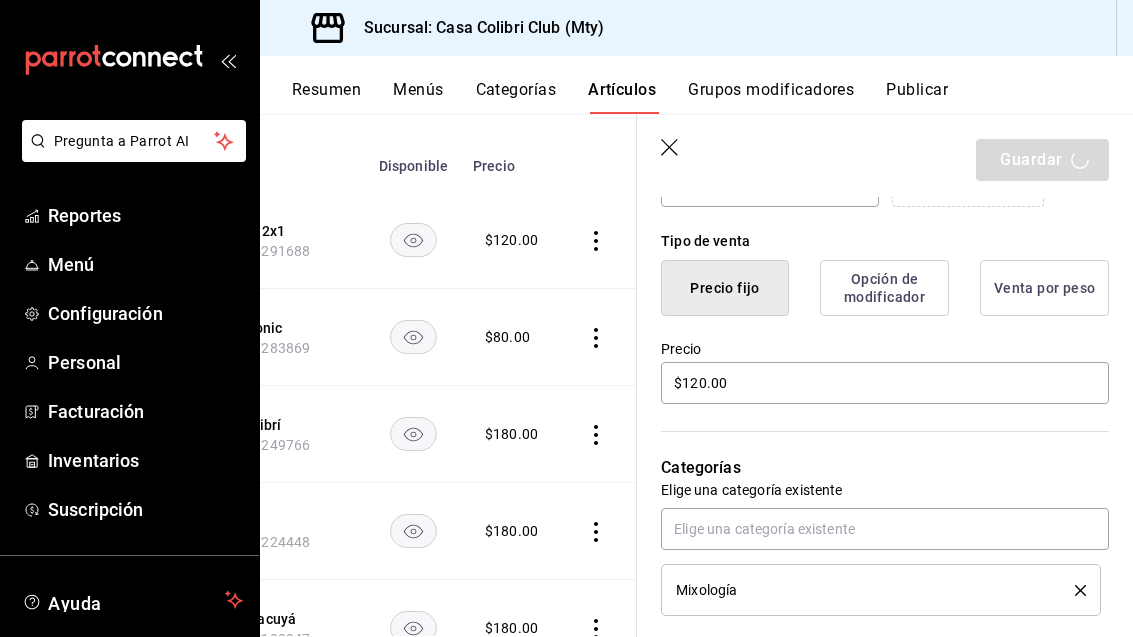 scroll, scrollTop: 474, scrollLeft: 0, axis: vertical 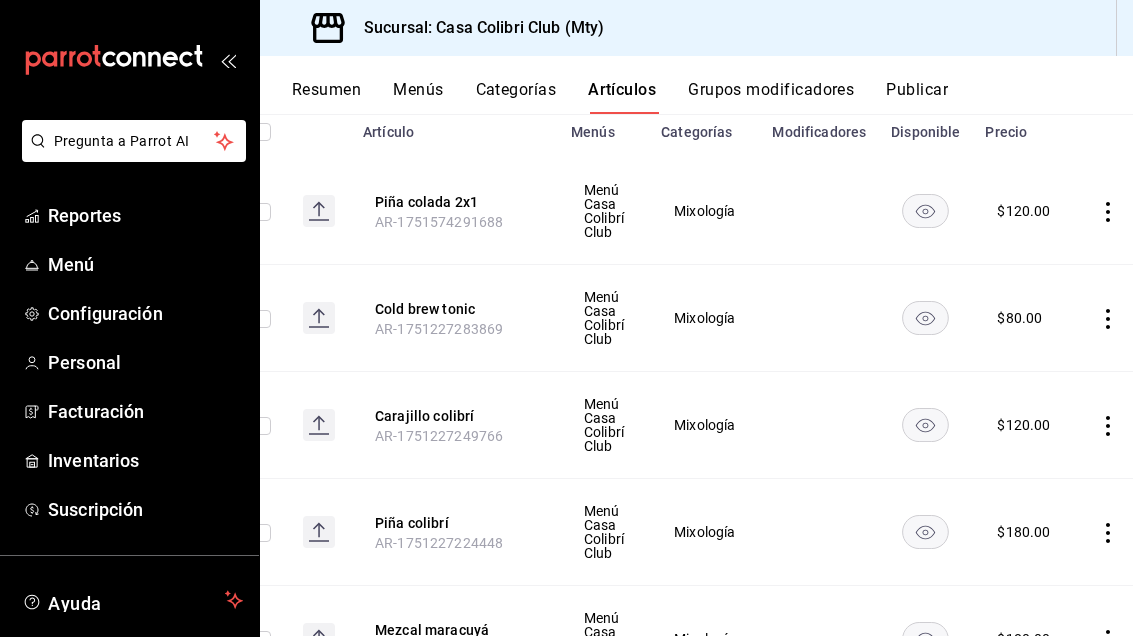 click on "Piña colibrí" at bounding box center [455, 523] 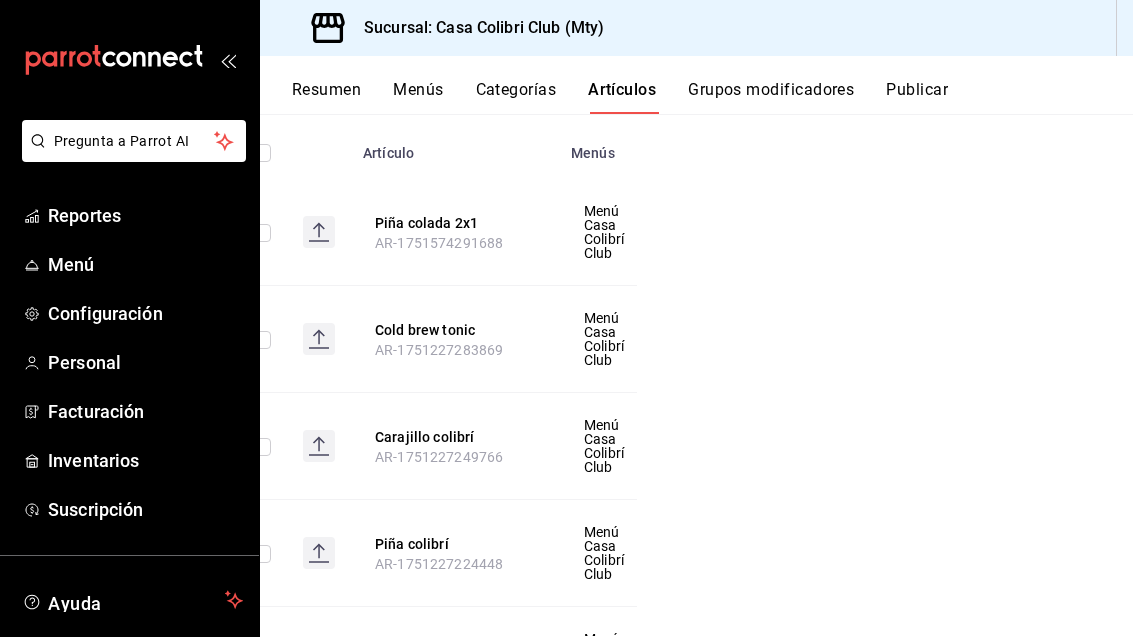 scroll, scrollTop: 0, scrollLeft: 0, axis: both 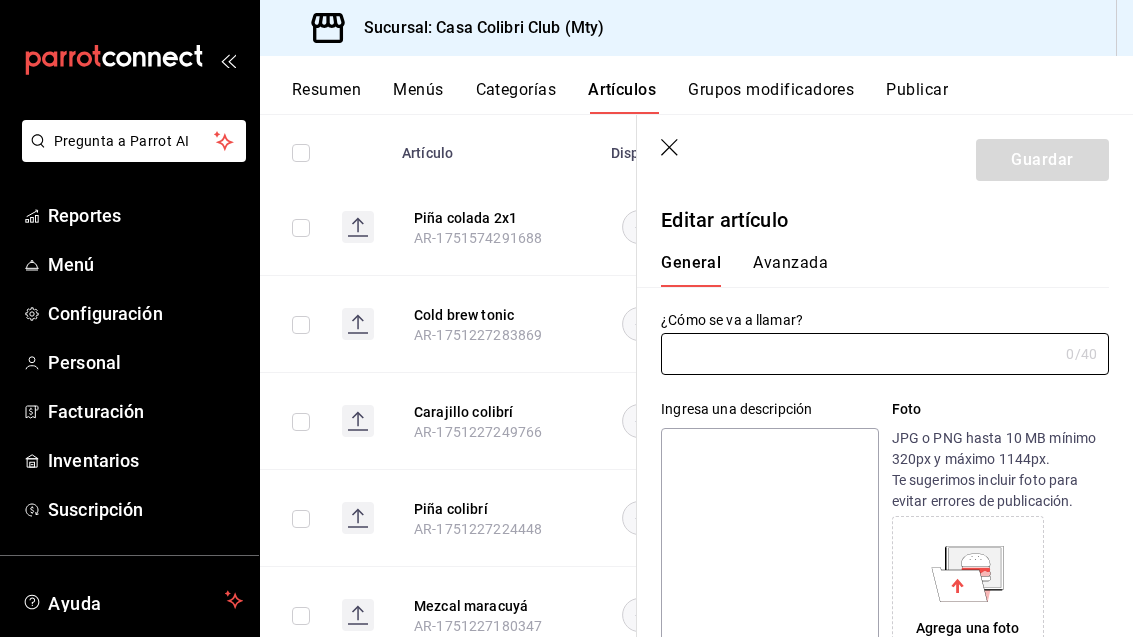 type on "Piña colibrí" 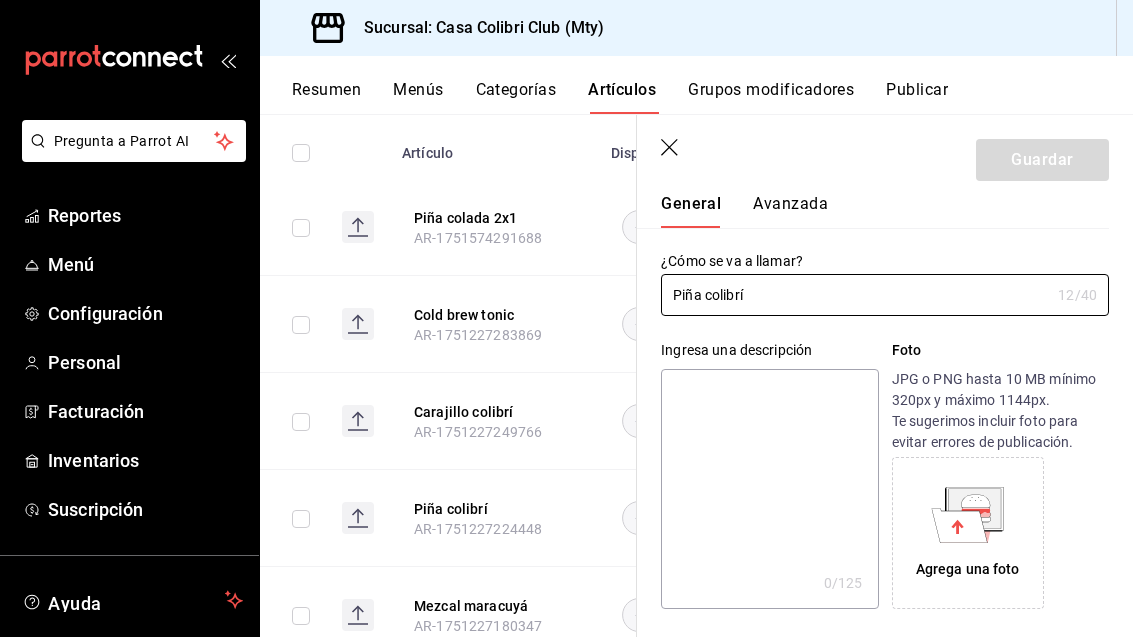 scroll, scrollTop: 63, scrollLeft: 0, axis: vertical 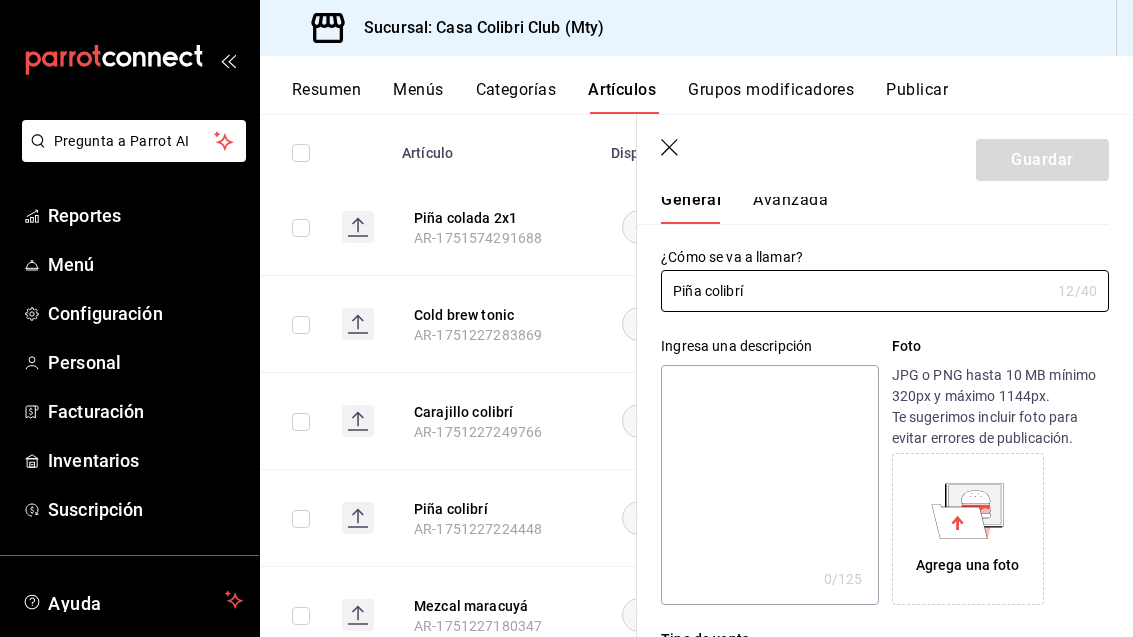 click on "Piña colibrí" at bounding box center [855, 291] 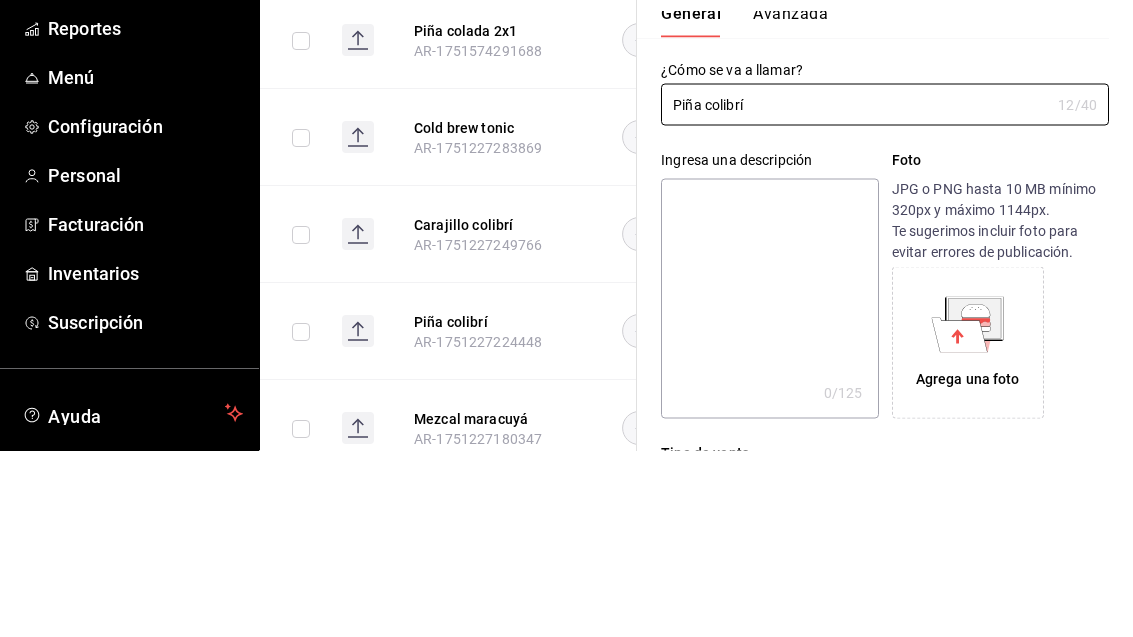 click on "Ingresa una descripción x 0 /125 ​ Foto JPG o PNG hasta 10 MB mínimo 320px y máximo 1144px. Te sugerimos incluir foto para evitar errores de publicación. Agrega una foto" at bounding box center [873, 458] 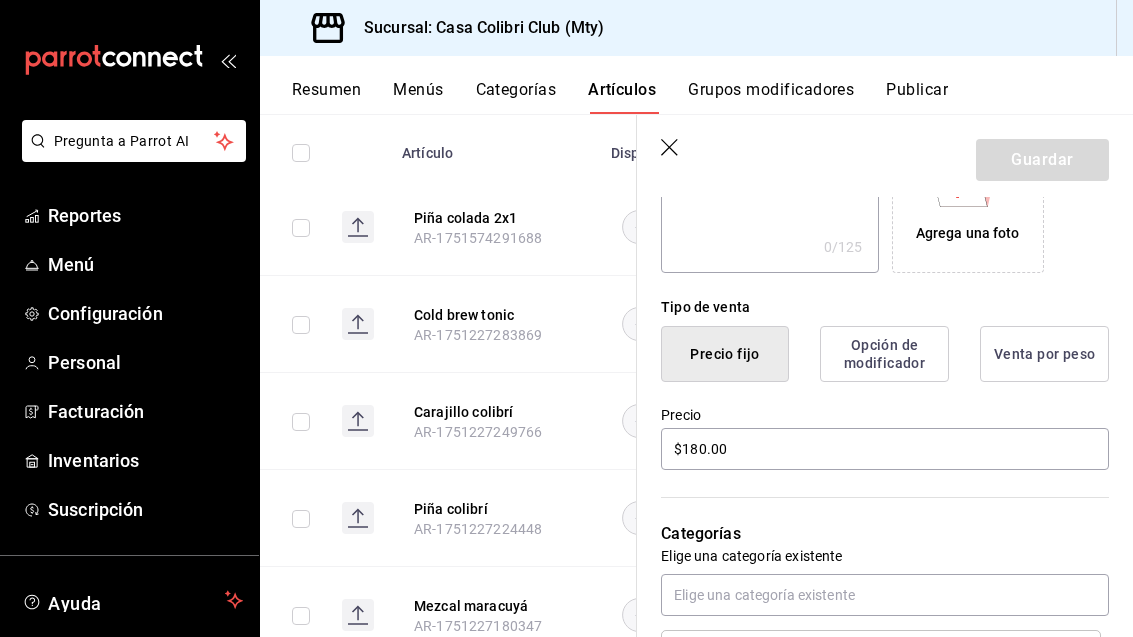 scroll, scrollTop: 396, scrollLeft: 0, axis: vertical 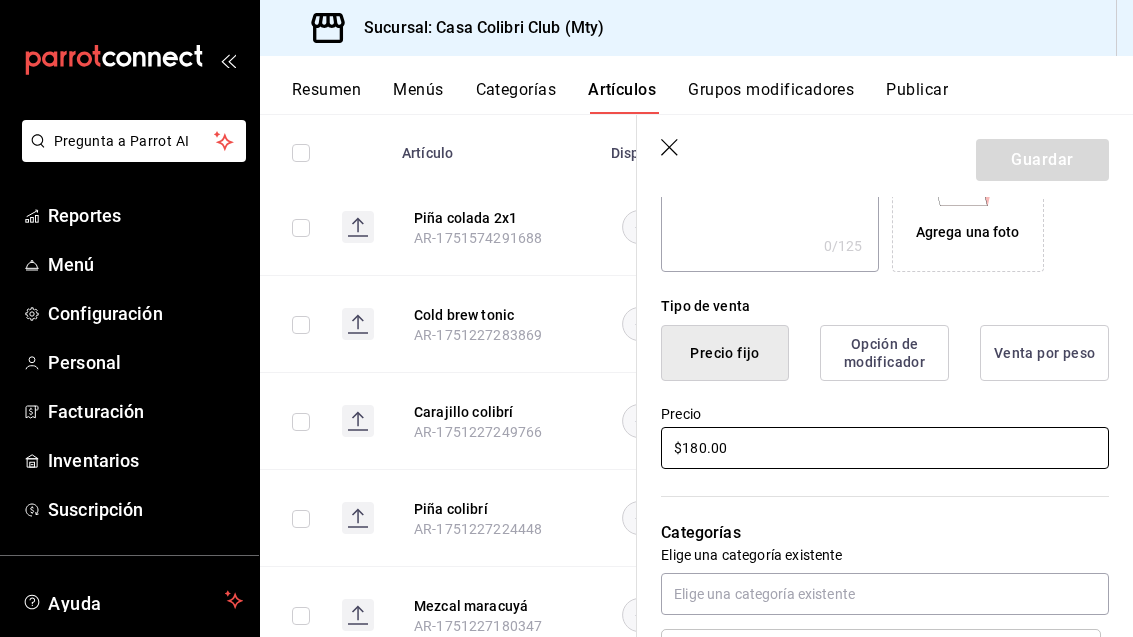 click on "$180.00" at bounding box center [885, 448] 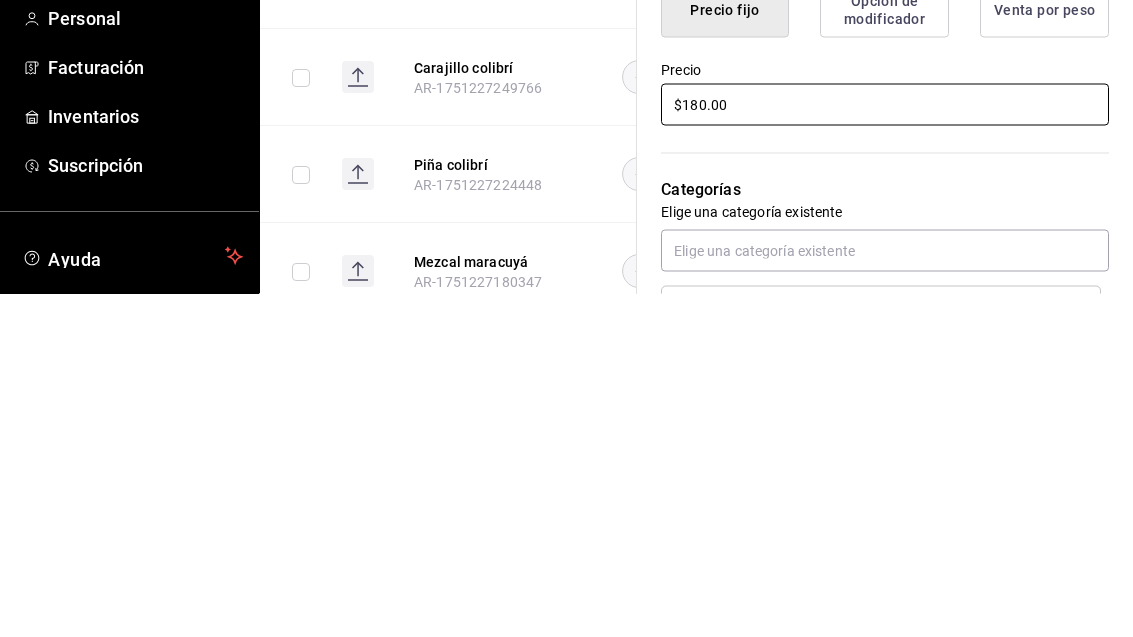 click on "$180.00" at bounding box center [885, 448] 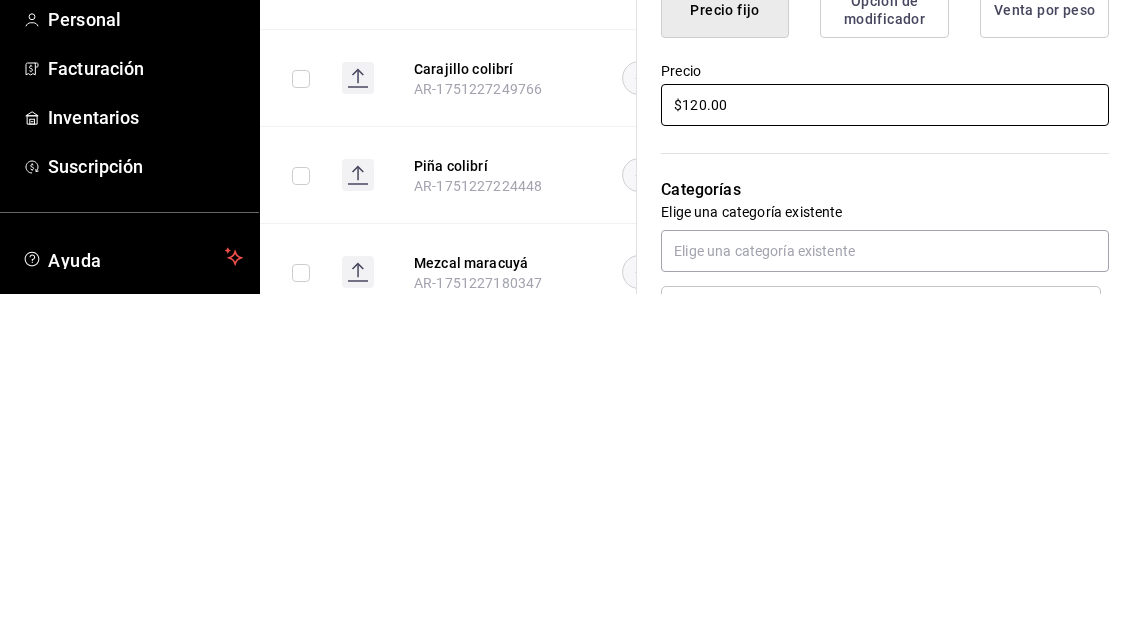 type on "$120.00" 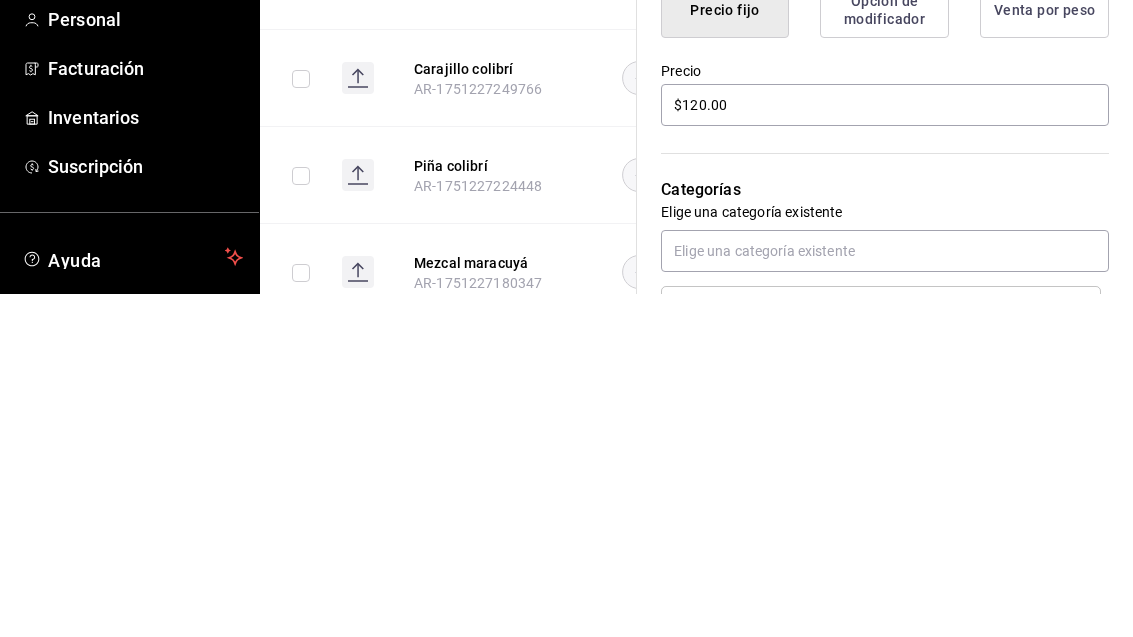 click on "Categorías Elige una categoría existente Mixología" at bounding box center [873, 576] 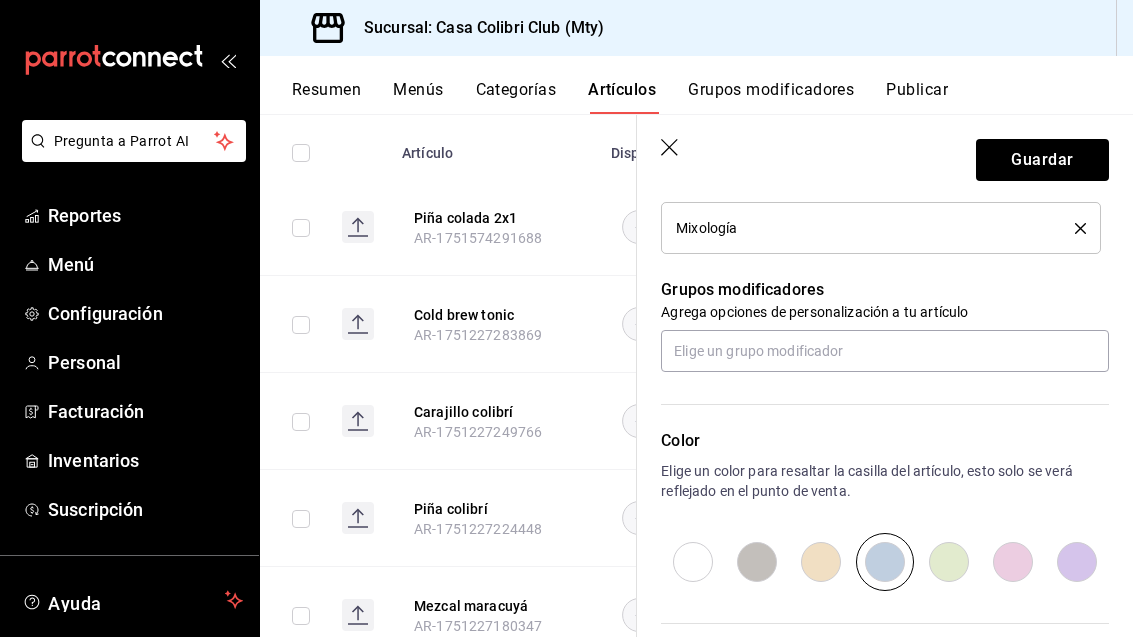 scroll, scrollTop: 832, scrollLeft: 0, axis: vertical 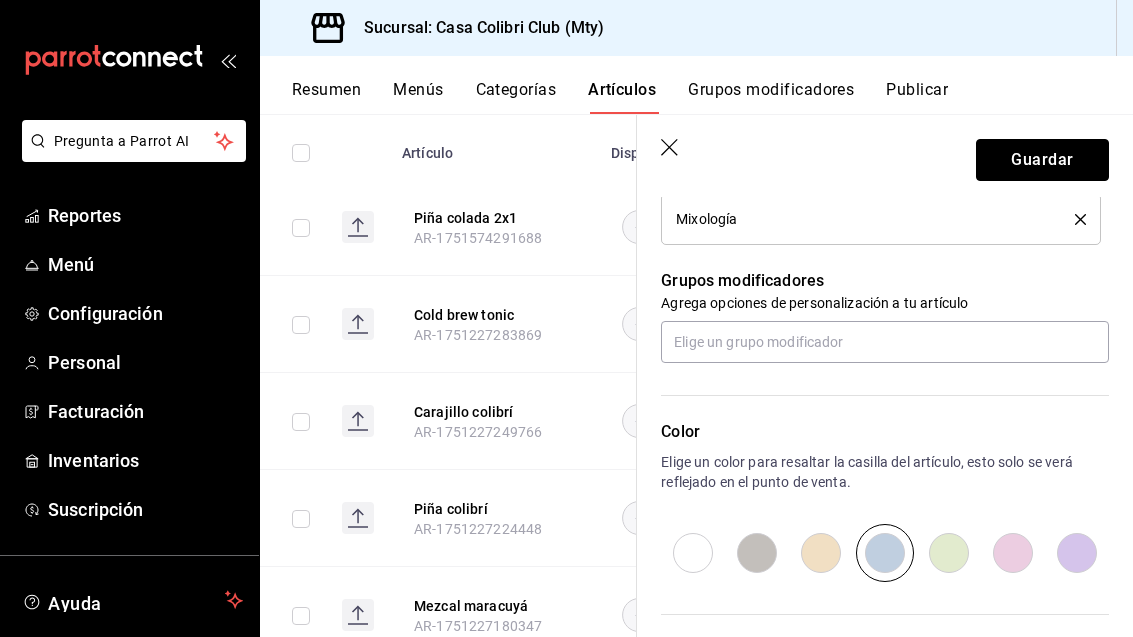click on "Guardar" at bounding box center (1042, 160) 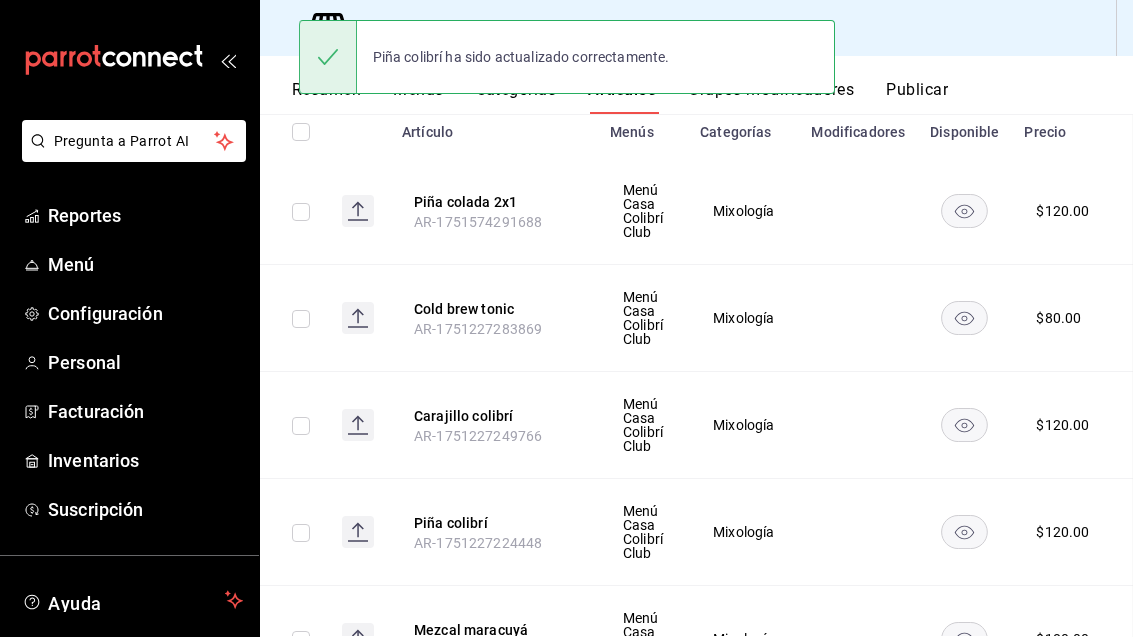 scroll, scrollTop: 0, scrollLeft: 0, axis: both 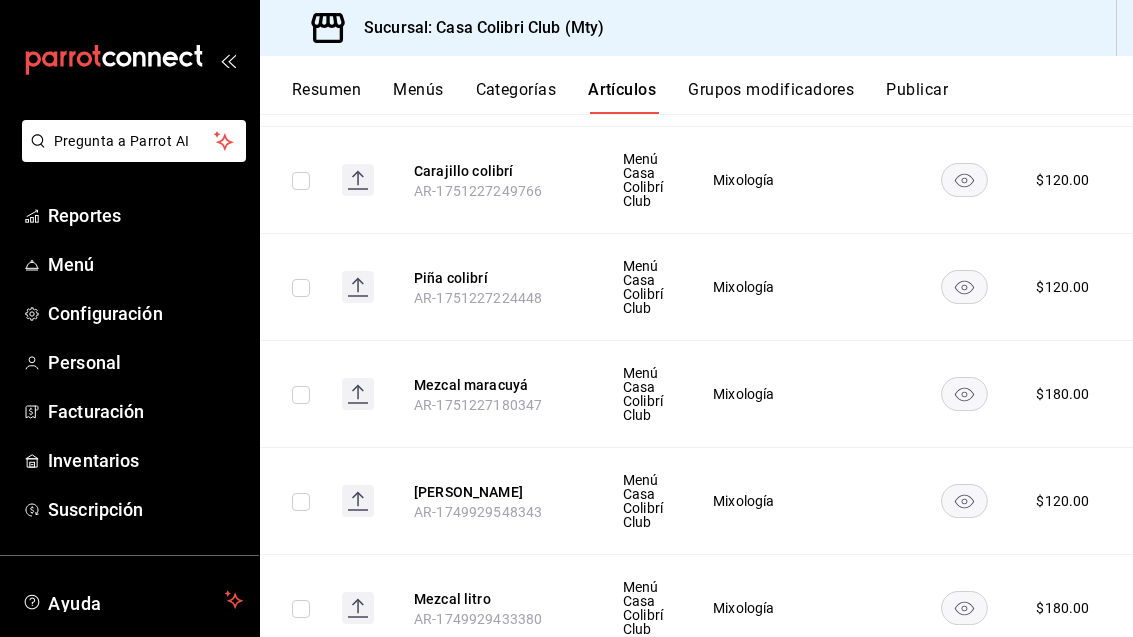 click on "$ 180.00" at bounding box center [1062, 394] 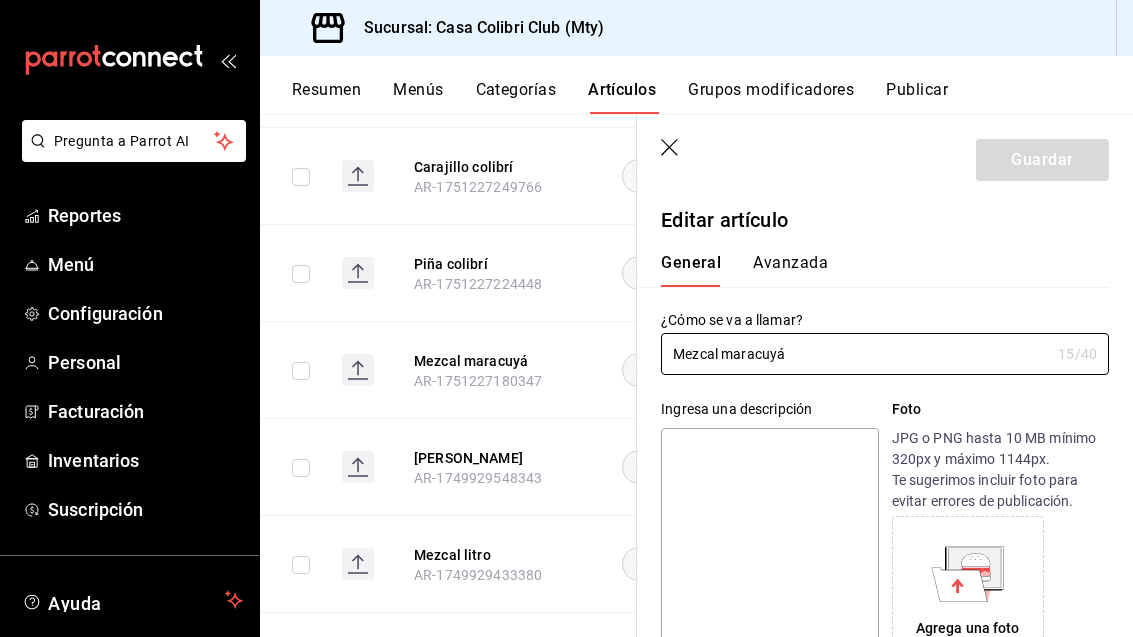 type on "$180.00" 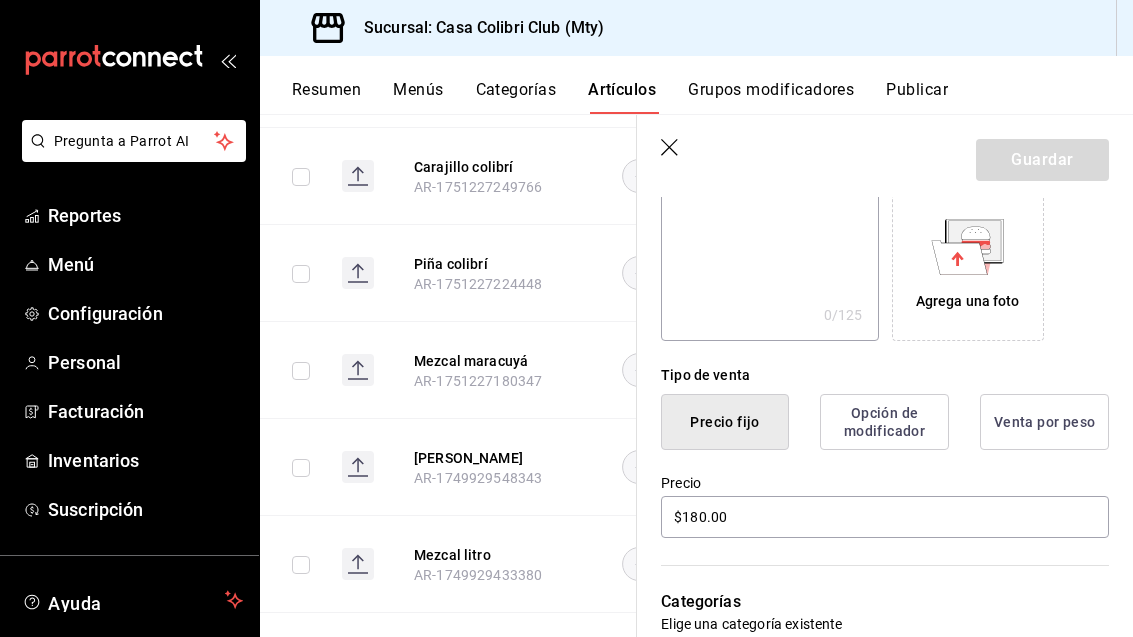 scroll, scrollTop: 423, scrollLeft: 0, axis: vertical 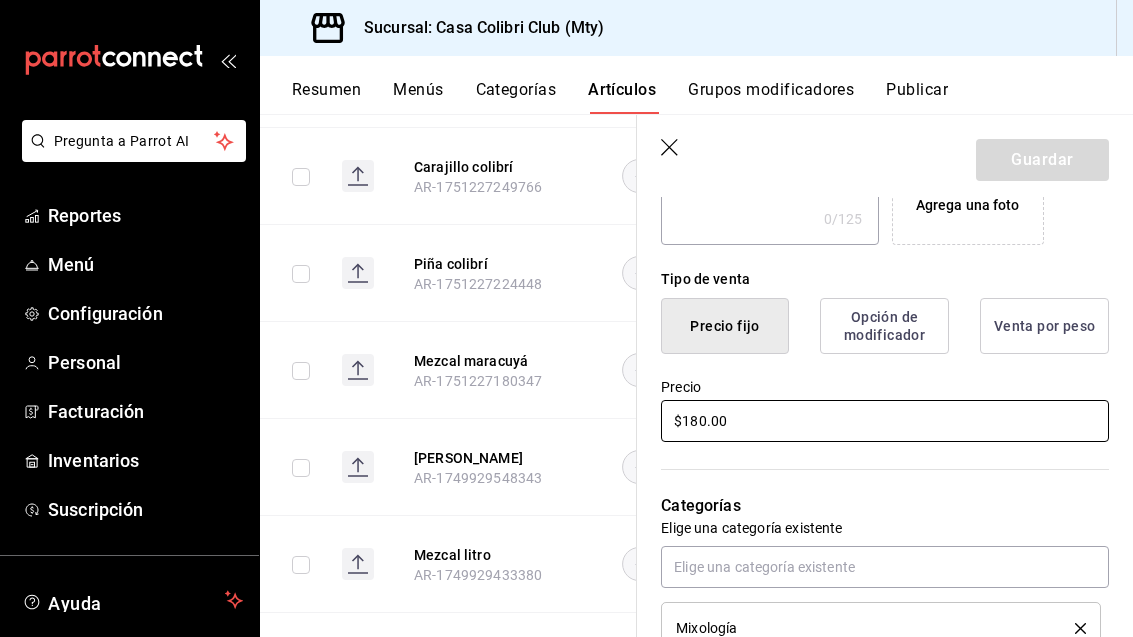 click on "$180.00" at bounding box center [885, 421] 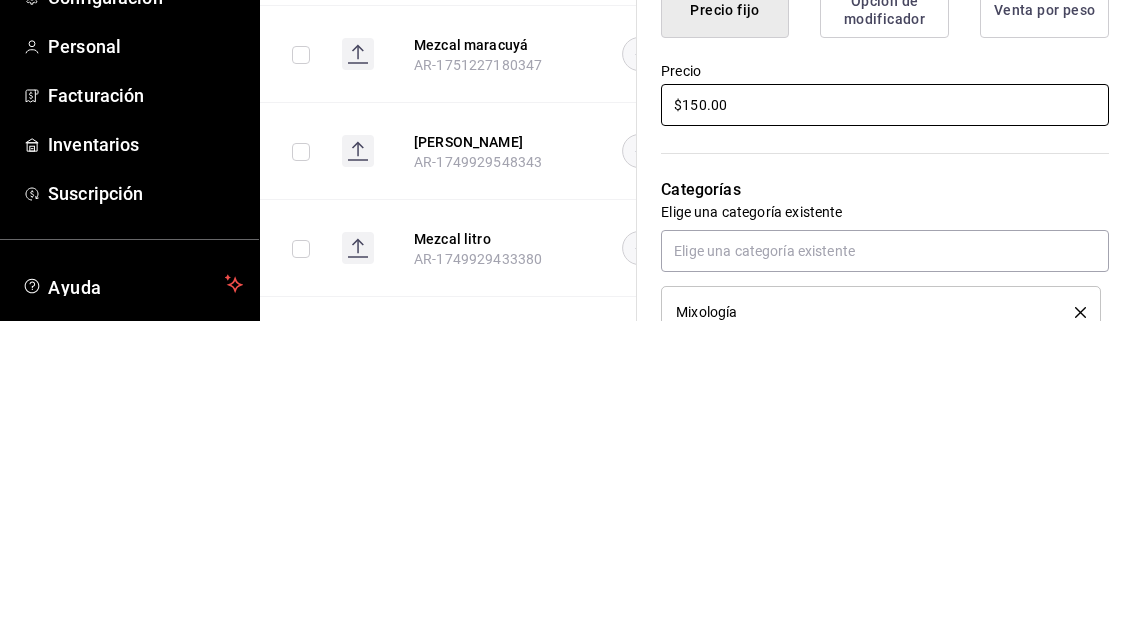 type on "$150.00" 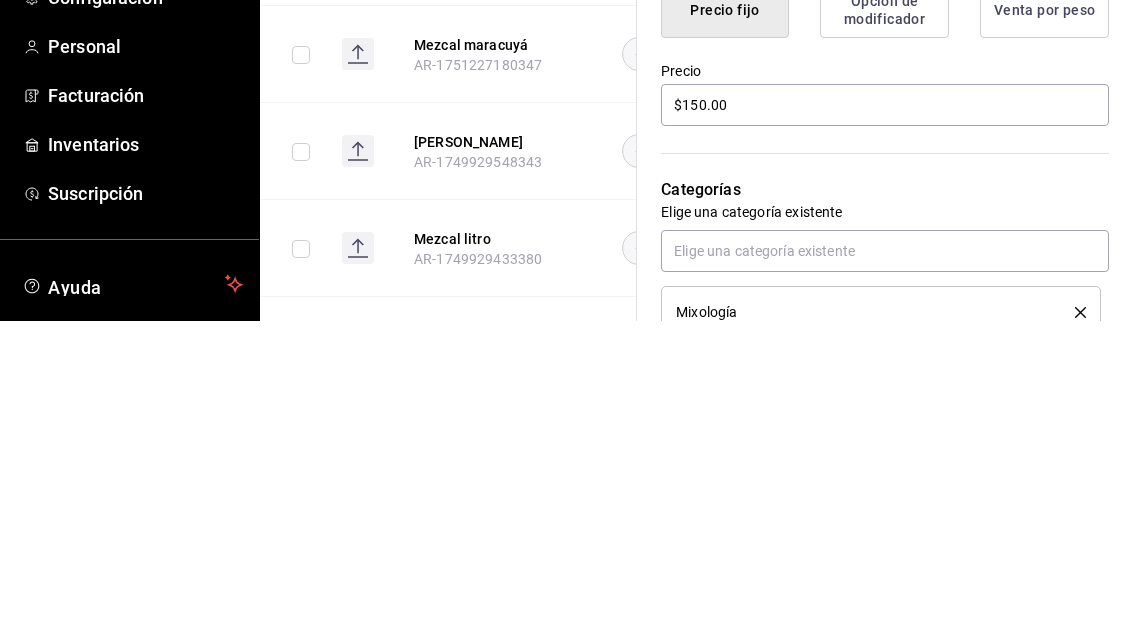 click on "Categorías Elige una categoría existente Mixología" at bounding box center (873, 549) 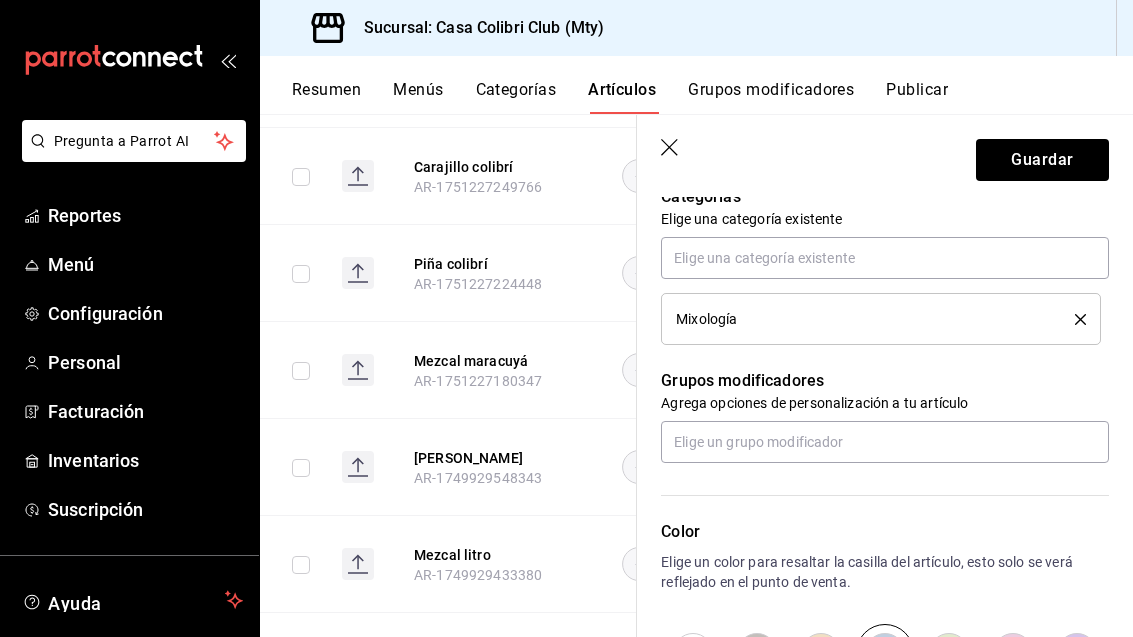 scroll, scrollTop: 741, scrollLeft: 0, axis: vertical 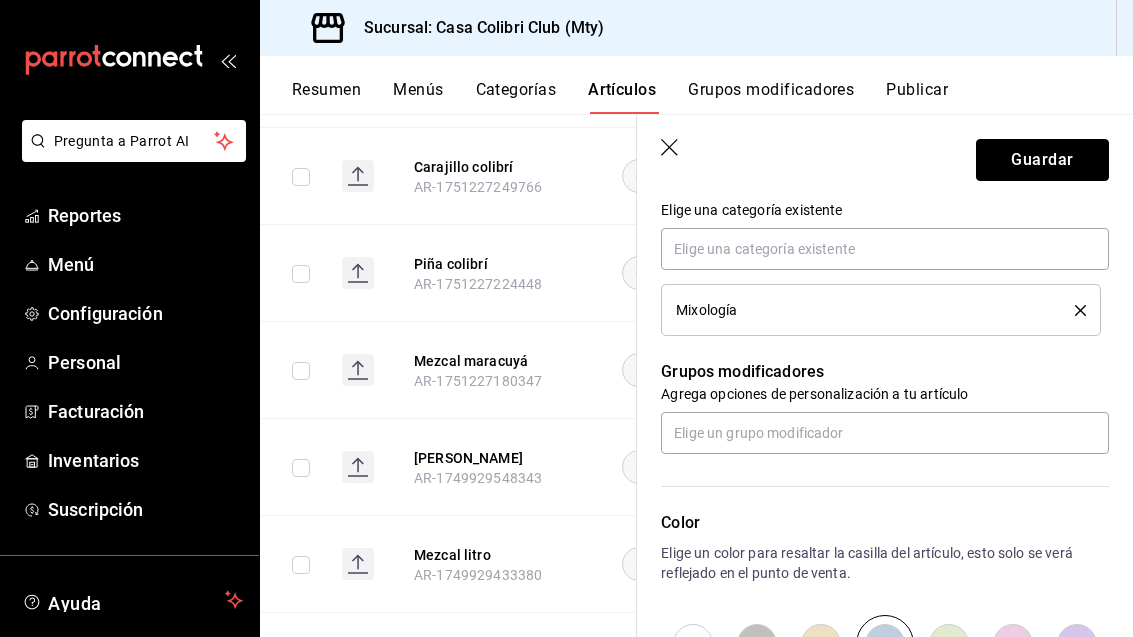 click on "Guardar" at bounding box center [1042, 160] 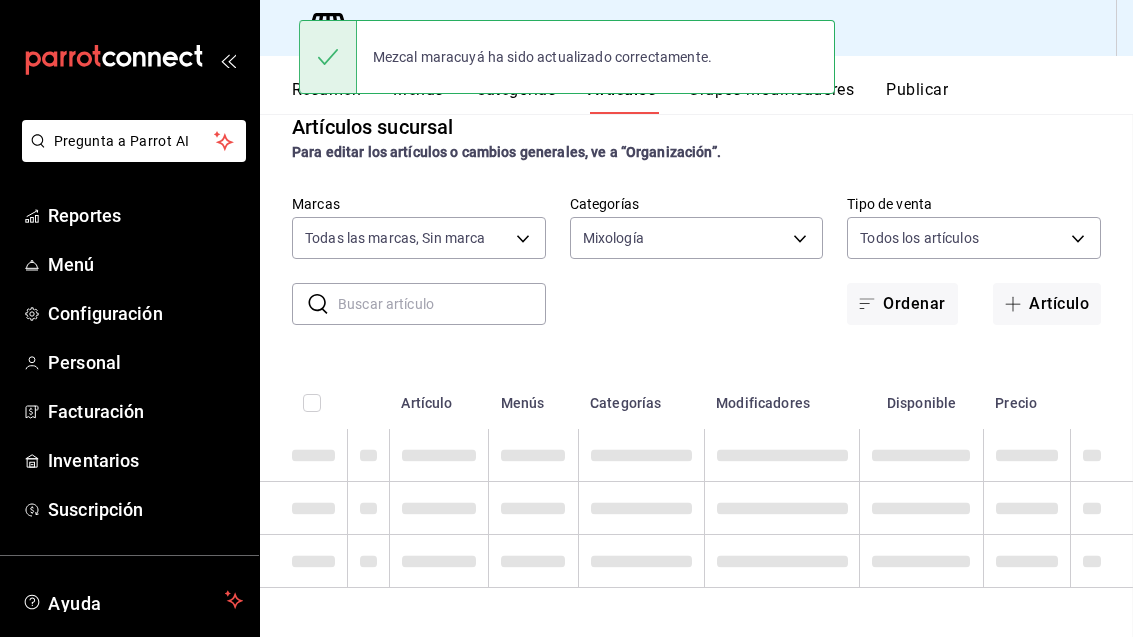 scroll, scrollTop: 0, scrollLeft: 0, axis: both 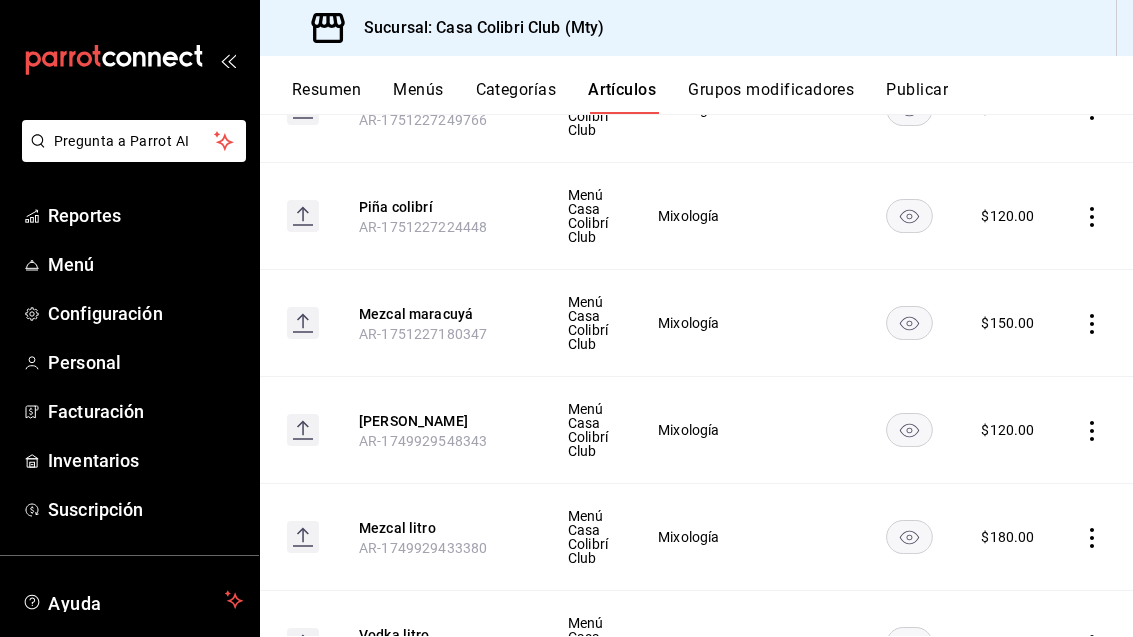 click 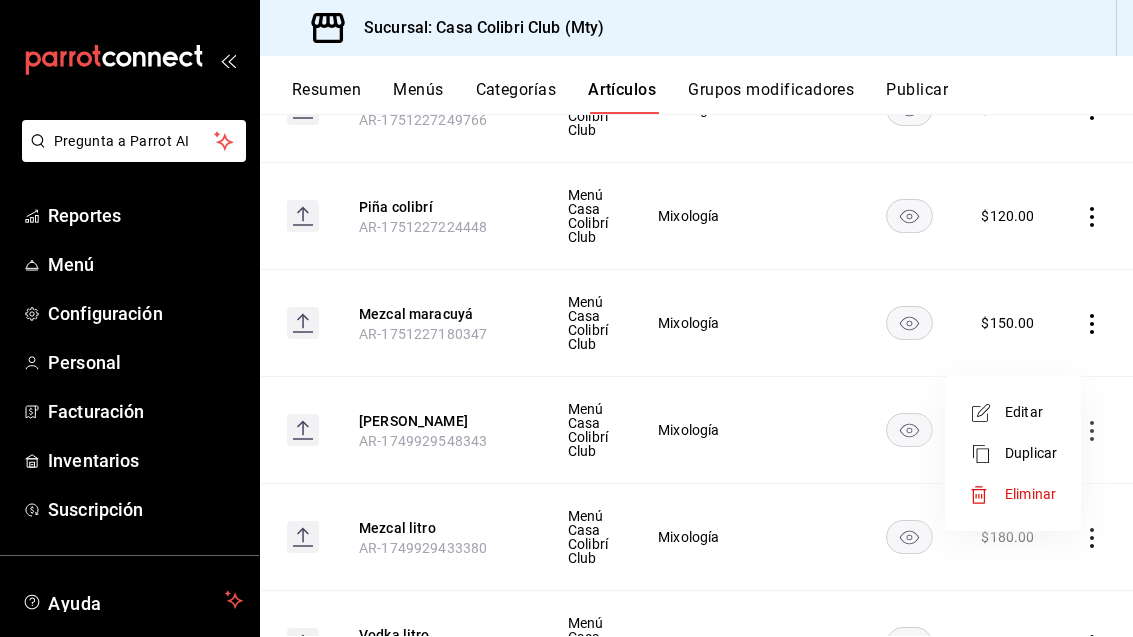 click on "Eliminar" at bounding box center (1030, 494) 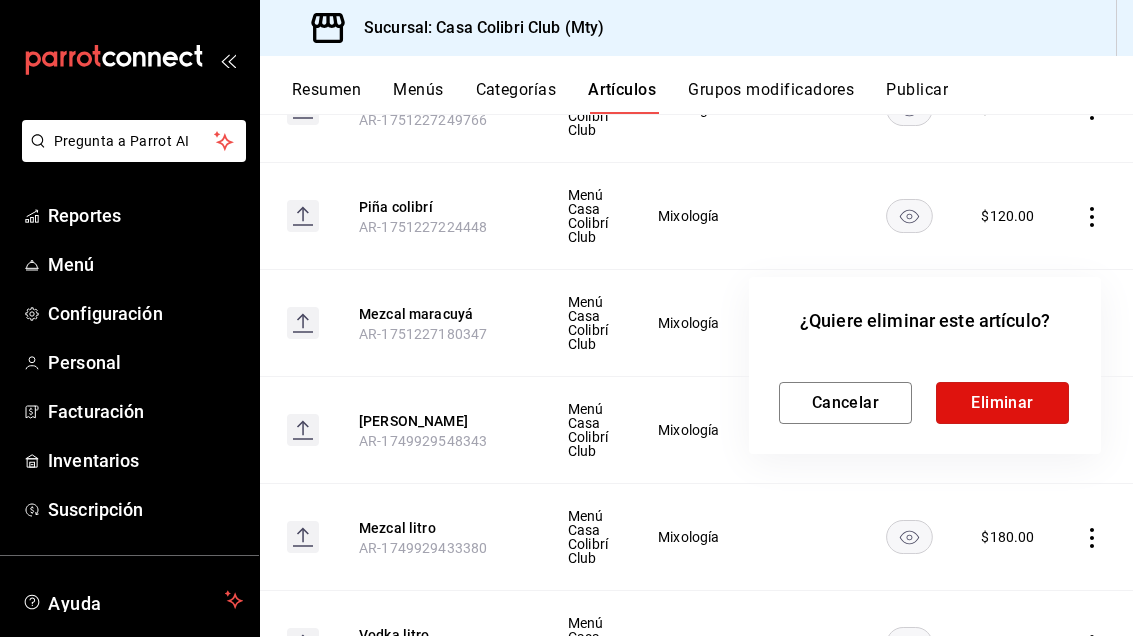 click on "Eliminar" at bounding box center [1002, 403] 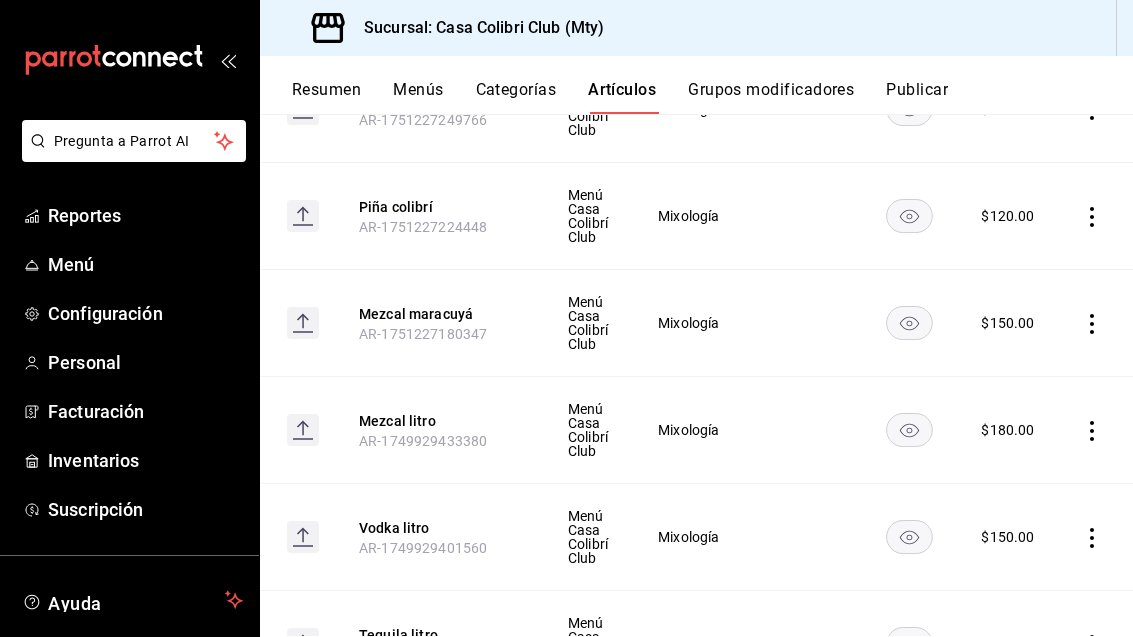 scroll, scrollTop: 600, scrollLeft: 0, axis: vertical 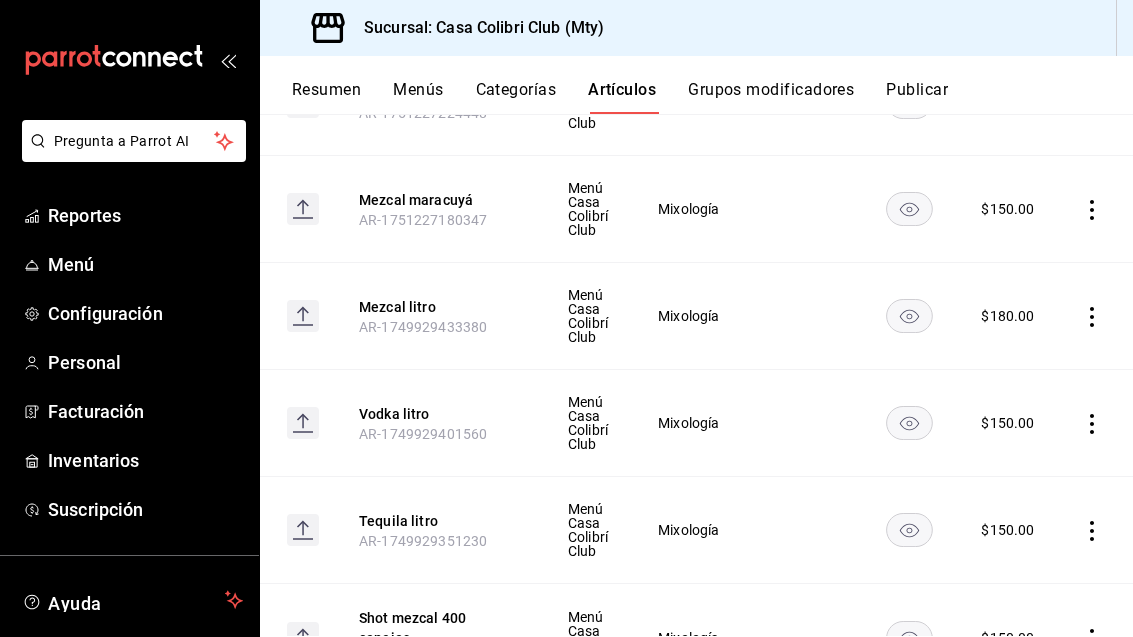 click 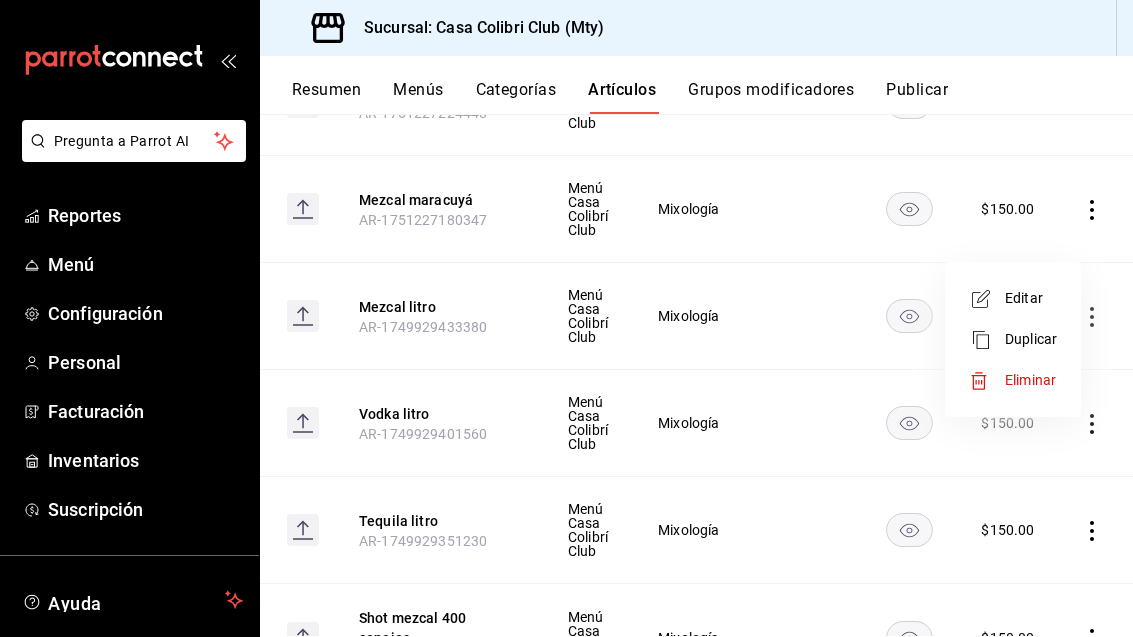 click on "Eliminar" at bounding box center [1031, 380] 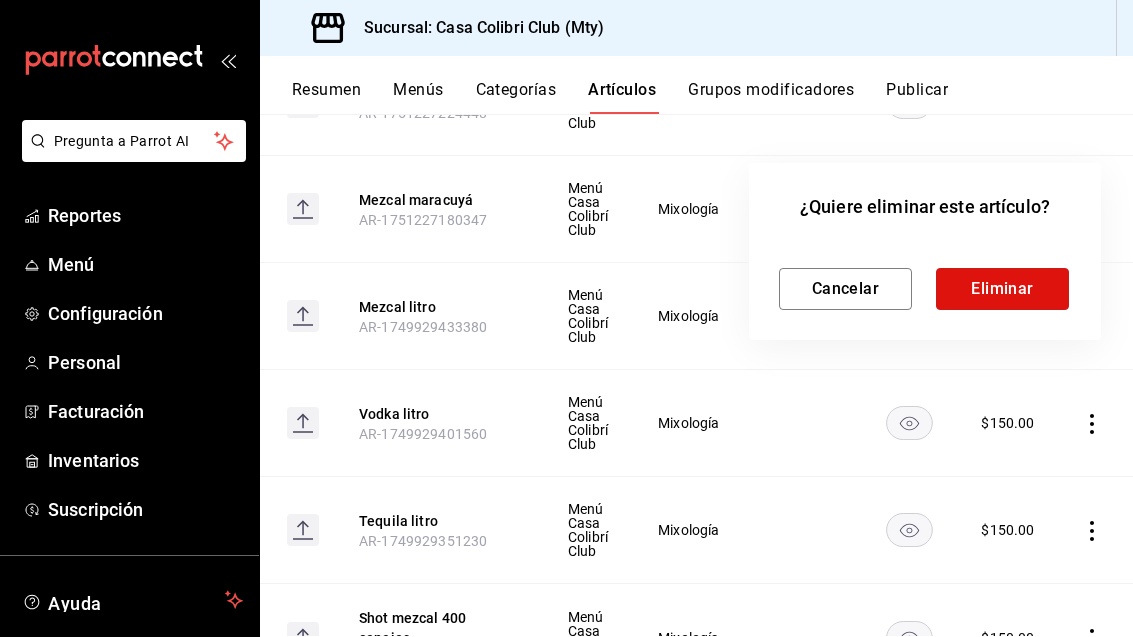 click on "Eliminar" at bounding box center (1002, 289) 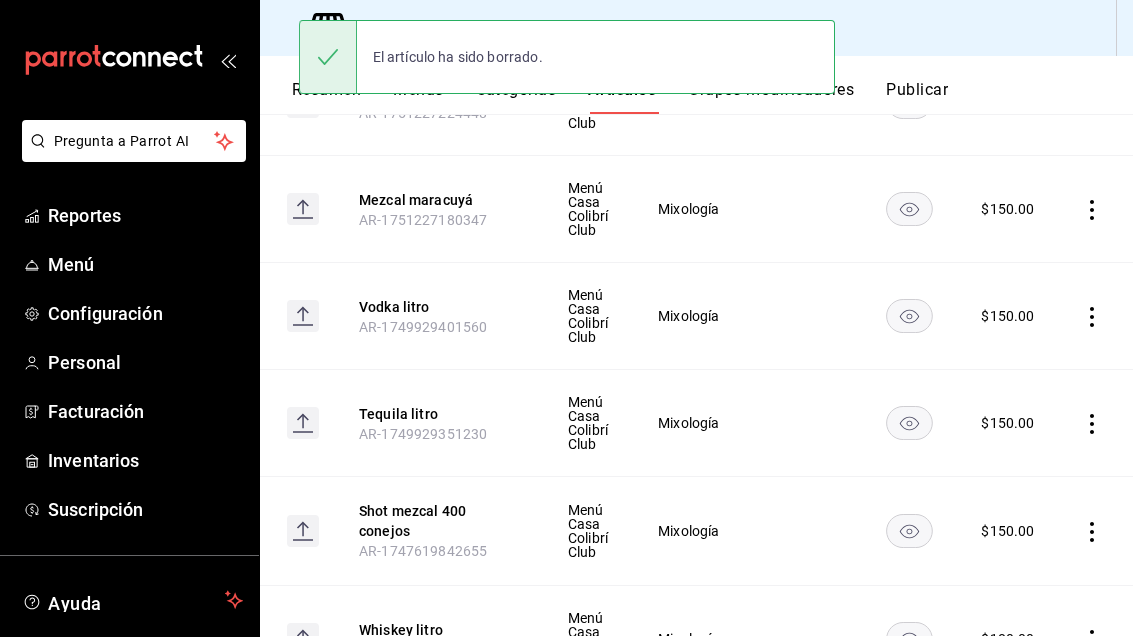 click at bounding box center [1096, 316] 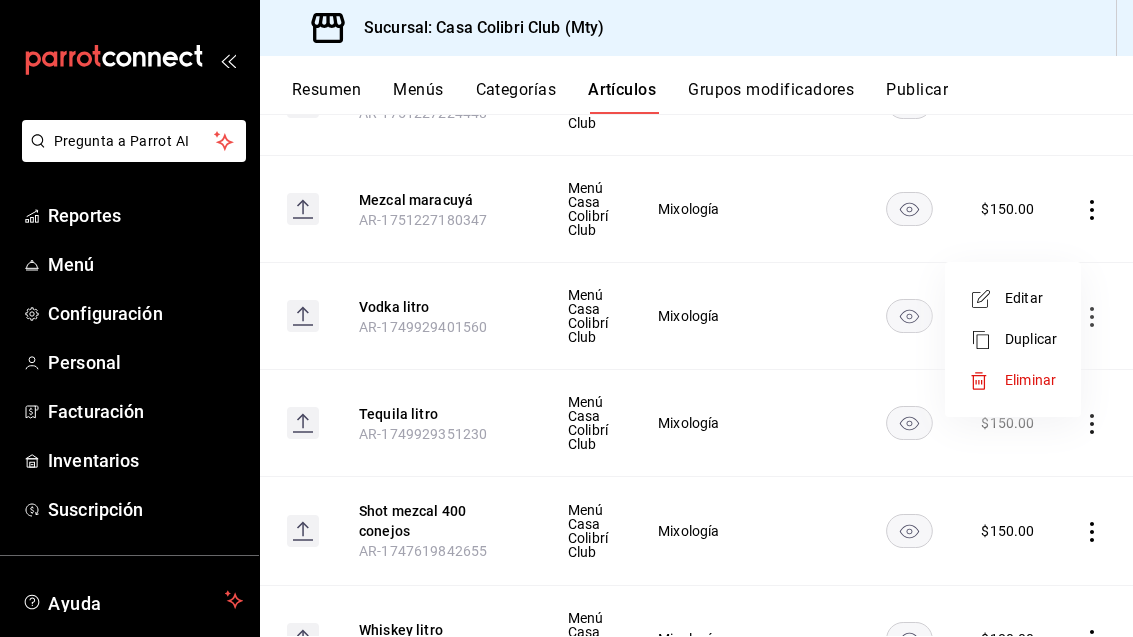 click on "Eliminar" at bounding box center [1013, 380] 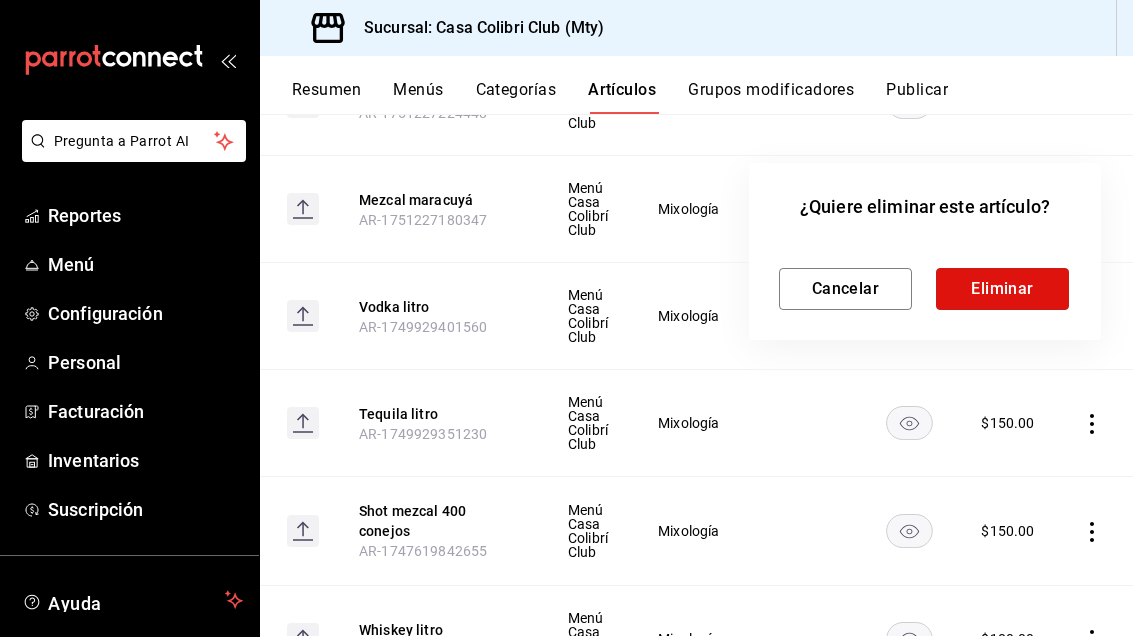 click on "Eliminar" at bounding box center (1002, 289) 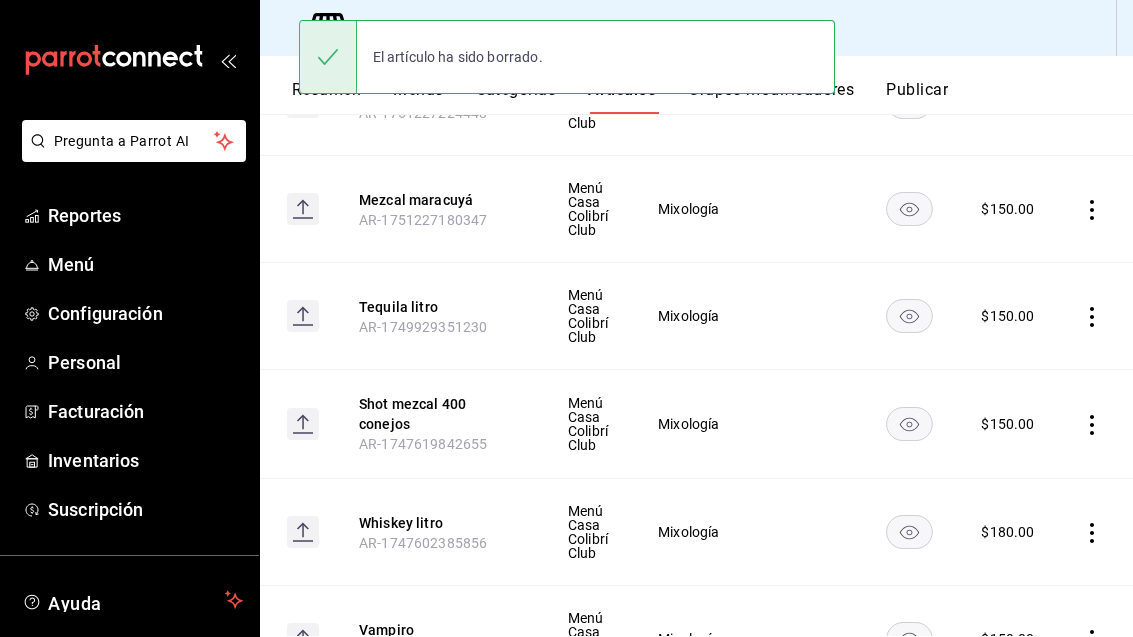 click at bounding box center (1096, 316) 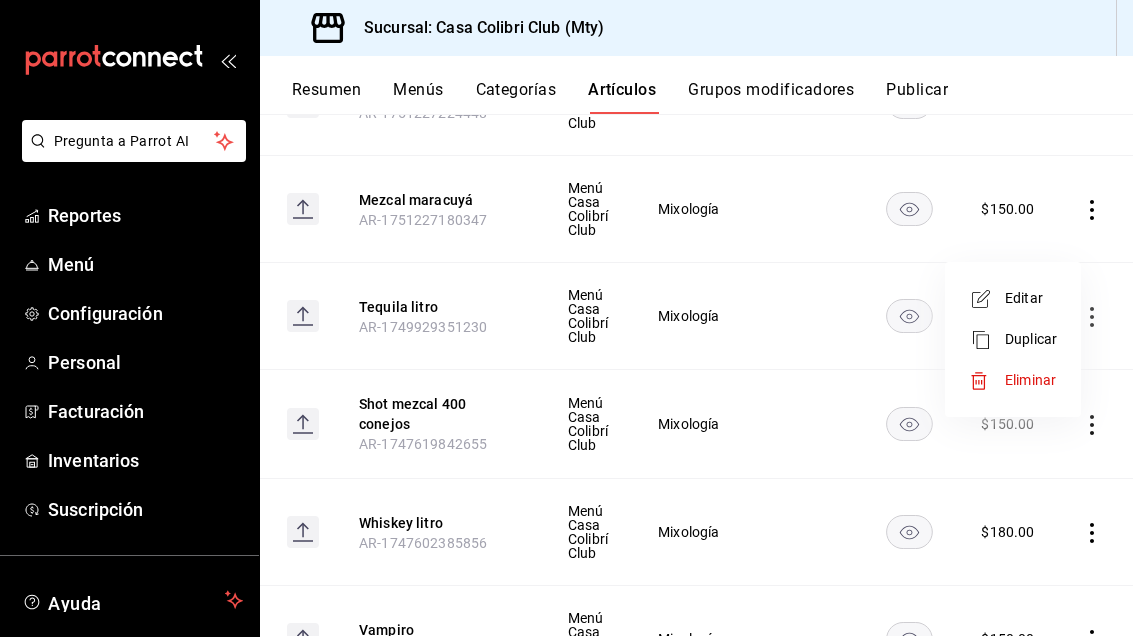 click on "Eliminar" at bounding box center (1030, 380) 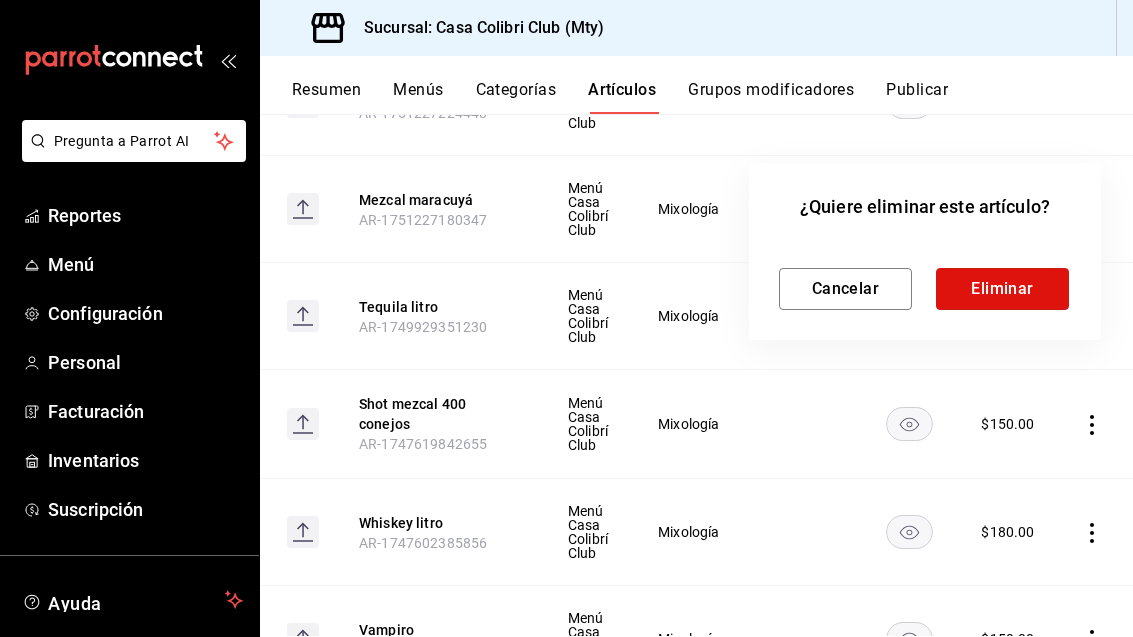 click on "Eliminar" at bounding box center (1002, 289) 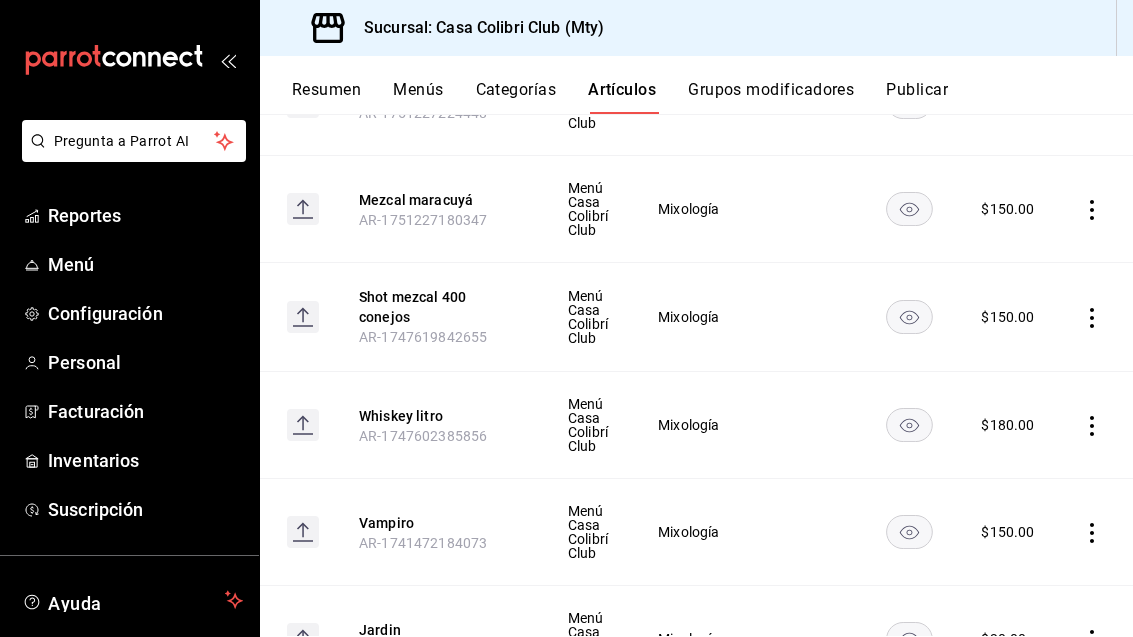 click 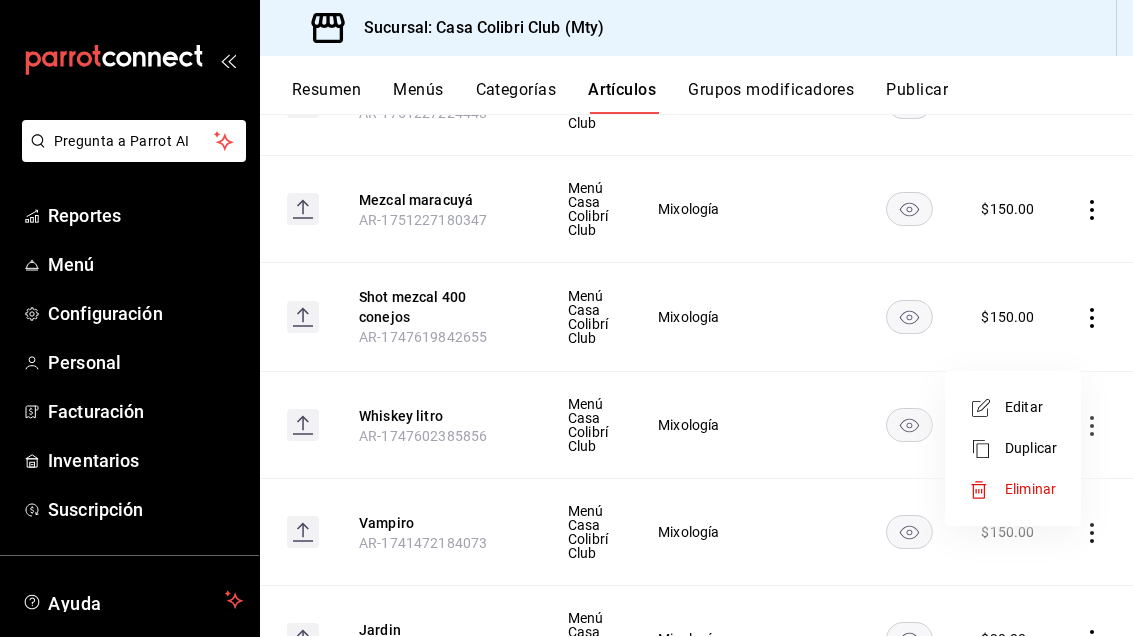 click on "Eliminar" at bounding box center (1031, 489) 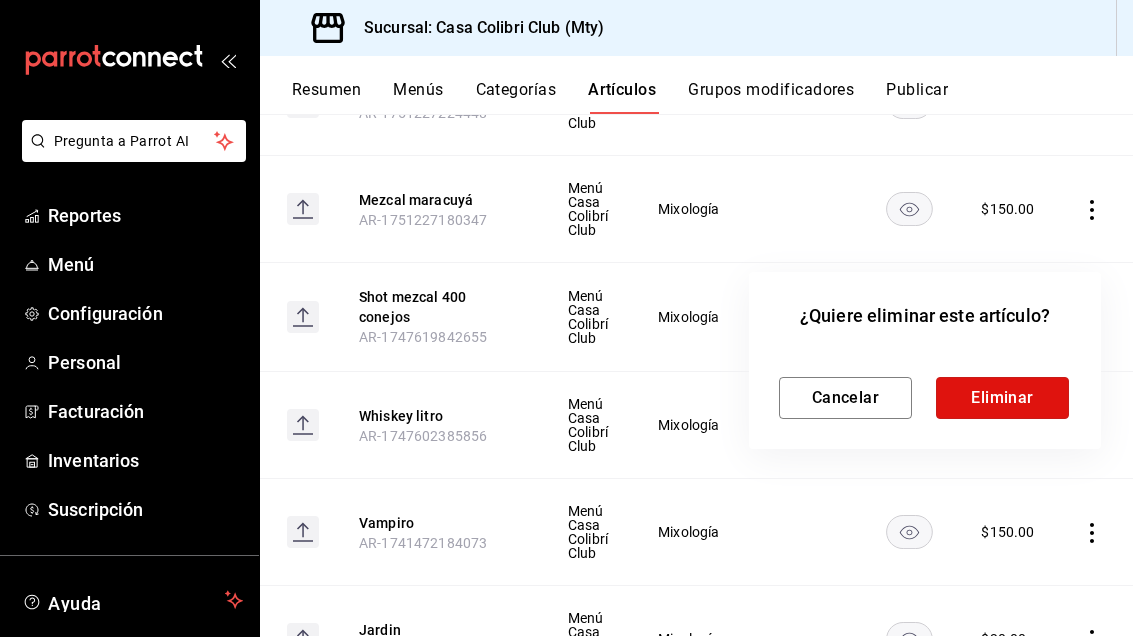click on "Eliminar" at bounding box center [1002, 398] 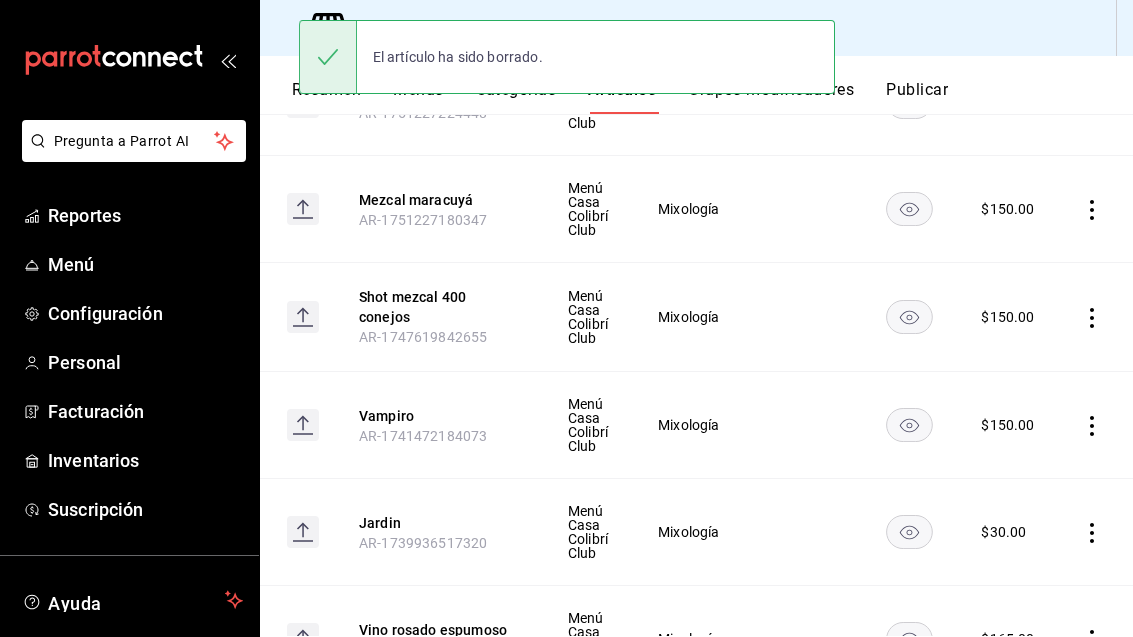 click 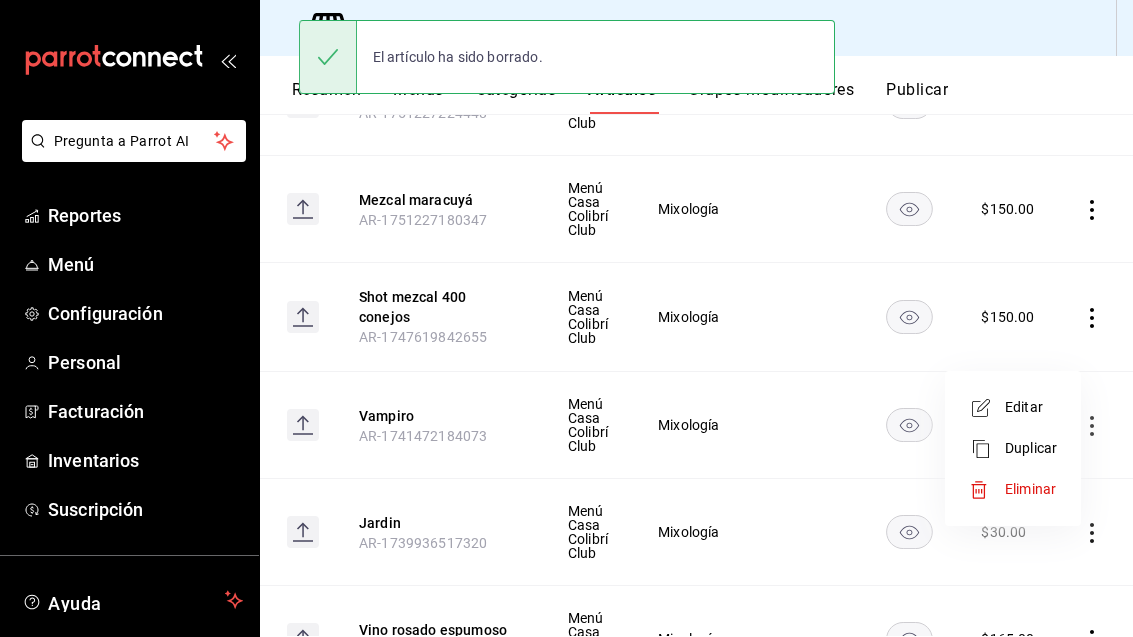 click on "Eliminar" at bounding box center (1013, 489) 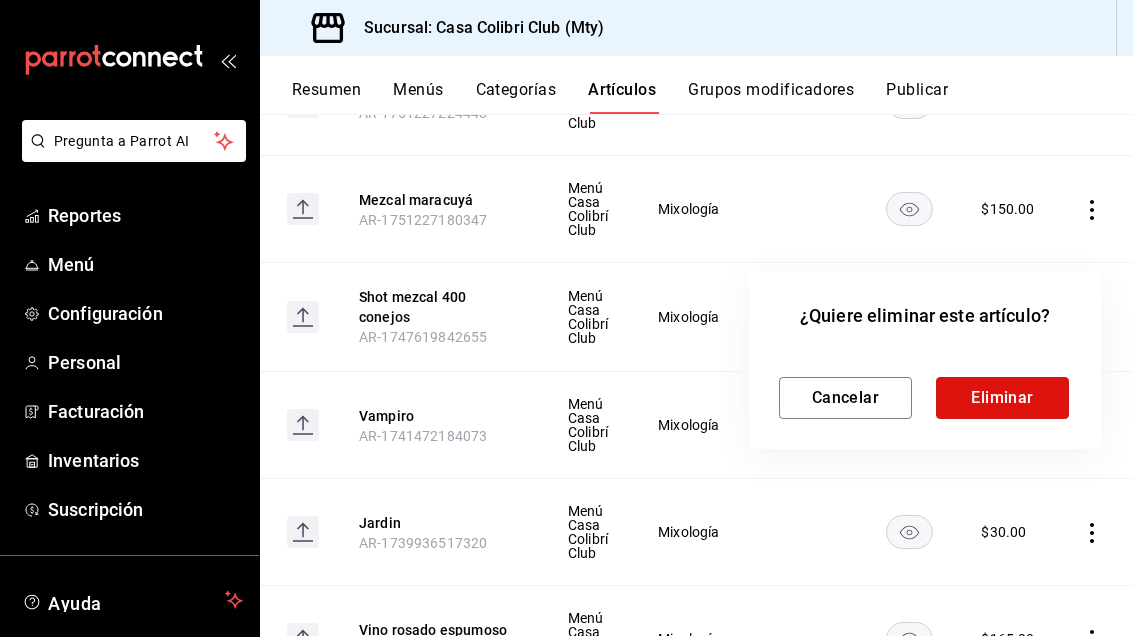 click on "Eliminar" at bounding box center [1002, 398] 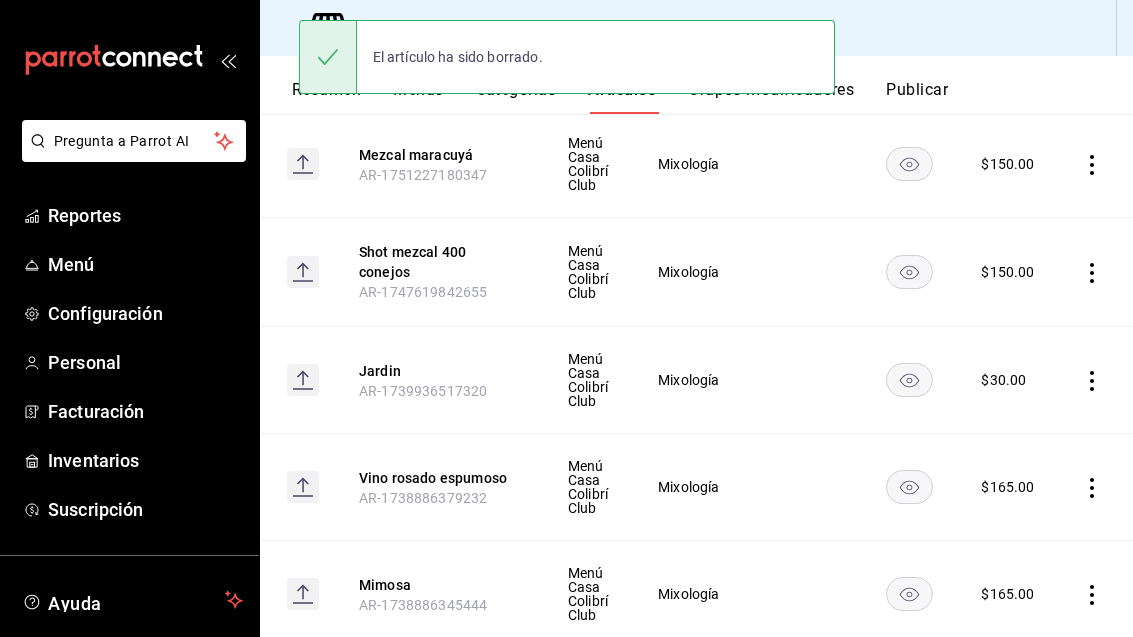 scroll, scrollTop: 781, scrollLeft: 0, axis: vertical 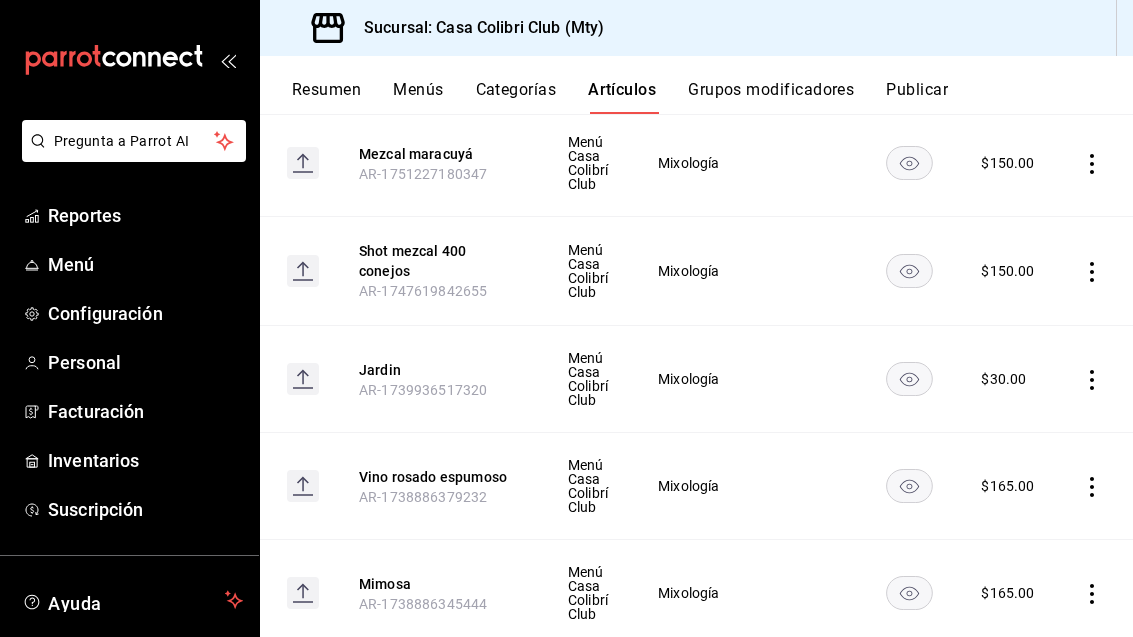 click 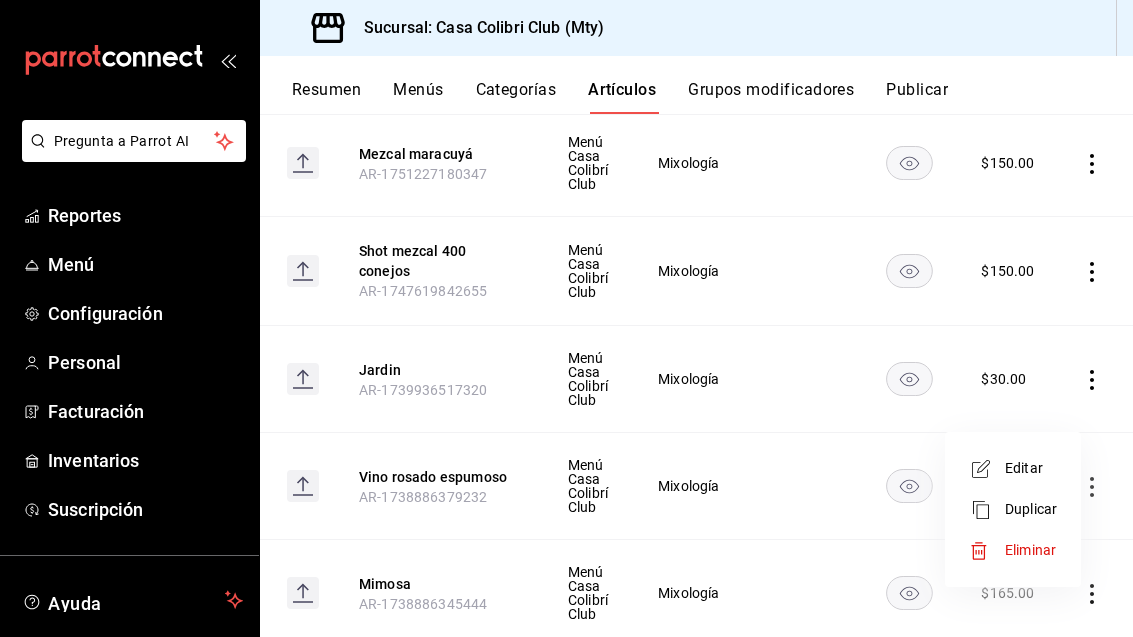 click on "Eliminar" at bounding box center [1030, 550] 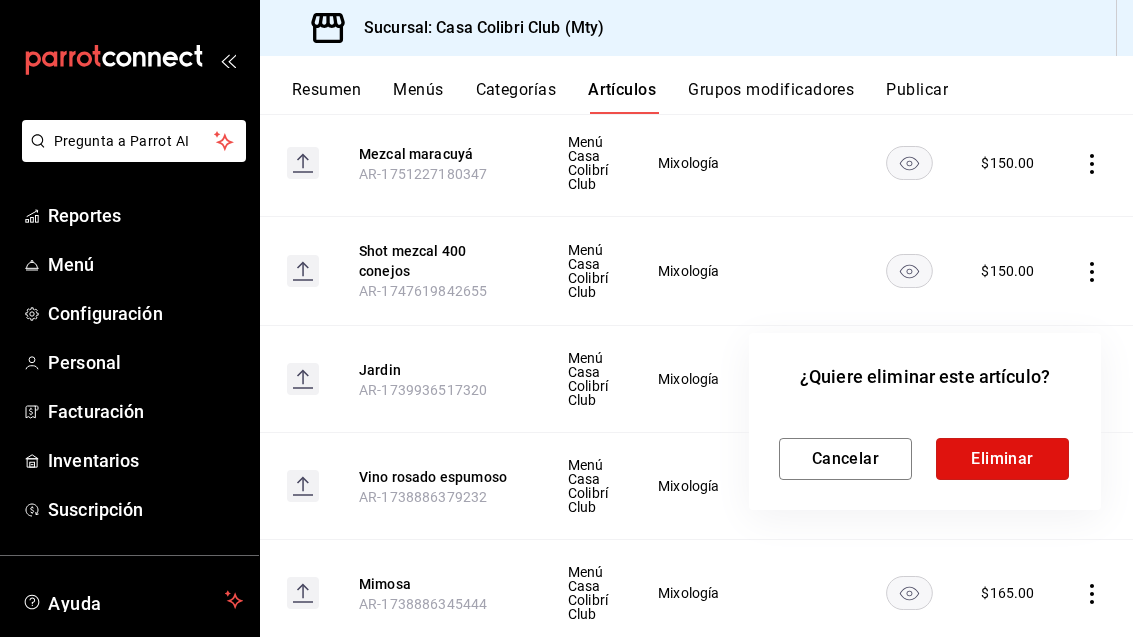 click on "Eliminar" at bounding box center (1002, 459) 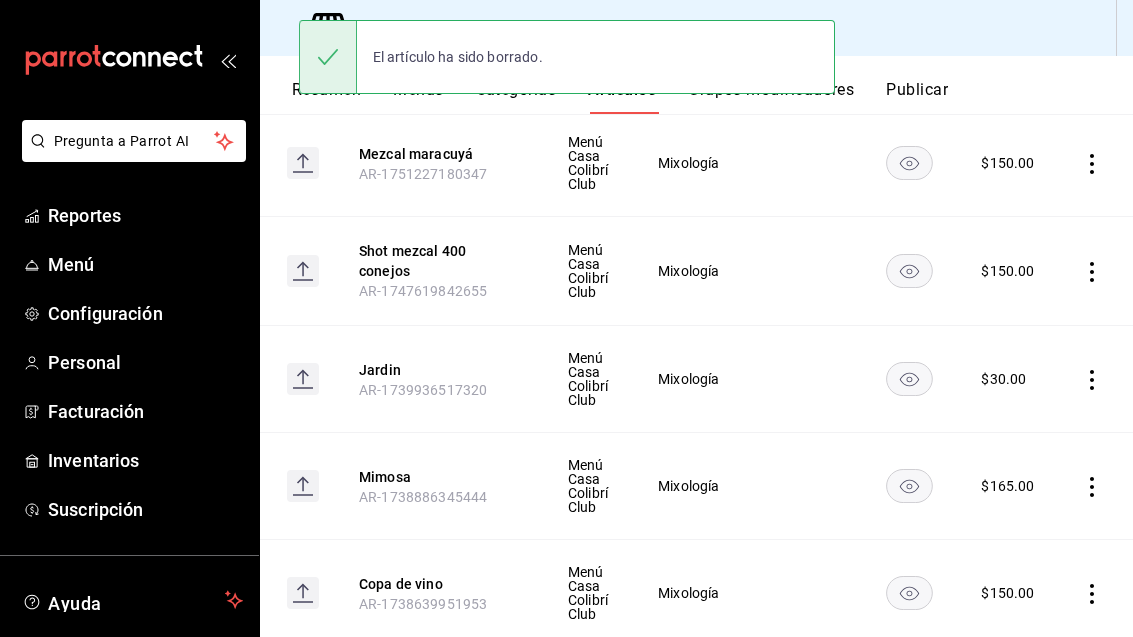 click 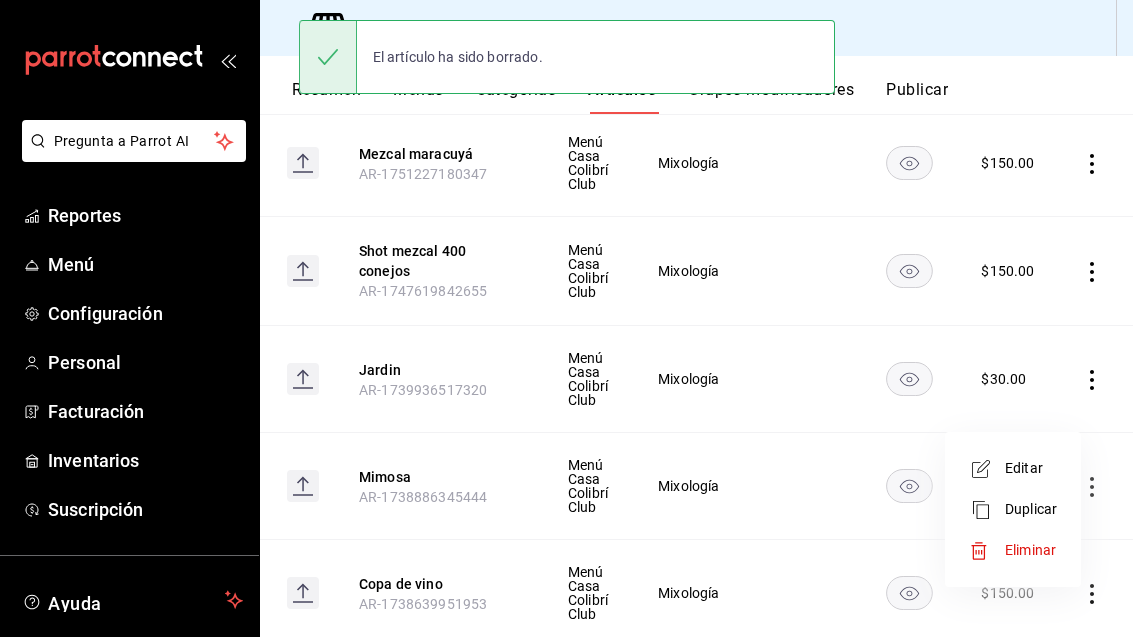 click on "Eliminar" at bounding box center (1030, 550) 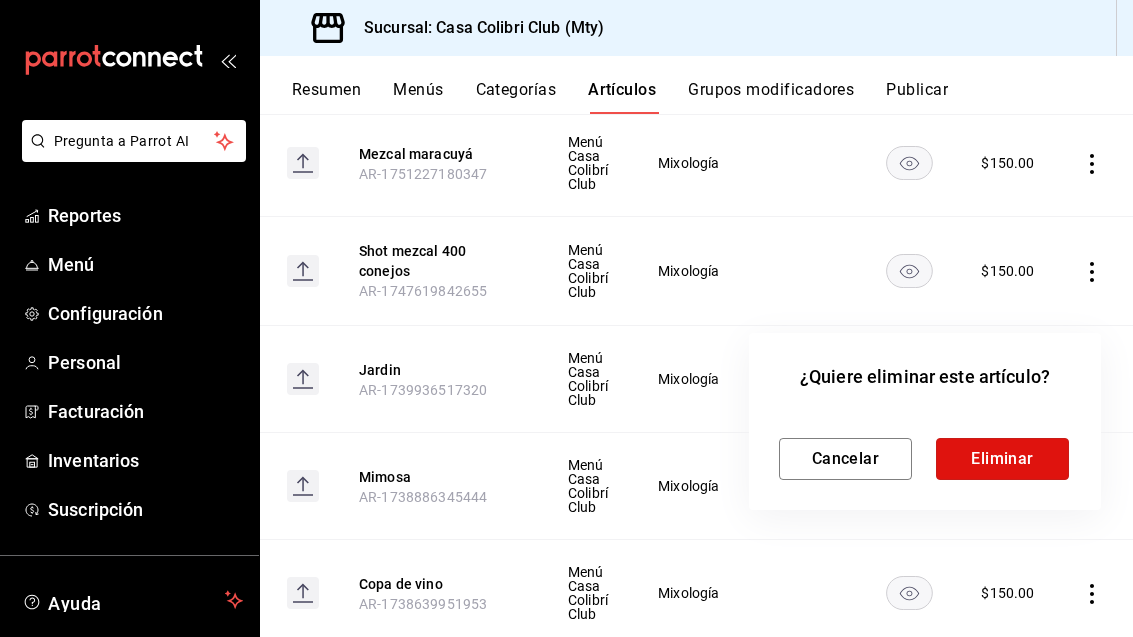 click on "Eliminar" at bounding box center (1002, 459) 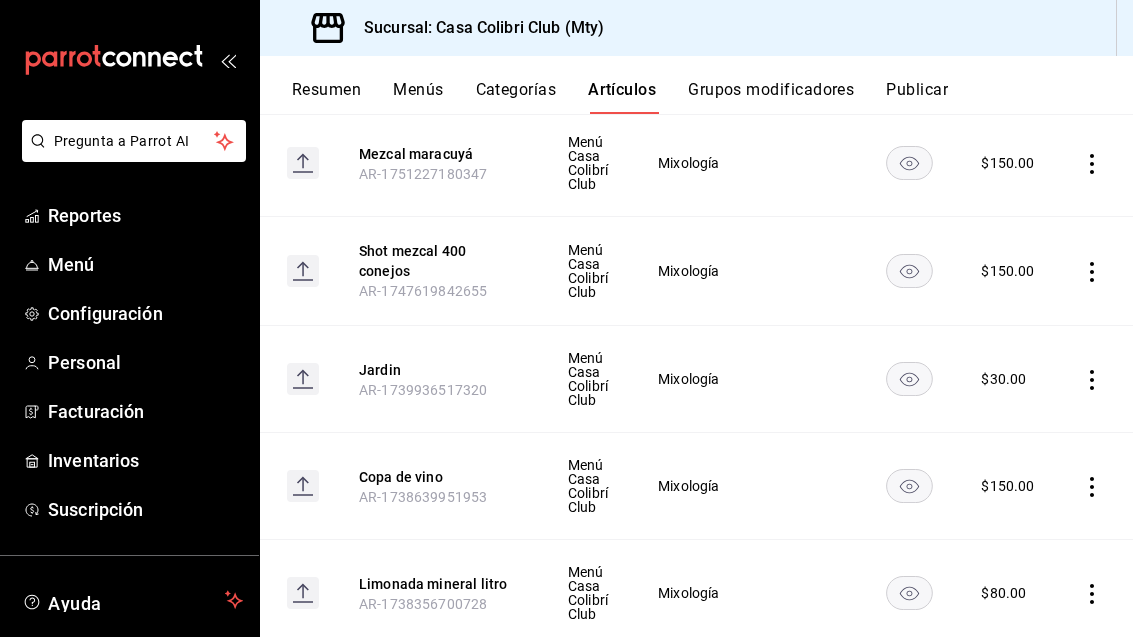 click 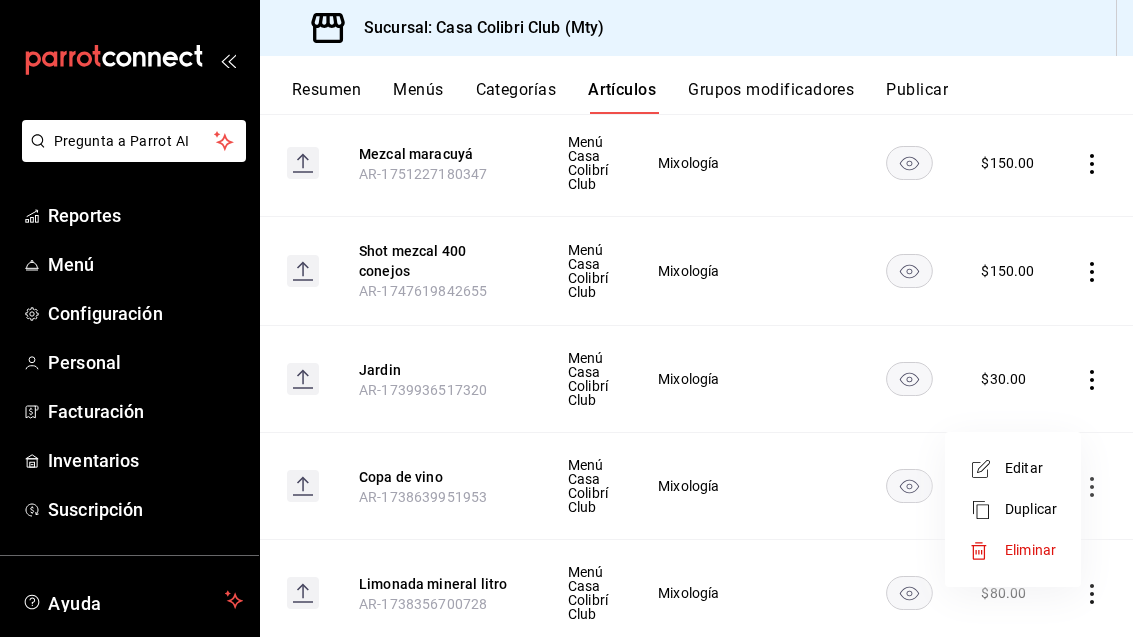 click on "Eliminar" at bounding box center (1031, 550) 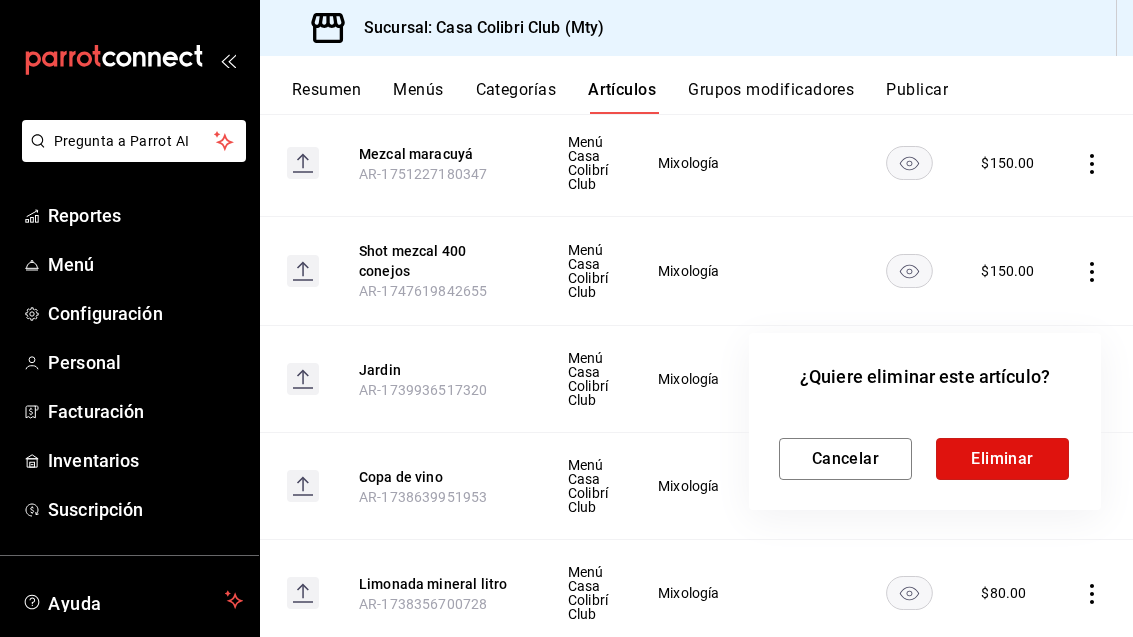 click on "Eliminar" at bounding box center [1002, 459] 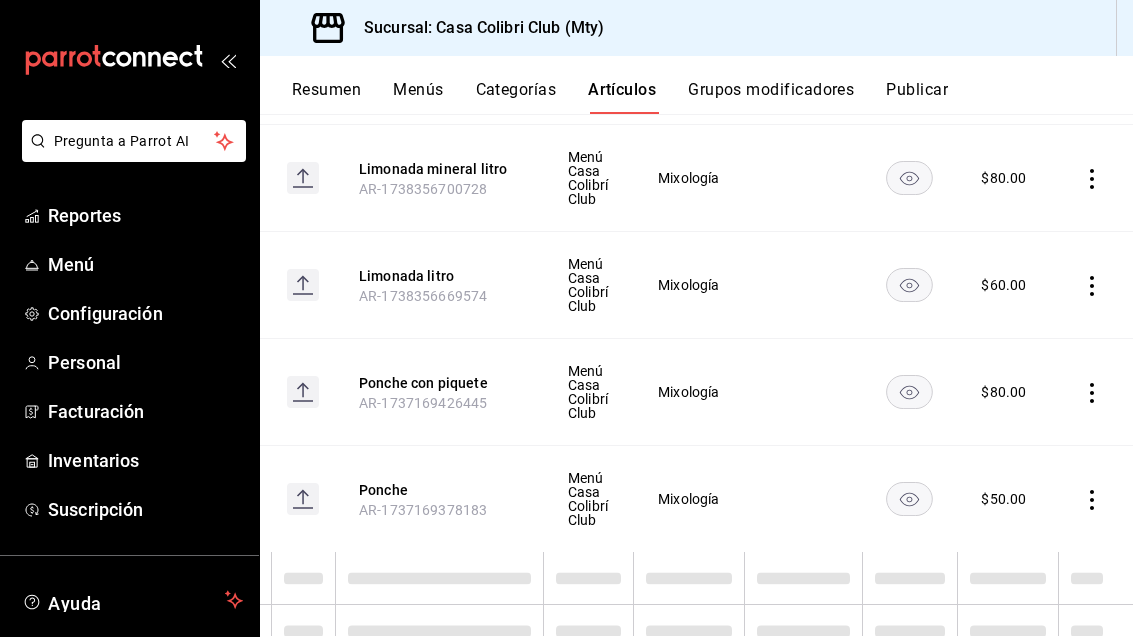 scroll, scrollTop: 0, scrollLeft: 0, axis: both 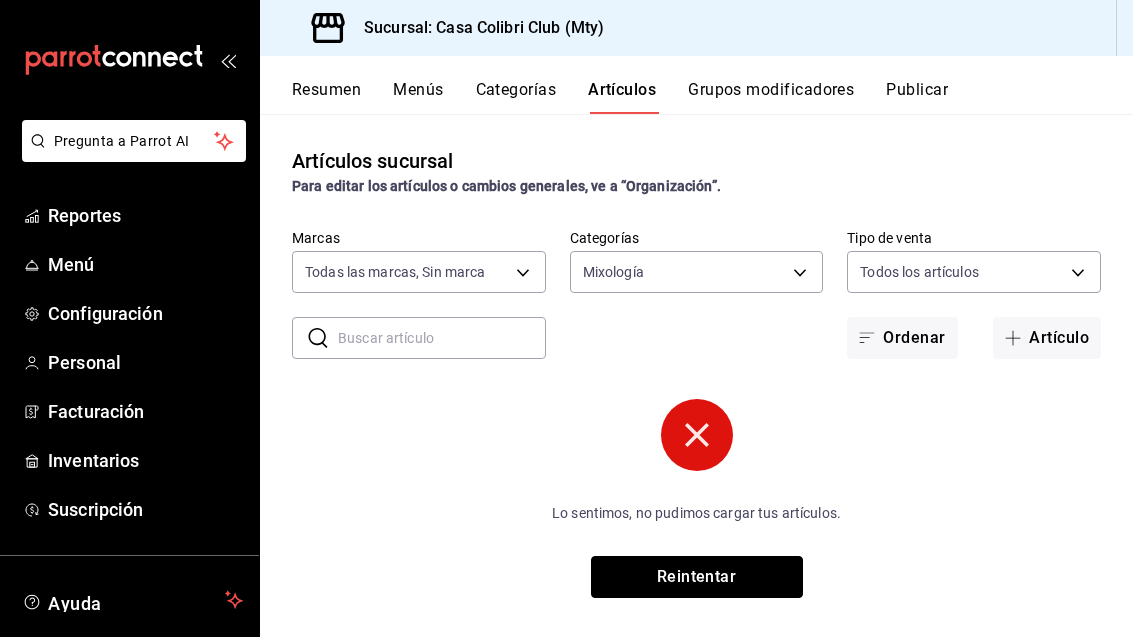 click on "Reintentar" at bounding box center [697, 577] 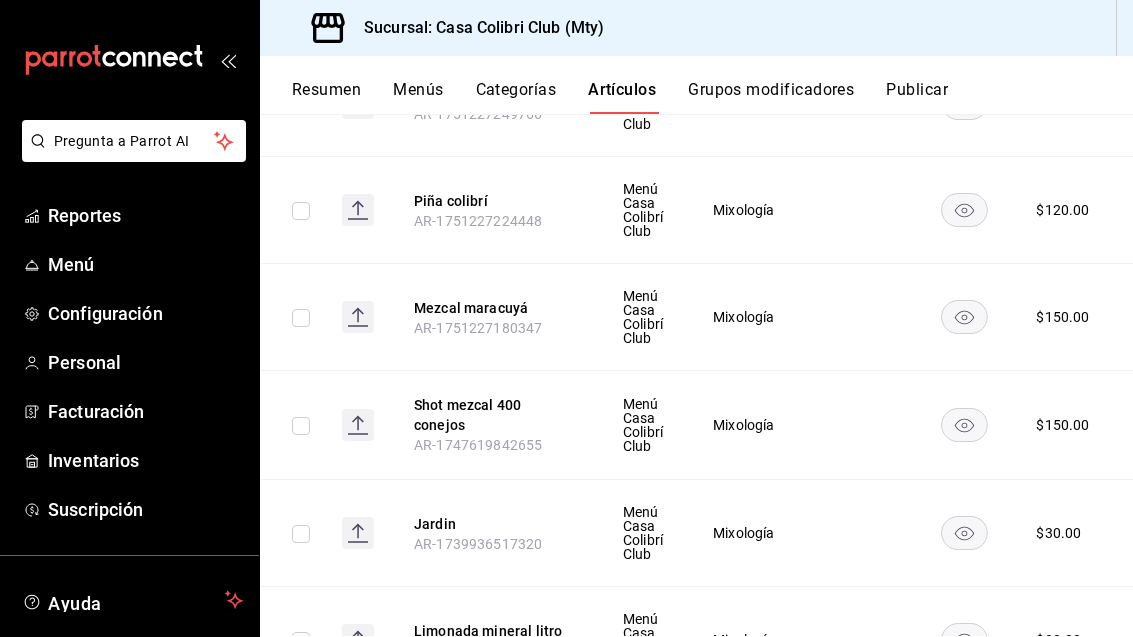 scroll, scrollTop: 587, scrollLeft: 0, axis: vertical 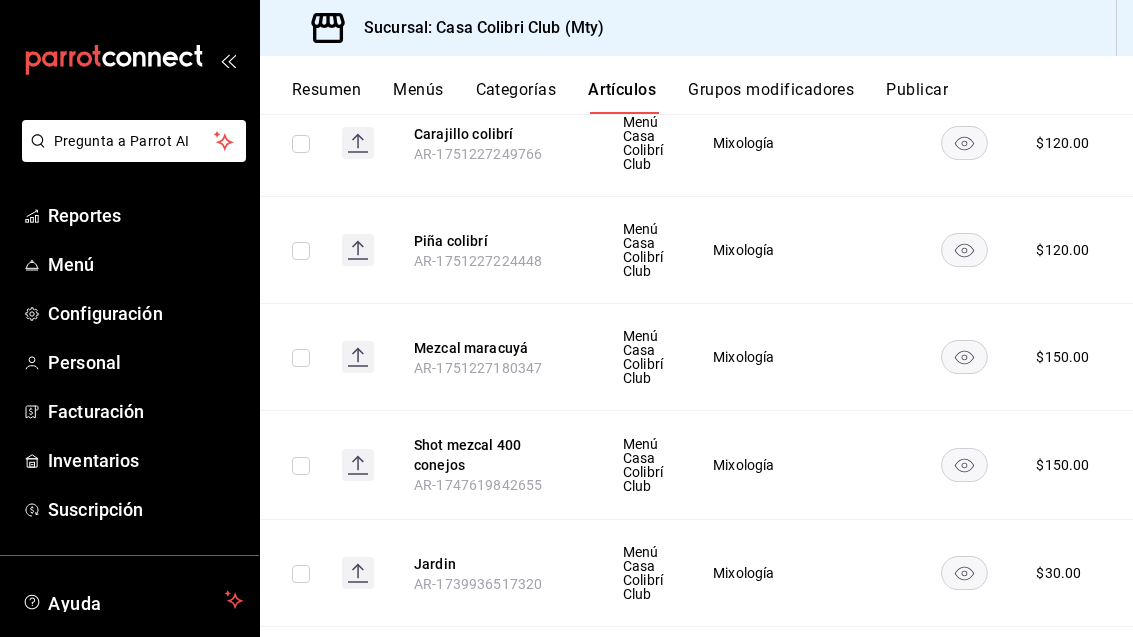click at bounding box center [858, 465] 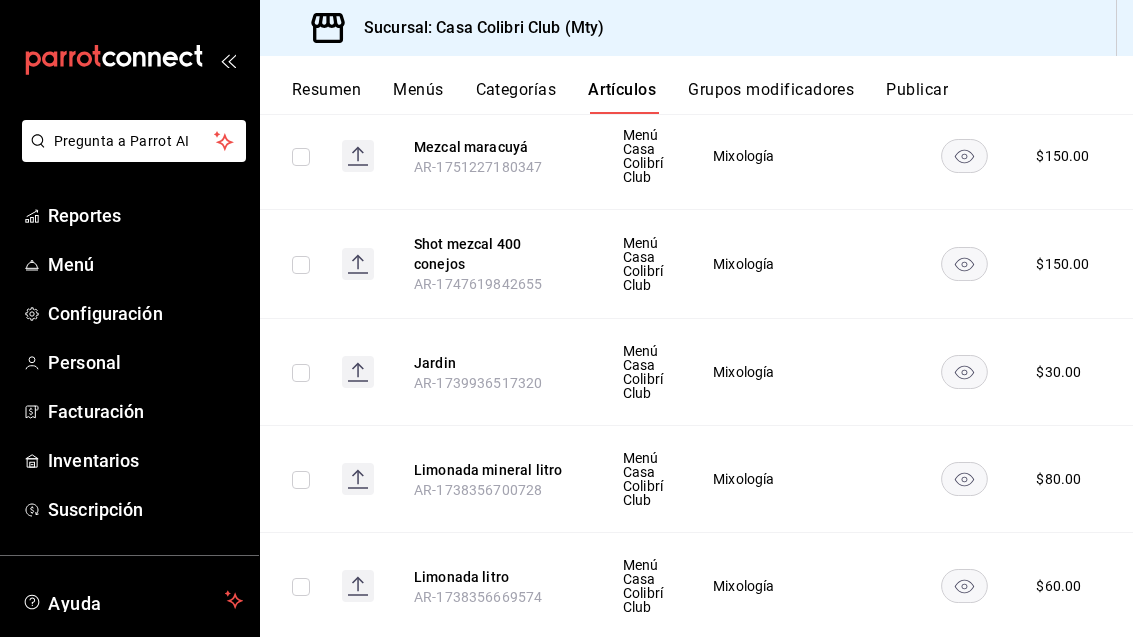 scroll, scrollTop: 786, scrollLeft: 0, axis: vertical 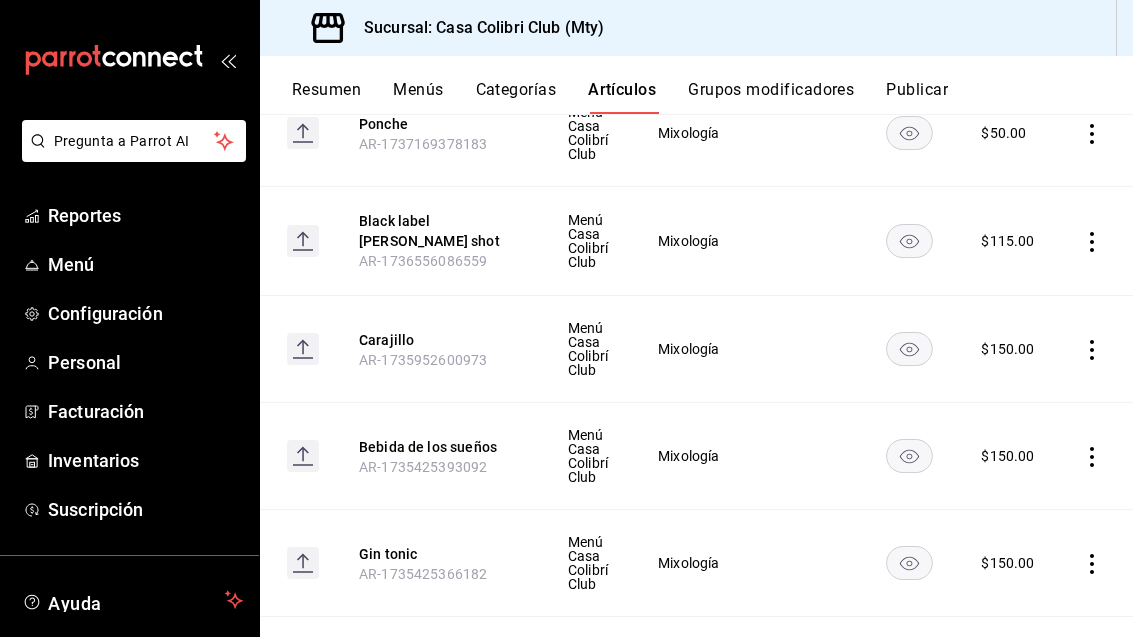 click on "Reportes" at bounding box center (145, 215) 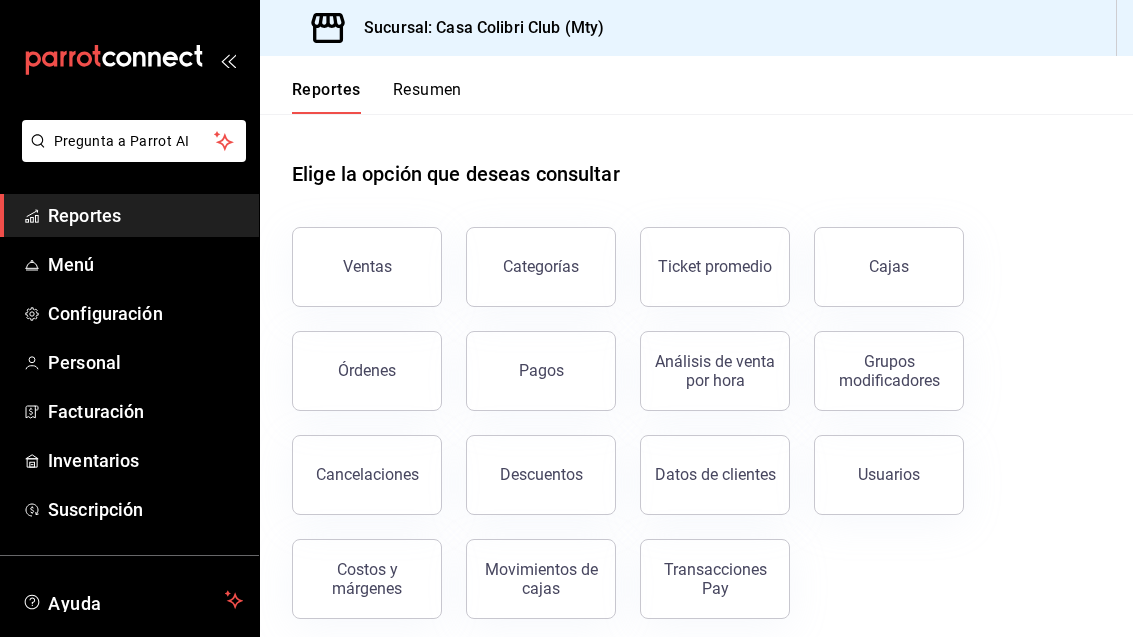 click on "Ventas" at bounding box center (367, 266) 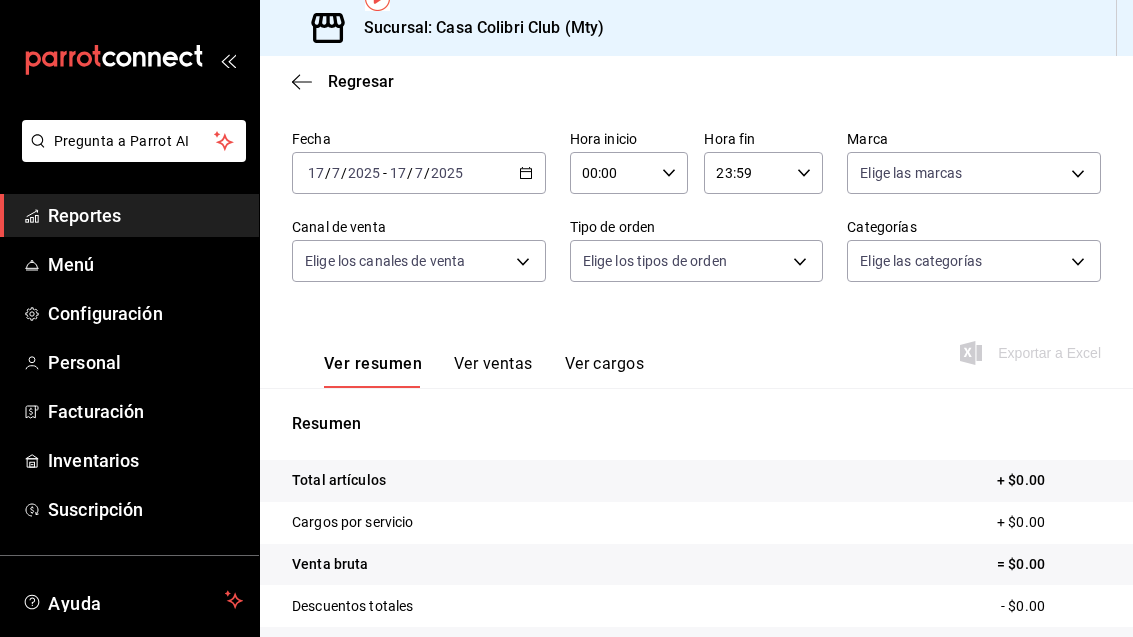 scroll, scrollTop: 83, scrollLeft: 0, axis: vertical 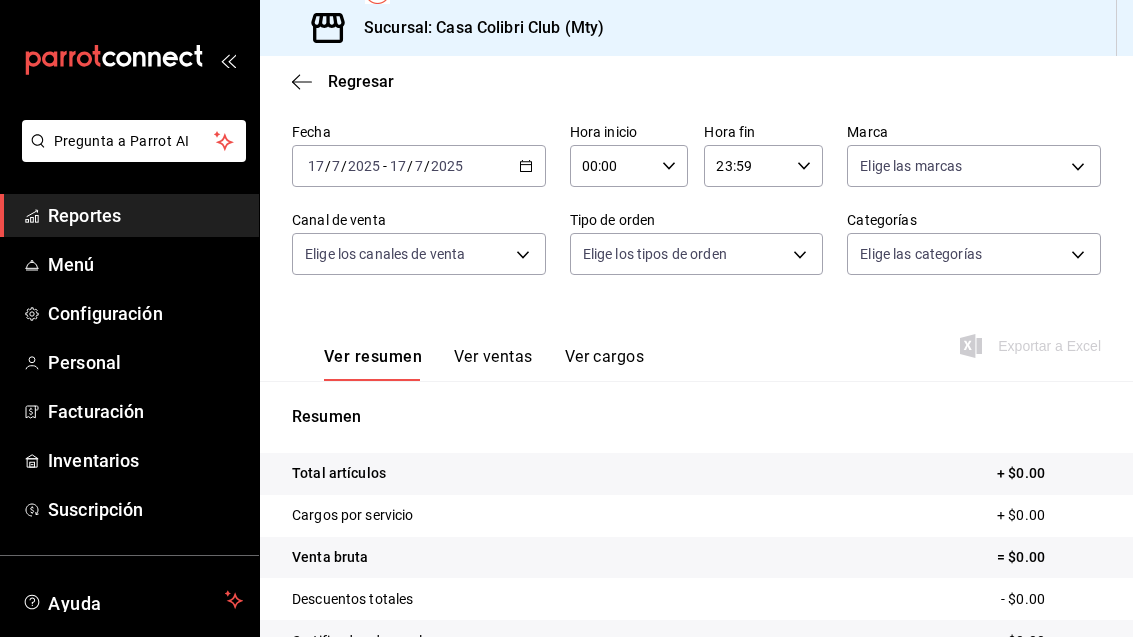 click on "Ver ventas" at bounding box center [493, 364] 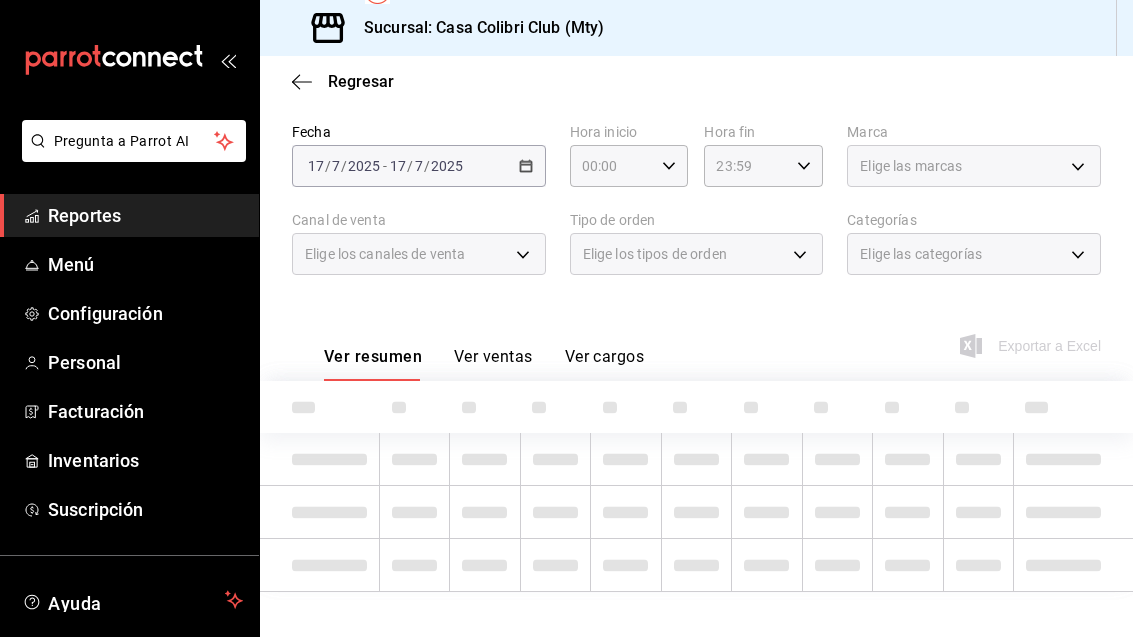 scroll, scrollTop: 38, scrollLeft: 0, axis: vertical 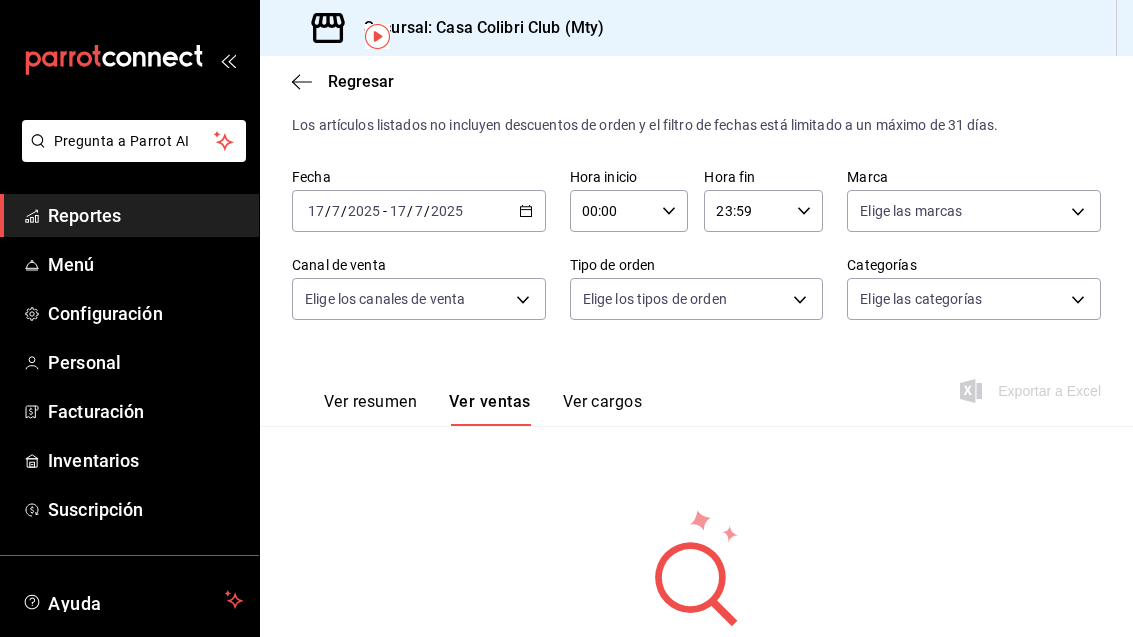 click on "[DATE] [DATE] - [DATE] [DATE]" at bounding box center [419, 211] 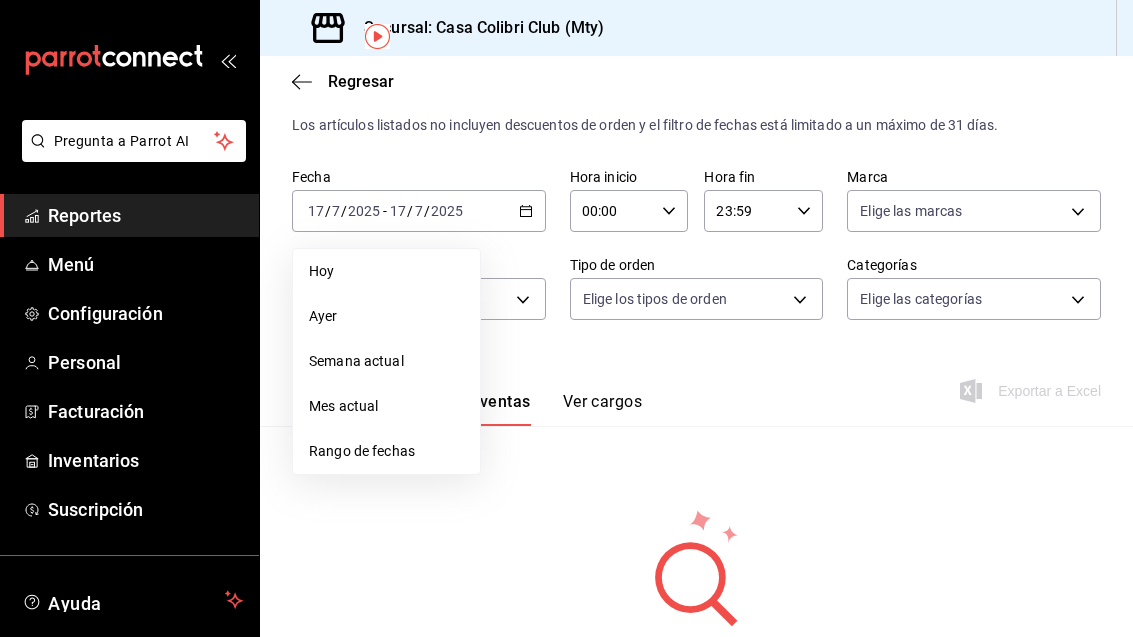 click on "Rango de fechas" at bounding box center [386, 451] 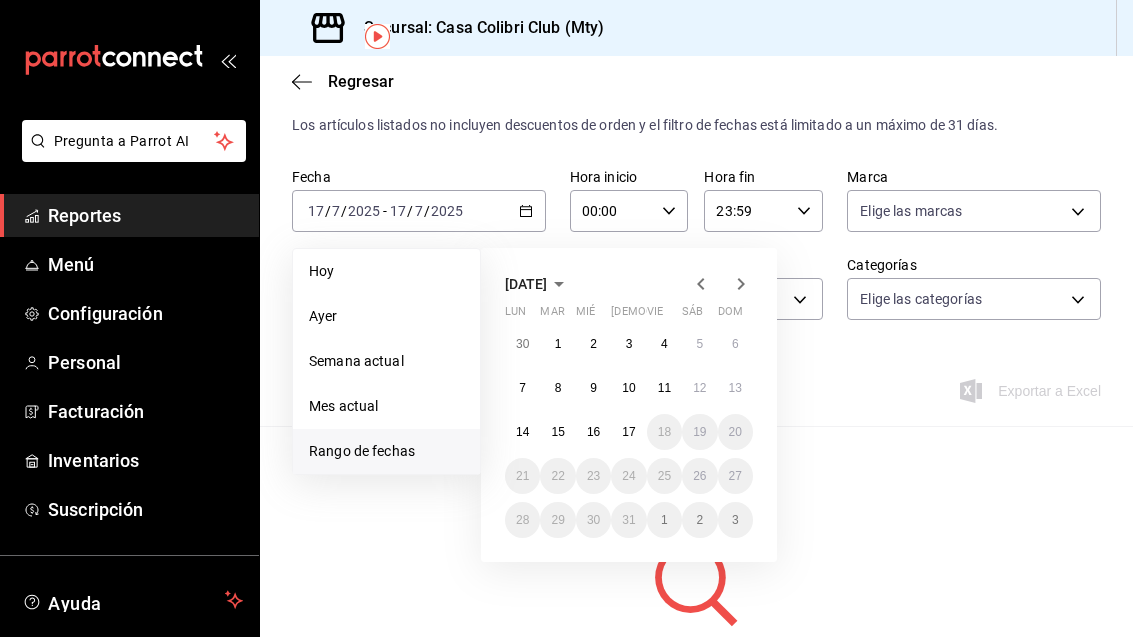 click on "1" at bounding box center [558, 344] 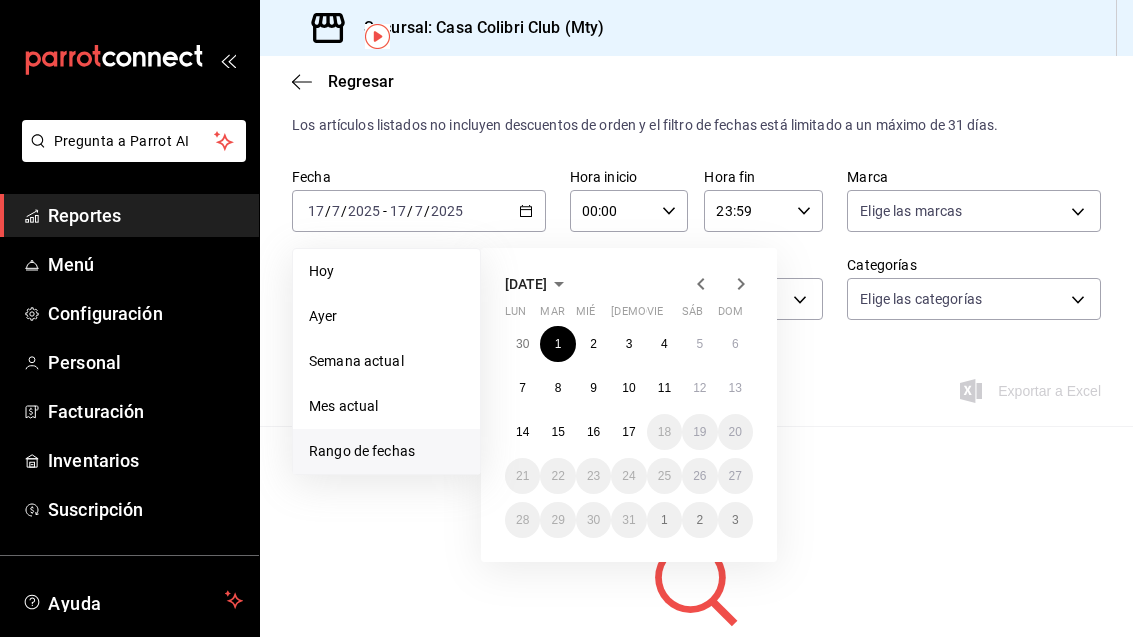 click on "17" at bounding box center (628, 432) 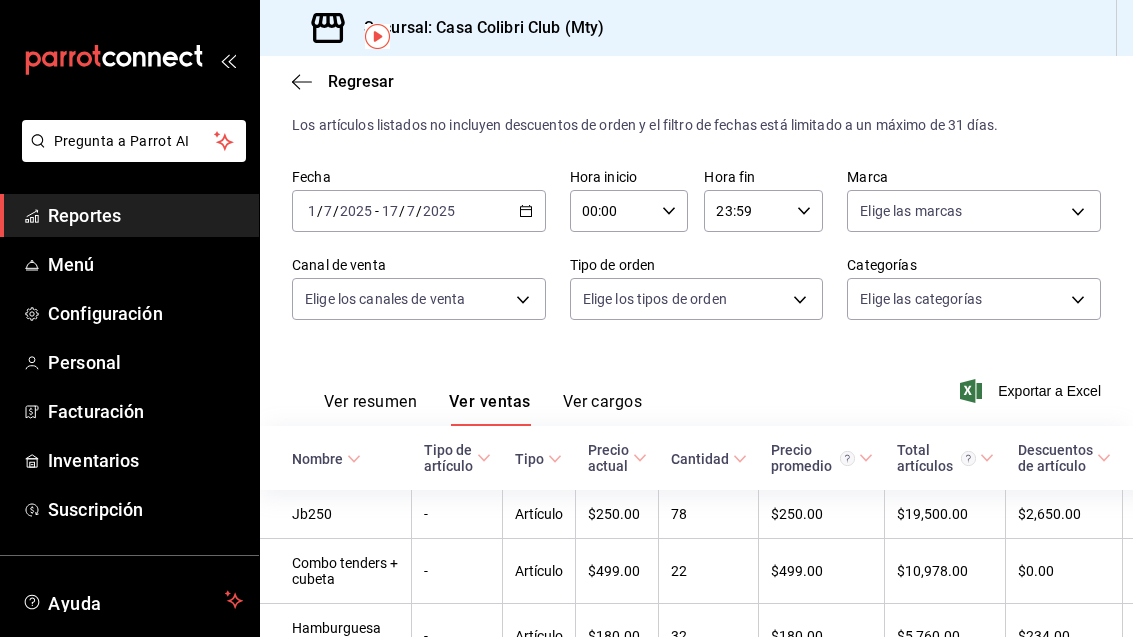 click on "Pregunta a Parrot AI Reportes   Menú   Configuración   Personal   Facturación   Inventarios   Suscripción   Ayuda Recomienda Parrot   [PERSON_NAME]   Sugerir nueva función   Sucursal: Casa Colibri Club (Mty) Regresar Ventas Los artículos listados no incluyen descuentos de orden y el filtro de fechas está limitado a un máximo de 31 días. Fecha [DATE] [DATE] - [DATE] [DATE] Hora inicio 00:00 Hora inicio Hora fin 23:59 Hora fin Marca Elige las marcas Canal de venta Elige los canales de venta Tipo de orden Elige los tipos de orden Categorías Elige las categorías Ver resumen Ver ventas Ver cargos Exportar a Excel Nombre Tipo de artículo Tipo Precio actual Cantidad Precio promedio   Total artículos   Descuentos de artículo Venta total Impuestos Venta neta Jb250 - Artículo $250.00 78 $250.00 $19,500.00 $2,650.00 $16,850.00 $2,324.14 $14,525.86 Combo tenders + cubeta - Artículo $499.00 22 $499.00 $10,978.00 $0.00 $10,978.00 $1,514.21 $9,463.79 Hamburguesa Colibri - Artículo 32 -" at bounding box center [566, 318] 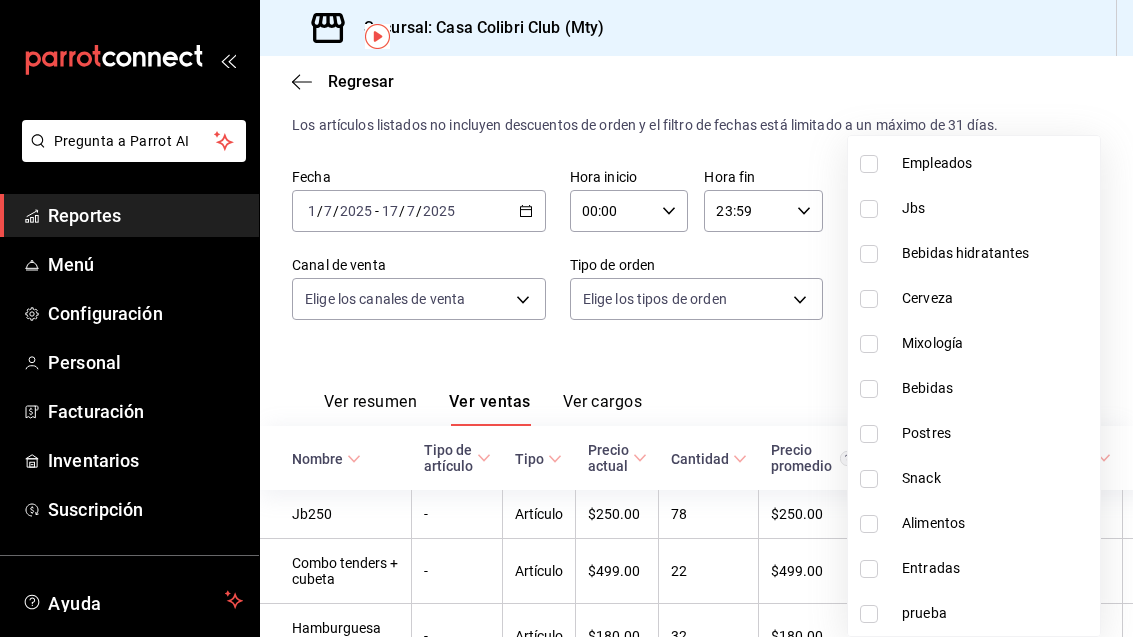 scroll, scrollTop: 290, scrollLeft: 0, axis: vertical 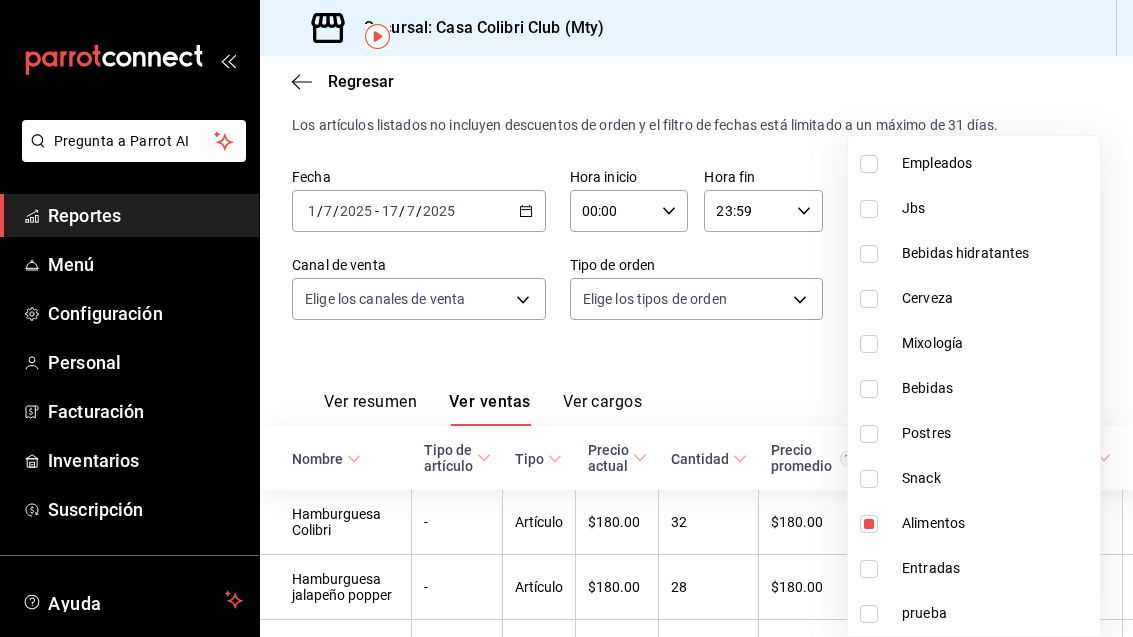 click at bounding box center (566, 318) 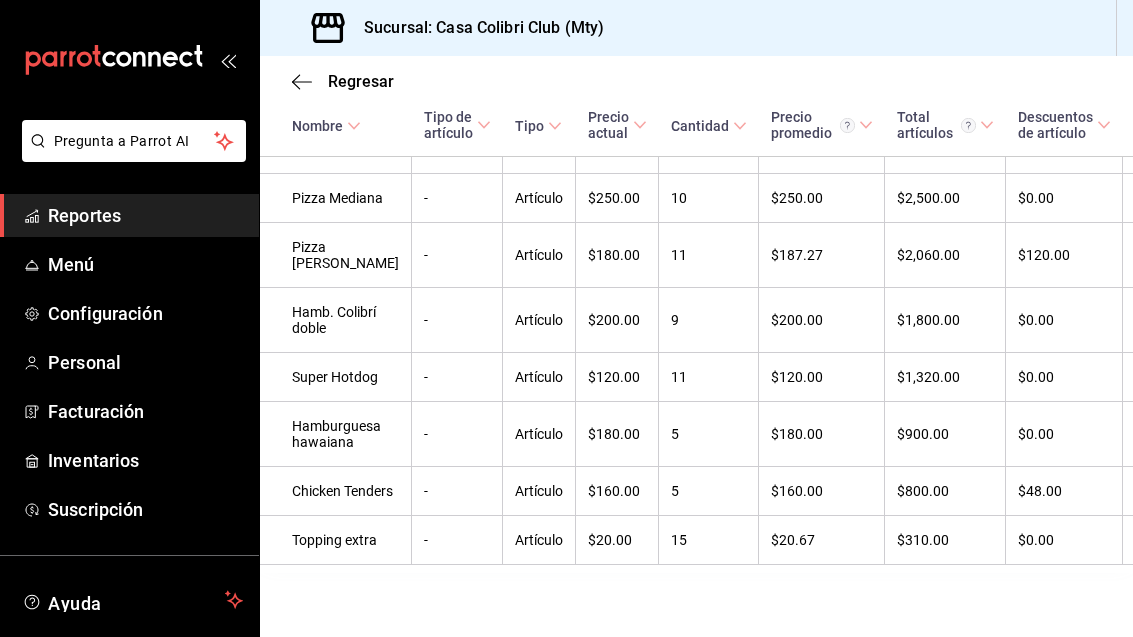 scroll, scrollTop: 759, scrollLeft: 0, axis: vertical 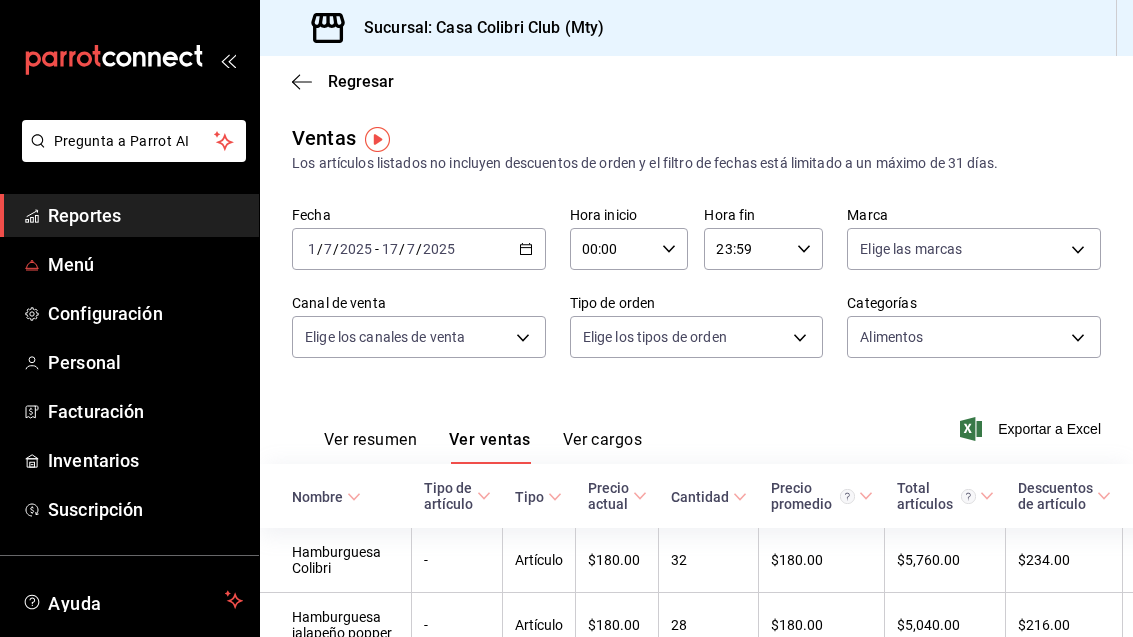 click on "Menú" at bounding box center [145, 264] 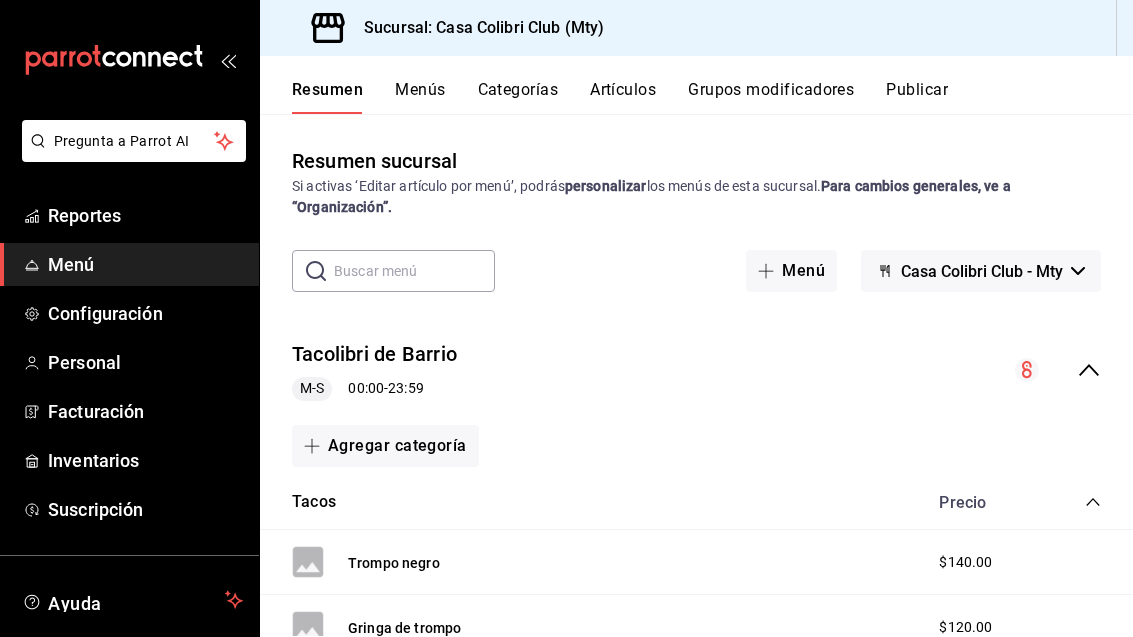 click on "Categorías" at bounding box center (518, 97) 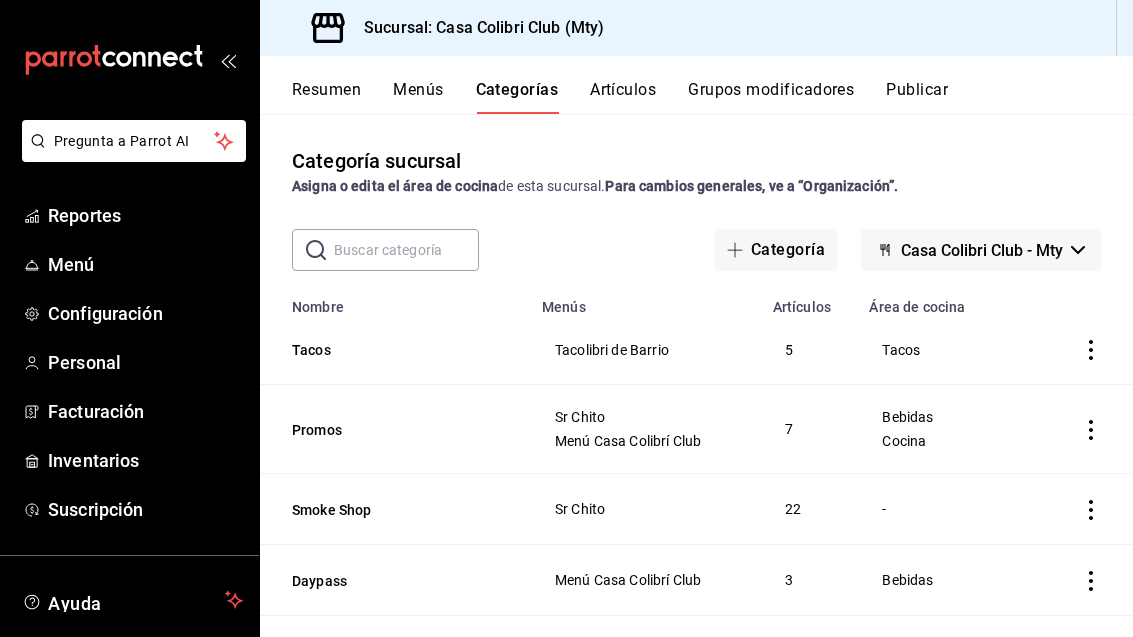 click on "Categoría" at bounding box center [776, 250] 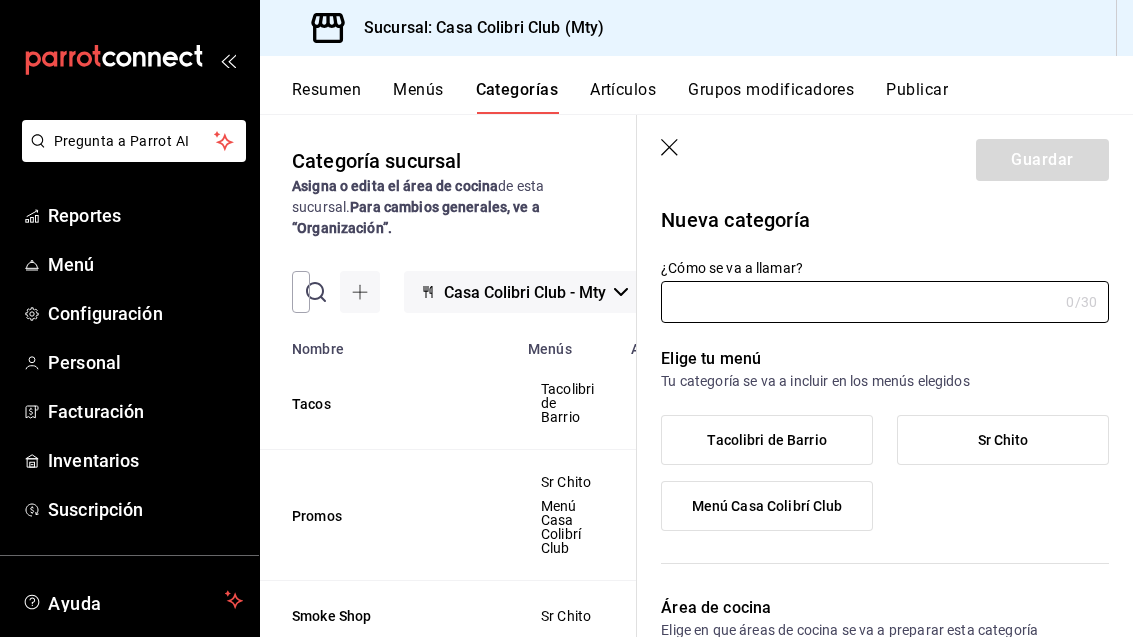 click on "¿Cómo se va a llamar?" at bounding box center [859, 302] 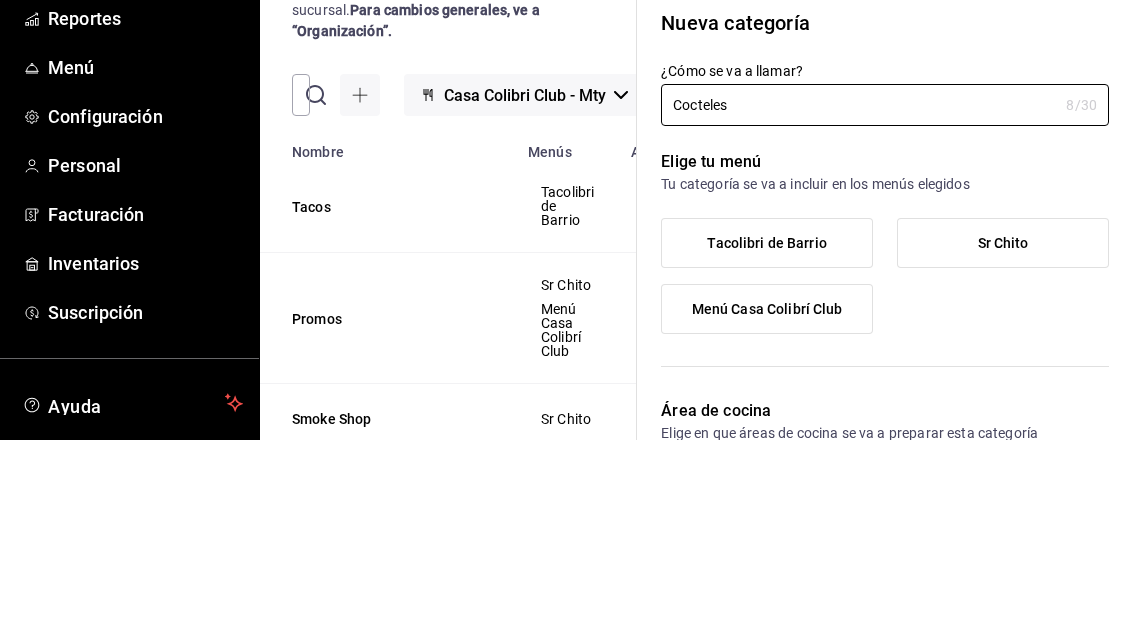 type on "Cocteles" 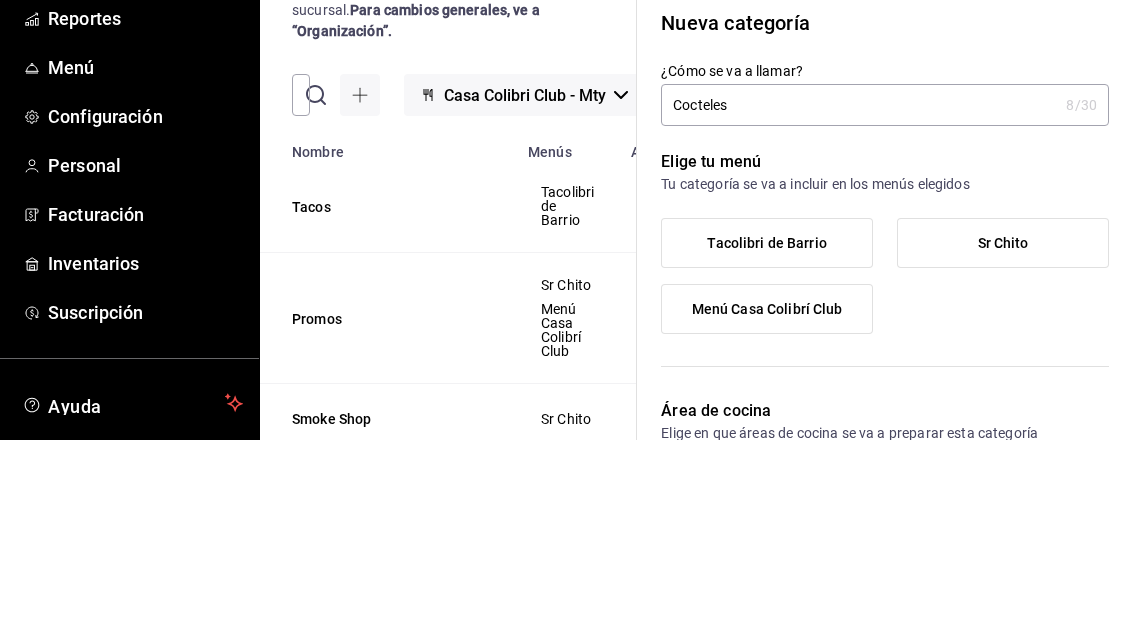 scroll, scrollTop: 64, scrollLeft: 0, axis: vertical 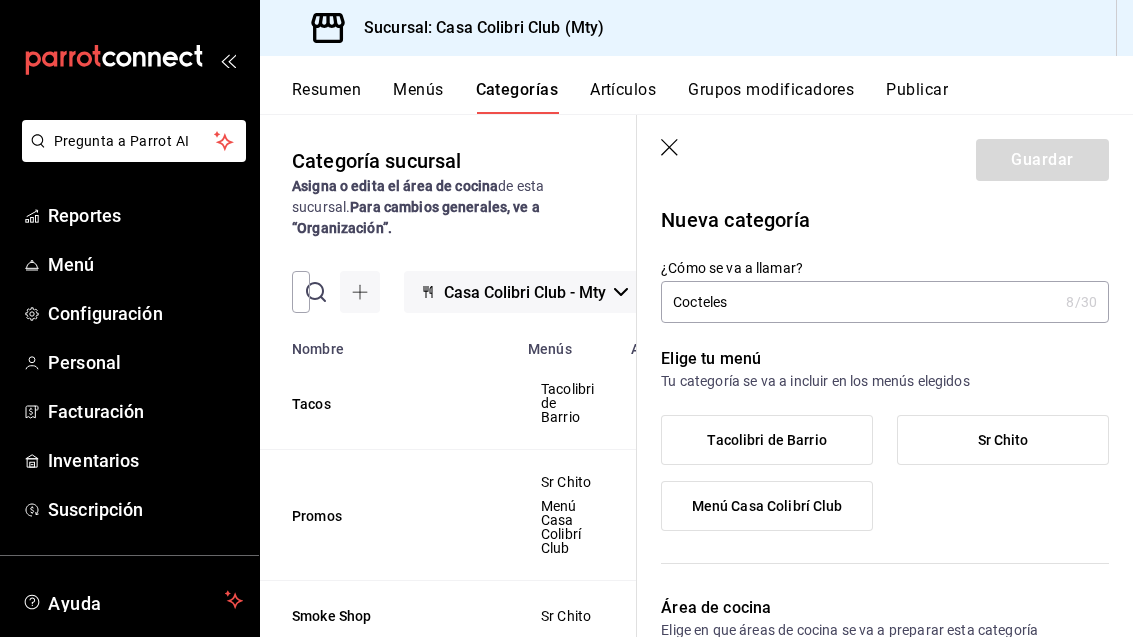 click on "Cocteles" at bounding box center [859, 302] 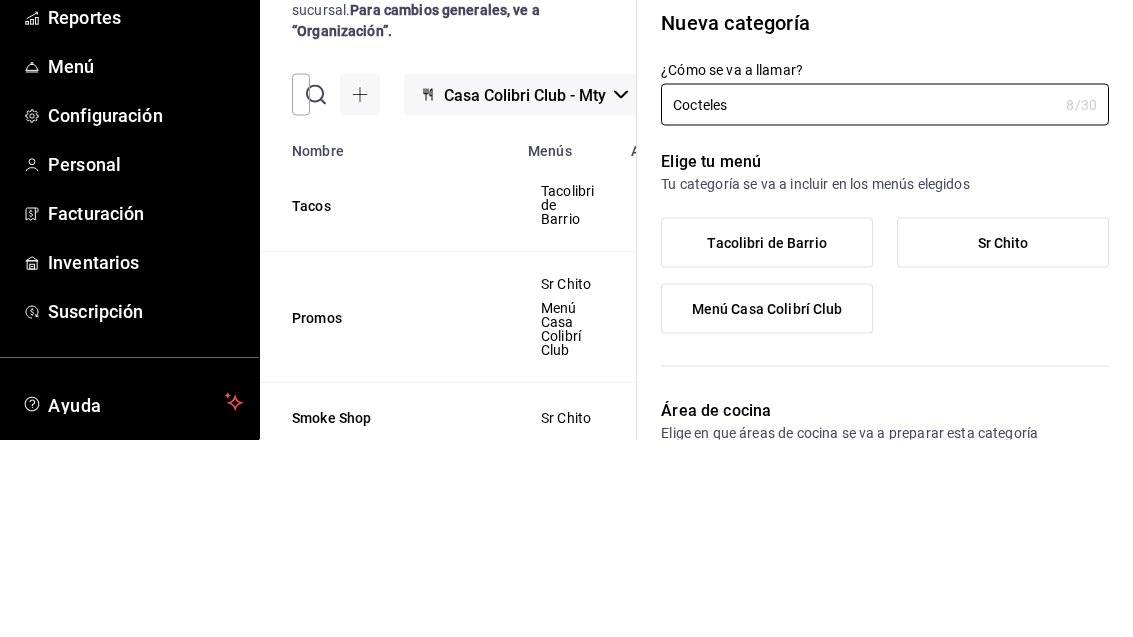 click on "Cocteles" at bounding box center (859, 302) 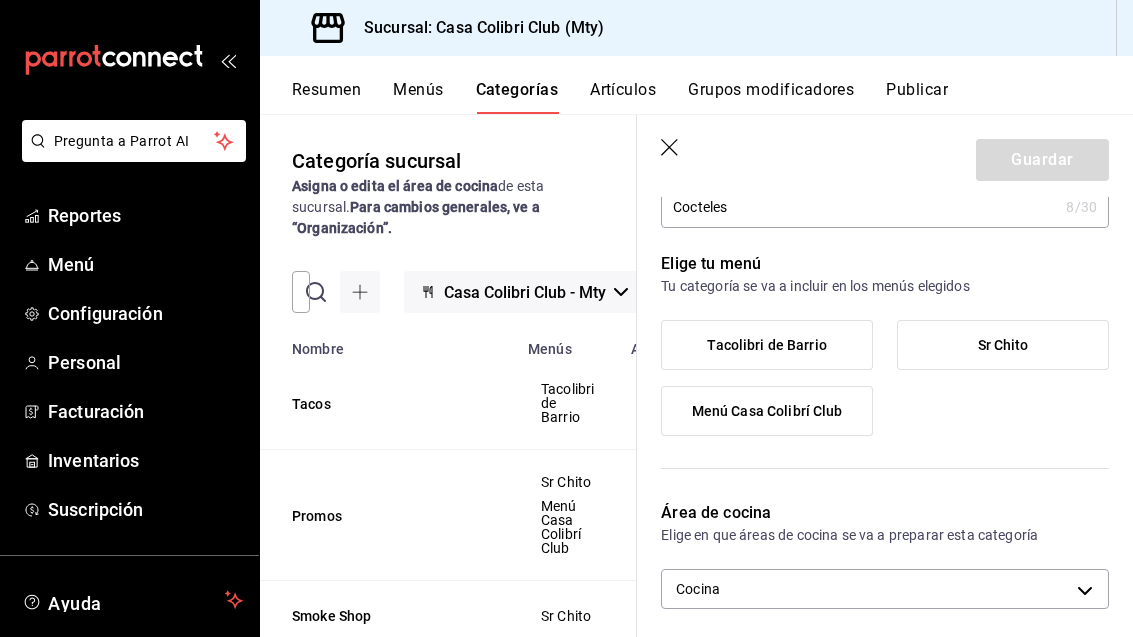 scroll, scrollTop: 94, scrollLeft: 0, axis: vertical 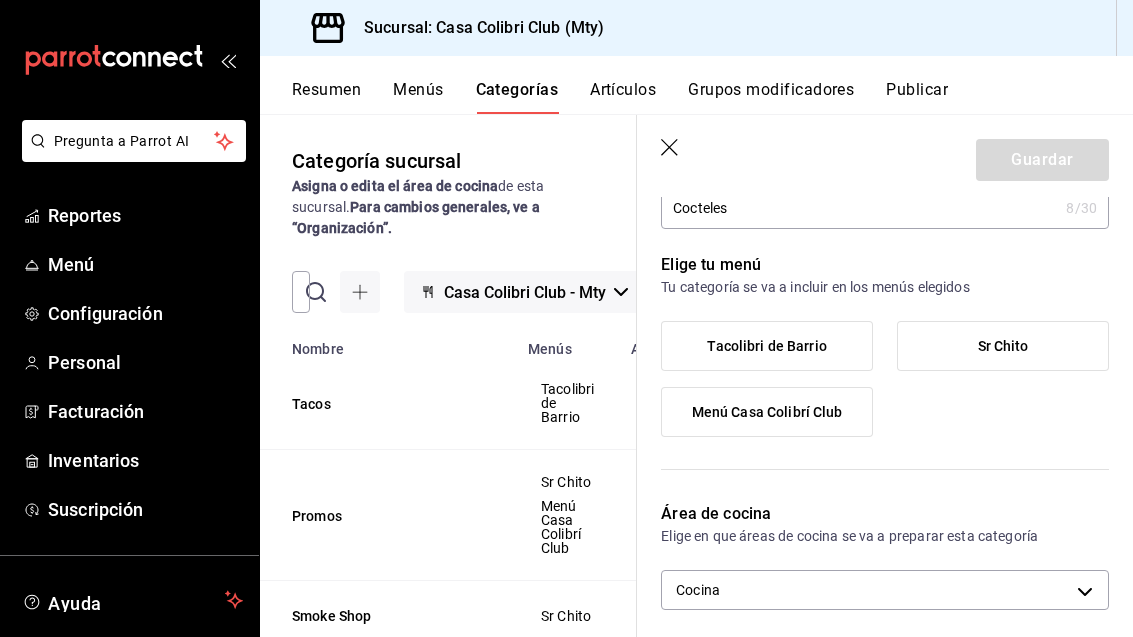 click on "Menú Casa Colibrí Club" at bounding box center (767, 412) 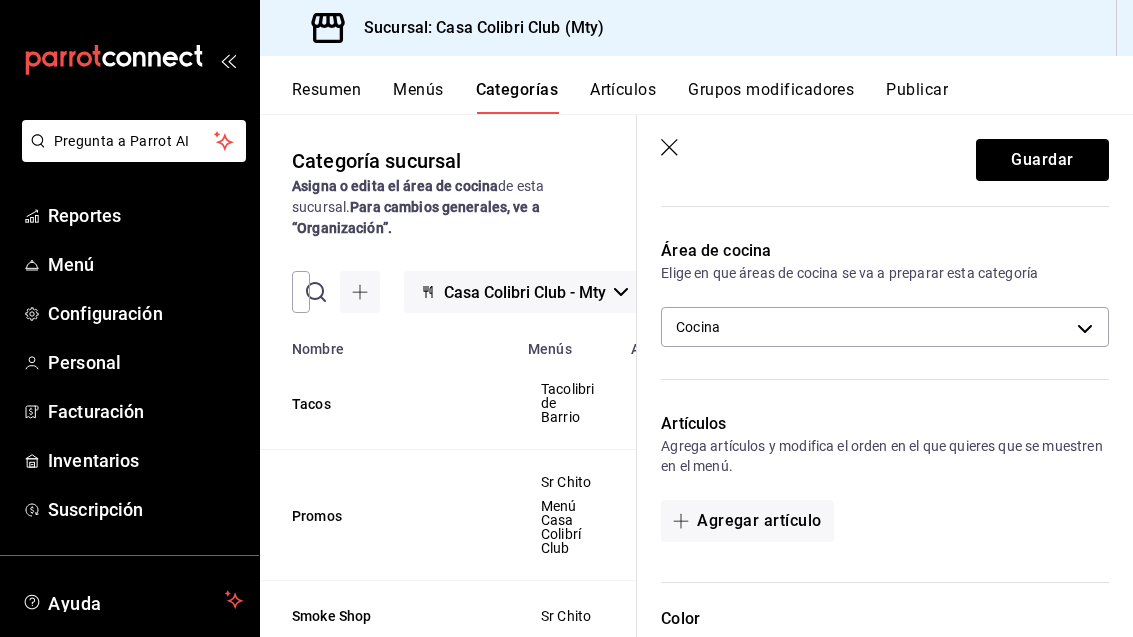 scroll, scrollTop: 356, scrollLeft: 0, axis: vertical 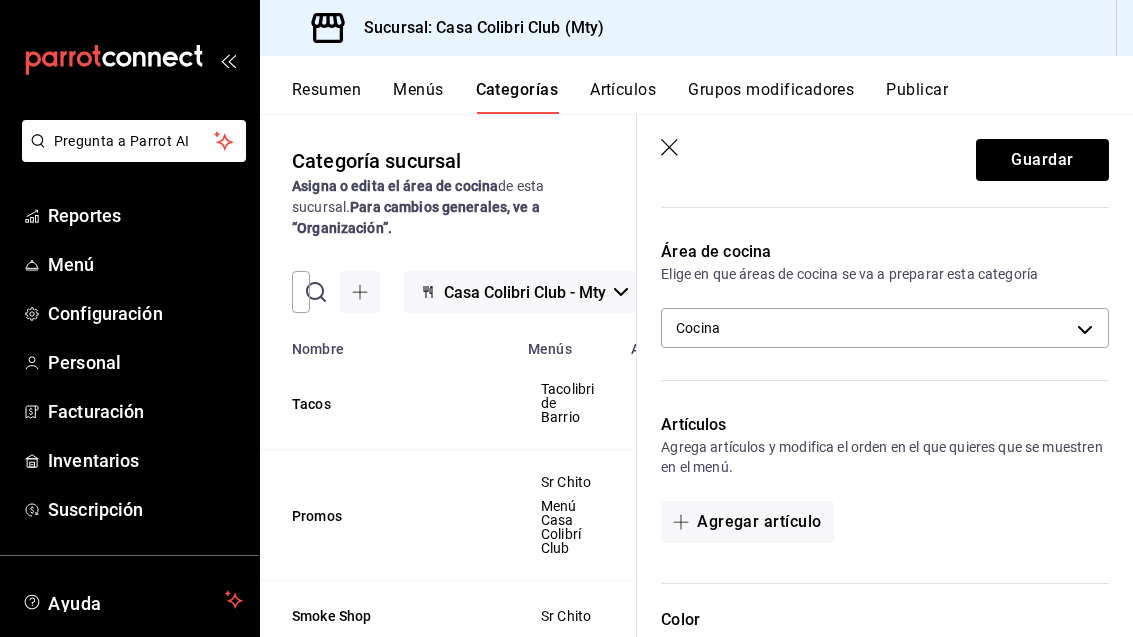 click on "Pregunta a Parrot AI Reportes   Menú   Configuración   Personal   Facturación   Inventarios   Suscripción   Ayuda Recomienda Parrot   [PERSON_NAME]   Sugerir nueva función   Sucursal: Casa Colibri Club (Mty) Resumen Menús Categorías Artículos Grupos modificadores Publicar Categoría sucursal Asigna o edita el área de cocina  de esta sucursal.  Para cambios generales, ve a “Organización”. ​ ​ Casa Colibri Club - Mty Nombre Menús Artículos Tacos Tacolibri de Barrio 5 Promos [PERSON_NAME] Menú Casa Colibrí Club 7 Smoke Shop [PERSON_NAME] 22 Daypass Menú Casa Colibrí Club 3 Empleados Menú Casa Colibrí Club 2 Jbs Menú Casa Colibrí Club 14 Bebidas hidratantes Menú Casa Colibrí Club 1 Cerveza Menú Casa Colibrí Club 23 Mixología Menú Casa Colibrí Club 20 Bebidas Menú Casa Colibrí Club 22 Postres Menú Casa Colibrí Club 9 Snack Menú Casa Colibrí Club 9 Alimentos Menú Casa Colibrí Club 21 Entradas Menú Casa Colibrí Club 3 Guardar Nueva categoría ¿Cómo se va a llamar? Cocteles 8 /30" at bounding box center (566, 318) 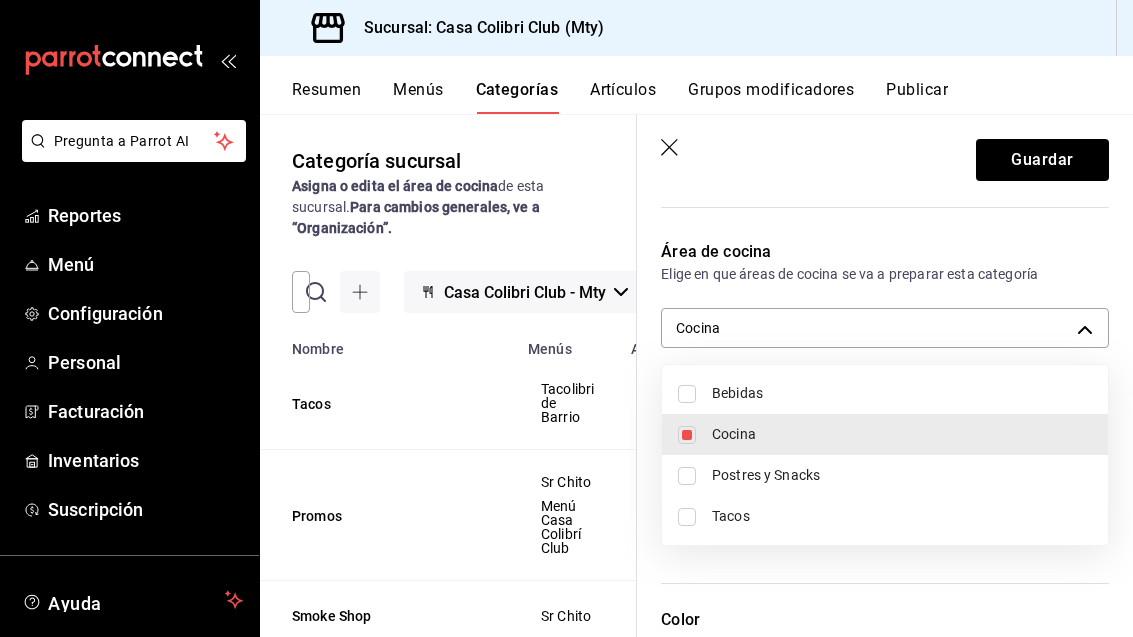click at bounding box center (687, 394) 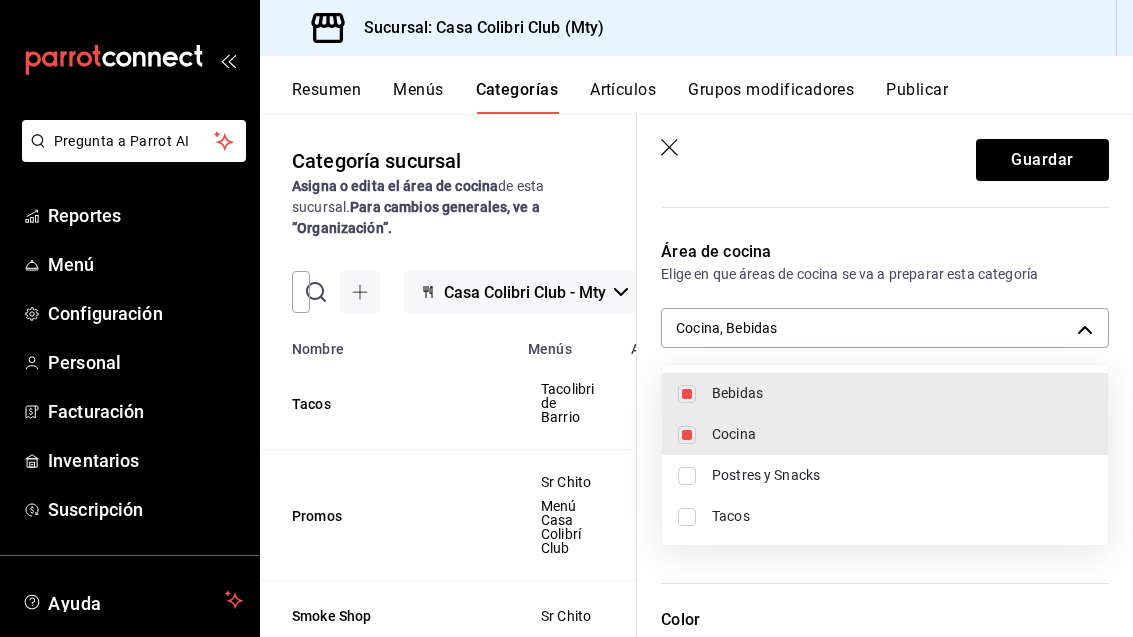 click at bounding box center [687, 435] 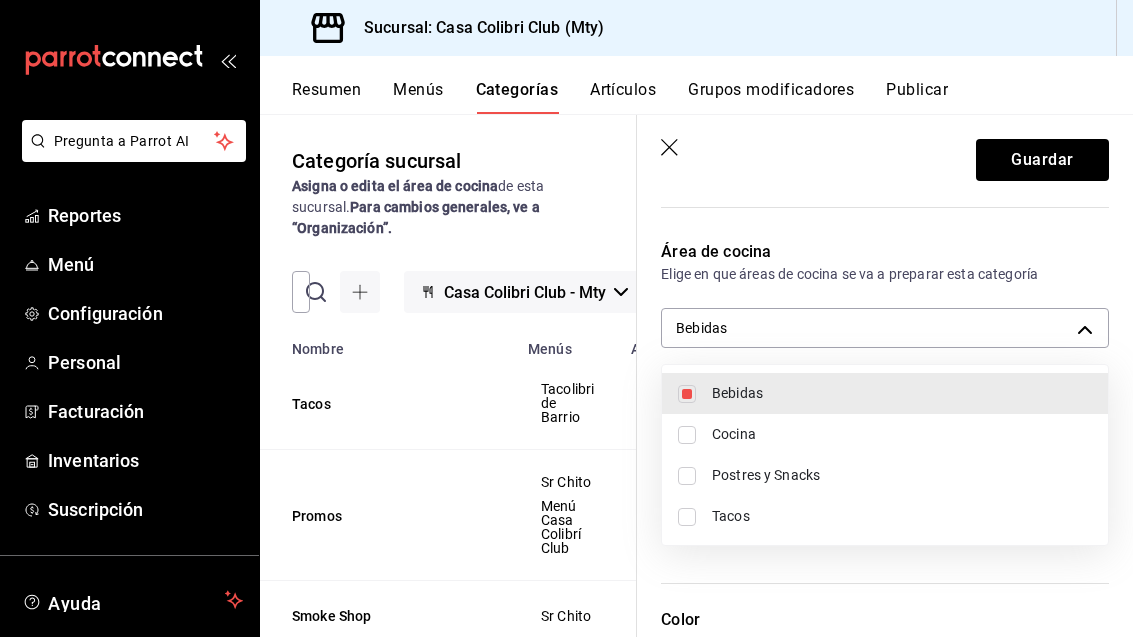 click at bounding box center (566, 318) 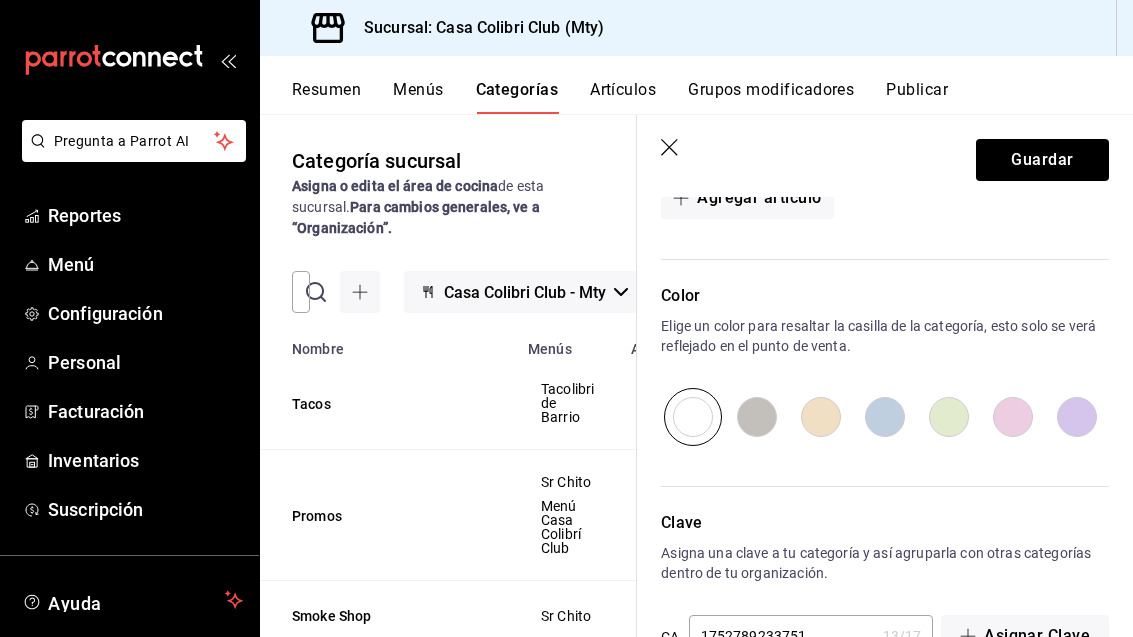 scroll, scrollTop: 678, scrollLeft: 0, axis: vertical 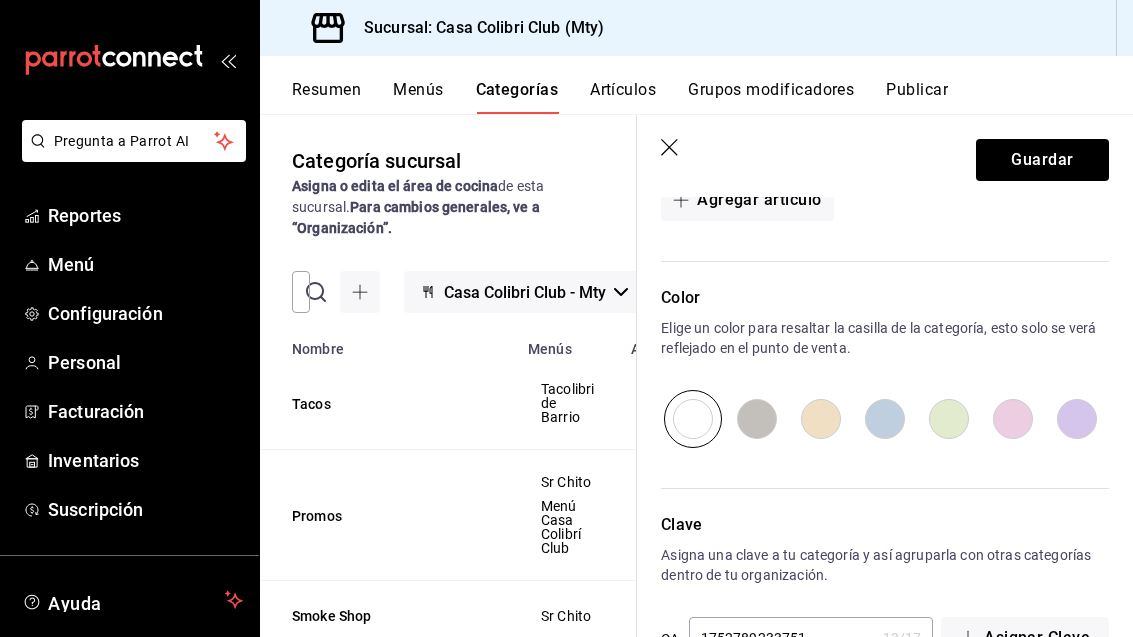 click at bounding box center [949, 419] 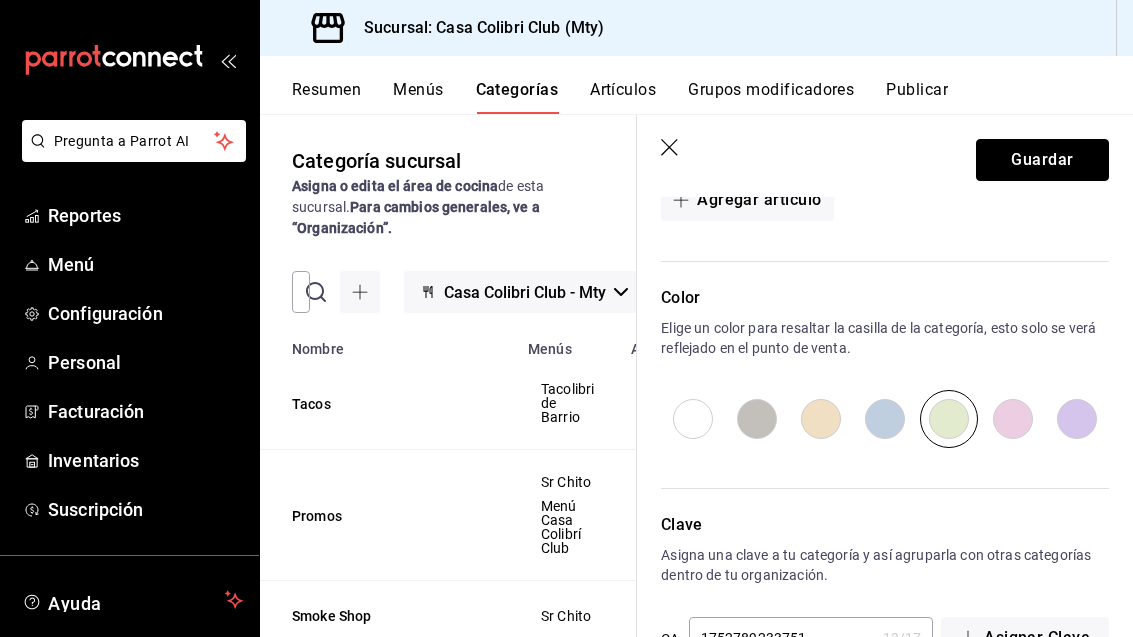 click on "Guardar" at bounding box center [1042, 160] 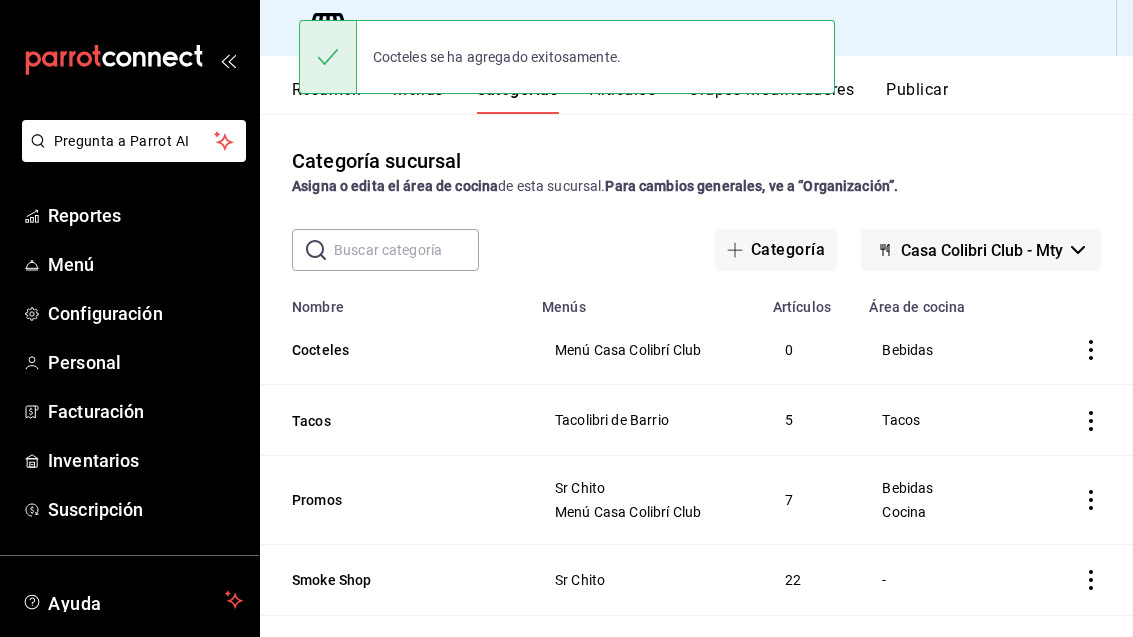 scroll, scrollTop: 0, scrollLeft: 0, axis: both 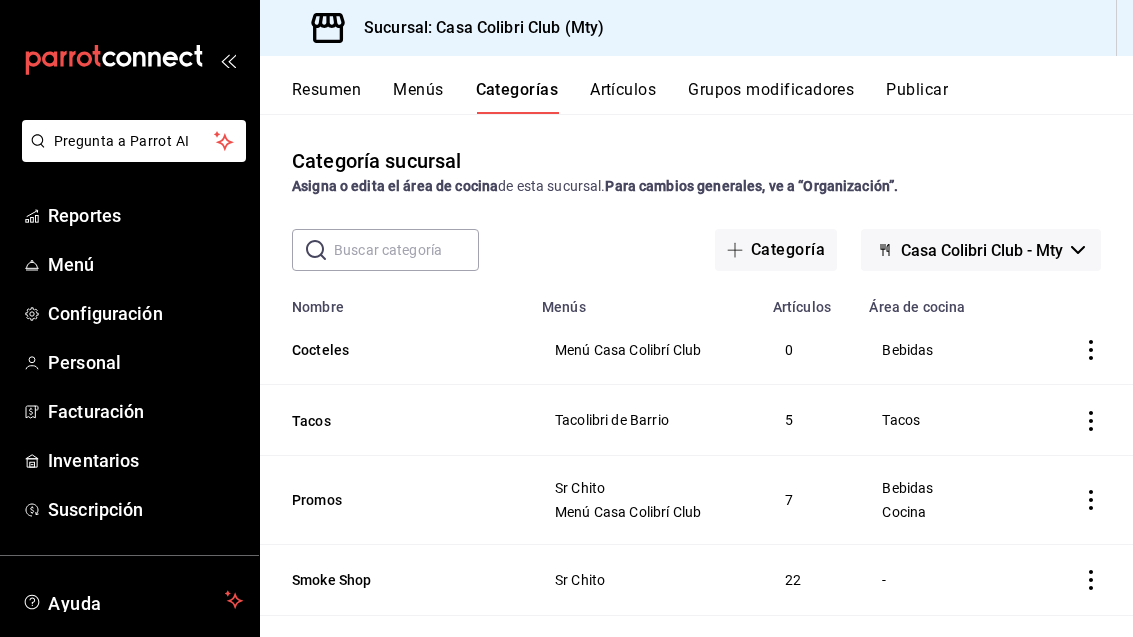 click on "Categoría" at bounding box center [776, 250] 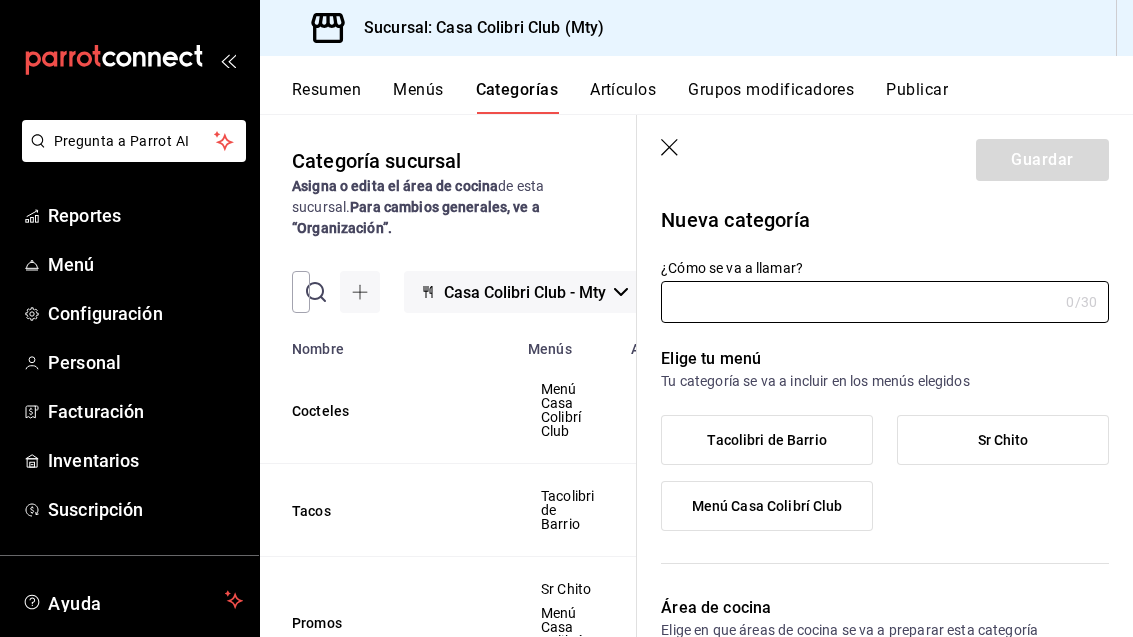click on "¿Cómo se va a llamar?" at bounding box center (859, 302) 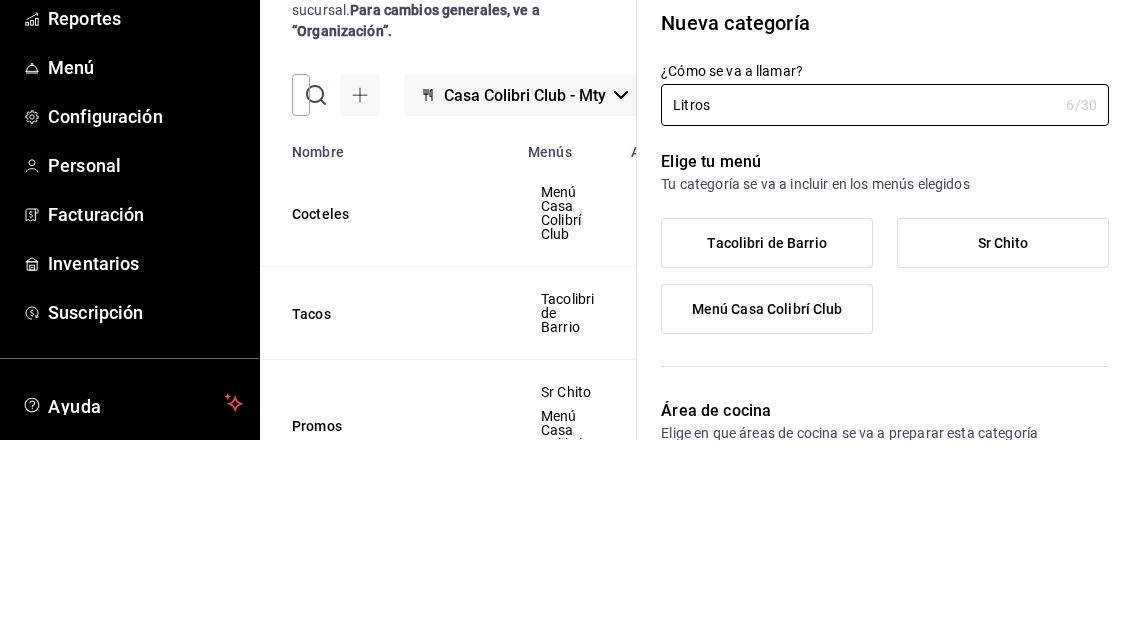 type on "Litros" 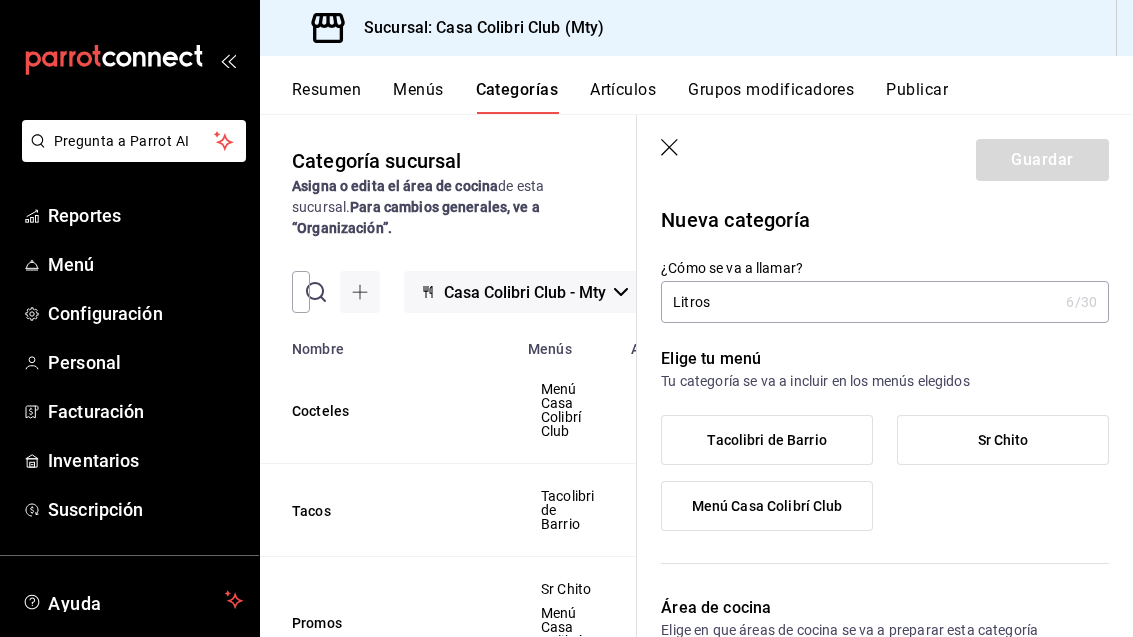 click on "Menú Casa Colibrí Club" at bounding box center (767, 506) 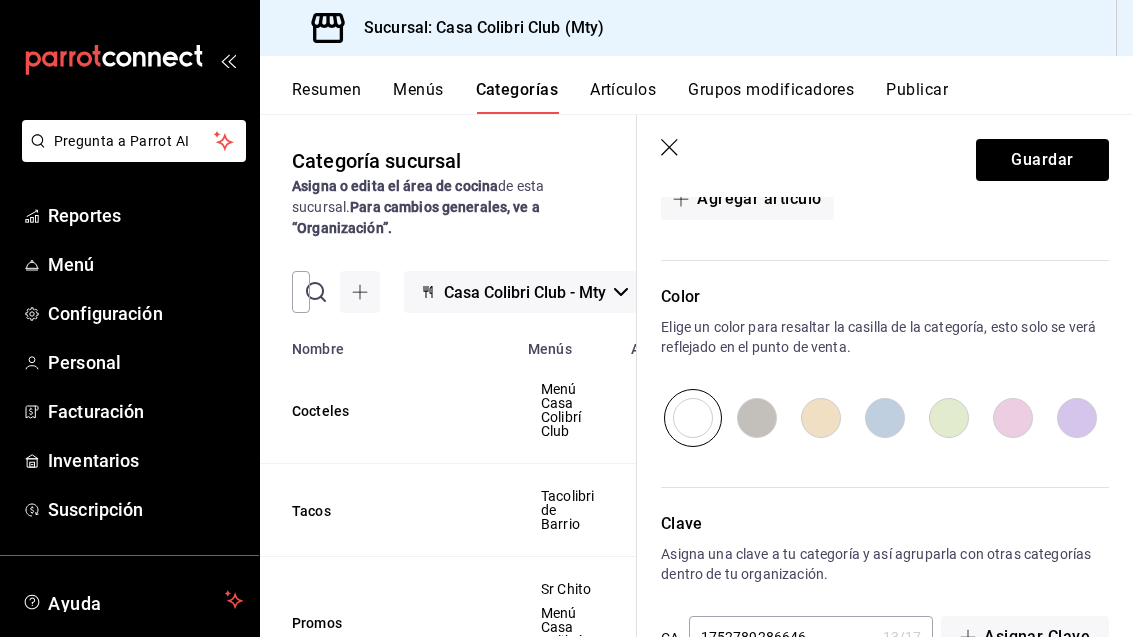 scroll, scrollTop: 678, scrollLeft: 0, axis: vertical 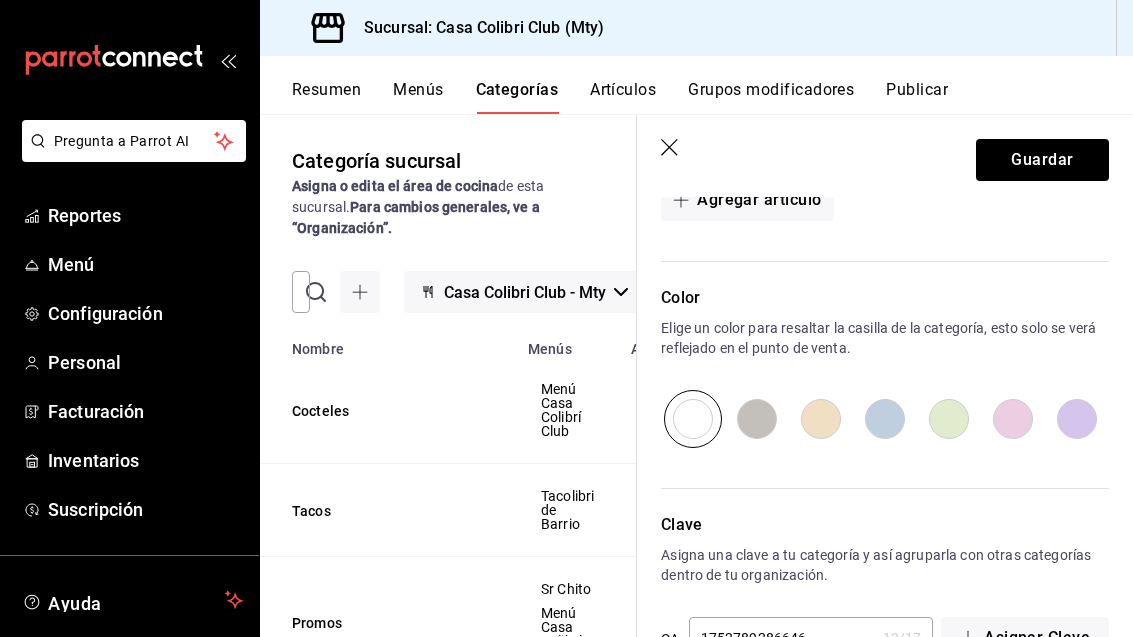 click at bounding box center [949, 419] 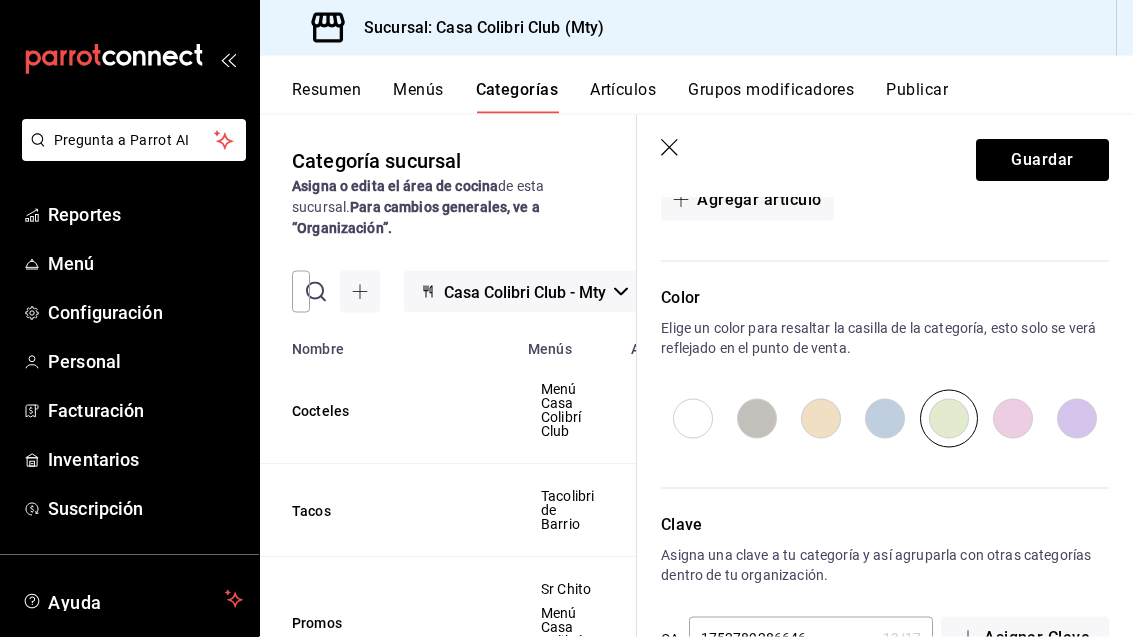scroll, scrollTop: 64, scrollLeft: 0, axis: vertical 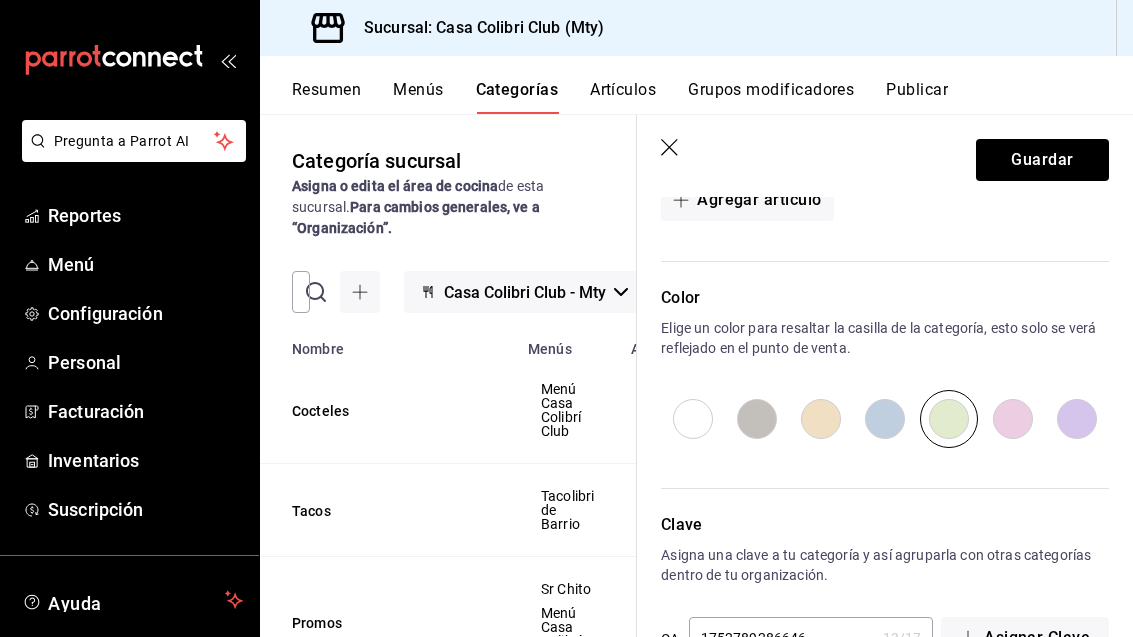 click at bounding box center [885, 419] 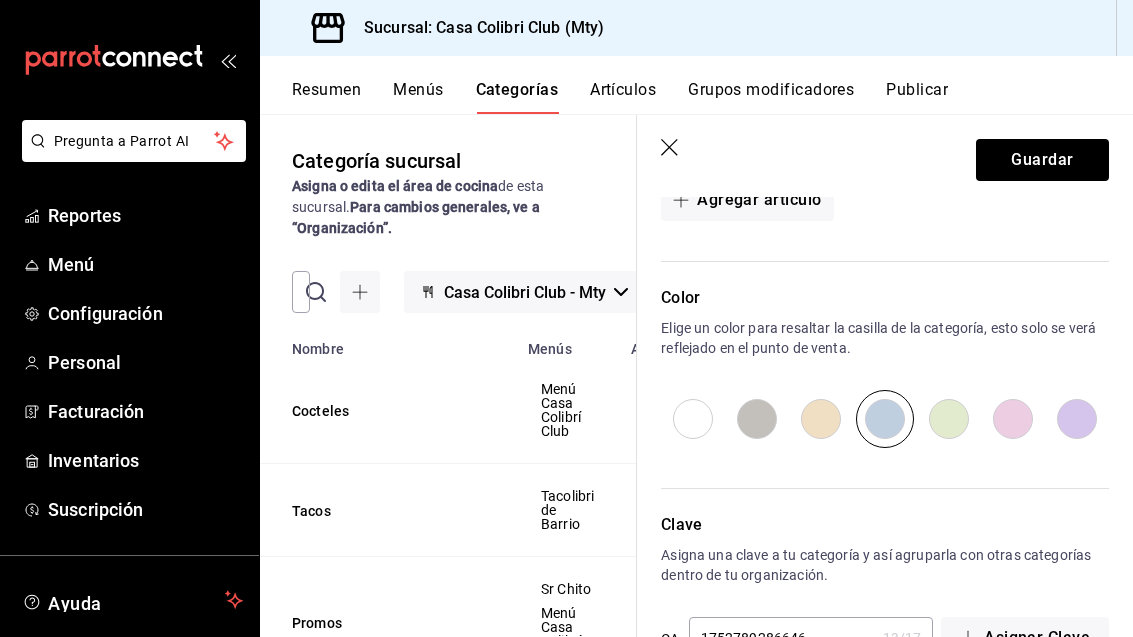 click at bounding box center (949, 419) 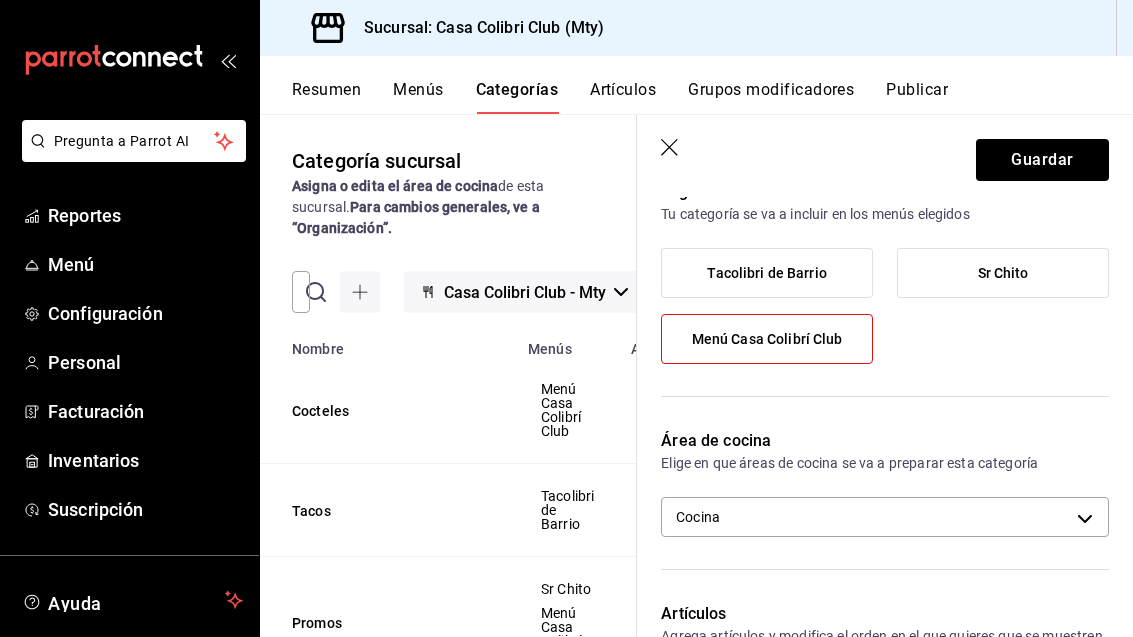 scroll, scrollTop: 166, scrollLeft: 0, axis: vertical 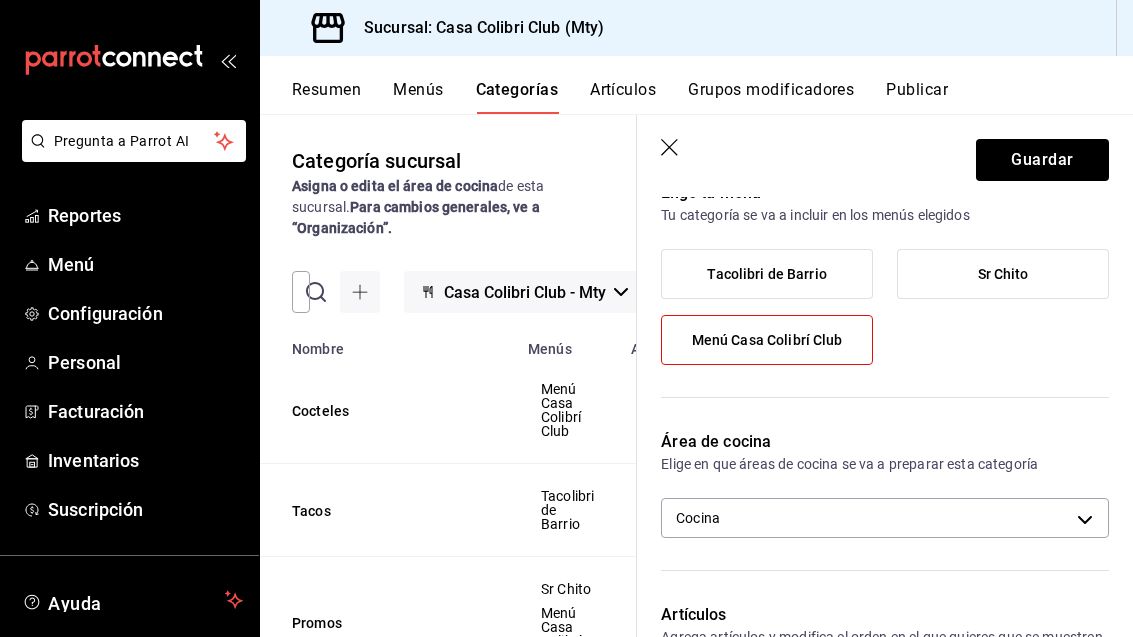 click on "Pregunta a Parrot AI Reportes   Menú   Configuración   Personal   Facturación   Inventarios   Suscripción   Ayuda Recomienda Parrot   [PERSON_NAME]   Sugerir nueva función   Sucursal: Casa Colibri Club (Mty) Resumen Menús Categorías Artículos Grupos modificadores Publicar Categoría sucursal Asigna o edita el área de cocina  de esta sucursal.  Para cambios generales, ve a “Organización”. ​ ​ Casa Colibri Club - Mty Nombre Menús Artículos Cocteles Menú Casa Colibrí Club 0 Tacos Tacolibri de Barrio 5 Promos [PERSON_NAME] Menú Casa Colibrí Club 7 Smoke Shop [PERSON_NAME] 22 Daypass Menú Casa Colibrí Club 3 Empleados Menú Casa Colibrí Club 2 Jbs Menú Casa Colibrí Club 14 Bebidas hidratantes Menú Casa Colibrí Club 1 Cerveza Menú Casa Colibrí Club 23 Mixología Menú Casa Colibrí Club 20 Bebidas Menú Casa Colibrí Club 22 Postres Menú Casa Colibrí Club 9 Snack Menú Casa Colibrí Club 9 Alimentos Menú Casa Colibrí Club 21 Entradas Menú Casa Colibrí Club 3 Guardar Nueva categoría 6 /" at bounding box center (566, 318) 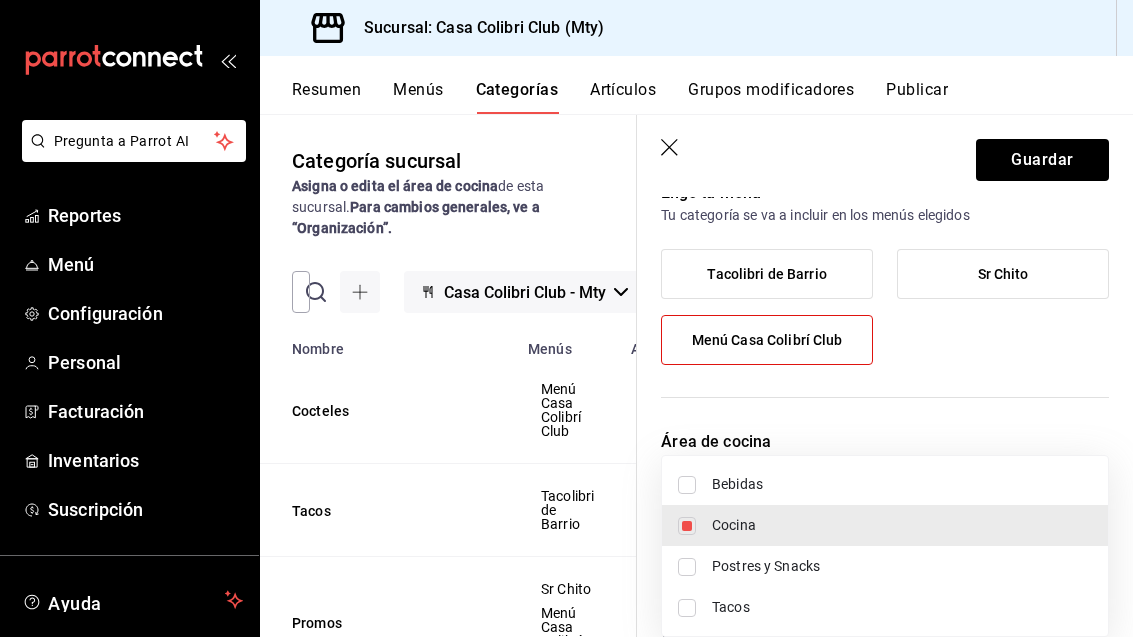 click on "Bebidas" at bounding box center (885, 484) 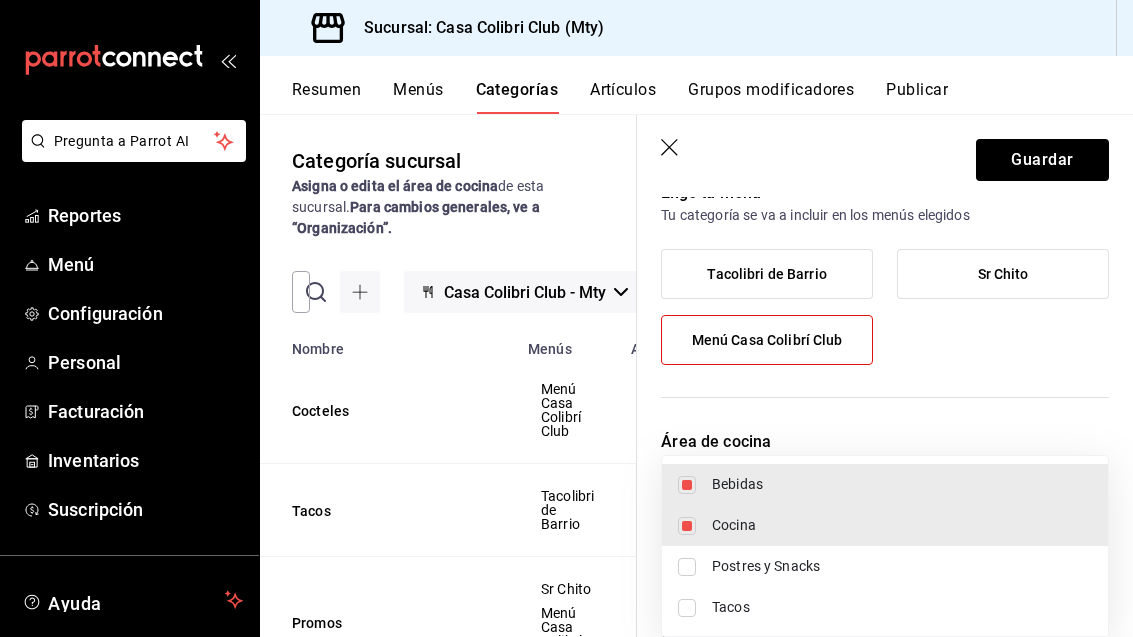 click on "Cocina" at bounding box center (885, 525) 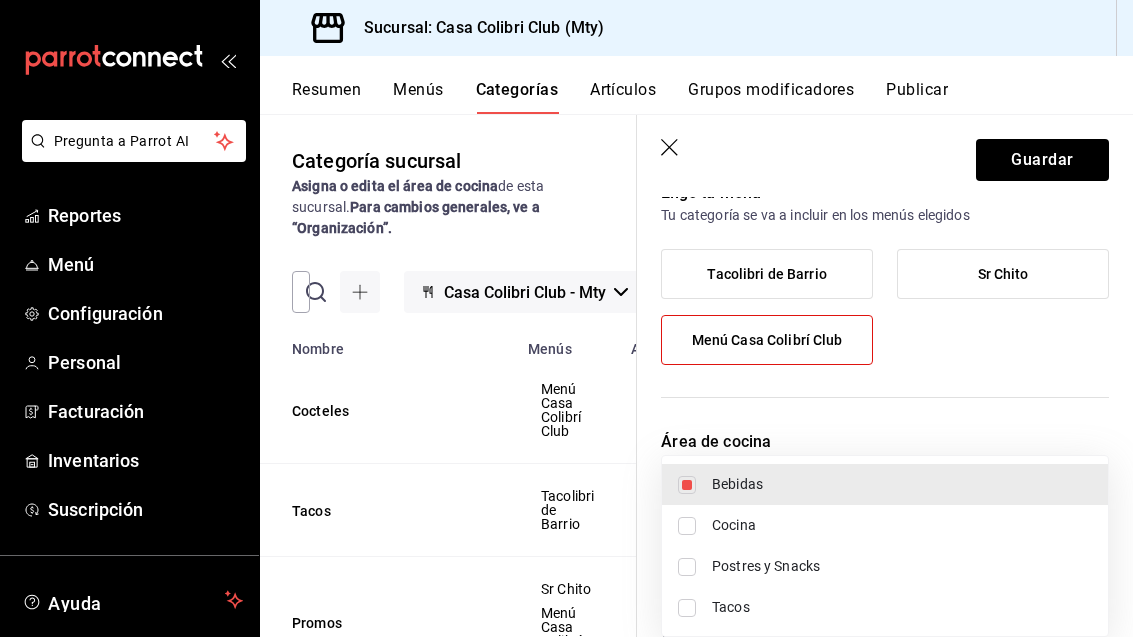 type on "490f3925-0d0a-4751-b6c2-5daeaa4910b7" 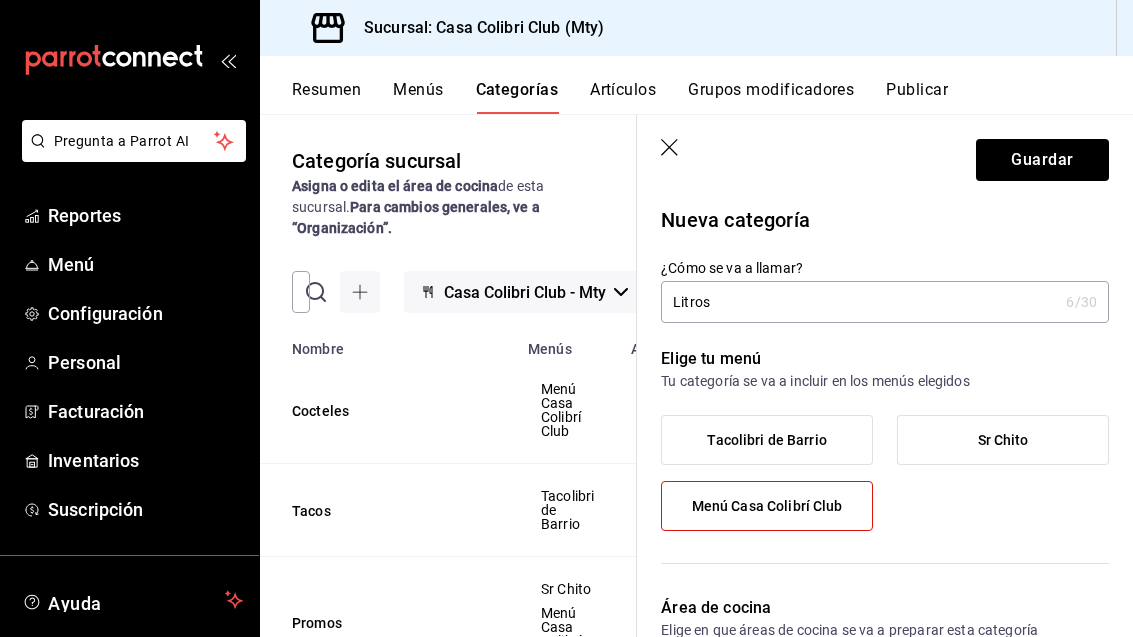scroll, scrollTop: 0, scrollLeft: 0, axis: both 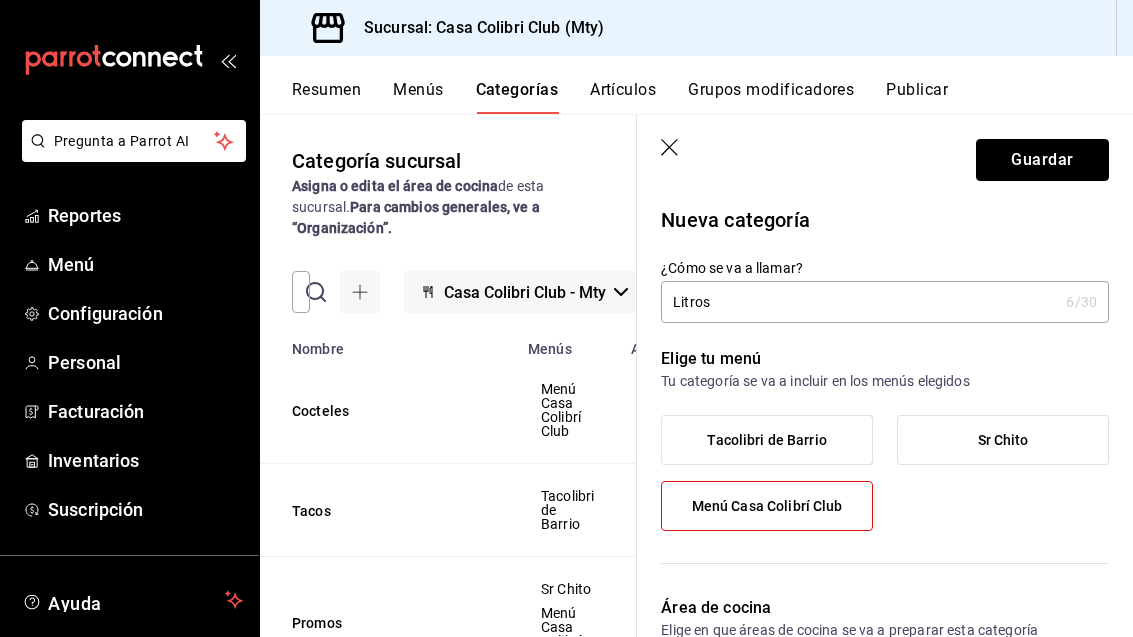 click on "Guardar" at bounding box center (1042, 160) 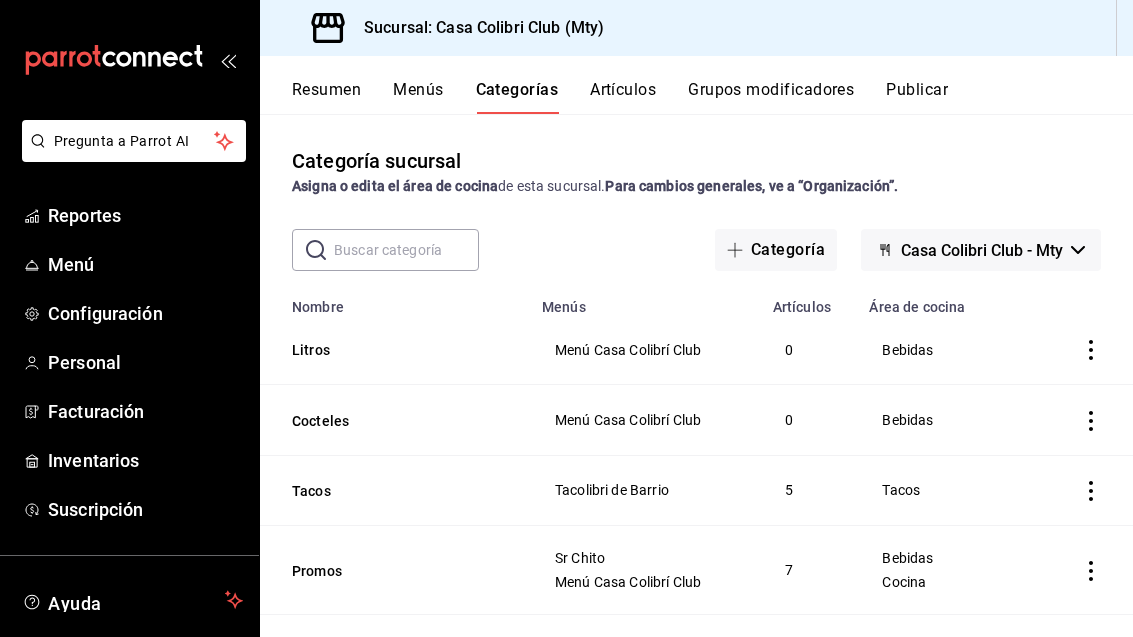 scroll, scrollTop: 0, scrollLeft: 0, axis: both 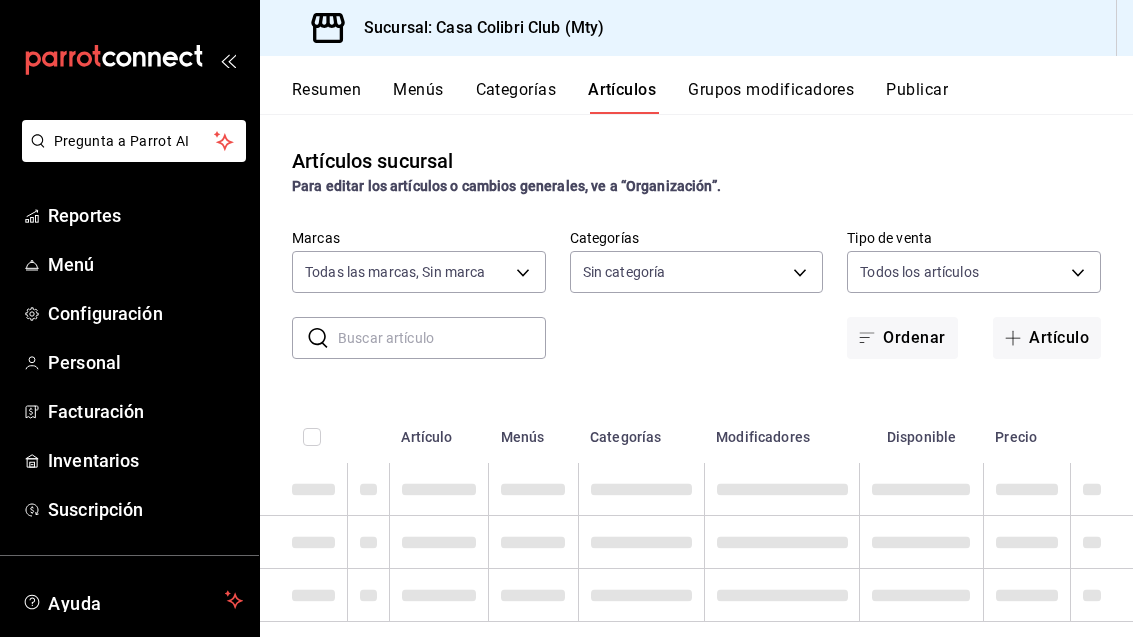 type on "51376f23-c189-4798-a143-22766f9dfc19" 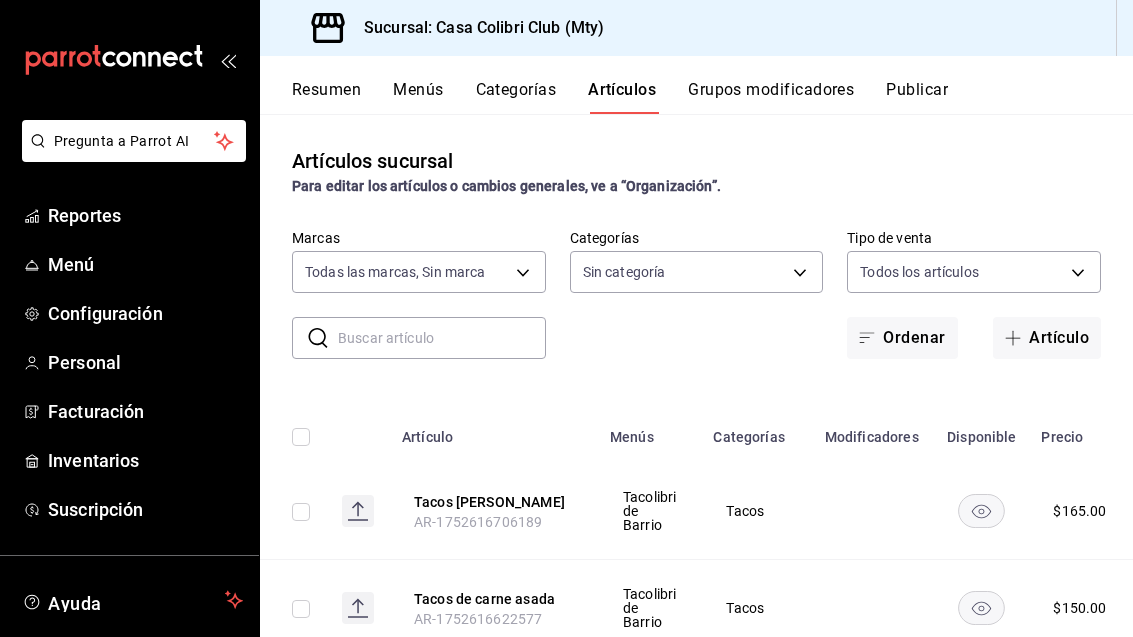 type on "d9c7a848-6a39-49e9-a245-e7d19dcca844,bf07a195-ba52-4a35-bb00-dddd6b084f6a,cd88270c-f133-46b7-930b-c78f5f4bd9da,41a3b1dc-a3a6-445d-b566-c1e1dbc60d8d,38537ca7-404c-418d-98ca-e8a873917bc1,d1d633c9-df15-42be-bb61-78658066a055,e71d3167-e3c5-4d95-b856-eef47bf27c58,3de62c1e-5b6e-46e6-80d0-b7bff459e0e3,dd177d6d-ec88-49e5-9bf4-e2bbb2486179,f309c771-a94e-41ff-9c79-7d433e1d8d10,2e9c1020-a5d5-4c8c-b8e6-404826cbe24c,1e2dd578-d1b5-4b7b-8161-45d9e68f5ad0,332de00d-6cc1-4993-95d6-031866da27ec,0af920ca-51bf-4ea1-89a4-1aeffaa14358,2c95d823-cb87-4f43-ad2a-43c64467275f,331a05e4-4190-43fc-97d3-d90d8efc3d55,4dca4c11-9297-4b88-992e-0b23feefc9fb" 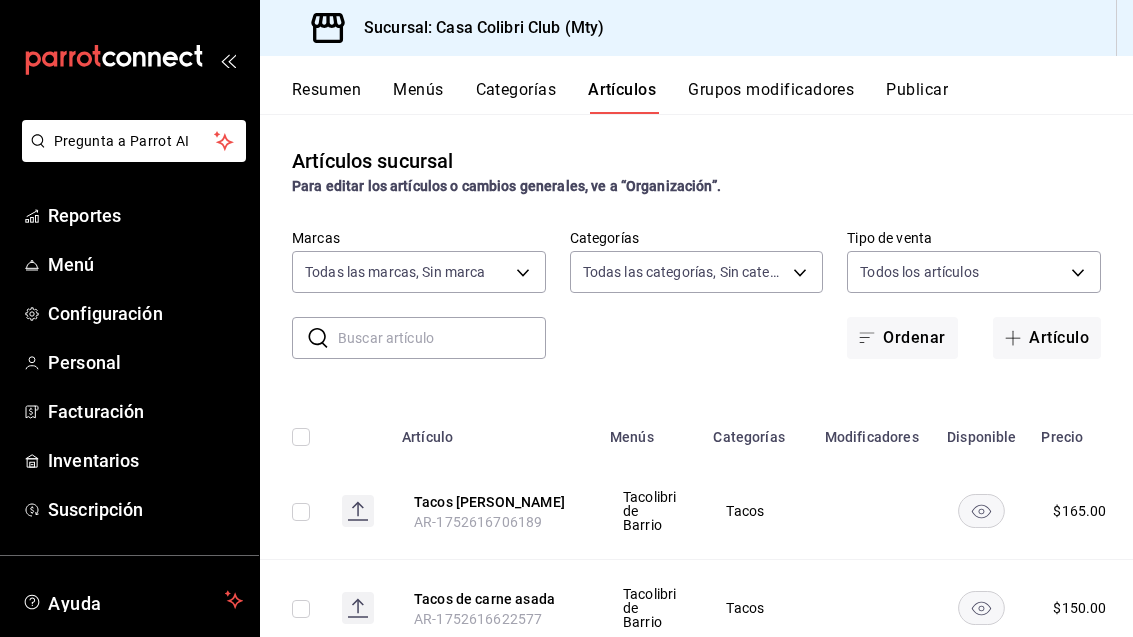 click on "Pregunta a Parrot AI Reportes   Menú   Configuración   Personal   Facturación   Inventarios   Suscripción   Ayuda Recomienda Parrot   [PERSON_NAME]   Sugerir nueva función   Sucursal: Casa Colibri Club (Mty) Resumen Menús Categorías Artículos Grupos modificadores Publicar Artículos sucursal Para editar los artículos o cambios generales, ve a “Organización”. ​ ​ Marcas Todas las marcas, Sin marca 51376f23-c189-4798-a143-22766f9dfc19 Categorías Todas las categorías, Sin categoría Tipo de venta Todos los artículos ALL Ordenar Artículo Artículo Menús Categorías Modificadores Disponible Precio Tacos [PERSON_NAME] AR-1752616706189 Tacolibri de Barrio Tacos $ 165.00 Tacos de carne asada AR-1752616622577 Tacolibri de Barrio Tacos $ 150.00 Campechana colibrí AR-1752616163488 Tacolibri de [GEOGRAPHIC_DATA] $ 140.00 Gringa de trompo AR-1752616007351 Tacolibri de Barrio Tacos $ 120.00 Trompo negro AR-1752615565354 Tacolibri de Barrio Tacos $ 140.00 Brazalete [PERSON_NAME] sencilla + cheve AR-1752186471074 $ $" at bounding box center [566, 318] 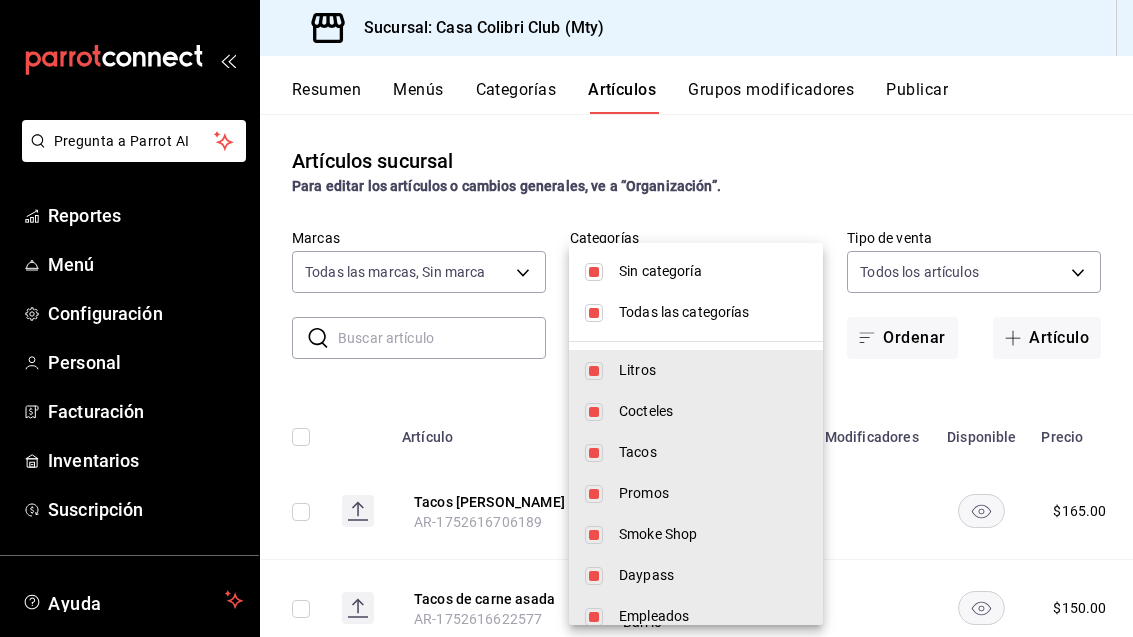 click at bounding box center [594, 313] 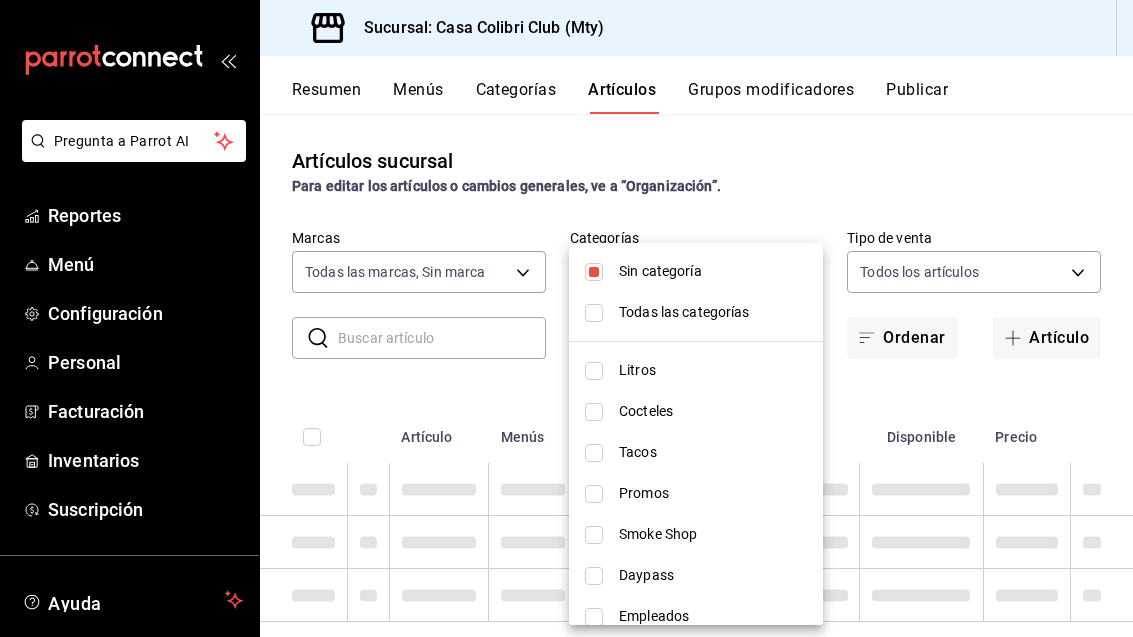 click at bounding box center (594, 272) 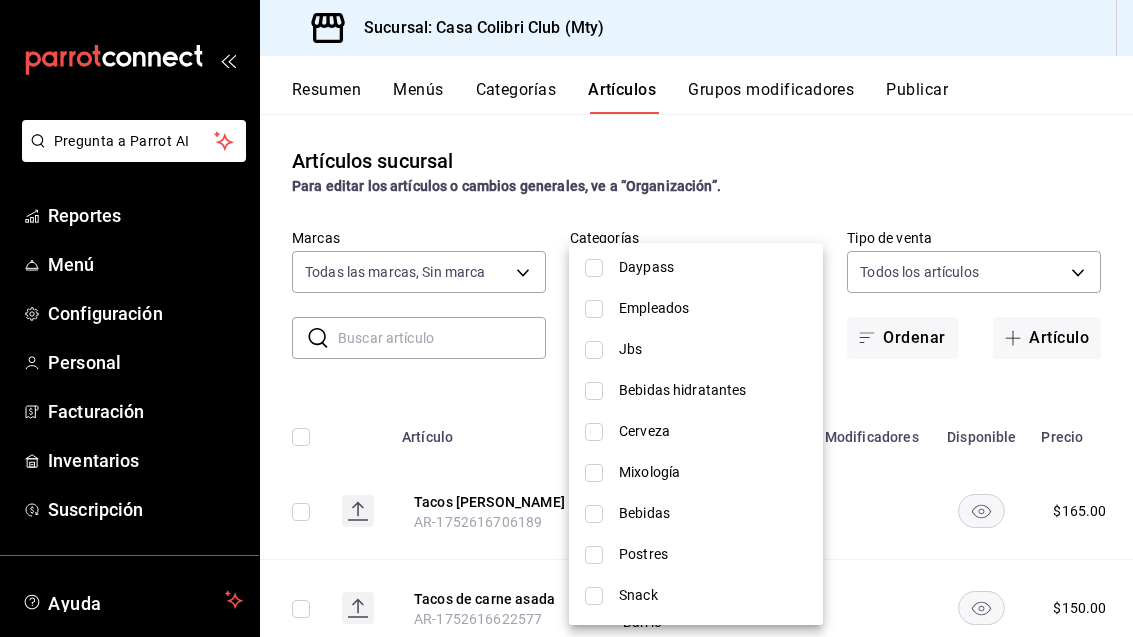 scroll, scrollTop: 312, scrollLeft: 0, axis: vertical 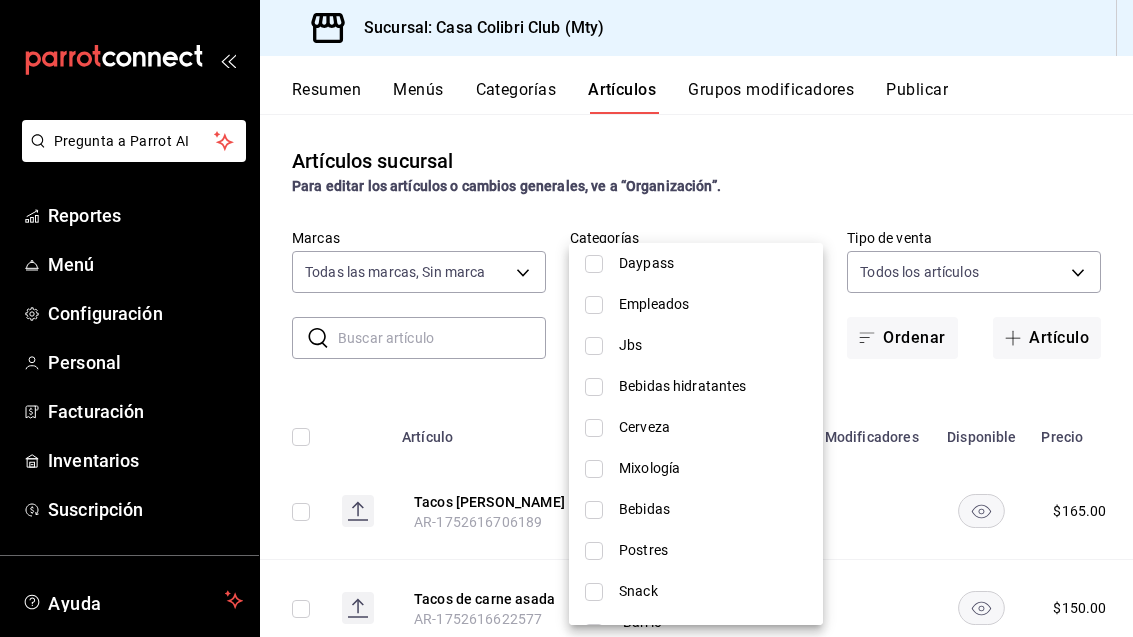 click at bounding box center (594, 469) 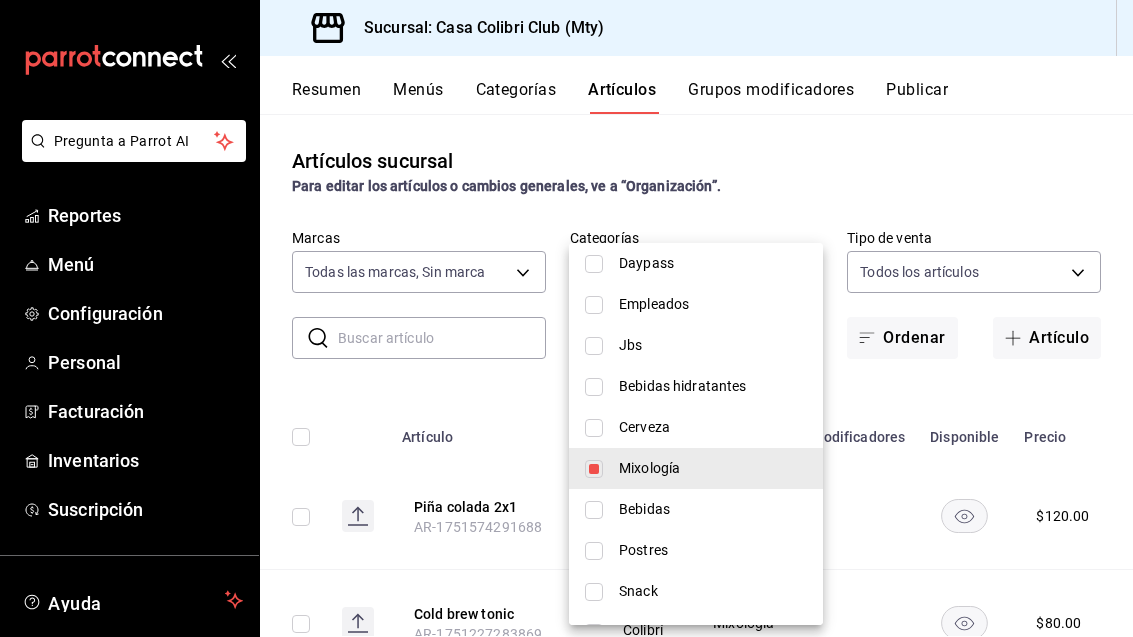 click at bounding box center [566, 318] 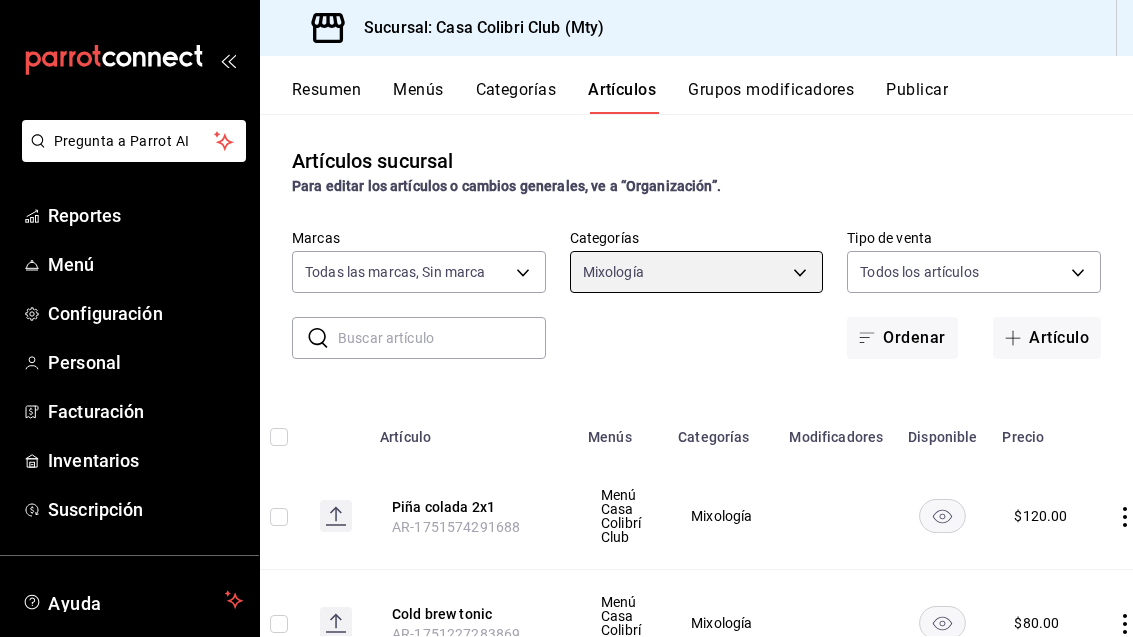 scroll, scrollTop: 0, scrollLeft: 23, axis: horizontal 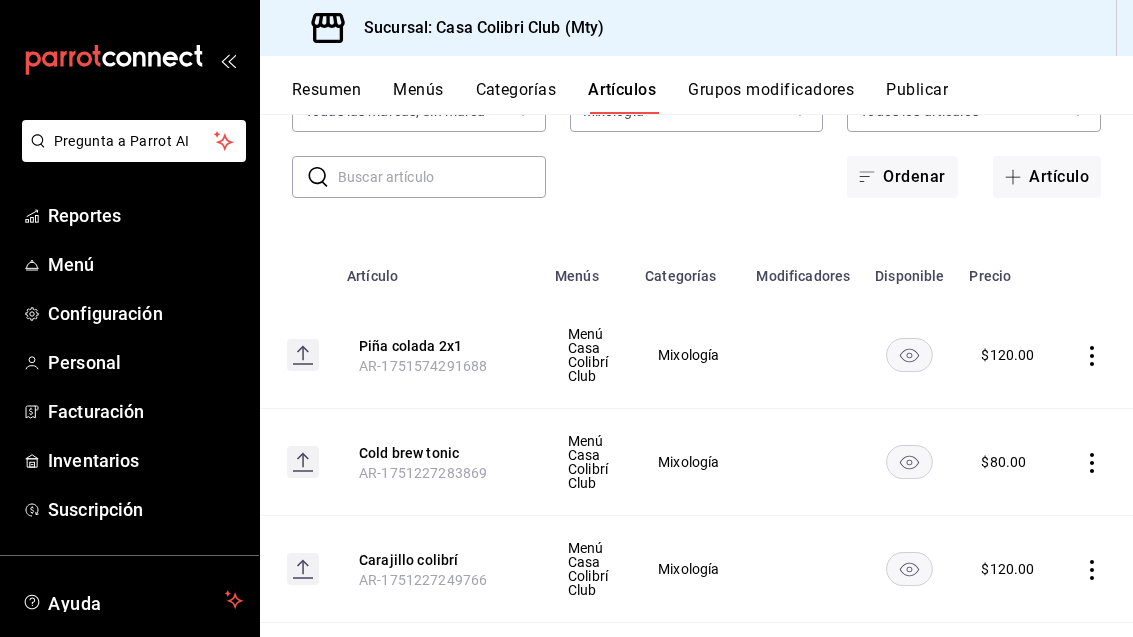 click on "Cold brew tonic" at bounding box center [439, 453] 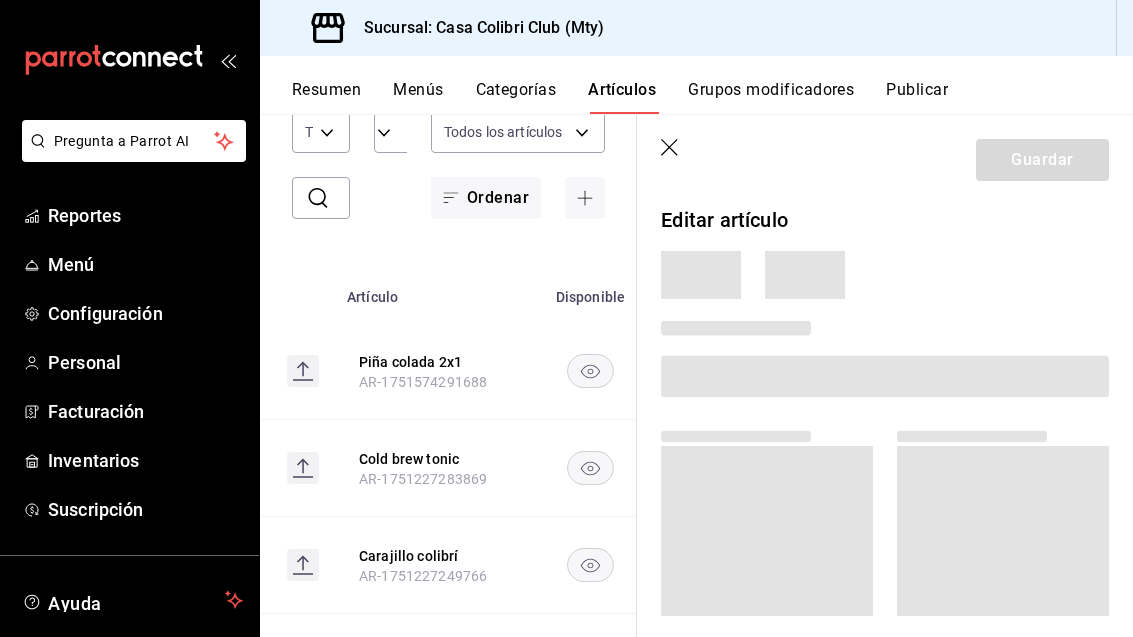 scroll, scrollTop: 0, scrollLeft: 0, axis: both 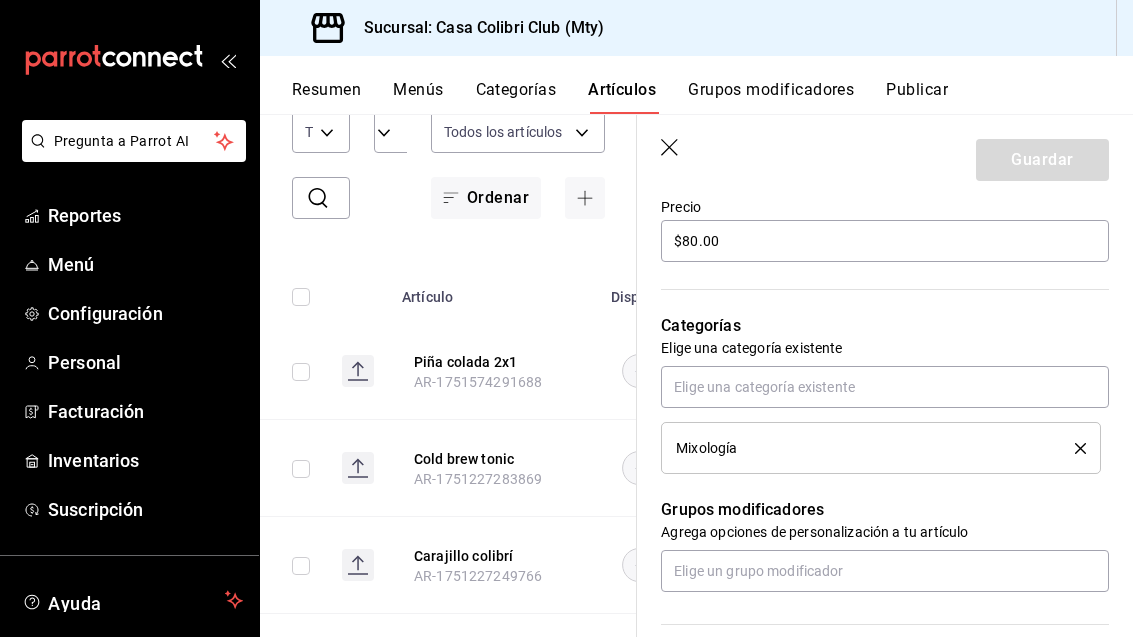 click at bounding box center [1073, 448] 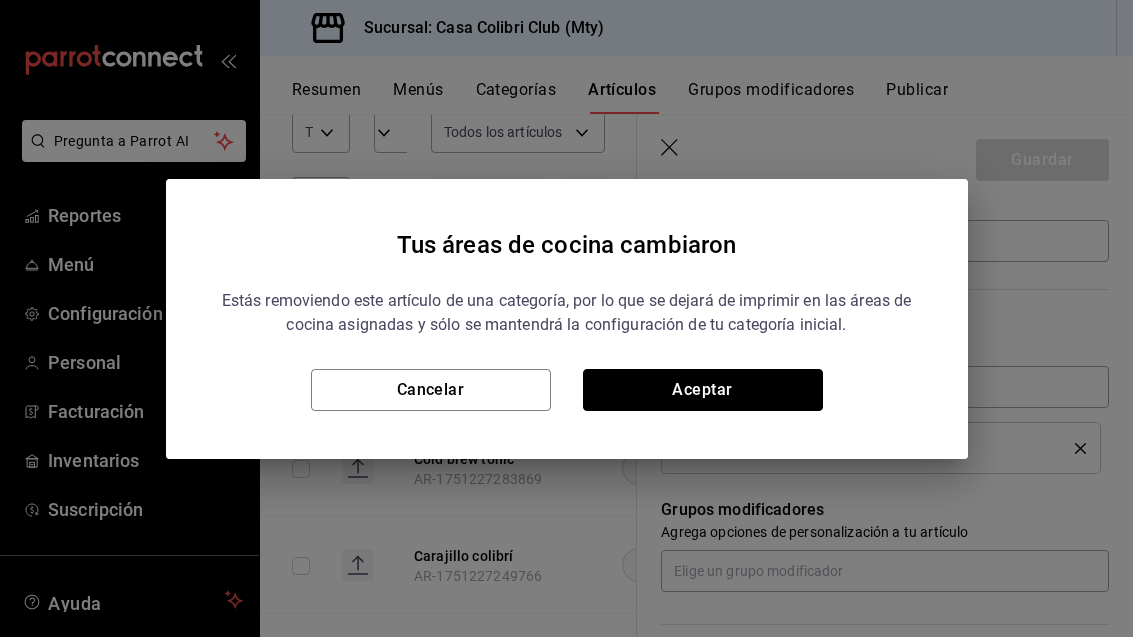 click on "Aceptar" at bounding box center (703, 390) 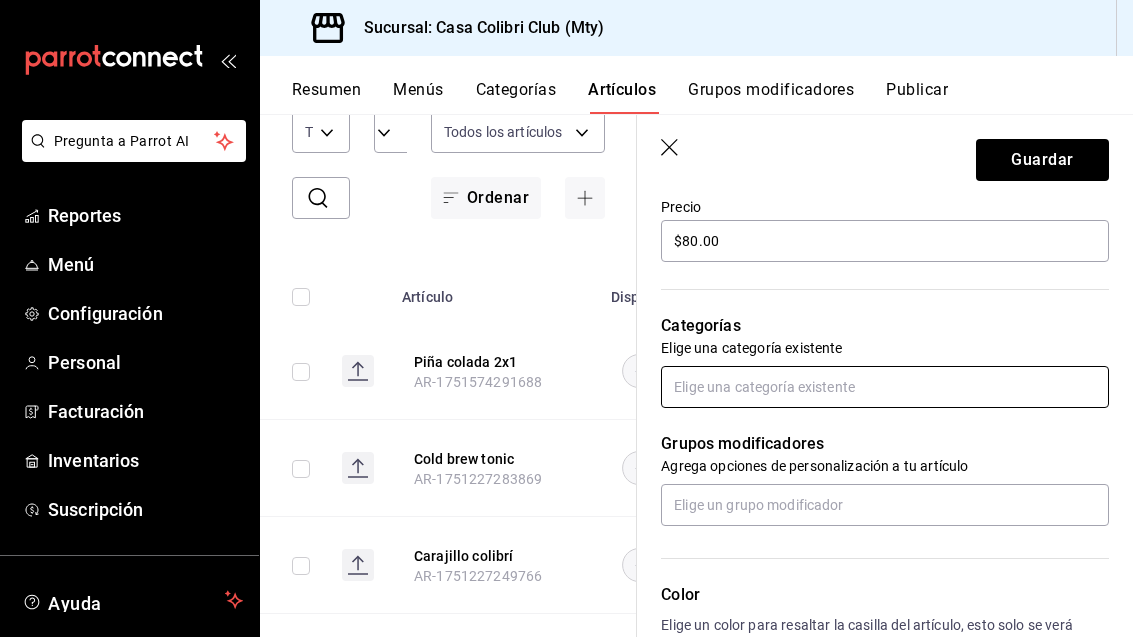 click at bounding box center (885, 387) 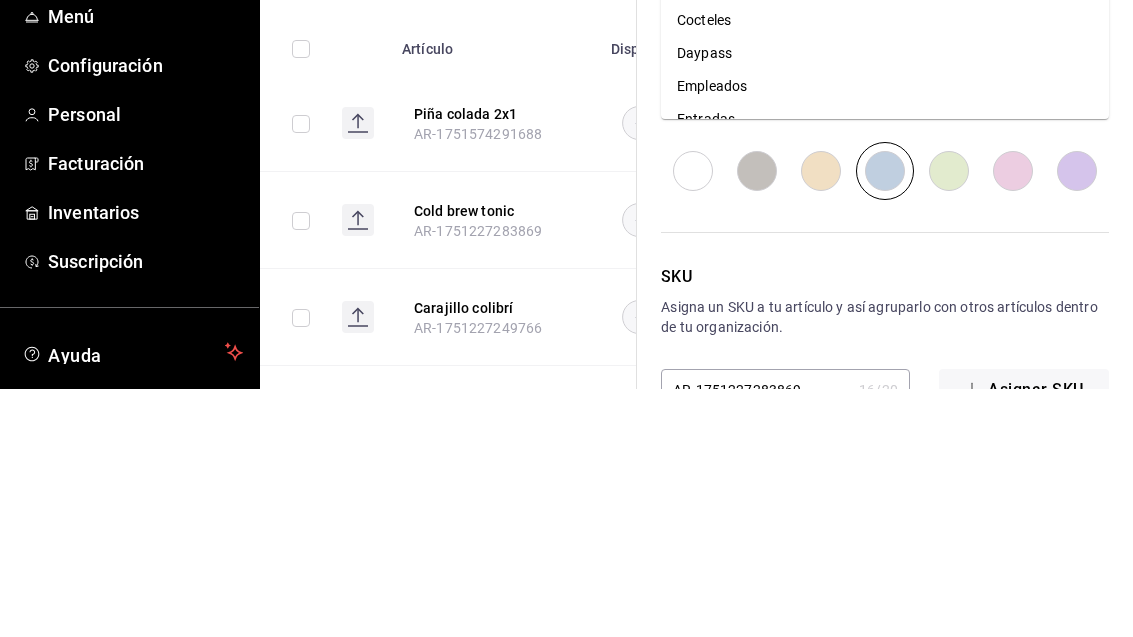 scroll, scrollTop: 898, scrollLeft: 0, axis: vertical 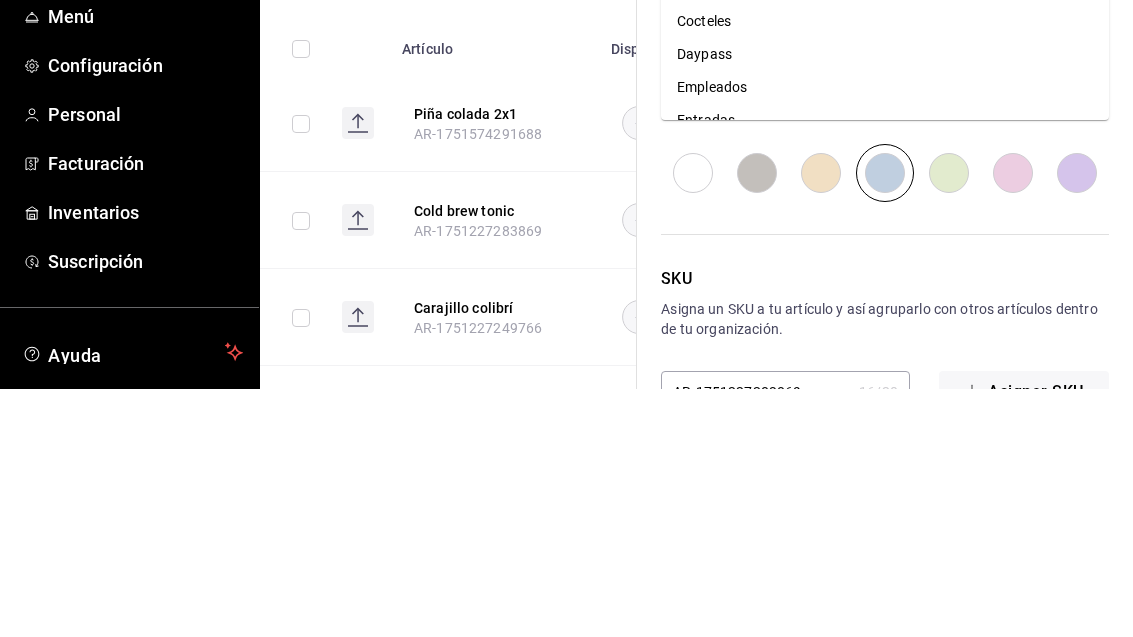 click on "Cocteles" at bounding box center (885, 269) 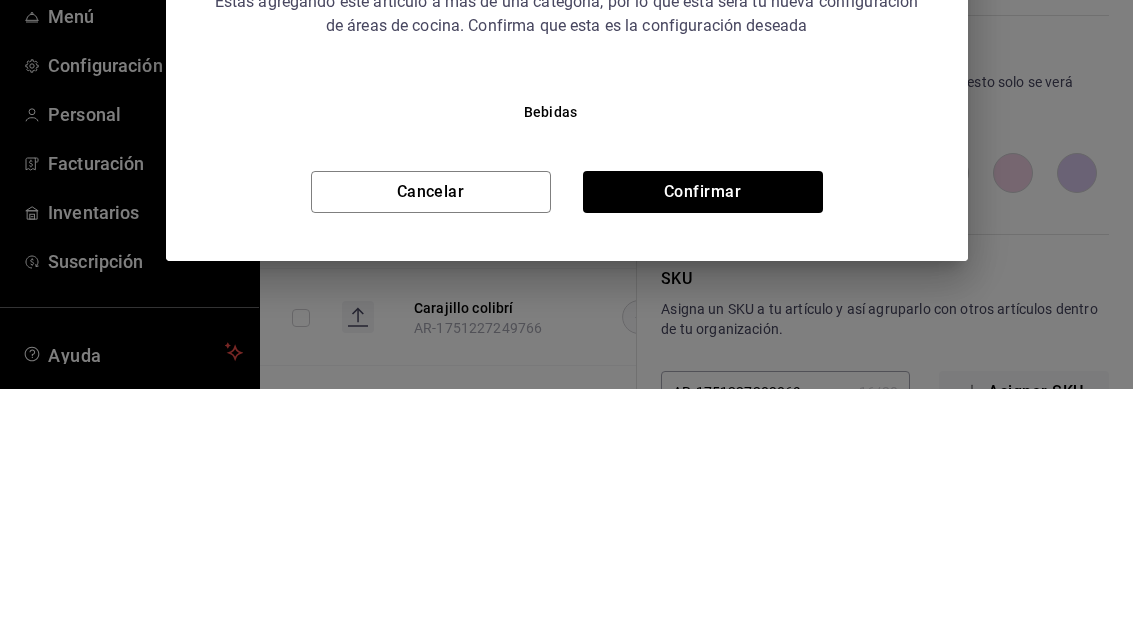 scroll, scrollTop: 64, scrollLeft: 0, axis: vertical 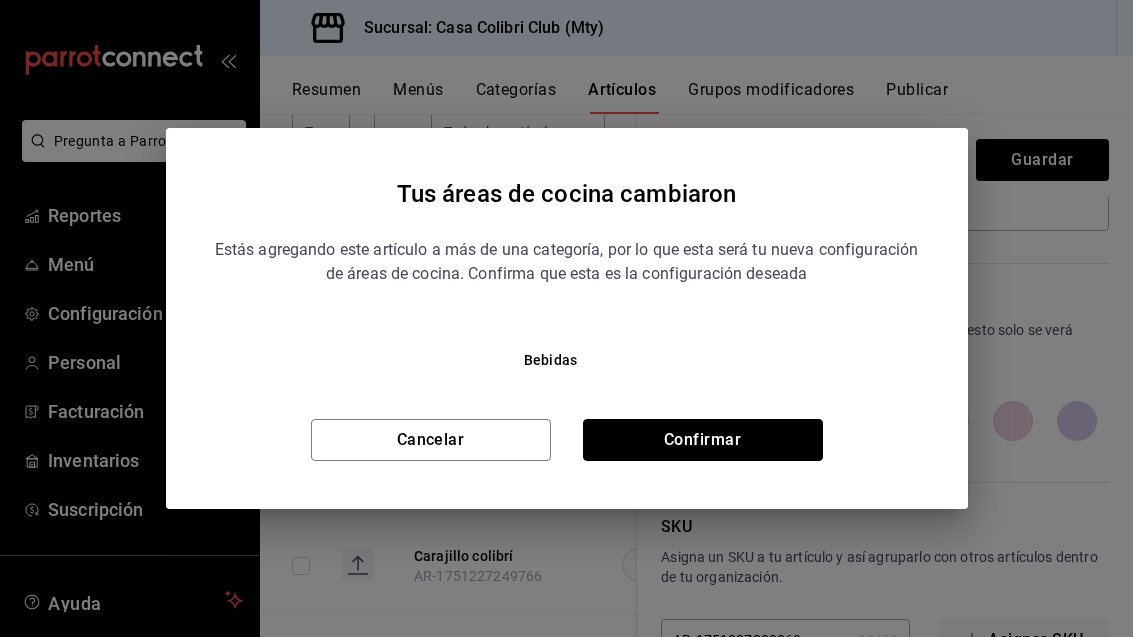 click on "Confirmar" at bounding box center (703, 440) 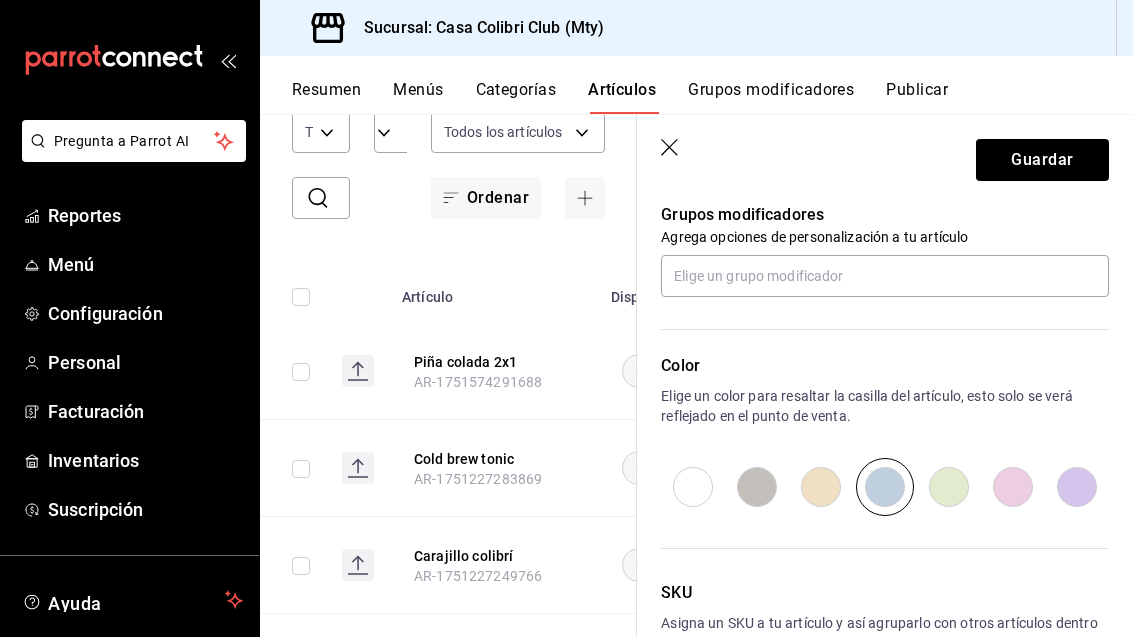 scroll, scrollTop: 582, scrollLeft: 0, axis: vertical 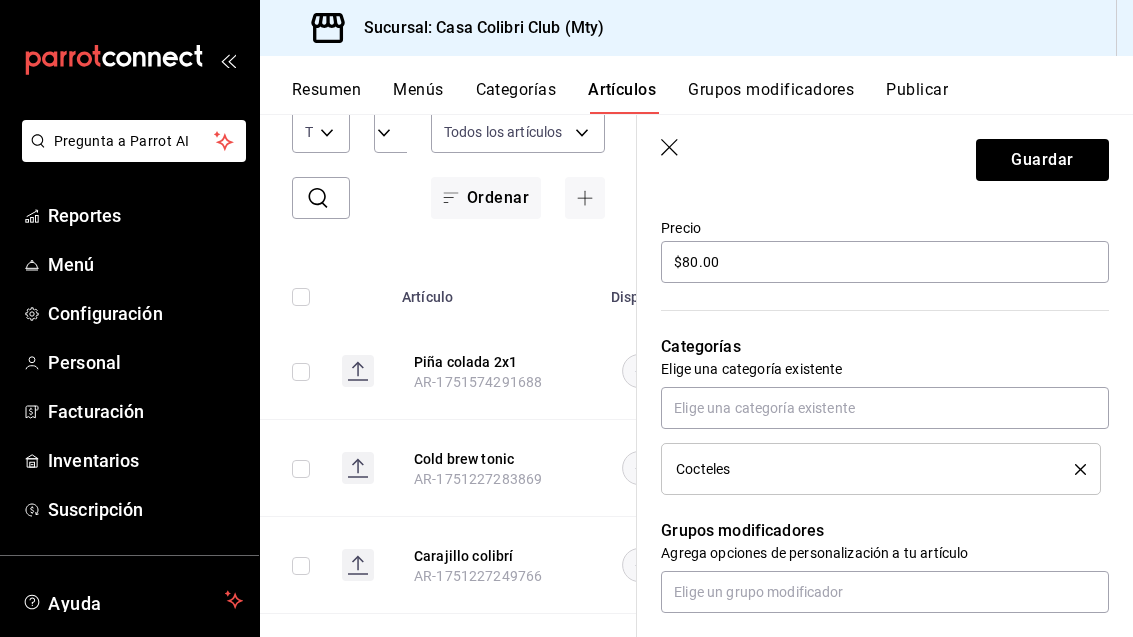 click on "Guardar" at bounding box center [885, 156] 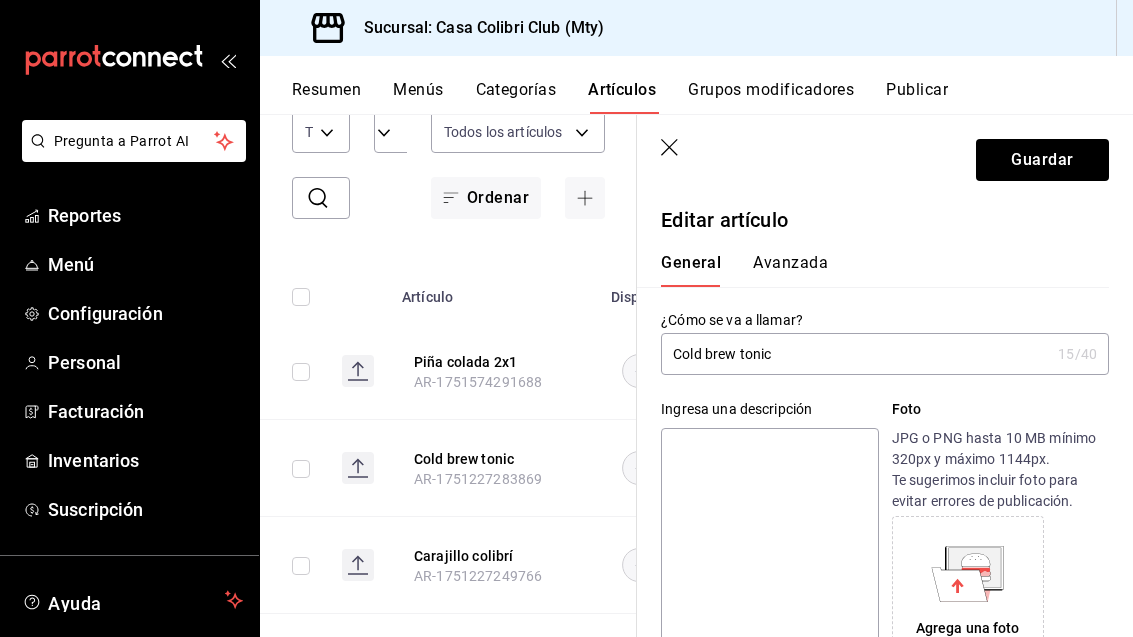 scroll, scrollTop: 0, scrollLeft: 0, axis: both 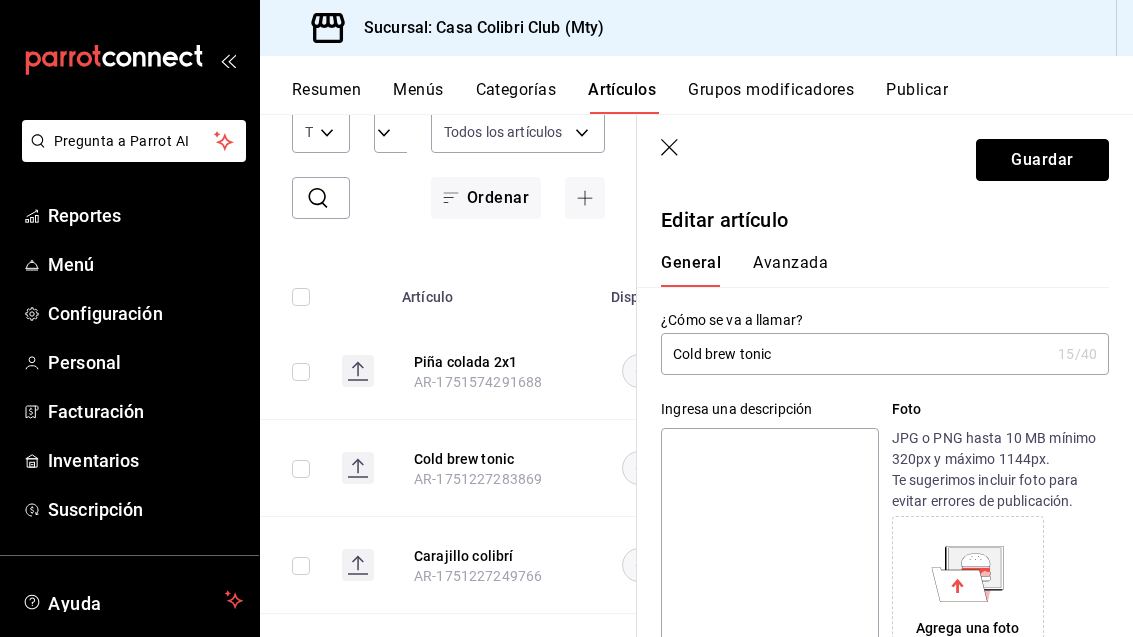 click on "Guardar" at bounding box center [1042, 160] 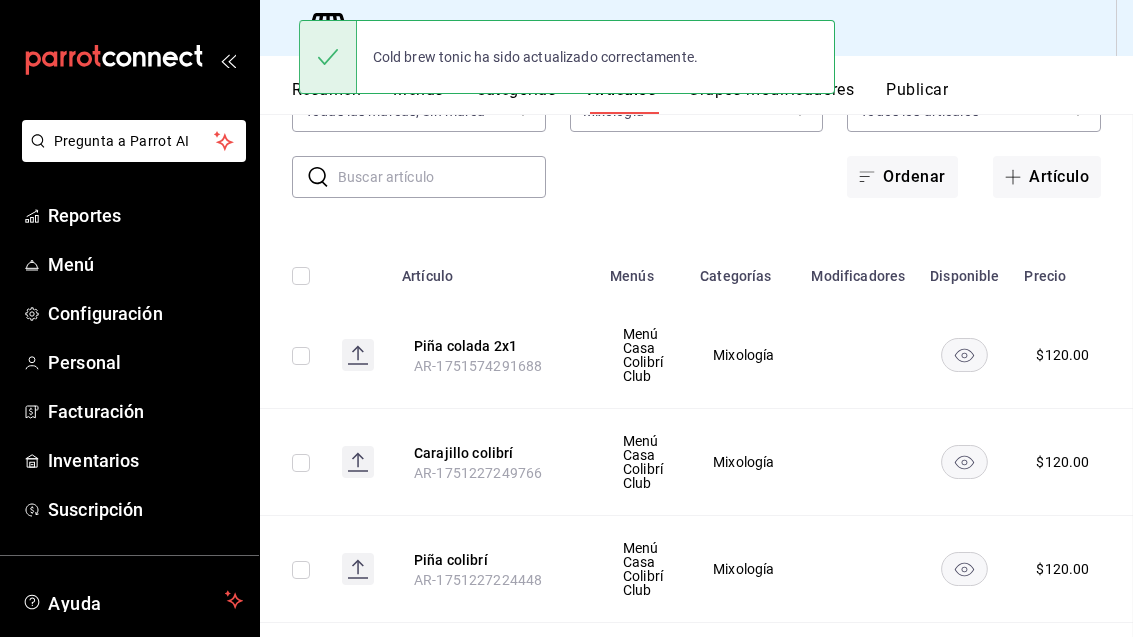 scroll, scrollTop: 0, scrollLeft: 0, axis: both 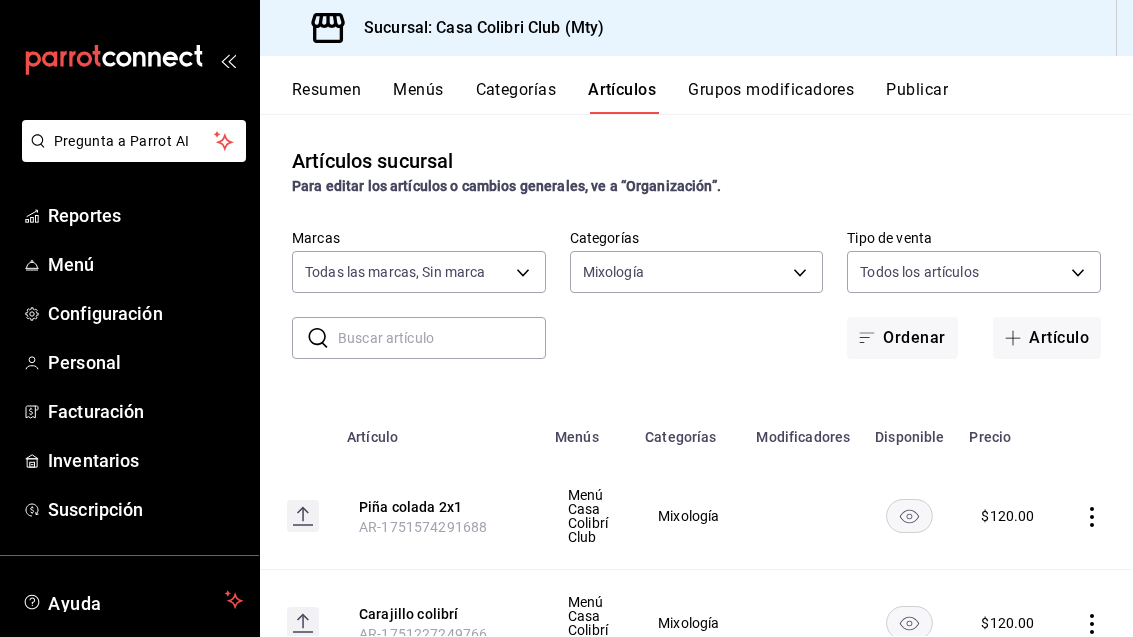 click on "Carajillo colibrí" at bounding box center [439, 614] 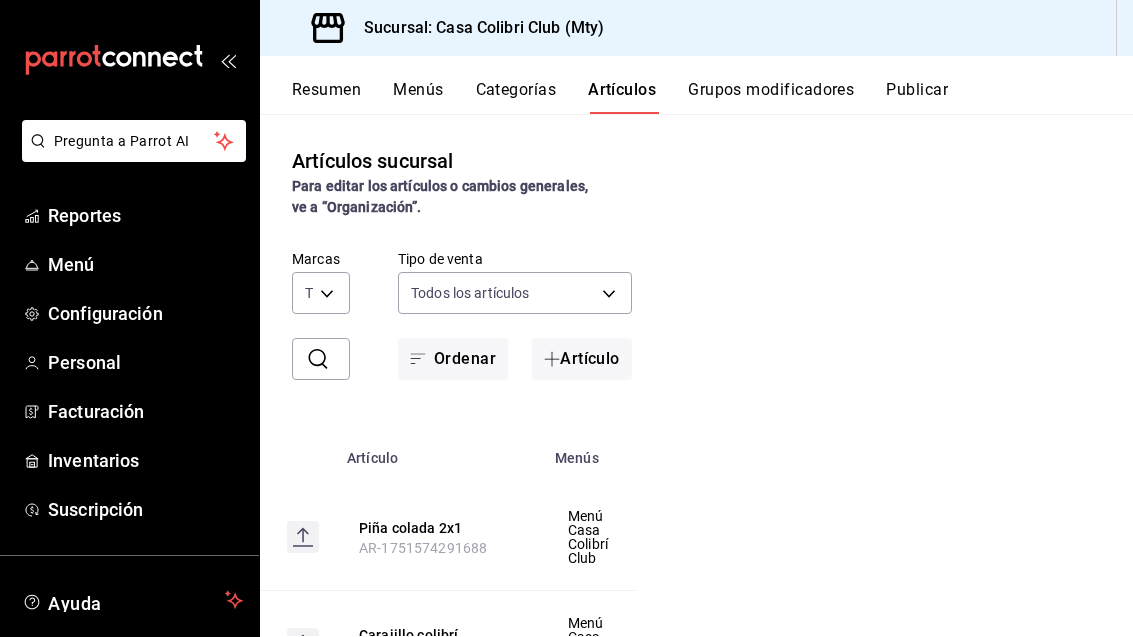 scroll, scrollTop: 0, scrollLeft: 0, axis: both 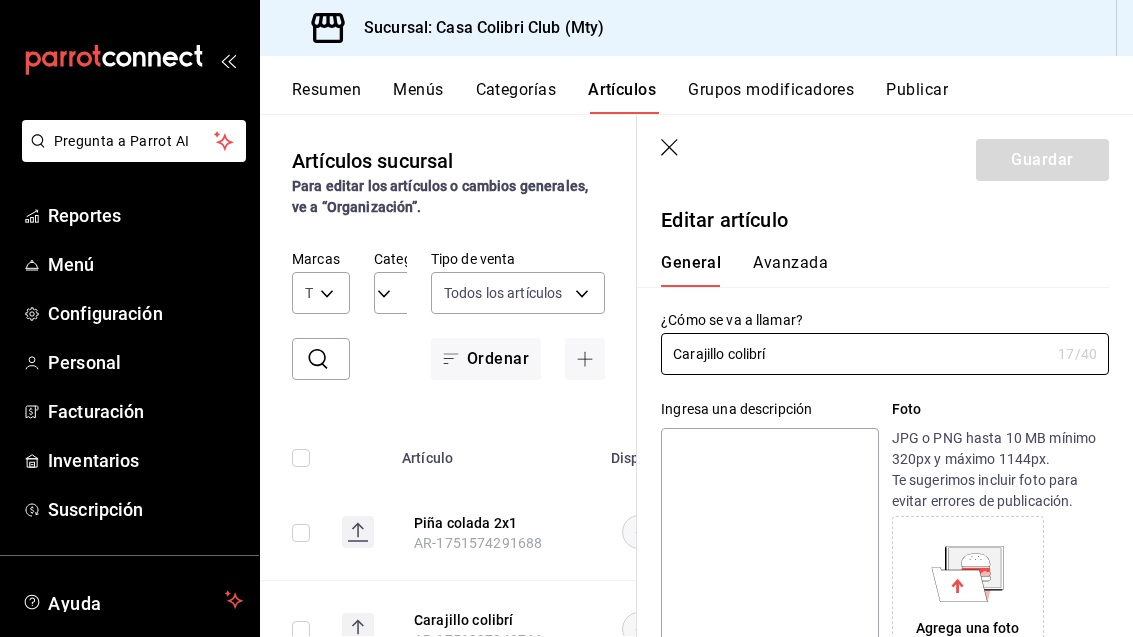 type on "$120.00" 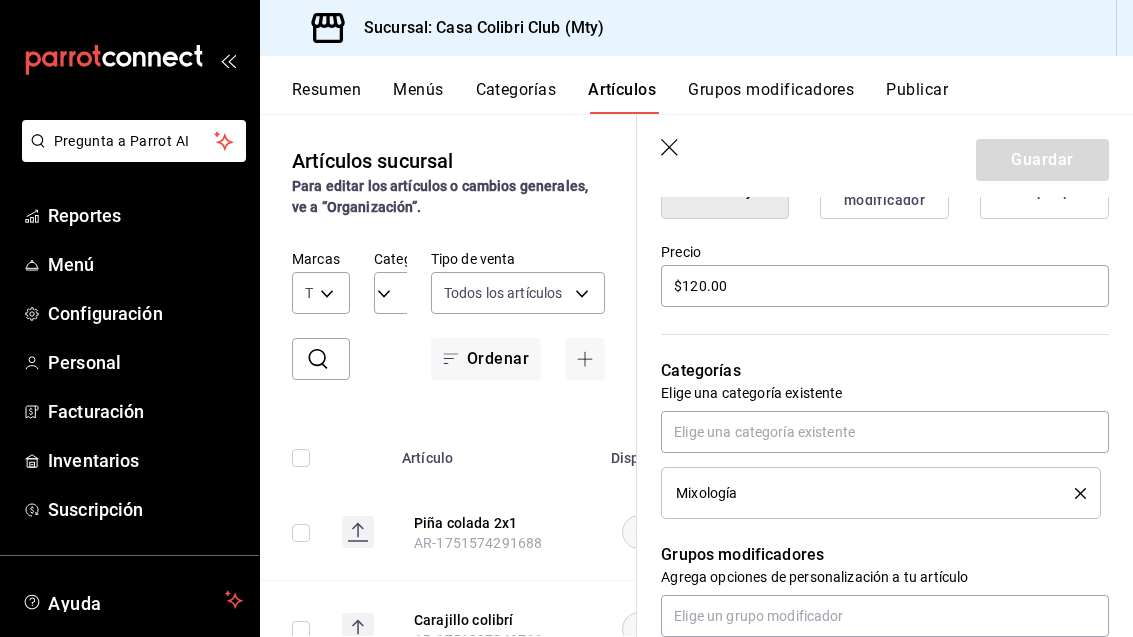 scroll, scrollTop: 560, scrollLeft: 0, axis: vertical 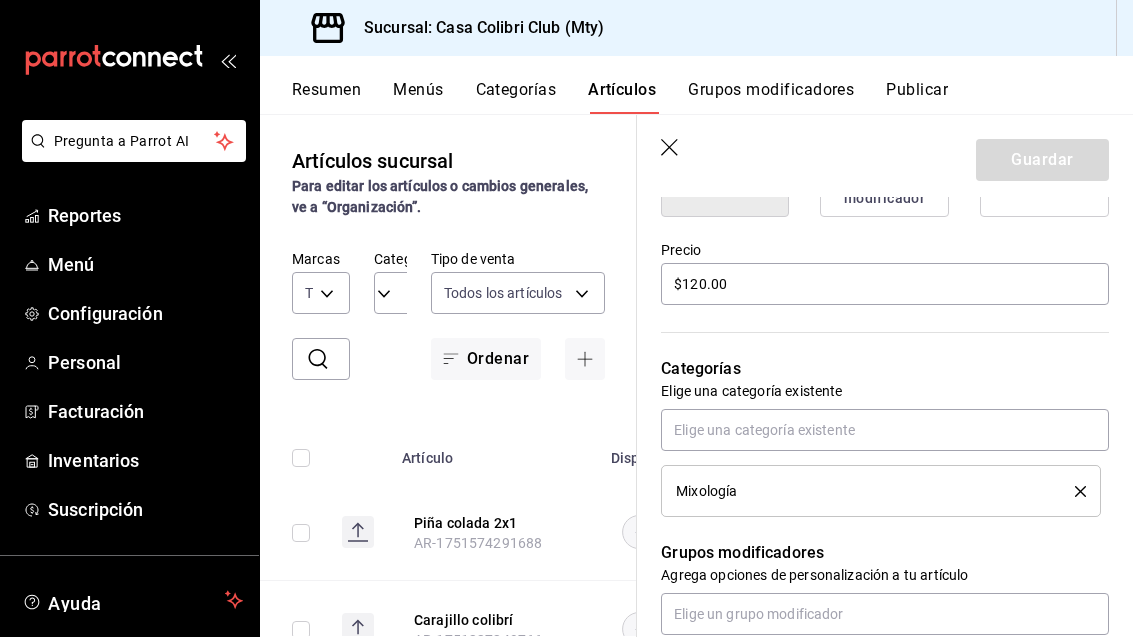 click 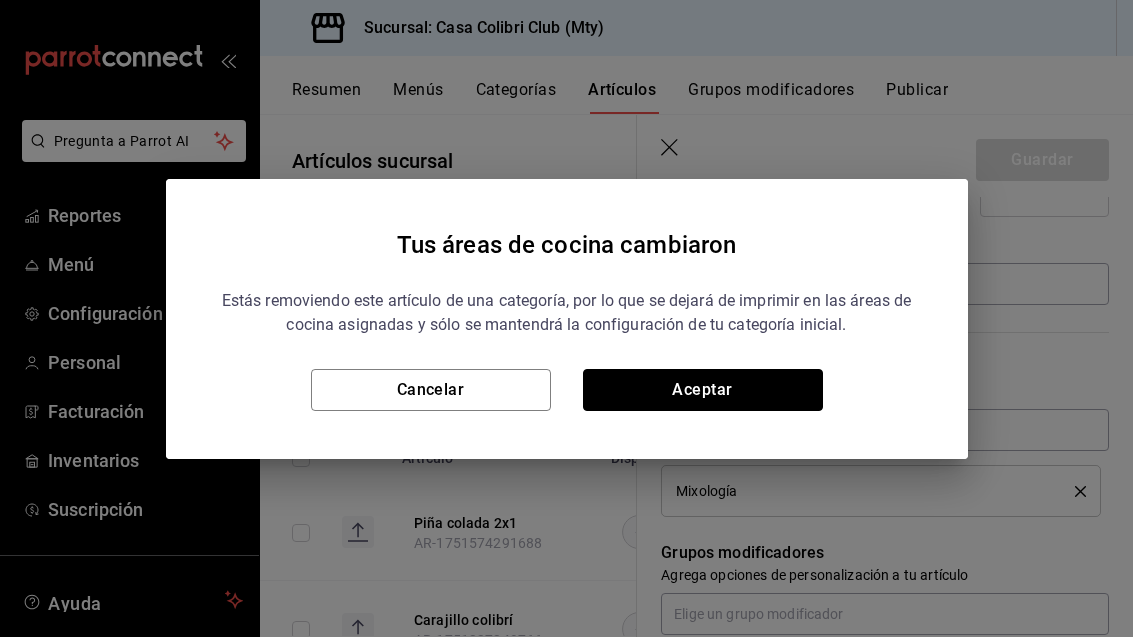 click on "Aceptar" at bounding box center (703, 390) 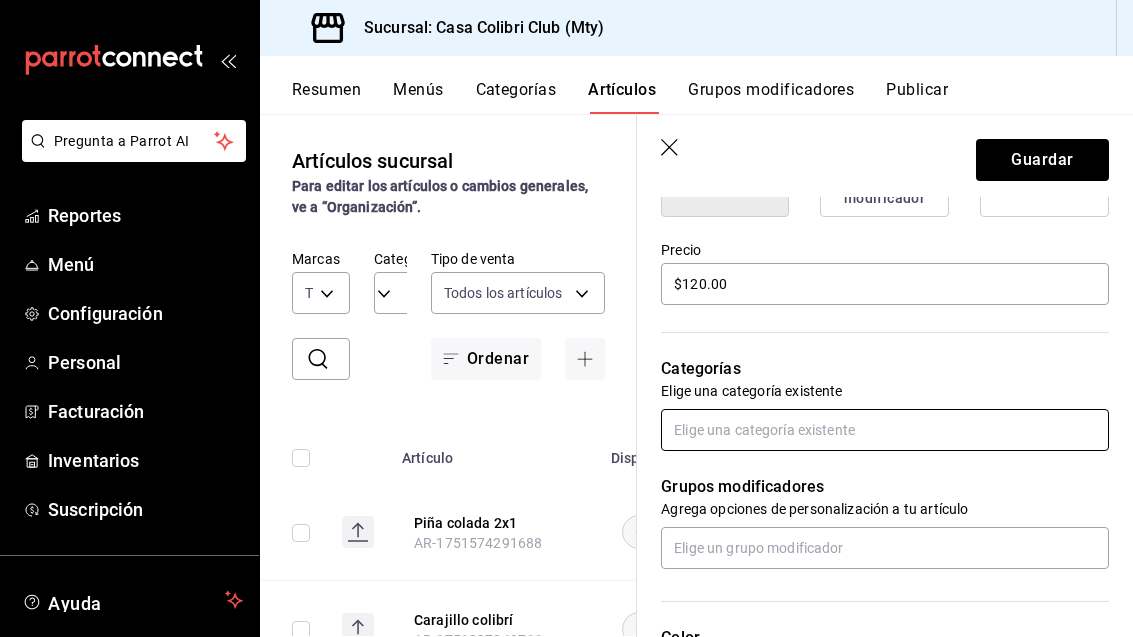 click at bounding box center (885, 430) 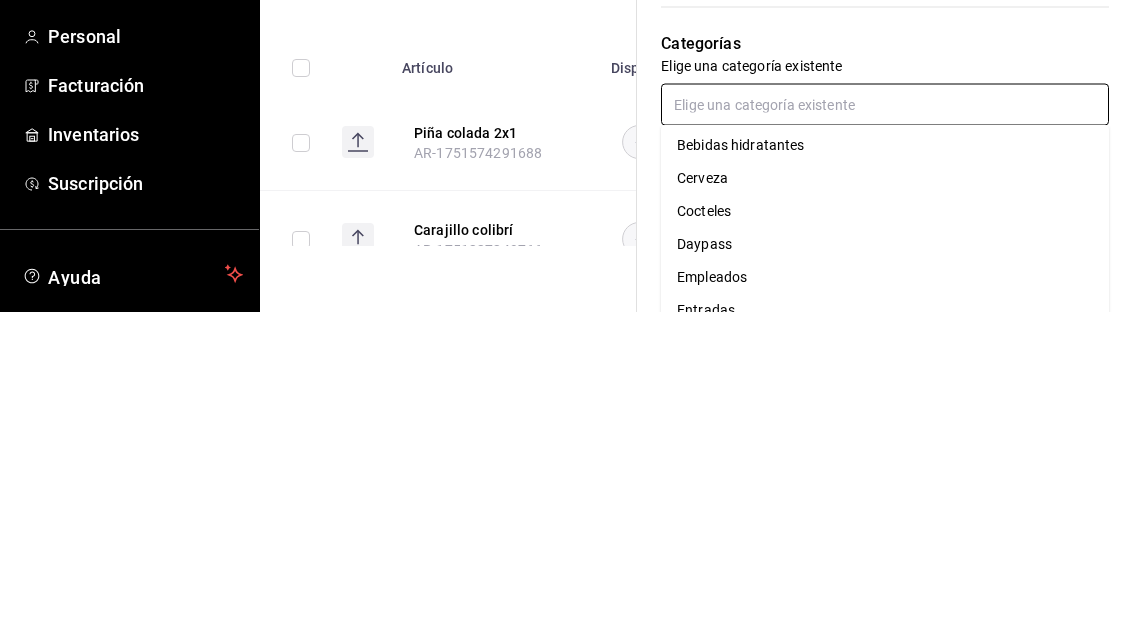 scroll, scrollTop: 97, scrollLeft: 0, axis: vertical 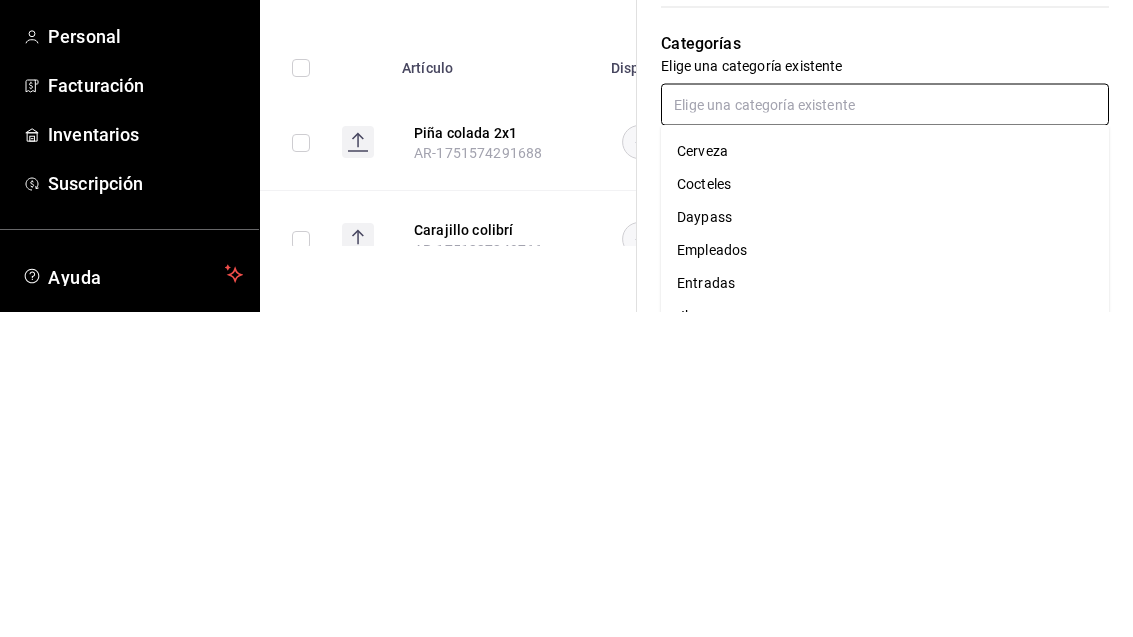 click on "Cocteles" at bounding box center (885, 510) 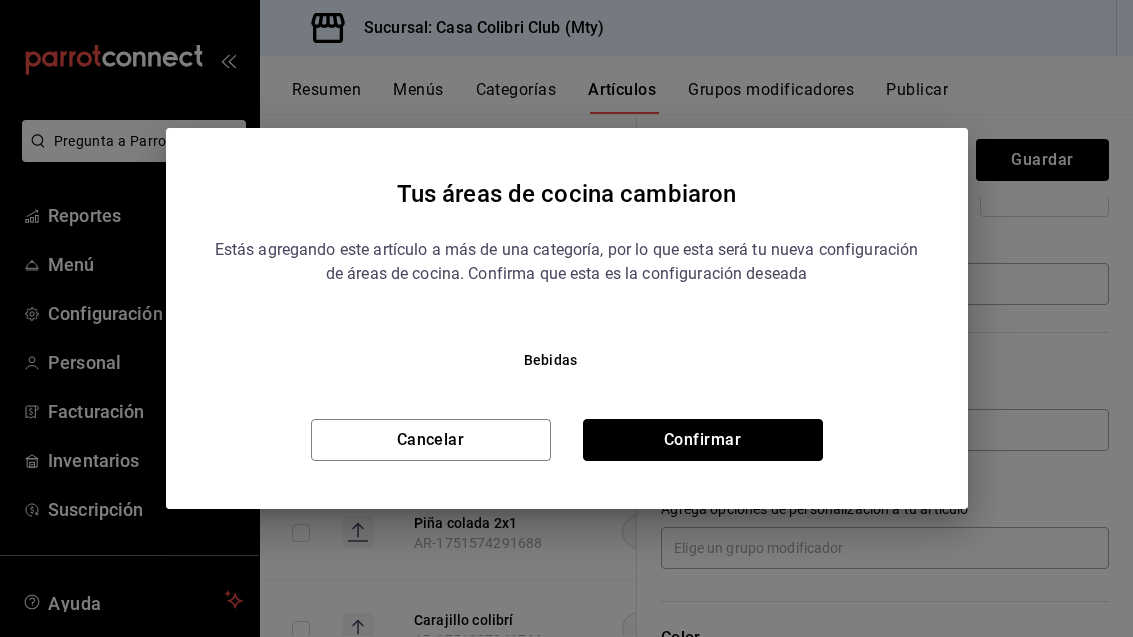 click on "Confirmar" at bounding box center [703, 440] 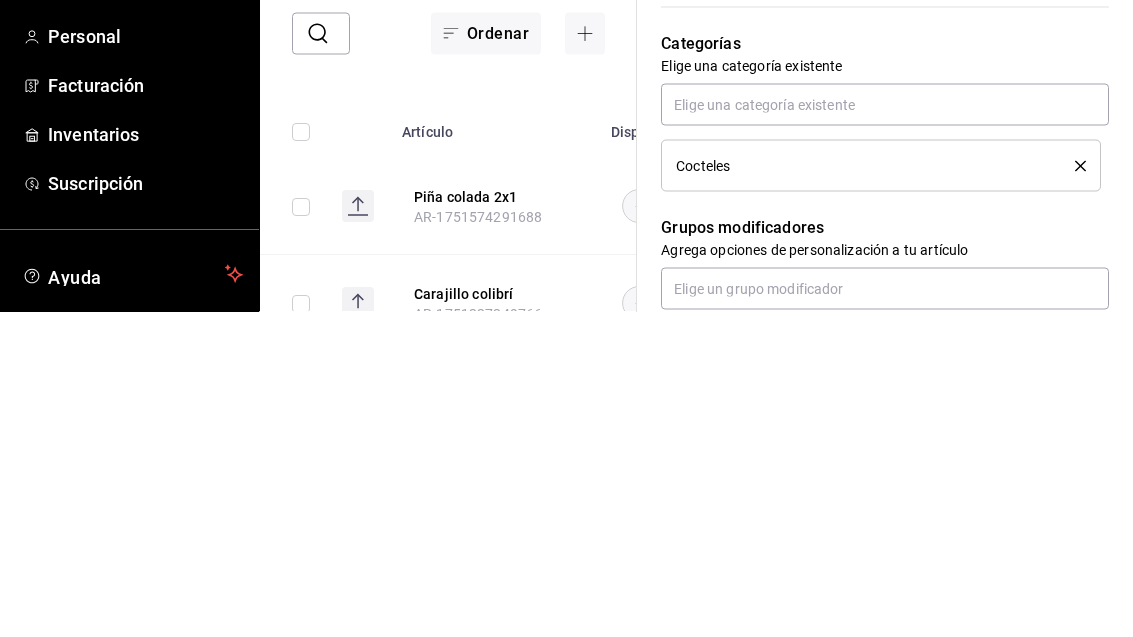 click on "Categorías Elige una categoría existente Cocteles" at bounding box center [873, 412] 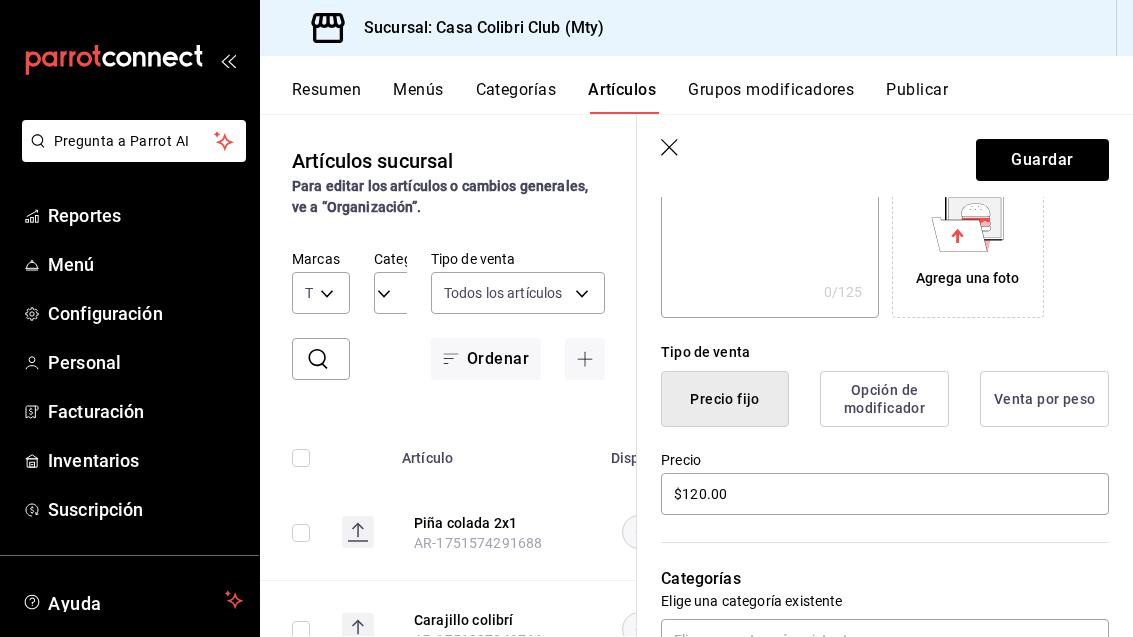 scroll, scrollTop: 353, scrollLeft: 0, axis: vertical 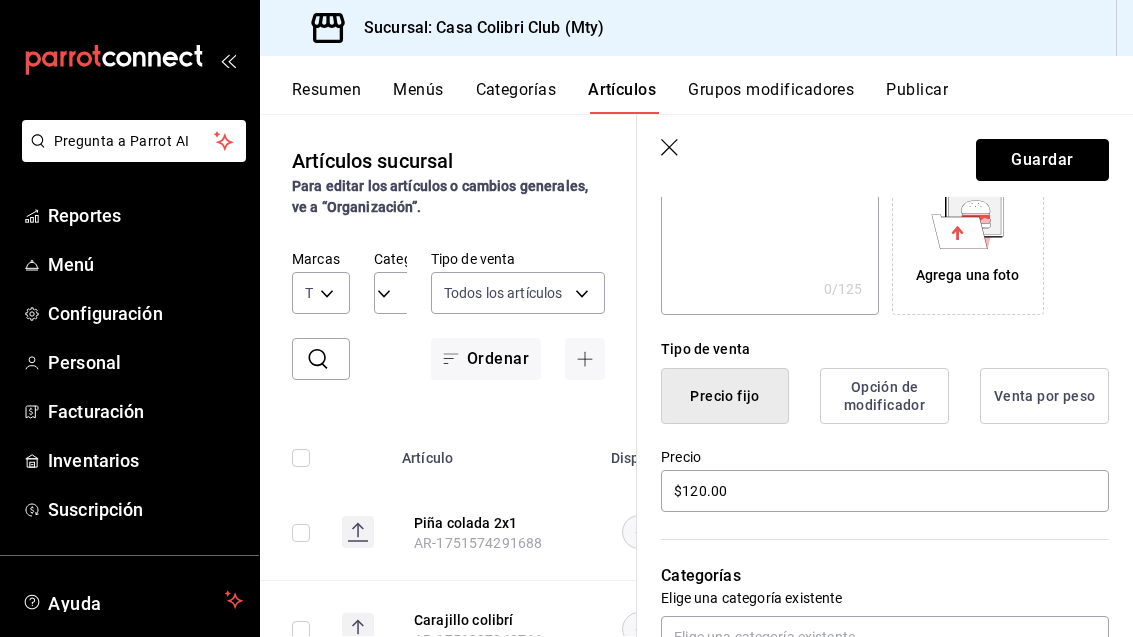 click on "Guardar" at bounding box center [1042, 160] 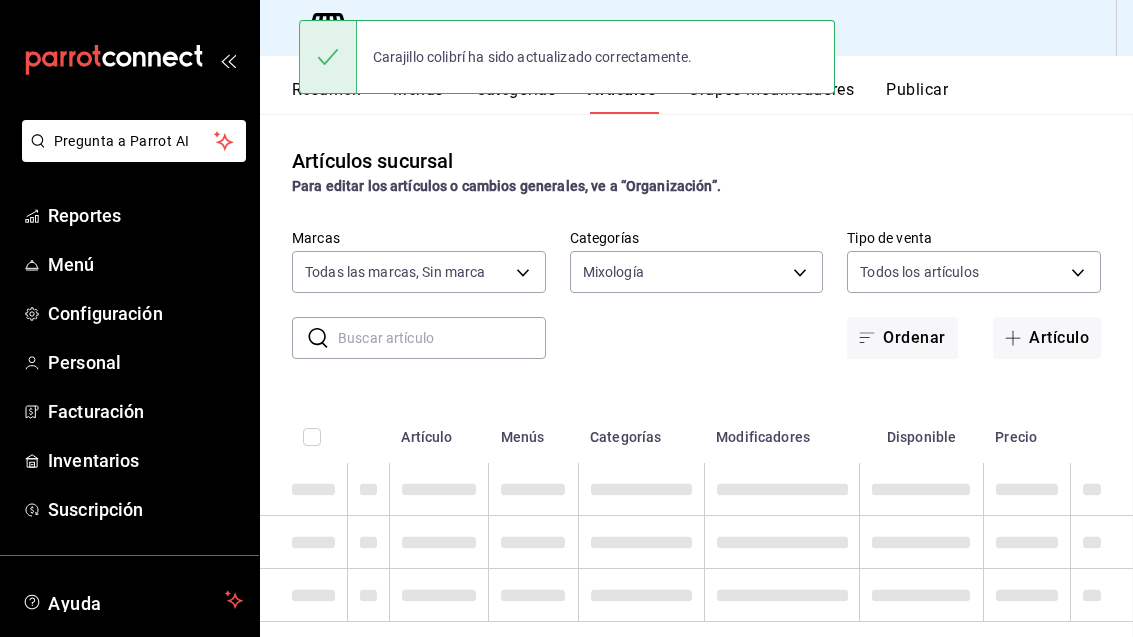 scroll, scrollTop: 0, scrollLeft: 0, axis: both 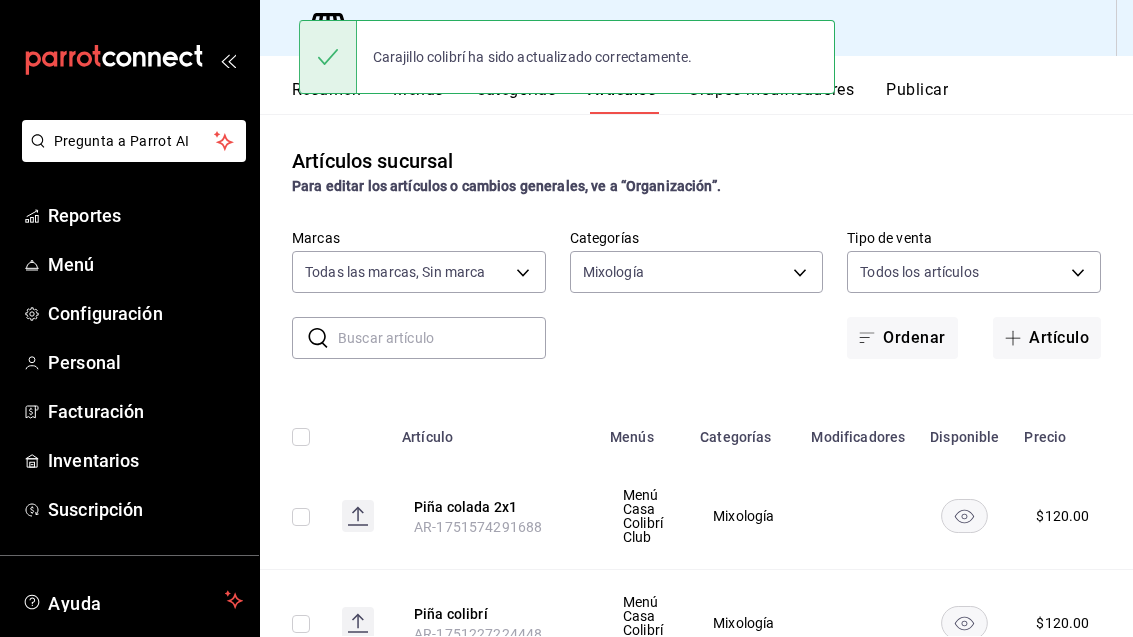 click on "Piña colibrí" at bounding box center (494, 614) 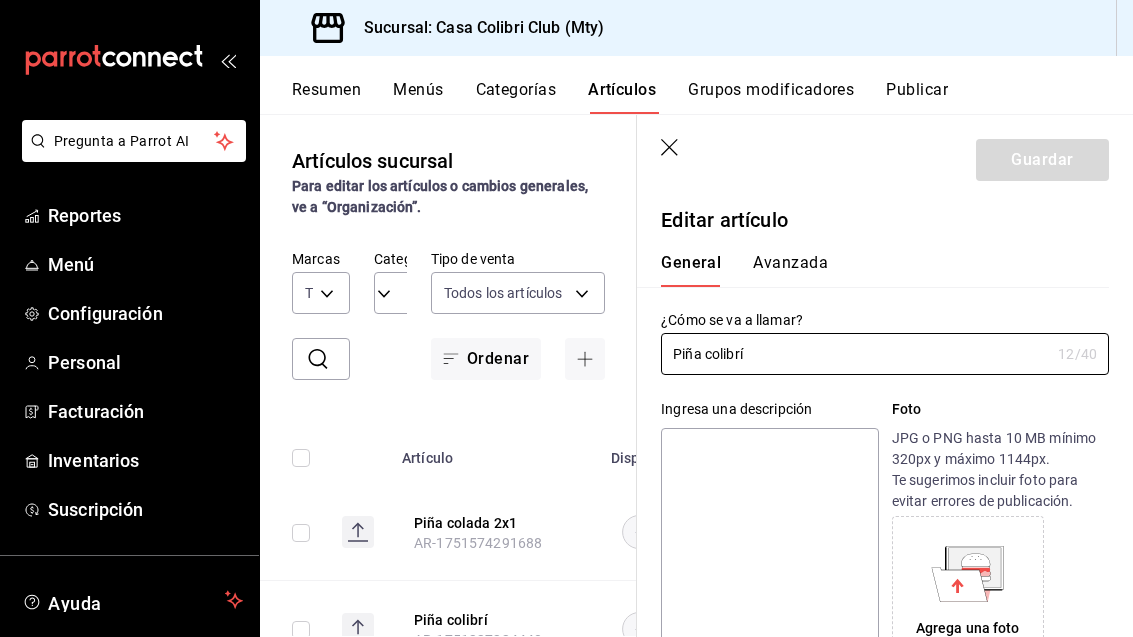 type on "$120.00" 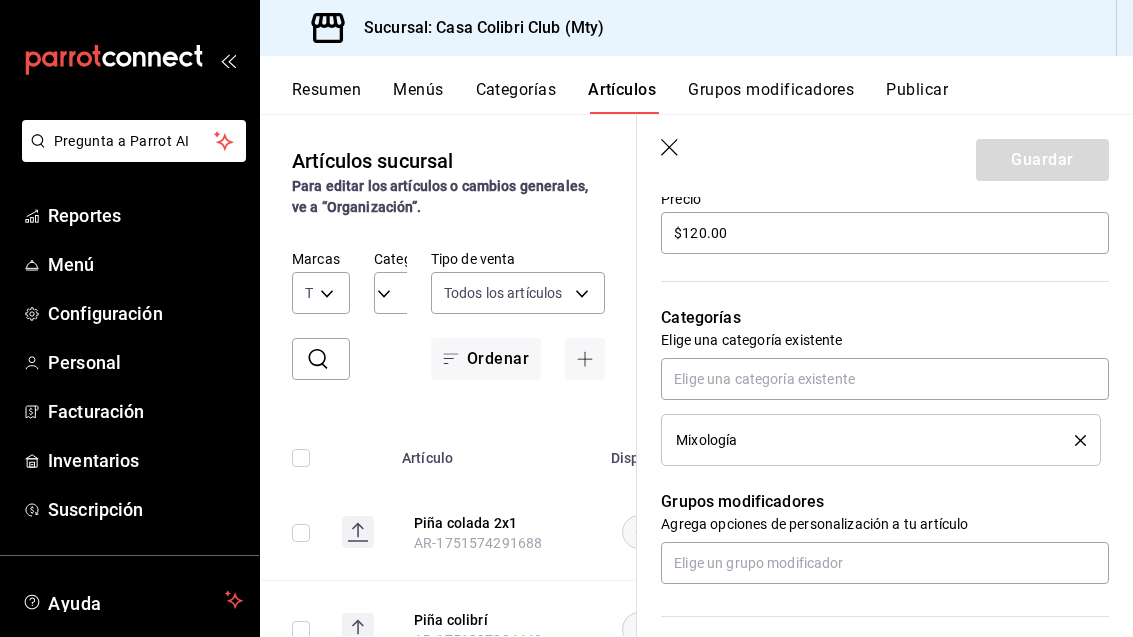 scroll, scrollTop: 616, scrollLeft: 0, axis: vertical 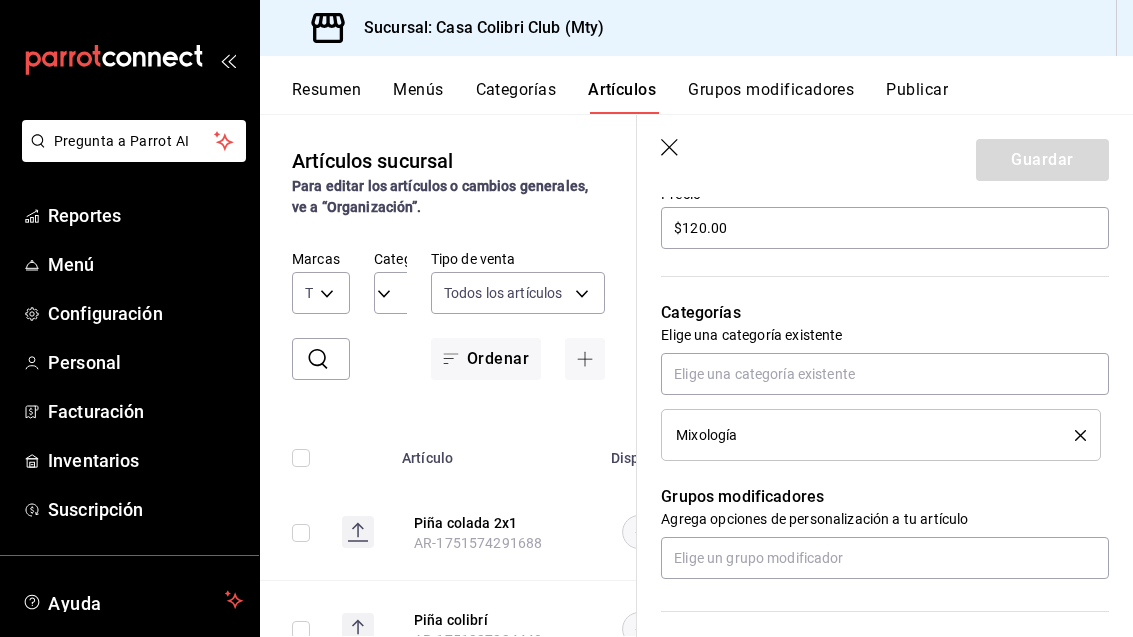 click 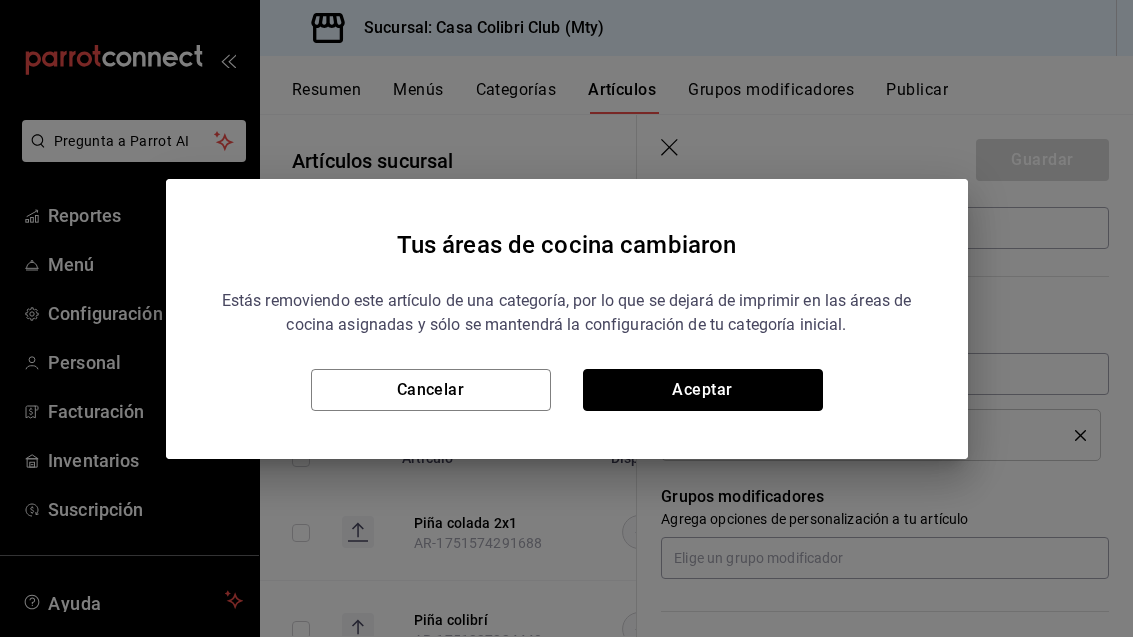 click on "Aceptar" at bounding box center (703, 390) 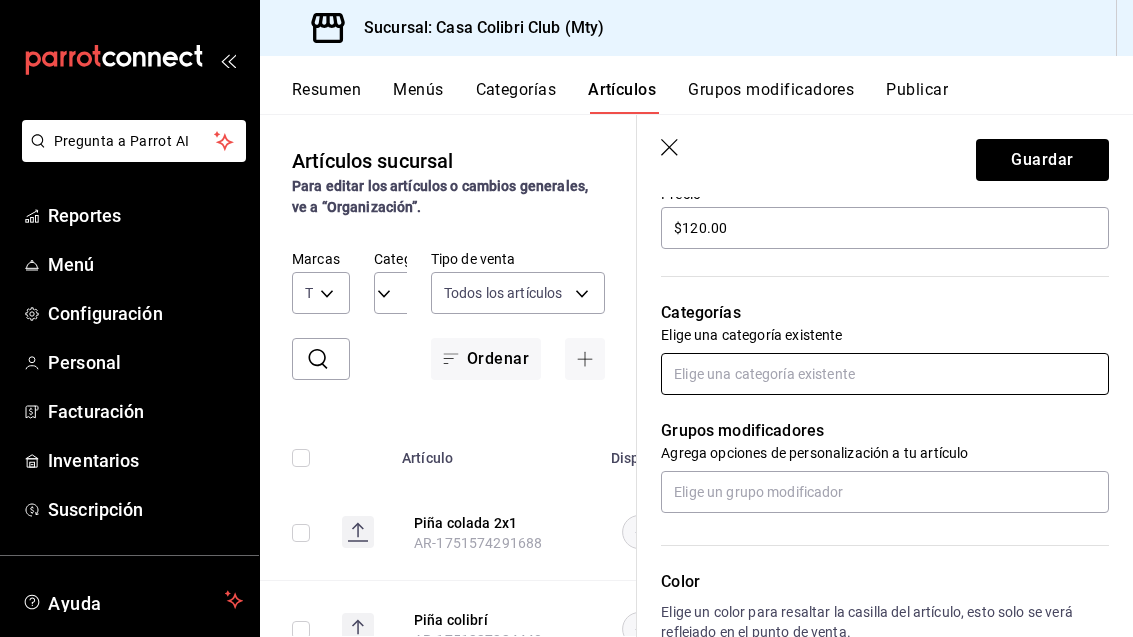 click at bounding box center (885, 374) 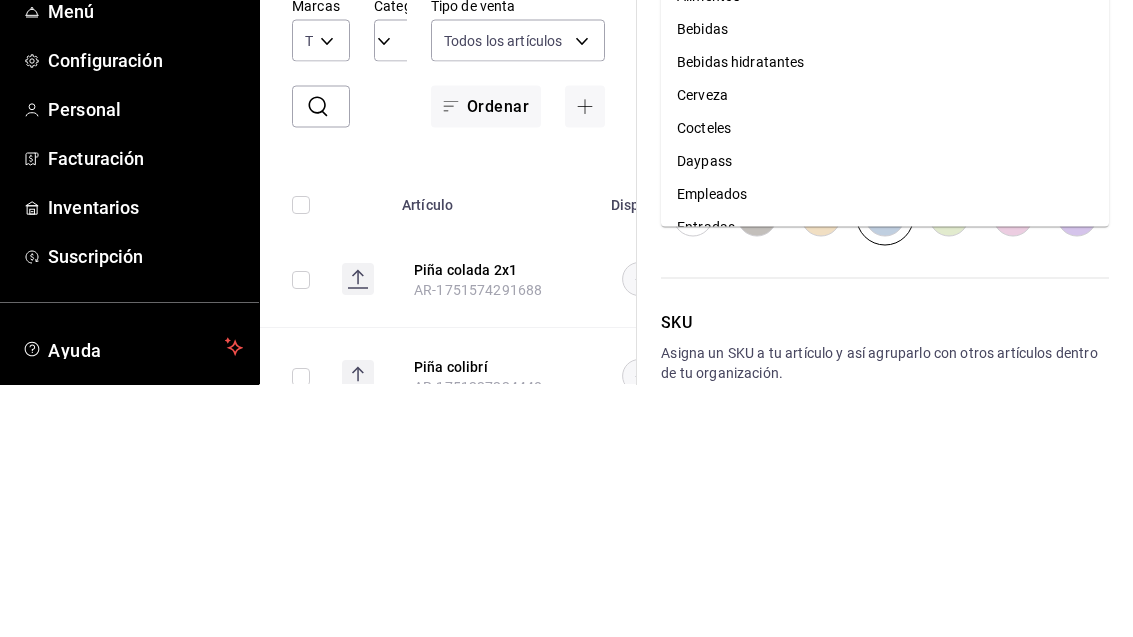 scroll, scrollTop: 853, scrollLeft: 0, axis: vertical 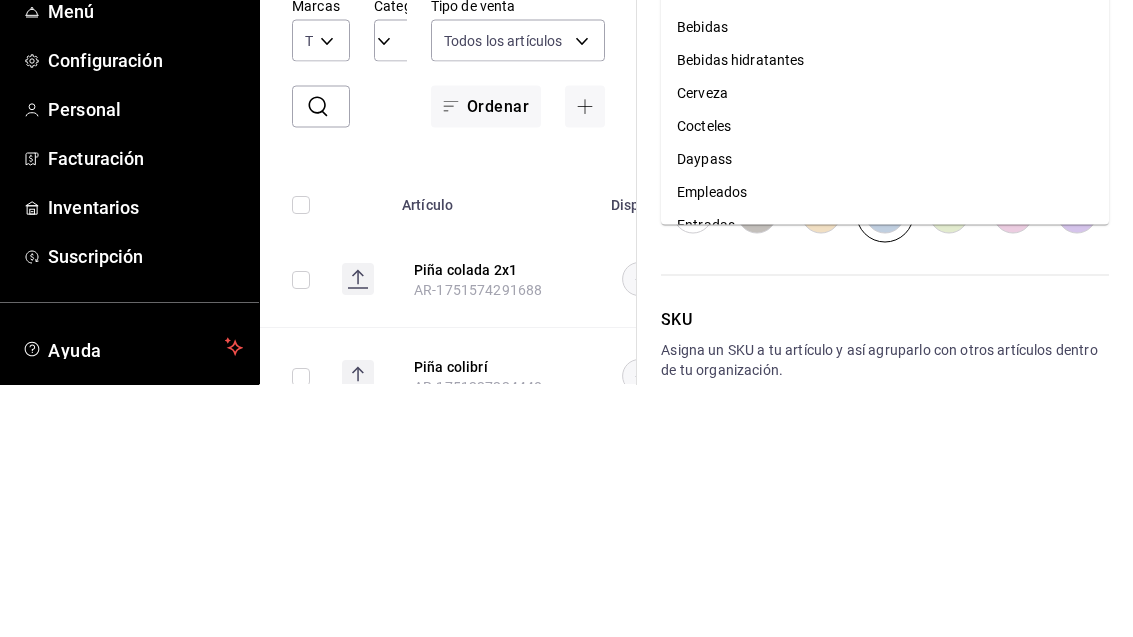 click on "Cocteles" at bounding box center [885, 378] 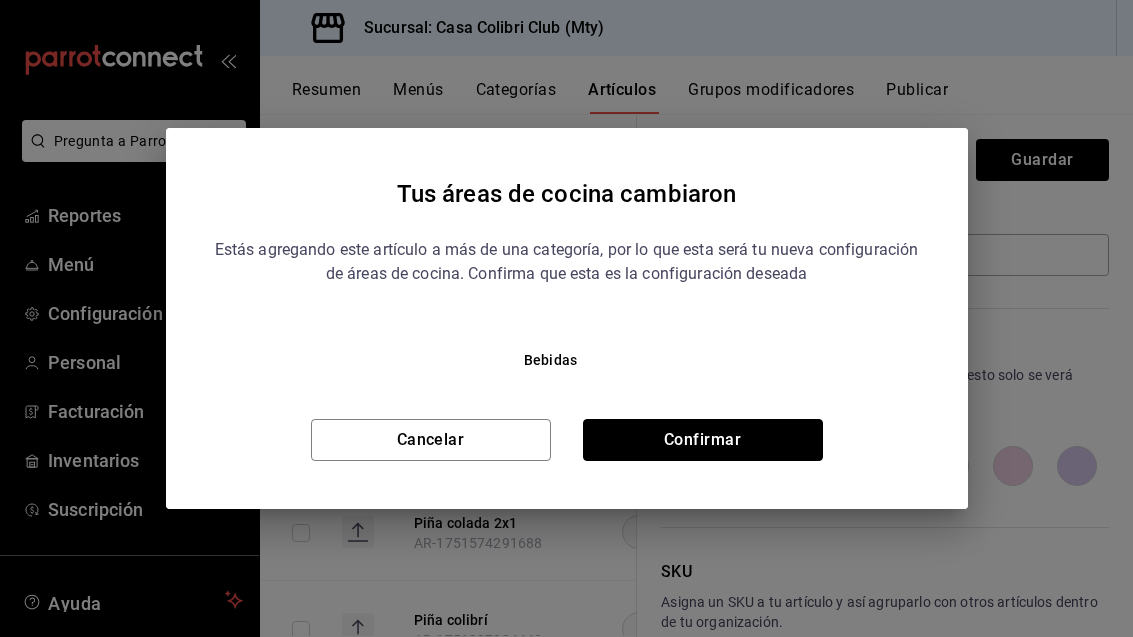 click on "Confirmar" at bounding box center [703, 440] 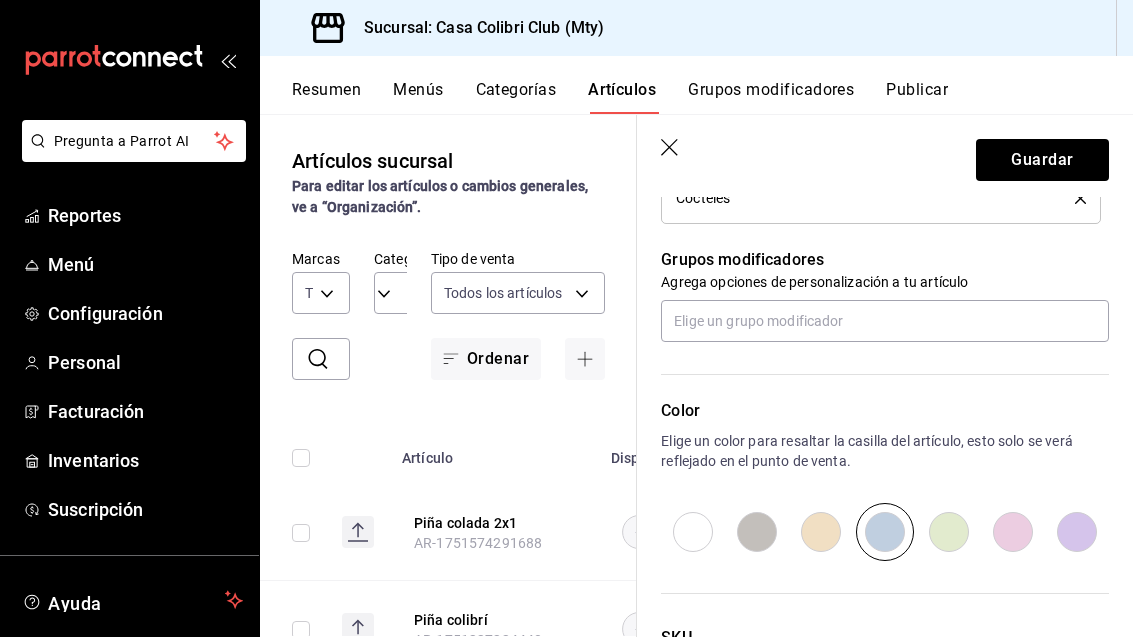 click on "Guardar" at bounding box center (885, 156) 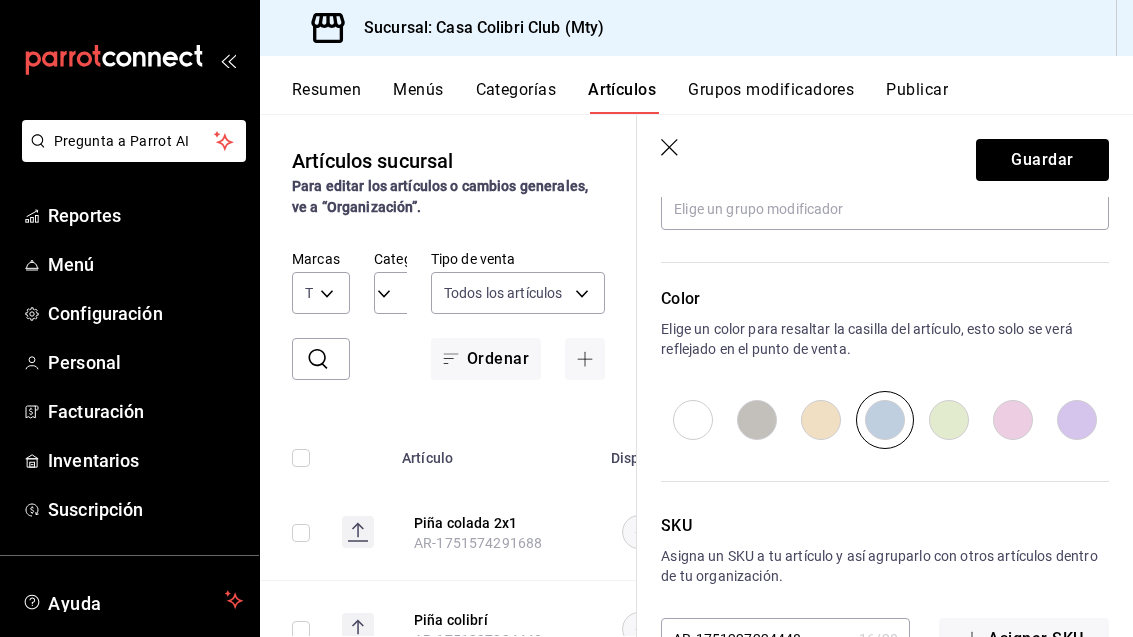 scroll, scrollTop: 964, scrollLeft: 0, axis: vertical 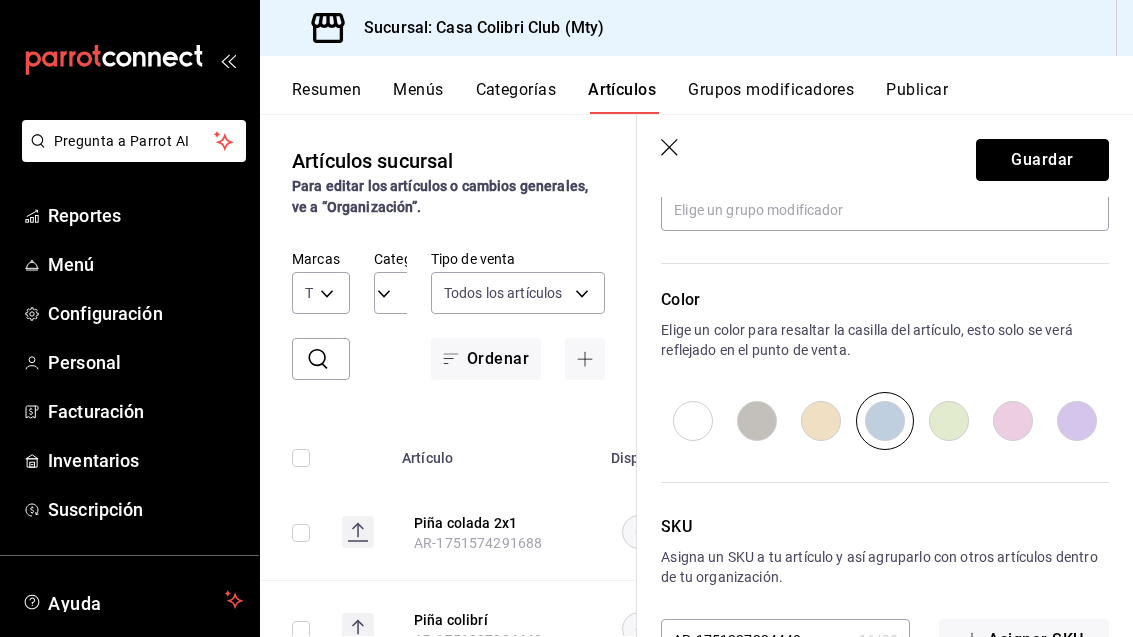 click on "Guardar" at bounding box center (1042, 160) 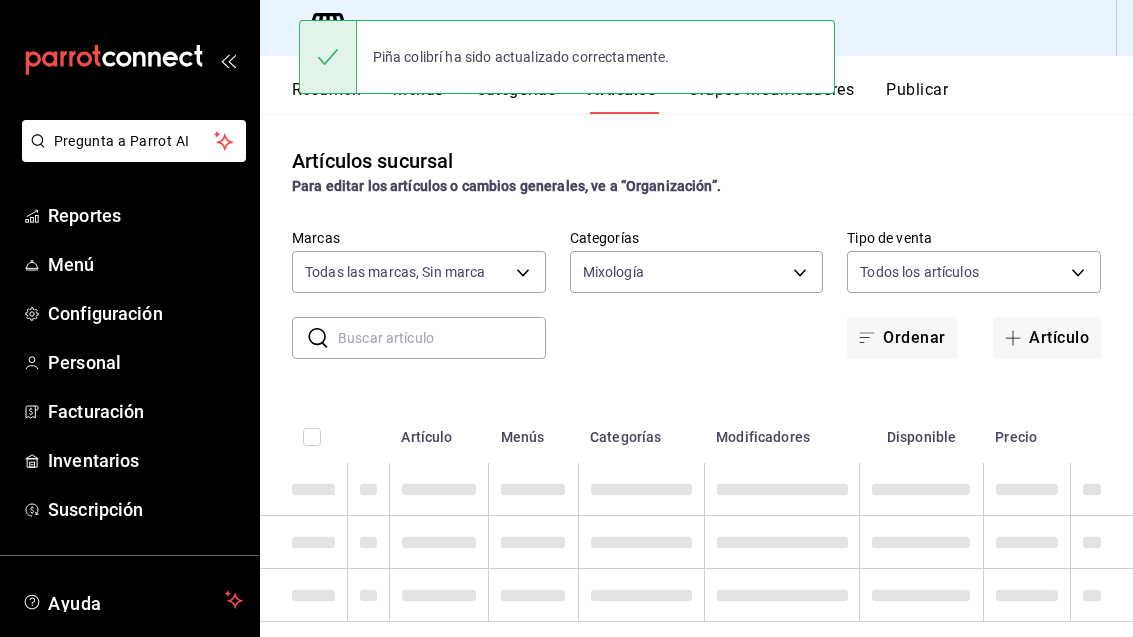 scroll, scrollTop: 0, scrollLeft: 0, axis: both 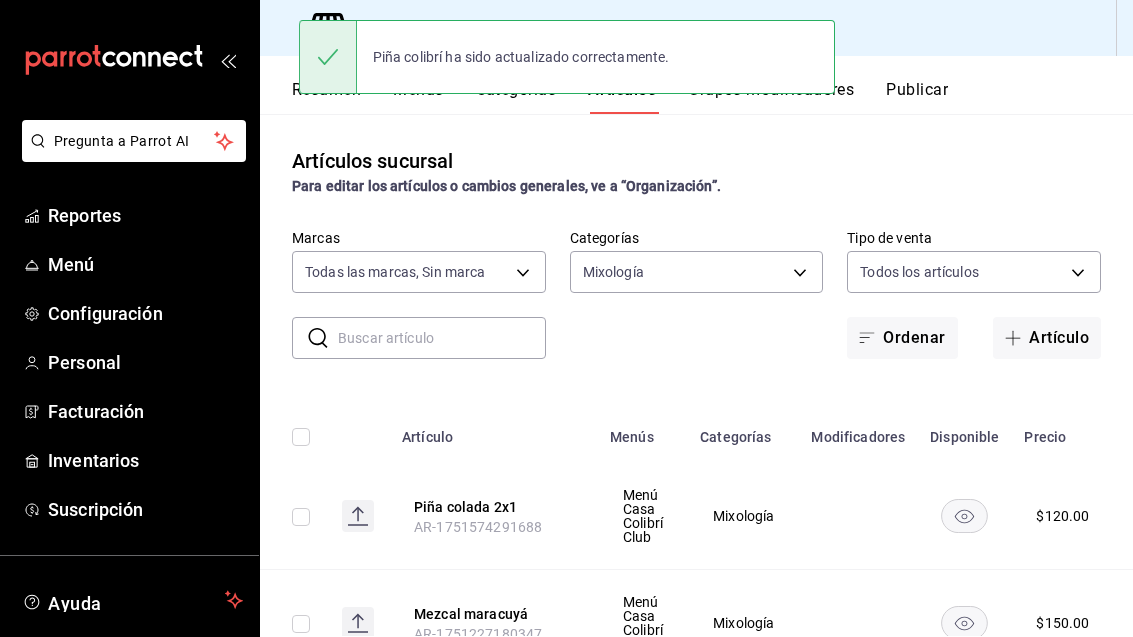 click on "Piña colada 2x1" at bounding box center (494, 507) 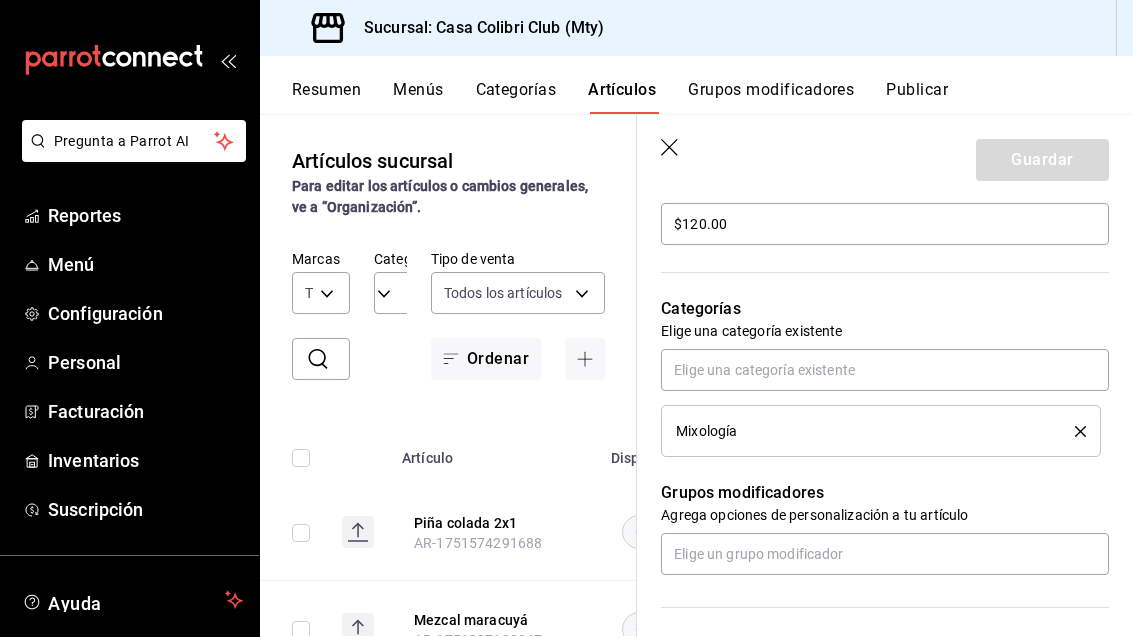 scroll, scrollTop: 622, scrollLeft: 0, axis: vertical 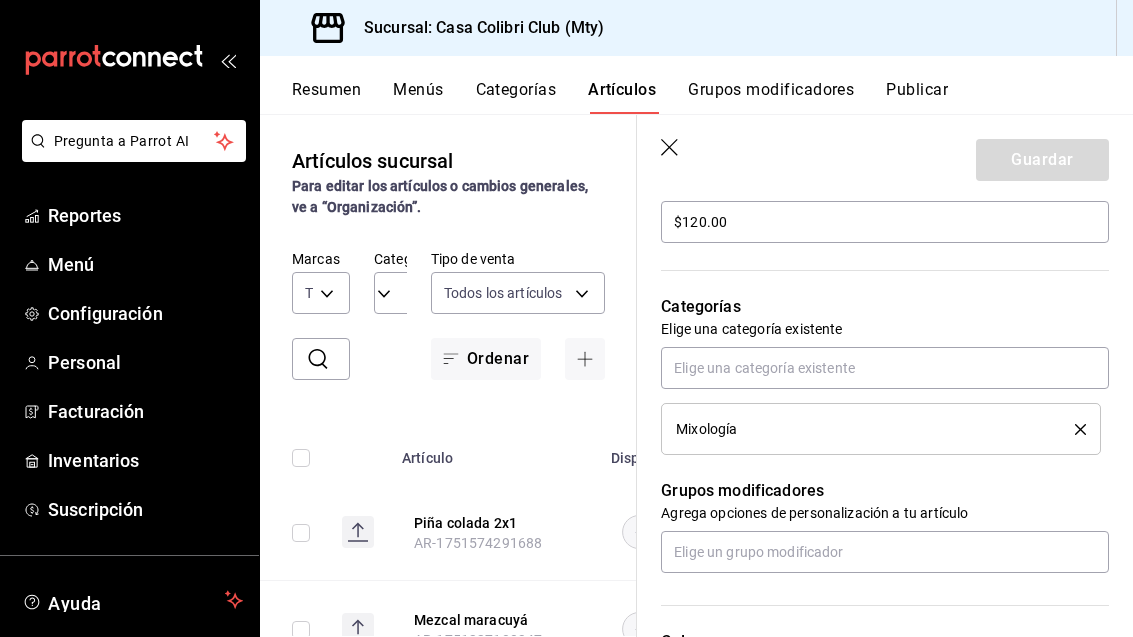 click 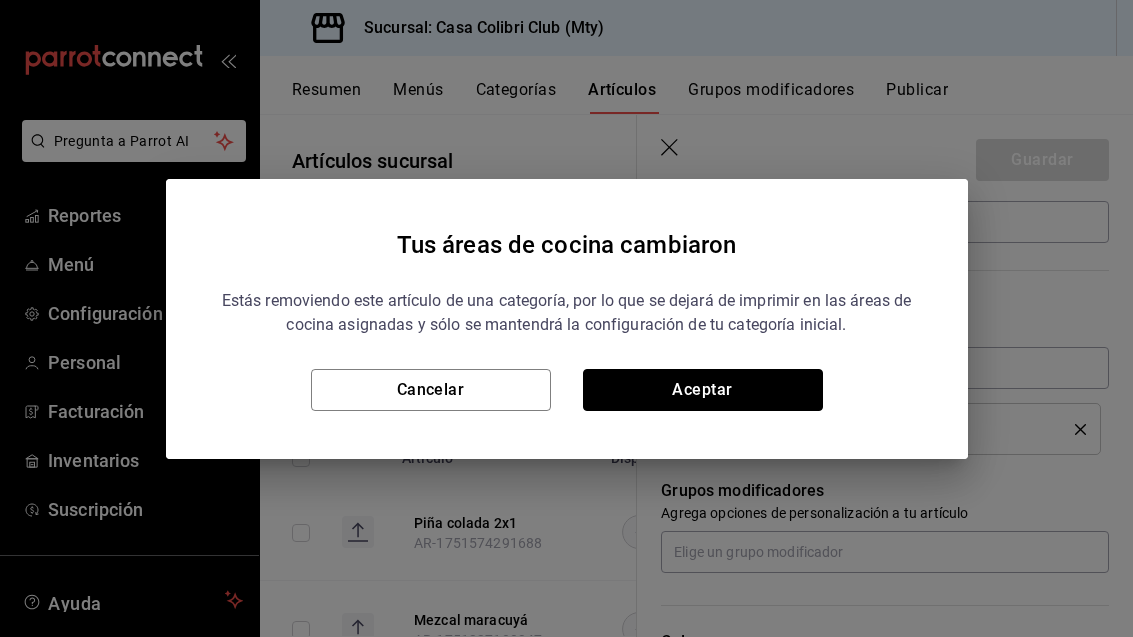 click on "Aceptar" at bounding box center (703, 390) 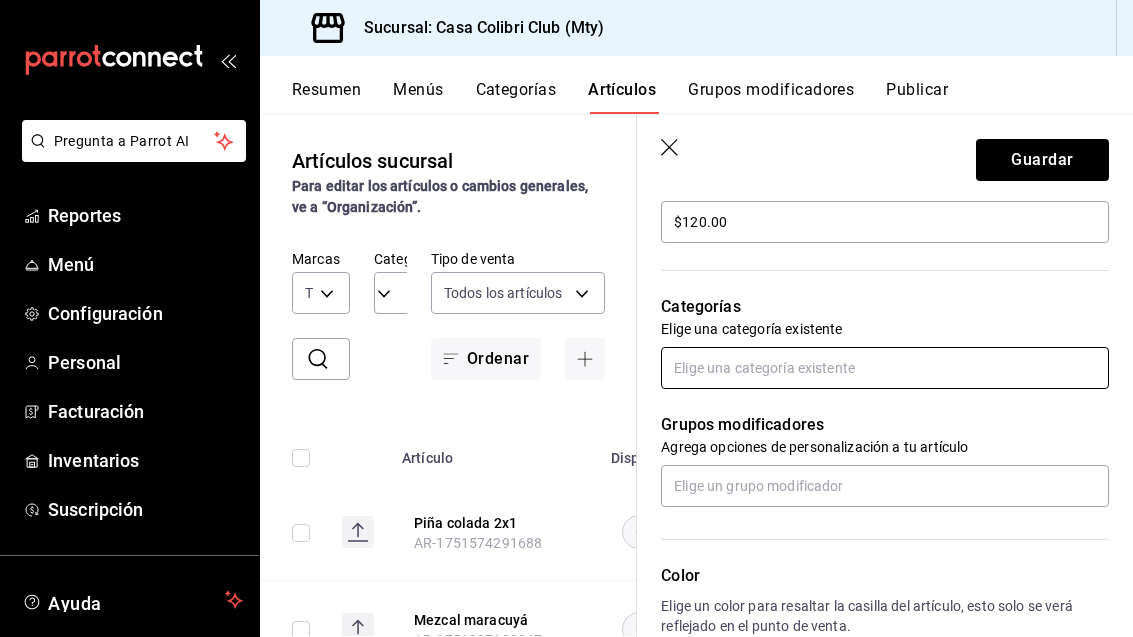 click at bounding box center [885, 368] 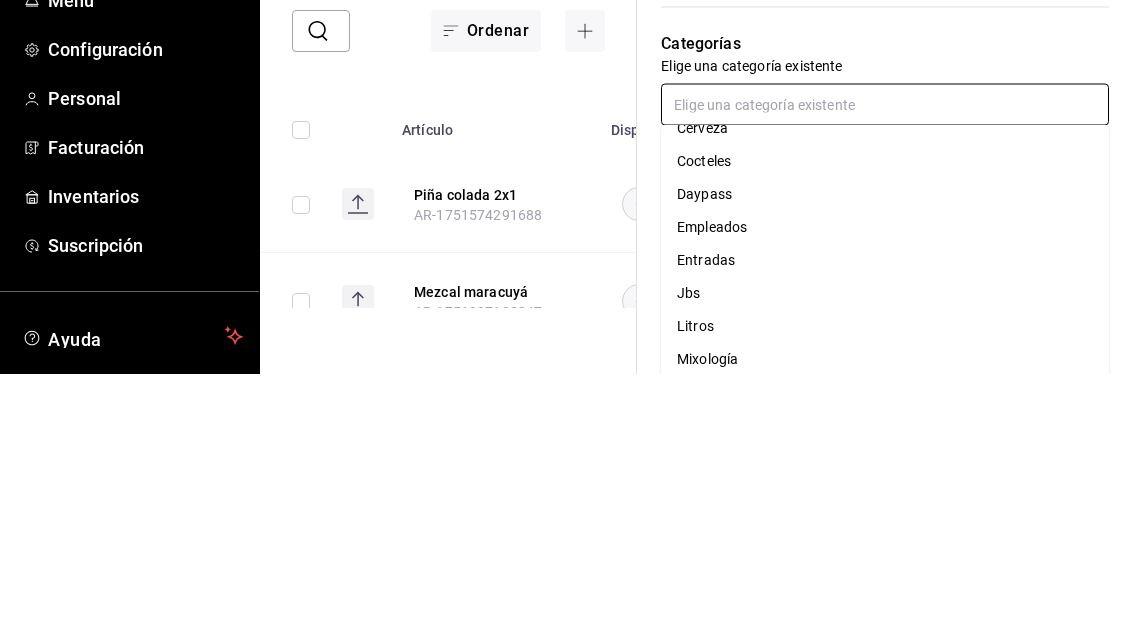 scroll, scrollTop: 106, scrollLeft: 0, axis: vertical 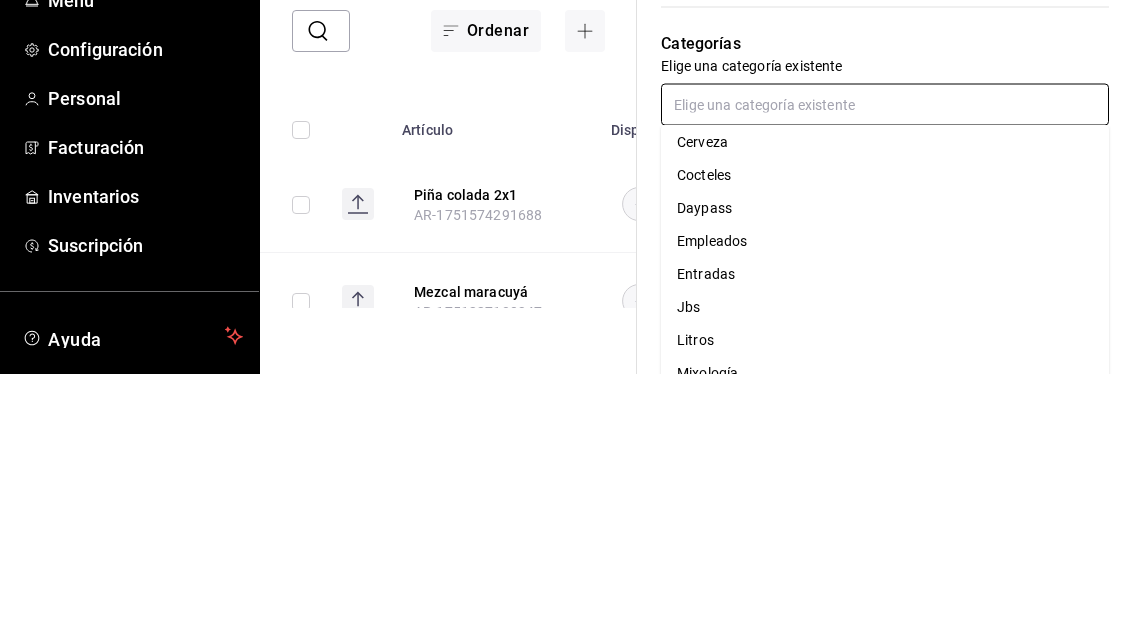 click on "Cocteles" at bounding box center [885, 439] 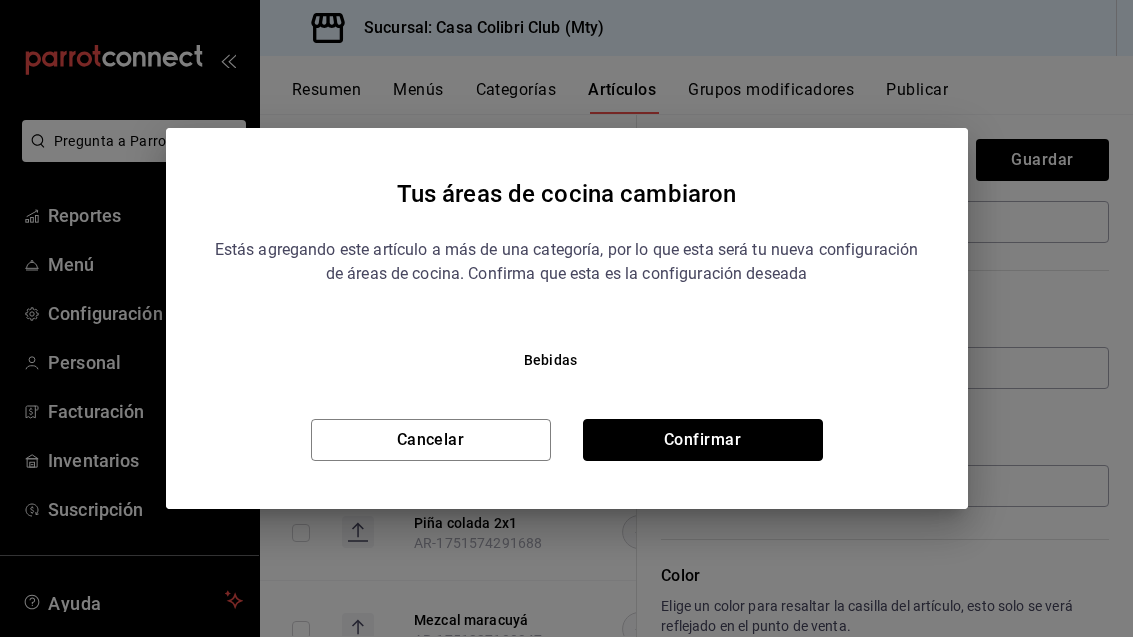 click on "Confirmar" at bounding box center [703, 440] 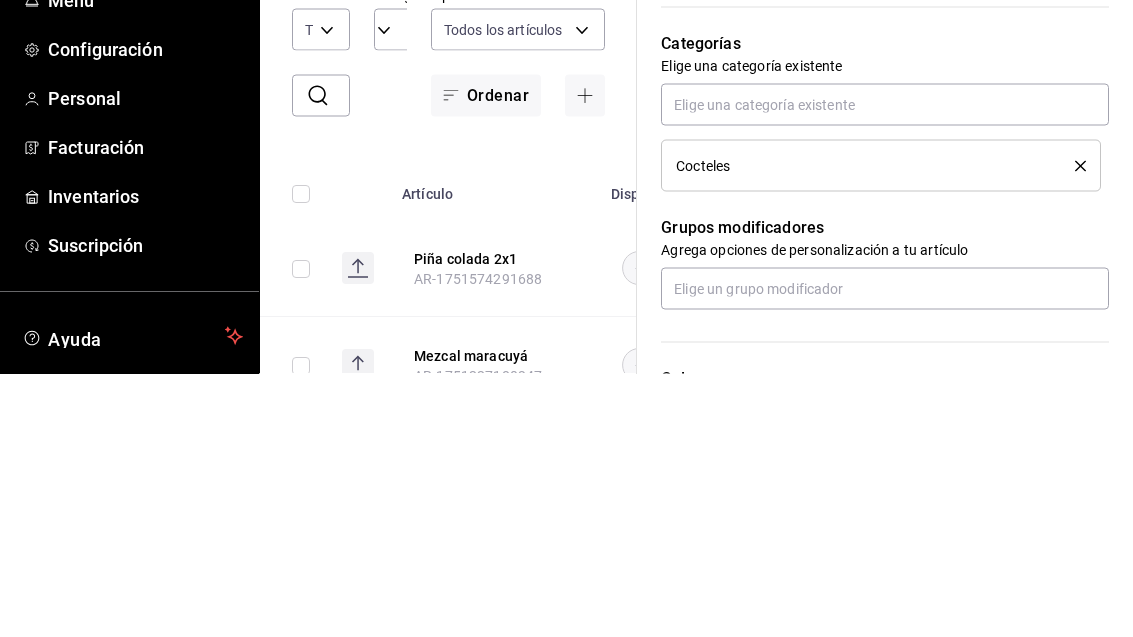 click on "Categorías" at bounding box center [885, 307] 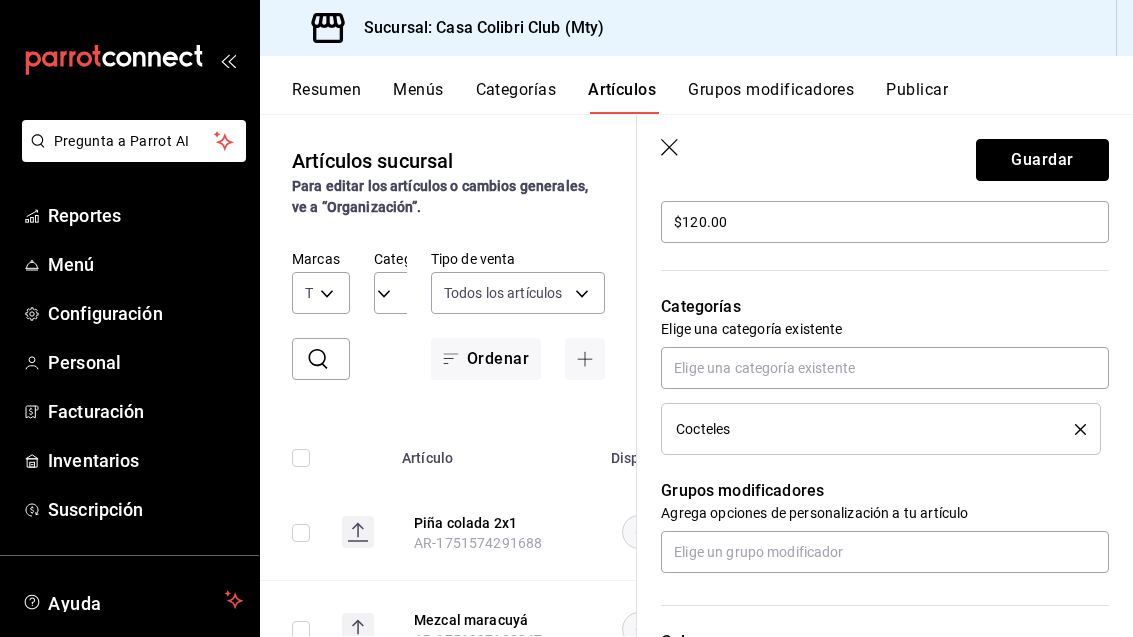 click on "Guardar" at bounding box center (1042, 160) 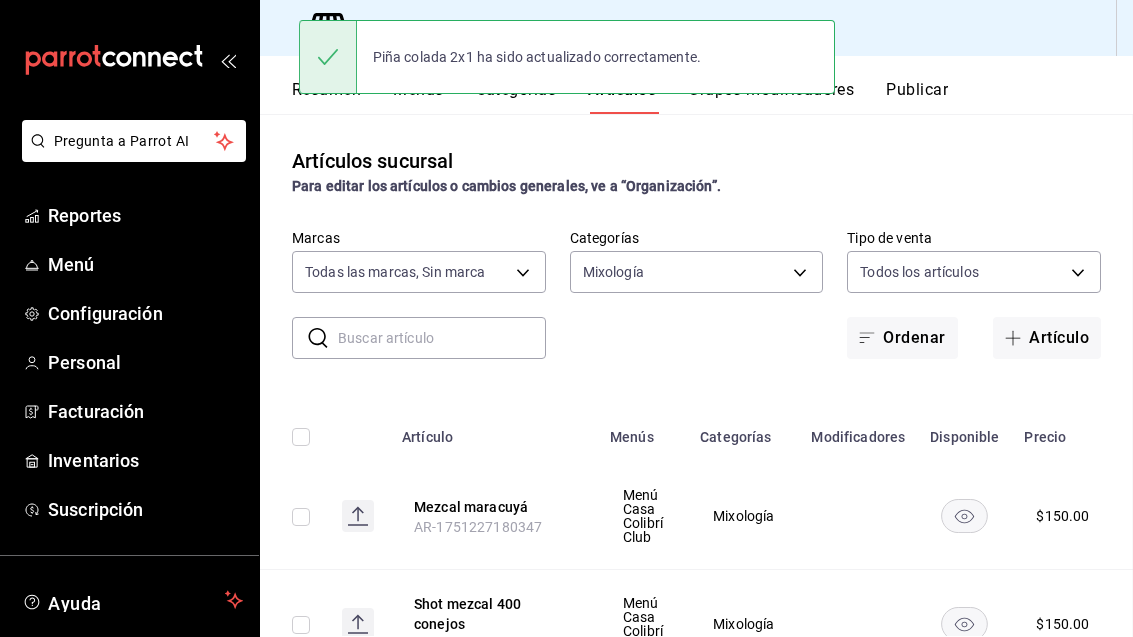 scroll, scrollTop: 0, scrollLeft: 0, axis: both 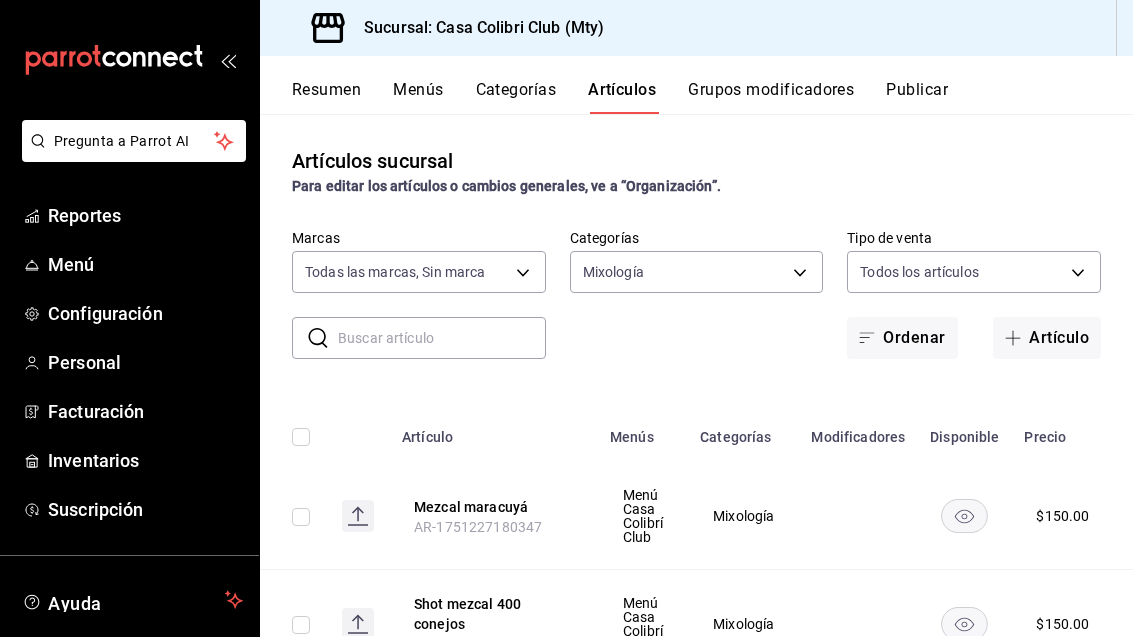 click on "Mezcal maracuyá" at bounding box center [494, 507] 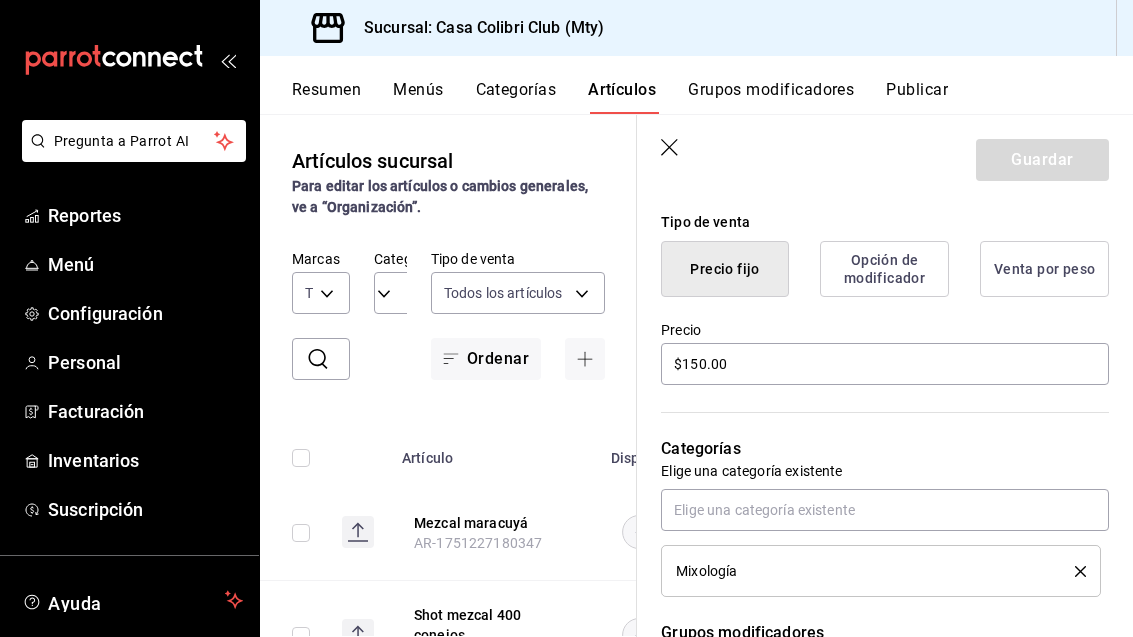 scroll, scrollTop: 494, scrollLeft: 0, axis: vertical 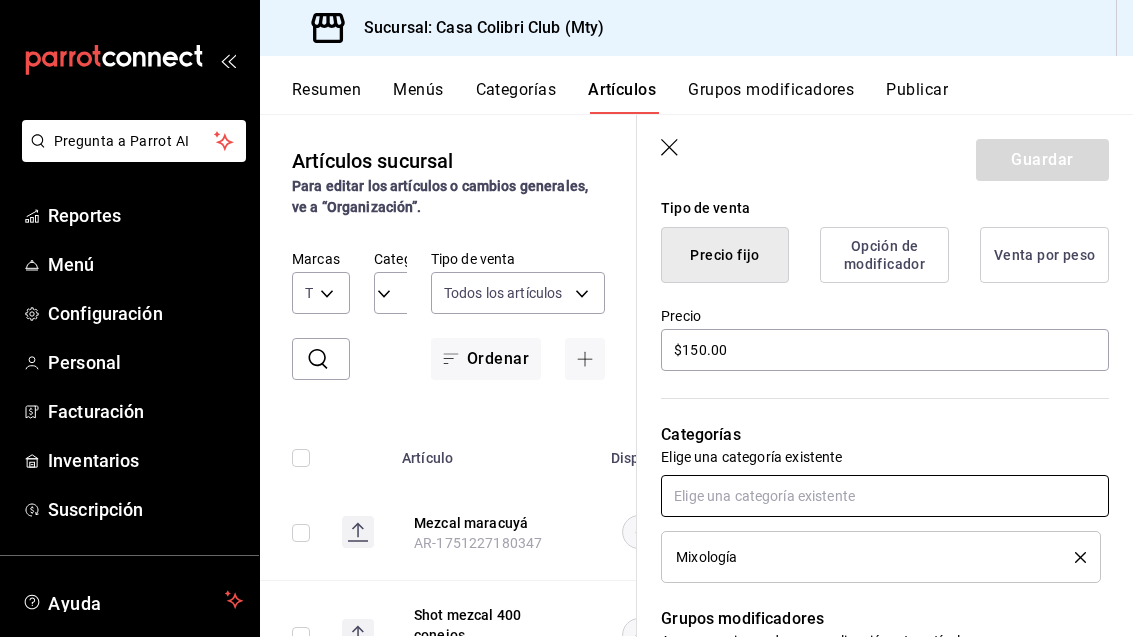click at bounding box center (885, 496) 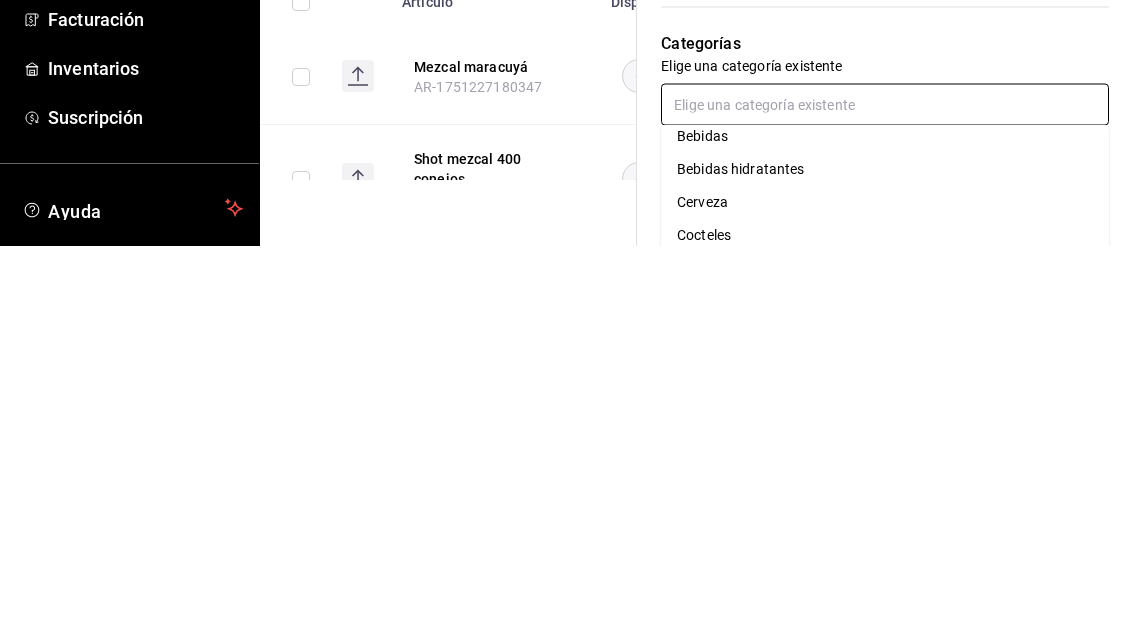 scroll, scrollTop: 95, scrollLeft: 0, axis: vertical 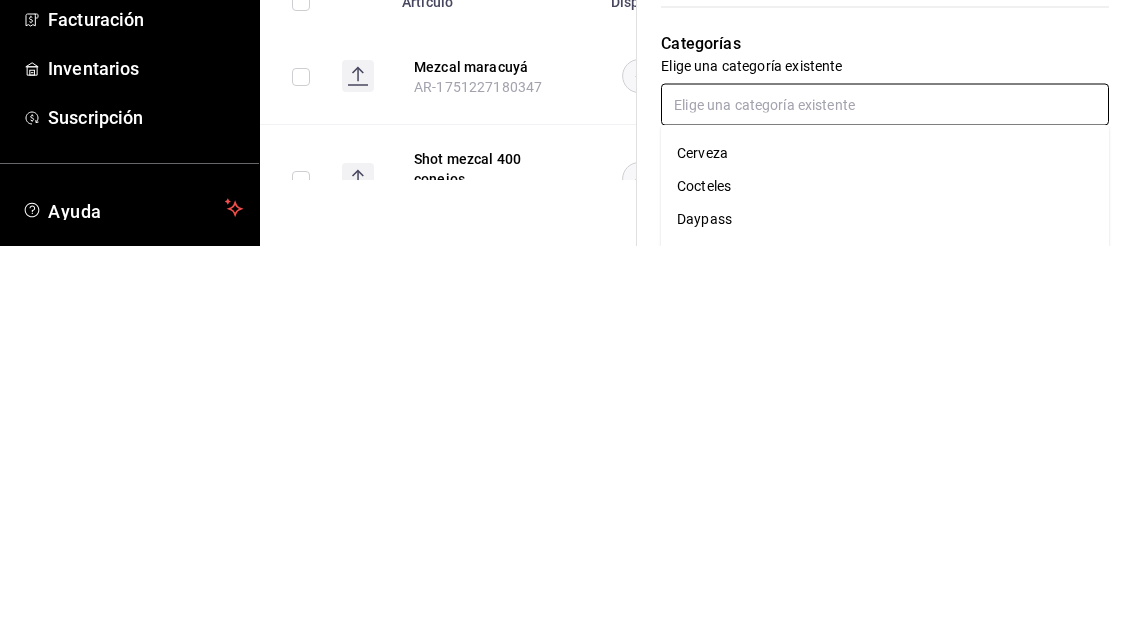 click on "Cocteles" at bounding box center (885, 578) 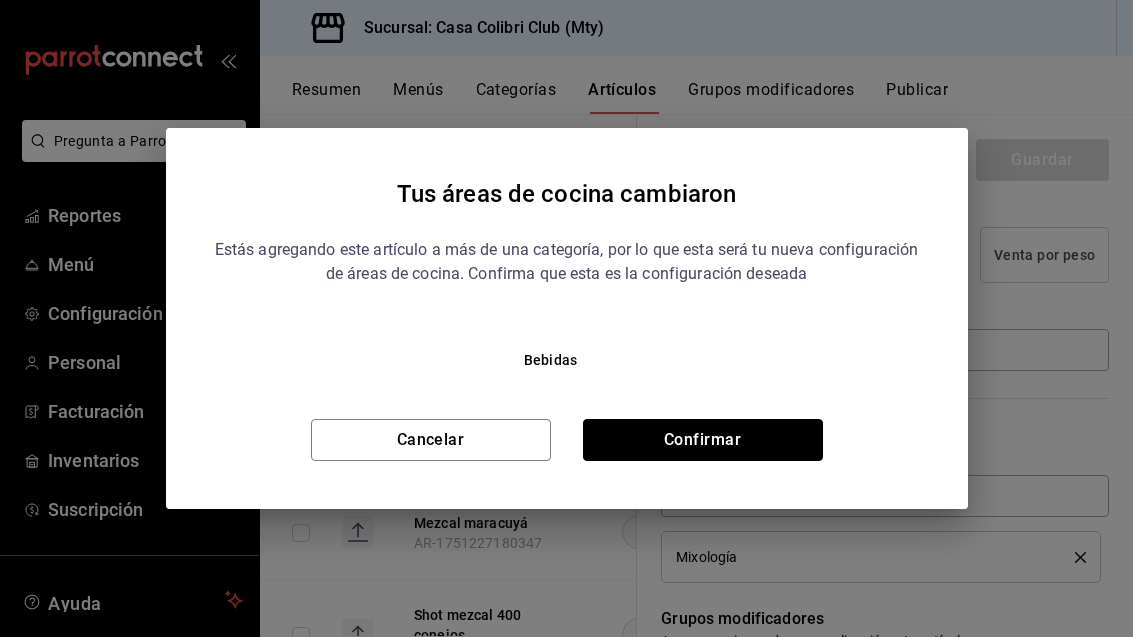 click on "Confirmar" at bounding box center (703, 440) 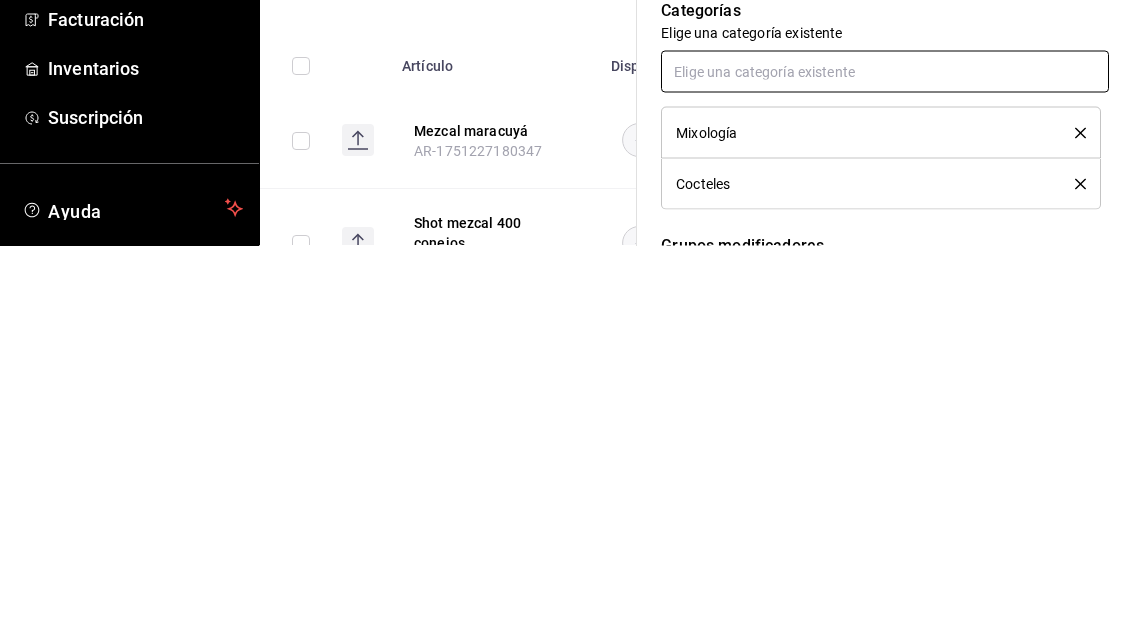scroll, scrollTop: 533, scrollLeft: 0, axis: vertical 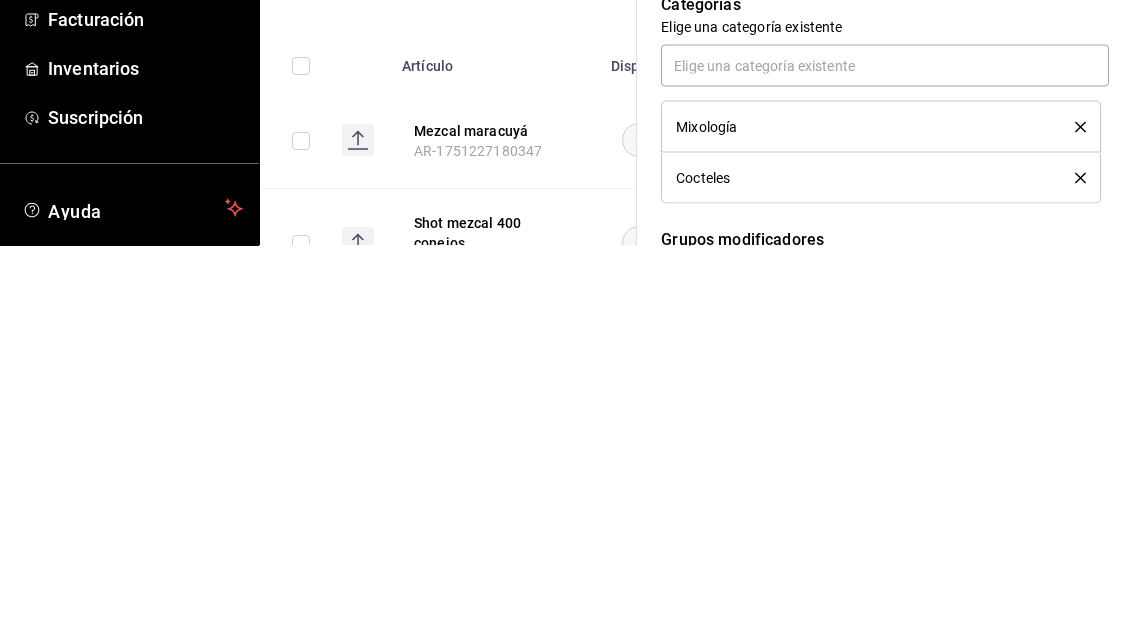 click on "Mixología" at bounding box center [881, 518] 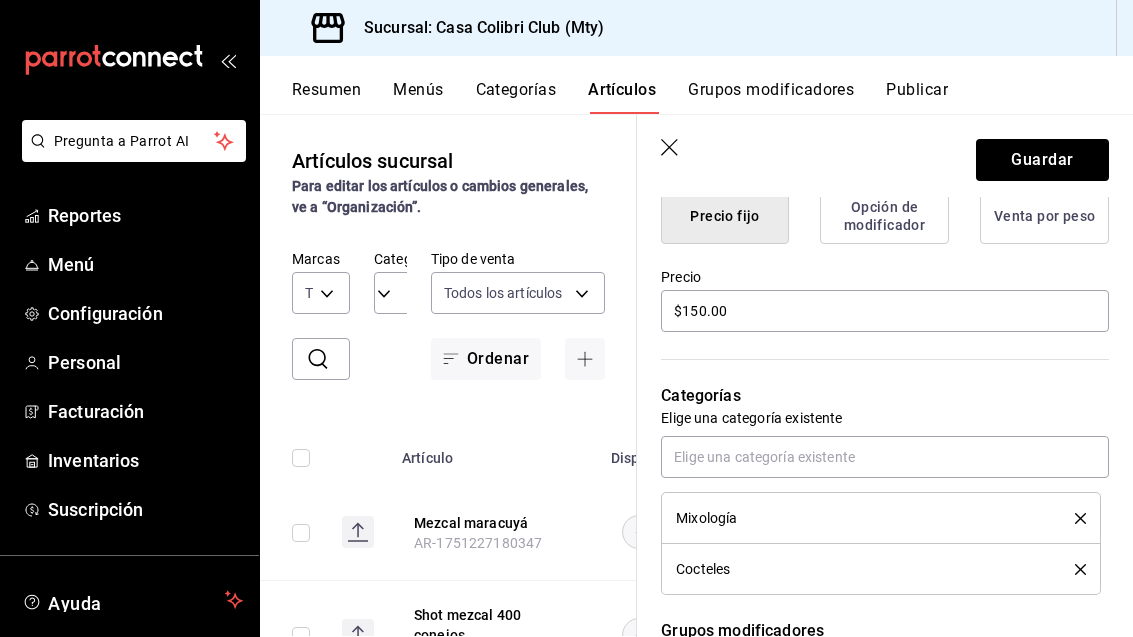 click 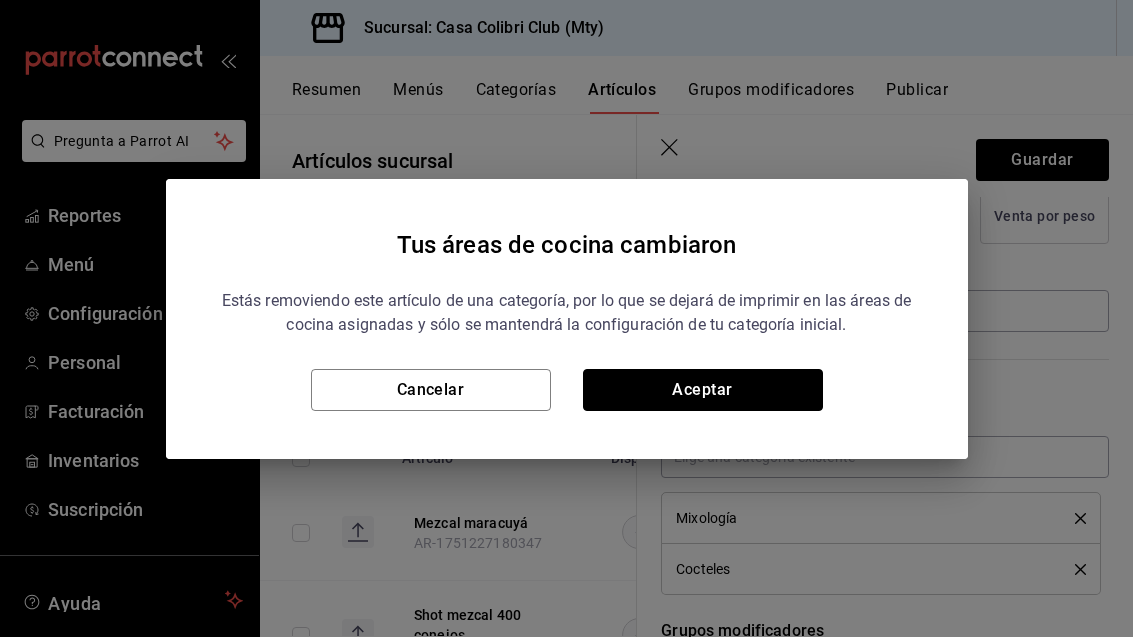 click on "Aceptar" at bounding box center [703, 390] 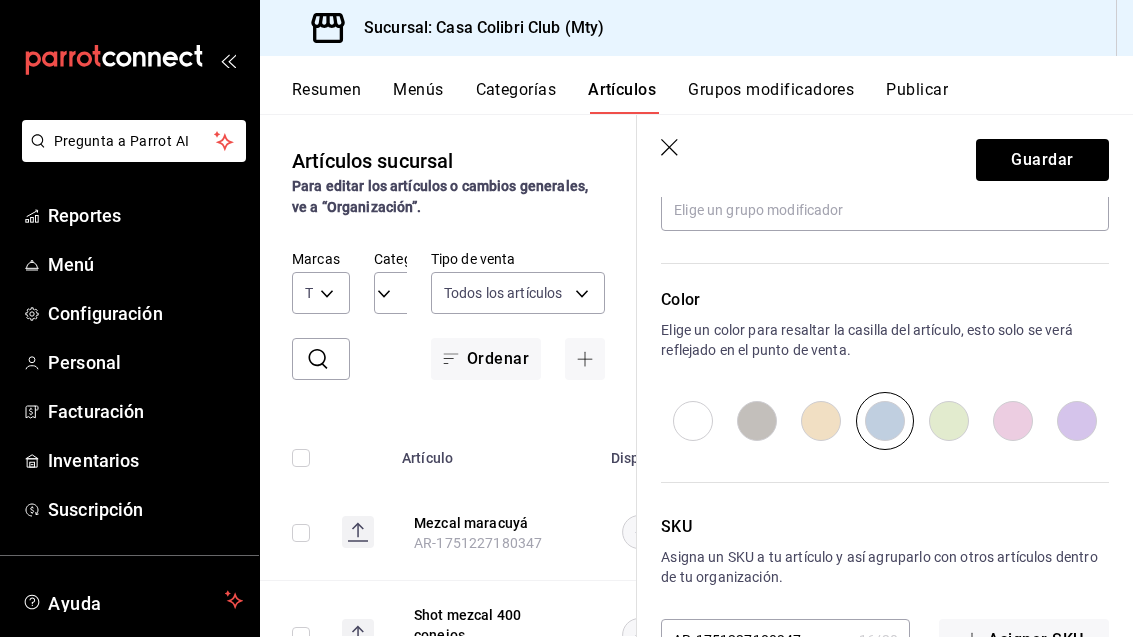 scroll, scrollTop: 964, scrollLeft: 0, axis: vertical 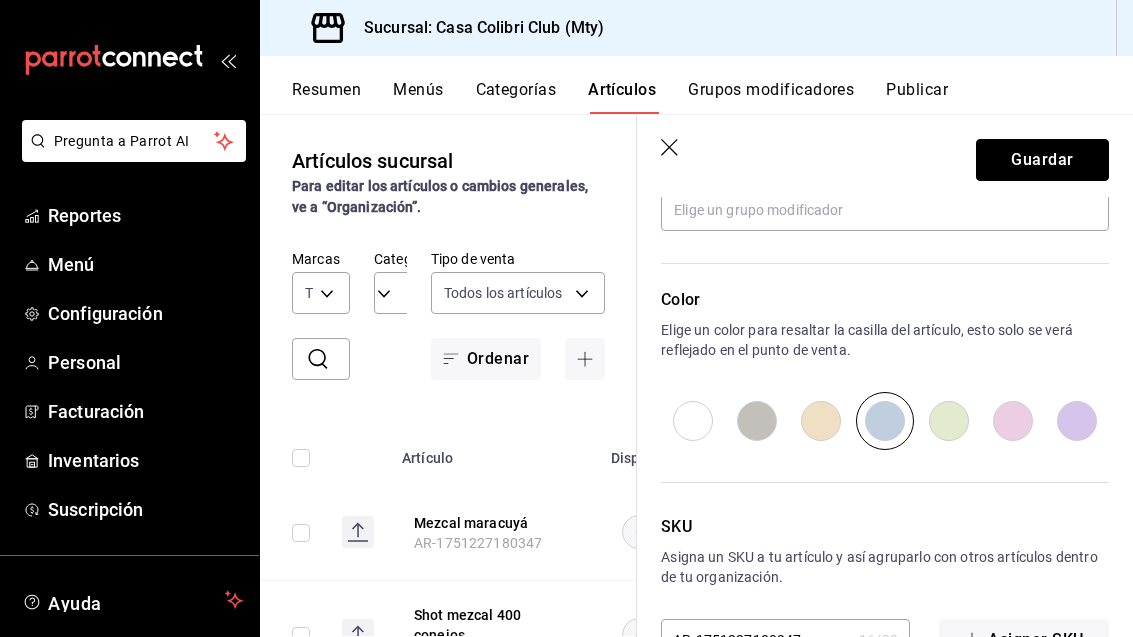 click on "Guardar" at bounding box center [1042, 160] 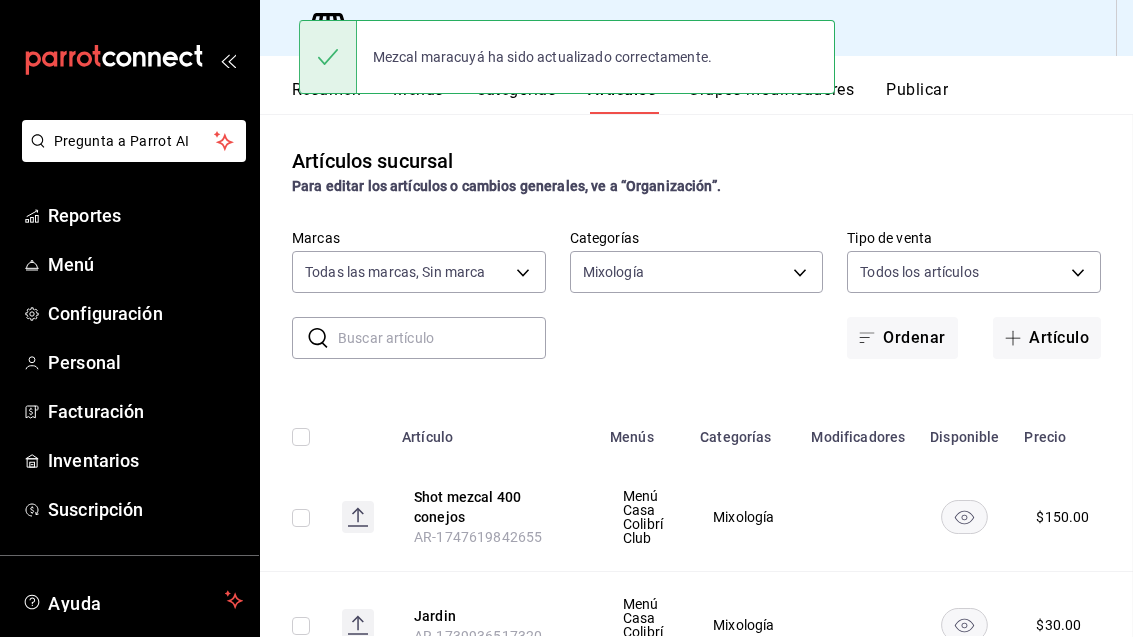 scroll, scrollTop: 0, scrollLeft: 0, axis: both 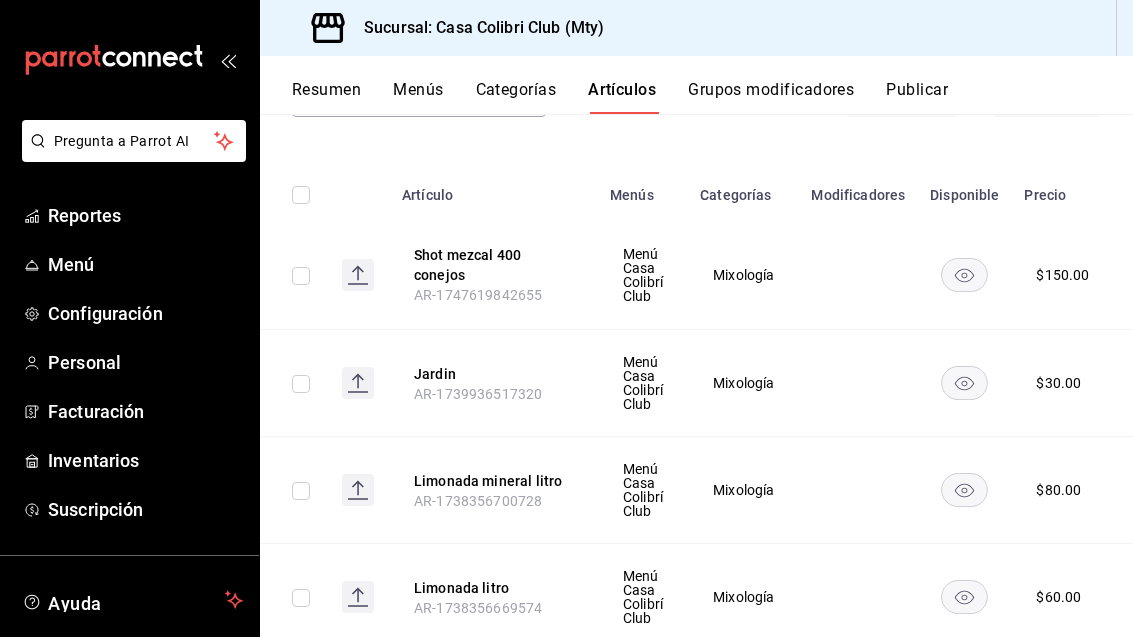 click on "Limonada mineral litro" at bounding box center (494, 481) 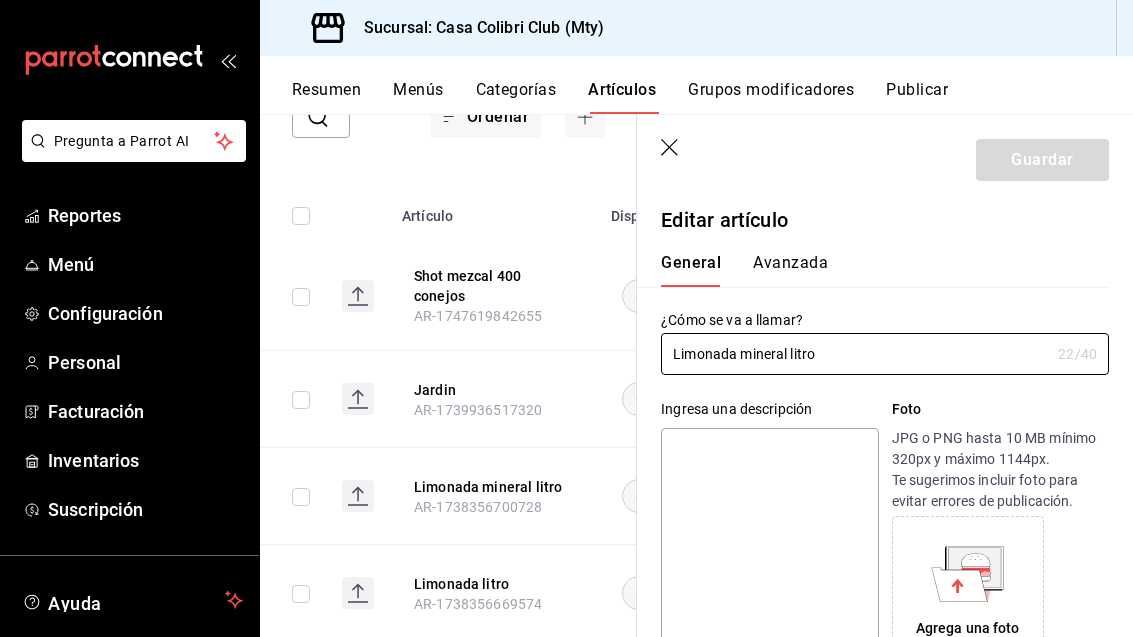 type on "$80.00" 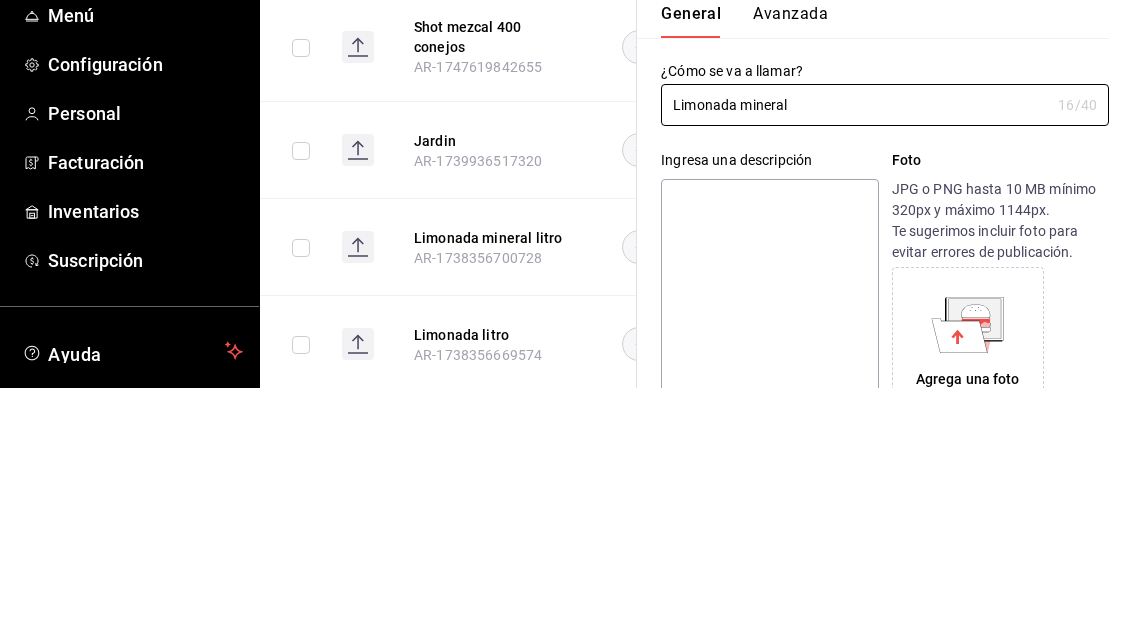 type on "Limonada mineral" 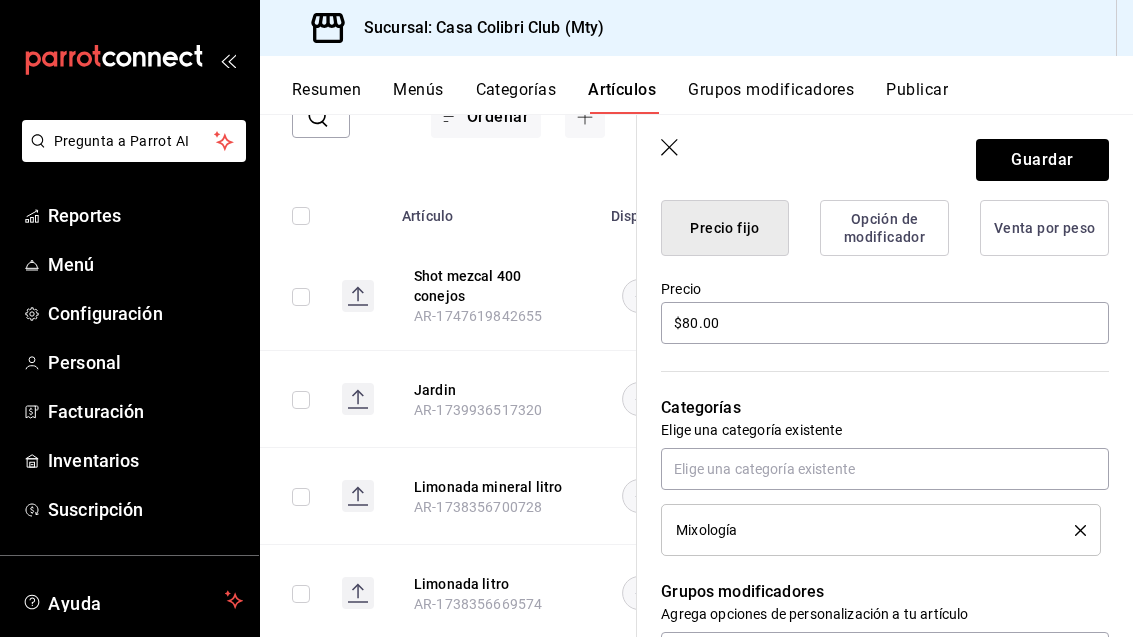 scroll, scrollTop: 522, scrollLeft: 0, axis: vertical 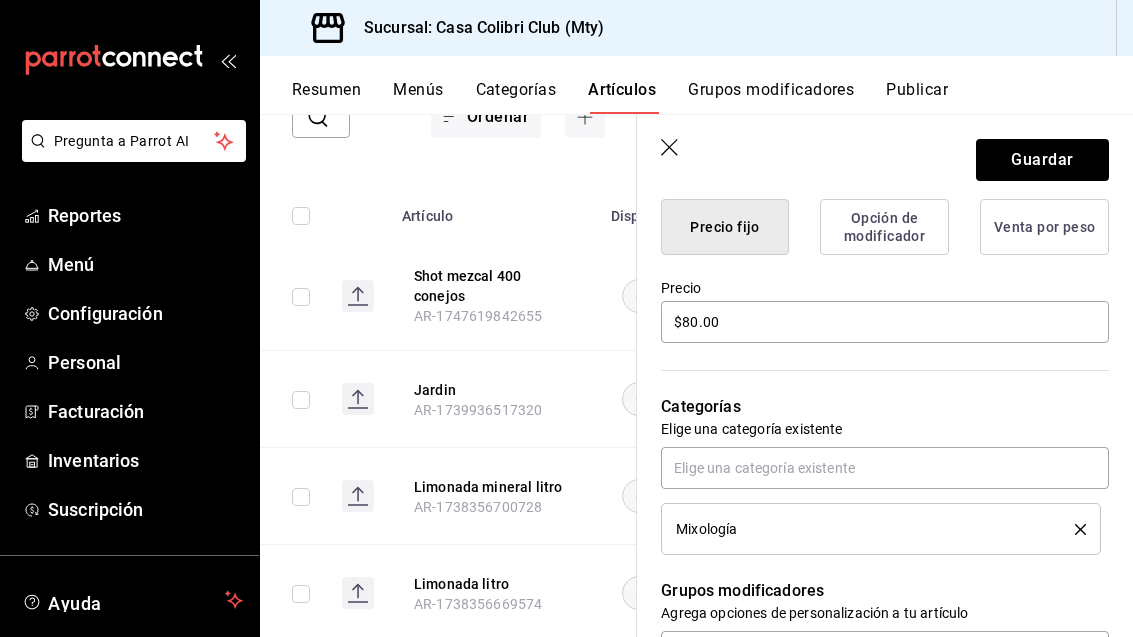 click on "Mixología" at bounding box center (881, 529) 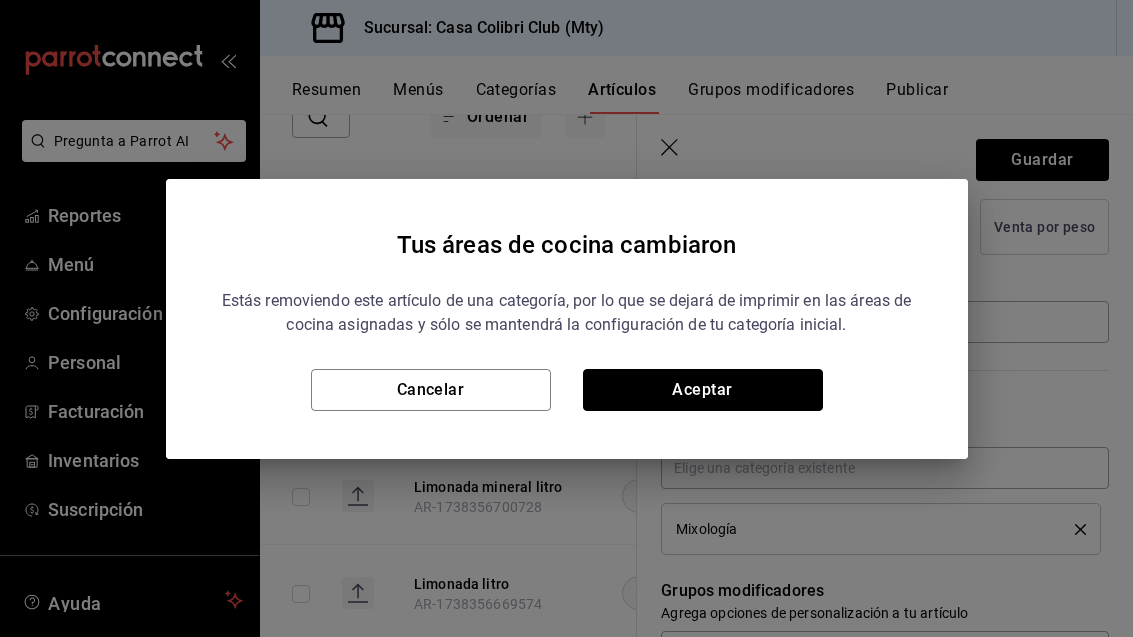 click on "Aceptar" at bounding box center [703, 390] 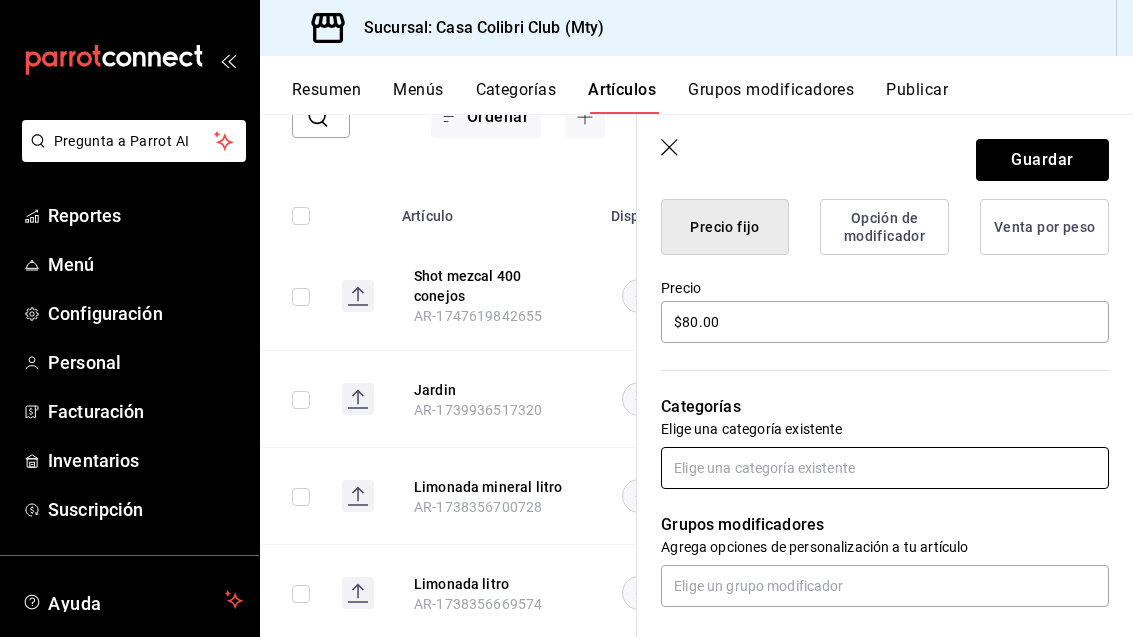 click at bounding box center [885, 468] 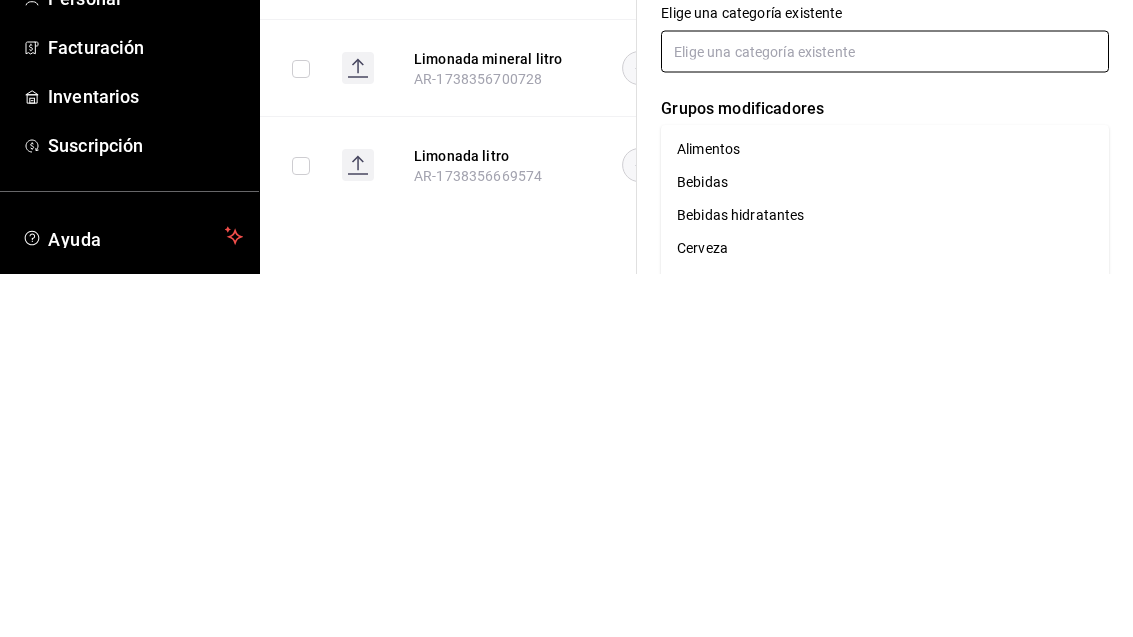 scroll, scrollTop: 612, scrollLeft: 0, axis: vertical 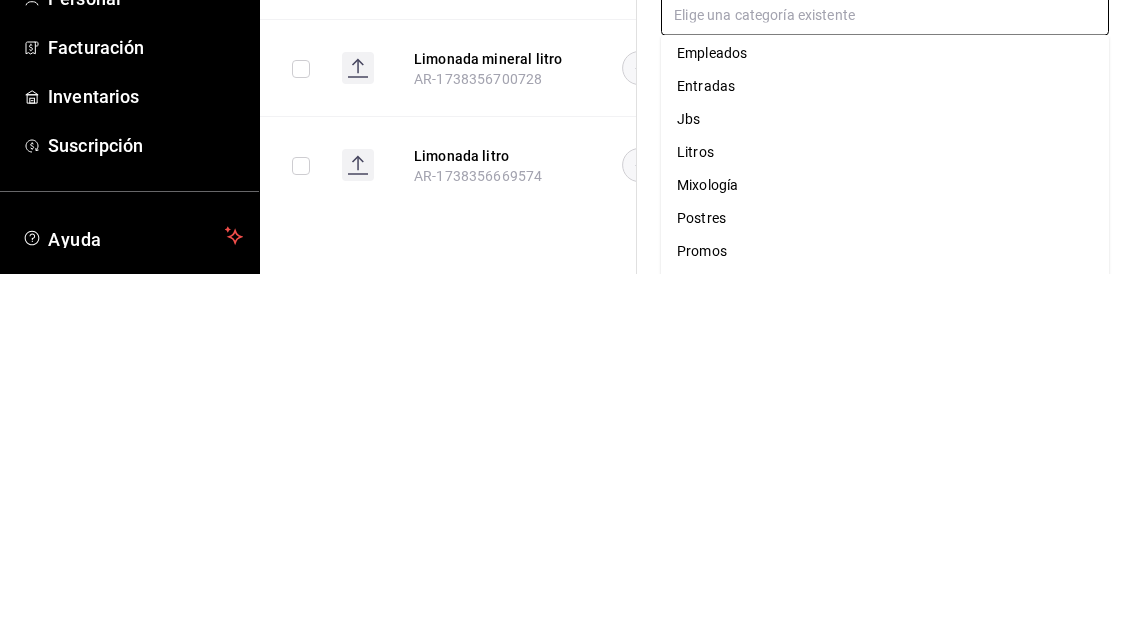 click on "Litros" at bounding box center (885, 516) 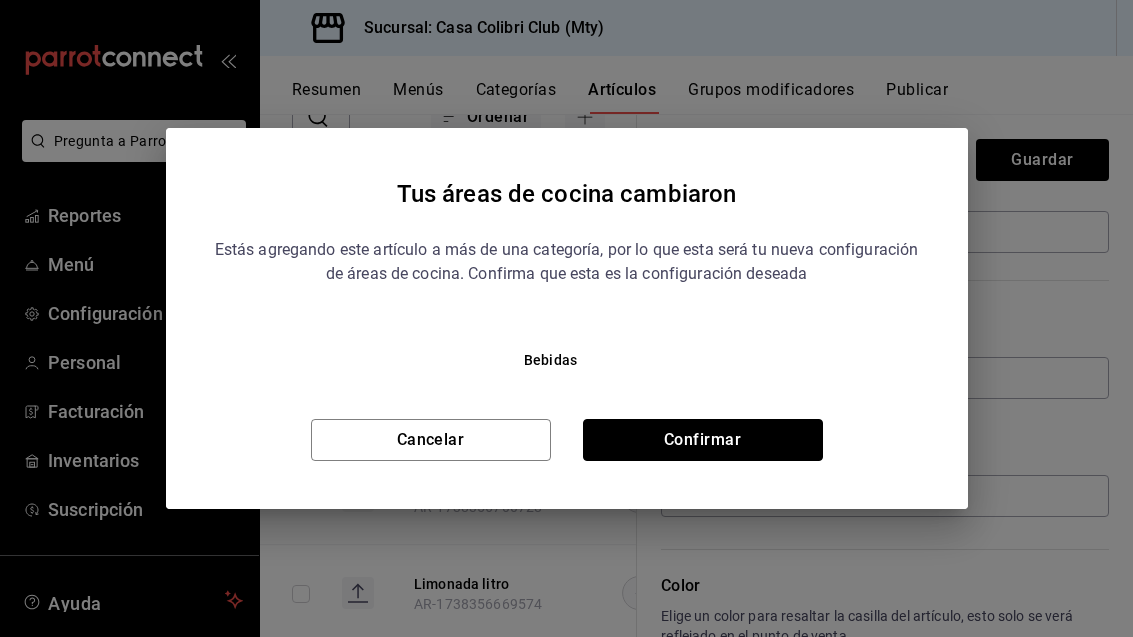 click on "Confirmar" at bounding box center [703, 440] 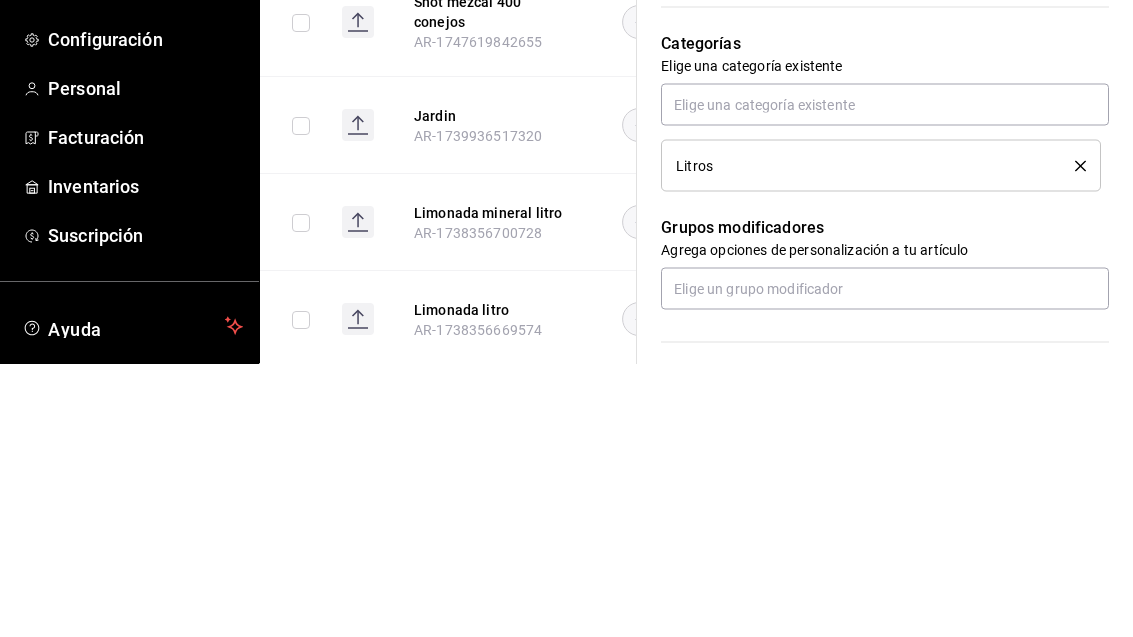 click on "Categorías" at bounding box center (885, 317) 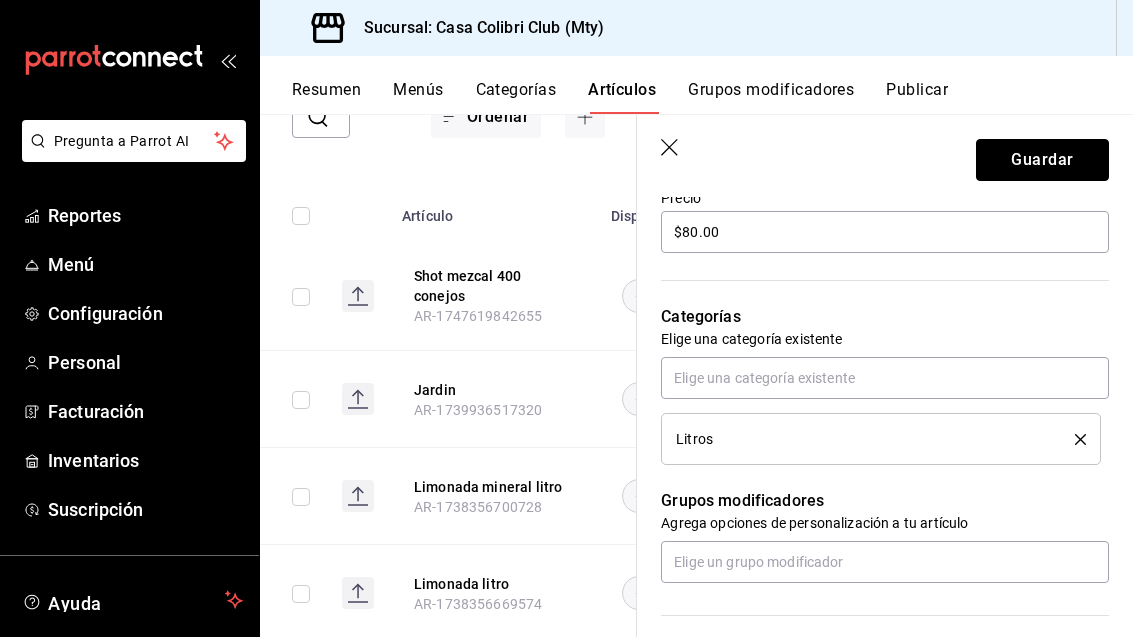 click on "Guardar" at bounding box center (1042, 160) 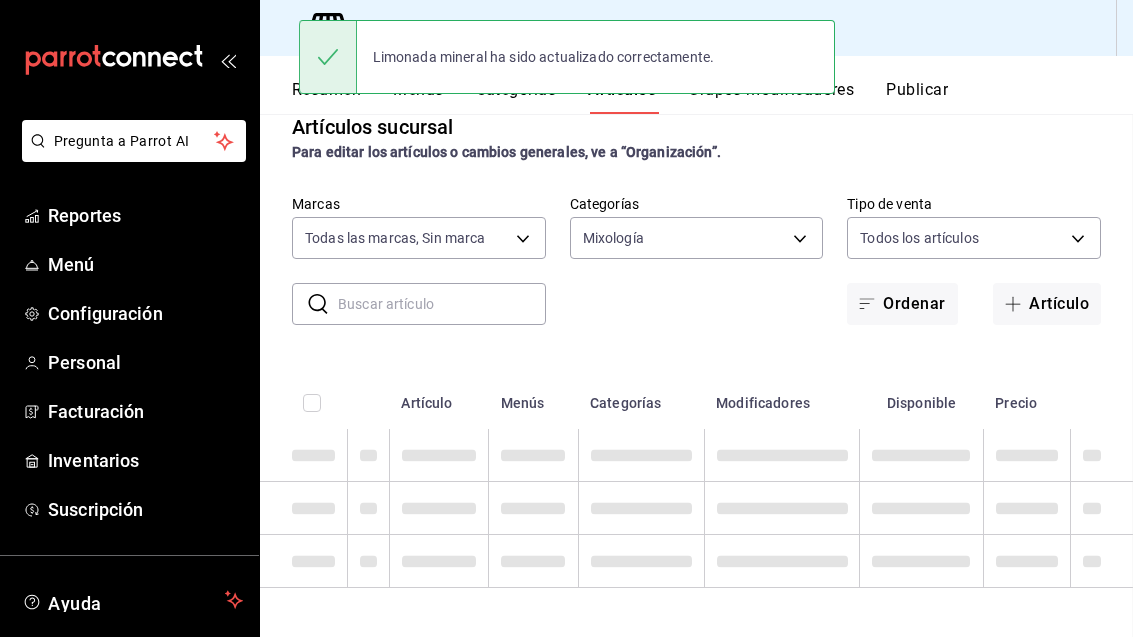 scroll, scrollTop: 0, scrollLeft: 0, axis: both 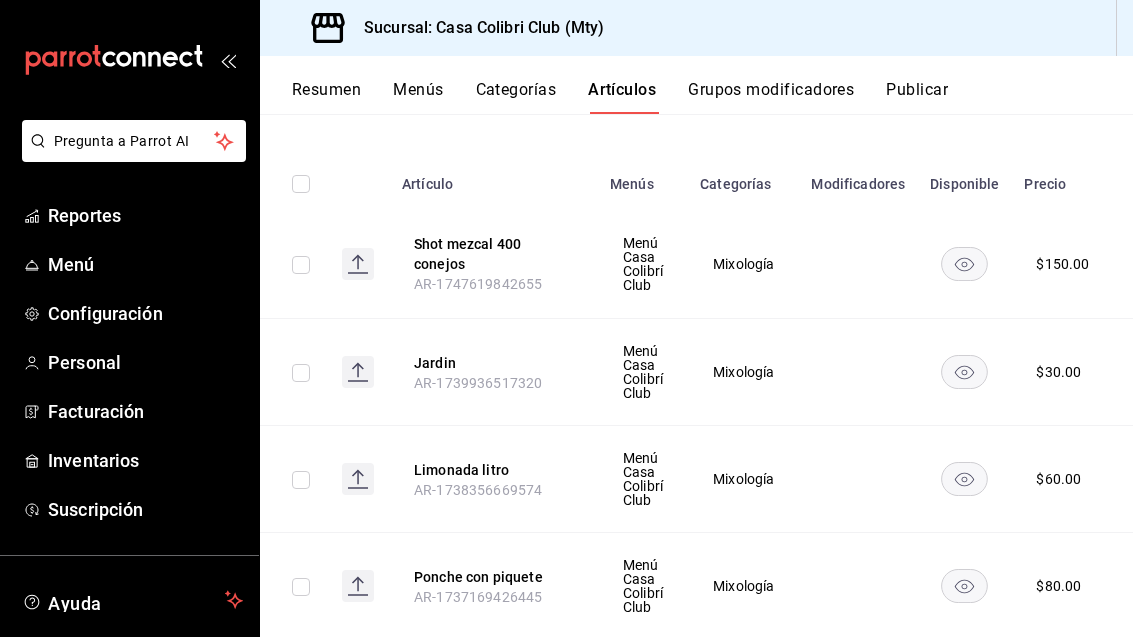 click on "Limonada litro" at bounding box center (494, 470) 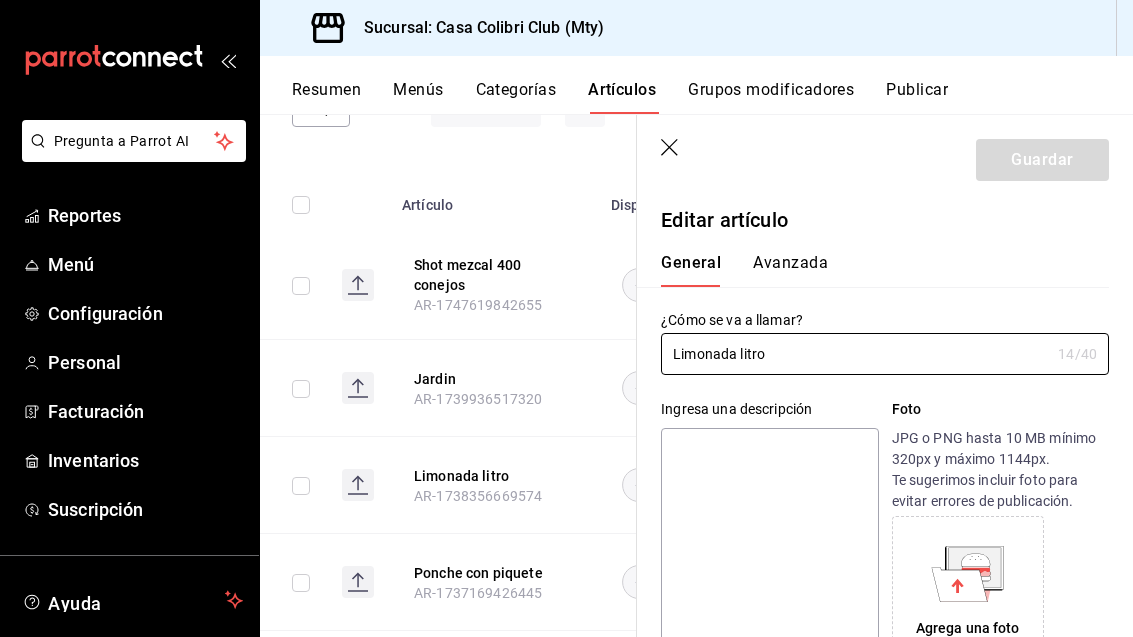 click on "Limonada litro" at bounding box center (855, 354) 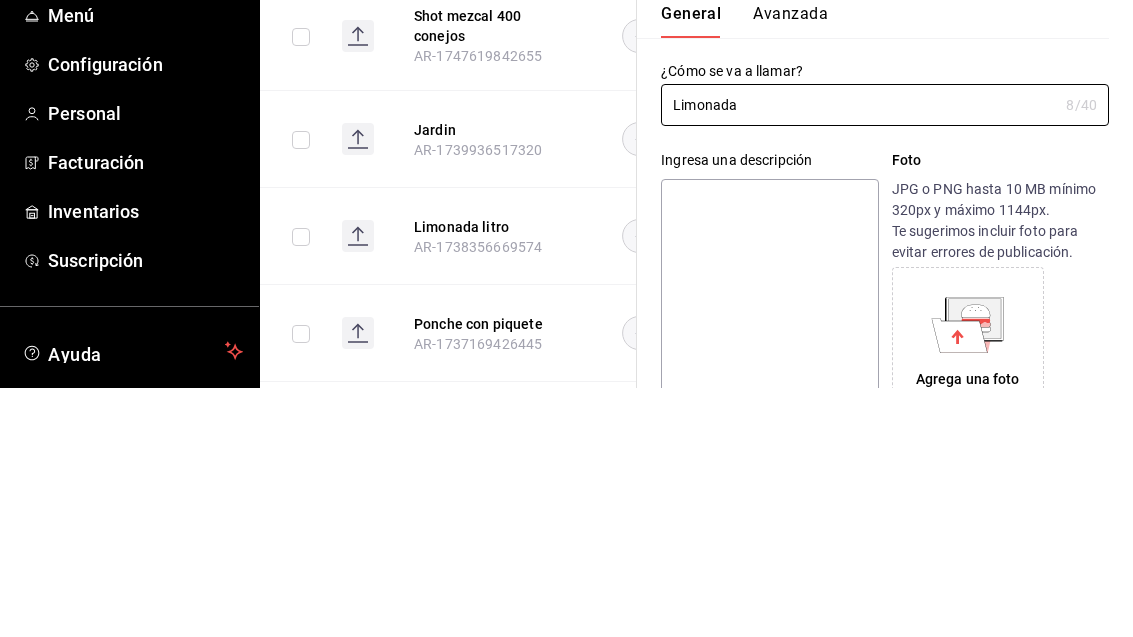 type on "Limonada" 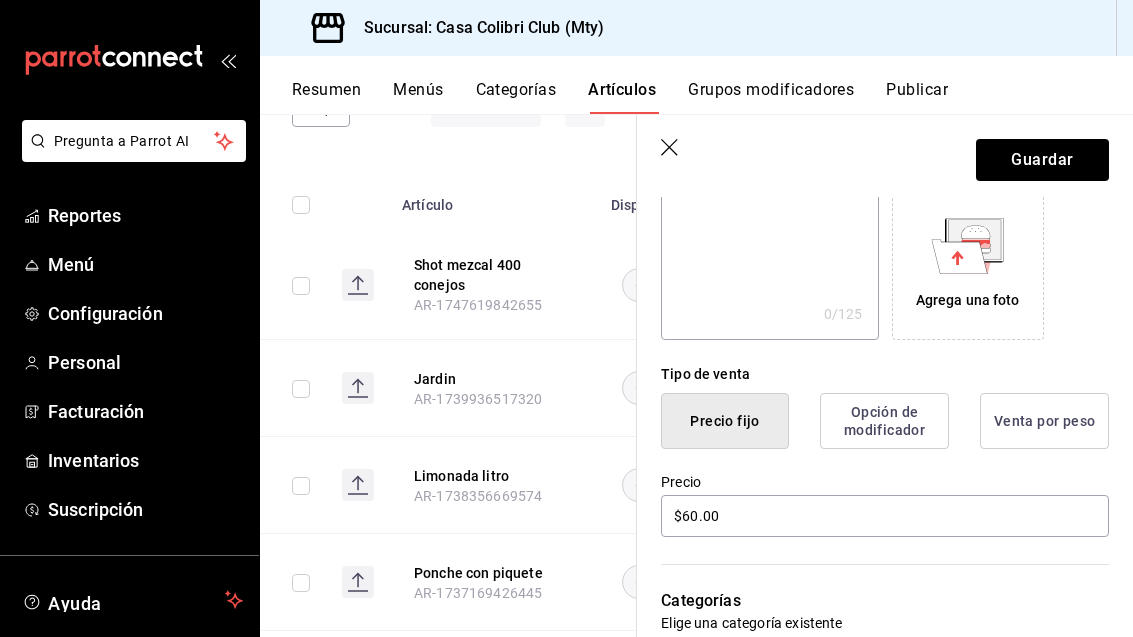 scroll, scrollTop: 444, scrollLeft: 0, axis: vertical 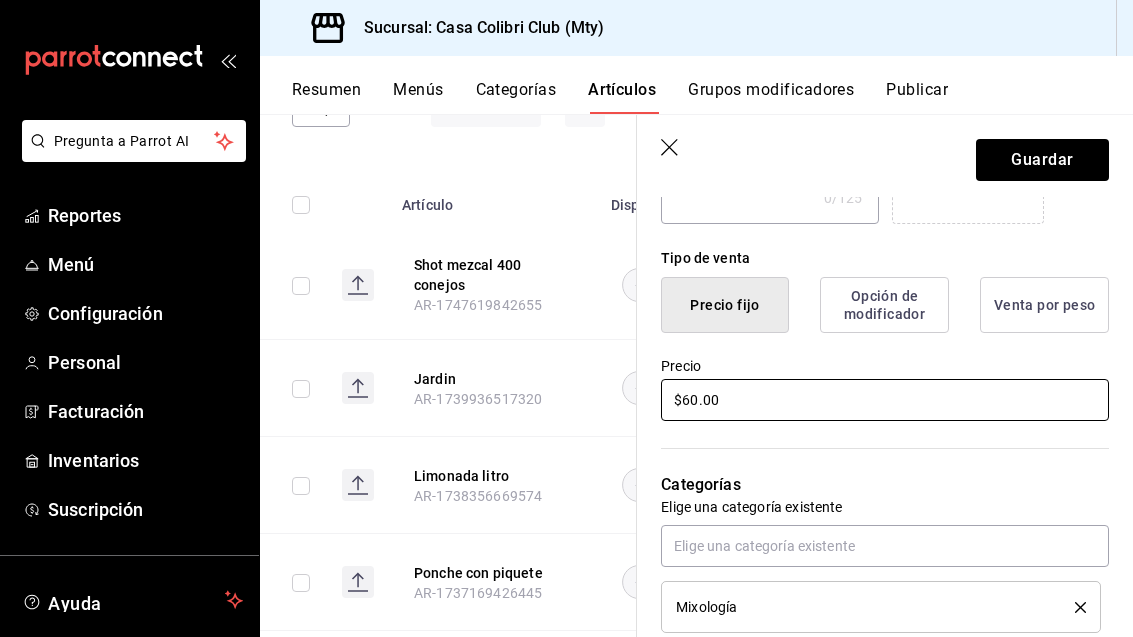 click on "$60.00" at bounding box center [885, 400] 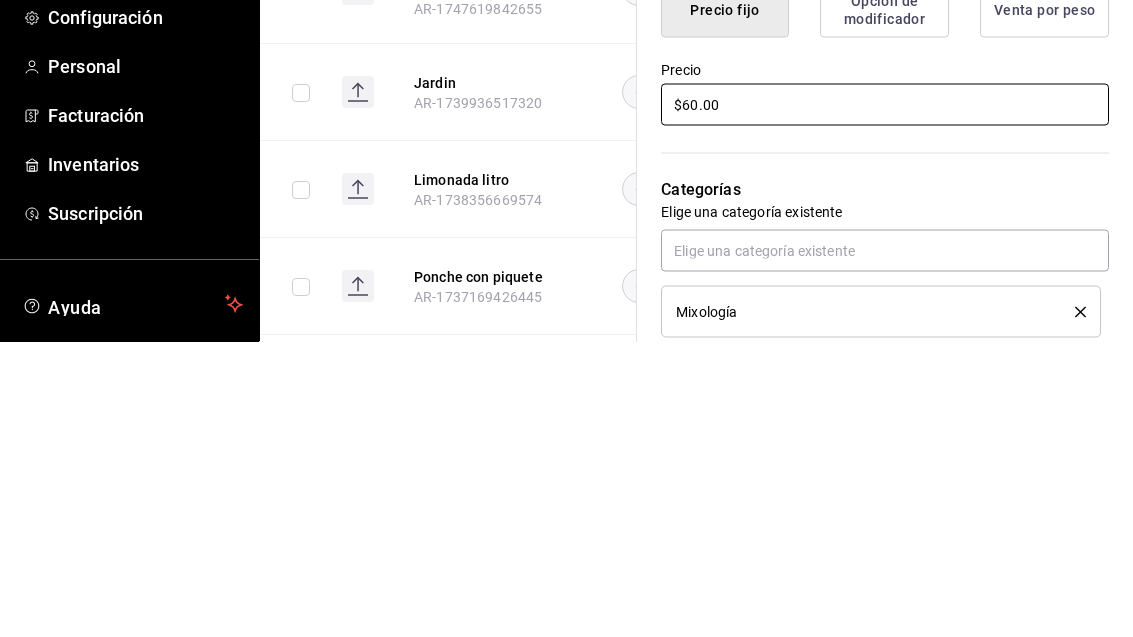 click on "$60.00" at bounding box center [885, 400] 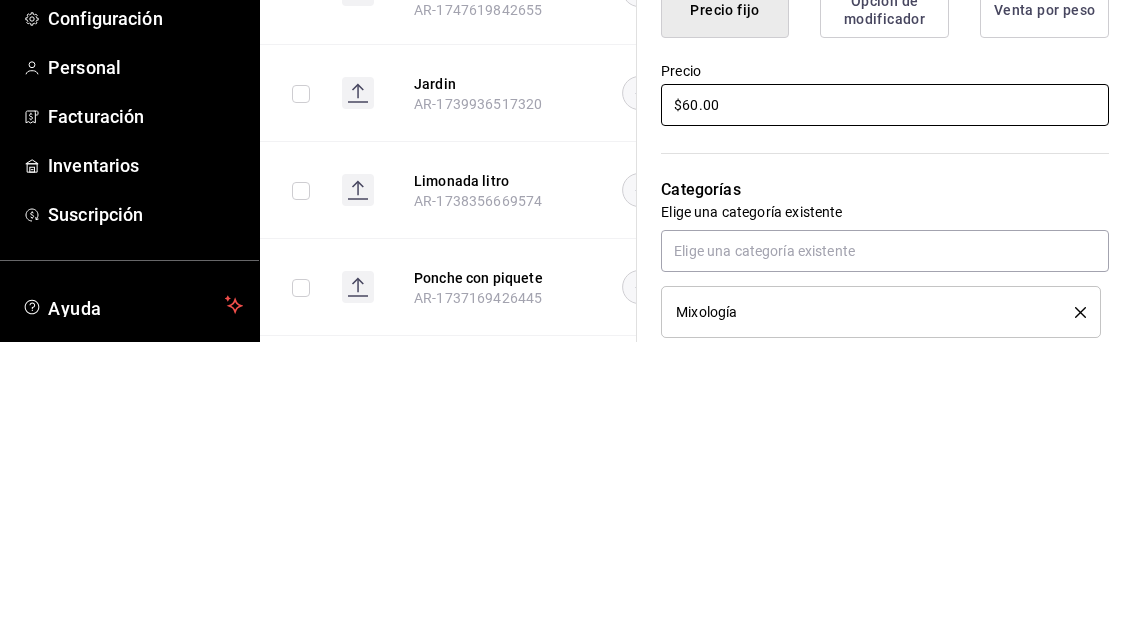 type on "$6.00" 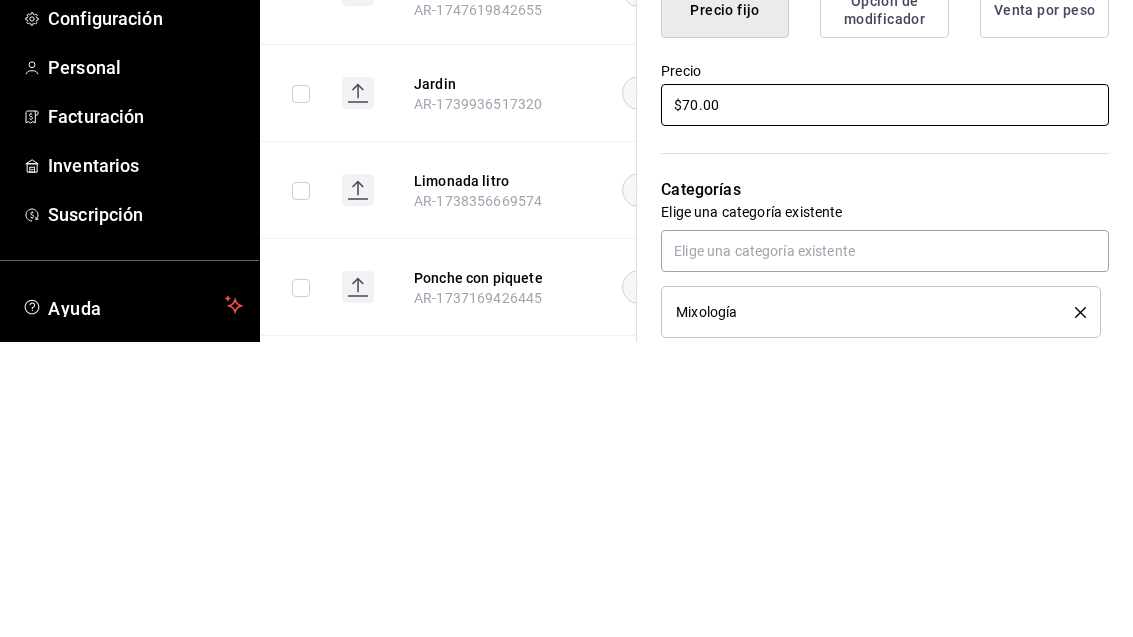 type on "$70.00" 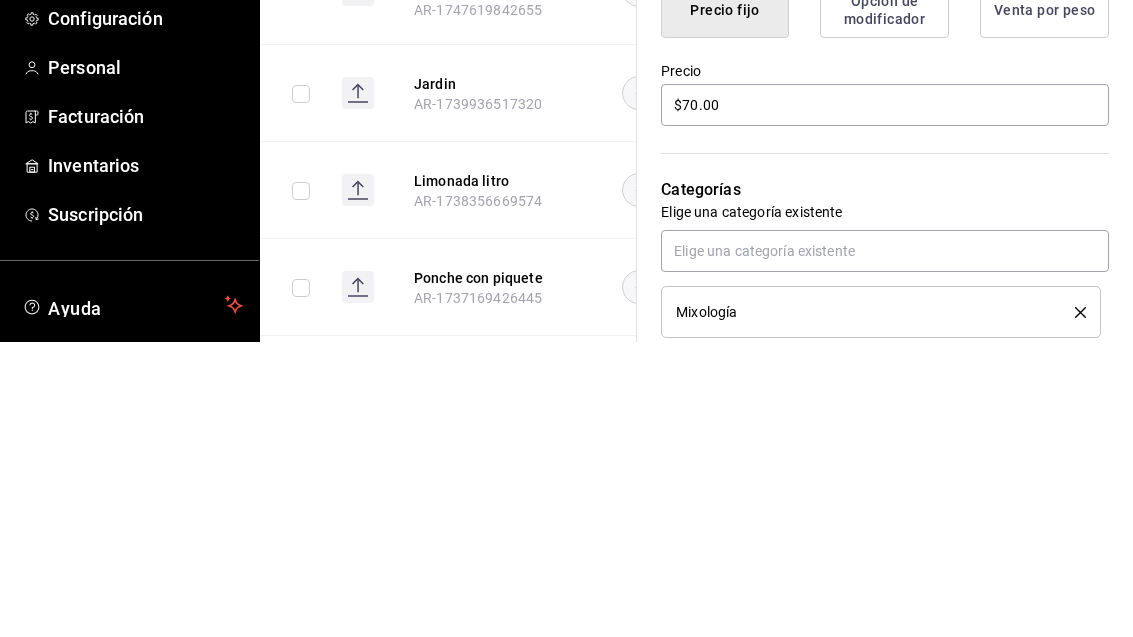 click on "Categorías Elige una categoría existente Mixología" at bounding box center (873, 528) 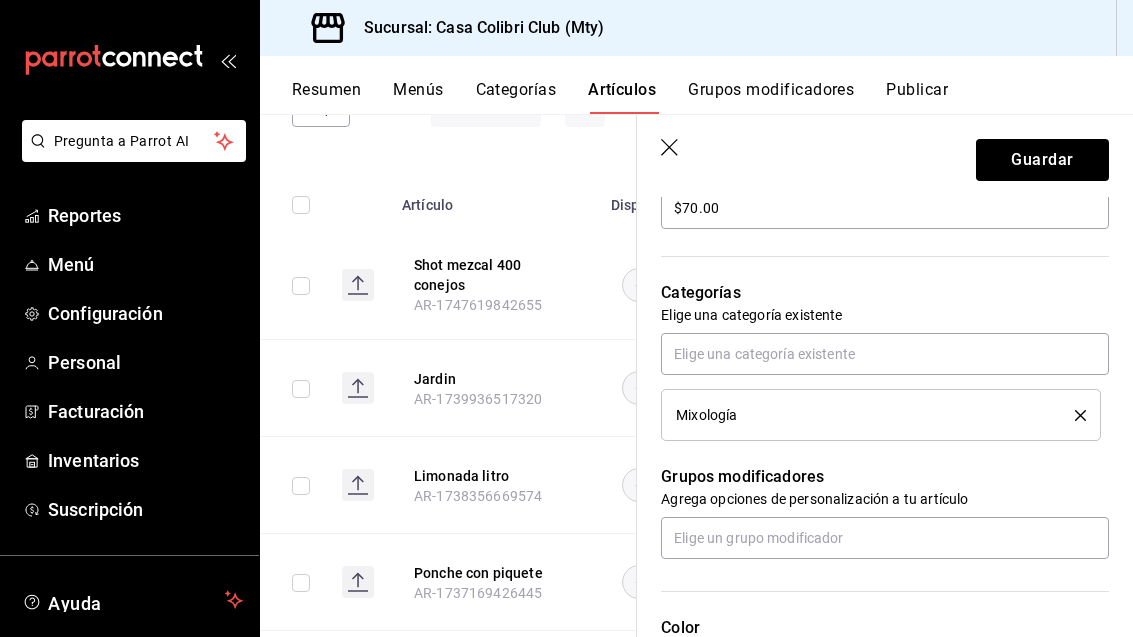 scroll, scrollTop: 637, scrollLeft: 0, axis: vertical 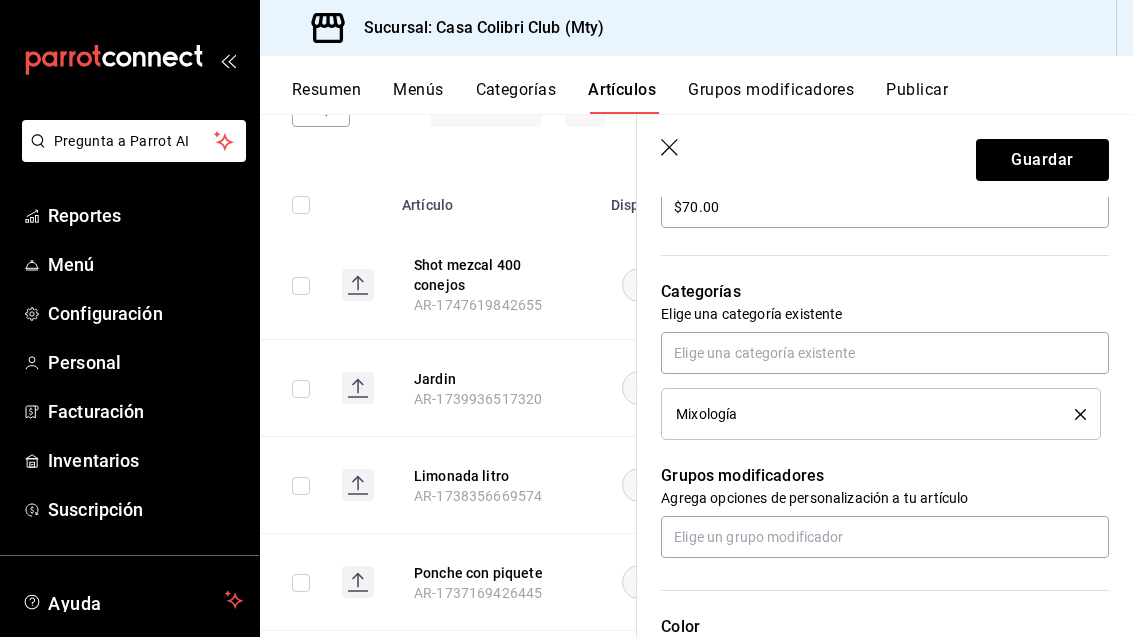 click 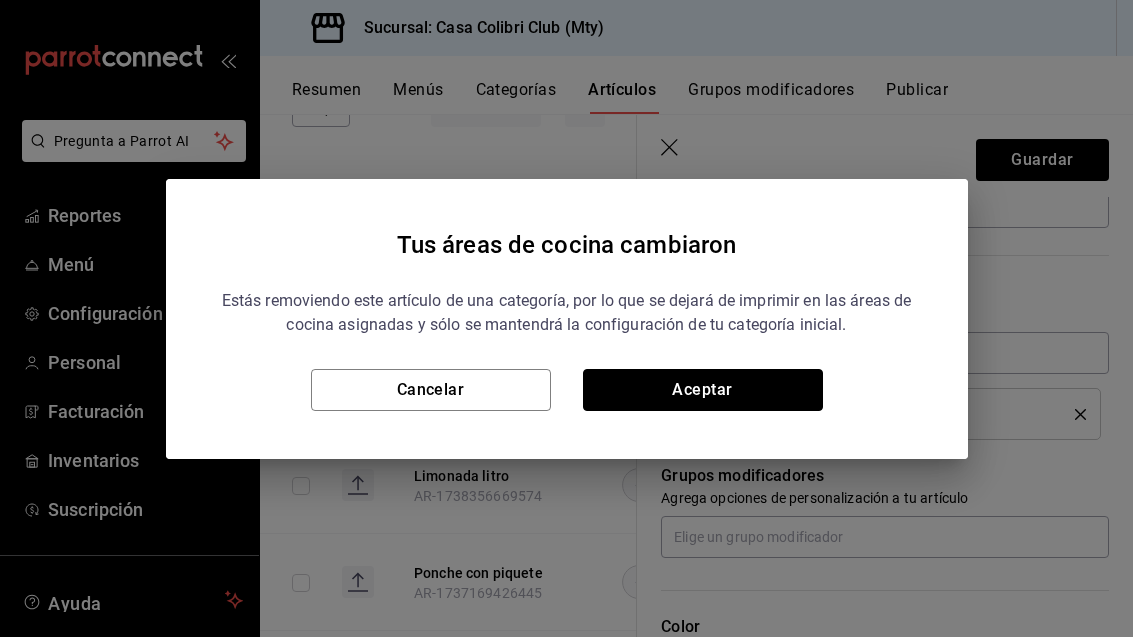 click on "Aceptar" at bounding box center (703, 390) 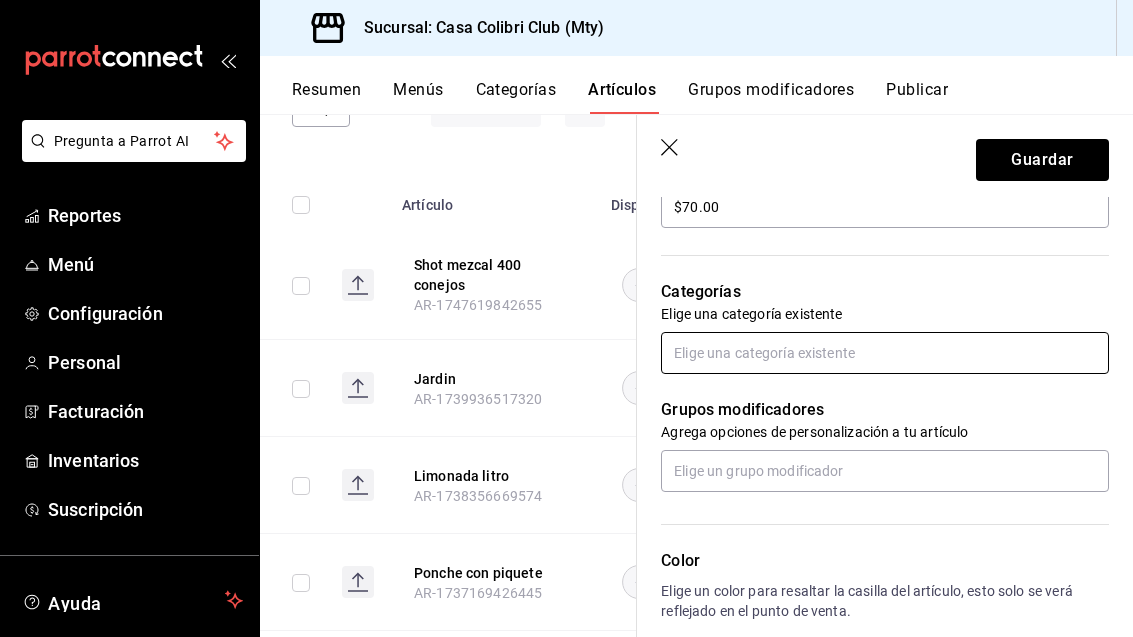 click at bounding box center (885, 353) 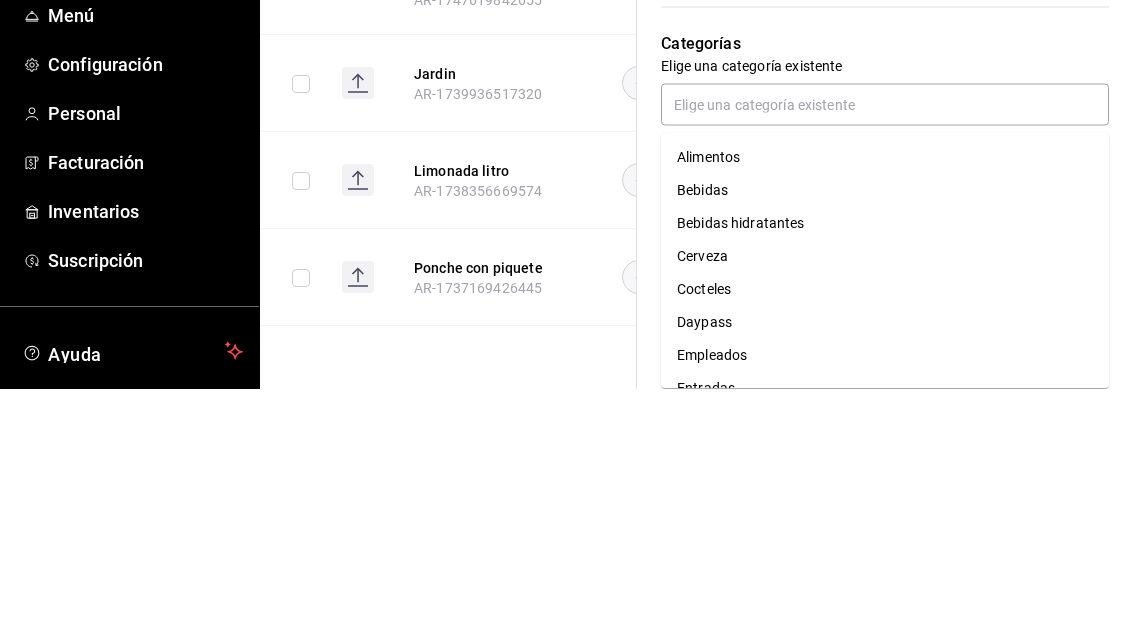 click on "Categorías" at bounding box center [885, 292] 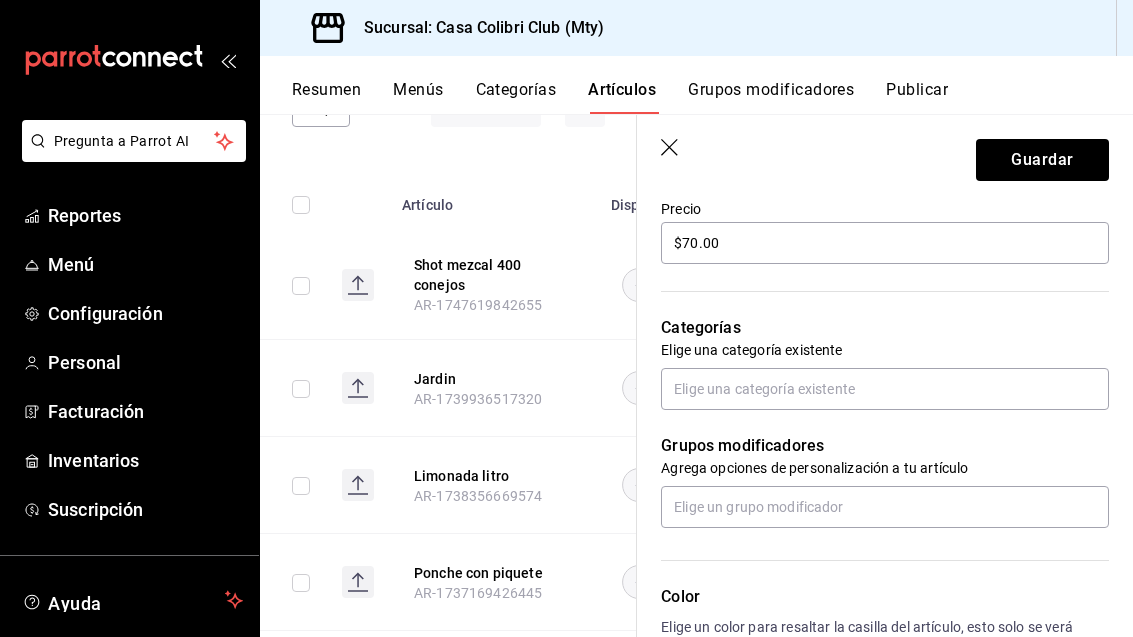scroll, scrollTop: 602, scrollLeft: 0, axis: vertical 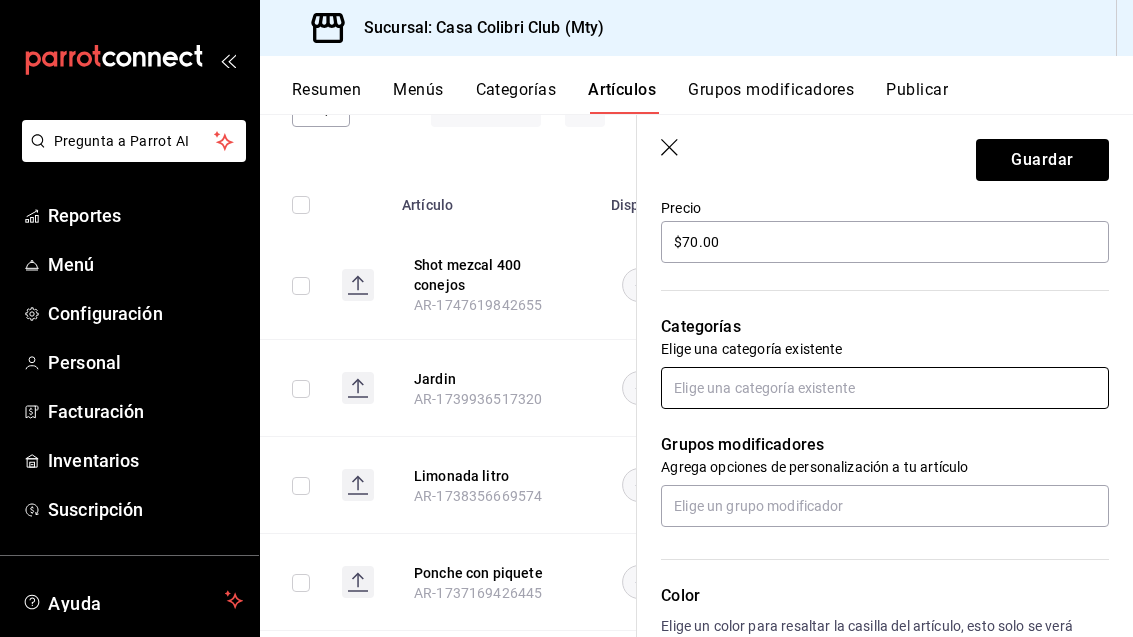 click at bounding box center (885, 388) 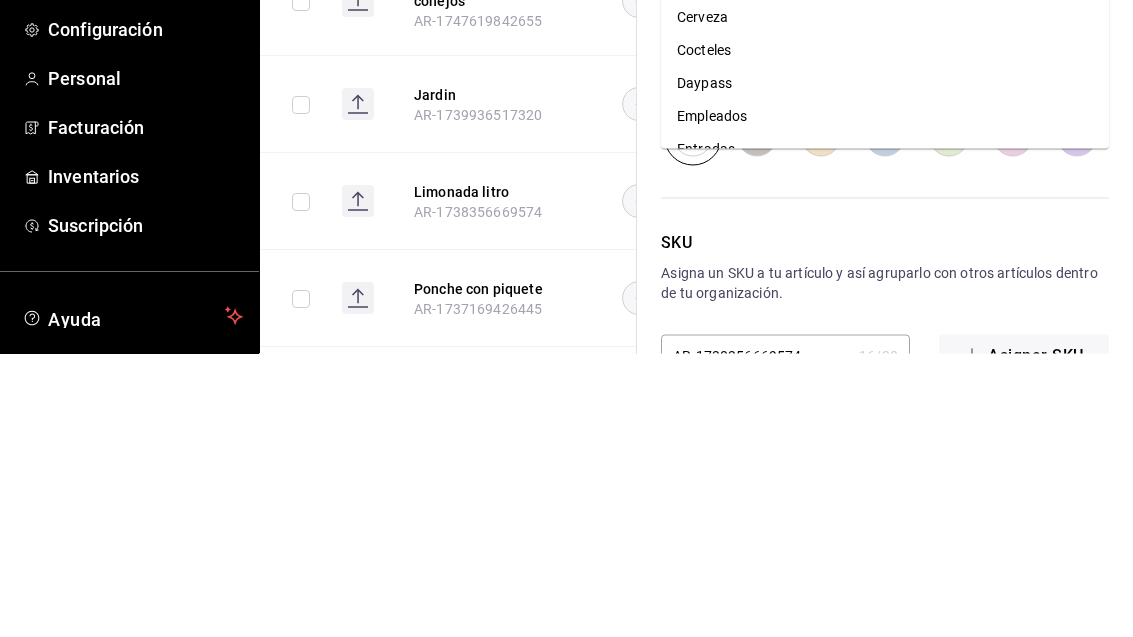 scroll, scrollTop: 898, scrollLeft: 0, axis: vertical 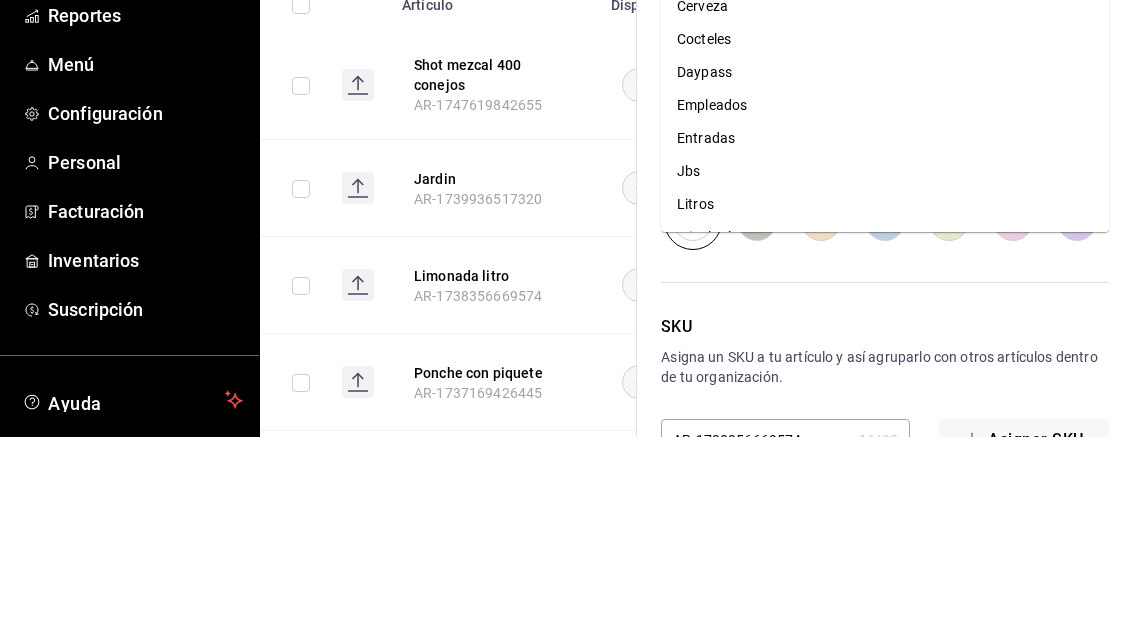click on "Litros" at bounding box center [885, 404] 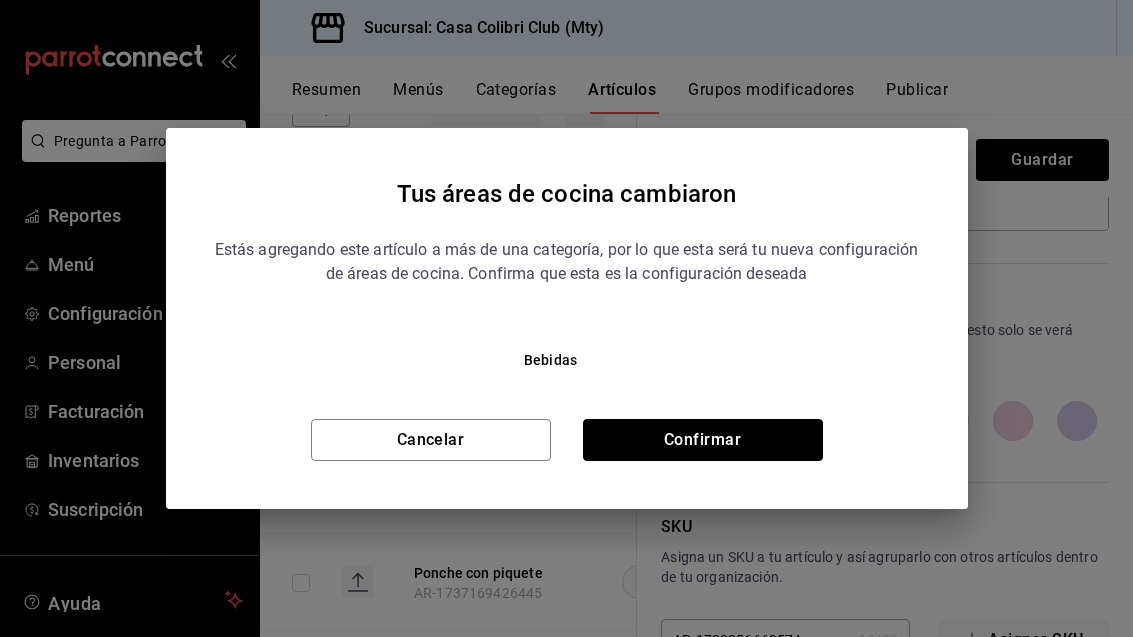 click on "Confirmar" at bounding box center [703, 440] 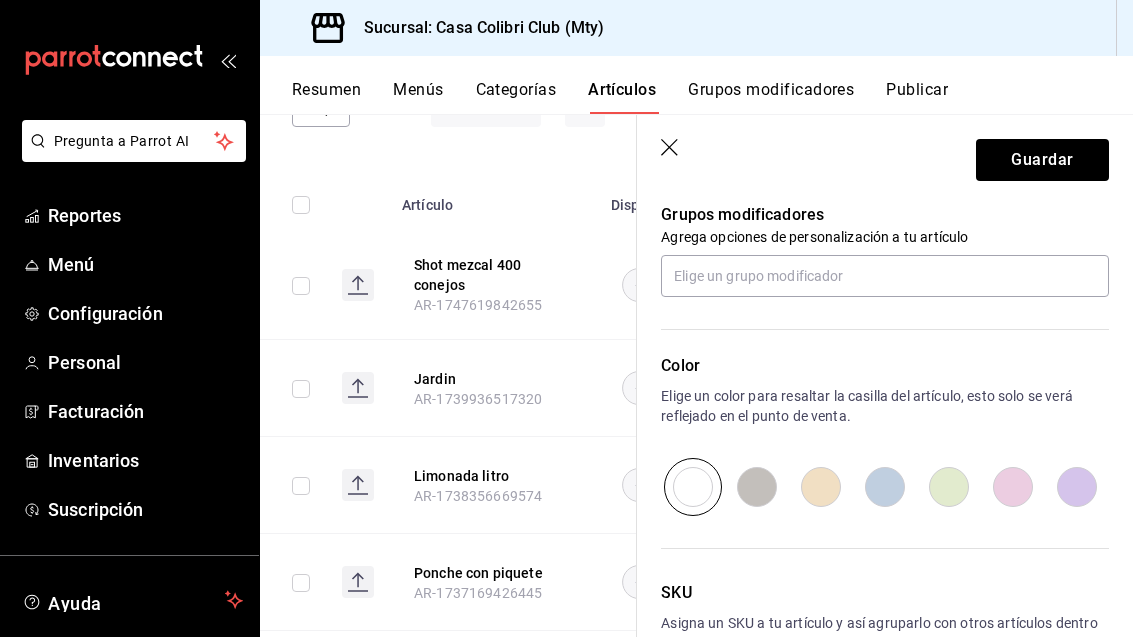 scroll, scrollTop: 582, scrollLeft: 0, axis: vertical 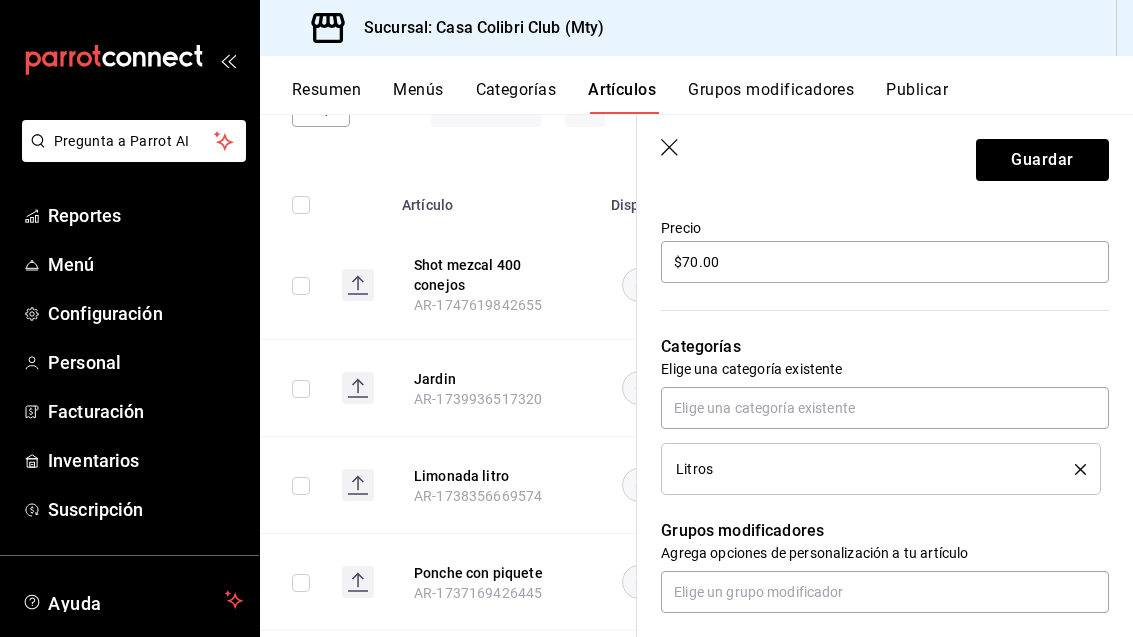 click on "Guardar" at bounding box center [885, 156] 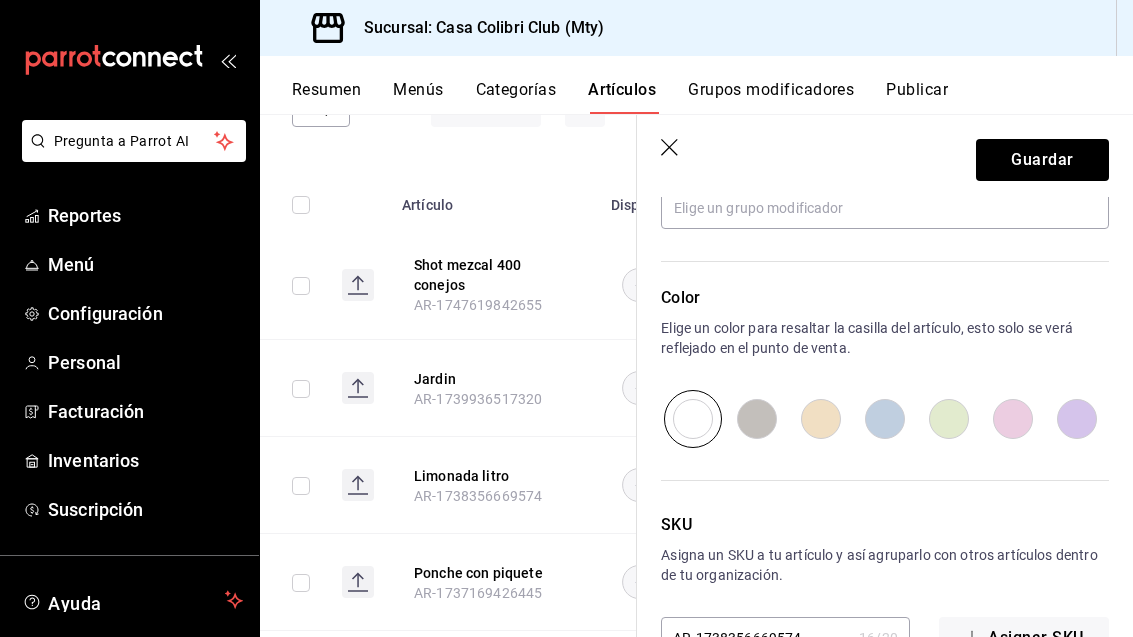 scroll, scrollTop: 964, scrollLeft: 0, axis: vertical 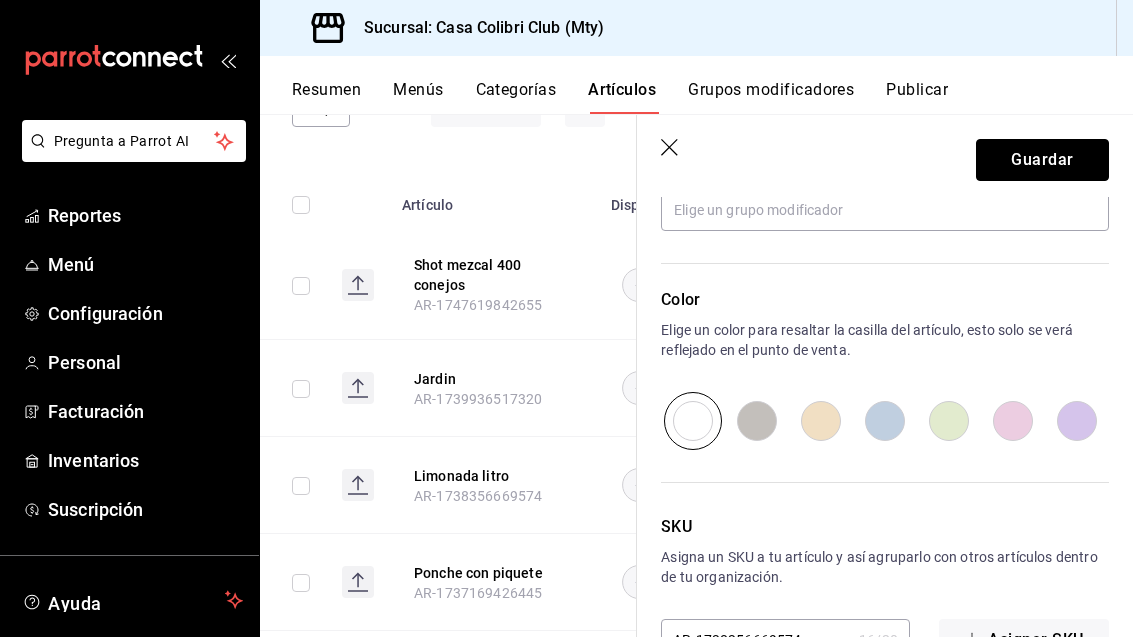 click on "Guardar" at bounding box center [1042, 160] 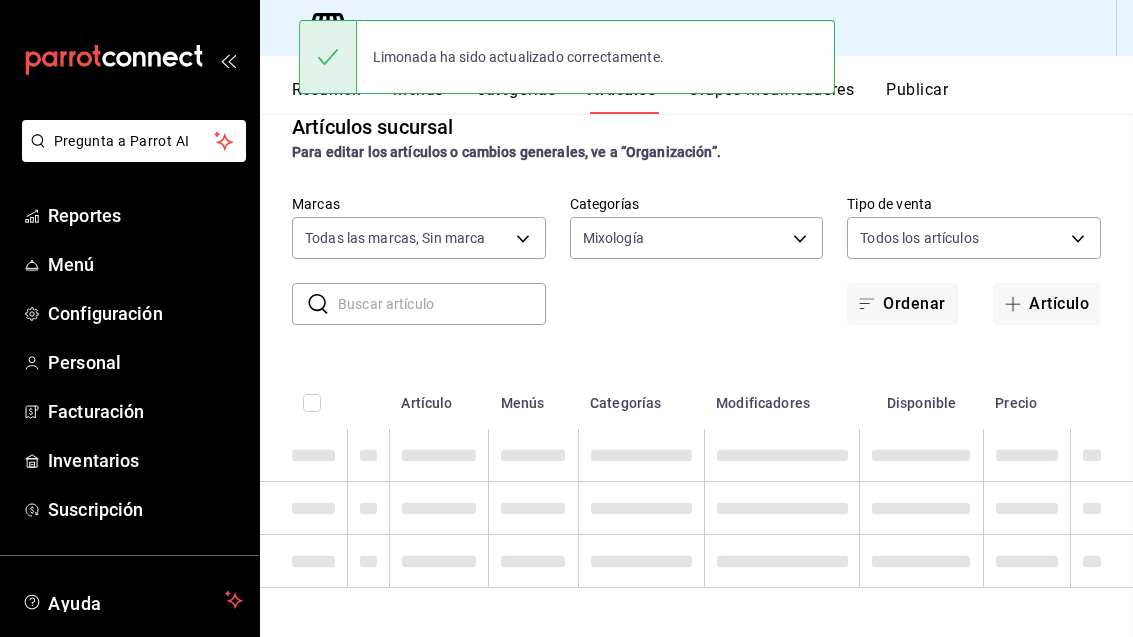 scroll, scrollTop: 0, scrollLeft: 0, axis: both 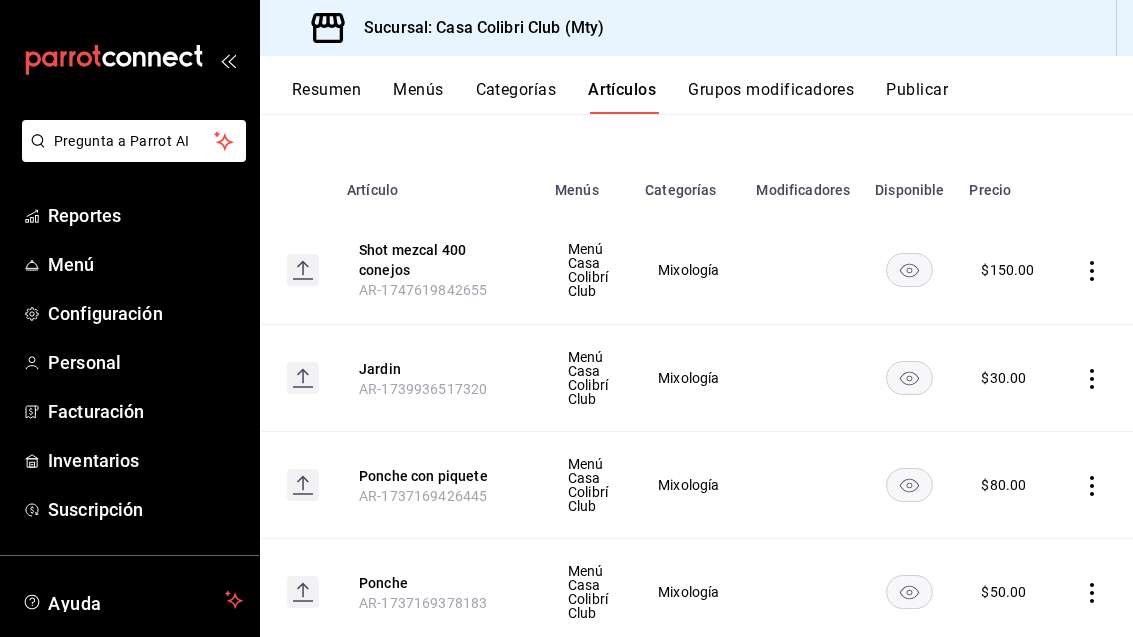 click 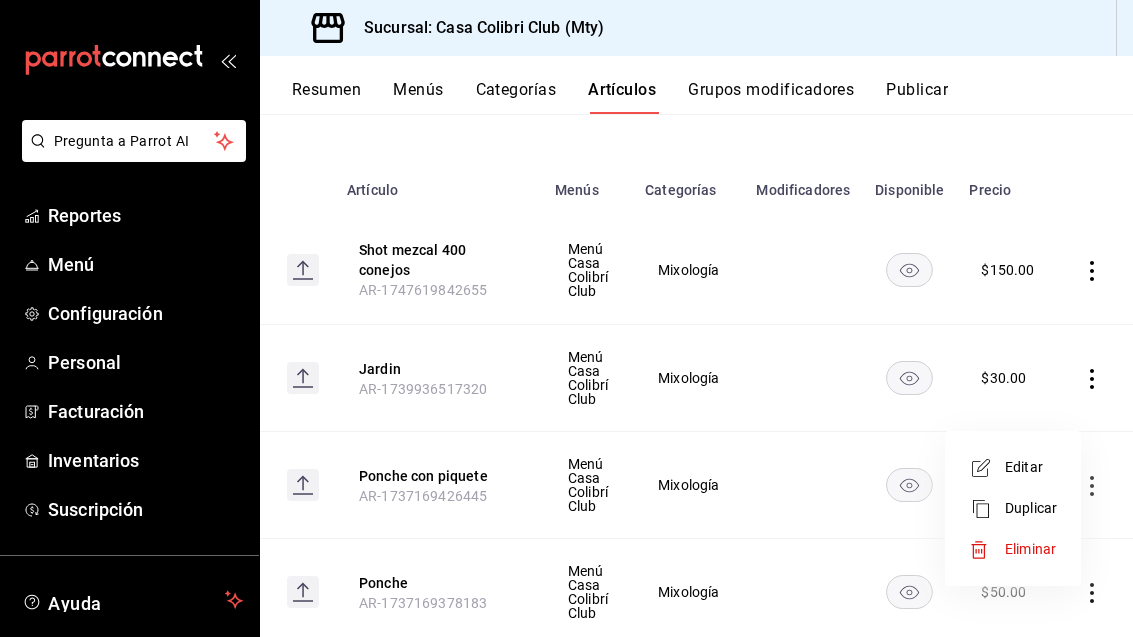 click on "Eliminar" at bounding box center [1031, 549] 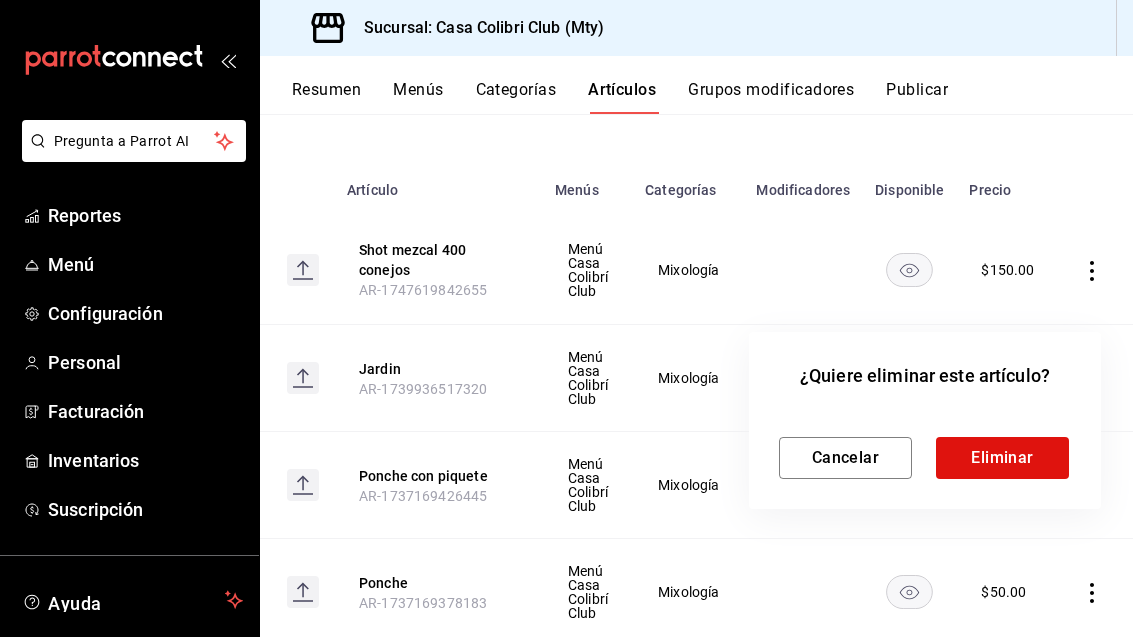 click on "Eliminar" at bounding box center (1002, 458) 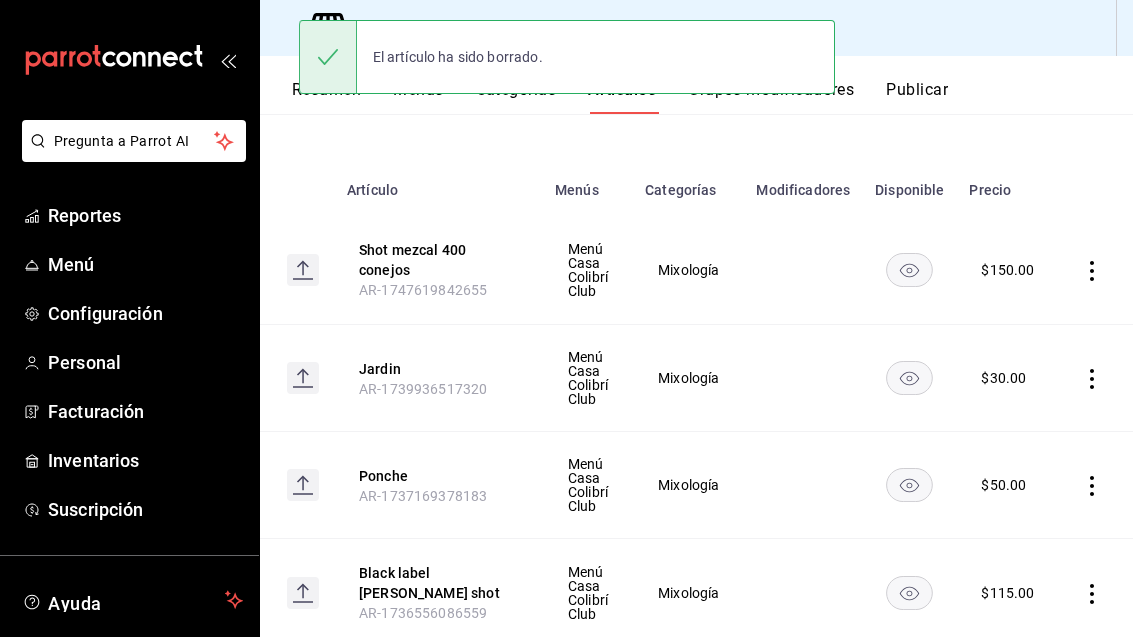 click 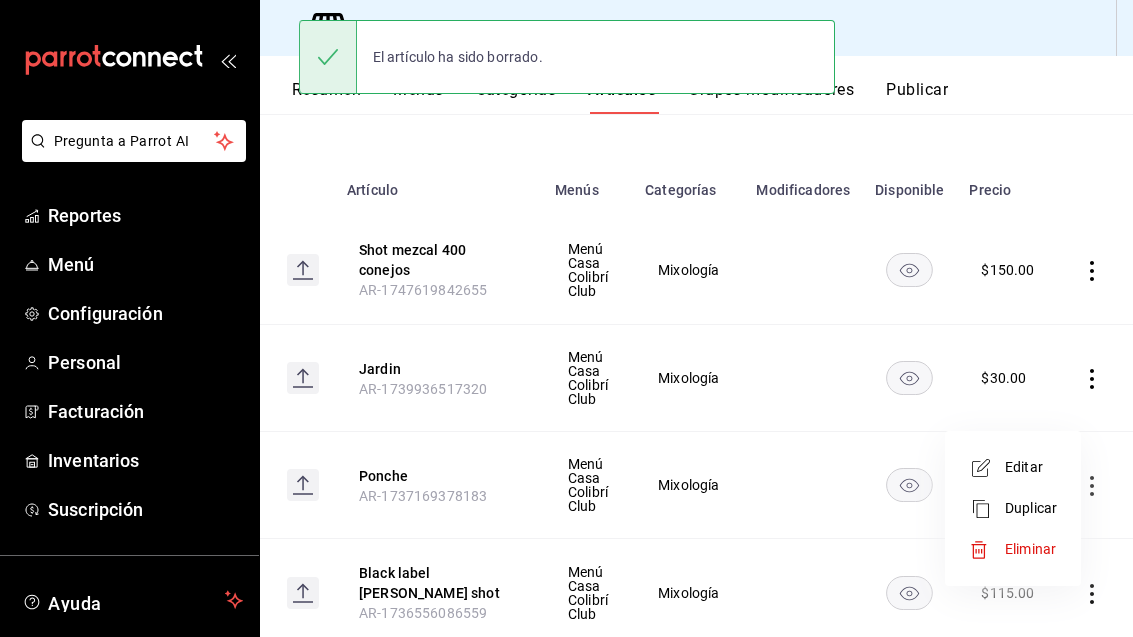 click on "Eliminar" at bounding box center (1030, 549) 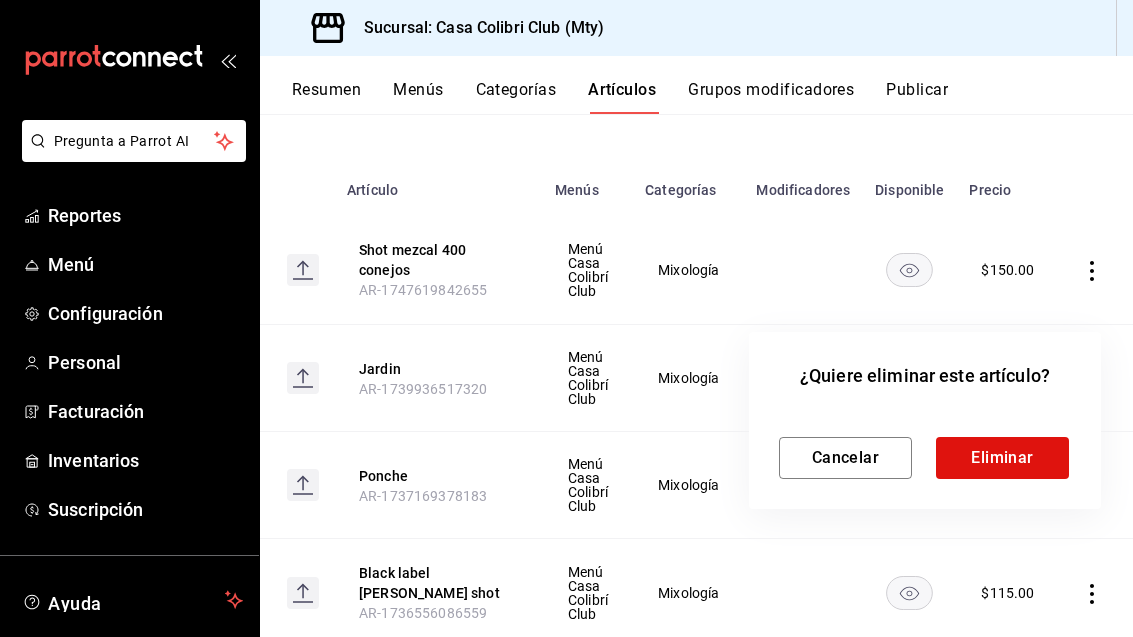 click on "Eliminar" at bounding box center [1002, 458] 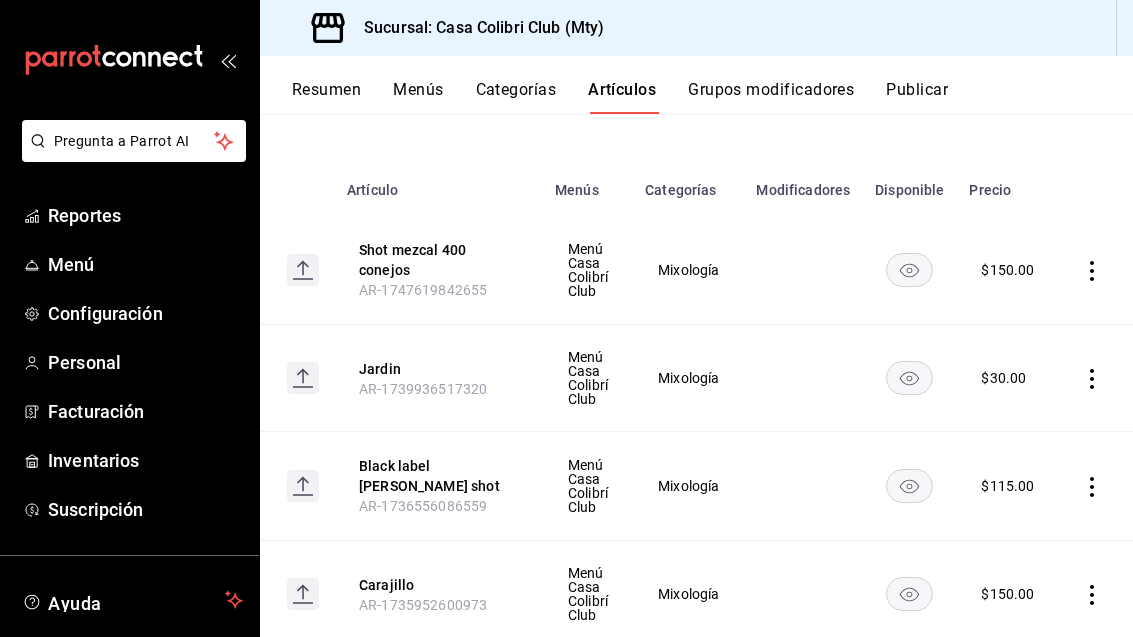 click 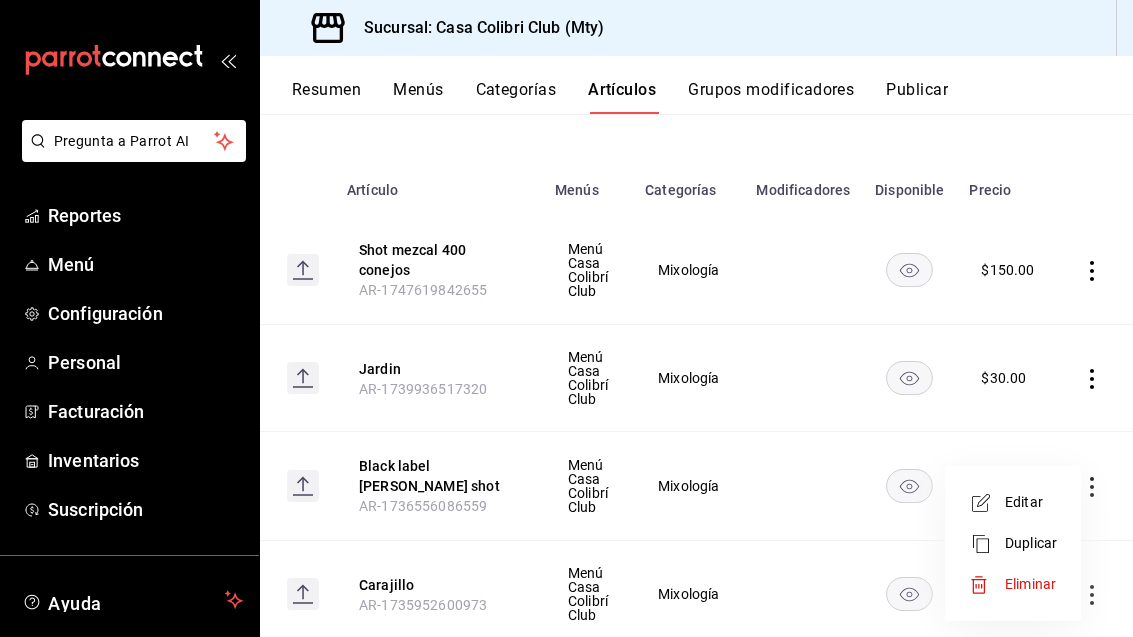 click at bounding box center (566, 318) 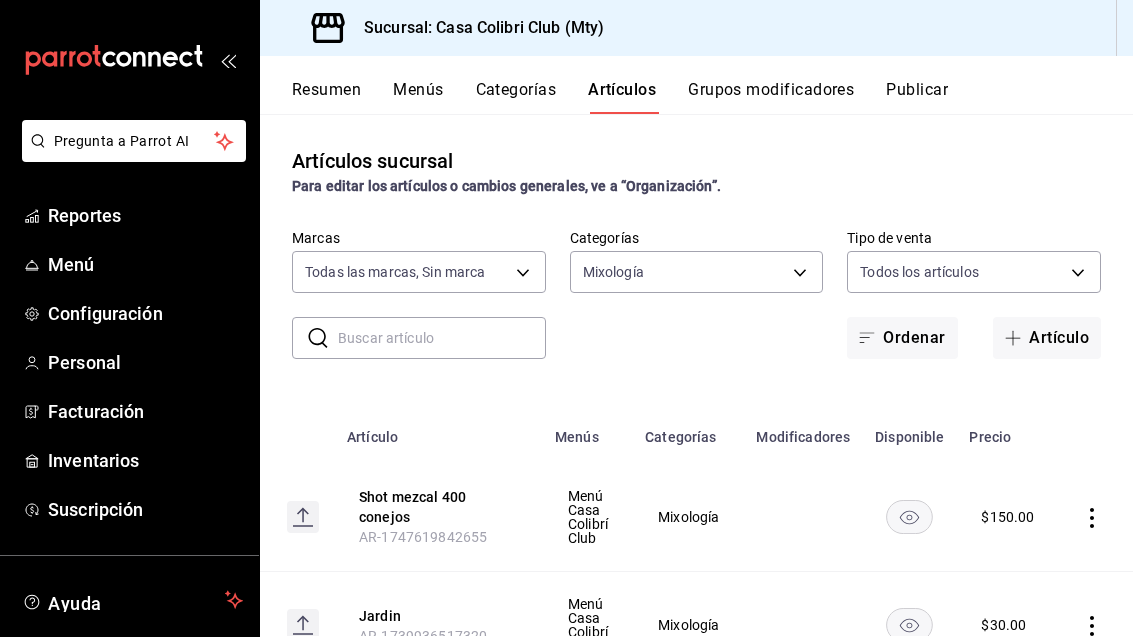 scroll, scrollTop: 0, scrollLeft: 0, axis: both 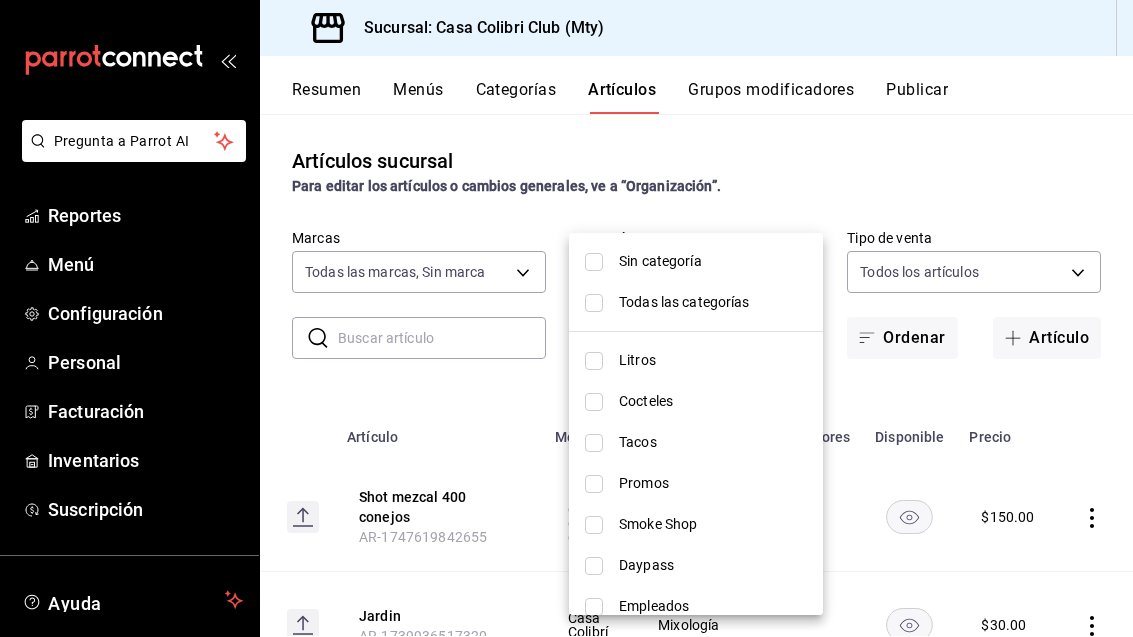 click 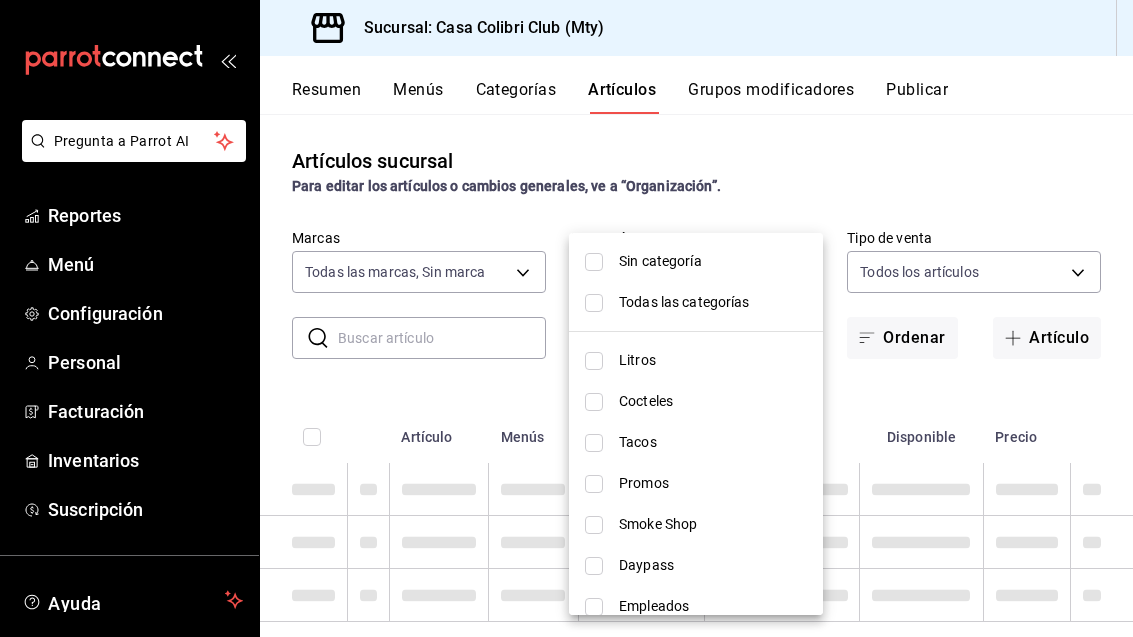 scroll, scrollTop: 0, scrollLeft: 0, axis: both 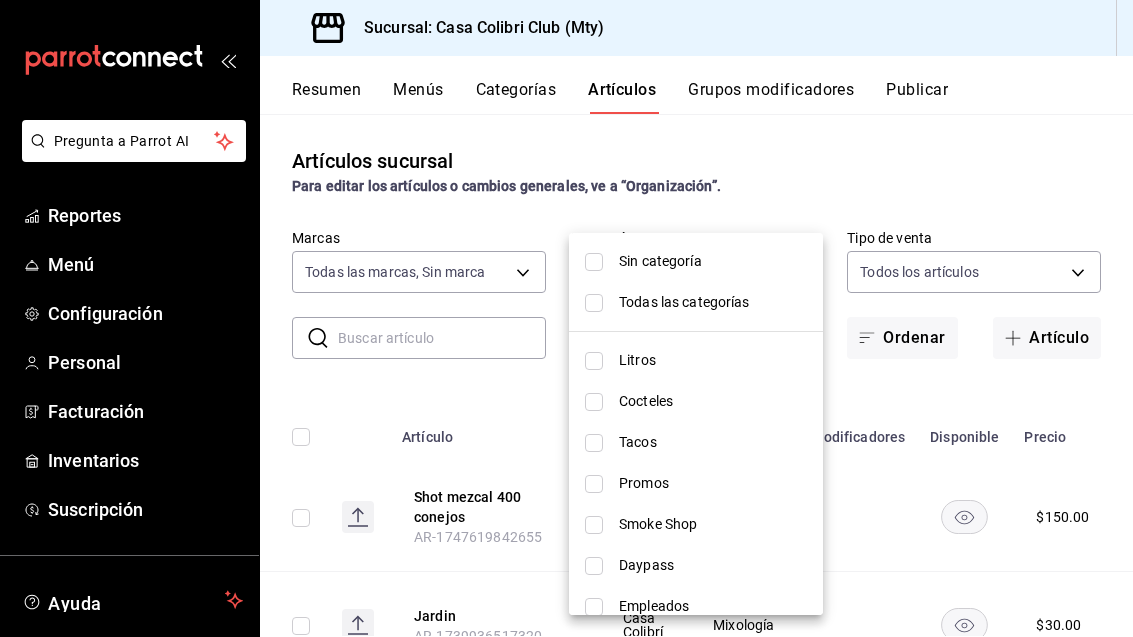 click on "Litros" at bounding box center [696, 360] 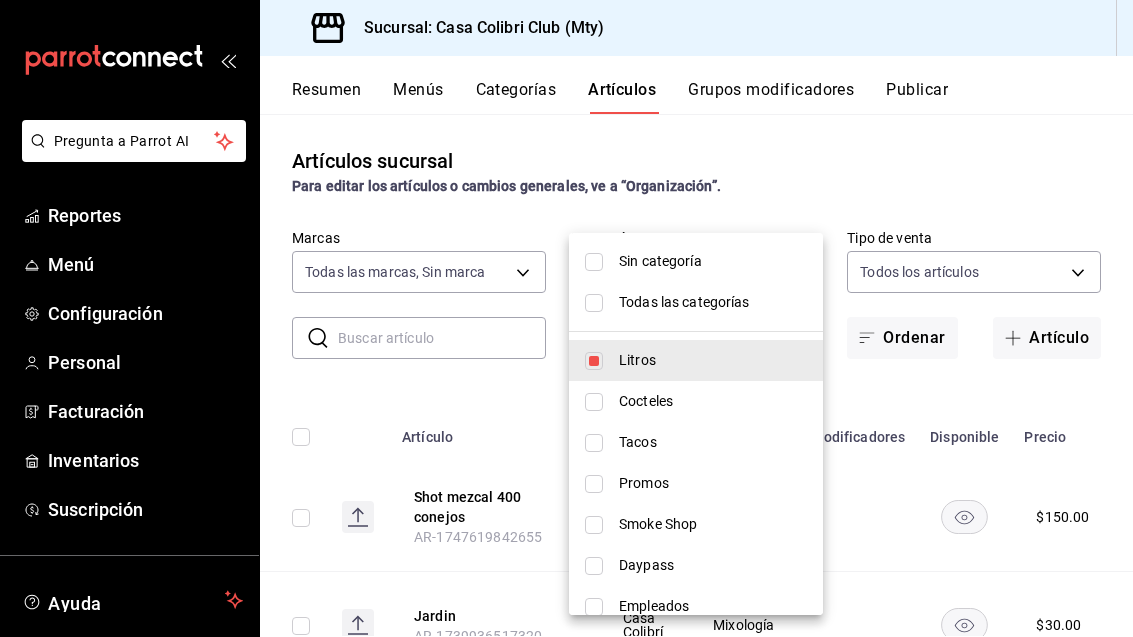 click on "Cocteles" at bounding box center (696, 401) 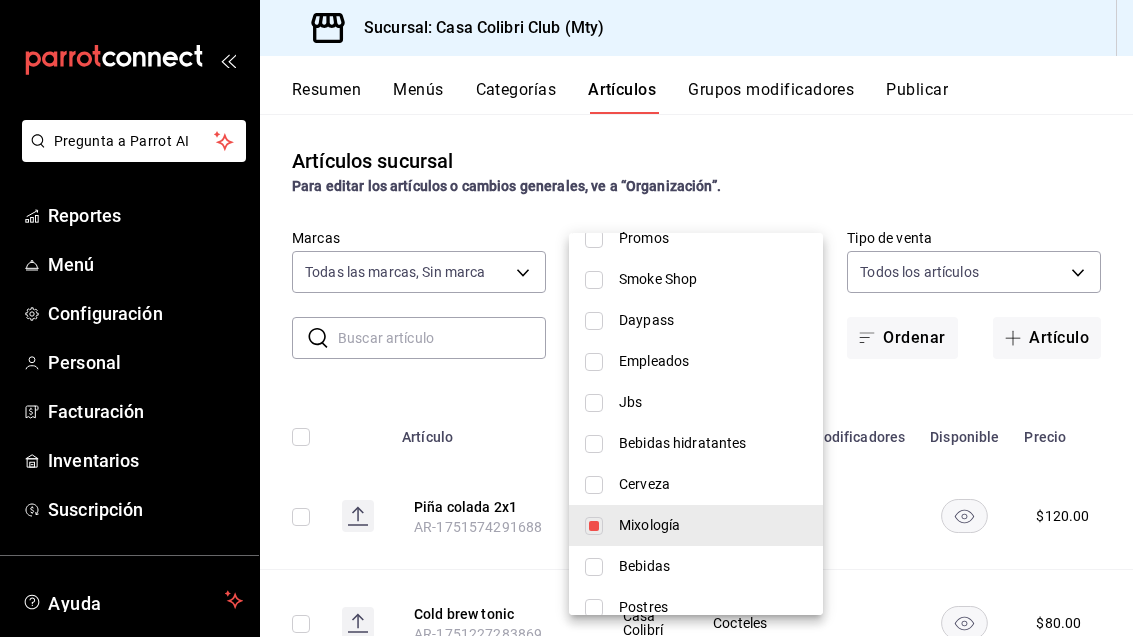scroll, scrollTop: 247, scrollLeft: 0, axis: vertical 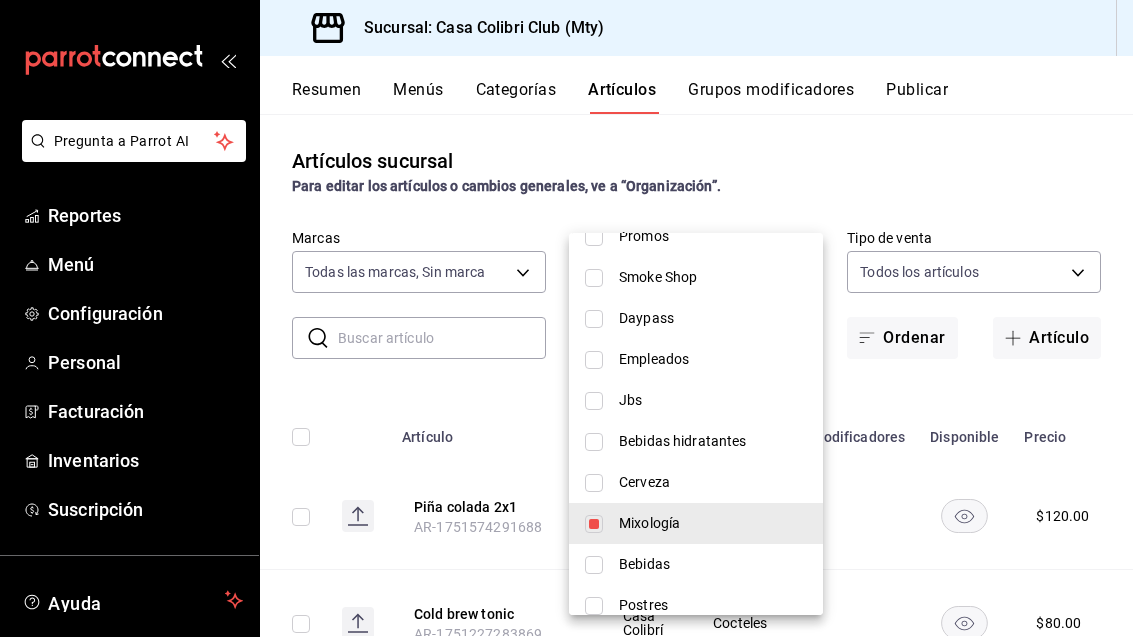 click at bounding box center (566, 318) 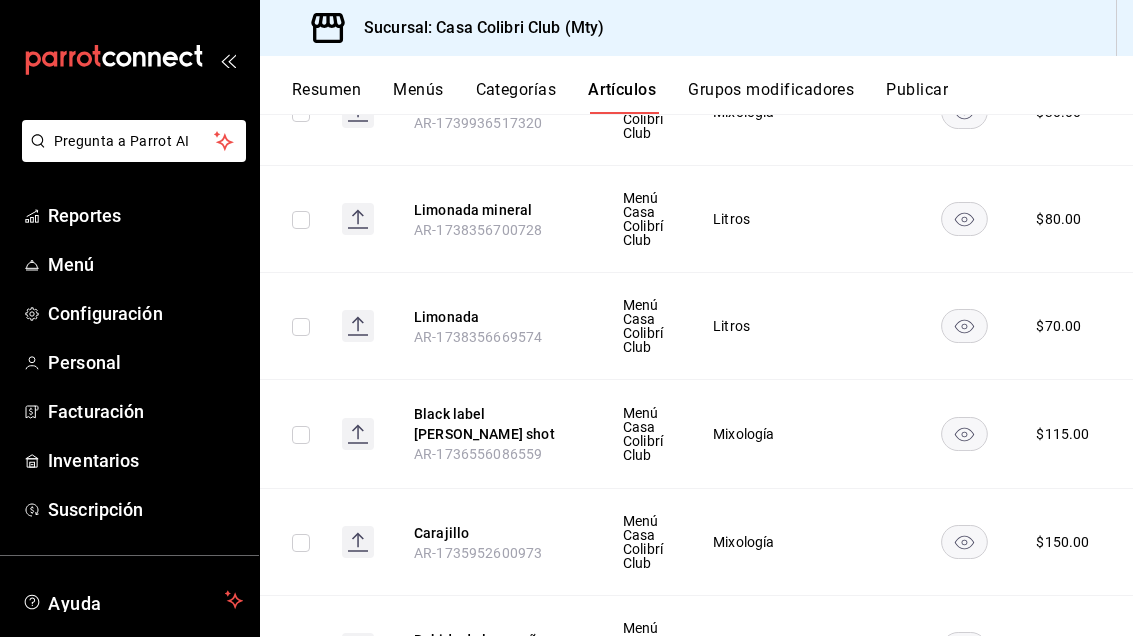 scroll, scrollTop: 1049, scrollLeft: 0, axis: vertical 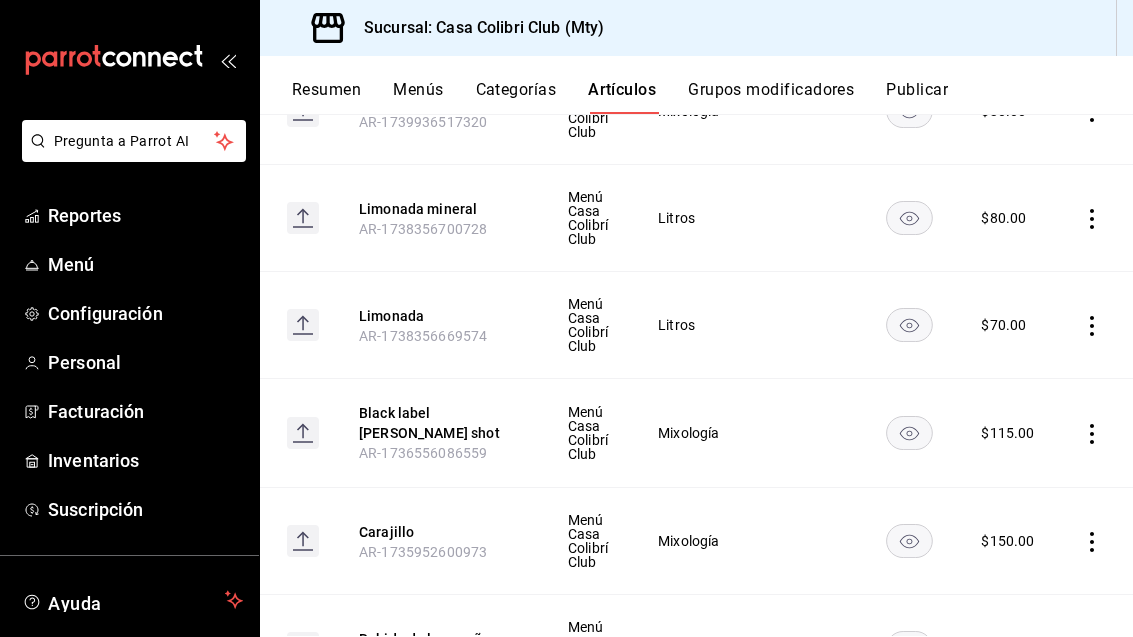 click 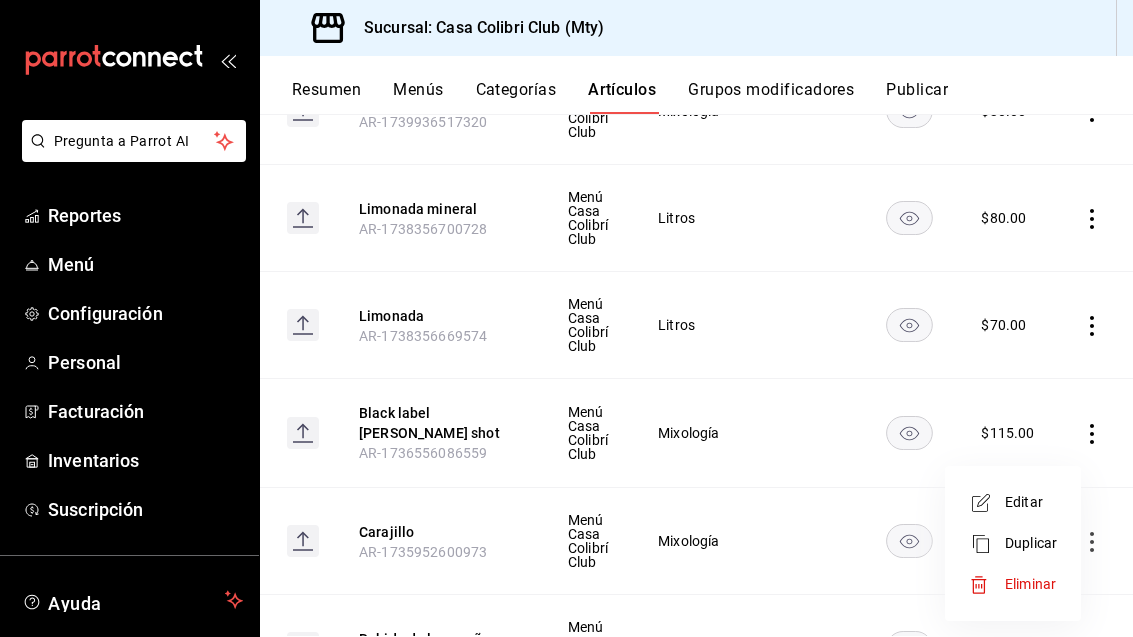 click on "Eliminar" at bounding box center (1030, 584) 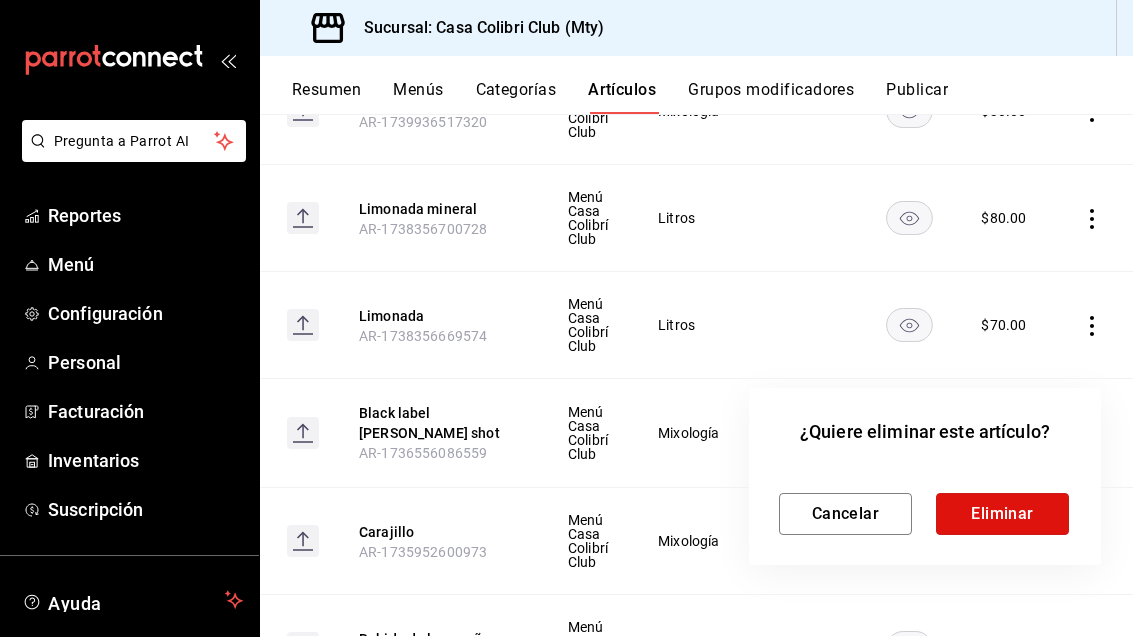 click on "Eliminar" at bounding box center [1002, 514] 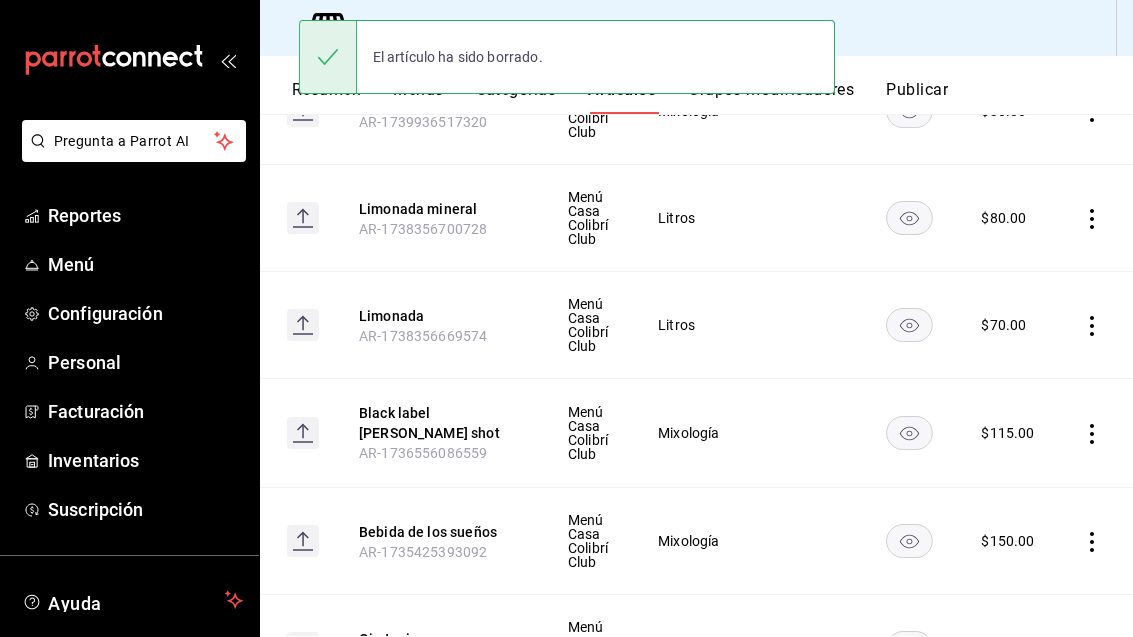 click 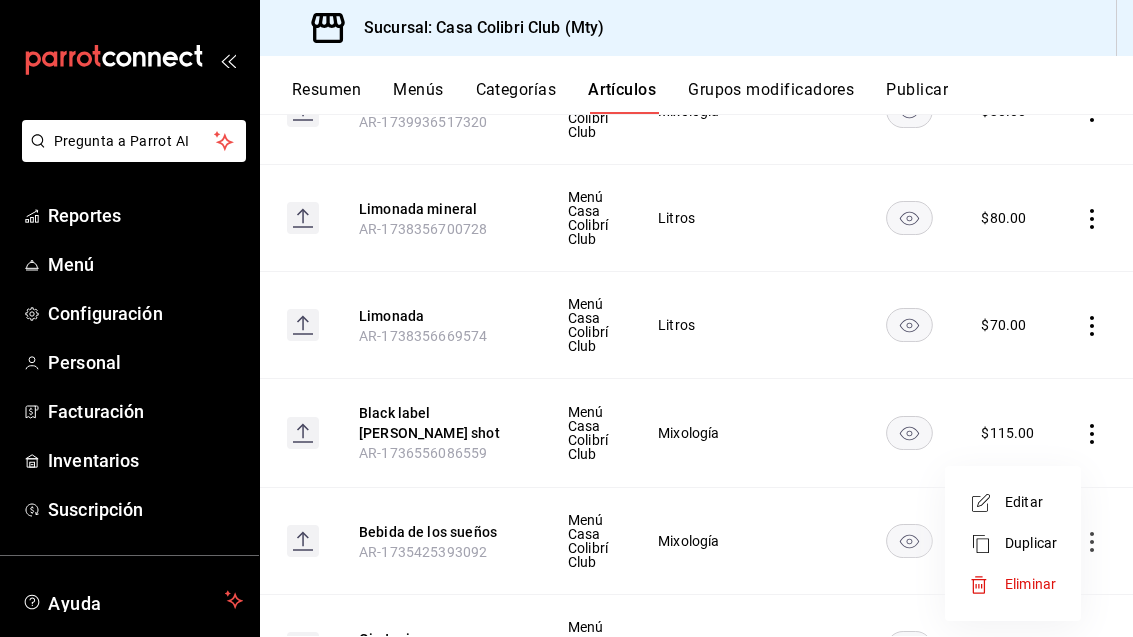 click on "Eliminar" at bounding box center [1013, 584] 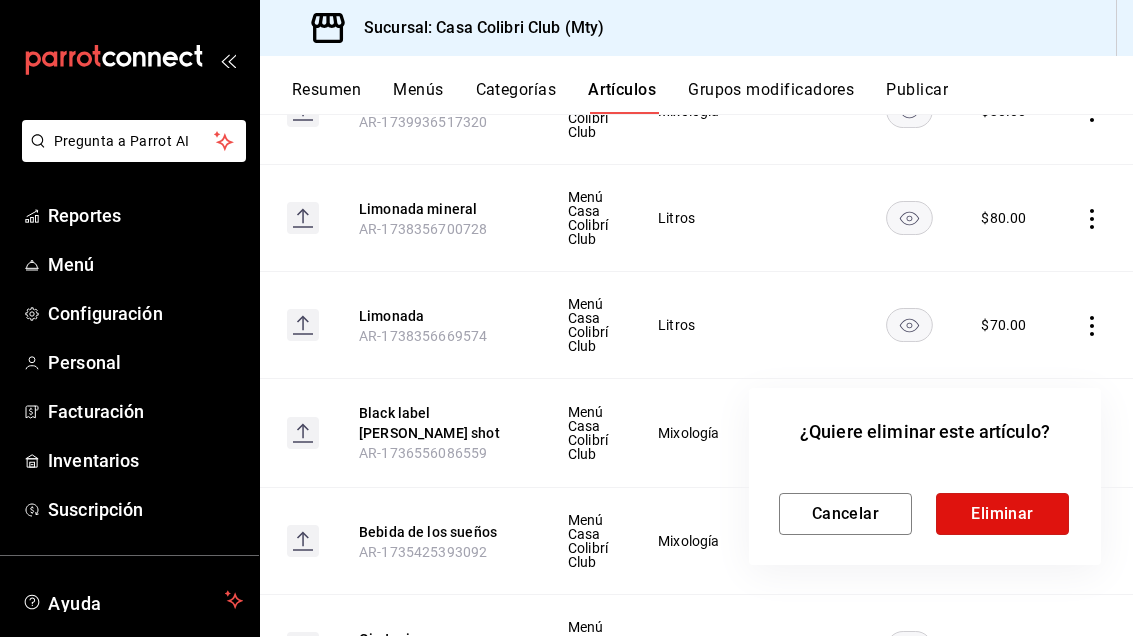 click on "Eliminar" at bounding box center (1002, 514) 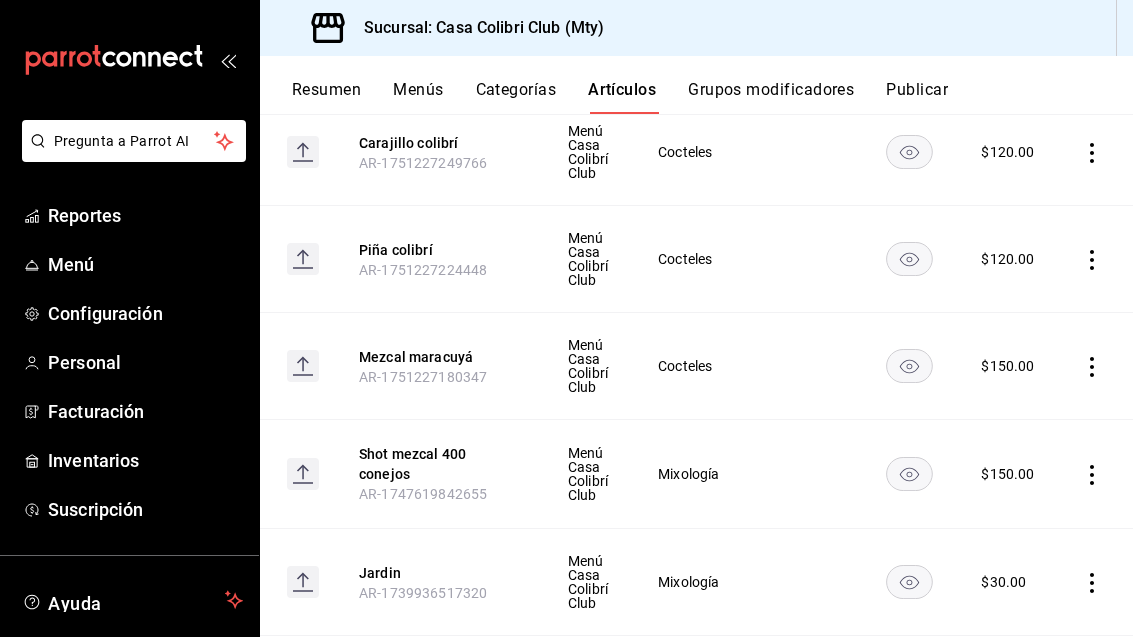 scroll, scrollTop: 583, scrollLeft: 0, axis: vertical 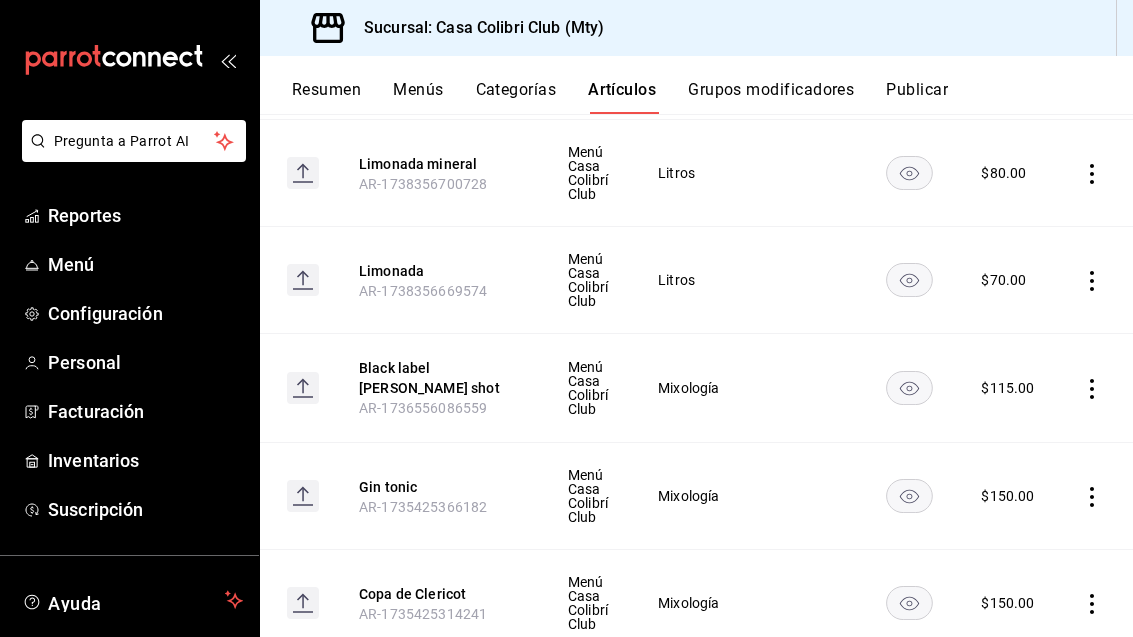 click on "Gin tonic" at bounding box center [439, 487] 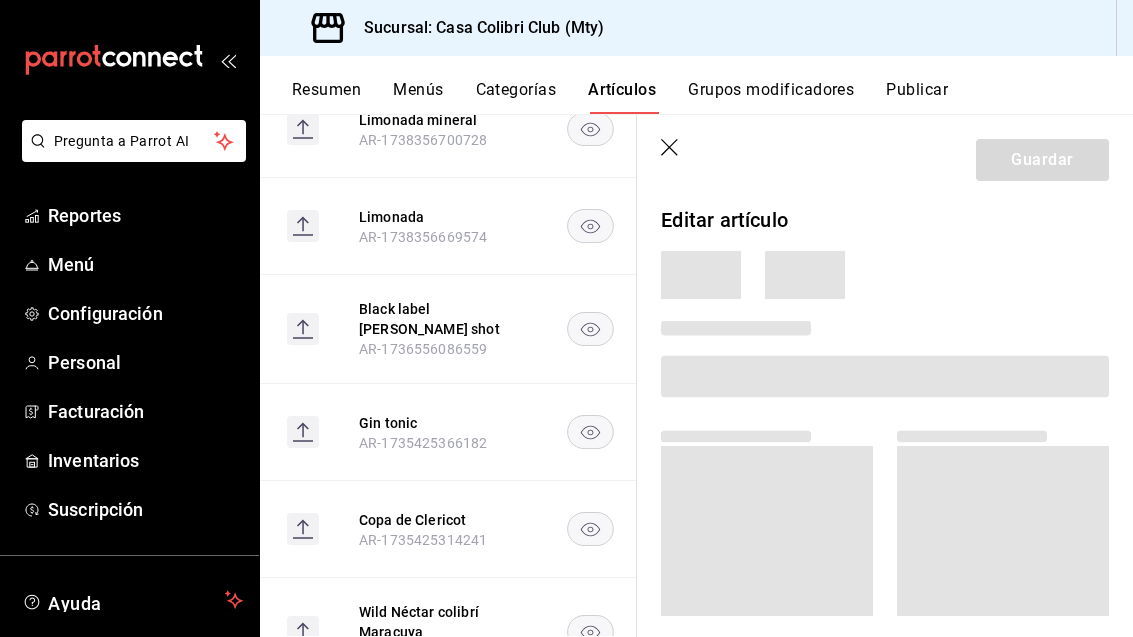 scroll, scrollTop: 0, scrollLeft: 0, axis: both 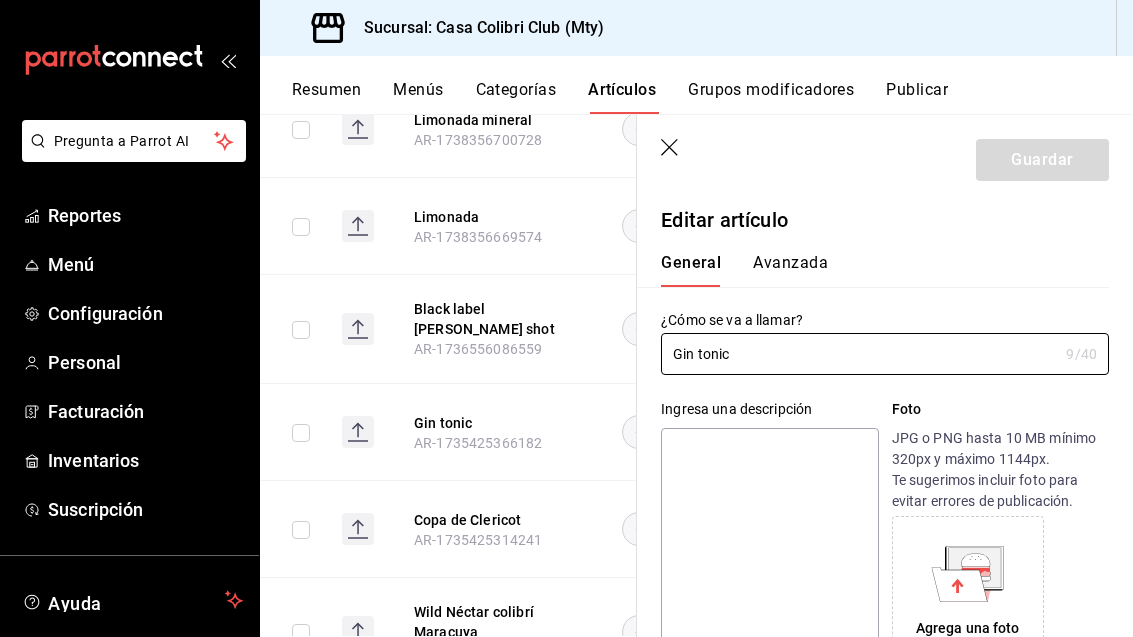click on "Editar artículo General Avanzada ¿Cómo se va a llamar? Gin tonic 9 /40 ¿Cómo se va a llamar? Ingresa una descripción x 0 /125 ​ Foto JPG o PNG hasta 10 MB mínimo 320px y máximo 1144px. Te sugerimos incluir foto para evitar errores de publicación. Agrega una foto Tipo de venta Precio fijo Opción de modificador Venta por peso Precio $150.00 Categorías Elige una categoría existente Mixología Grupos modificadores Agrega opciones de personalización a tu artículo Color Elige un color para resaltar la casilla del artículo, esto solo se verá reflejado en el punto de venta. SKU Asigna un SKU a tu artículo y así agruparlo con otros artículos dentro de tu organización. AR-1735425366182 16 / 20 ​ Asignar SKU Nombre en el Punto de venta 0 /70 Nombre en el Punto de venta Código [PERSON_NAME] 0 /30 Código [PERSON_NAME] SAT  (Opcional) Unidad de medida E48 - Unidad de servicio E48 Catálogo de producto 90101500 - Establecimientos para comer y beber 90101500 Impuestos Exento IVA IVA - 16% IVA - 0% IVA - 8%" at bounding box center (885, 931) 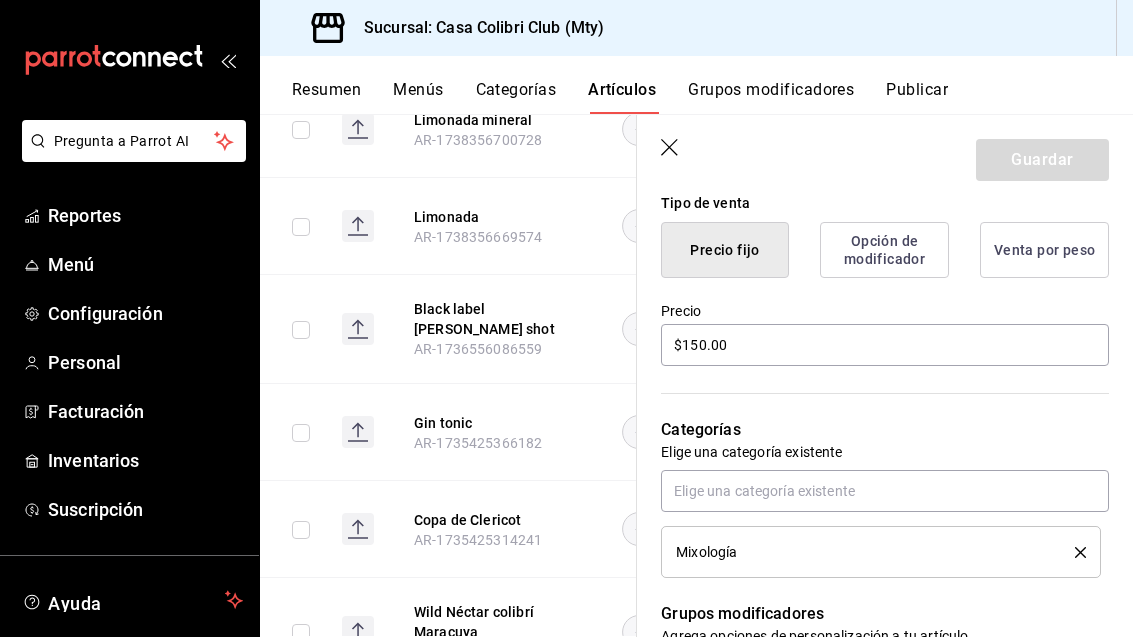 scroll, scrollTop: 522, scrollLeft: 0, axis: vertical 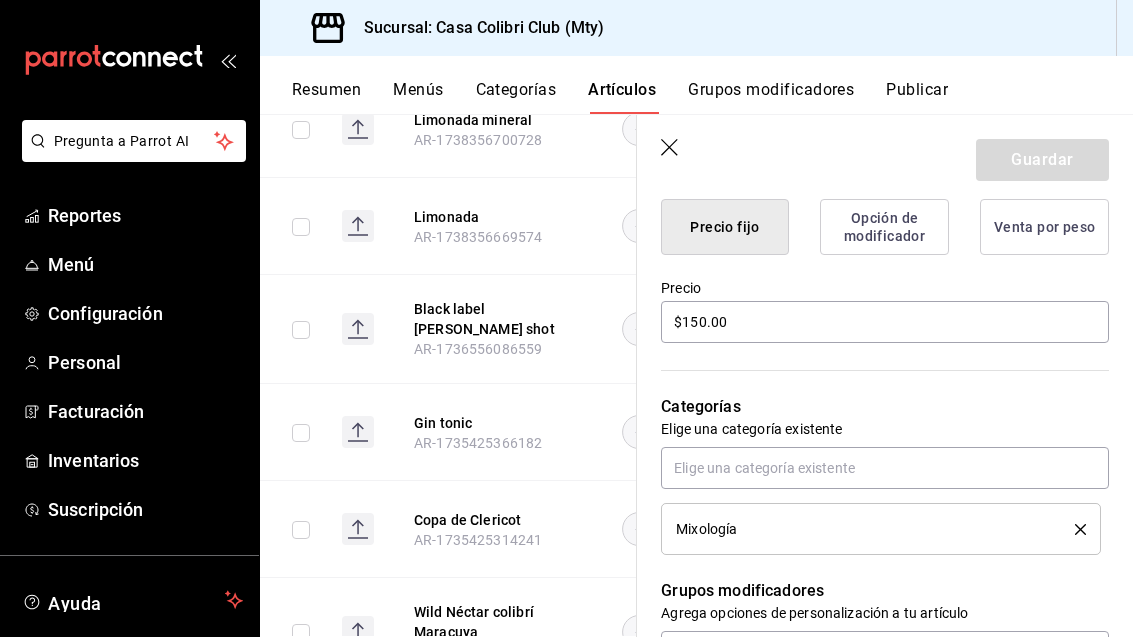 click 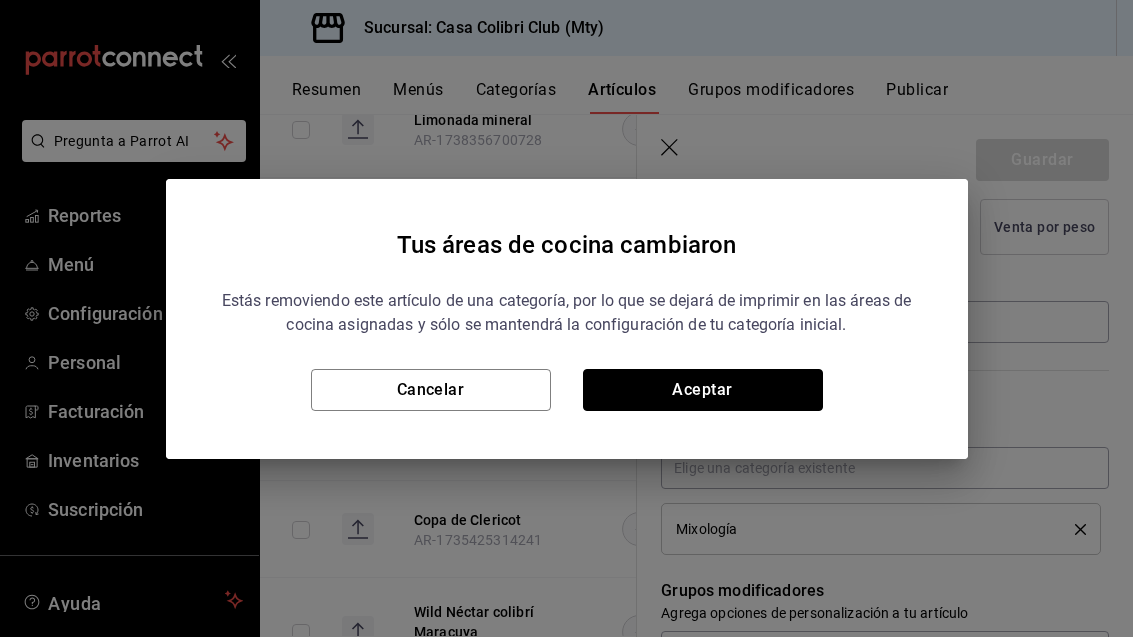 click on "Aceptar" at bounding box center (703, 390) 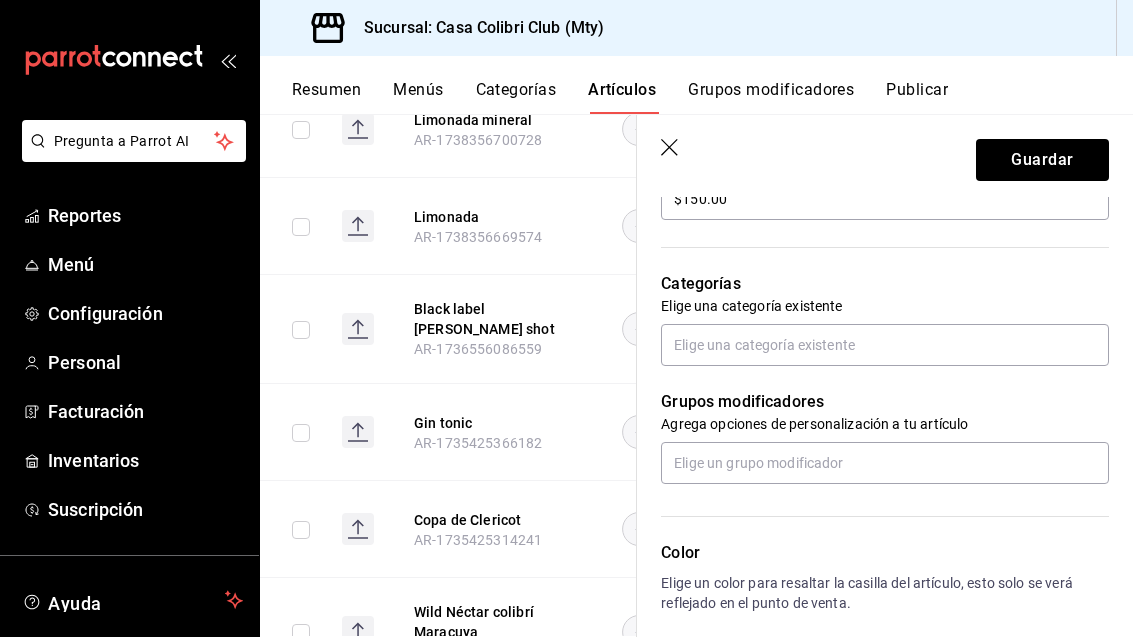 scroll, scrollTop: 616, scrollLeft: 0, axis: vertical 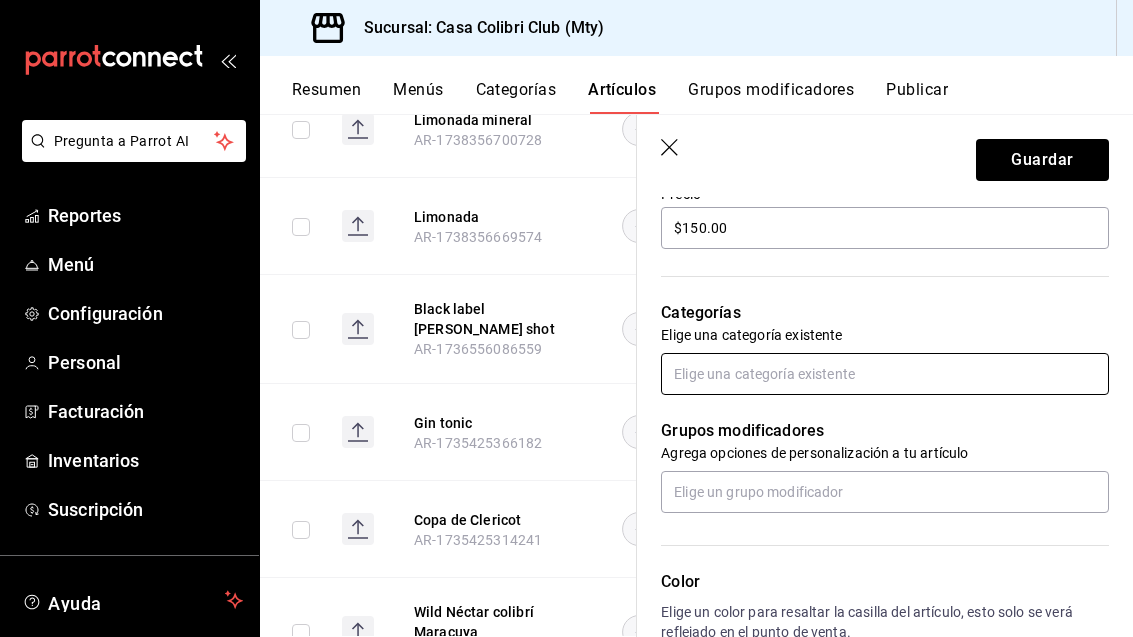 click at bounding box center (885, 374) 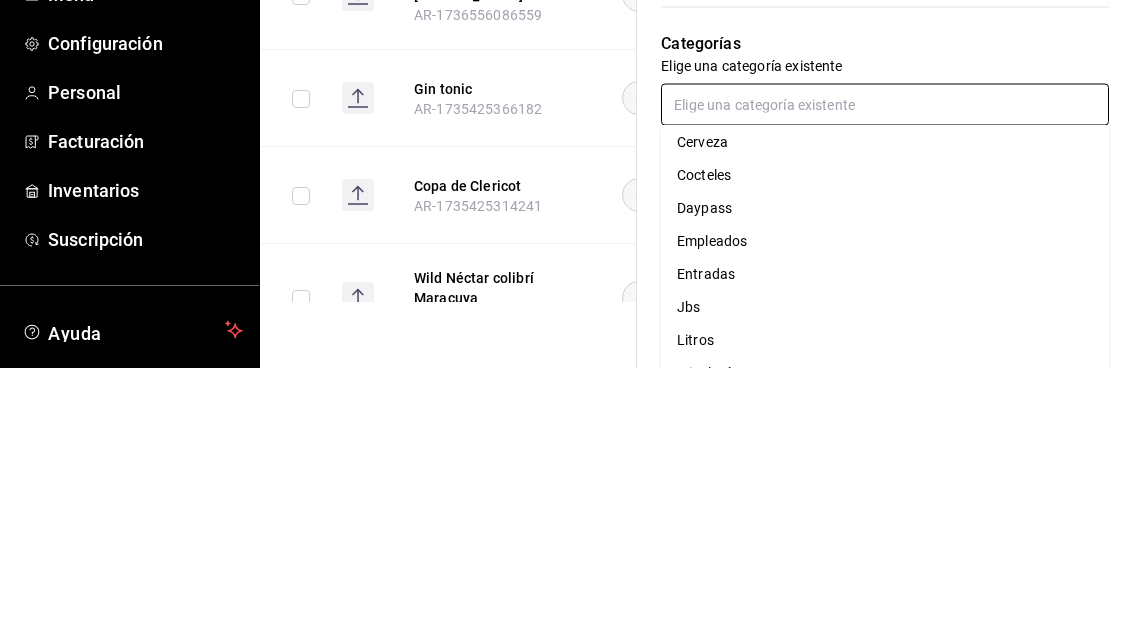 scroll, scrollTop: 101, scrollLeft: 0, axis: vertical 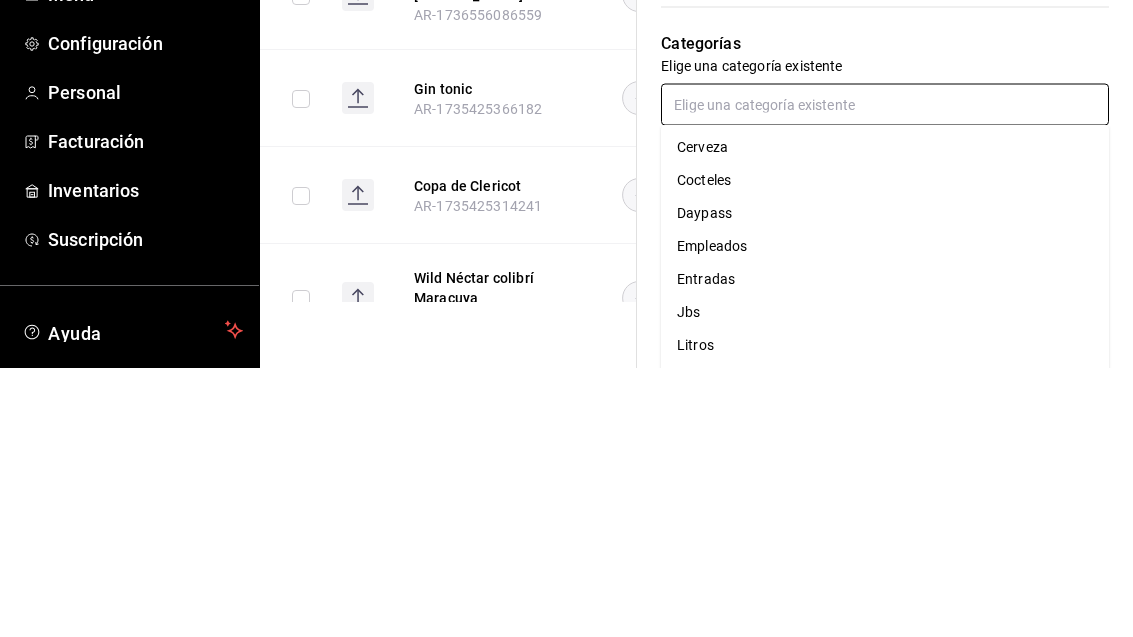 click on "Cocteles" at bounding box center [885, 450] 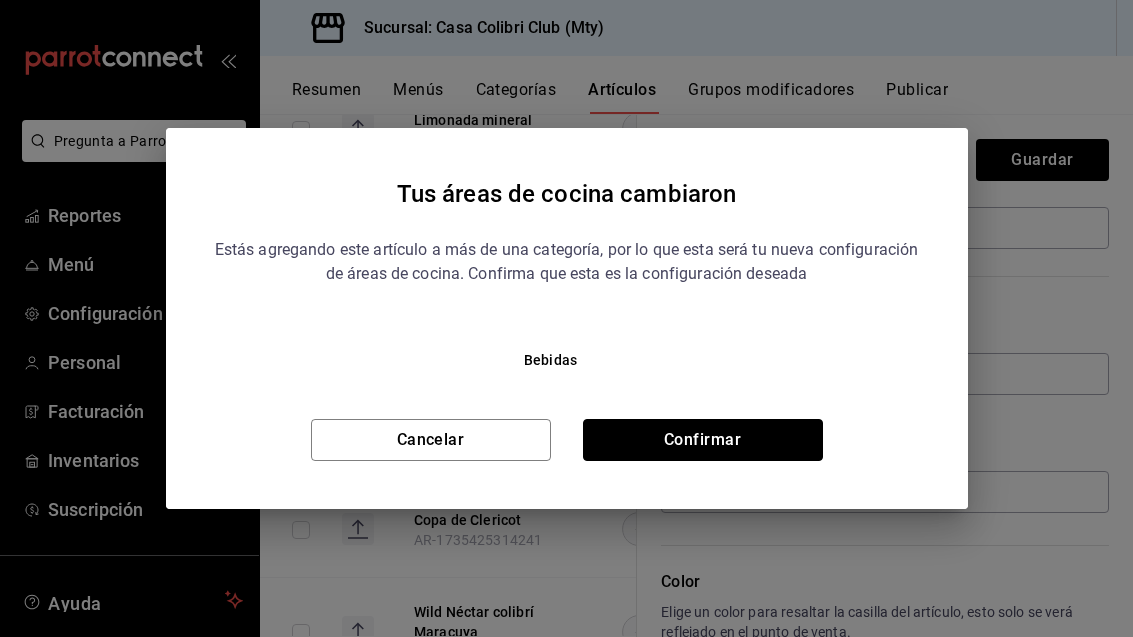 click on "Confirmar" at bounding box center [703, 440] 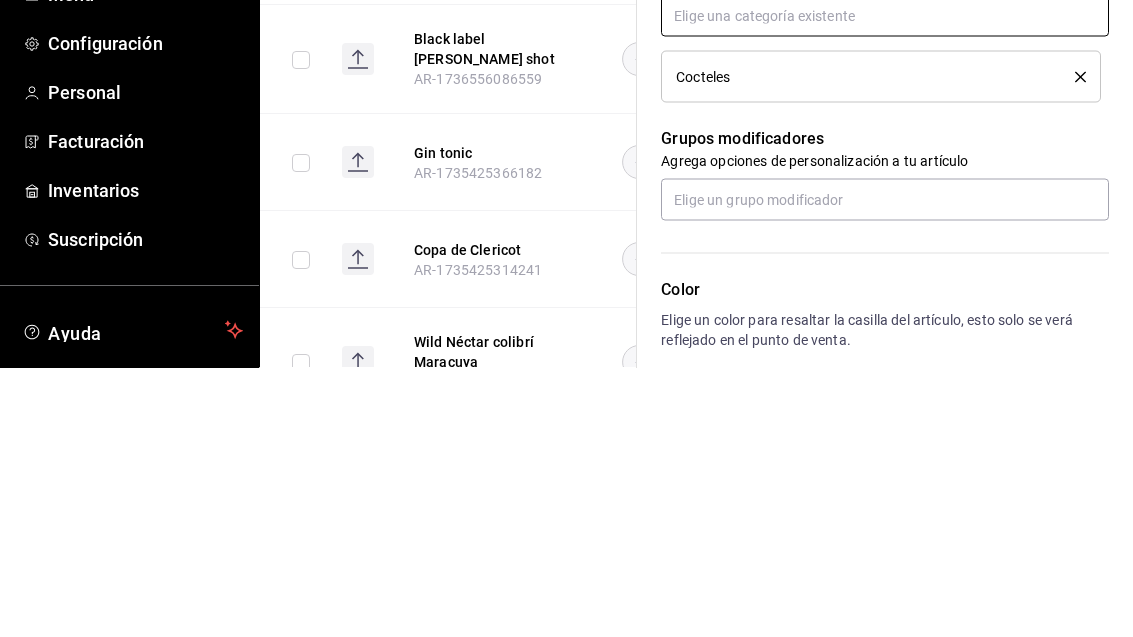 scroll, scrollTop: 715, scrollLeft: 0, axis: vertical 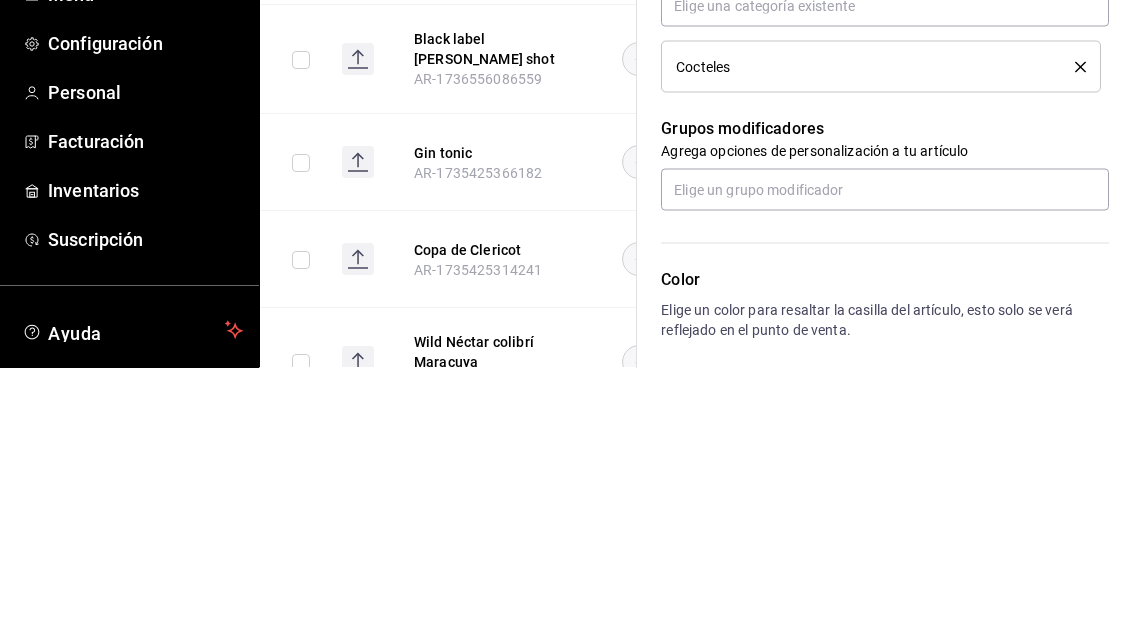 click on "Grupos modificadores" at bounding box center [885, 398] 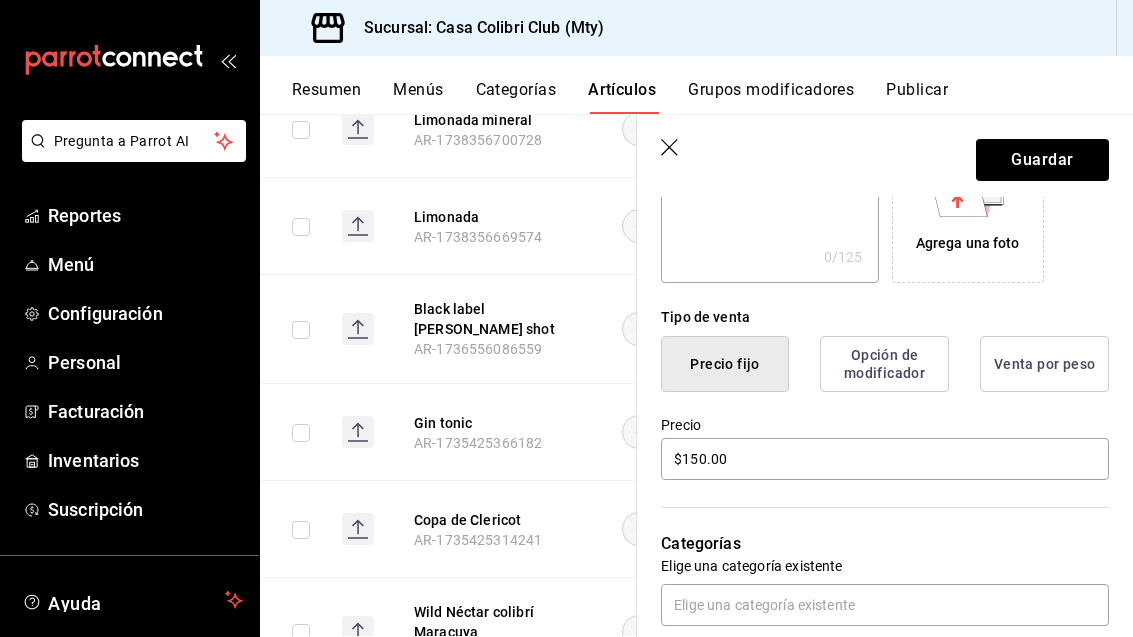 scroll, scrollTop: 386, scrollLeft: 0, axis: vertical 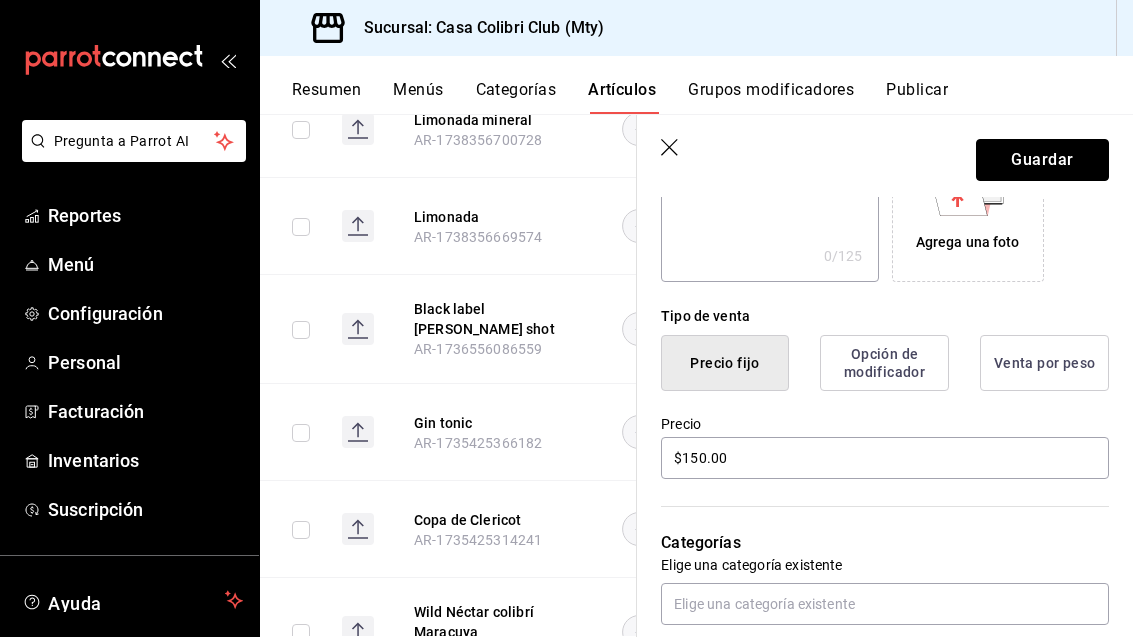click on "Guardar" at bounding box center (1042, 160) 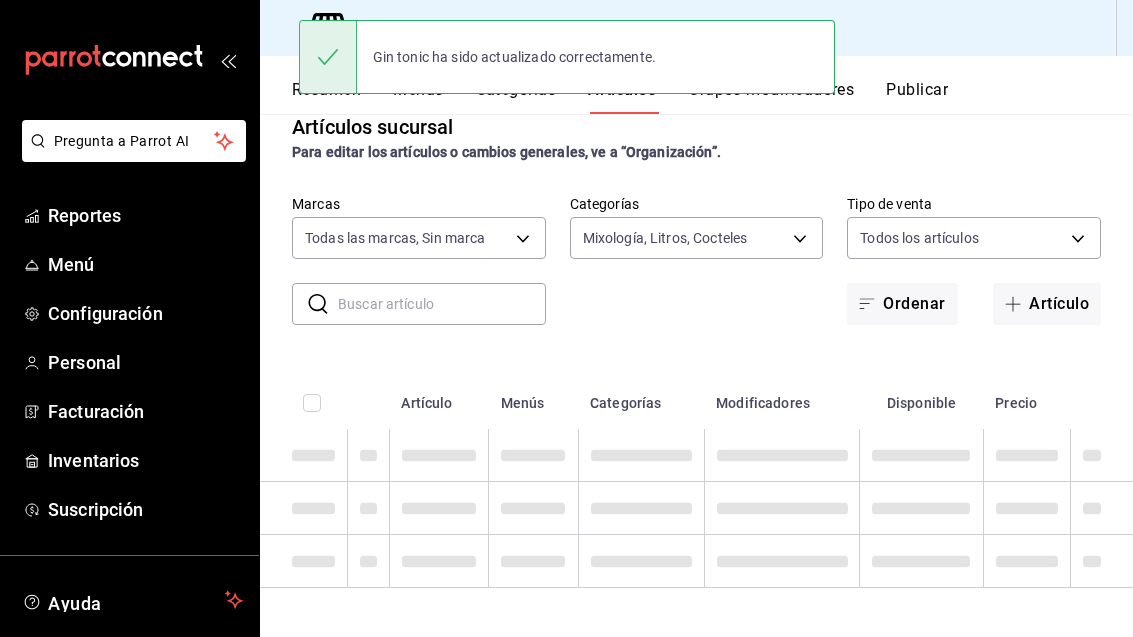 scroll, scrollTop: 0, scrollLeft: 0, axis: both 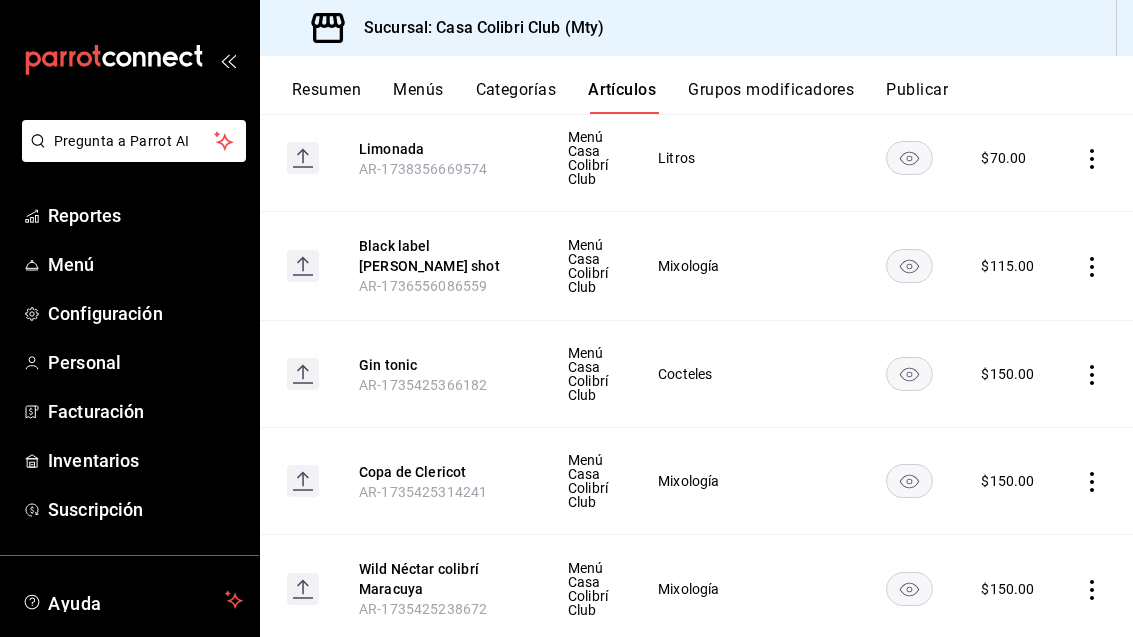 click 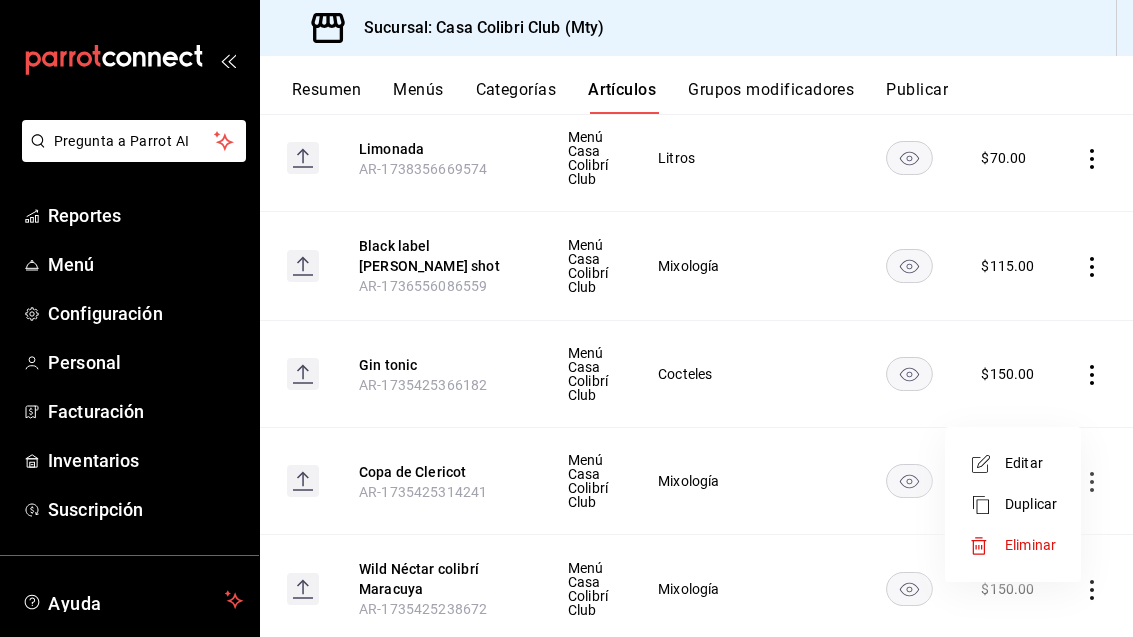 click on "Eliminar" at bounding box center (1030, 545) 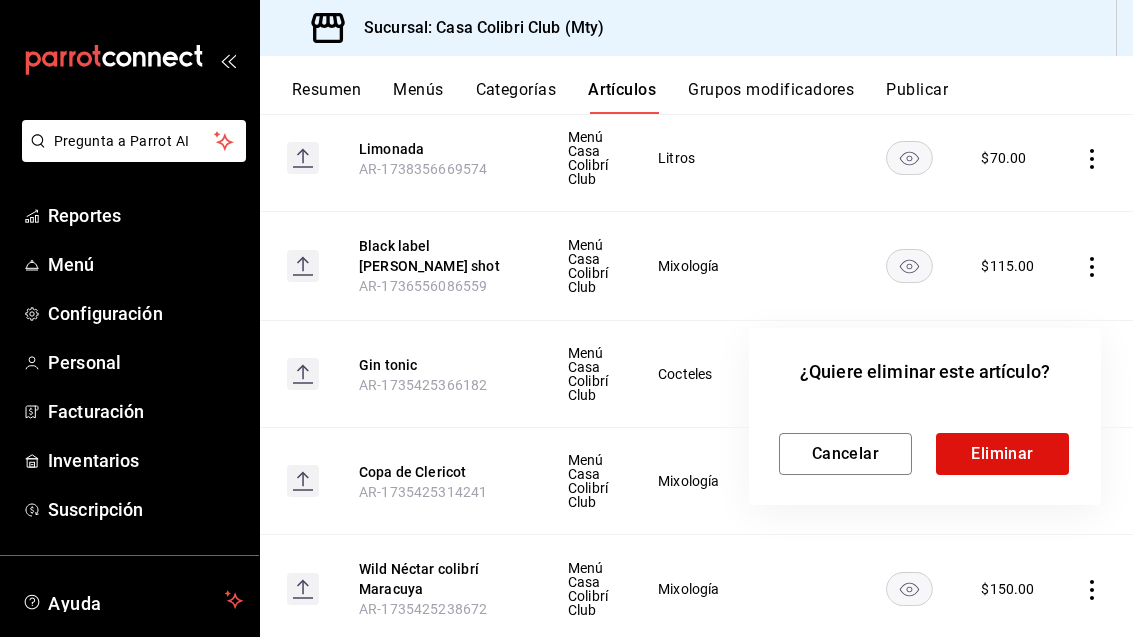 click on "Eliminar" at bounding box center [1002, 454] 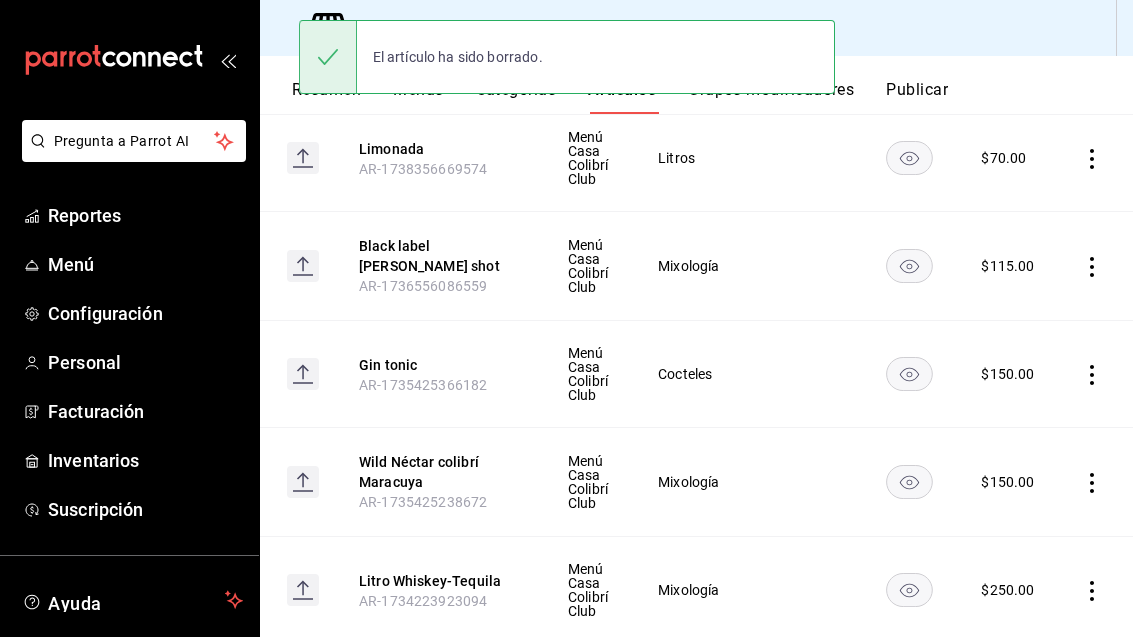 click 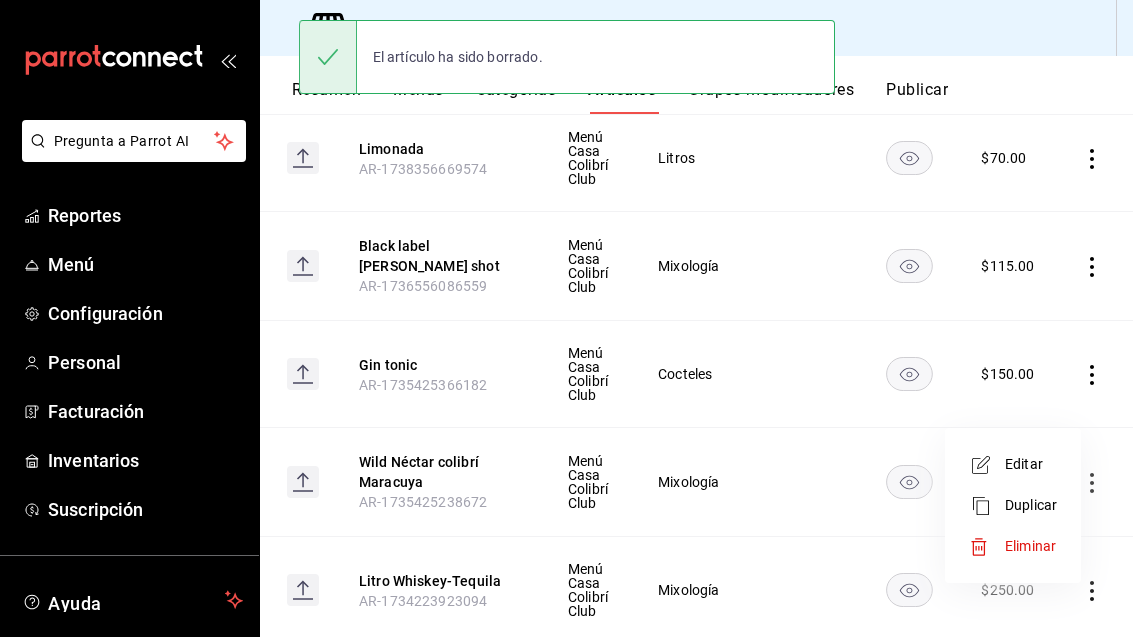 click on "Eliminar" at bounding box center [1030, 546] 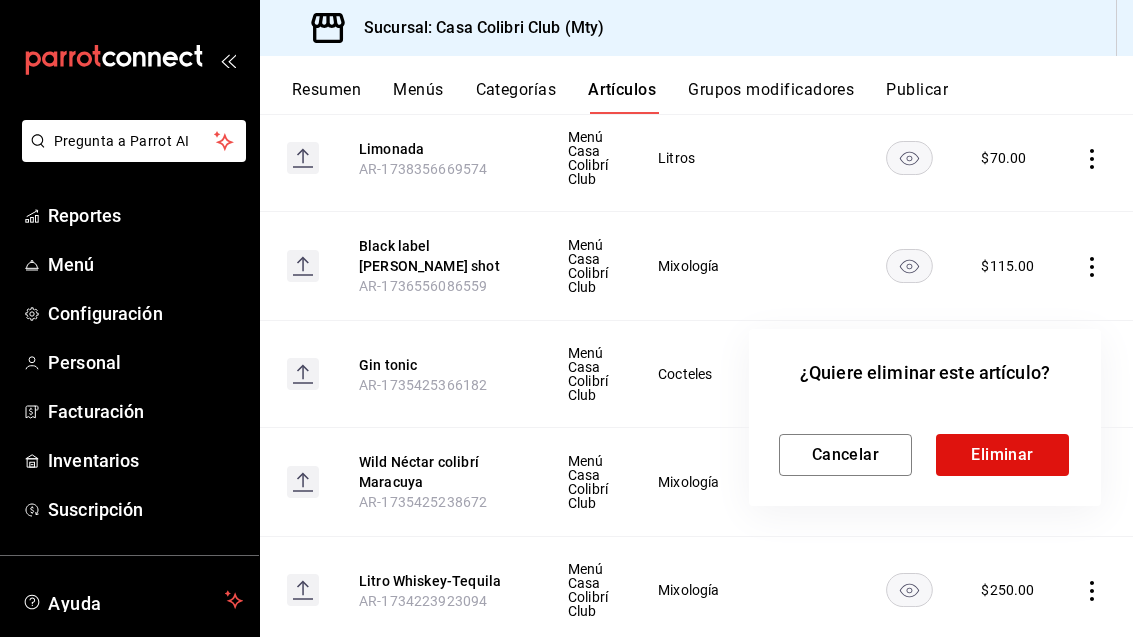 click on "Eliminar" at bounding box center (1002, 455) 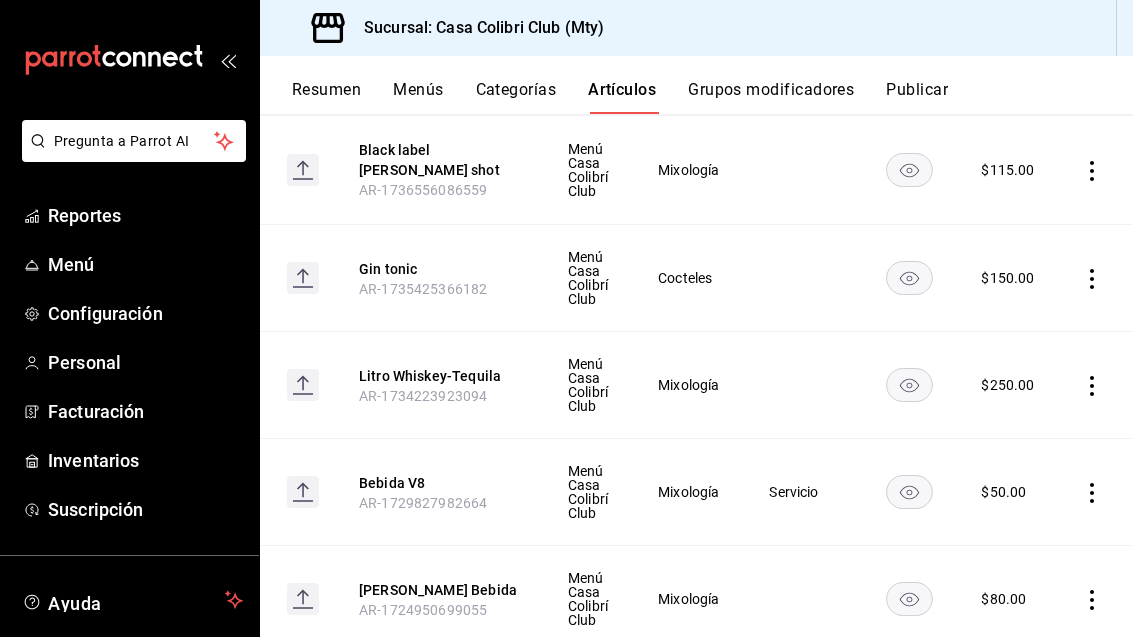 scroll, scrollTop: 1312, scrollLeft: 0, axis: vertical 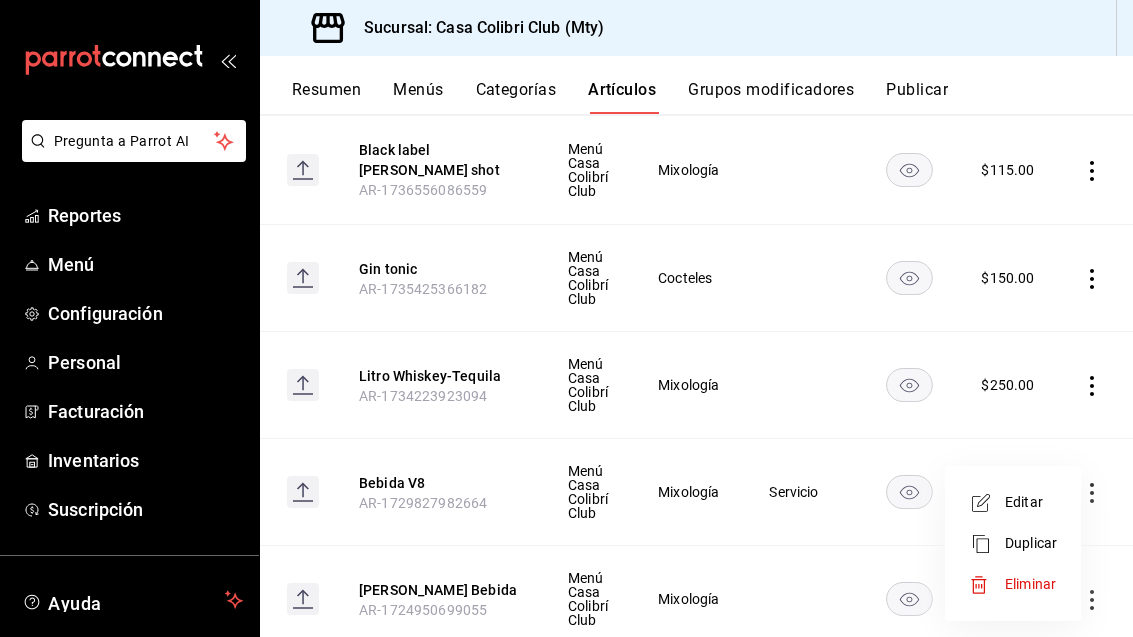 click on "Eliminar" at bounding box center (1031, 584) 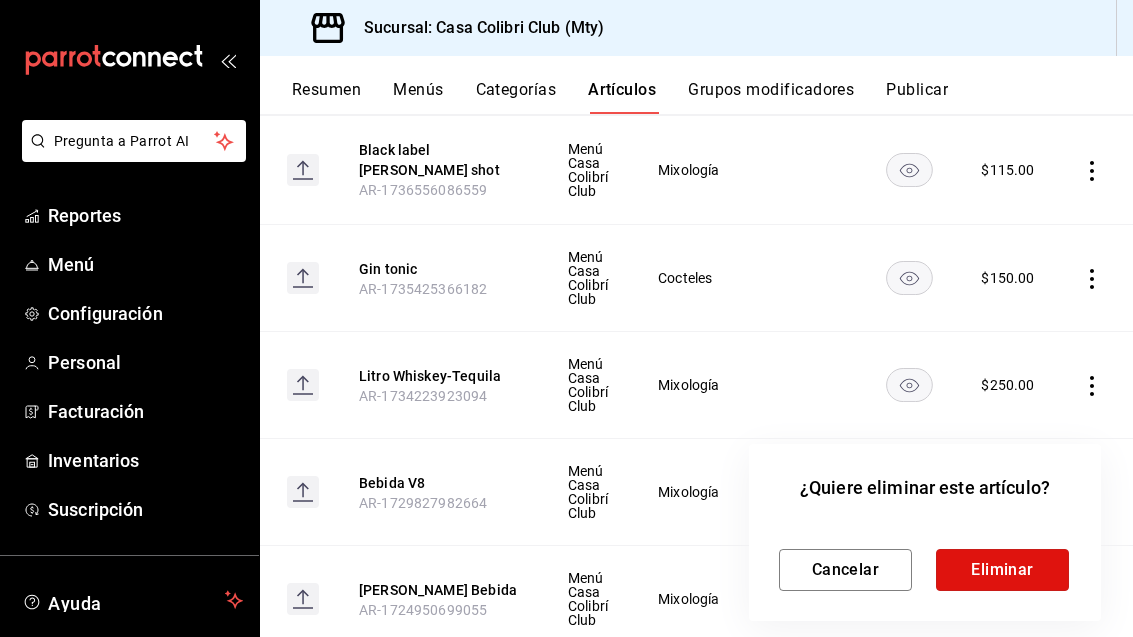 click on "Eliminar" at bounding box center [1002, 570] 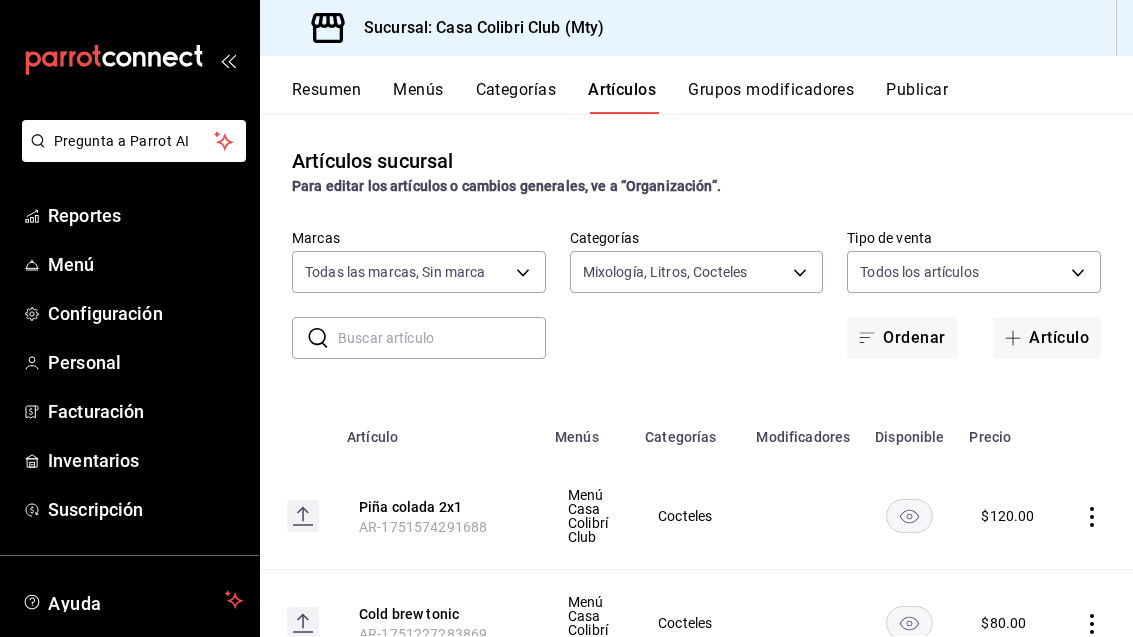 scroll, scrollTop: 0, scrollLeft: 0, axis: both 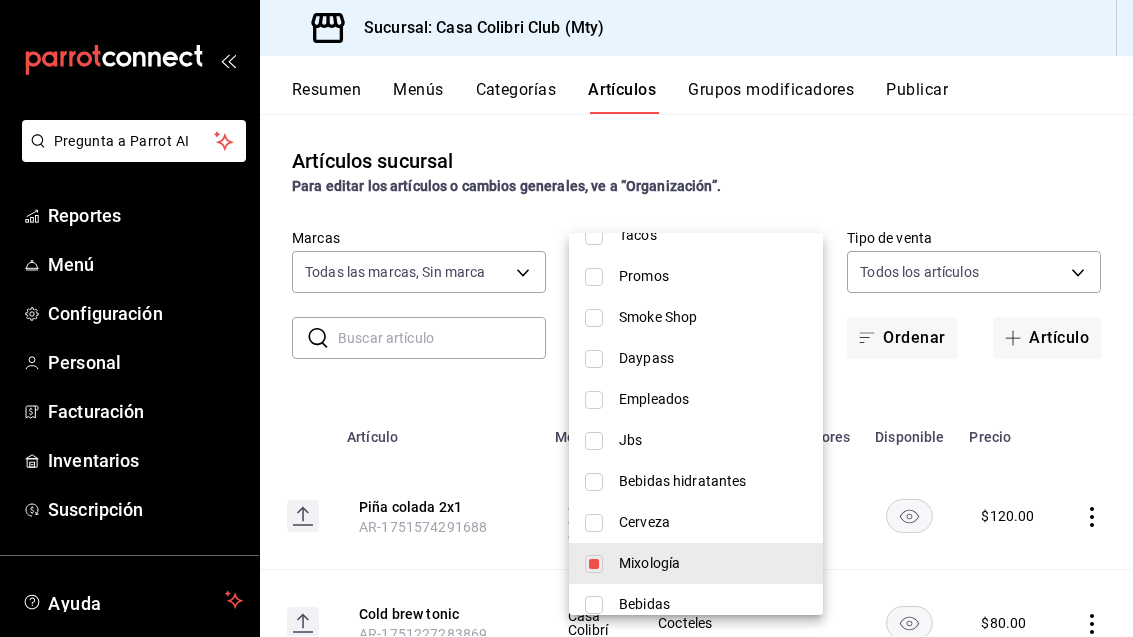 click at bounding box center [594, 564] 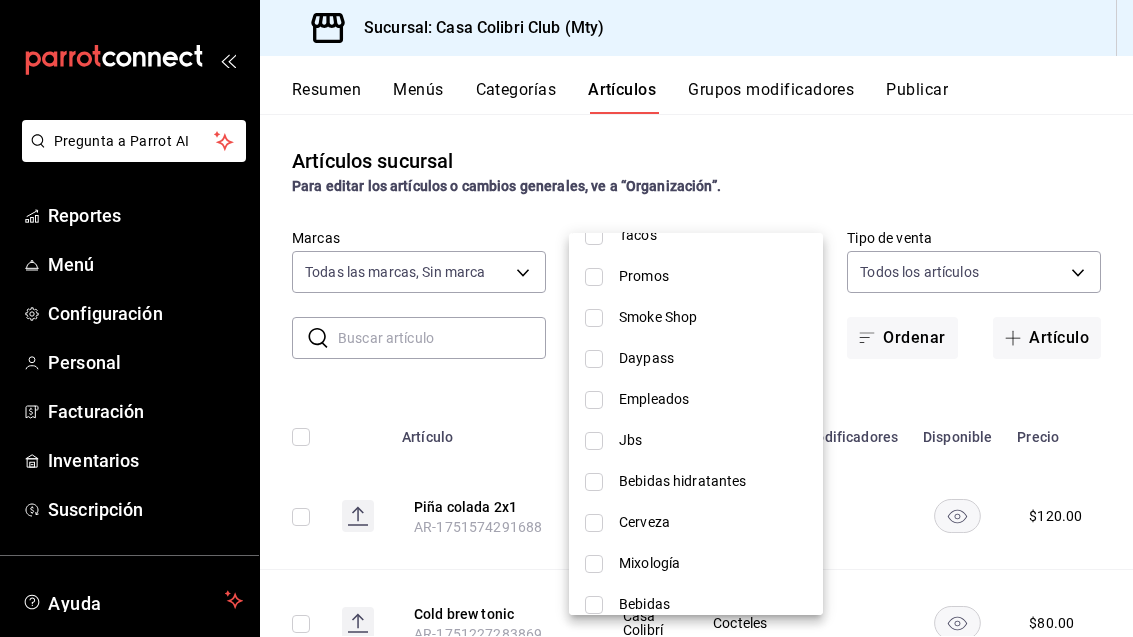 click at bounding box center [566, 318] 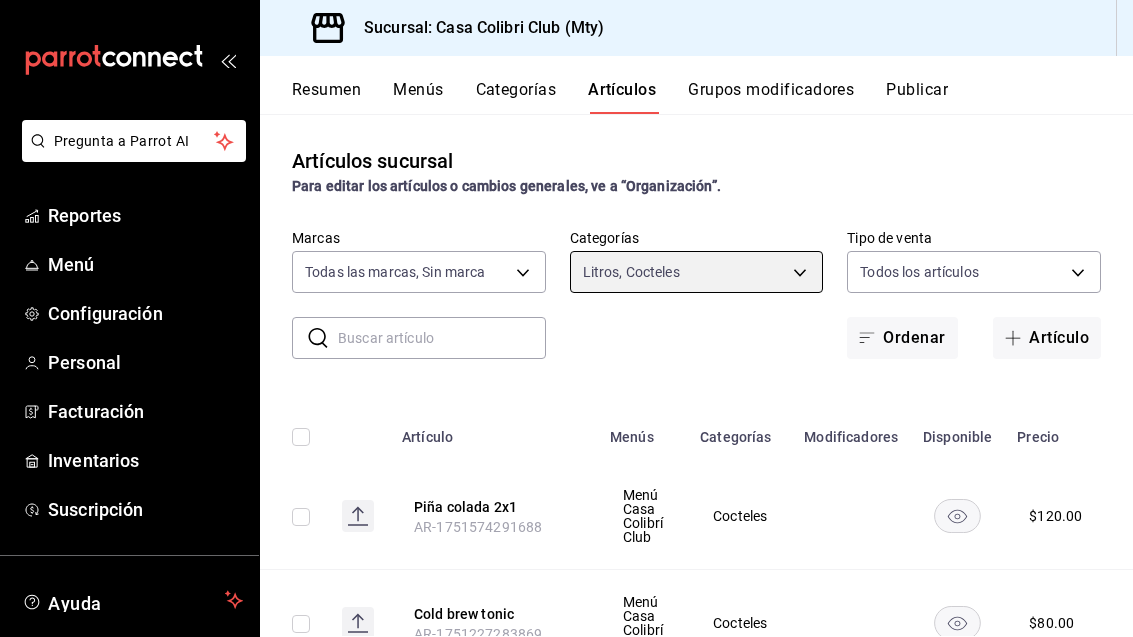 scroll, scrollTop: 0, scrollLeft: 0, axis: both 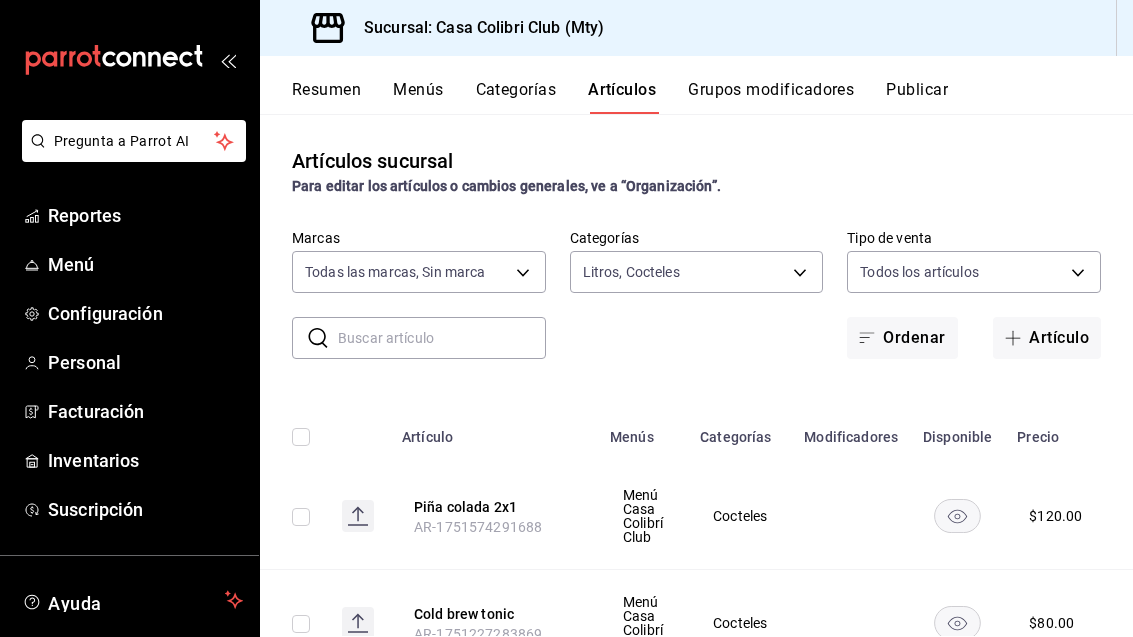 click on "Pregunta a Parrot AI Reportes   Menú   Configuración   Personal   Facturación   Inventarios   Suscripción   Ayuda Recomienda Parrot   [PERSON_NAME]   Sugerir nueva función   Sucursal: Casa Colibri Club (Mty) Resumen Menús Categorías Artículos Grupos modificadores Publicar Artículos sucursal Para editar los artículos o cambios generales, ve a “Organización”. ​ ​ Marcas Todas las marcas, Sin marca 51376f23-c189-4798-a143-22766f9dfc19 Categorías Litros, Cocteles d9c7a848-6a39-49e9-a245-e7d19dcca844,bf07a195-ba52-4a35-bb00-dddd6b084f6a Tipo de venta Todos los artículos ALL Ordenar Artículo Artículo Menús Categorías Modificadores Disponible Precio Piña colada 2x1 AR-1751574291688 Menú Casa Colibrí Club Cocteles $ 120.00 Cold brew tonic AR-1751227283869 Menú Casa Colibrí Club Cocteles $ 80.00 Carajillo colibrí AR-1751227249766 Menú Casa Colibrí Club Cocteles $ 120.00 Piña colibrí AR-1751227224448 Menú Casa Colibrí Club Cocteles $ 120.00 Mezcal maracuyá AR-1751227180347 Cocteles" at bounding box center [566, 318] 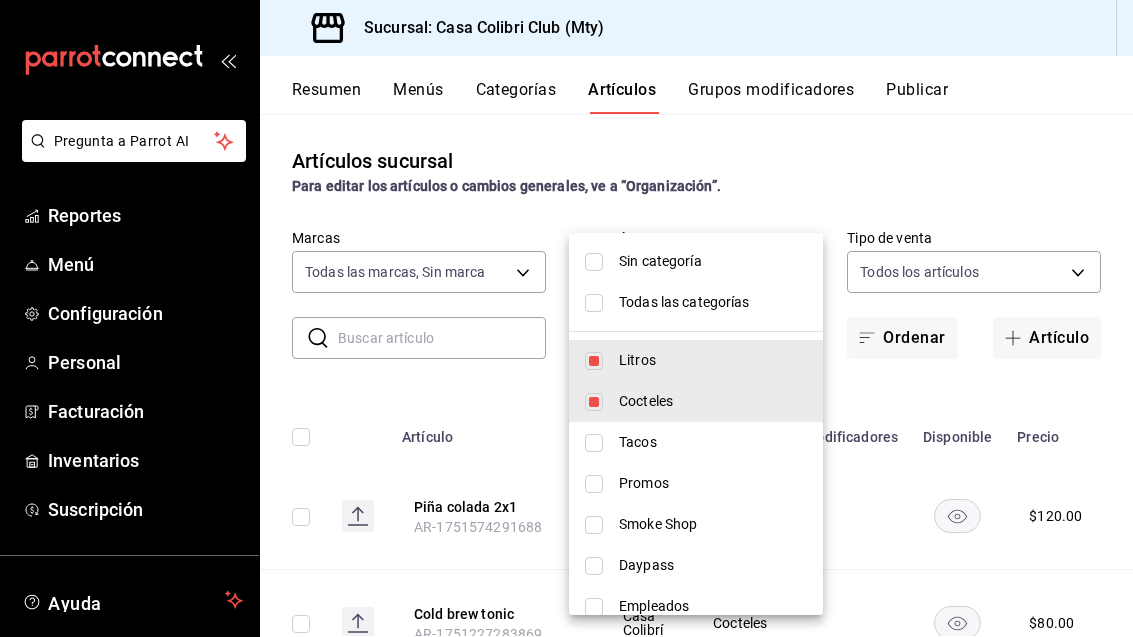 click at bounding box center (594, 361) 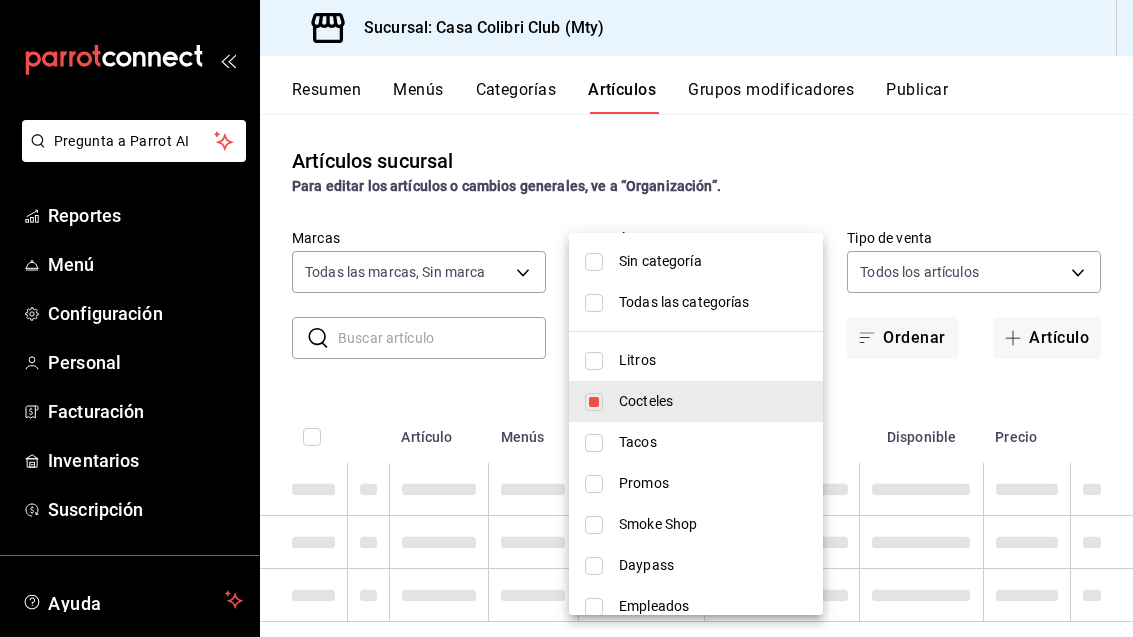 type on "bf07a195-ba52-4a35-bb00-dddd6b084f6a" 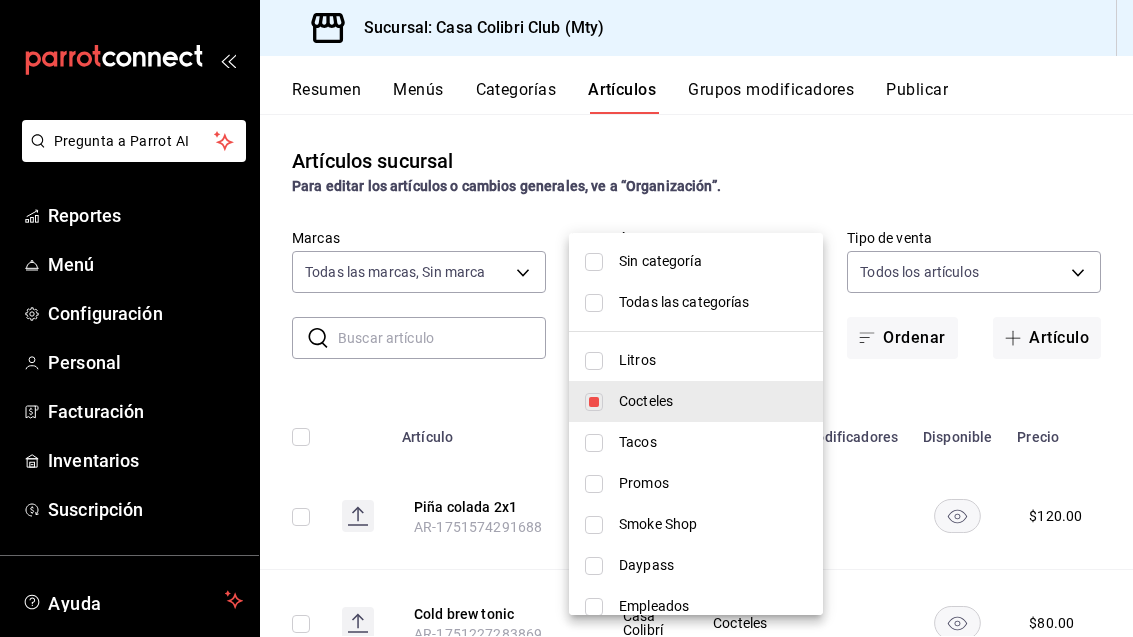 click at bounding box center [566, 318] 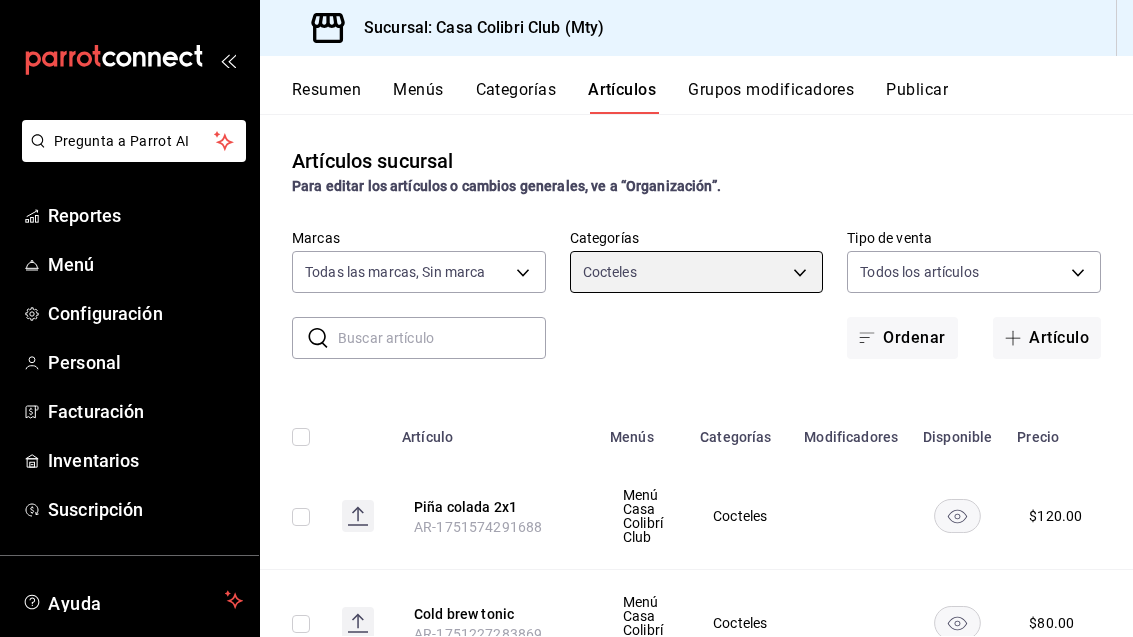 scroll, scrollTop: 0, scrollLeft: 0, axis: both 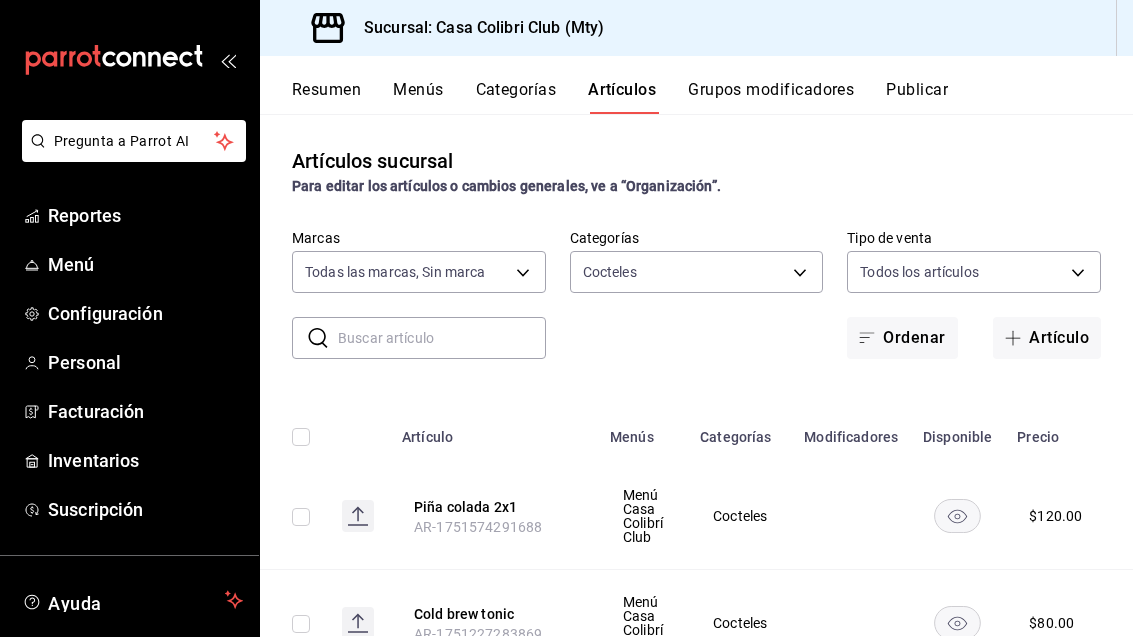 click at bounding box center [1017, 338] 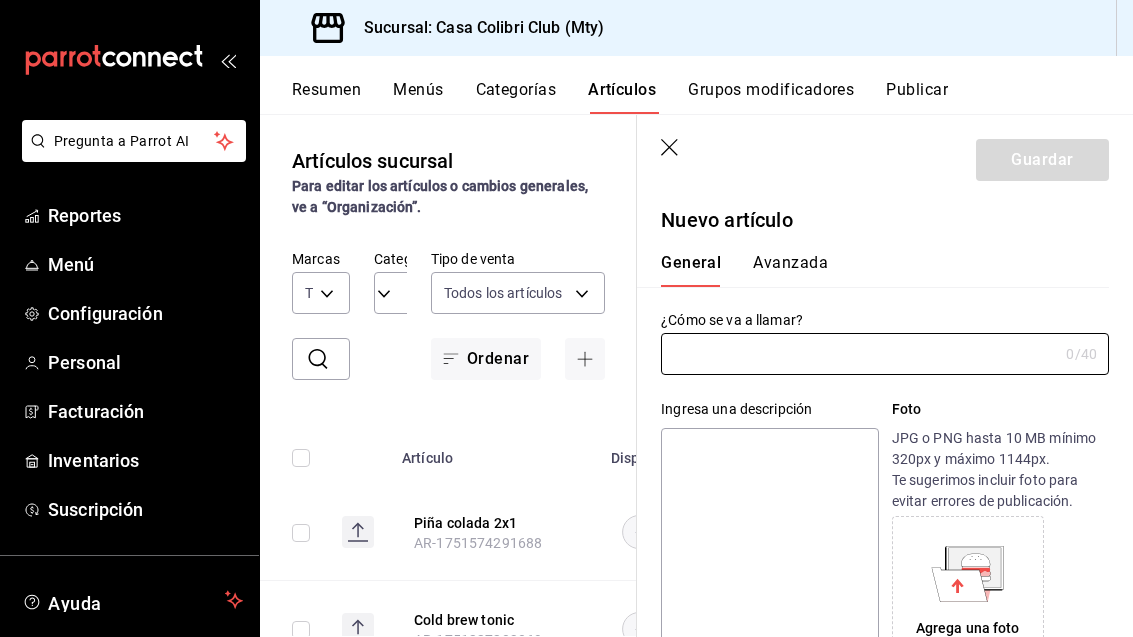 click at bounding box center [859, 354] 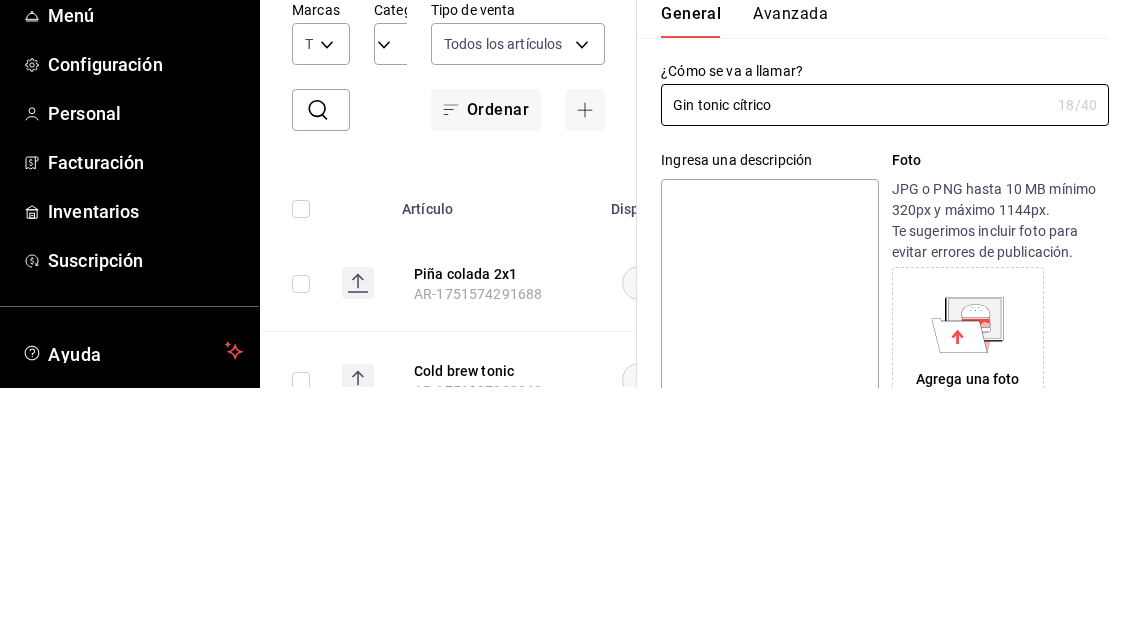 click on "Gin tonic cítrico" at bounding box center [855, 354] 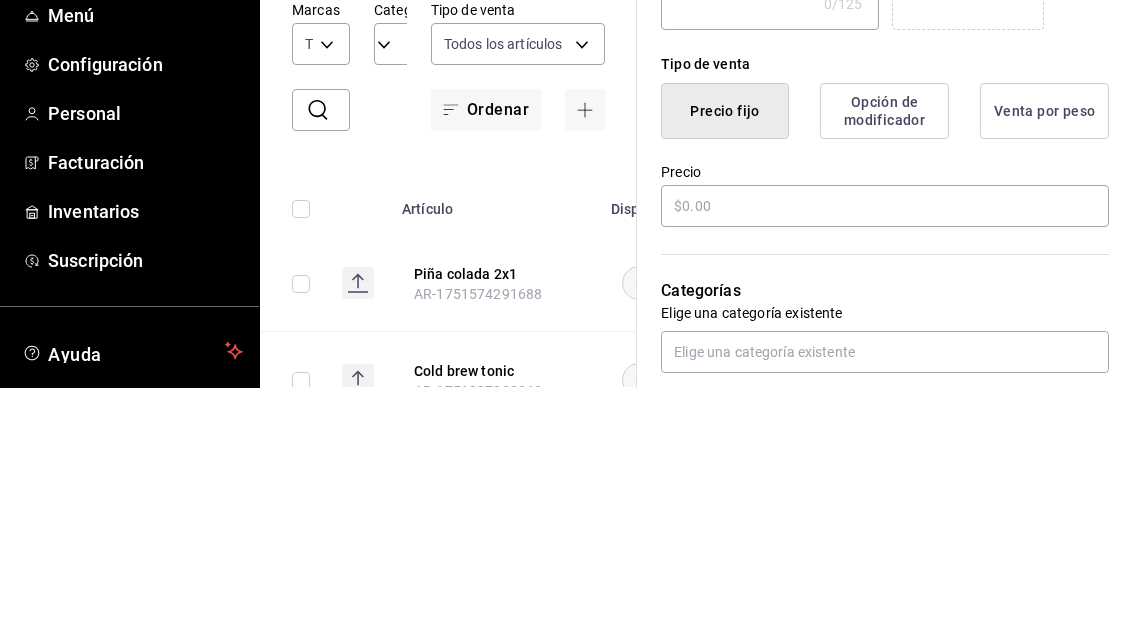 scroll, scrollTop: 394, scrollLeft: 0, axis: vertical 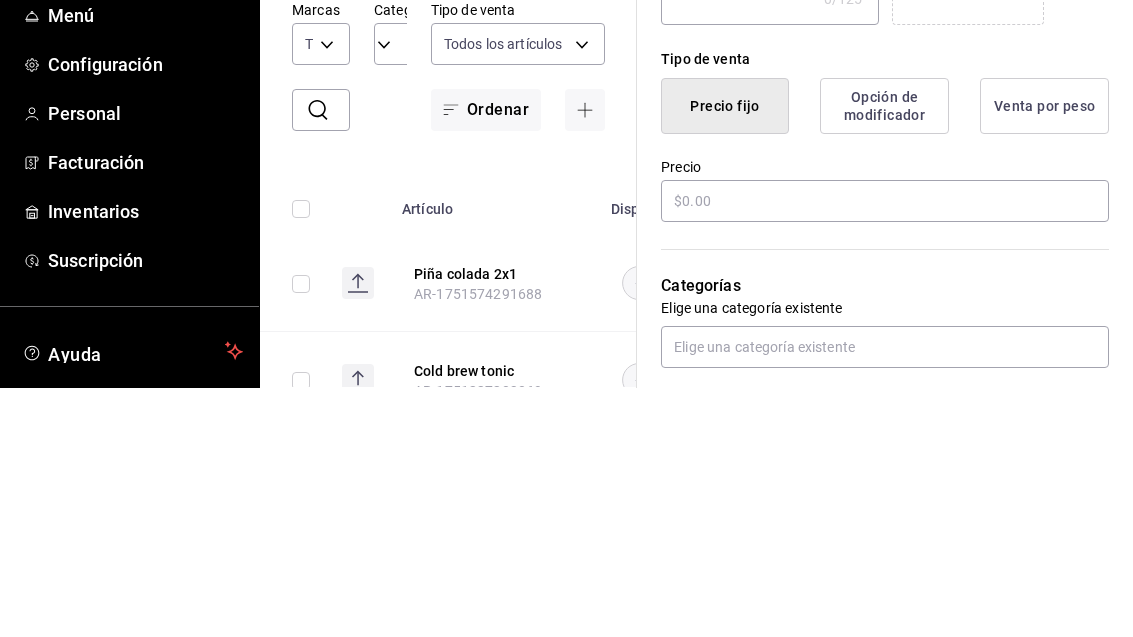 type on "Gin tonic cítrico" 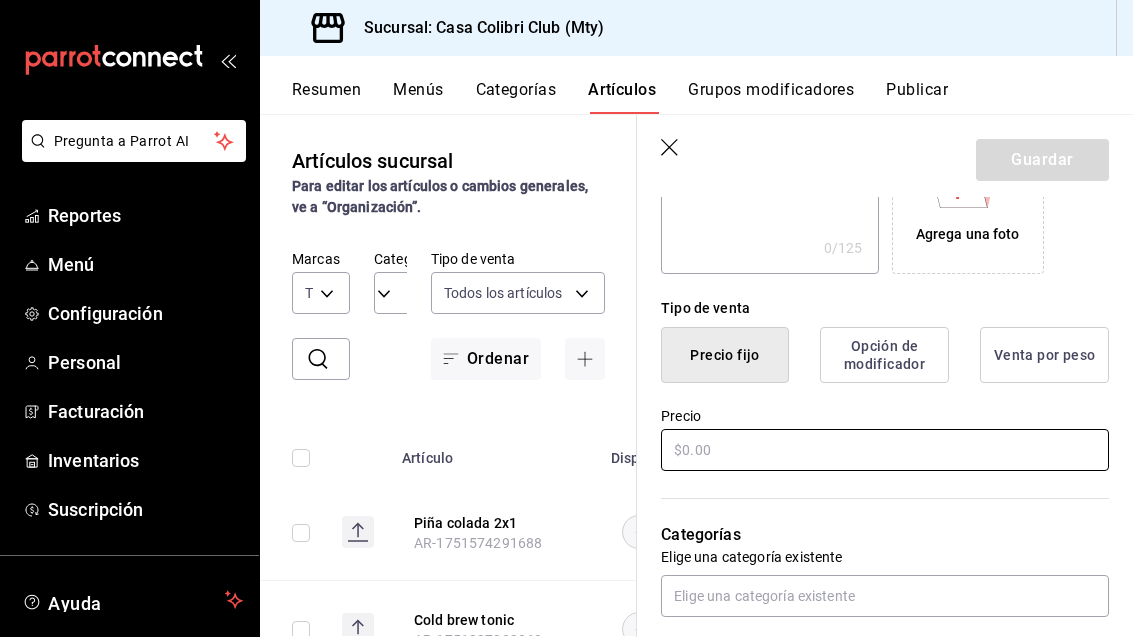click at bounding box center [885, 450] 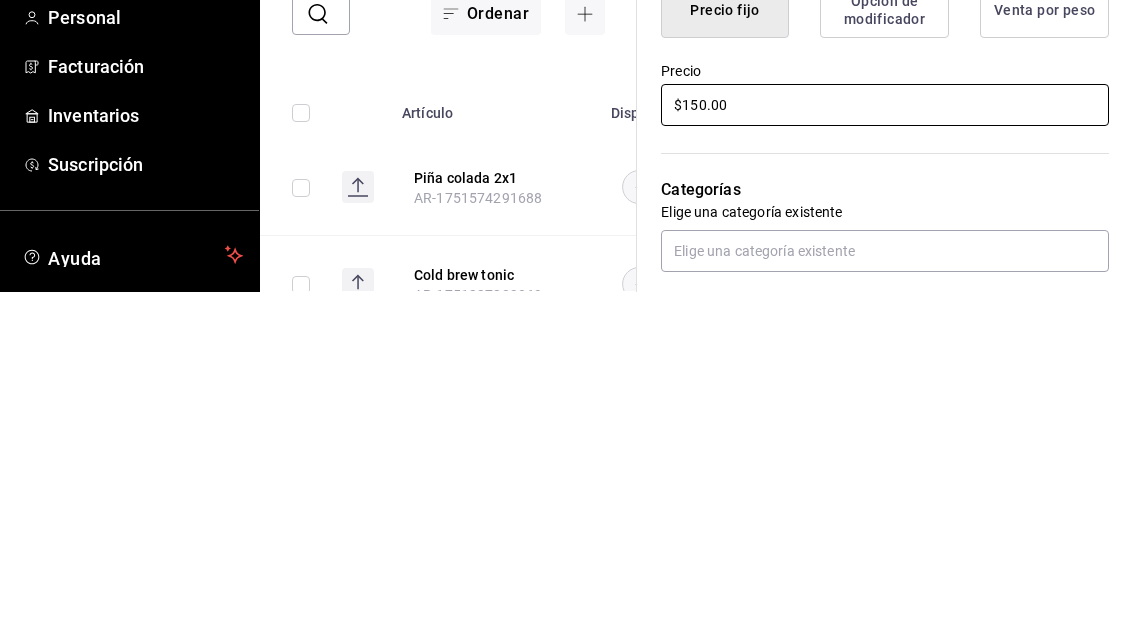 type on "$150.00" 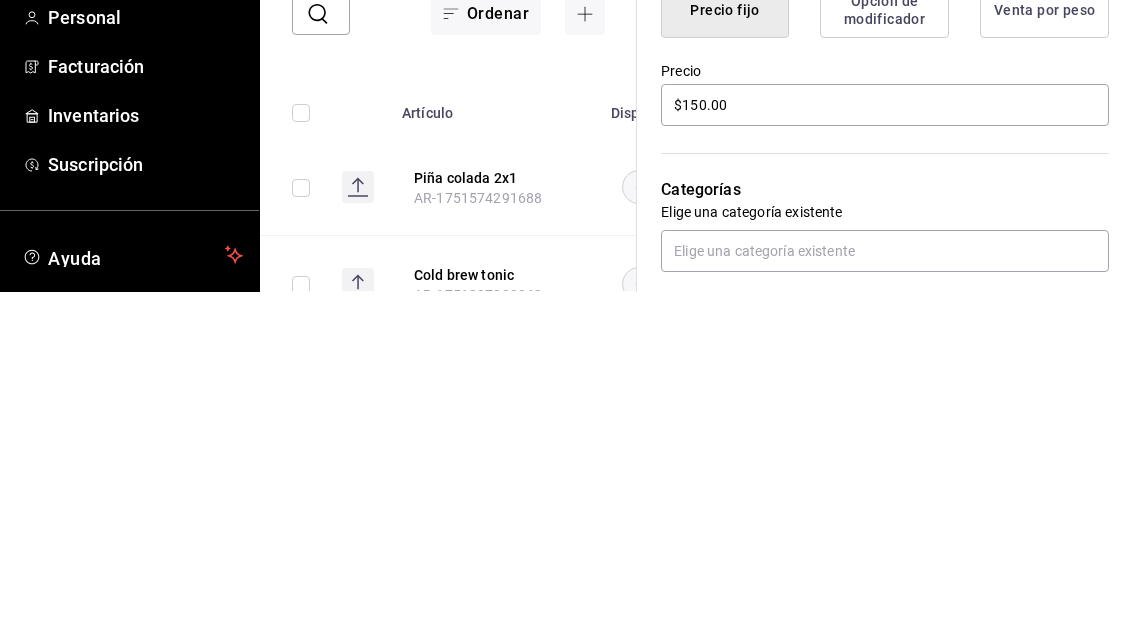 click on "Categorías Elige una categoría existente" at bounding box center (873, 545) 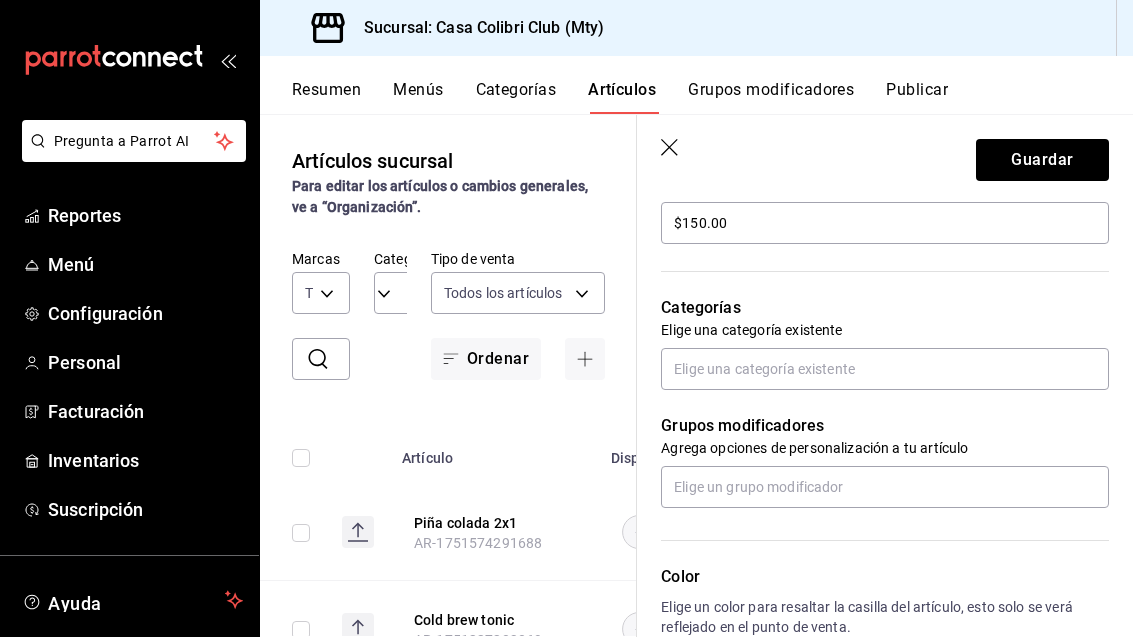 scroll, scrollTop: 625, scrollLeft: 0, axis: vertical 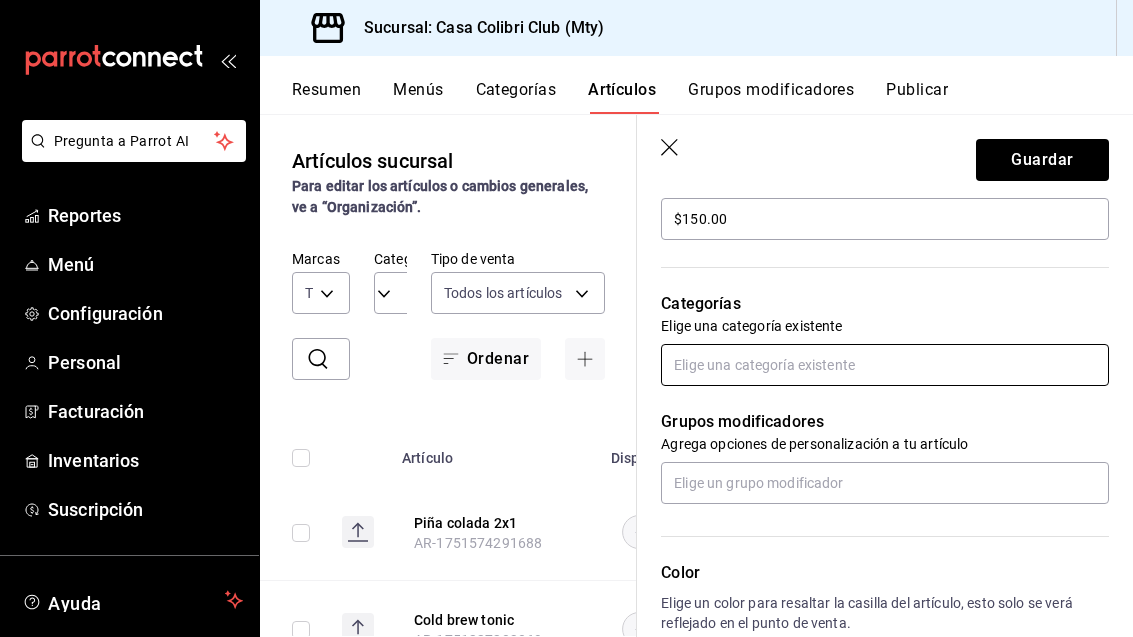 click at bounding box center [885, 365] 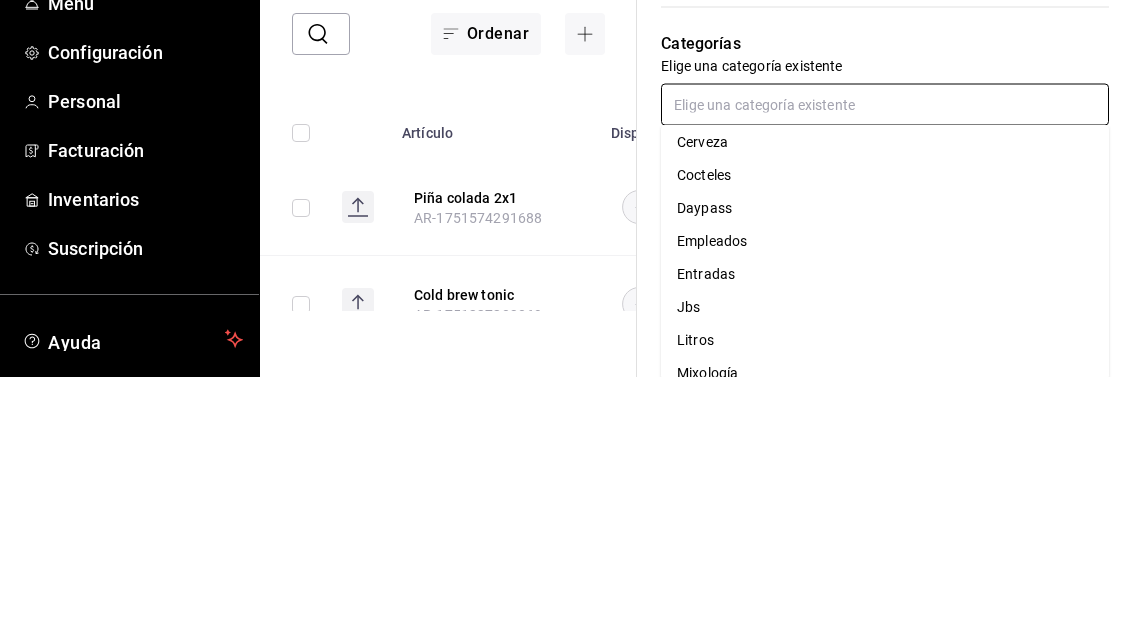 scroll, scrollTop: 103, scrollLeft: 0, axis: vertical 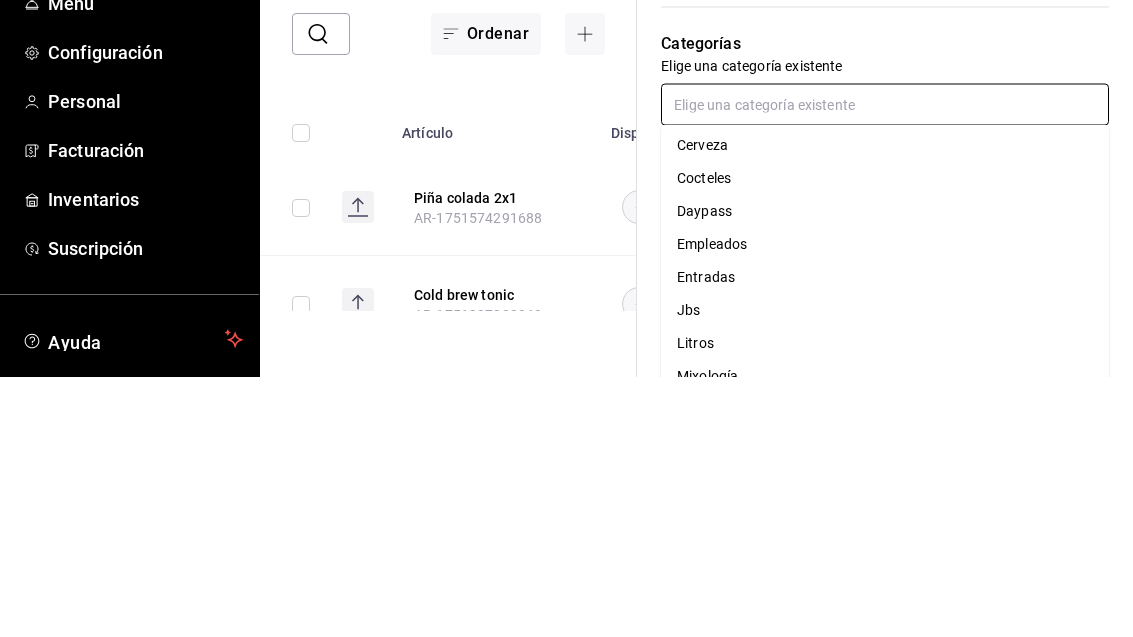 click on "Cocteles" at bounding box center [885, 439] 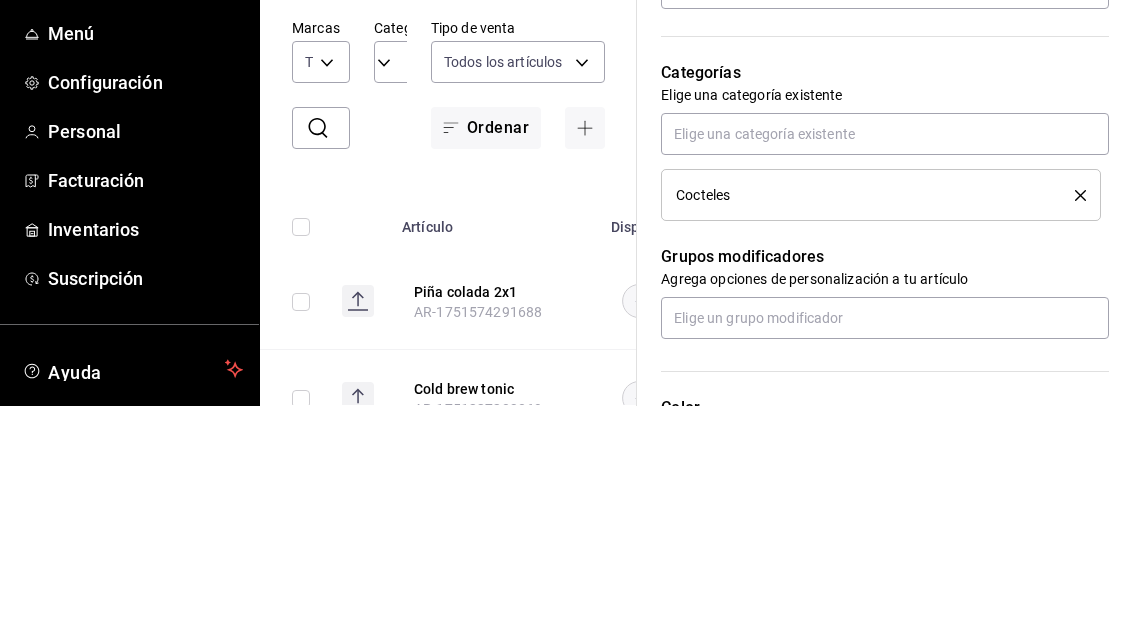 click on "Categorías" at bounding box center (885, 304) 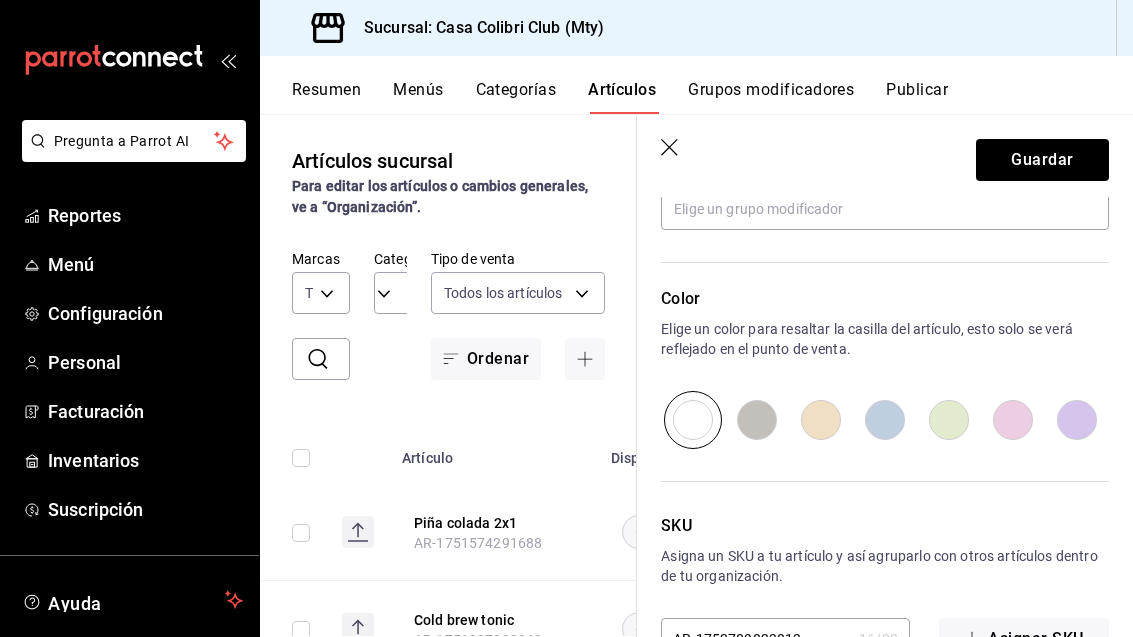 scroll, scrollTop: 964, scrollLeft: 0, axis: vertical 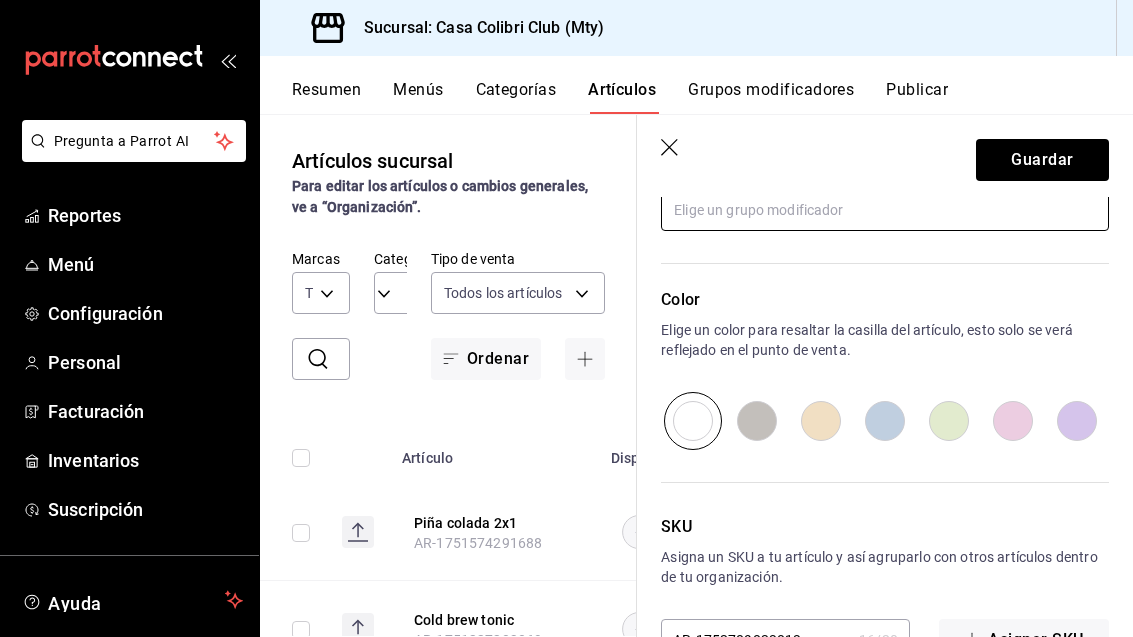 click at bounding box center [885, 210] 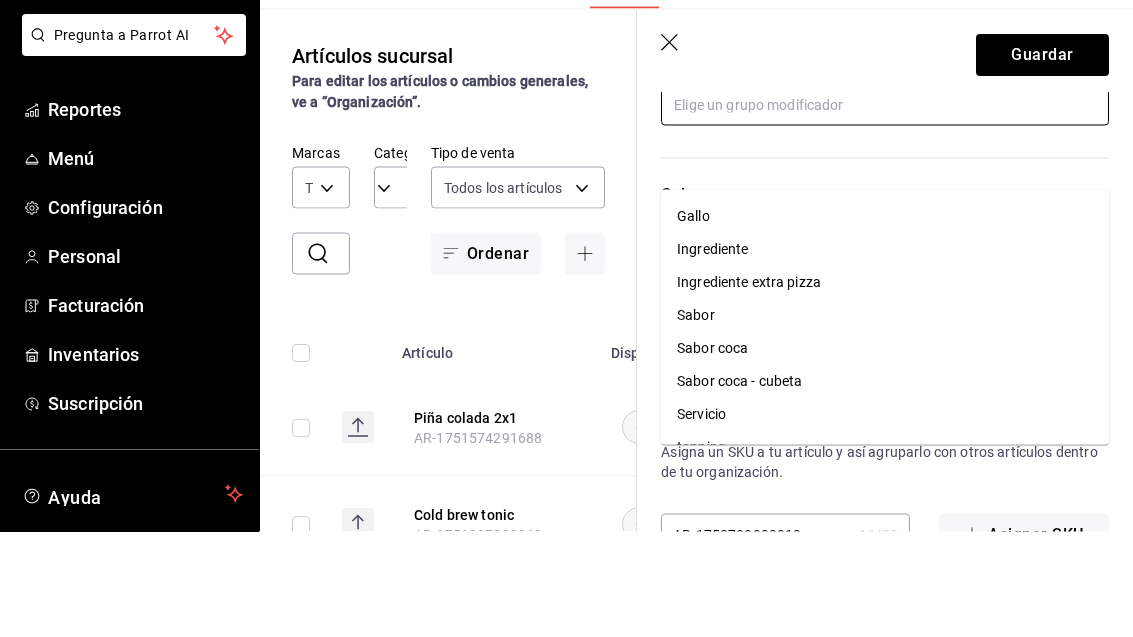 scroll, scrollTop: 29, scrollLeft: 0, axis: vertical 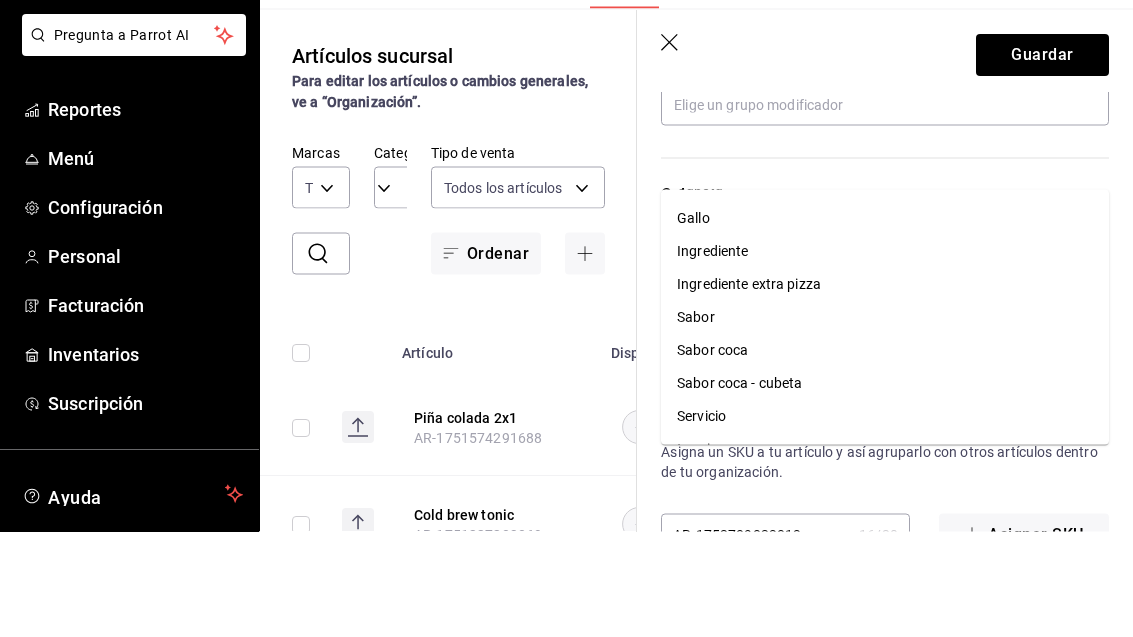 click on "Guardar" at bounding box center [885, 156] 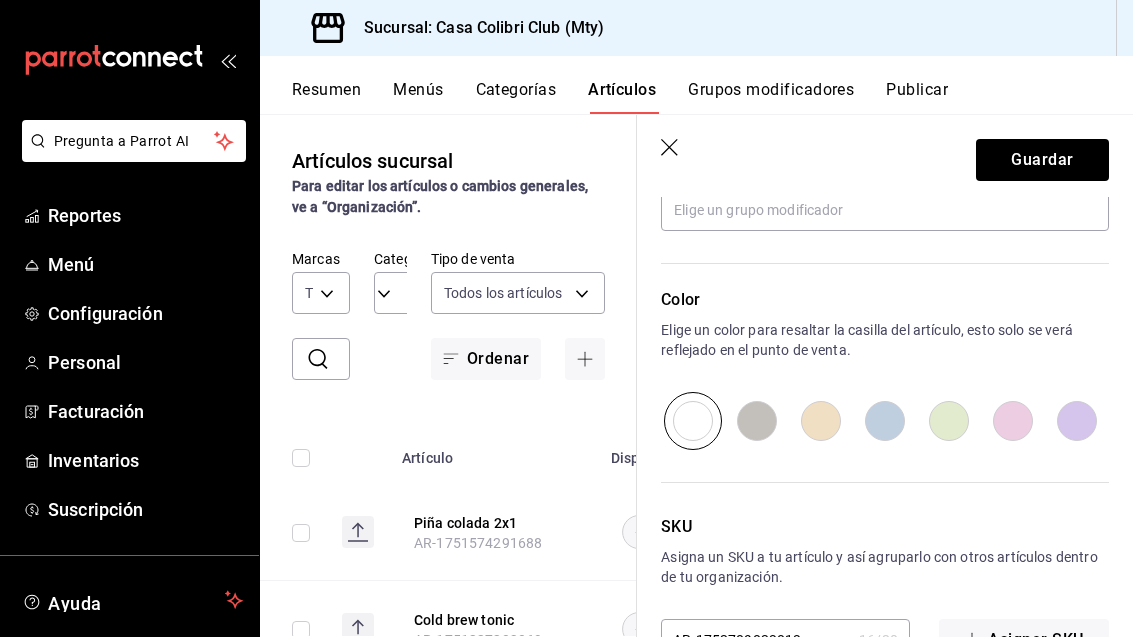 click on "SKU Asigna un SKU a tu artículo y así agruparlo con otros artículos dentro de tu organización. AR-1752789823813 16 / 20 ​ Asignar SKU" at bounding box center (873, 555) 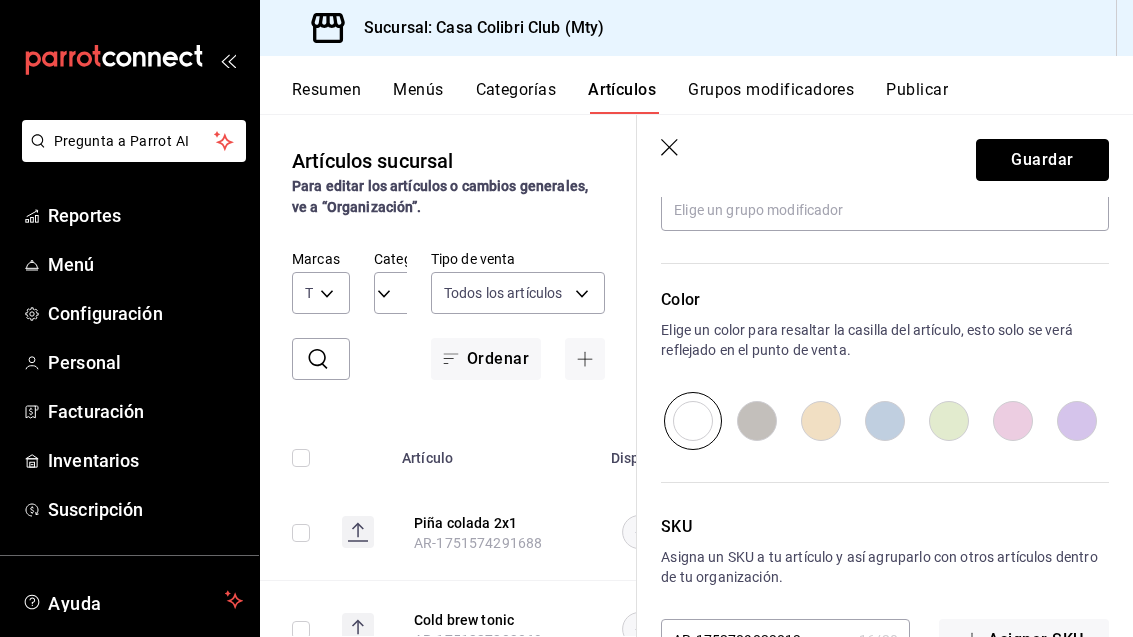 click on "Guardar" at bounding box center (1042, 160) 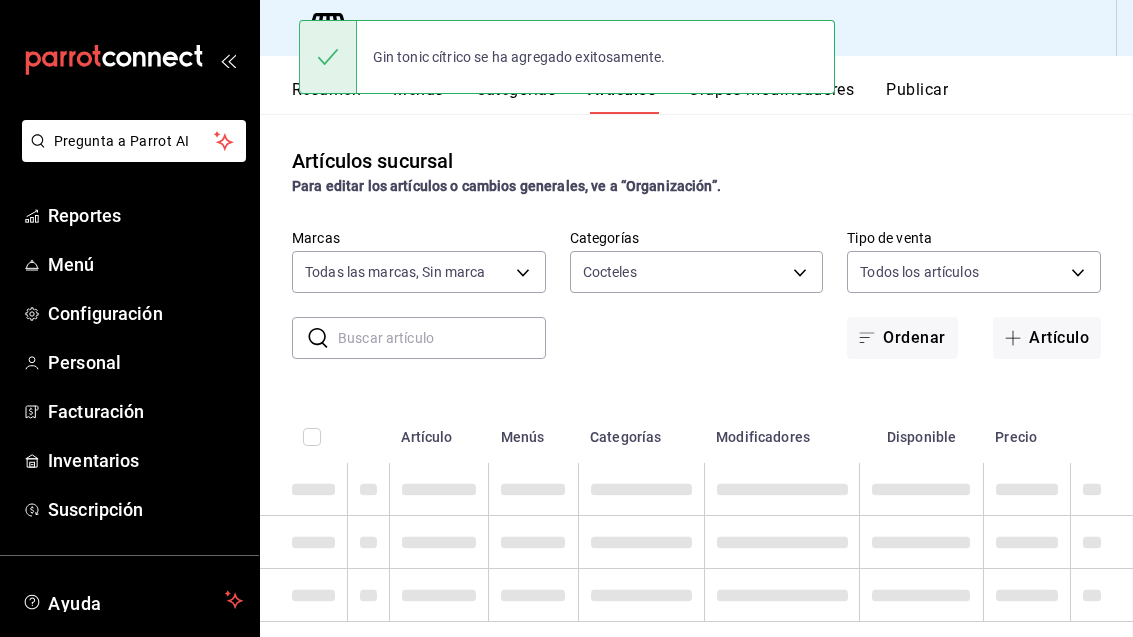 scroll, scrollTop: 0, scrollLeft: 0, axis: both 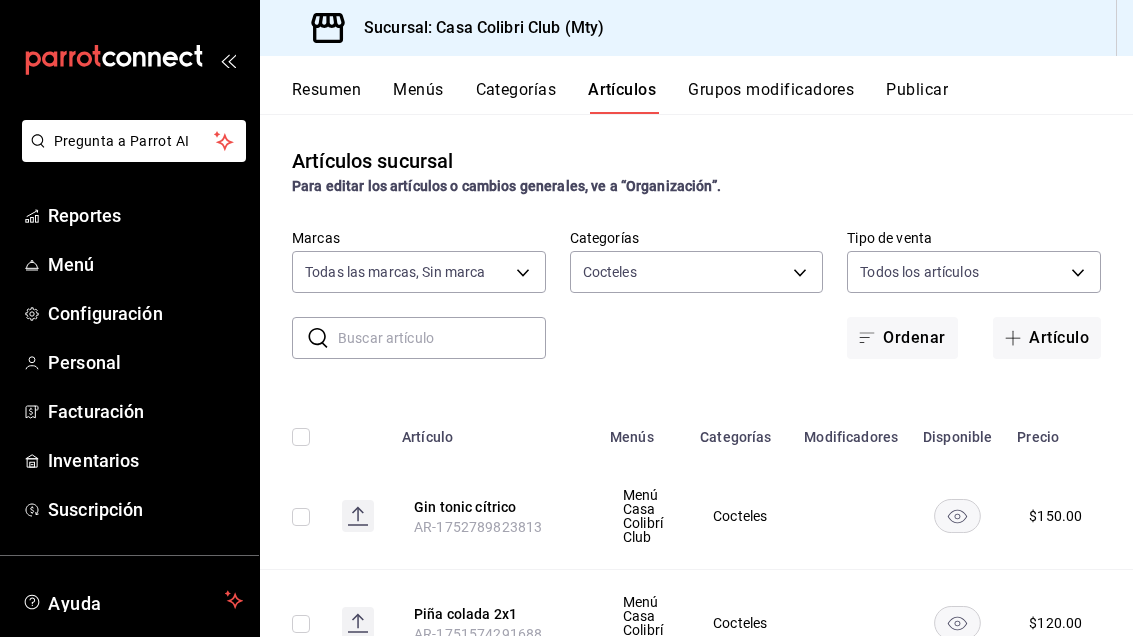 click on "Artículo" at bounding box center [1047, 338] 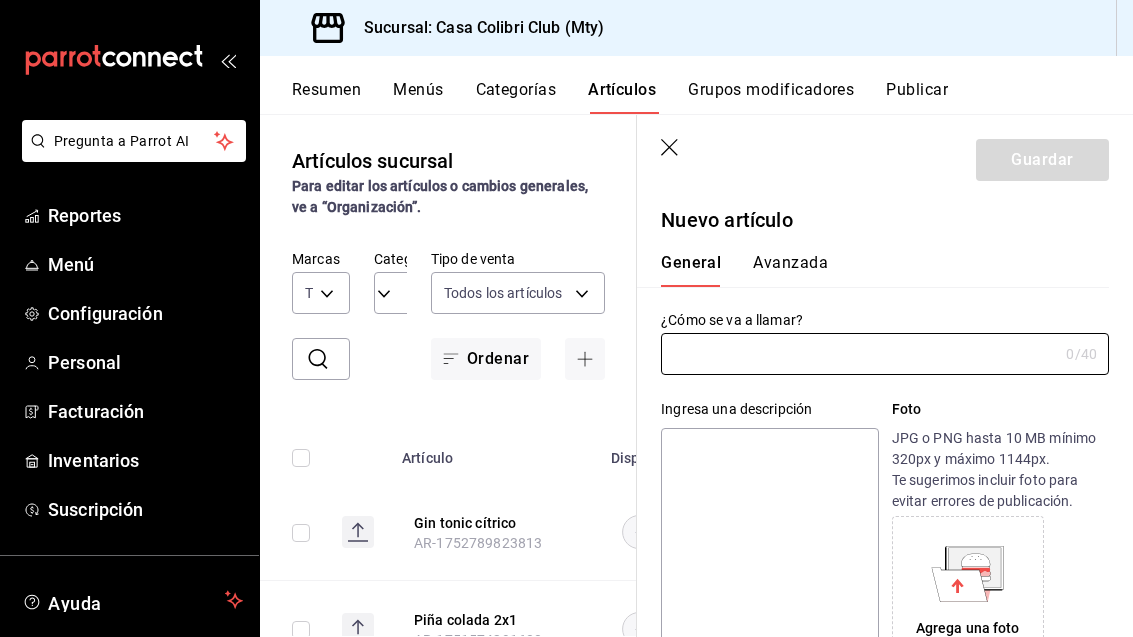 click at bounding box center [859, 354] 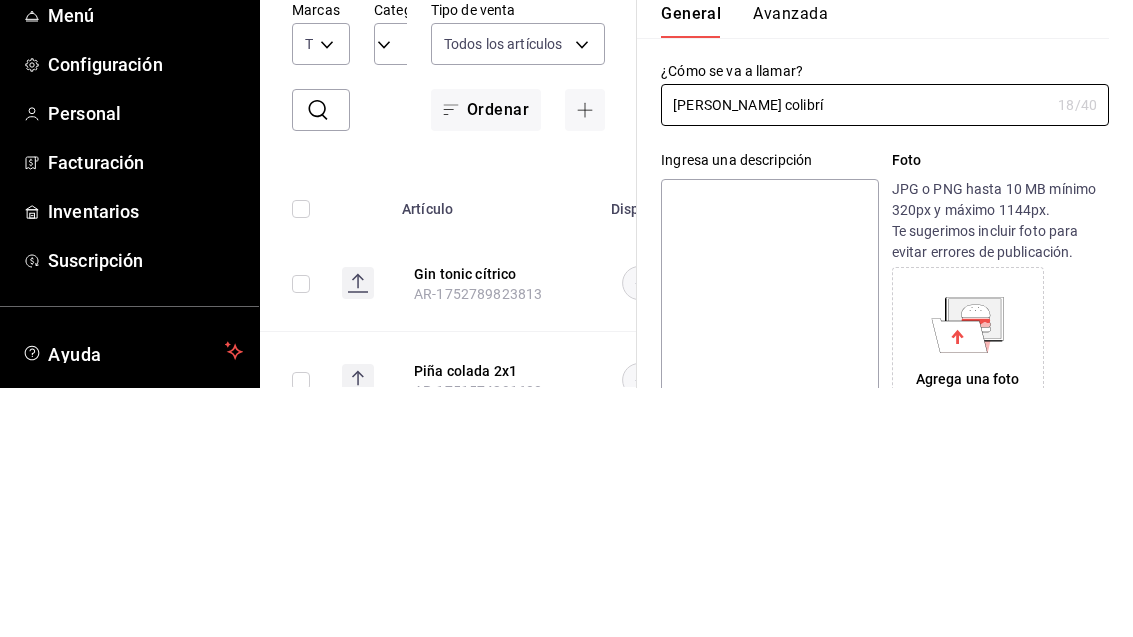 click on "[PERSON_NAME] colibrí" at bounding box center (855, 354) 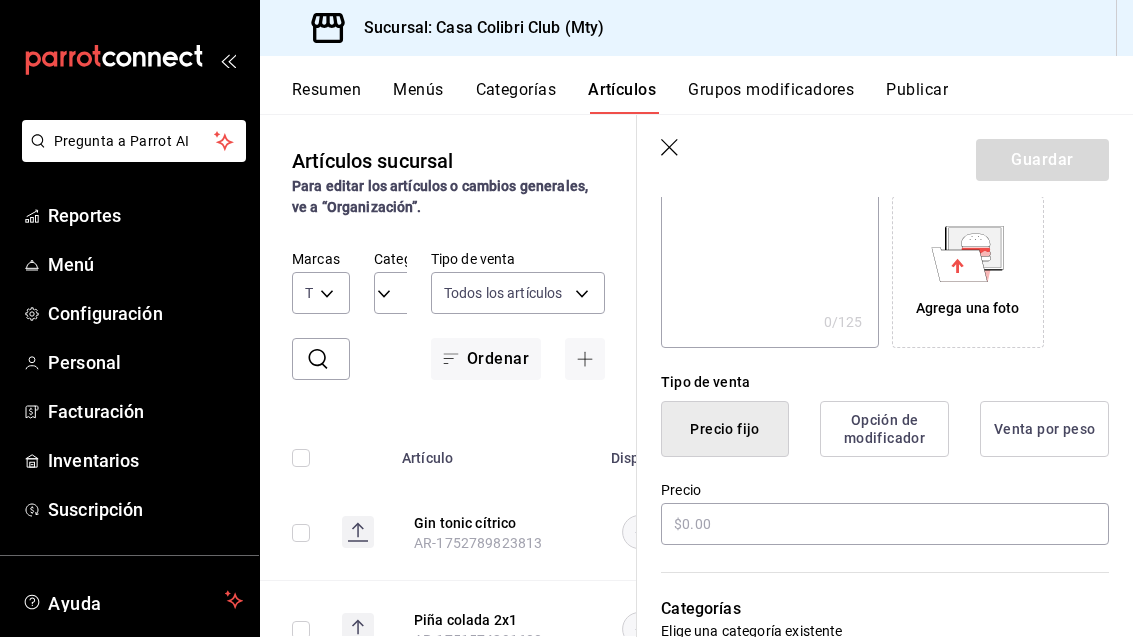 scroll, scrollTop: 398, scrollLeft: 0, axis: vertical 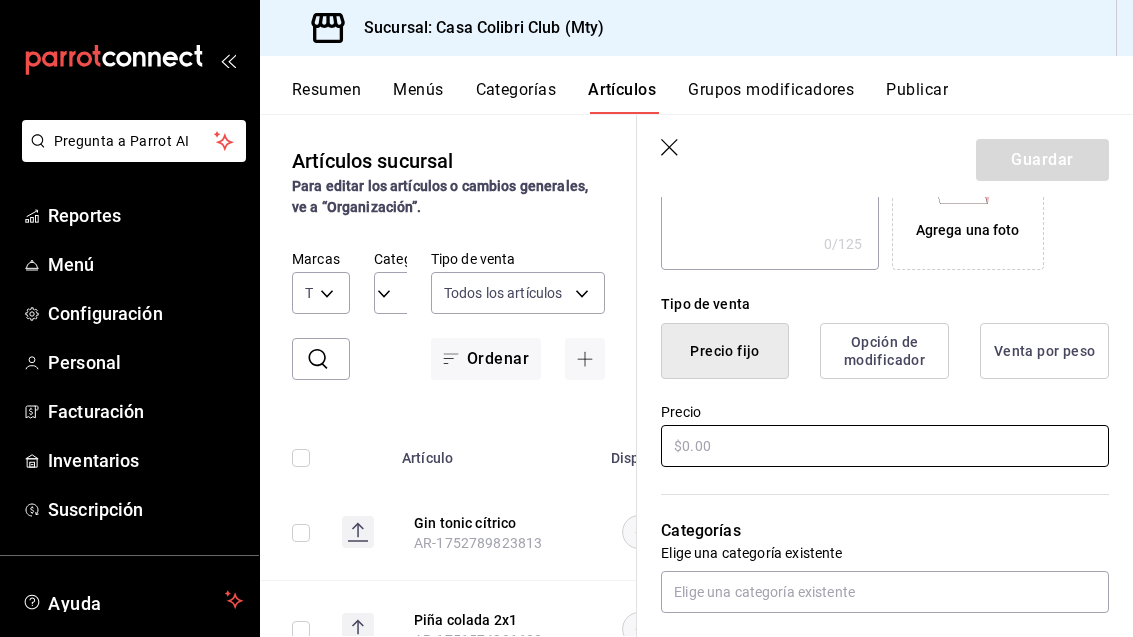 click at bounding box center [885, 446] 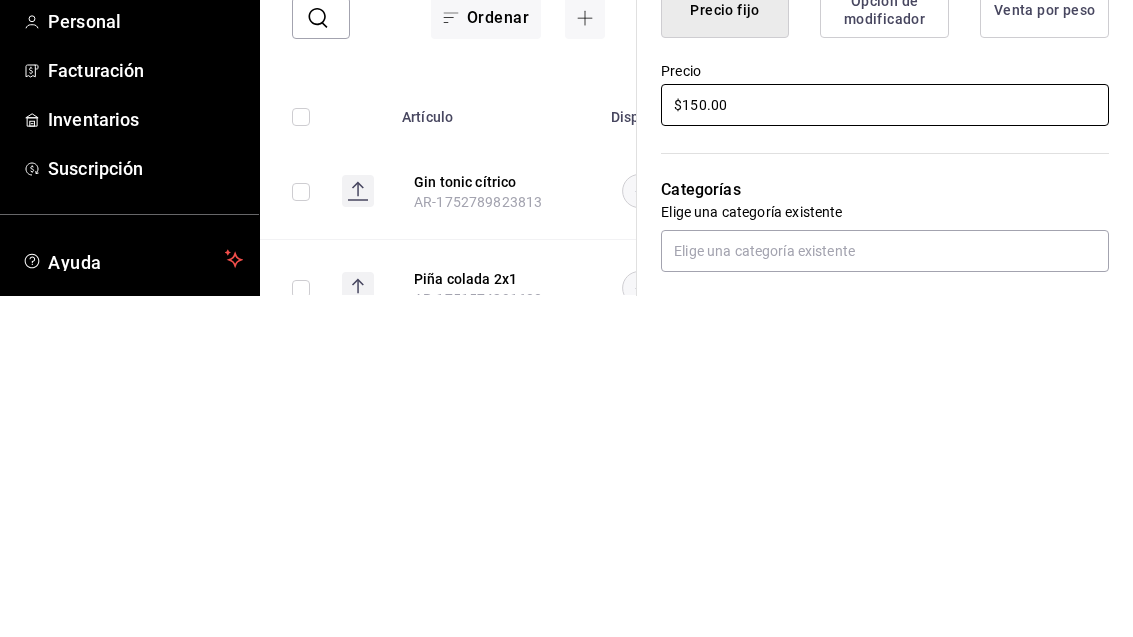 type on "$150.00" 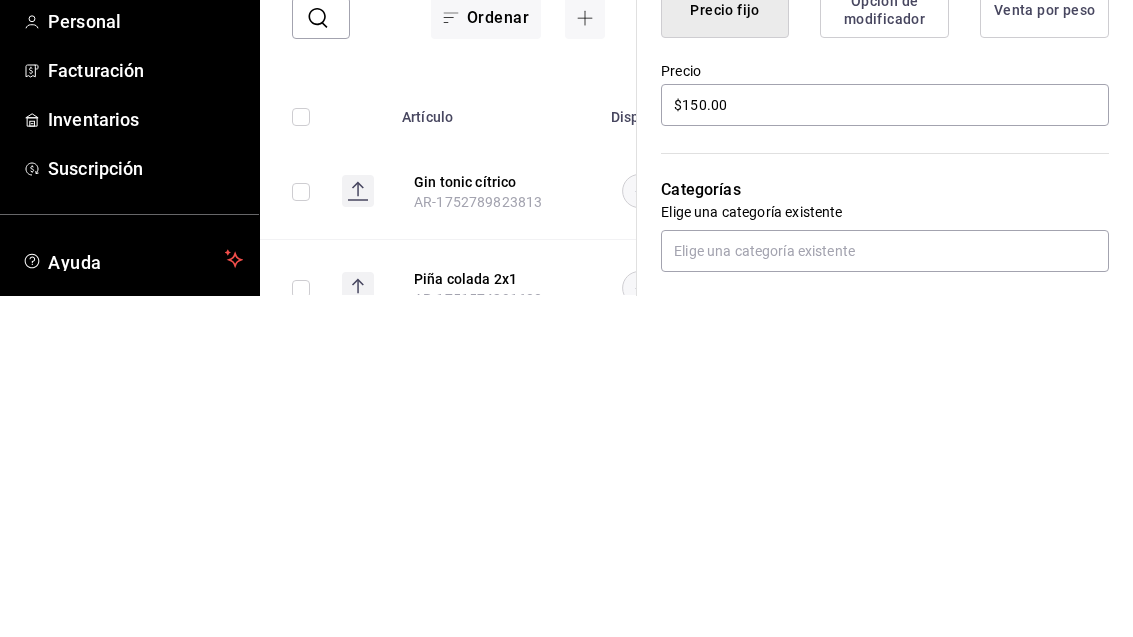 click on "Categorías Elige una categoría existente" at bounding box center [873, 541] 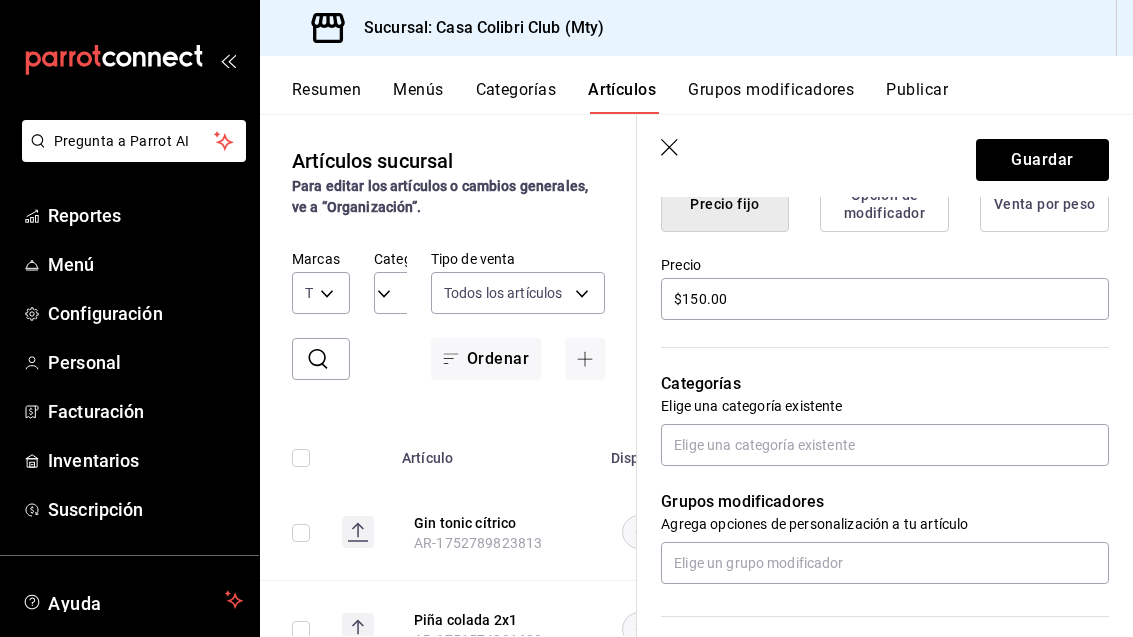 scroll, scrollTop: 547, scrollLeft: 0, axis: vertical 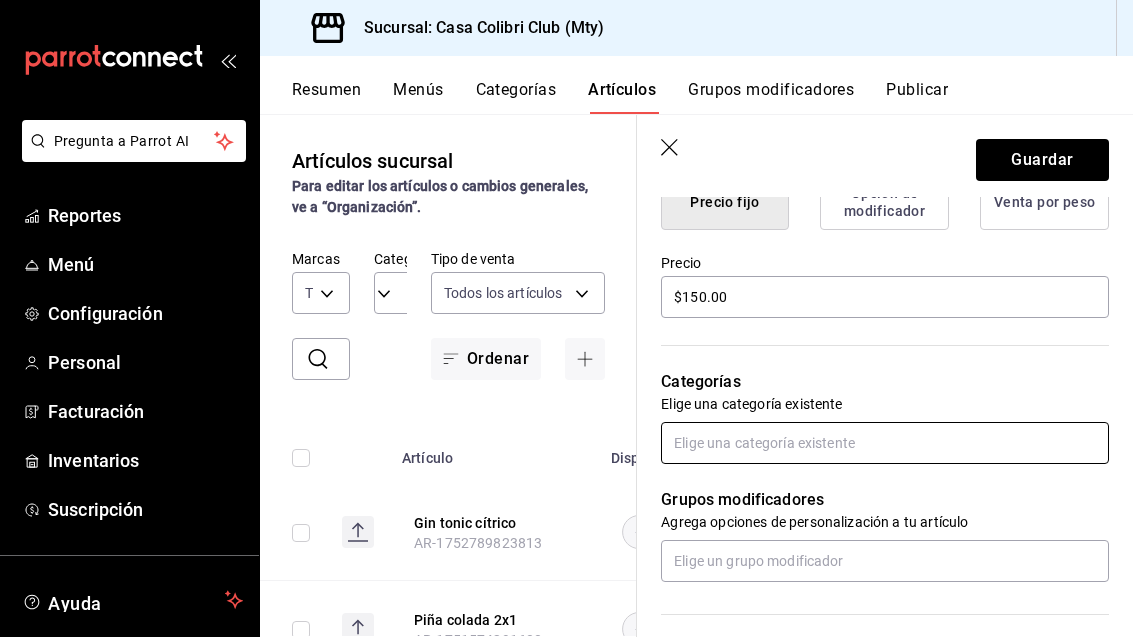 click at bounding box center [885, 443] 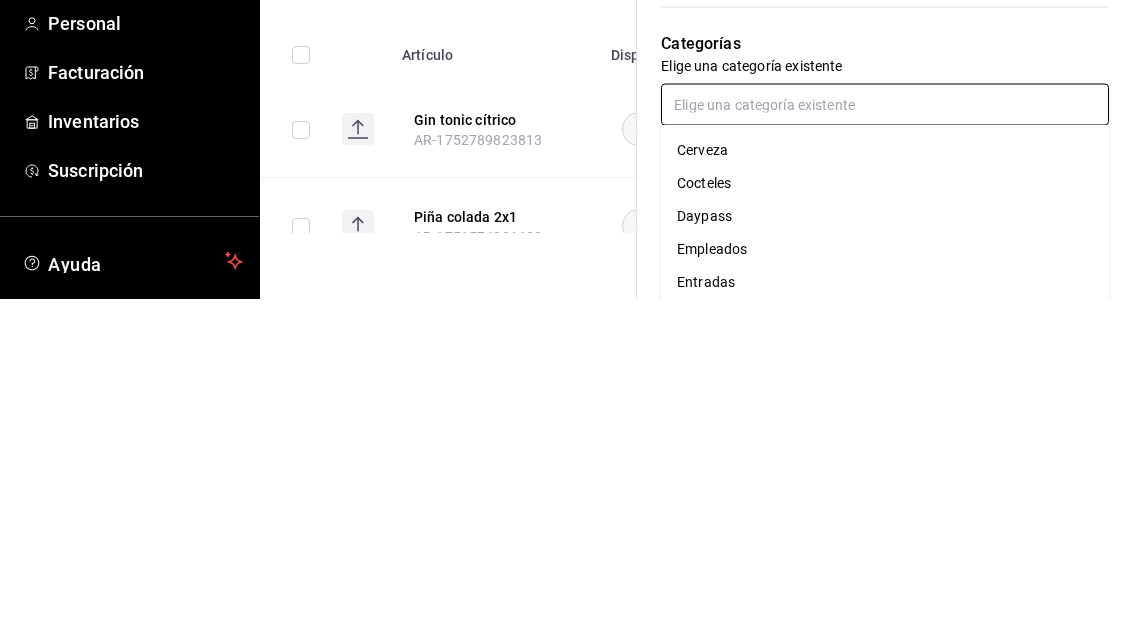 scroll, scrollTop: 97, scrollLeft: 0, axis: vertical 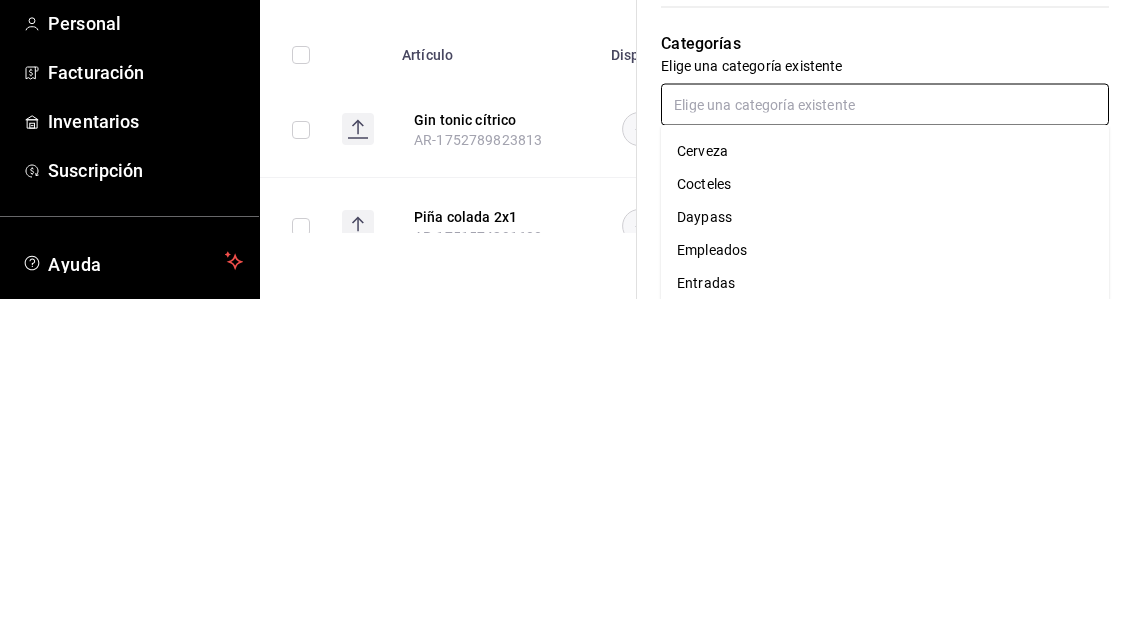 click on "Cocteles" at bounding box center (885, 523) 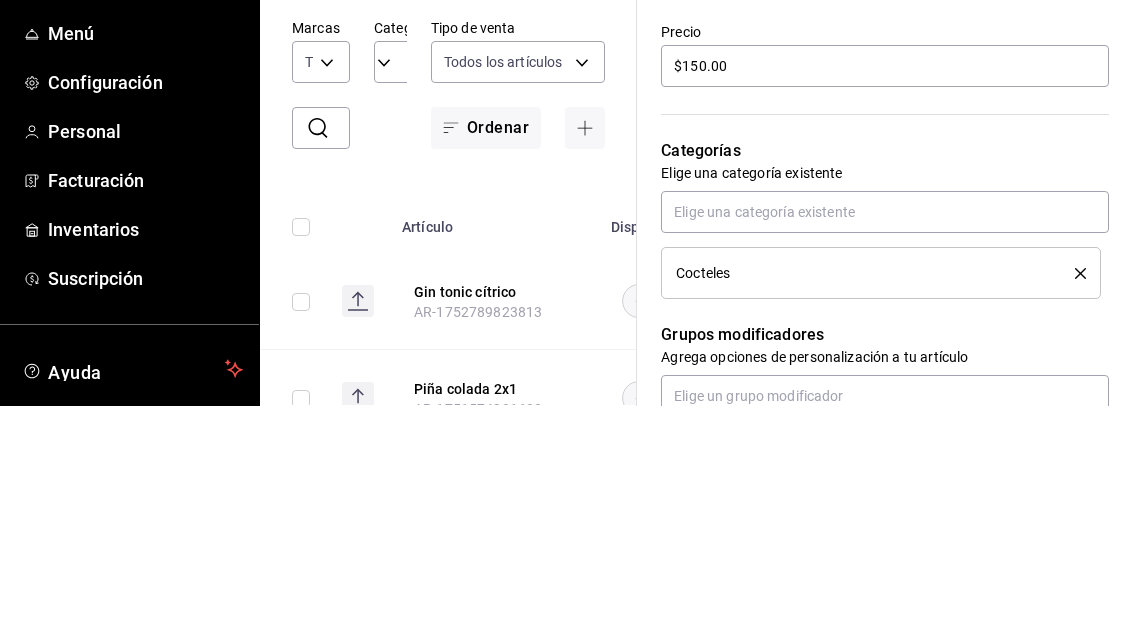 click on "Categorías Elige una categoría existente Cocteles" at bounding box center (873, 425) 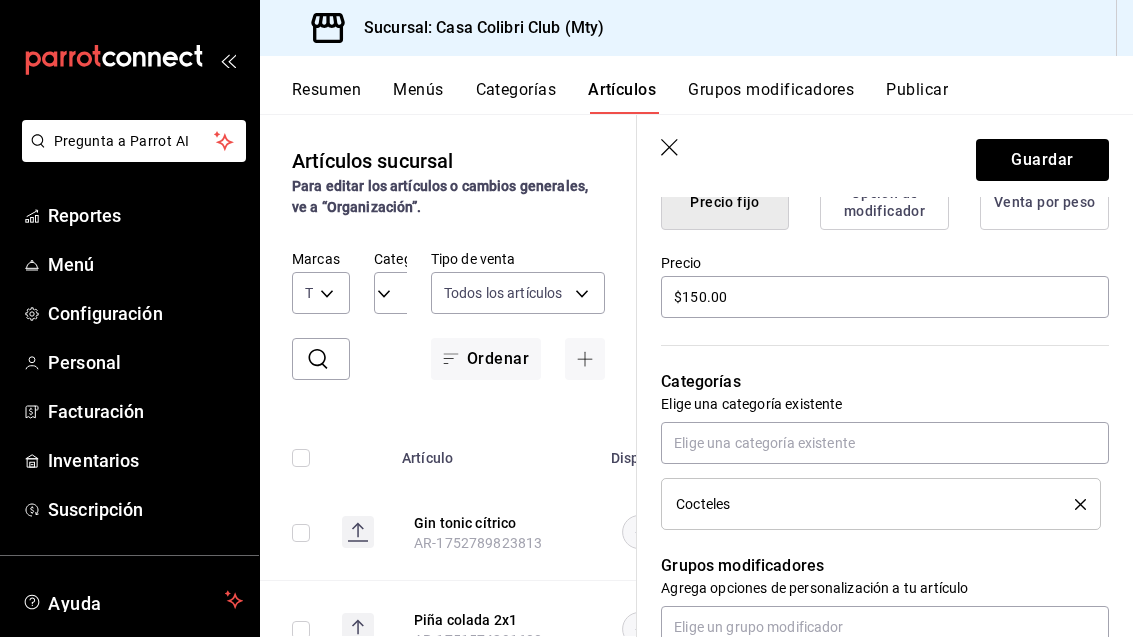 scroll, scrollTop: 421, scrollLeft: 0, axis: vertical 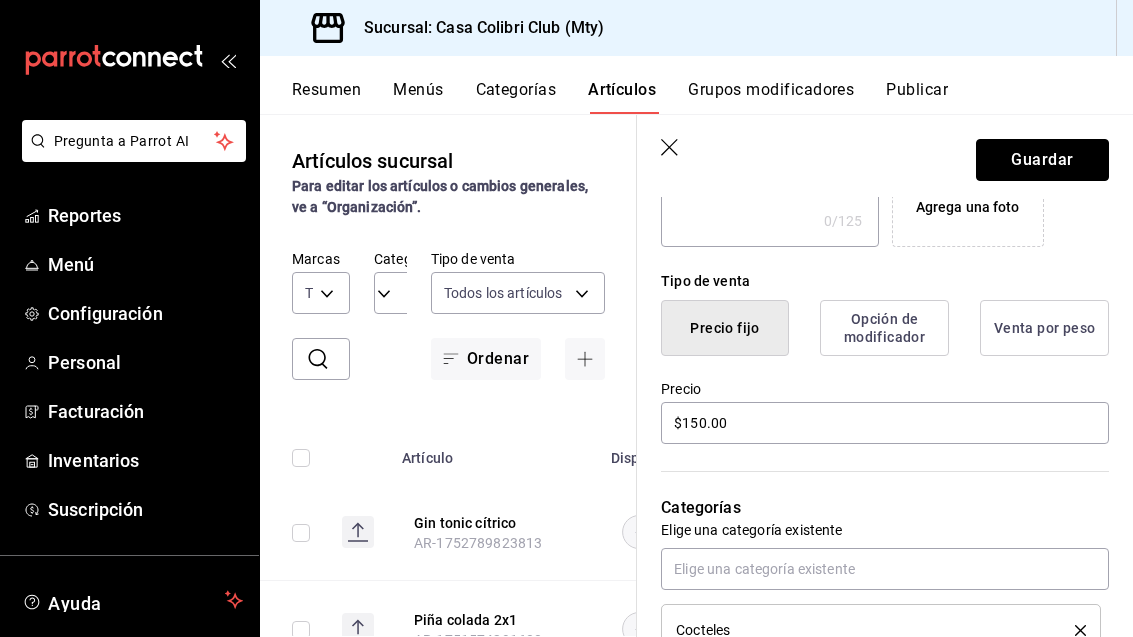 click on "Guardar" at bounding box center [1042, 160] 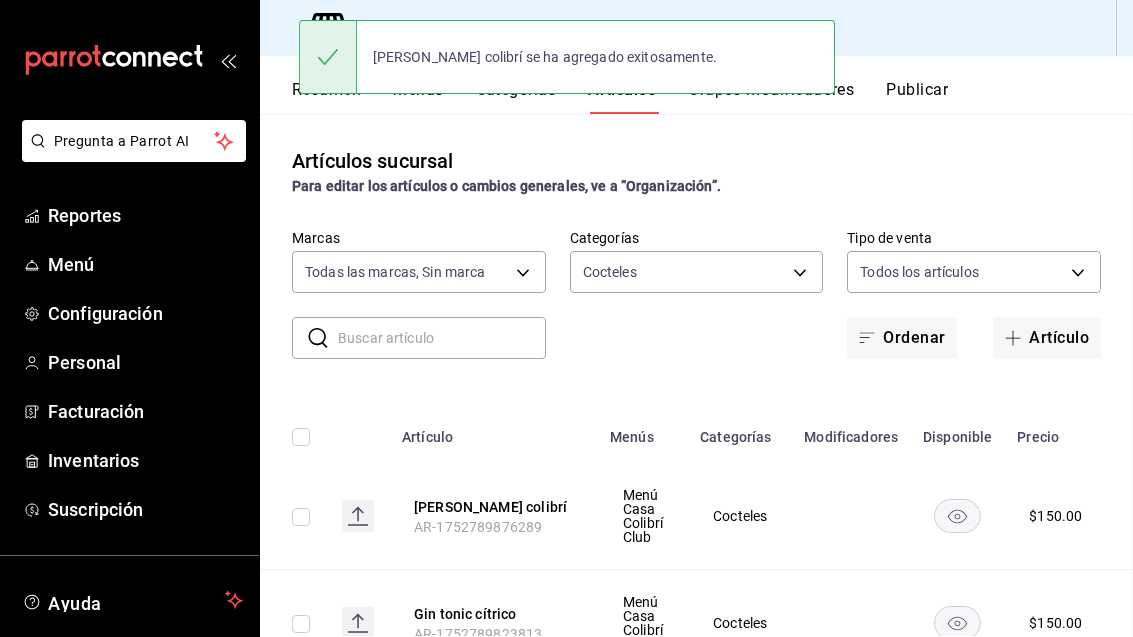 scroll, scrollTop: 0, scrollLeft: 0, axis: both 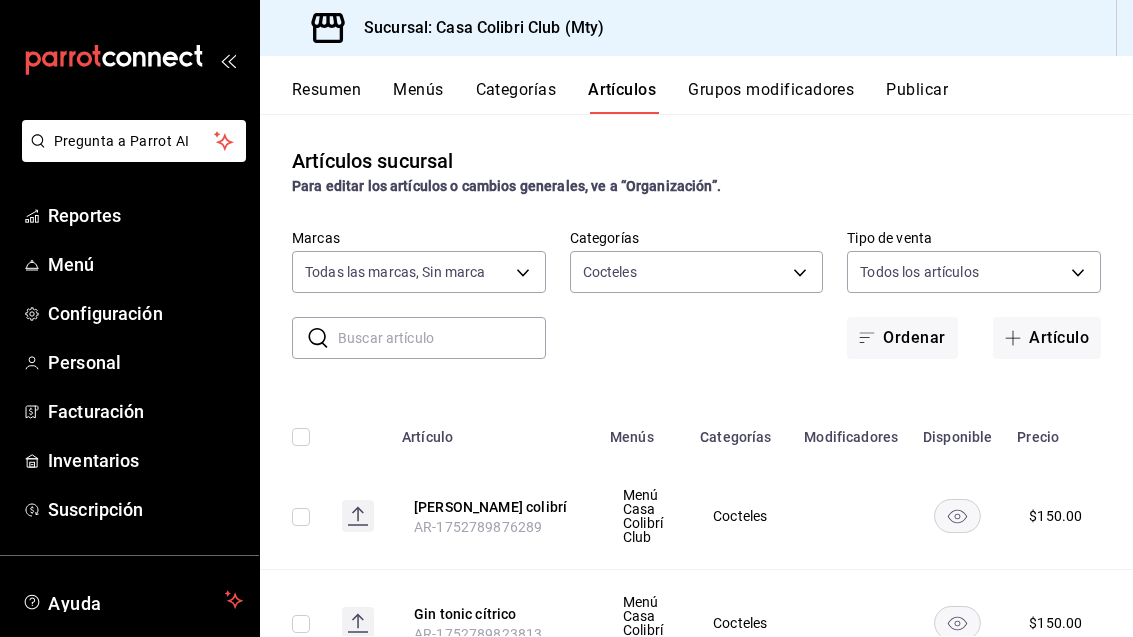 click on "Pregunta a Parrot AI Reportes   Menú   Configuración   Personal   Facturación   Inventarios   Suscripción   Ayuda Recomienda Parrot   [PERSON_NAME]   Sugerir nueva función   Sucursal: Casa Colibri Club (Mty) Resumen Menús Categorías Artículos Grupos modificadores Publicar Artículos sucursal Para editar los artículos o cambios generales, ve a “Organización”. ​ ​ Marcas Todas las marcas, Sin marca 51376f23-c189-4798-a143-22766f9dfc19 Categorías Cocteles bf07a195-ba52-4a35-bb00-dddd6b084f6a Tipo de venta Todos los artículos ALL Ordenar Artículo Artículo Menús Categorías Modificadores Disponible Precio [PERSON_NAME] colibrí AR-1752789876289 Menú Casa Colibrí Club Cocteles $ 150.00 Gin tonic cítrico AR-1752789823813 Menú Casa Colibrí Club Cocteles $ 150.00 Piña colada 2x1 AR-1751574291688 Menú Casa Colibrí Club Cocteles $ 120.00 Cold brew tonic AR-1751227283869 Menú Casa Colibrí Club Cocteles $ 80.00 Carajillo colibrí AR-1751227249766 Menú Casa Colibrí Club Cocteles $ 120.00 $ $" at bounding box center [566, 318] 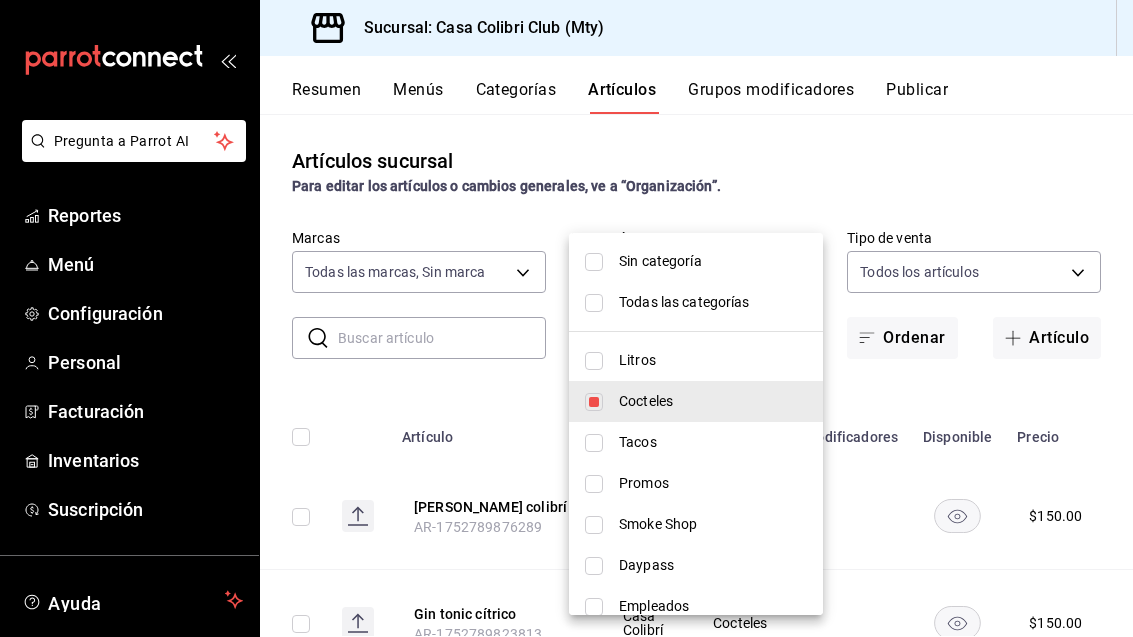 click at bounding box center (594, 361) 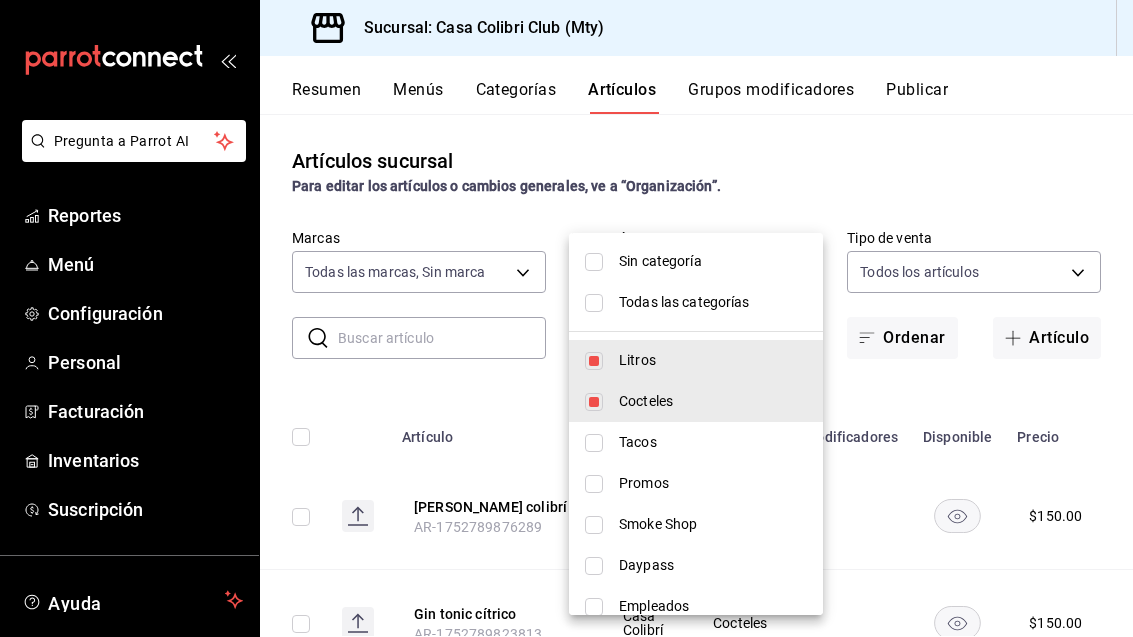 click at bounding box center [594, 402] 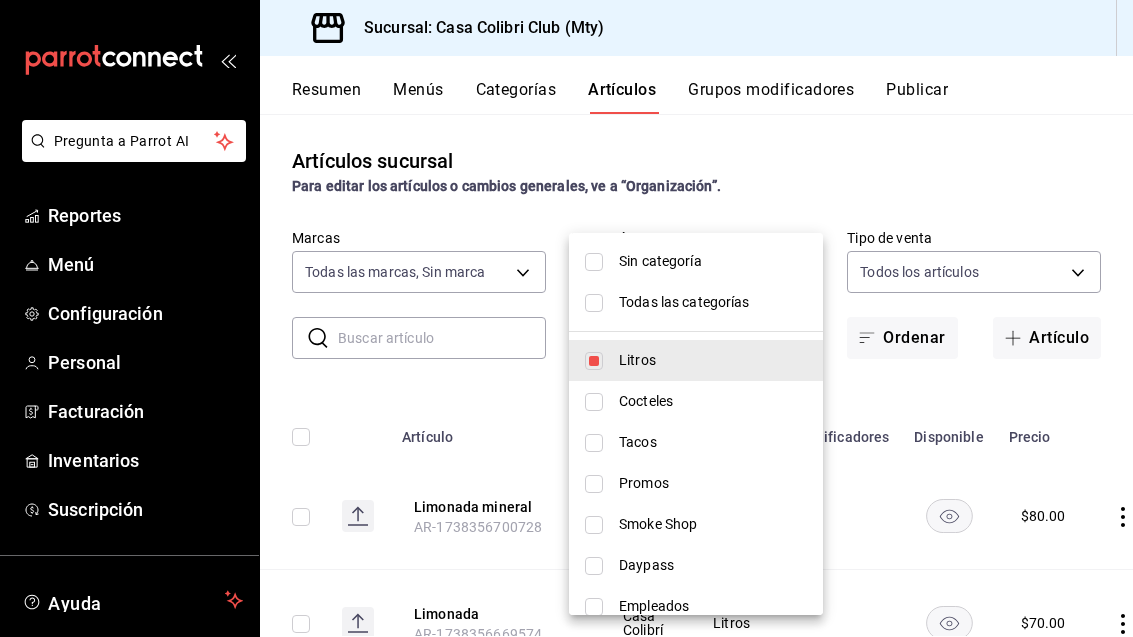 click at bounding box center [566, 318] 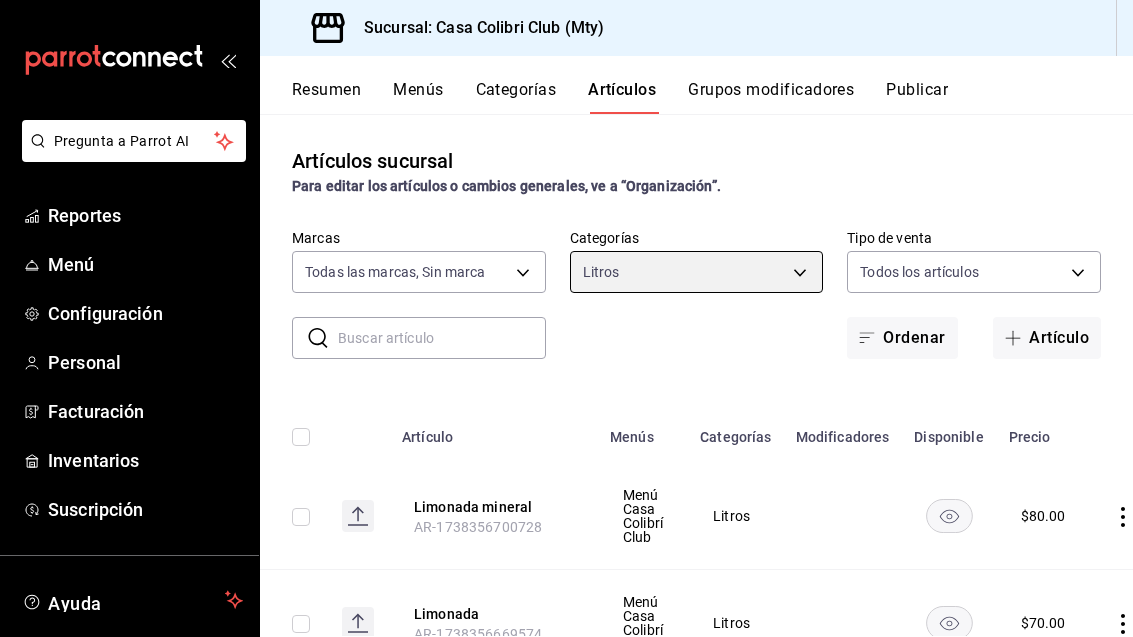 scroll, scrollTop: 0, scrollLeft: 0, axis: both 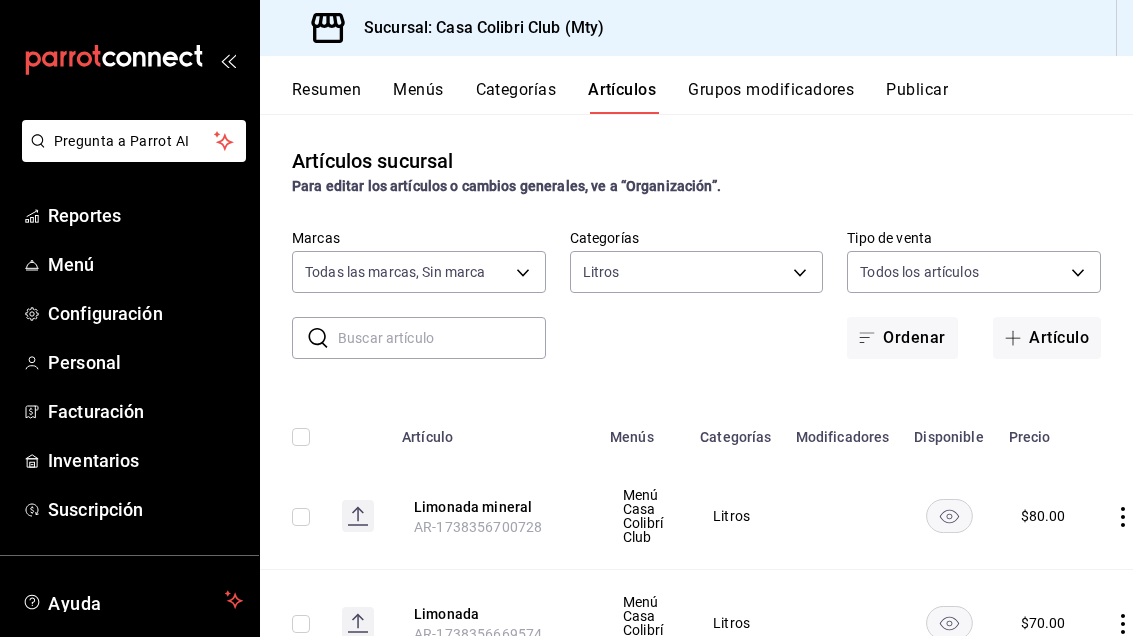 click on "Pregunta a Parrot AI Reportes   Menú   Configuración   Personal   Facturación   Inventarios   Suscripción   Ayuda Recomienda Parrot   [PERSON_NAME]   Sugerir nueva función   Sucursal: Casa Colibri Club (Mty) Resumen Menús Categorías Artículos Grupos modificadores Publicar Artículos sucursal Para editar los artículos o cambios generales, ve a “Organización”. ​ ​ Marcas Todas las marcas, Sin marca 51376f23-c189-4798-a143-22766f9dfc19 Categorías Litros d9c7a848-6a39-49e9-a245-e7d19dcca844 Tipo de venta Todos los artículos ALL Ordenar Artículo Artículo Menús Categorías Modificadores Disponible Precio Limonada mineral AR-1738356700728 Menú Casa Colibrí Club Litros $ 80.00 Limonada AR-1738356669574 Menú Casa Colibrí Club Litros $ 70.00 Guardar GANA 1 MES GRATIS EN TU SUSCRIPCIÓN AQUÍ Ver video tutorial Ir a video Pregunta a Parrot AI Reportes   Menú   Configuración   Personal   Facturación   Inventarios   Suscripción   Ayuda Recomienda Parrot   [PERSON_NAME]     Editar Duplicar" at bounding box center [566, 318] 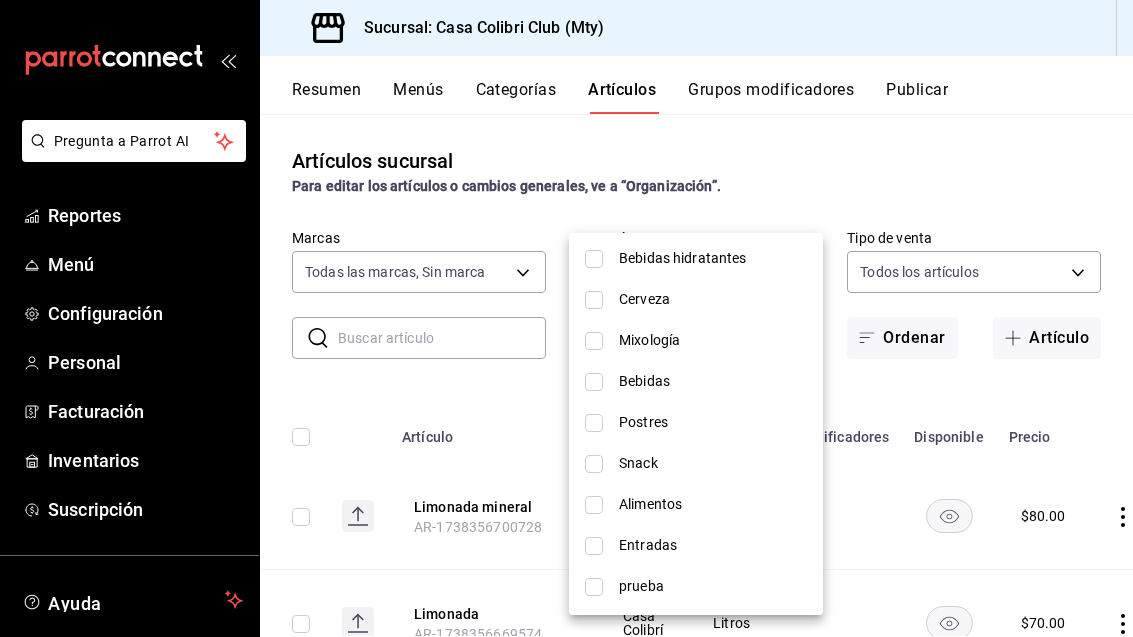scroll, scrollTop: 393, scrollLeft: 0, axis: vertical 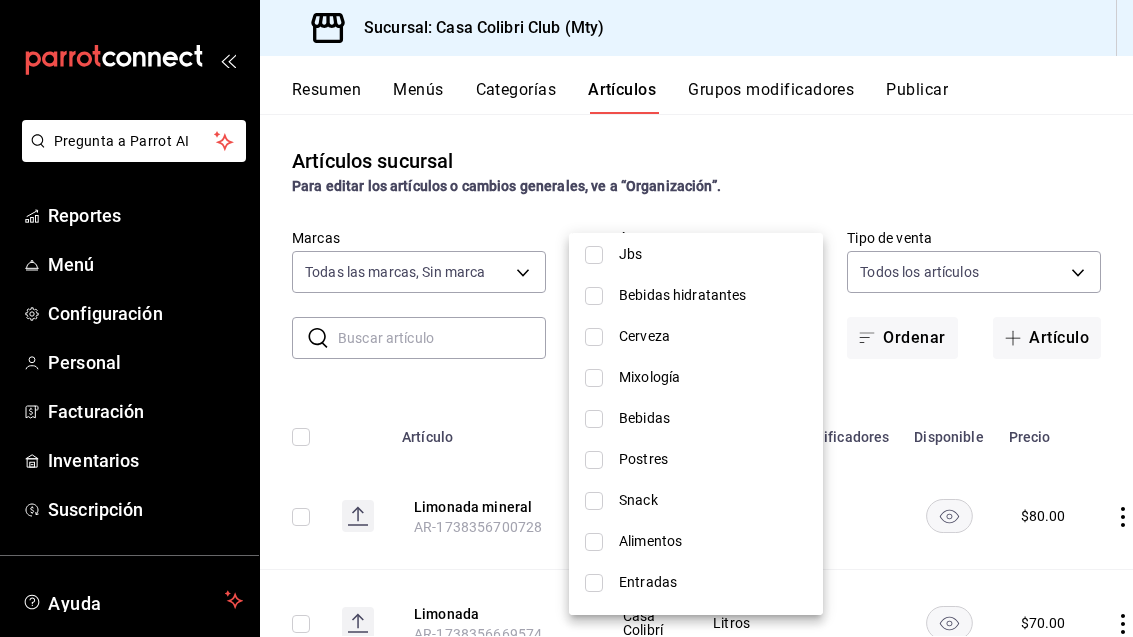 click on "Mixología" at bounding box center (696, 377) 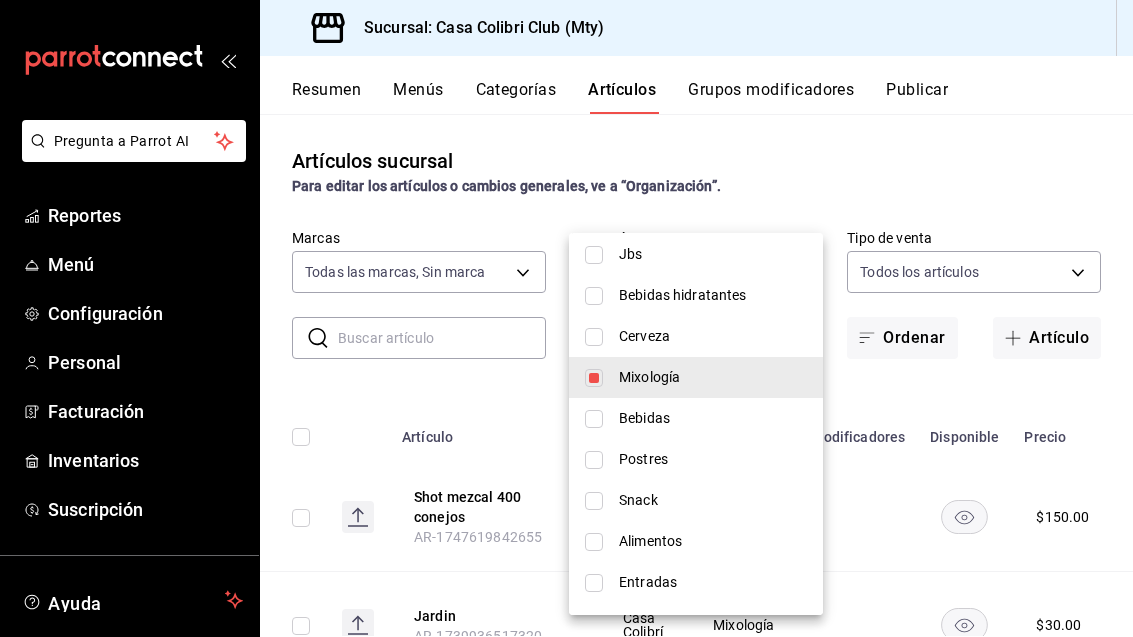 click at bounding box center [566, 318] 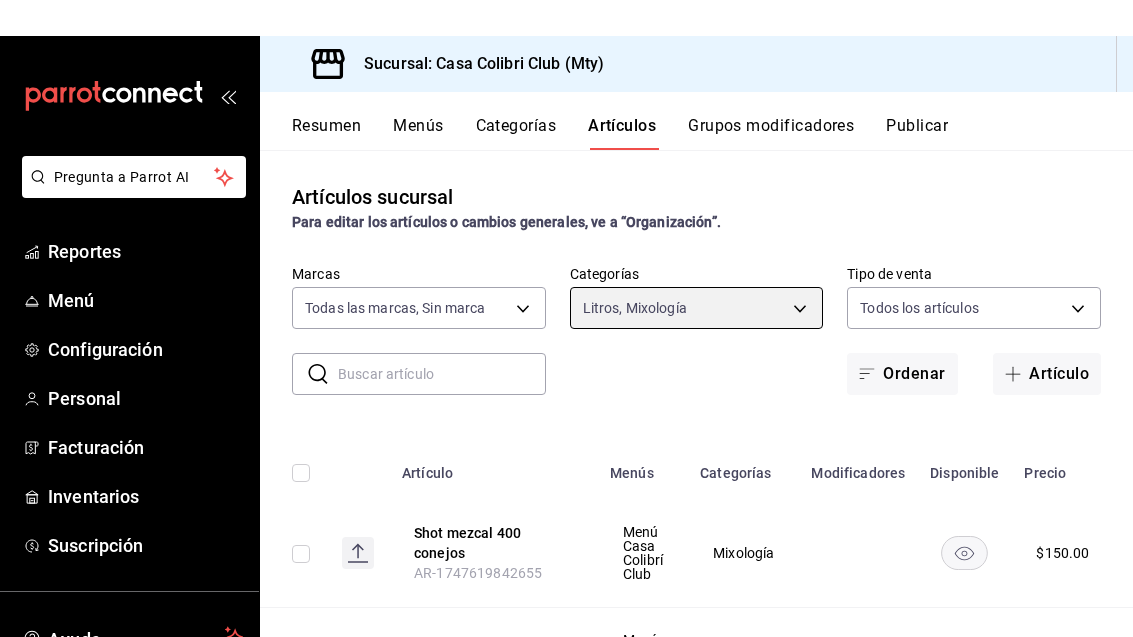 scroll, scrollTop: 0, scrollLeft: 0, axis: both 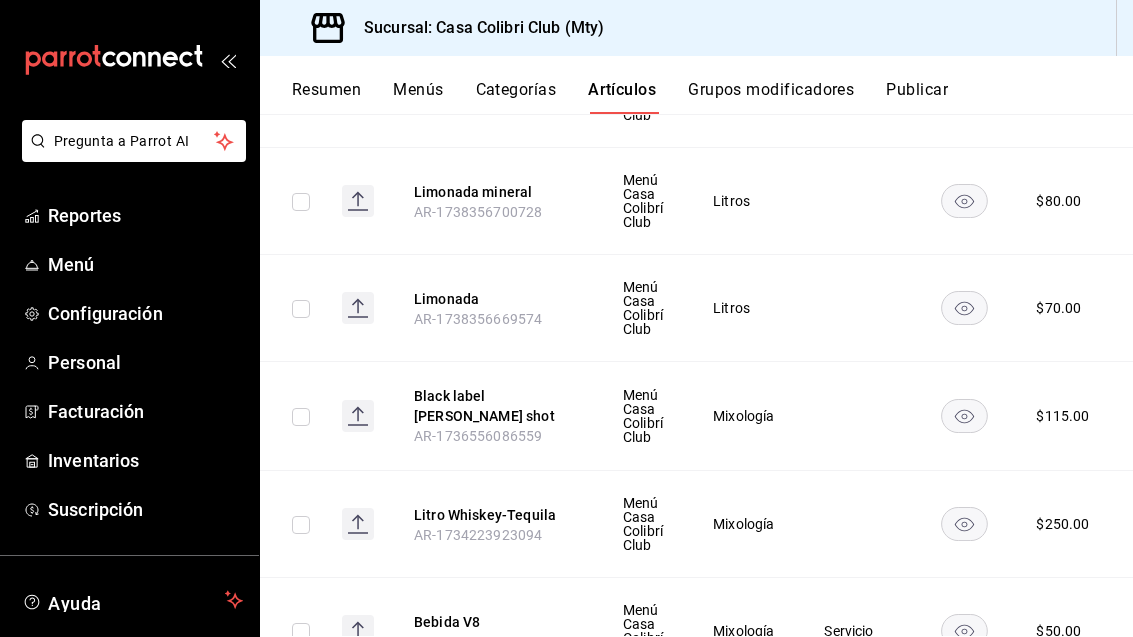 click on "Black label [PERSON_NAME] shot" at bounding box center (494, 406) 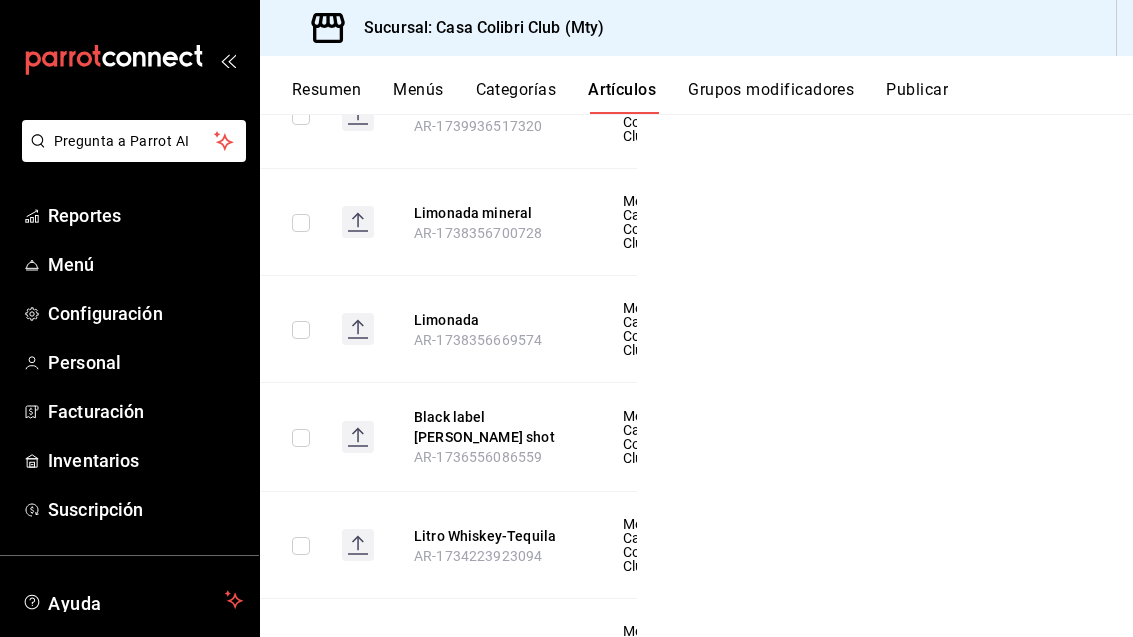 scroll, scrollTop: 513, scrollLeft: 0, axis: vertical 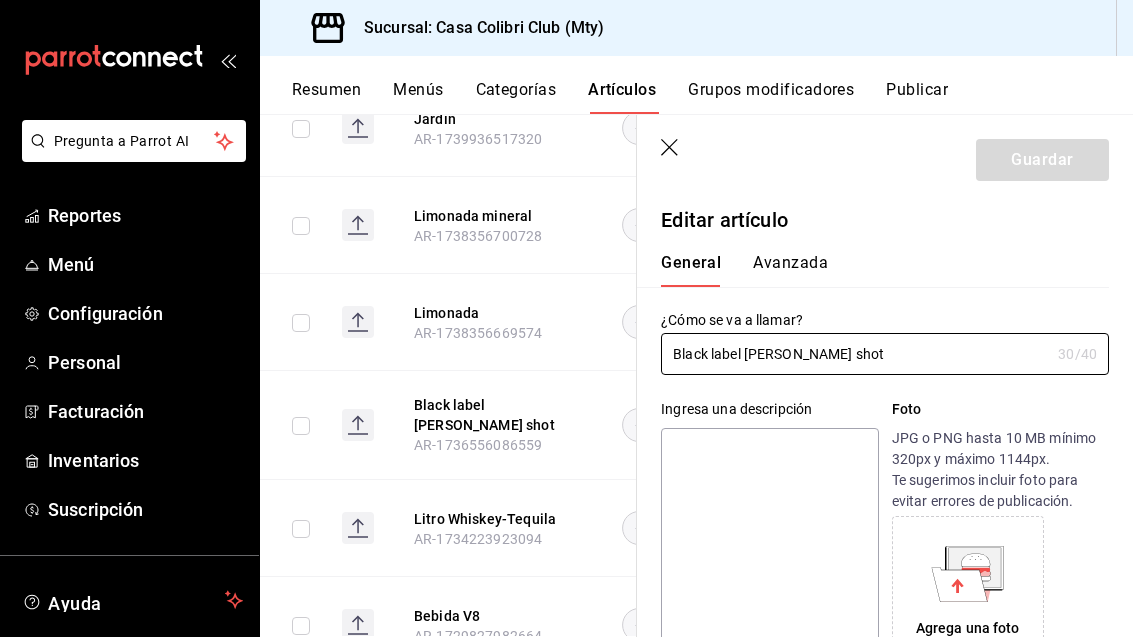 type on "$115.00" 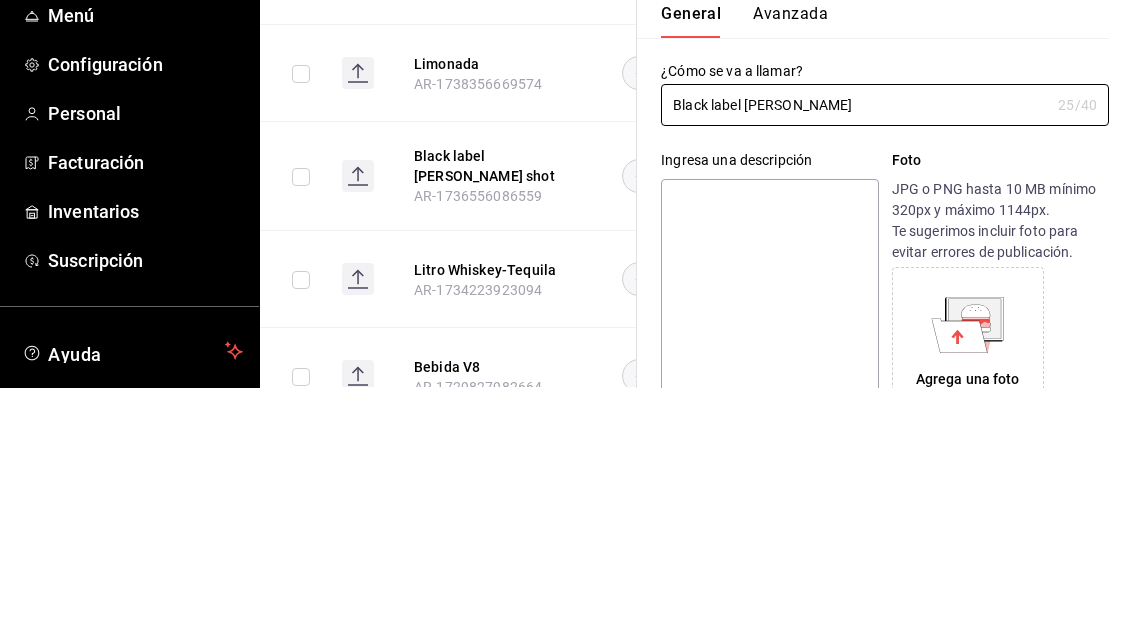 click on "Black label [PERSON_NAME]" at bounding box center [855, 354] 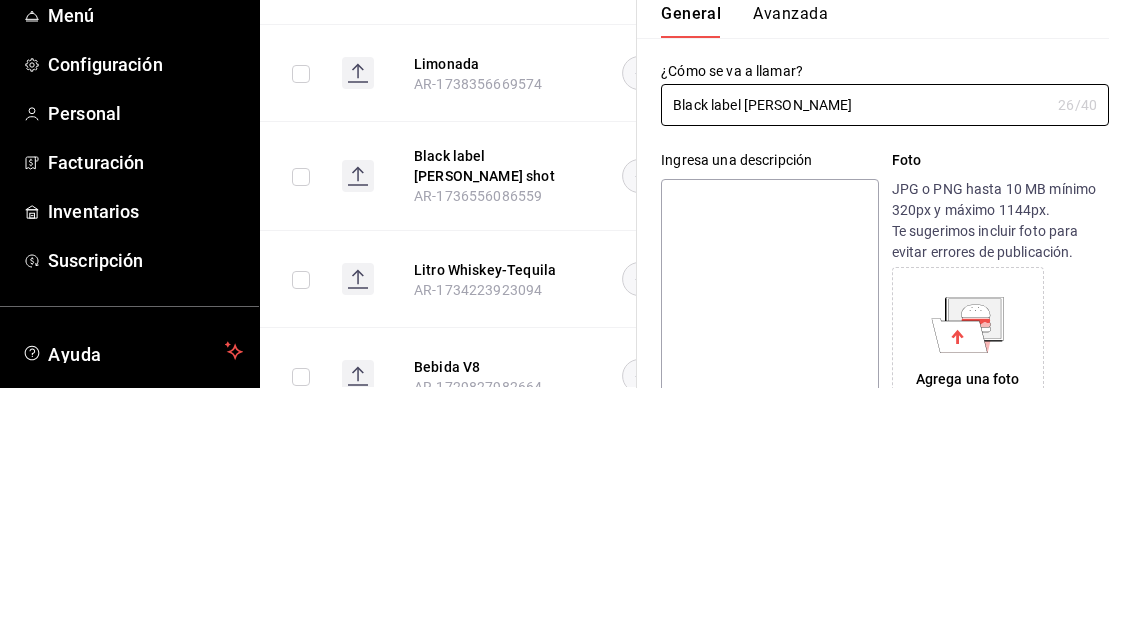 click on "Black label [PERSON_NAME]" at bounding box center (855, 354) 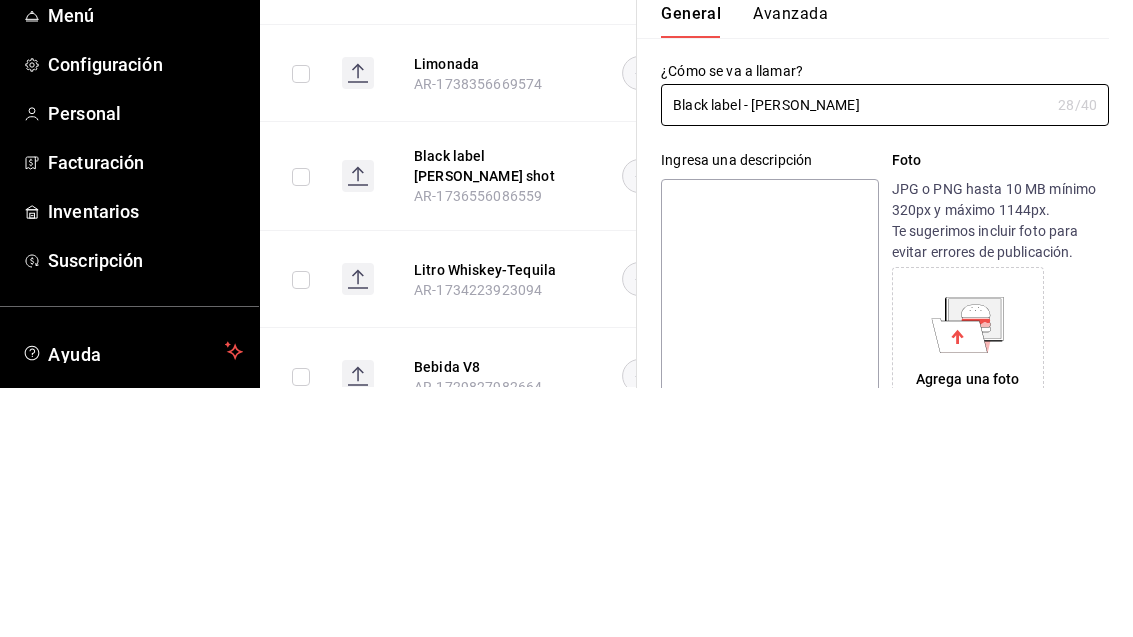 type on "Black label - [PERSON_NAME]" 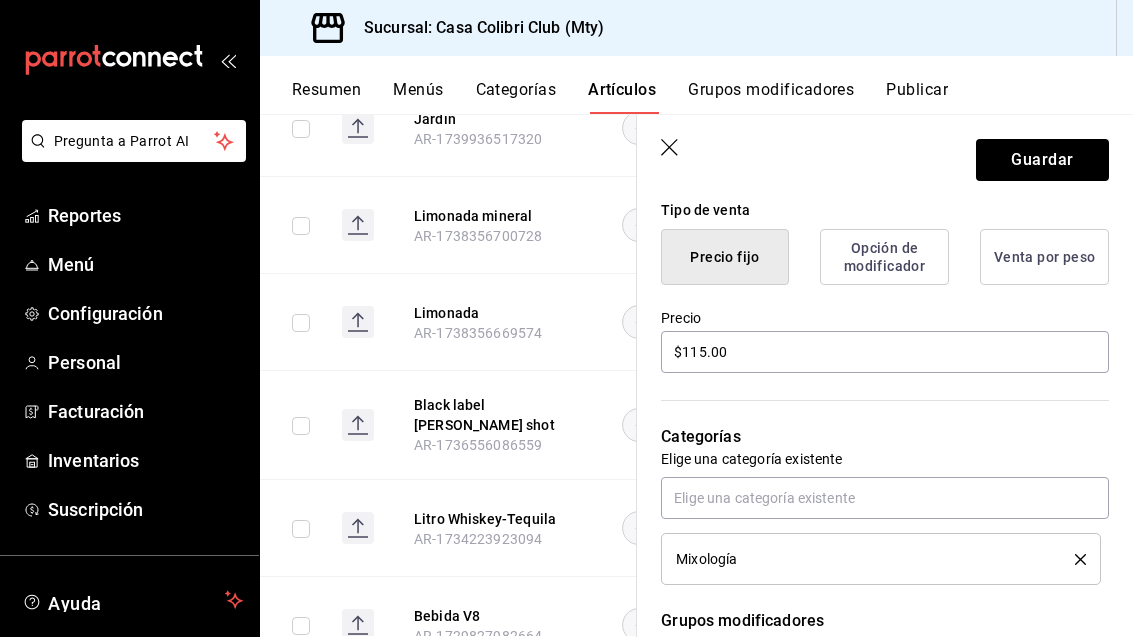 scroll, scrollTop: 493, scrollLeft: 0, axis: vertical 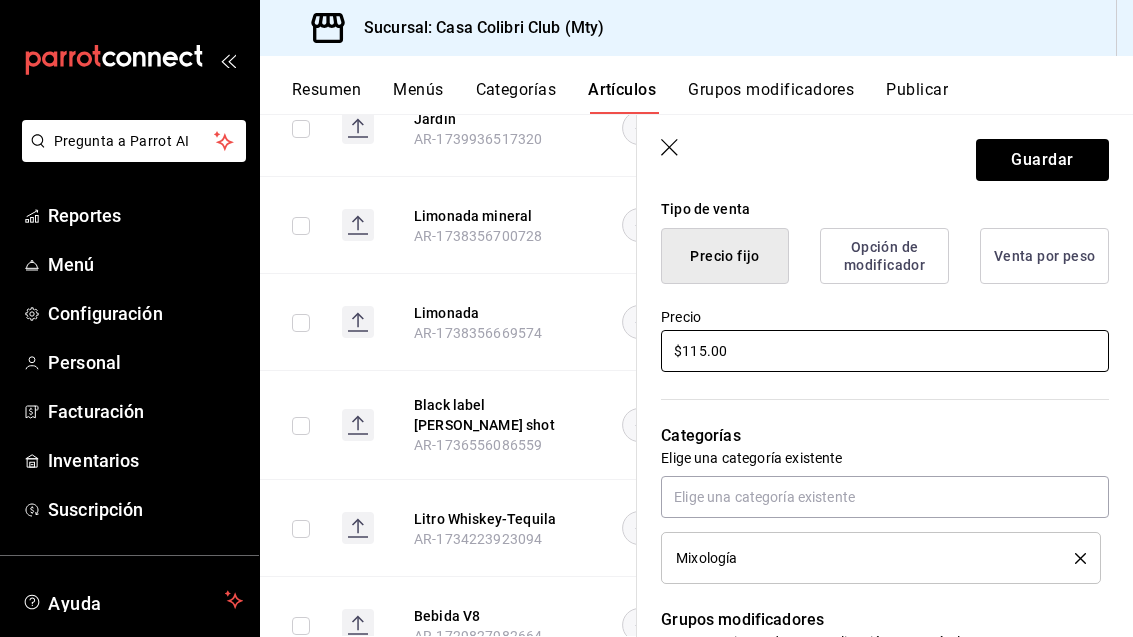 click on "$115.00" at bounding box center [885, 351] 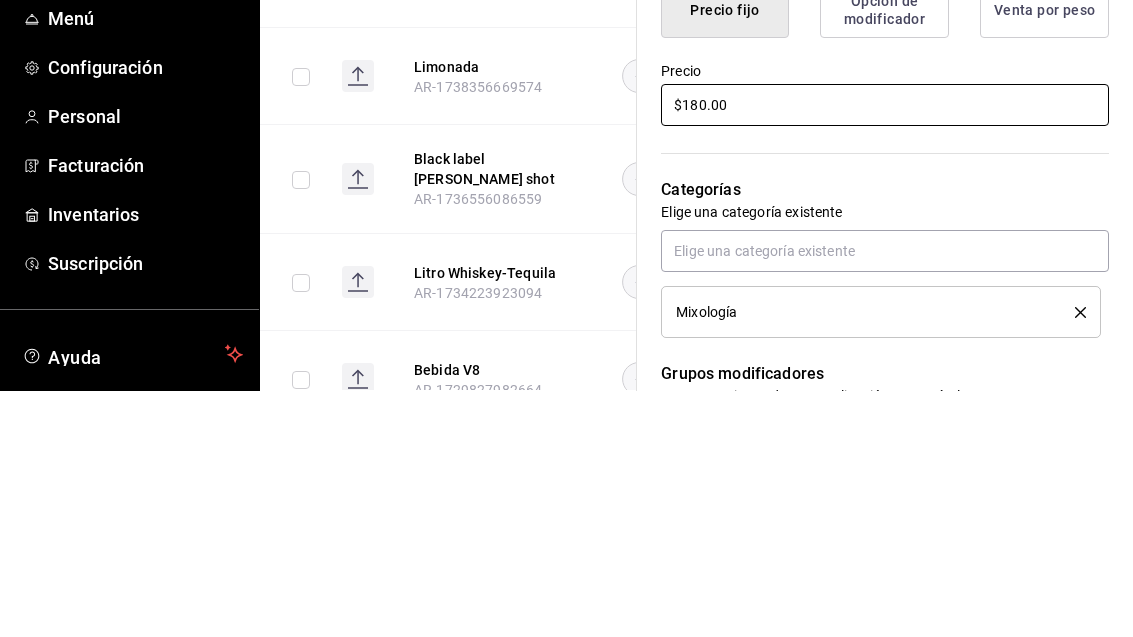 type on "$180.00" 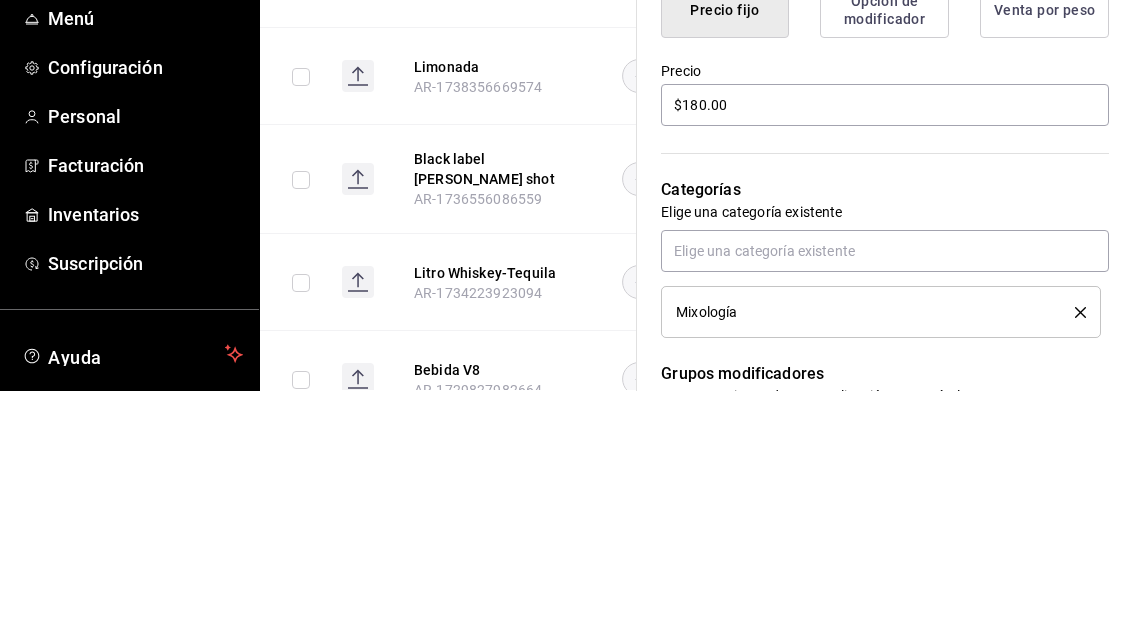 click on "Categorías Elige una categoría existente Mixología" at bounding box center [873, 479] 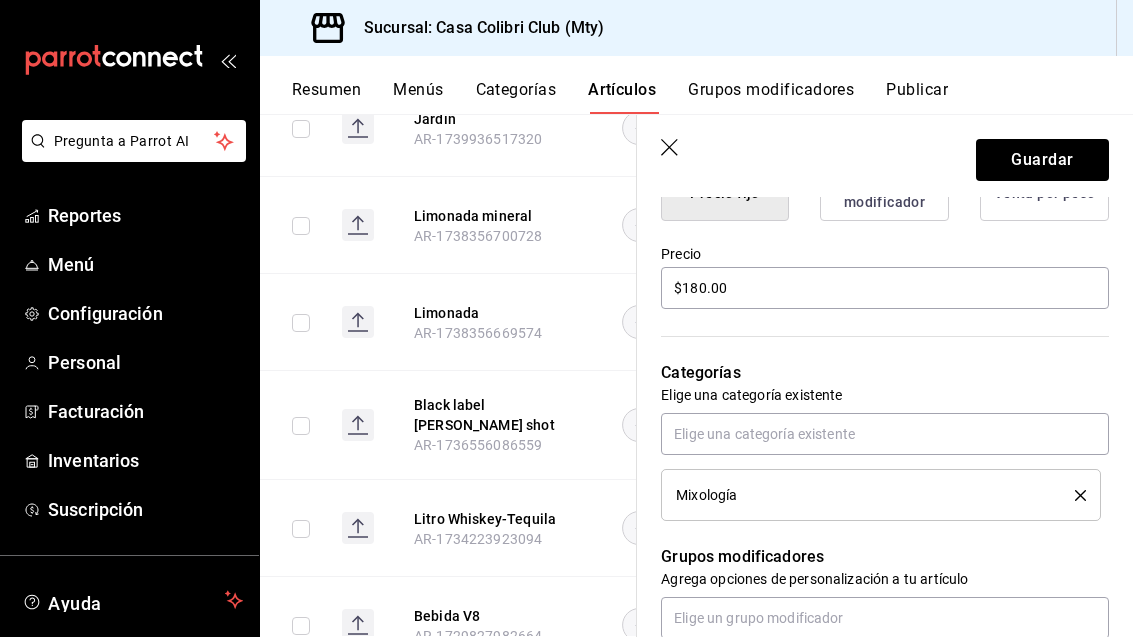 scroll, scrollTop: 569, scrollLeft: 0, axis: vertical 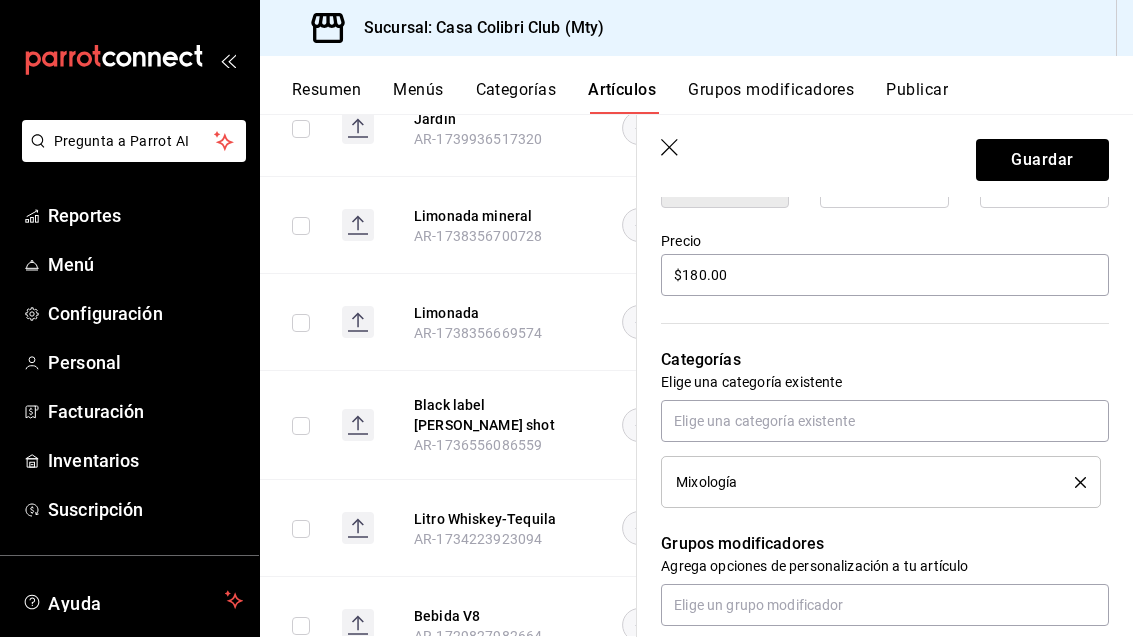 click 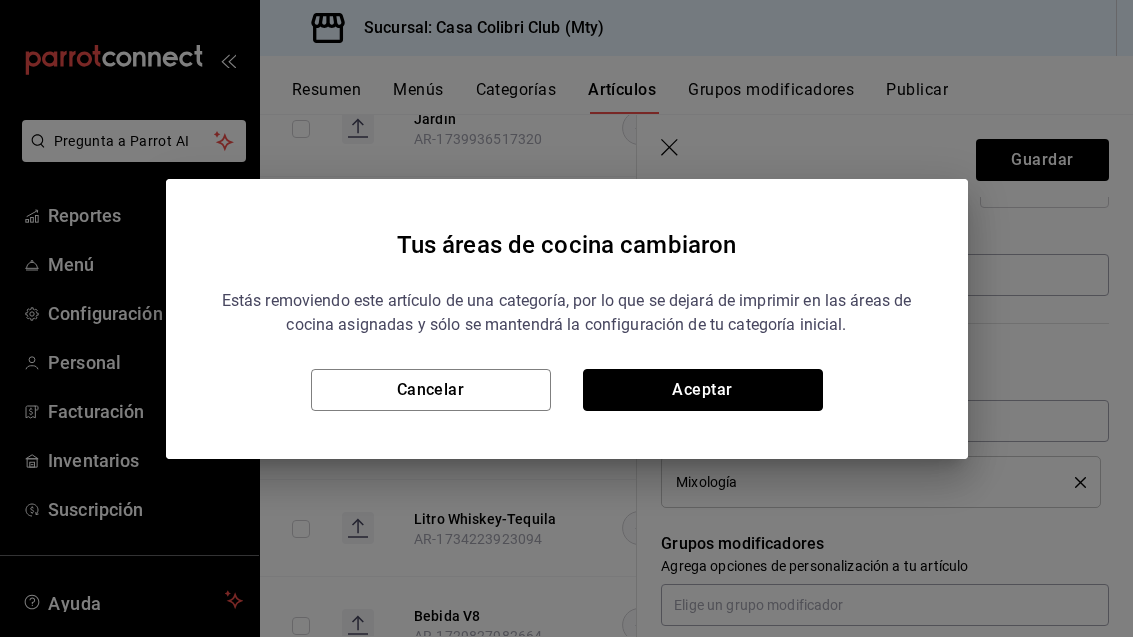 click on "Aceptar" at bounding box center (703, 390) 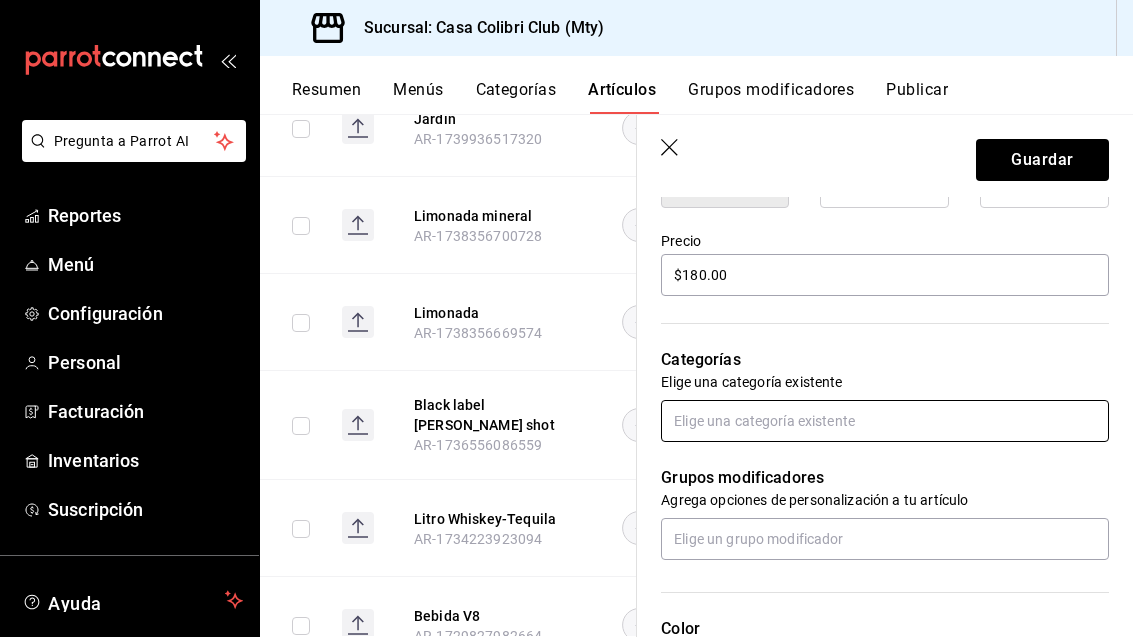 click at bounding box center (885, 421) 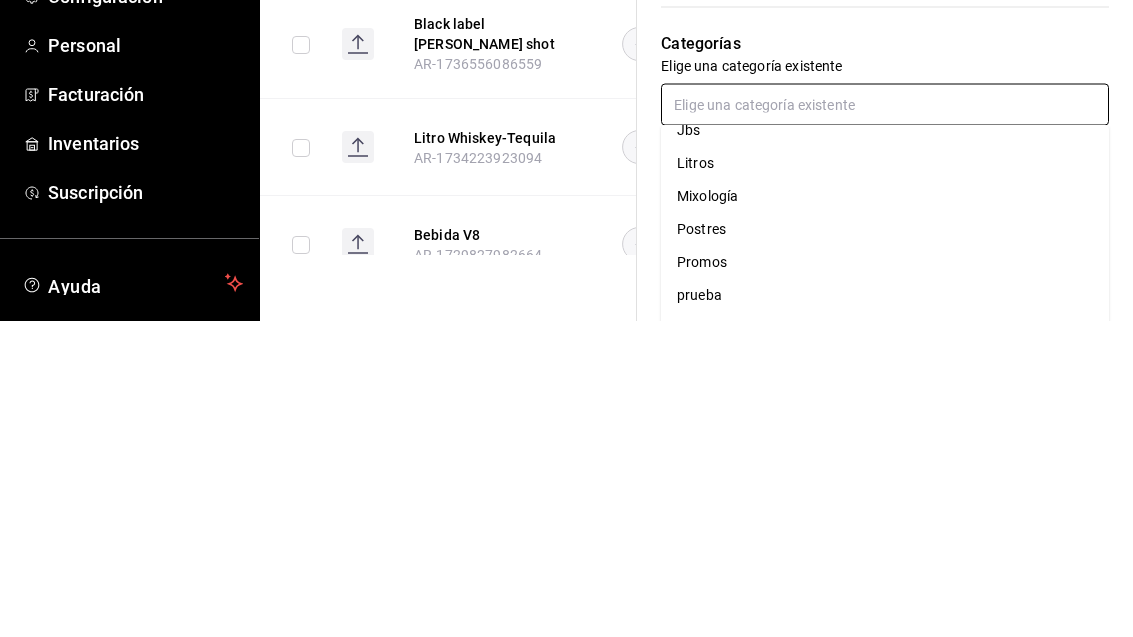 scroll, scrollTop: 288, scrollLeft: 0, axis: vertical 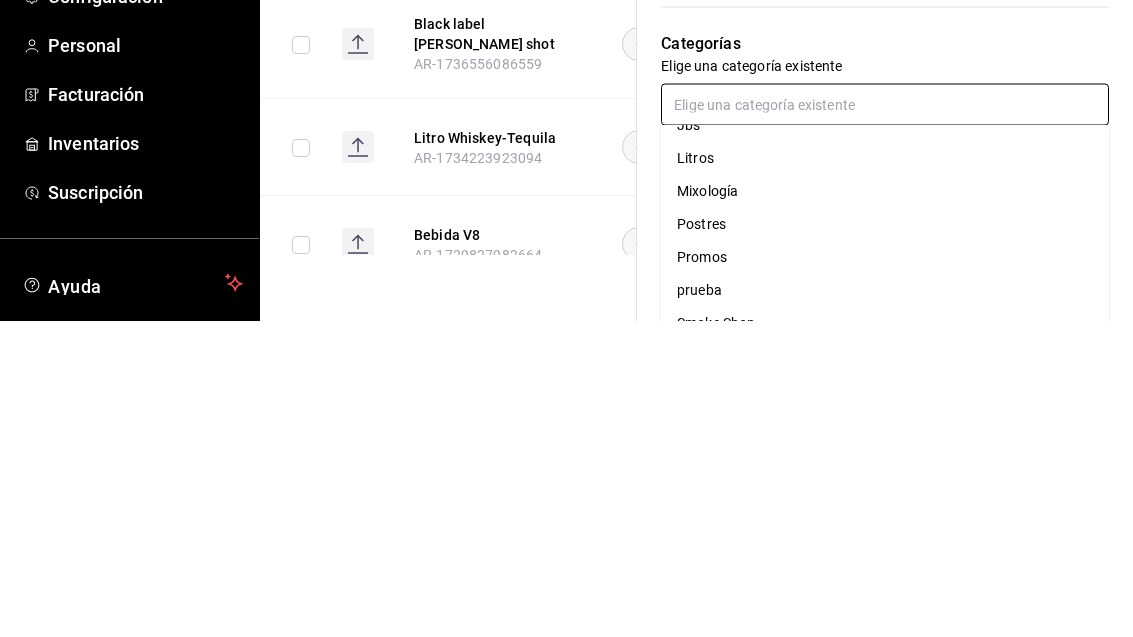 click on "Litros" at bounding box center (885, 475) 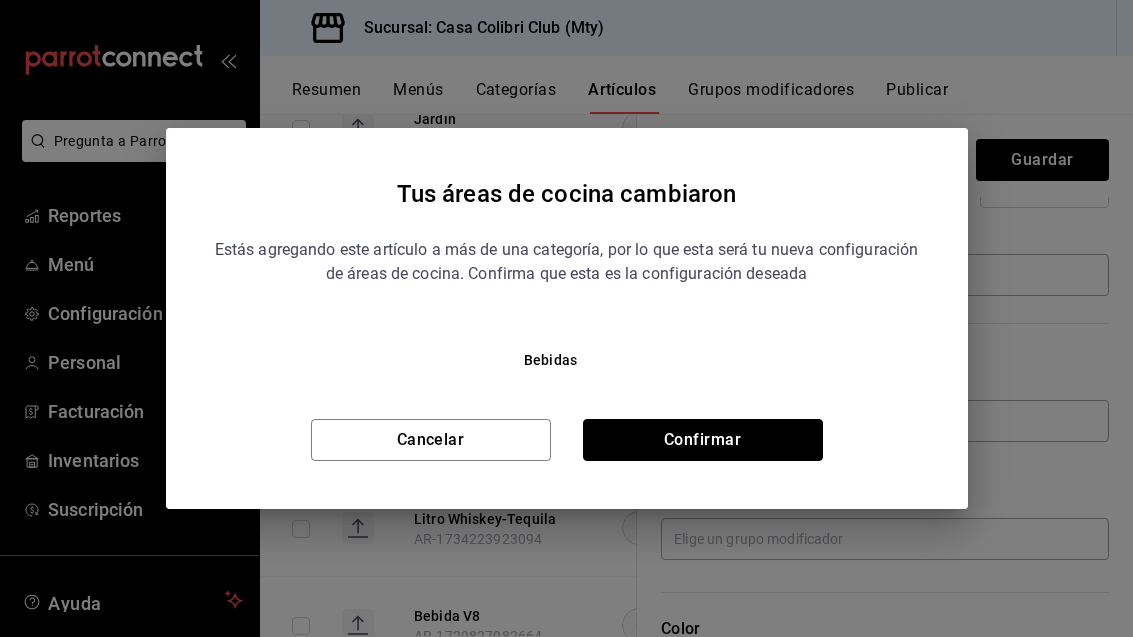 click on "Confirmar" at bounding box center (703, 440) 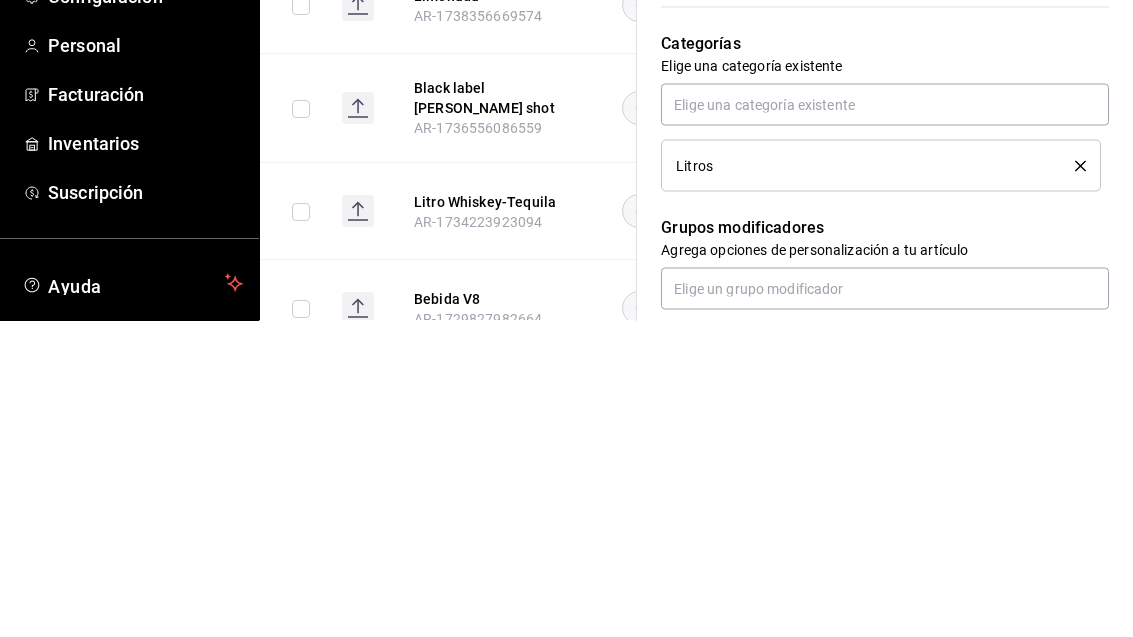 click on "Categorías" at bounding box center (885, 360) 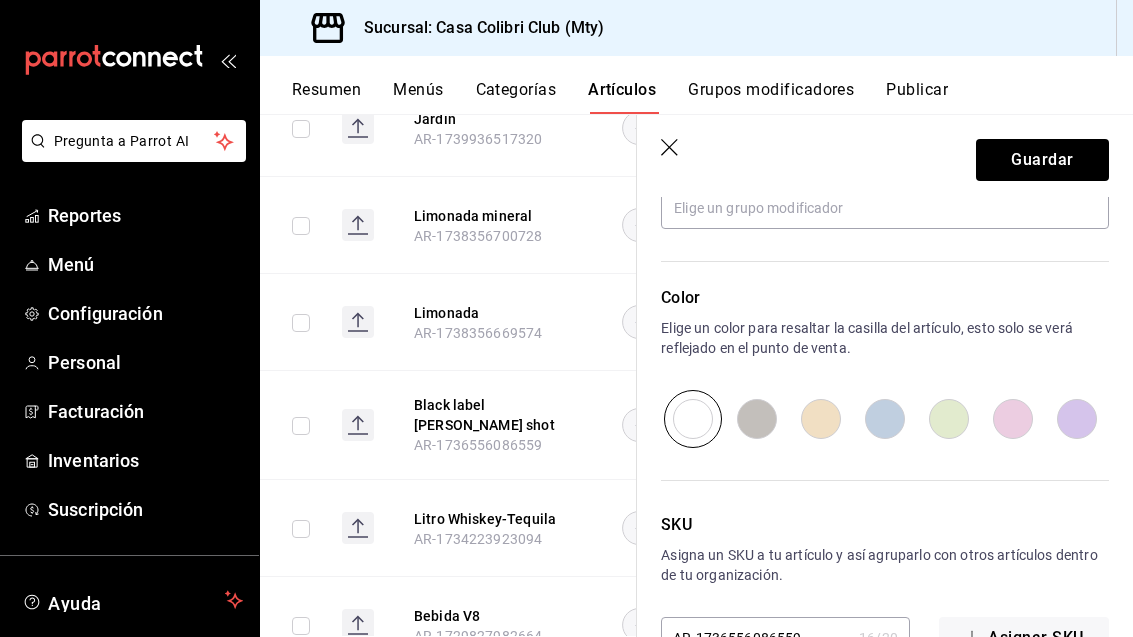 scroll, scrollTop: 964, scrollLeft: 0, axis: vertical 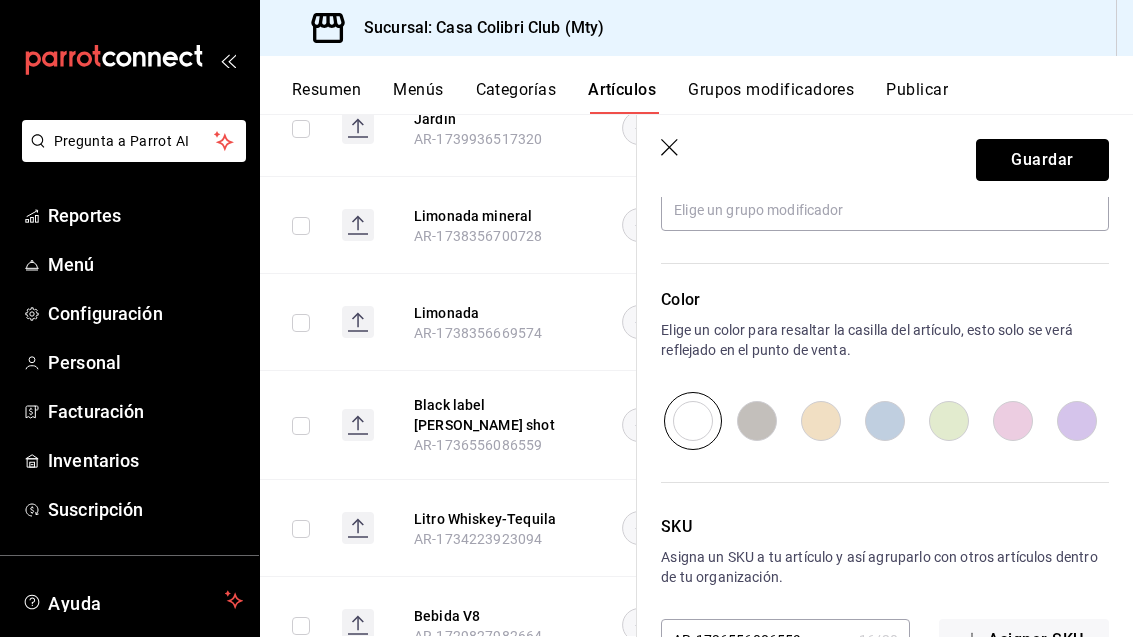 click on "Guardar" at bounding box center [1042, 160] 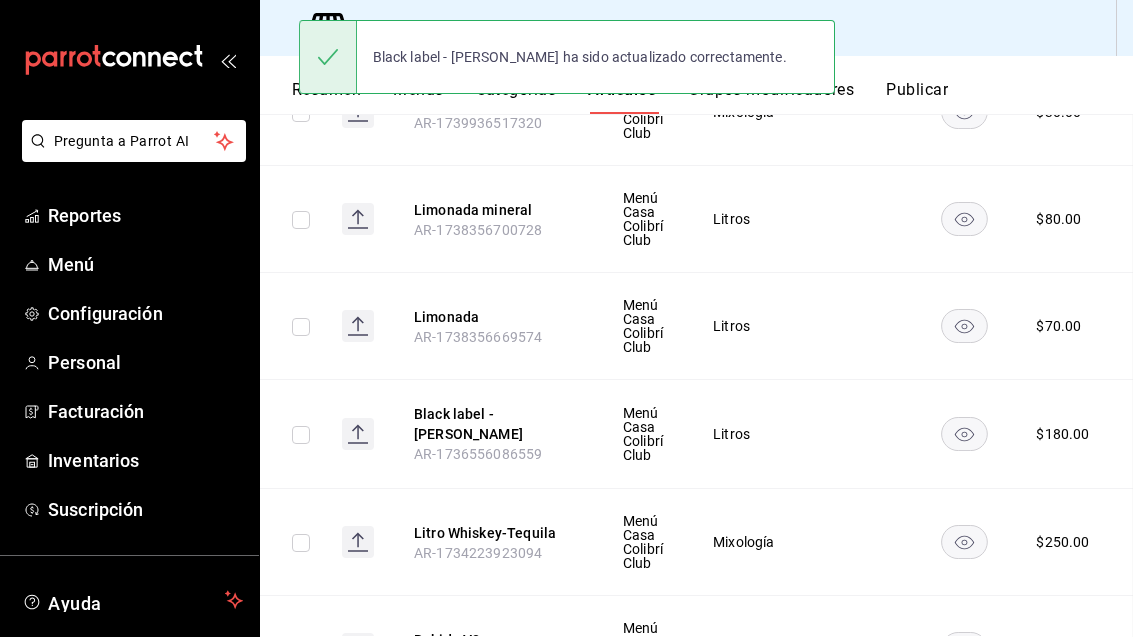 scroll, scrollTop: 0, scrollLeft: 0, axis: both 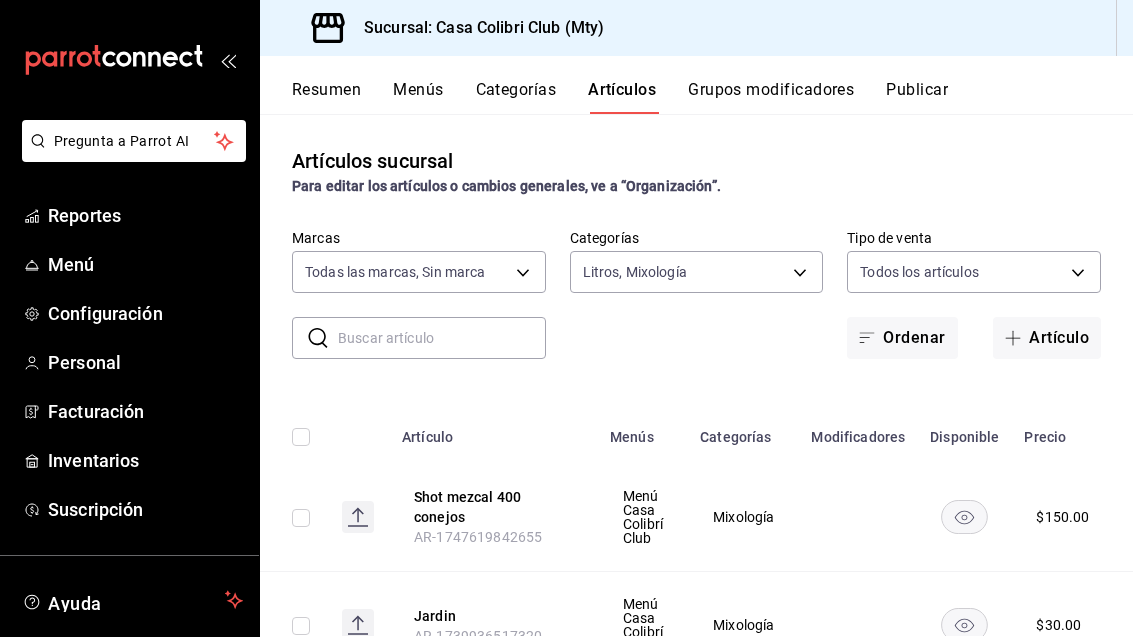 click at bounding box center [442, 338] 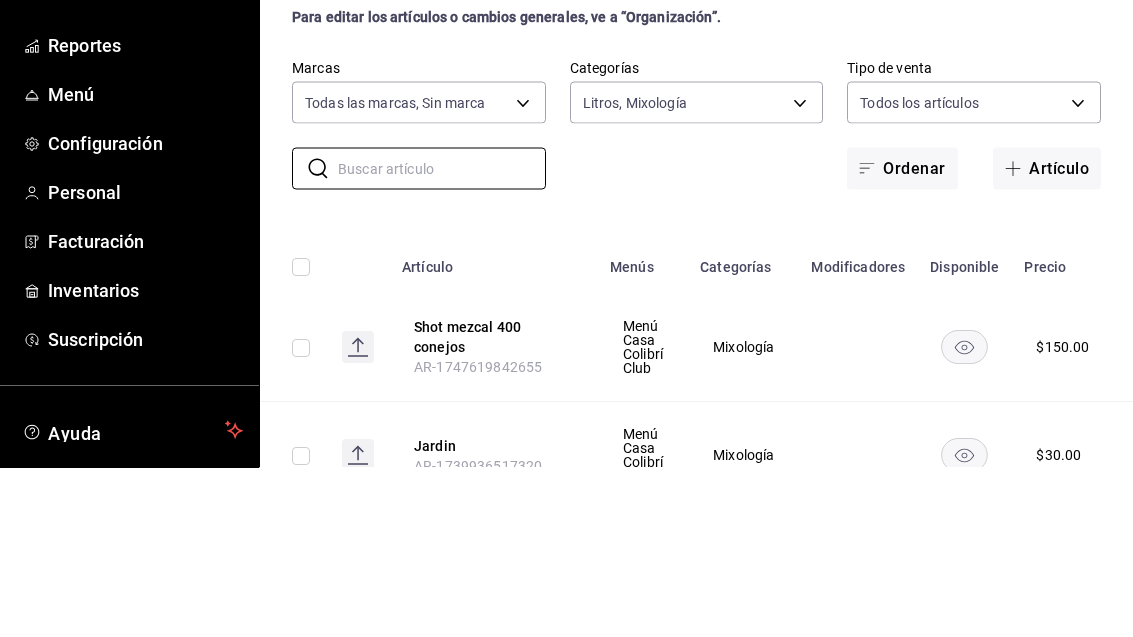 type on "C" 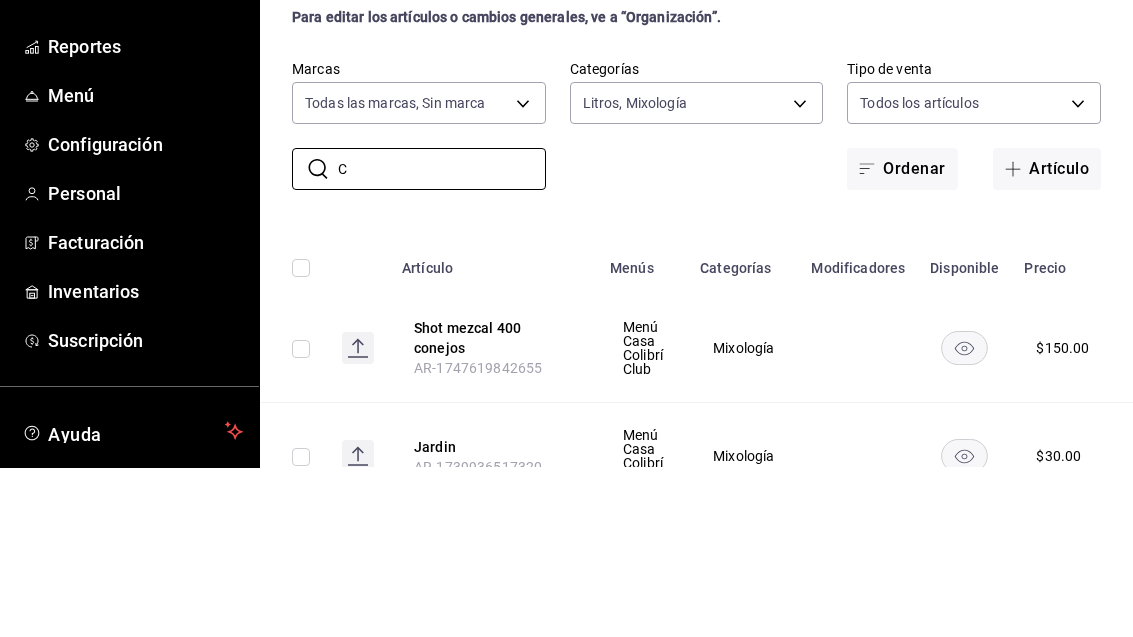 type 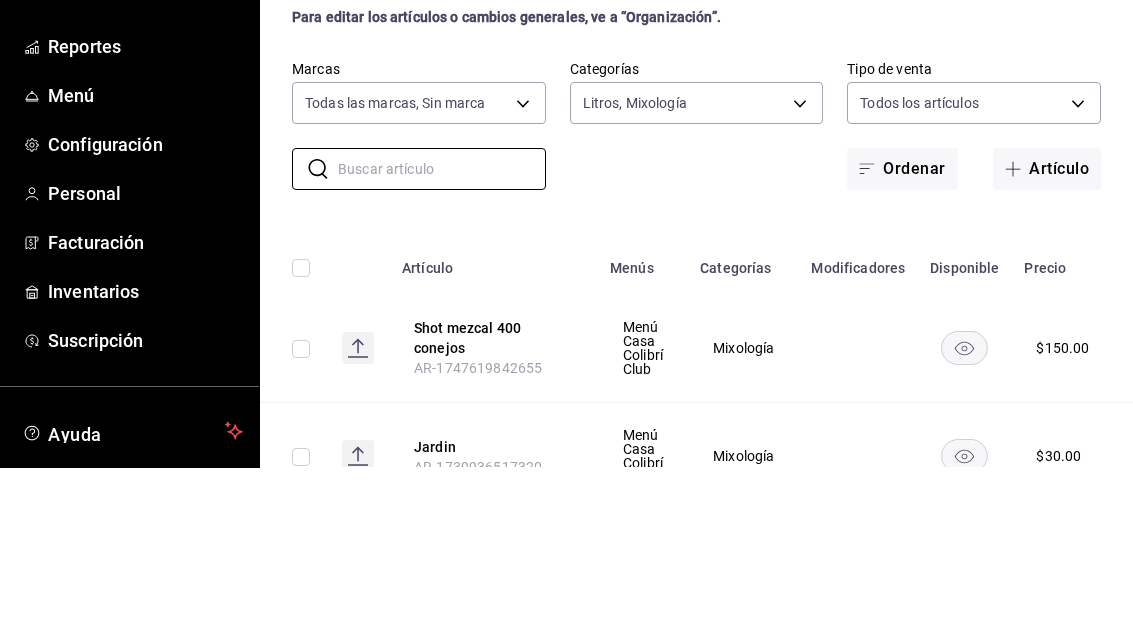 click on "Artículos sucursal Para editar los artículos o cambios generales, ve a “Organización”. ​ ​ Marcas Todas las marcas, Sin marca 51376f23-c189-4798-a143-22766f9dfc19 Categorías Litros, Mixología d9c7a848-6a39-49e9-a245-e7d19dcca844,2e9c1020-a5d5-4c8c-b8e6-404826cbe24c Tipo de venta Todos los artículos ALL Ordenar Artículo Artículo Menús Categorías Modificadores Disponible Precio Shot mezcal 400 conejos AR-1747619842655 Menú Casa Colibrí Club Mixología $ 150.00 Jardin AR-1739936517320 Menú Casa Colibrí Club Mixología $ 30.00 Limonada mineral AR-1738356700728 Menú Casa Colibrí Club Litros $ 80.00 Limonada AR-1738356669574 Menú Casa Colibrí Club Litros $ 70.00 Black label - [PERSON_NAME] AR-1736556086559 Menú Casa Colibrí Club Litros $ 180.00 Litro Whiskey-Tequila AR-1734223923094 Menú Casa Colibrí Club Mixología $ 250.00 Bebida V8 AR-1729827982664 Menú Casa Colibrí Club Mixología Servicio $ 50.00" at bounding box center [696, 375] 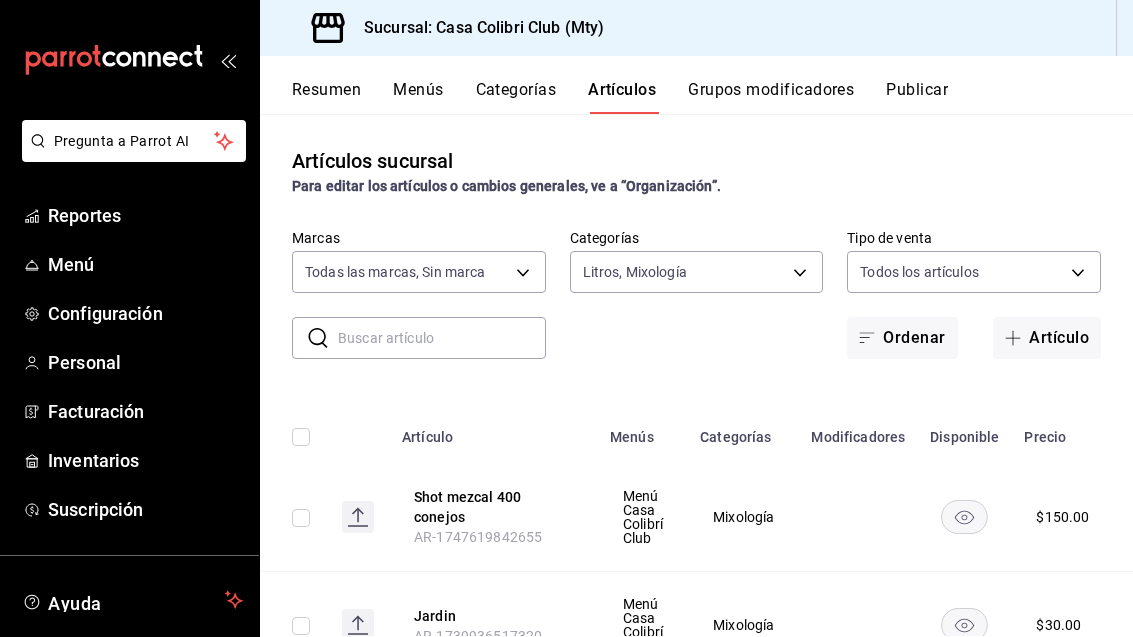 click on "Pregunta a Parrot AI Reportes   Menú   Configuración   Personal   Facturación   Inventarios   Suscripción   Ayuda Recomienda Parrot   [PERSON_NAME]   Sugerir nueva función   Sucursal: Casa Colibri Club (Mty) Resumen Menús Categorías Artículos Grupos modificadores Publicar Artículos sucursal Para editar los artículos o cambios generales, ve a “Organización”. ​ ​ Marcas Todas las marcas, Sin marca 51376f23-c189-4798-a143-22766f9dfc19 Categorías Litros, Mixología d9c7a848-6a39-49e9-a245-e7d19dcca844,2e9c1020-a5d5-4c8c-b8e6-404826cbe24c Tipo de venta Todos los artículos ALL Ordenar Artículo Artículo Menús Categorías Modificadores Disponible Precio Shot mezcal 400 conejos AR-1747619842655 Menú Casa Colibrí Club Mixología $ 150.00 Jardin AR-1739936517320 Menú Casa Colibrí Club Mixología $ 30.00 Limonada mineral AR-1738356700728 Menú Casa Colibrí Club Litros $ 80.00 Limonada AR-1738356669574 Menú Casa Colibrí Club Litros $ 70.00 Black label - [PERSON_NAME] AR-1736556086559 Litros" at bounding box center [566, 318] 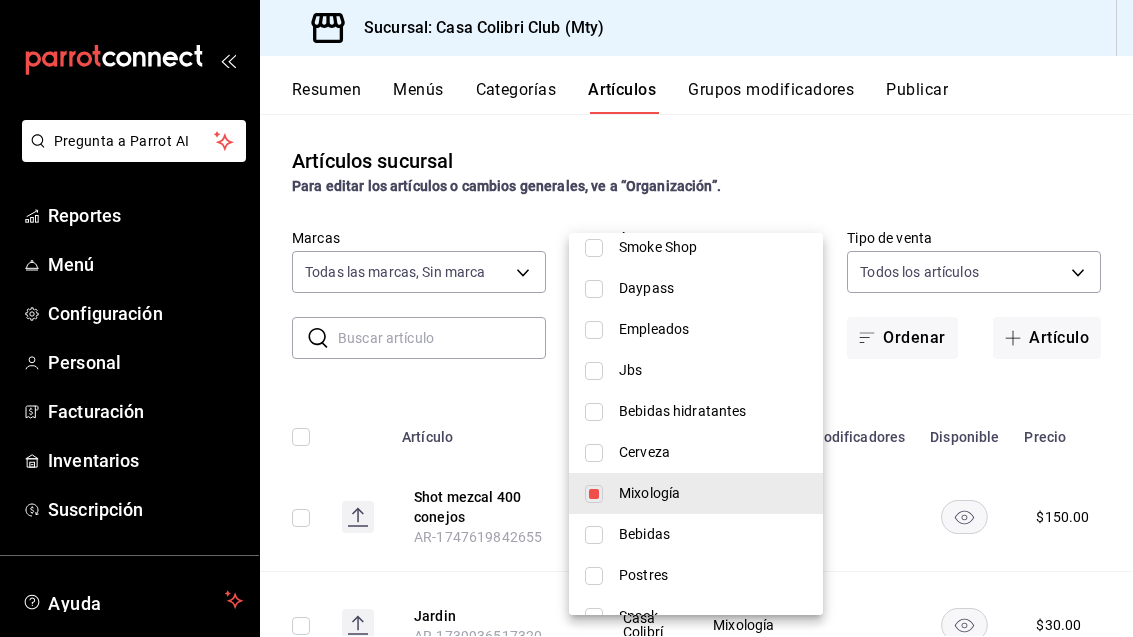 scroll, scrollTop: 332, scrollLeft: 0, axis: vertical 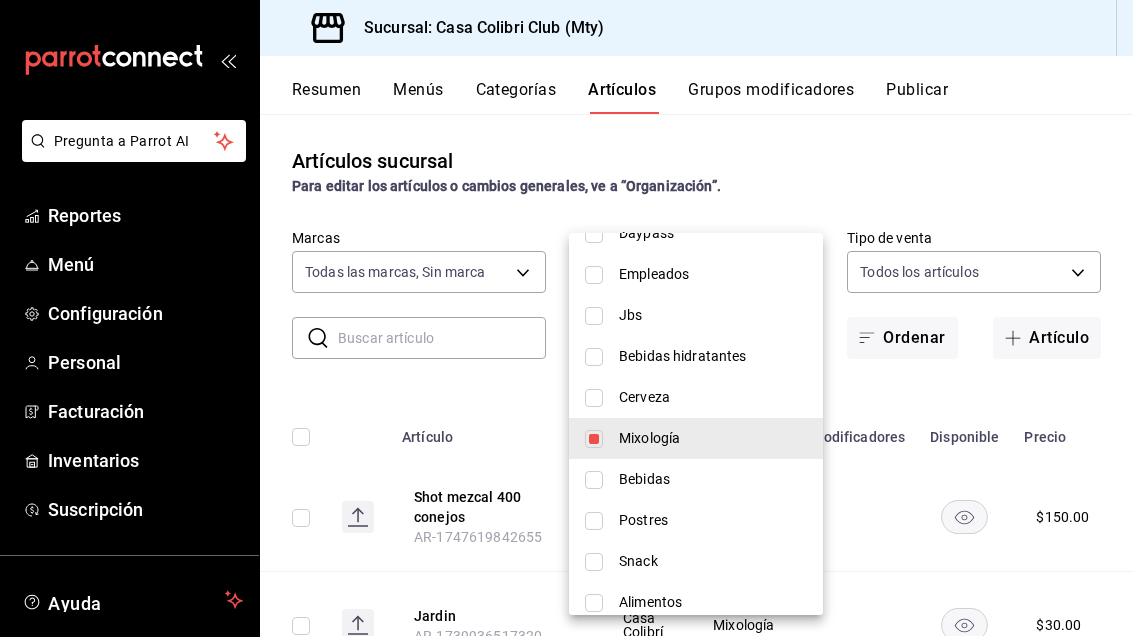 click at bounding box center [594, 398] 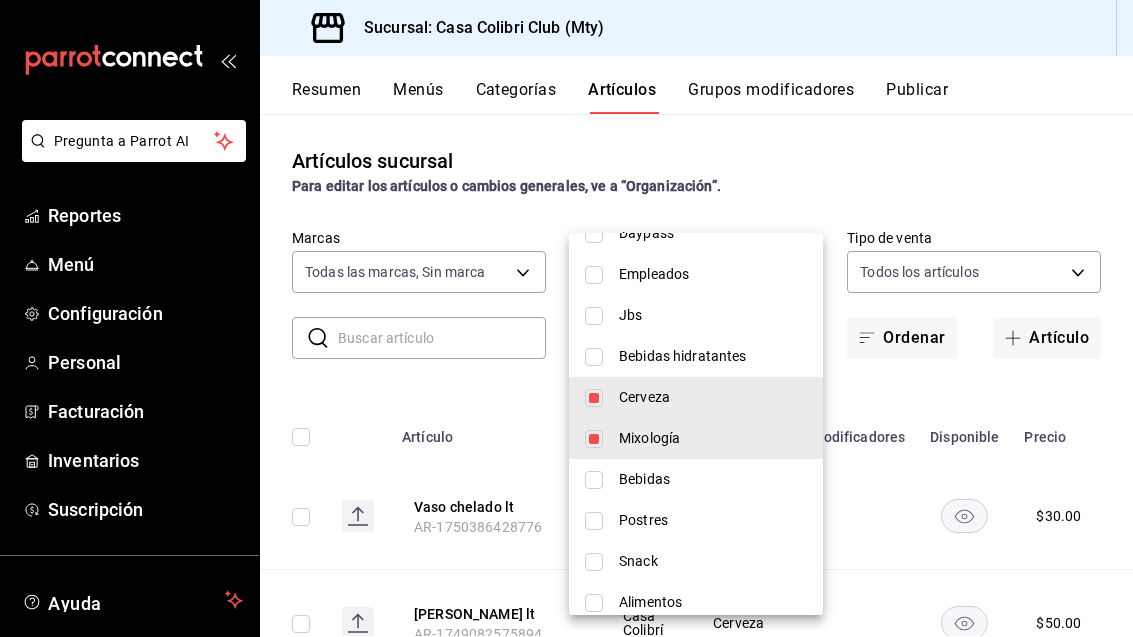 click at bounding box center [566, 318] 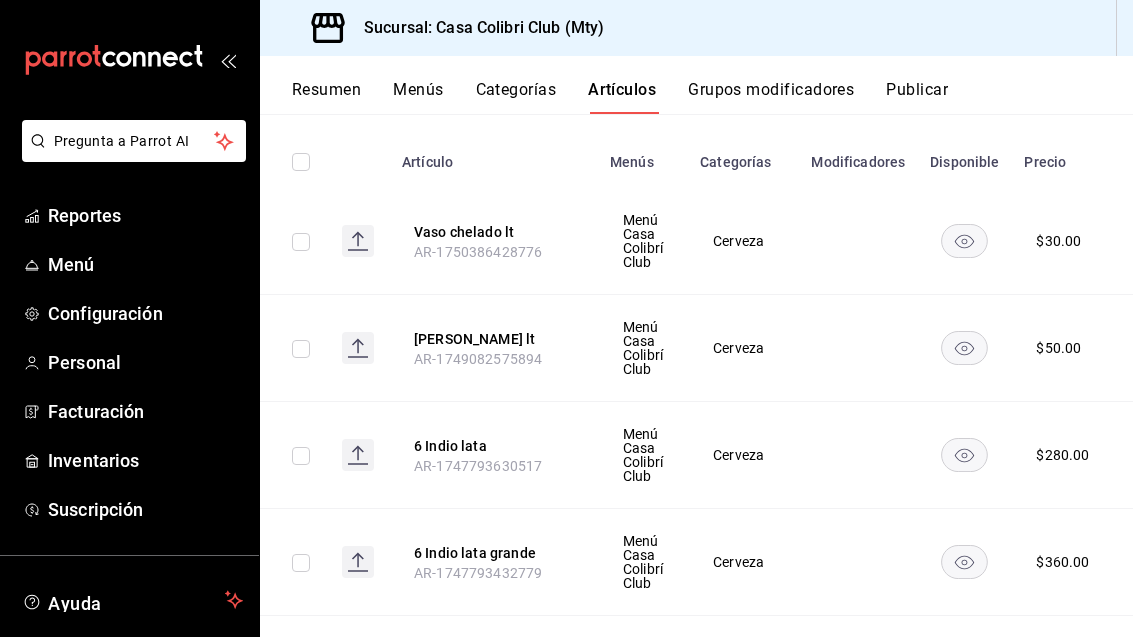 scroll, scrollTop: 270, scrollLeft: 0, axis: vertical 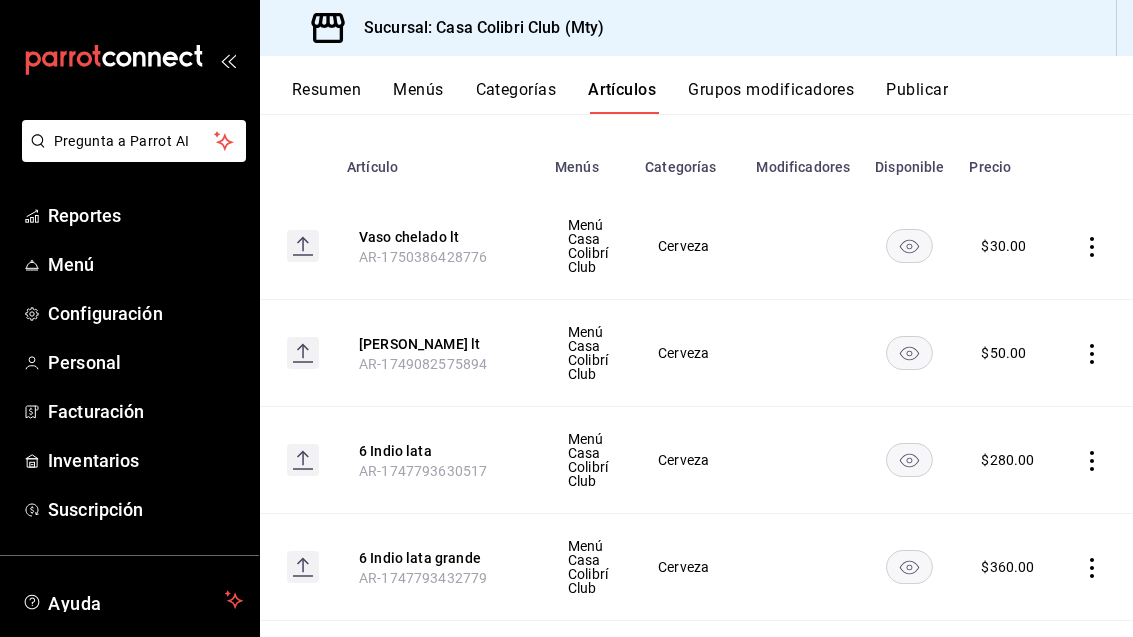 click at bounding box center [1096, 246] 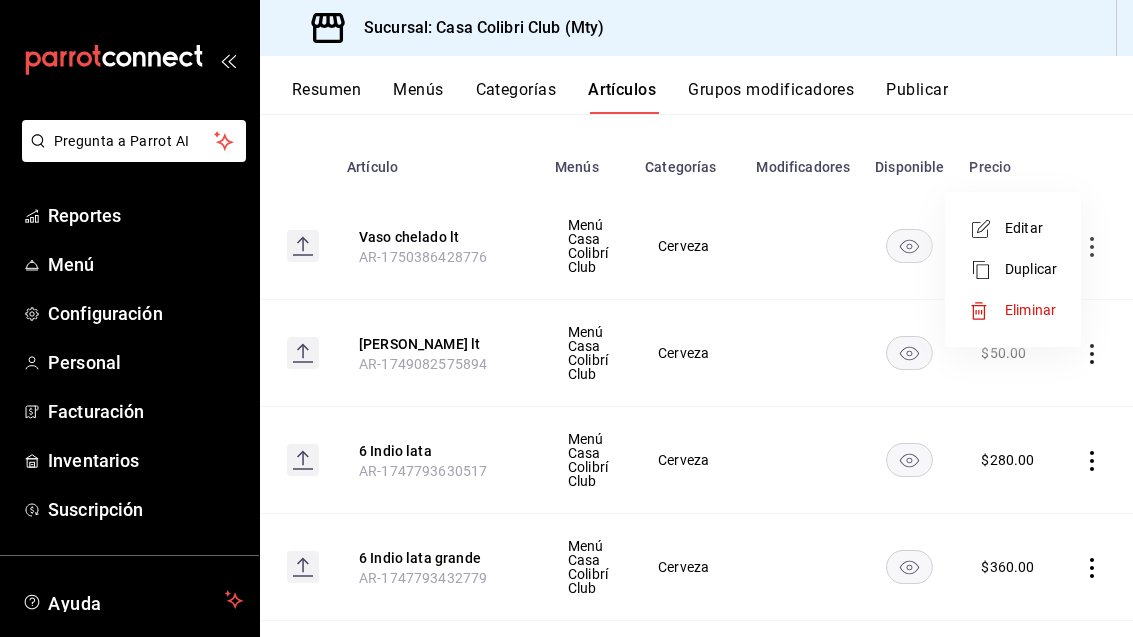 click on "Eliminar" at bounding box center [1030, 310] 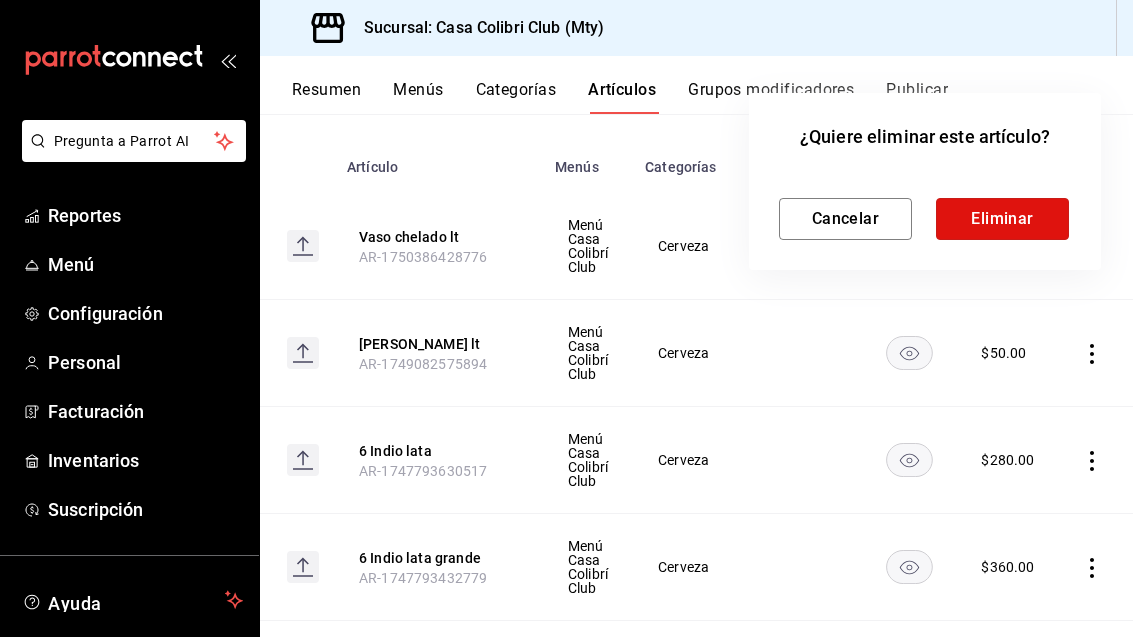 click on "Eliminar" at bounding box center [1002, 219] 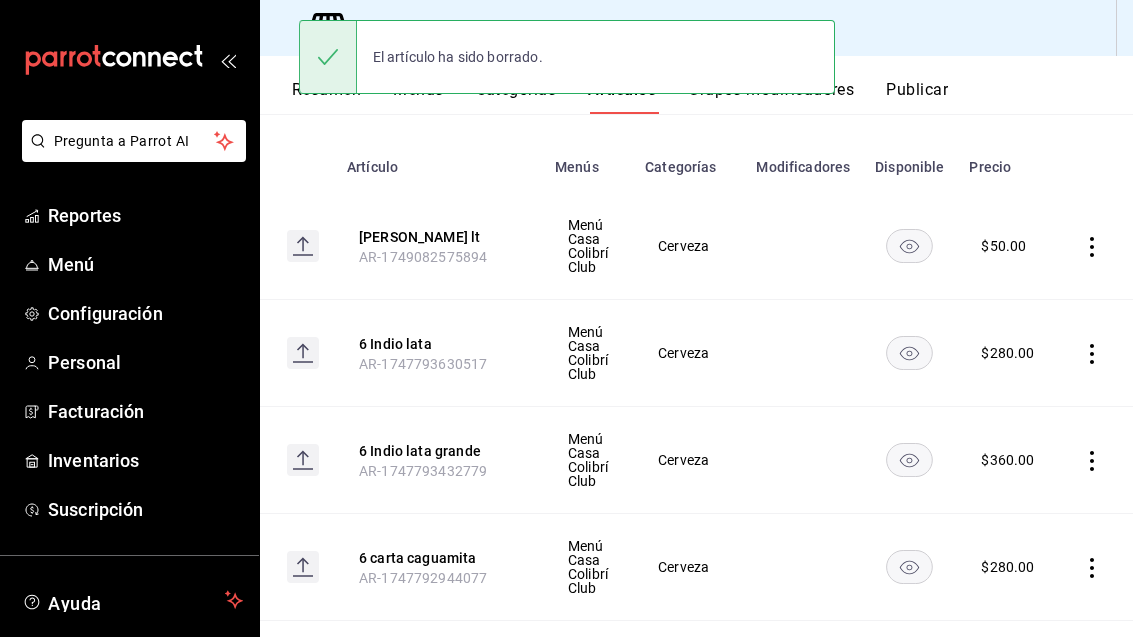 click 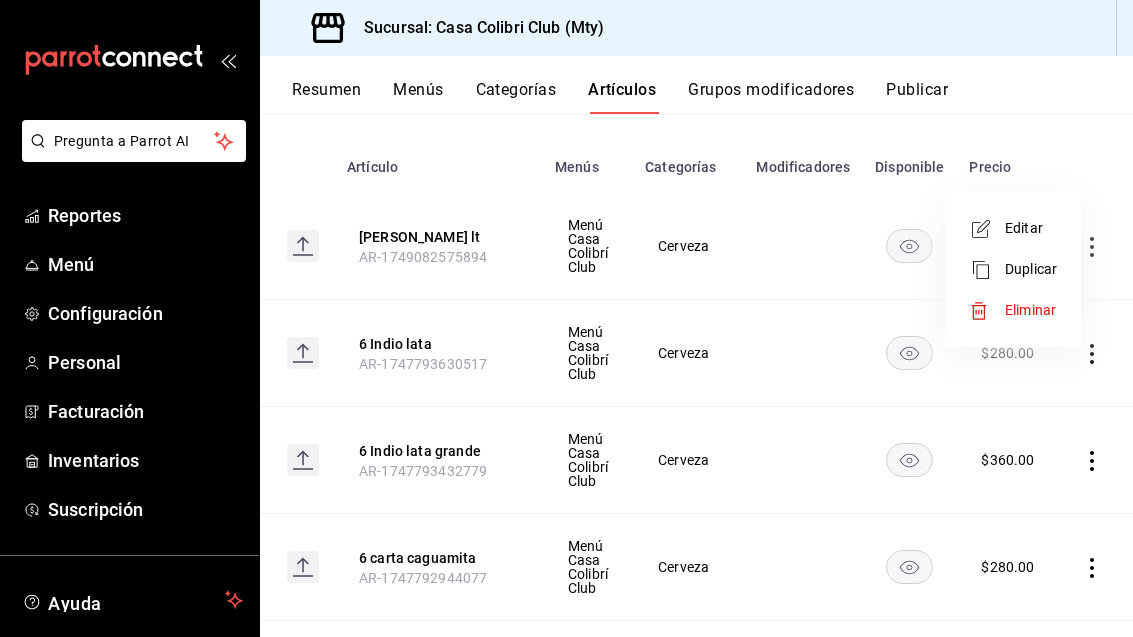 click at bounding box center (566, 318) 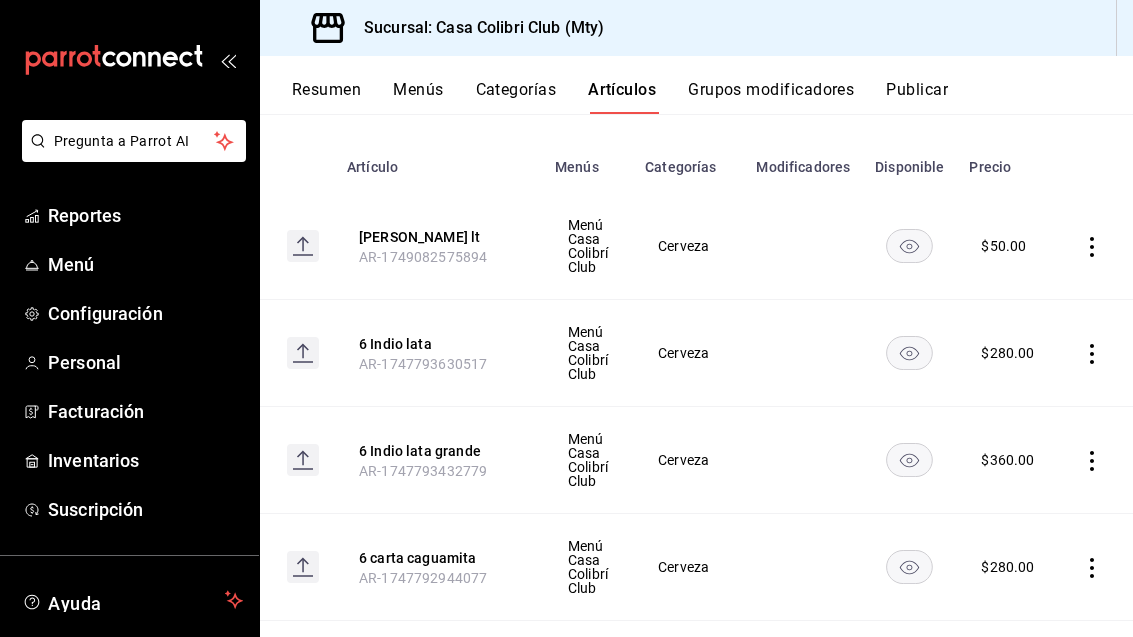 click on "[PERSON_NAME] lt" at bounding box center [439, 237] 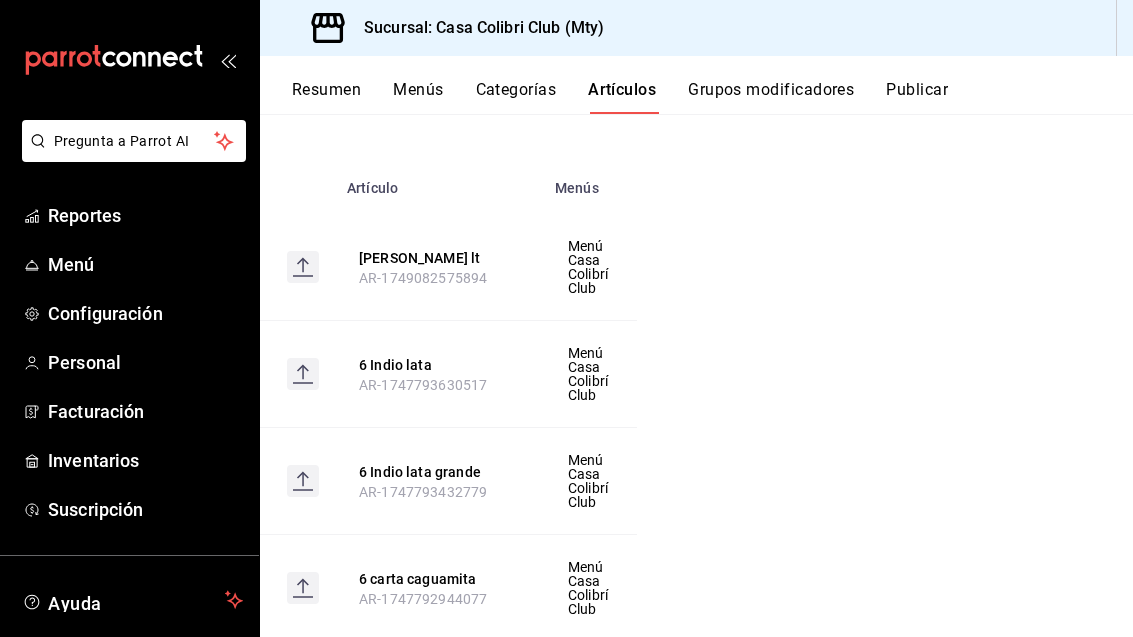 scroll, scrollTop: 0, scrollLeft: 0, axis: both 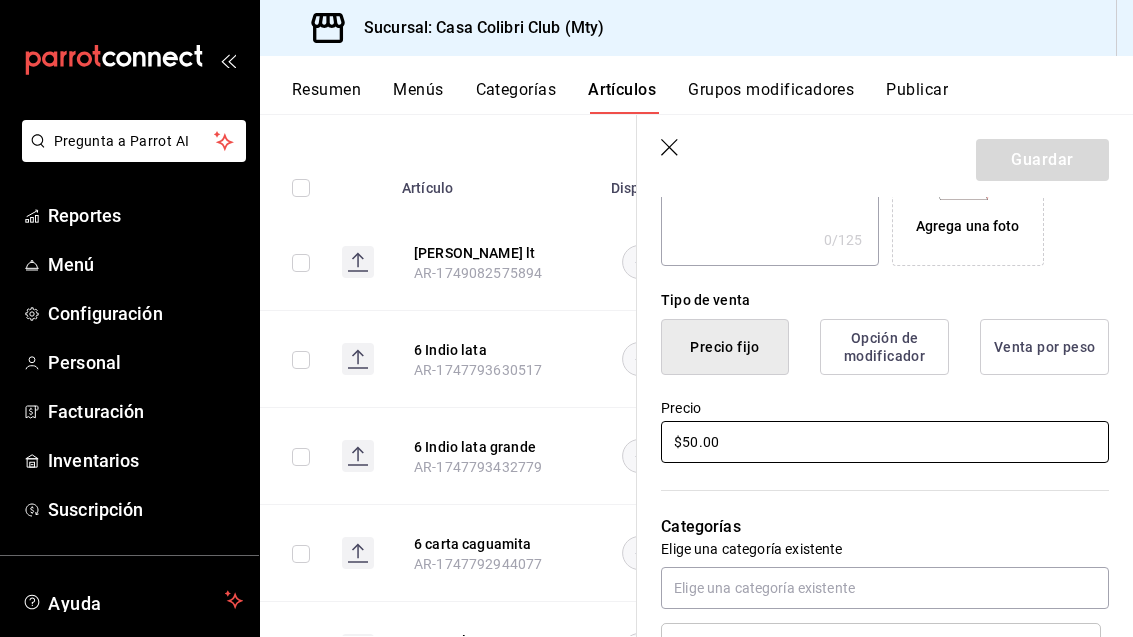 click on "$50.00" at bounding box center [885, 442] 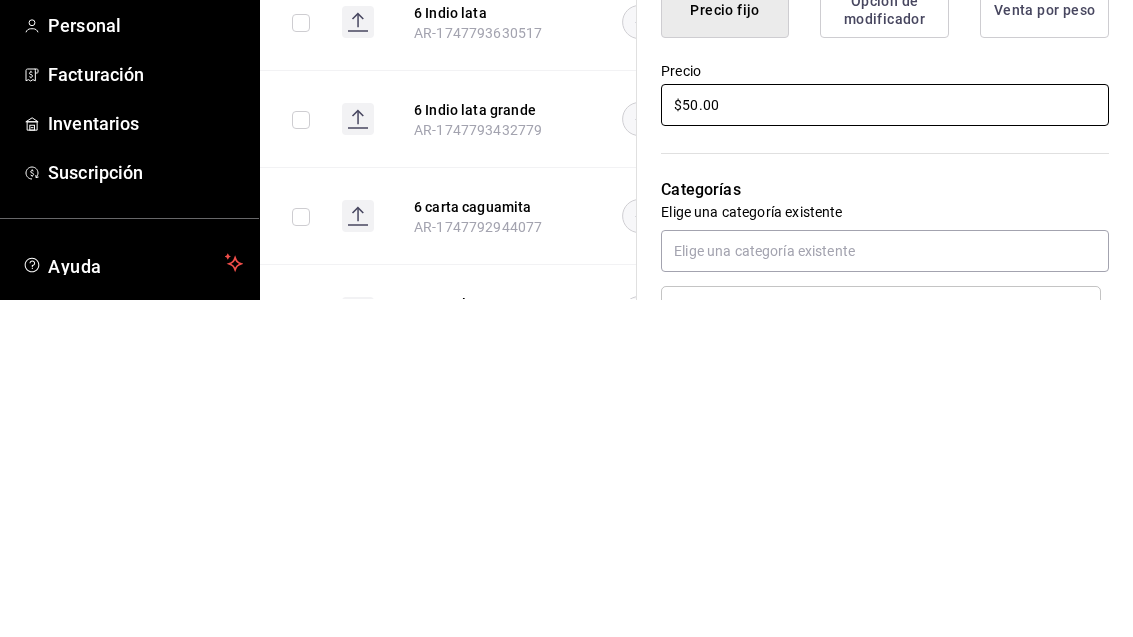 type on "$5.00" 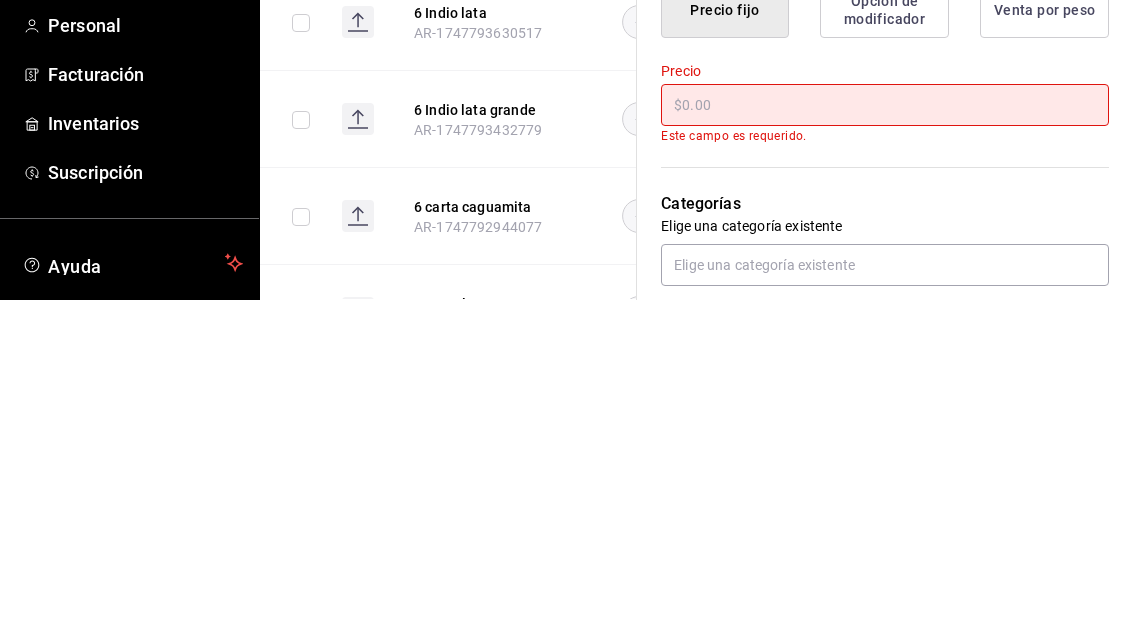 type on "$1.00" 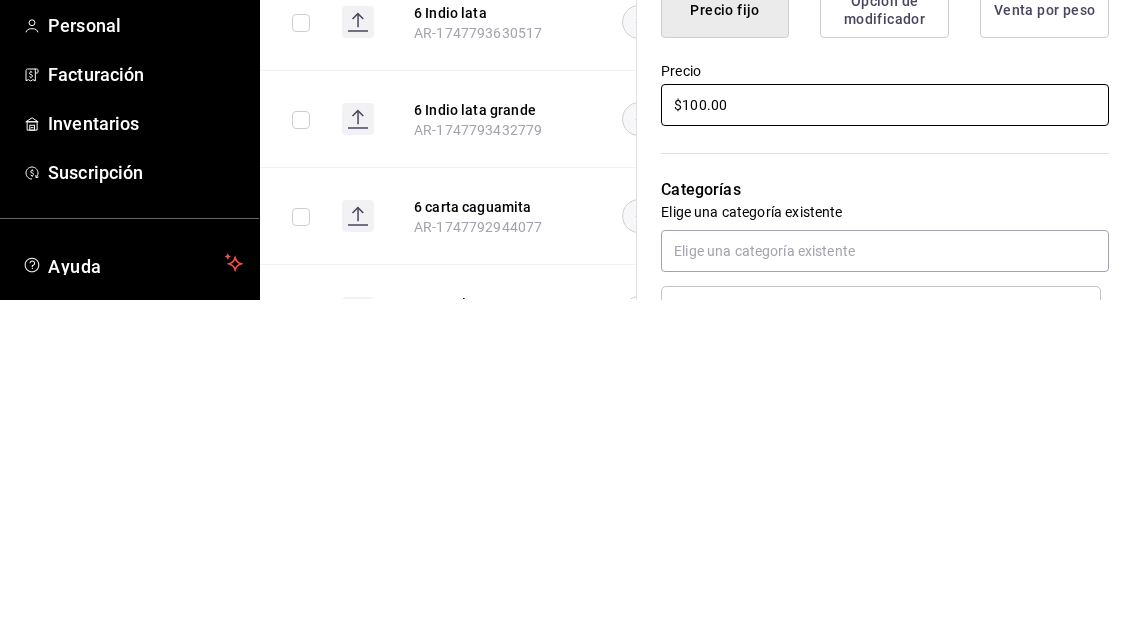 type on "$100.00" 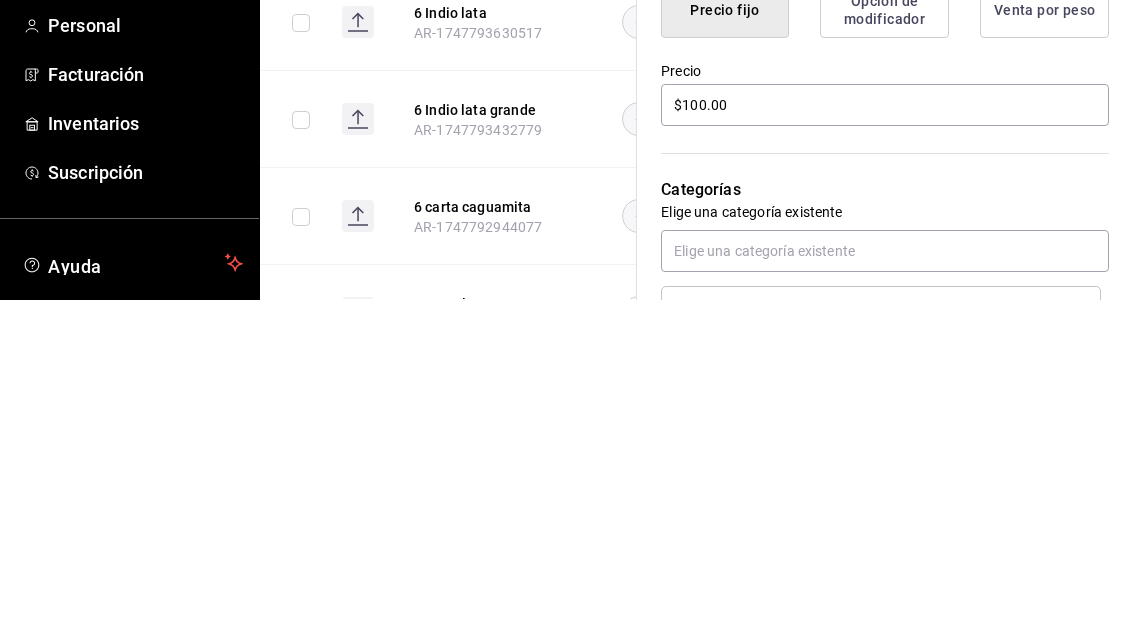 click on "Categorías Elige una categoría existente Cerveza" at bounding box center (873, 570) 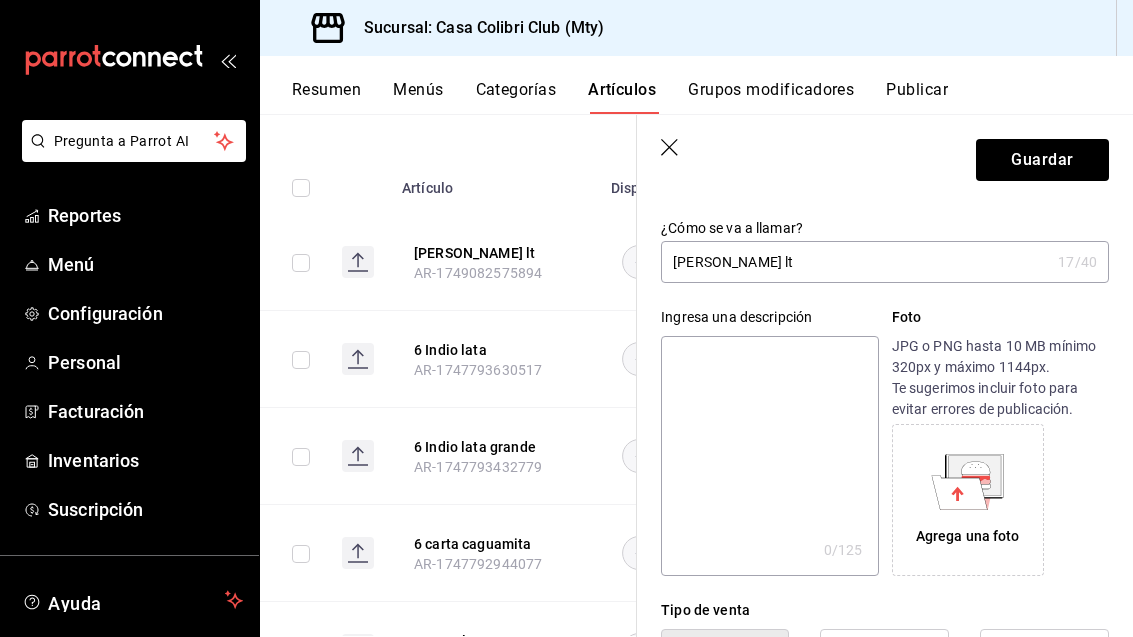 scroll, scrollTop: 80, scrollLeft: 0, axis: vertical 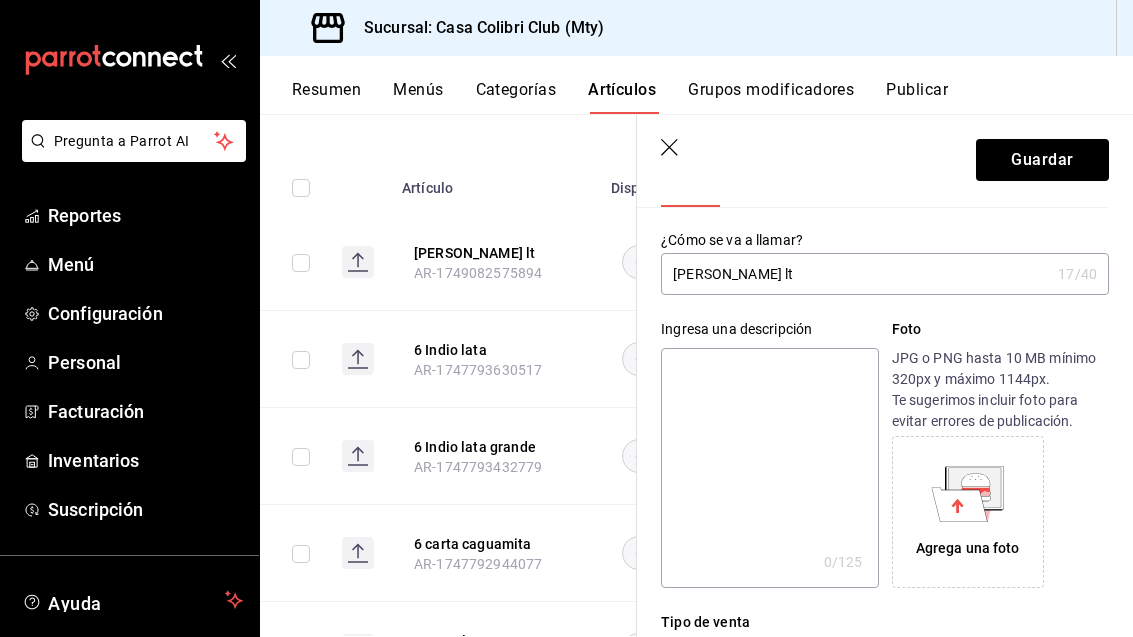 click on "[PERSON_NAME] lt" at bounding box center [855, 274] 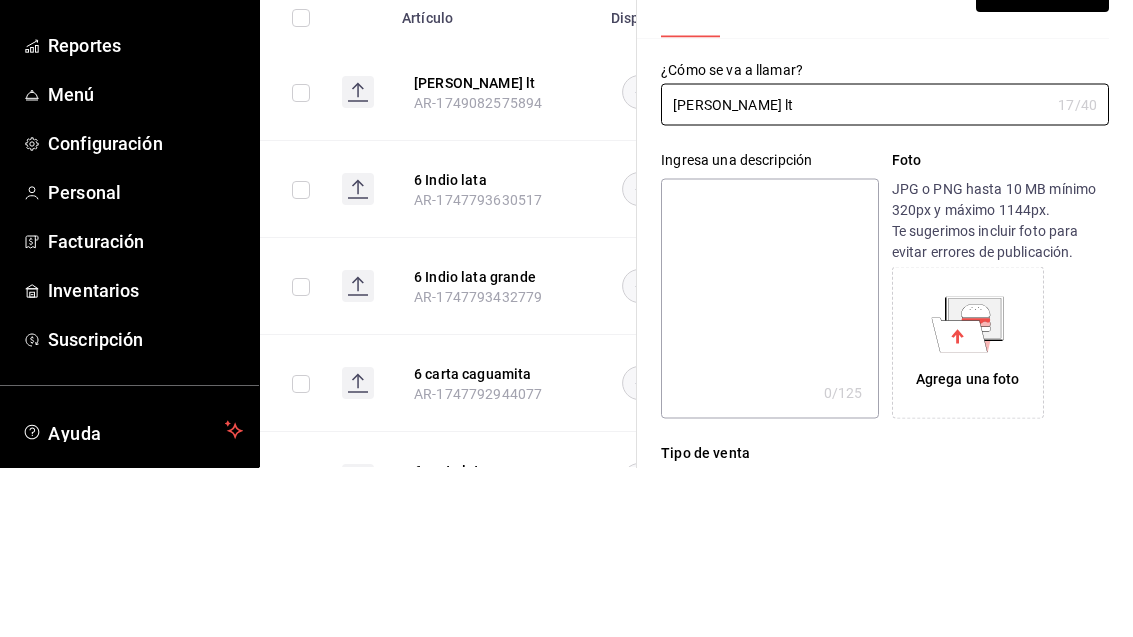 click on "Ingresa una descripción x 0 /125 ​ Foto JPG o PNG hasta 10 MB mínimo 320px y máximo 1144px. Te sugerimos incluir foto para evitar errores de publicación. Agrega una foto" at bounding box center (873, 441) 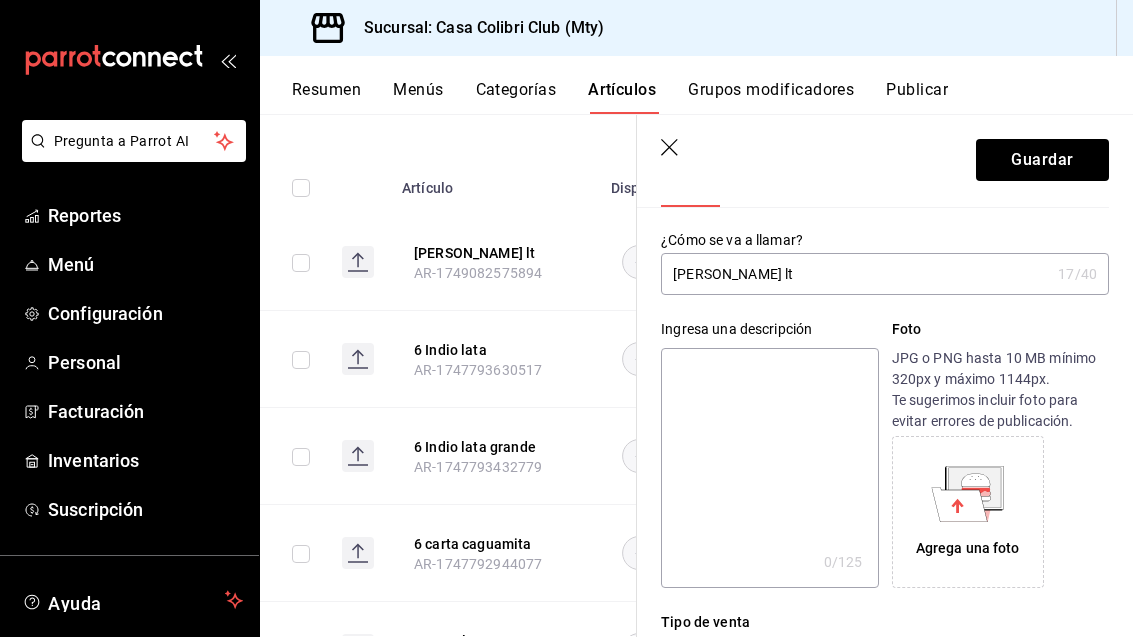 click on "[PERSON_NAME] lt" at bounding box center (855, 274) 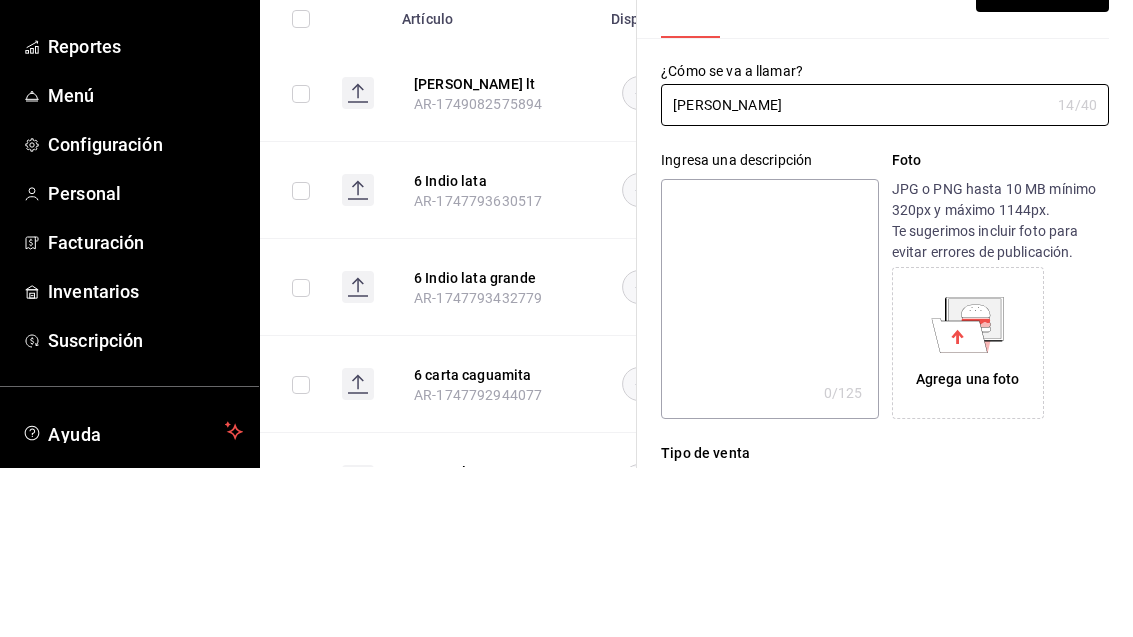 type on "[PERSON_NAME]" 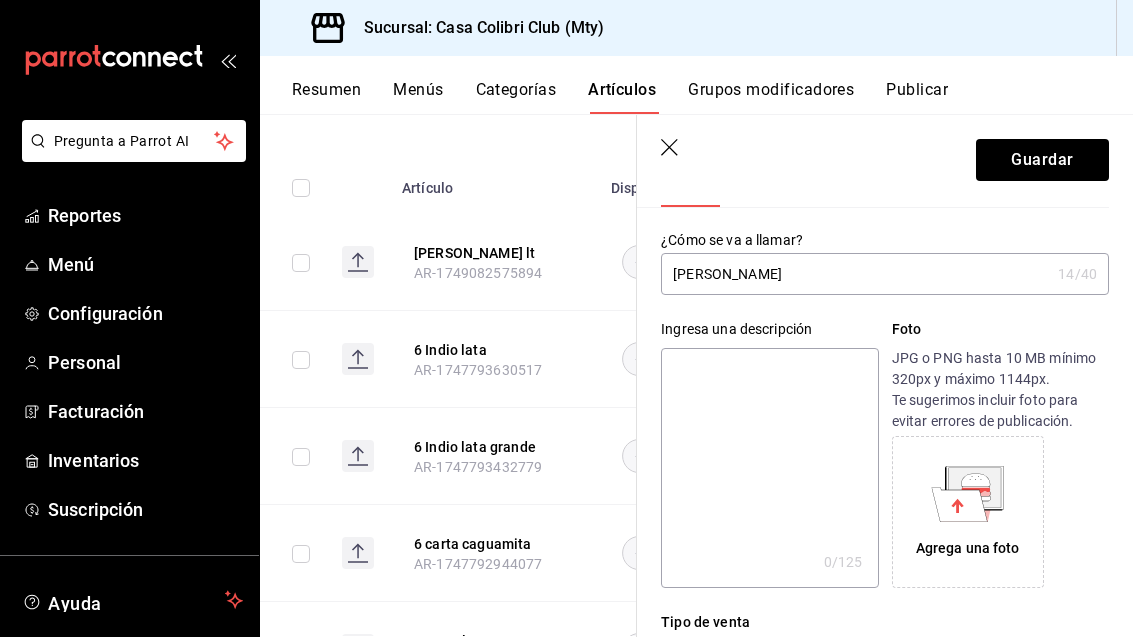 click on "[PERSON_NAME]" at bounding box center [855, 274] 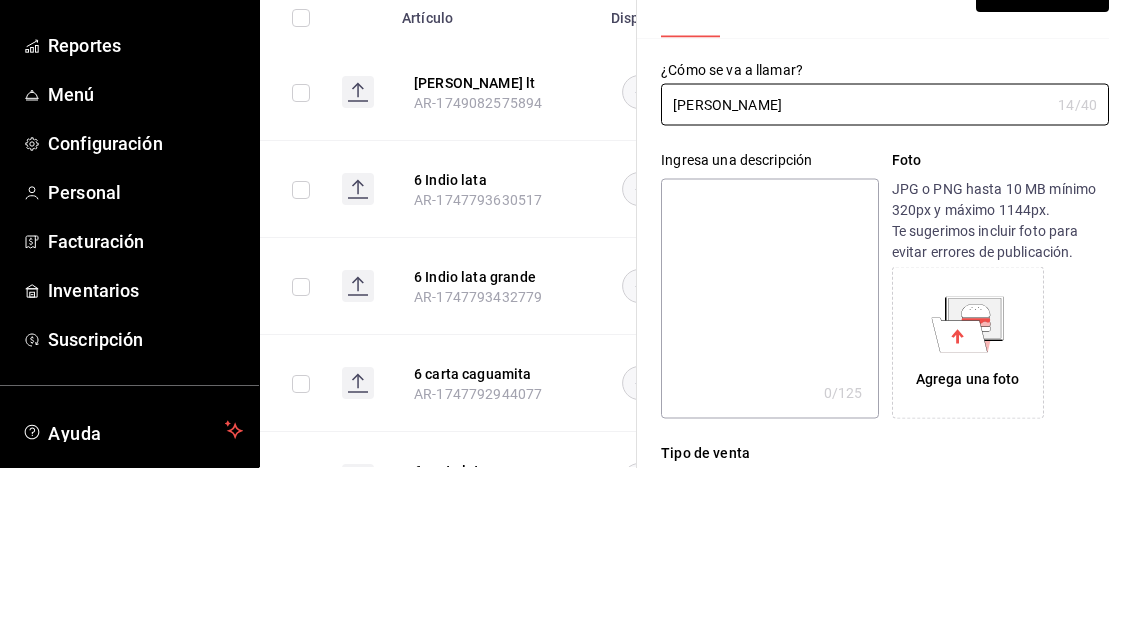 click on "Foto" at bounding box center [1000, 329] 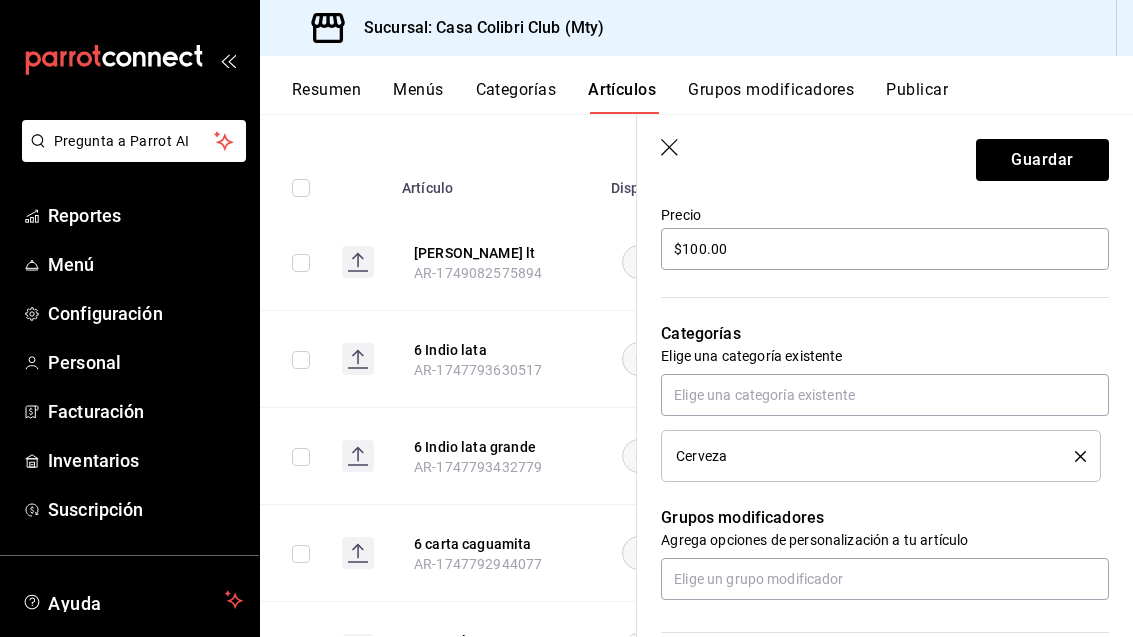 scroll, scrollTop: 597, scrollLeft: 0, axis: vertical 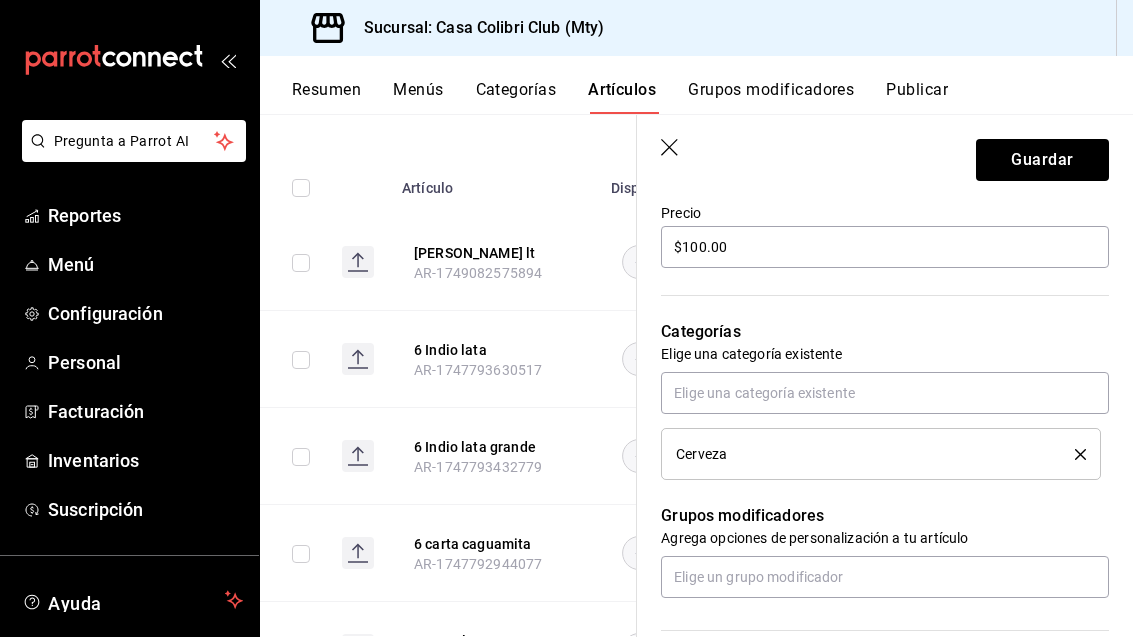 click on "Cerveza" at bounding box center [881, 454] 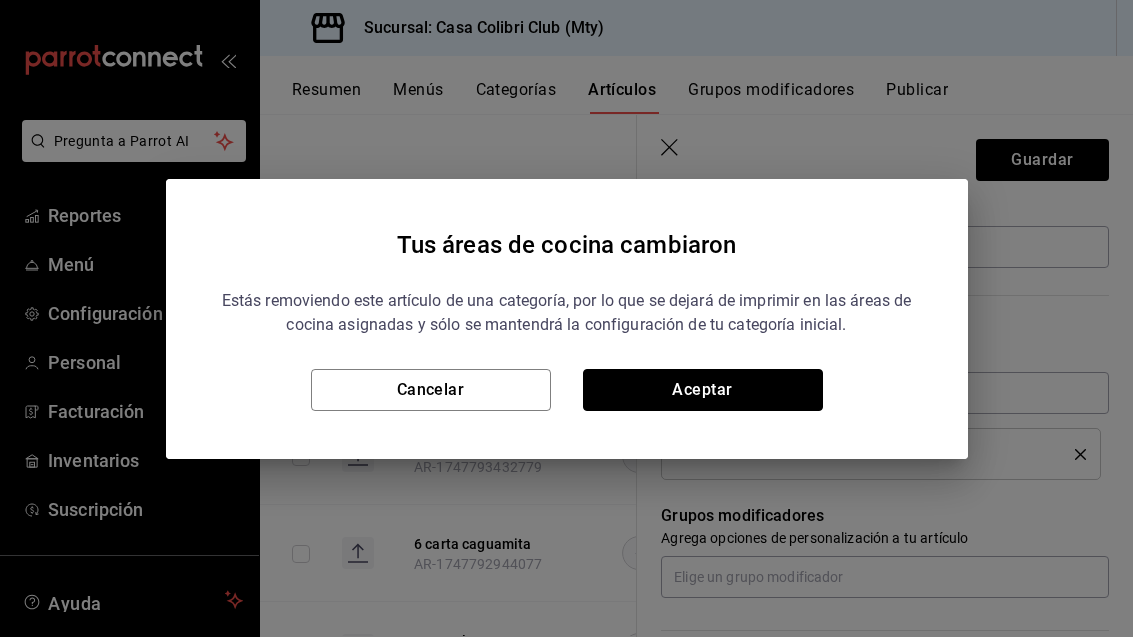 click on "Aceptar" at bounding box center [703, 390] 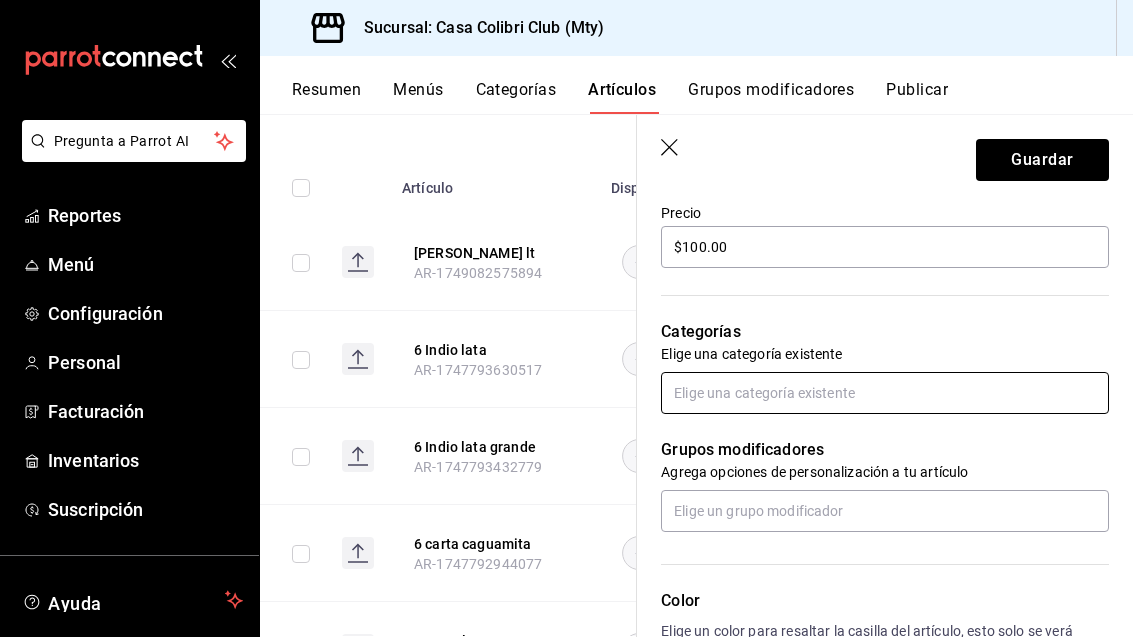 click at bounding box center (885, 393) 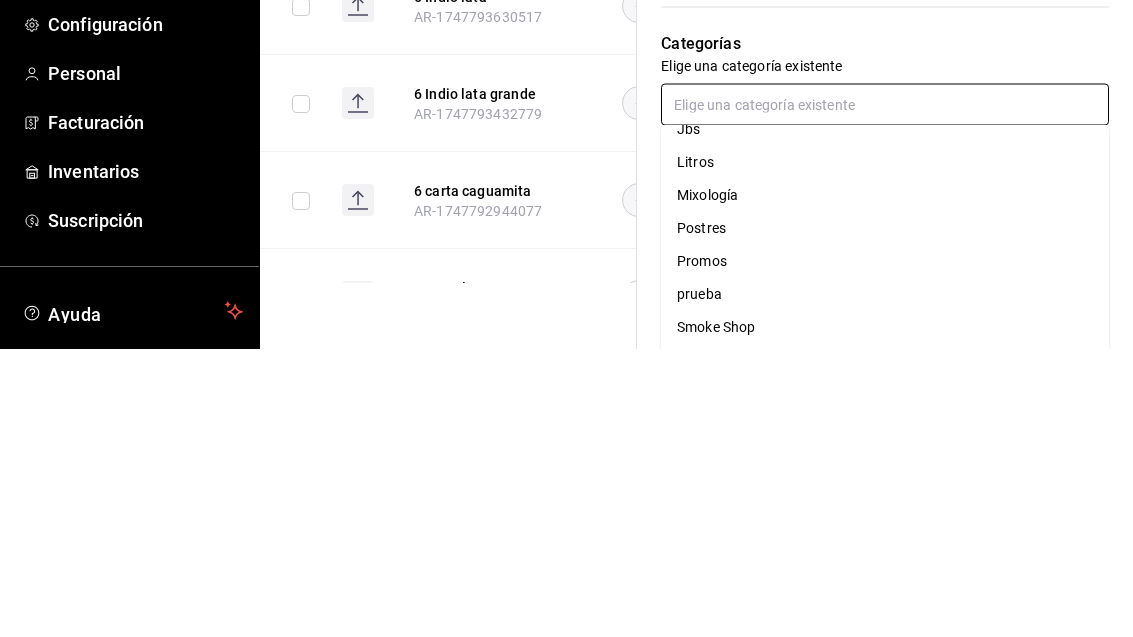 scroll, scrollTop: 288, scrollLeft: 0, axis: vertical 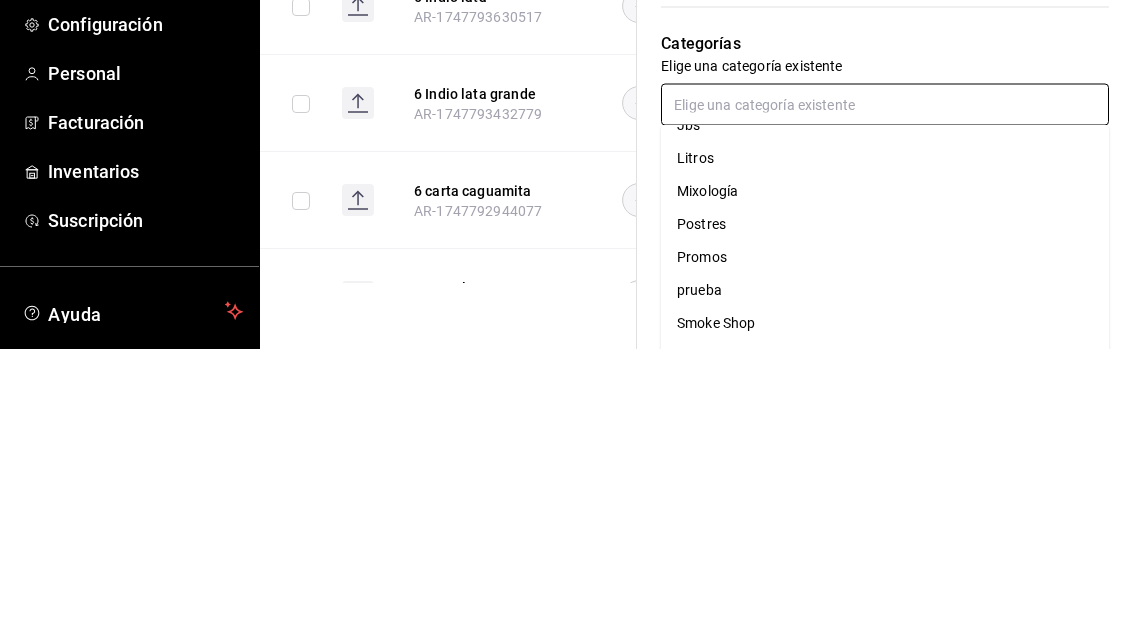 click on "Litros" at bounding box center [885, 447] 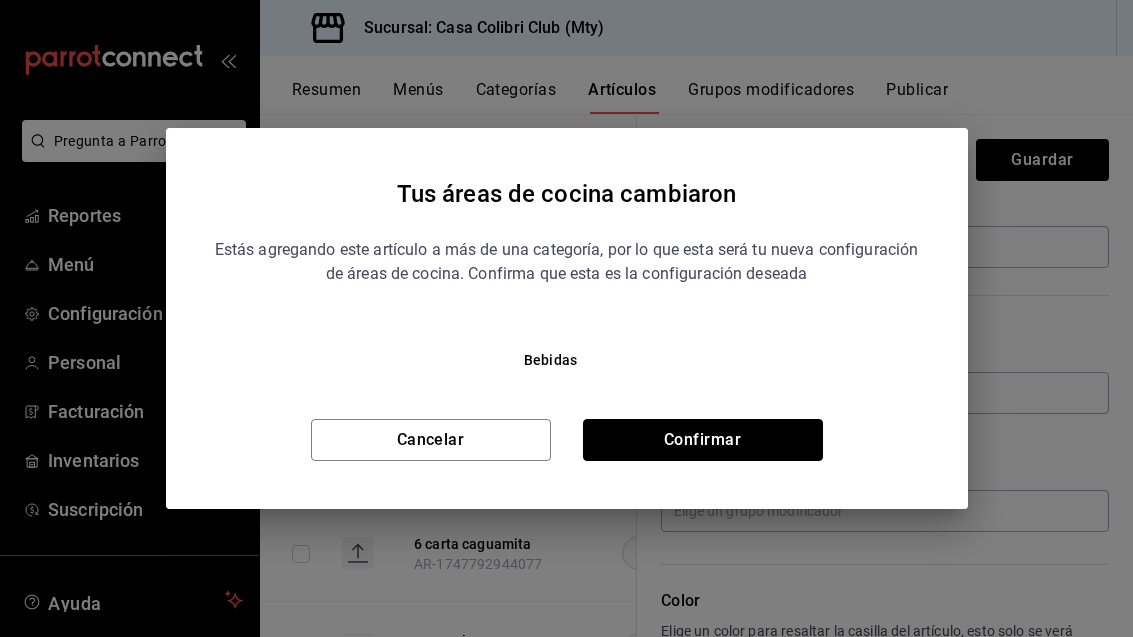 click on "Confirmar" at bounding box center (703, 440) 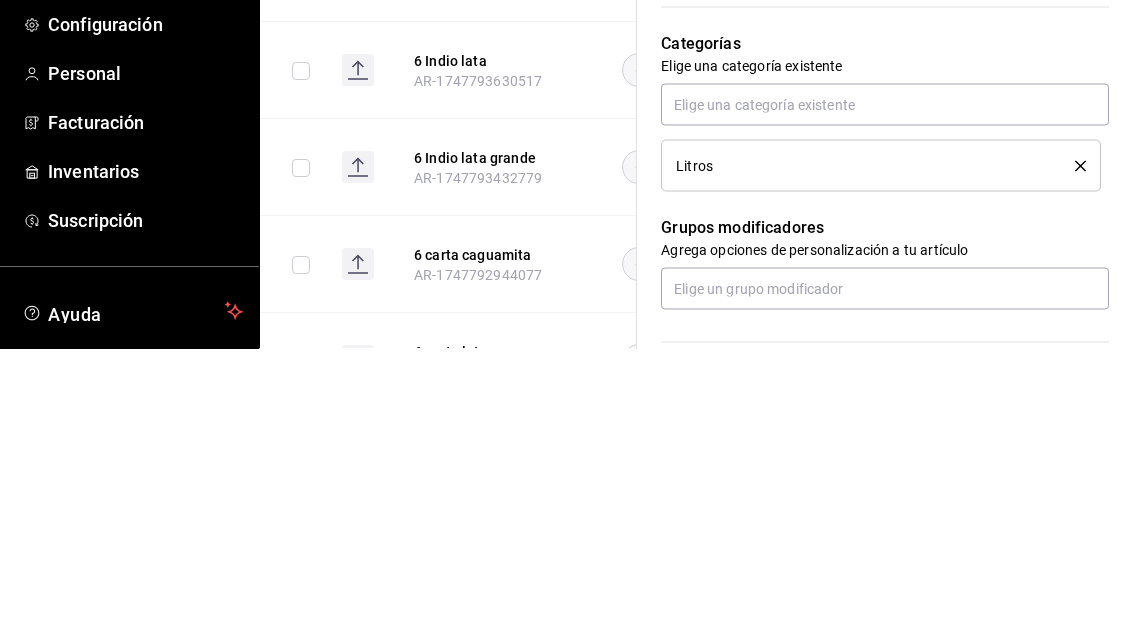 click on "Categorías" at bounding box center [885, 332] 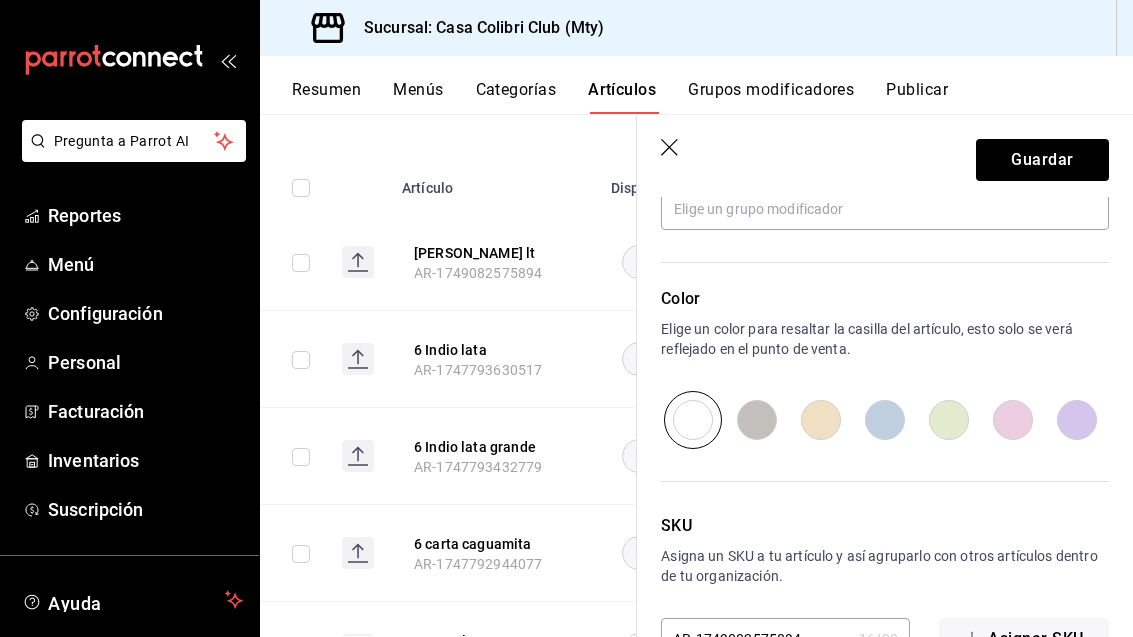 scroll, scrollTop: 964, scrollLeft: 0, axis: vertical 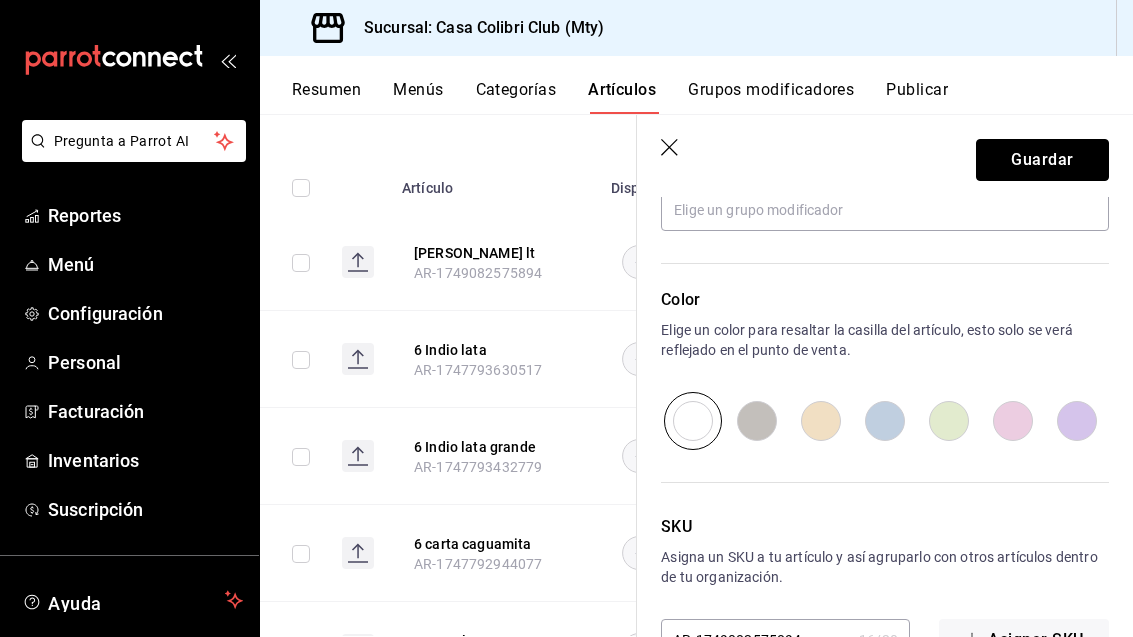 click on "Guardar" at bounding box center [1042, 160] 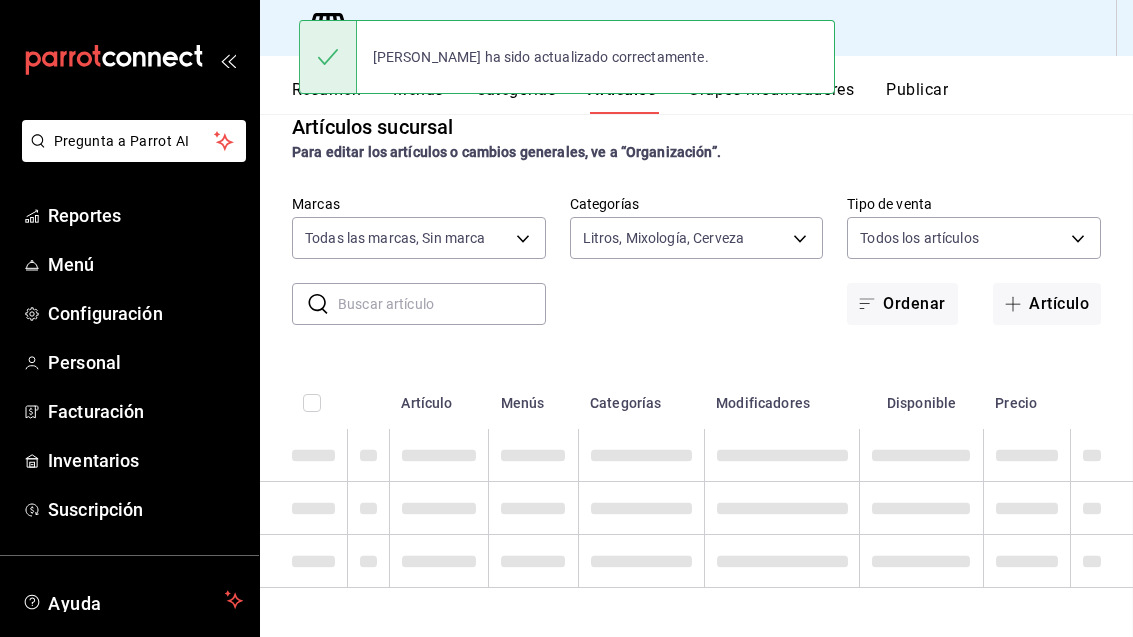 scroll, scrollTop: 0, scrollLeft: 0, axis: both 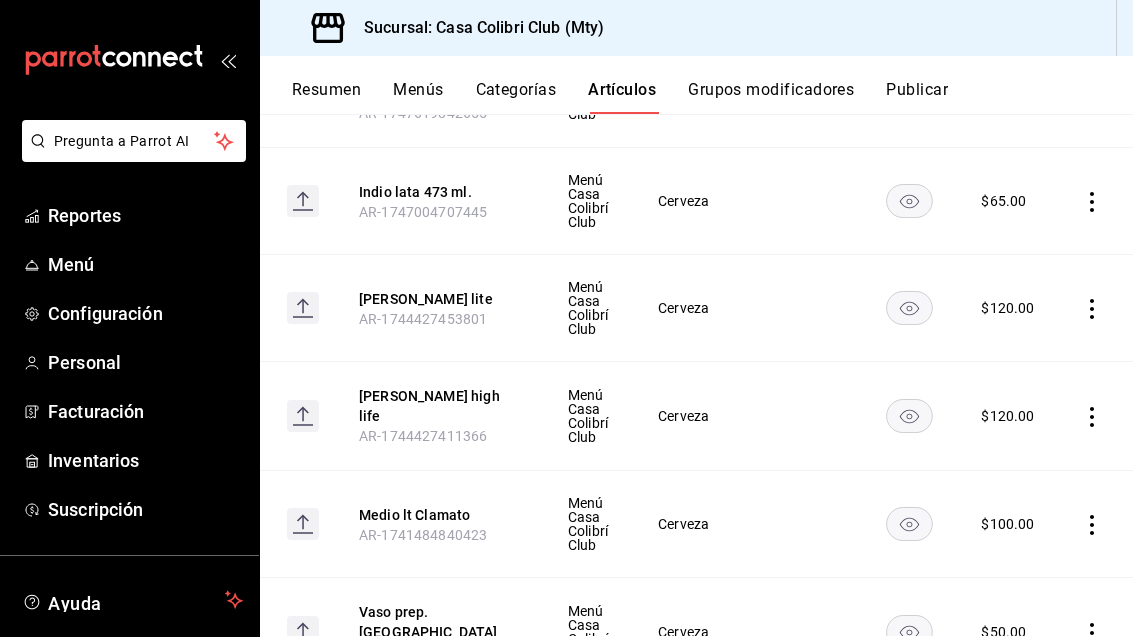 click on "Medio lt Clamato AR-1741484840423" at bounding box center [439, 524] 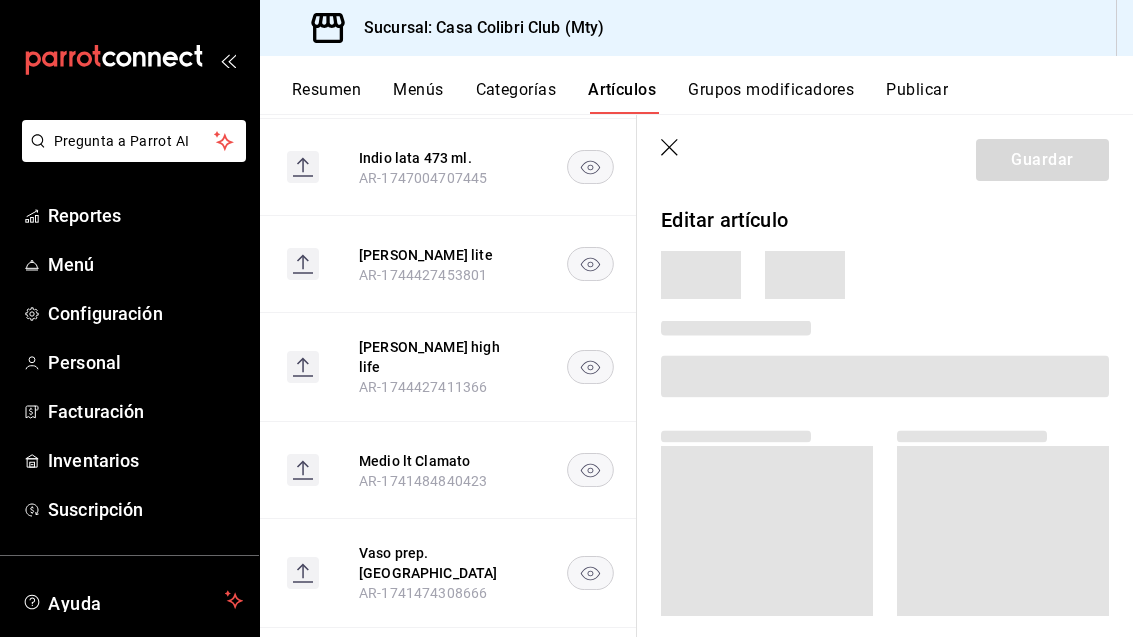 scroll, scrollTop: 0, scrollLeft: 0, axis: both 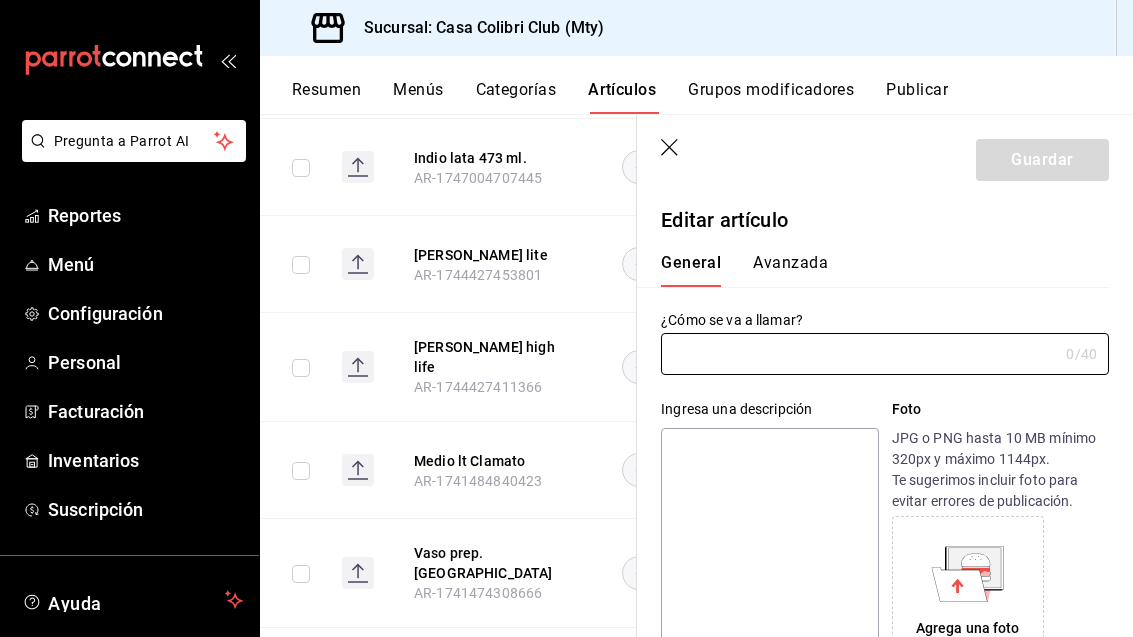 type on "Medio lt Clamato" 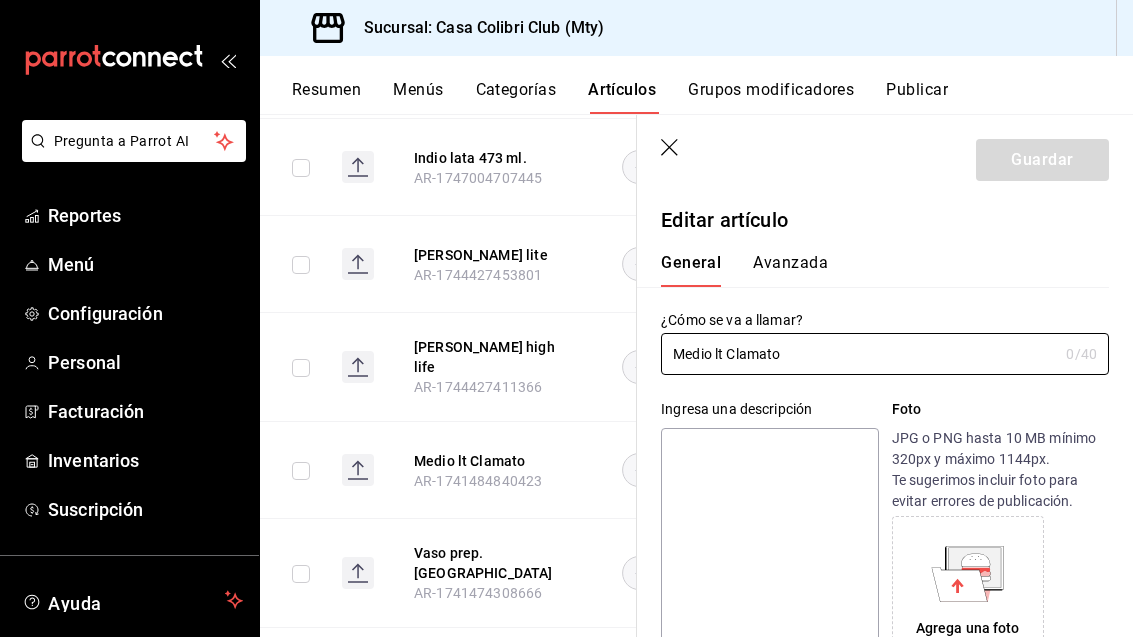 type on "$100.00" 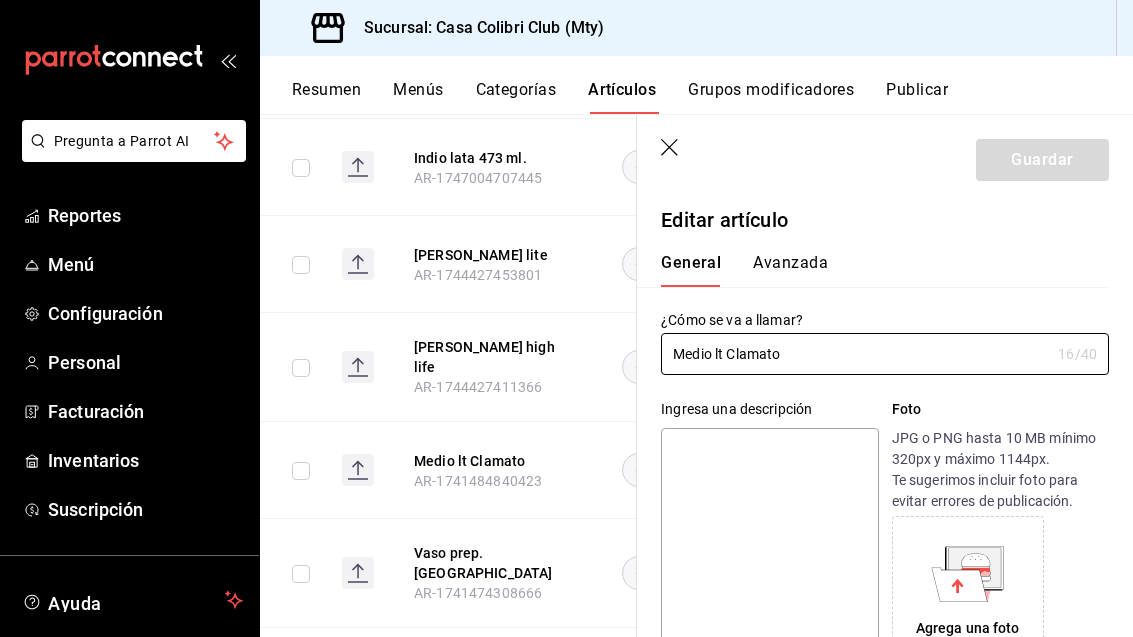 click on "Medio lt Clamato" at bounding box center [855, 354] 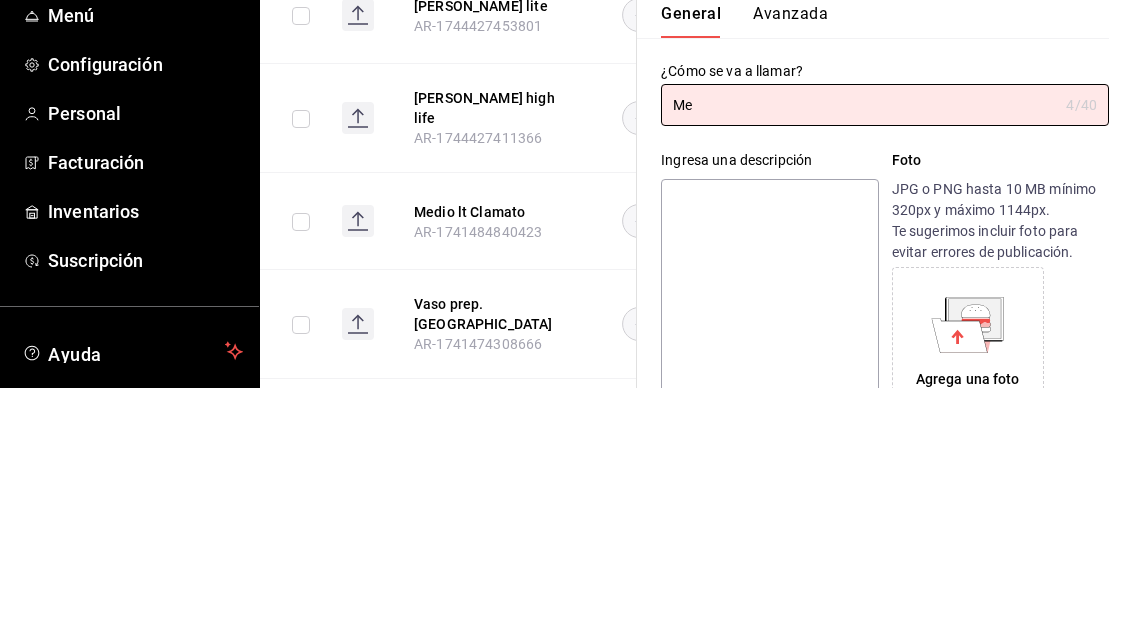 type on "M" 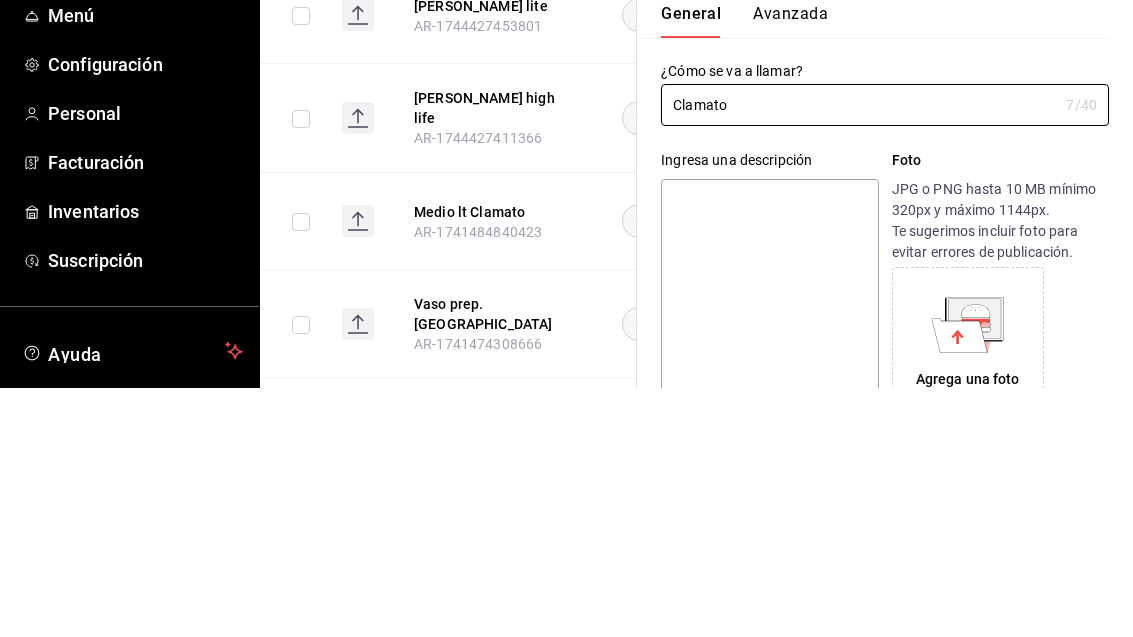 type on "Clamato" 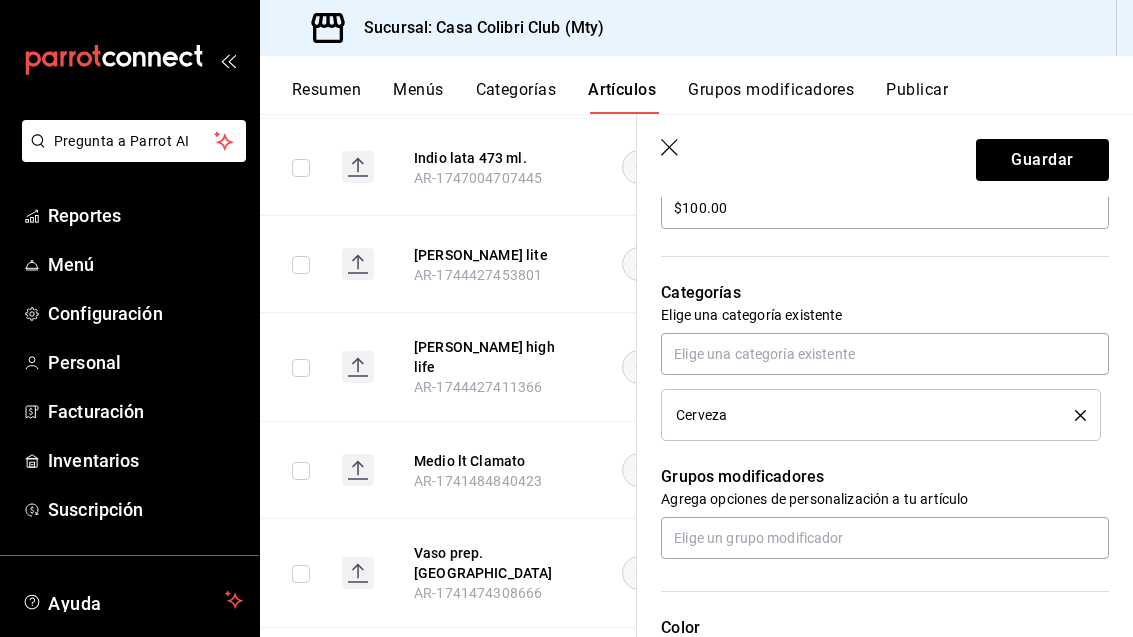 scroll, scrollTop: 638, scrollLeft: 0, axis: vertical 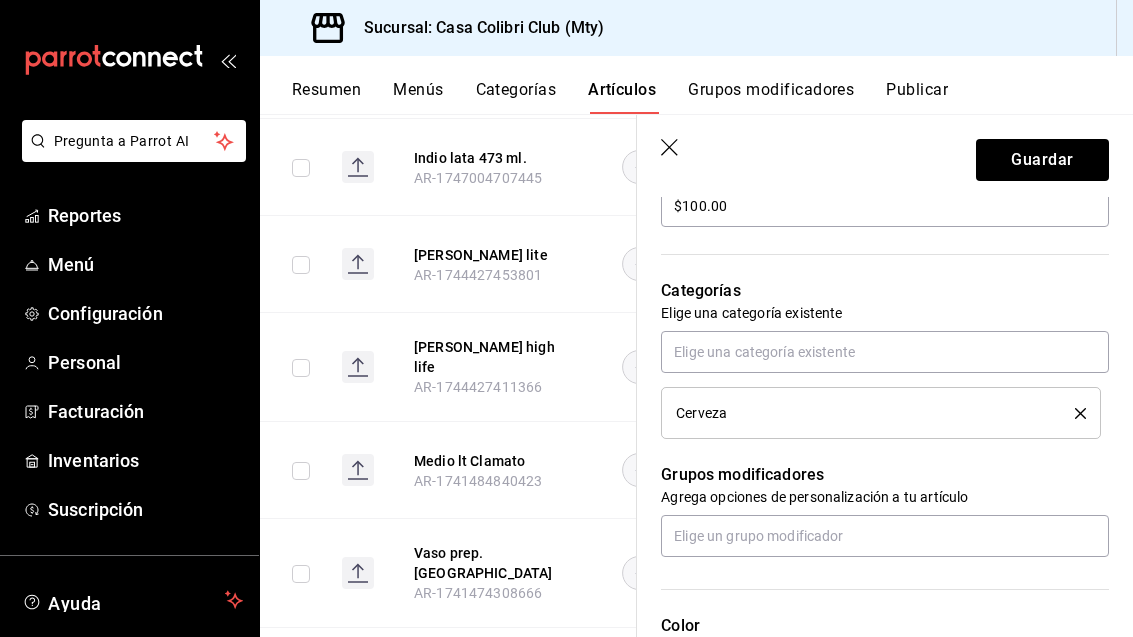 click 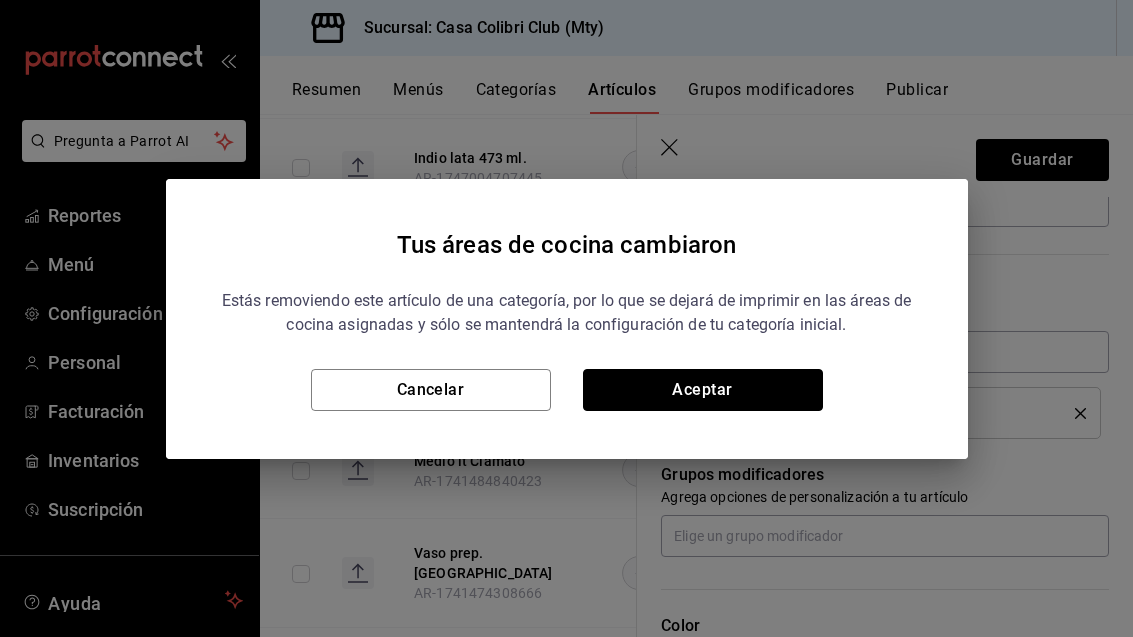 click on "Aceptar" at bounding box center (703, 390) 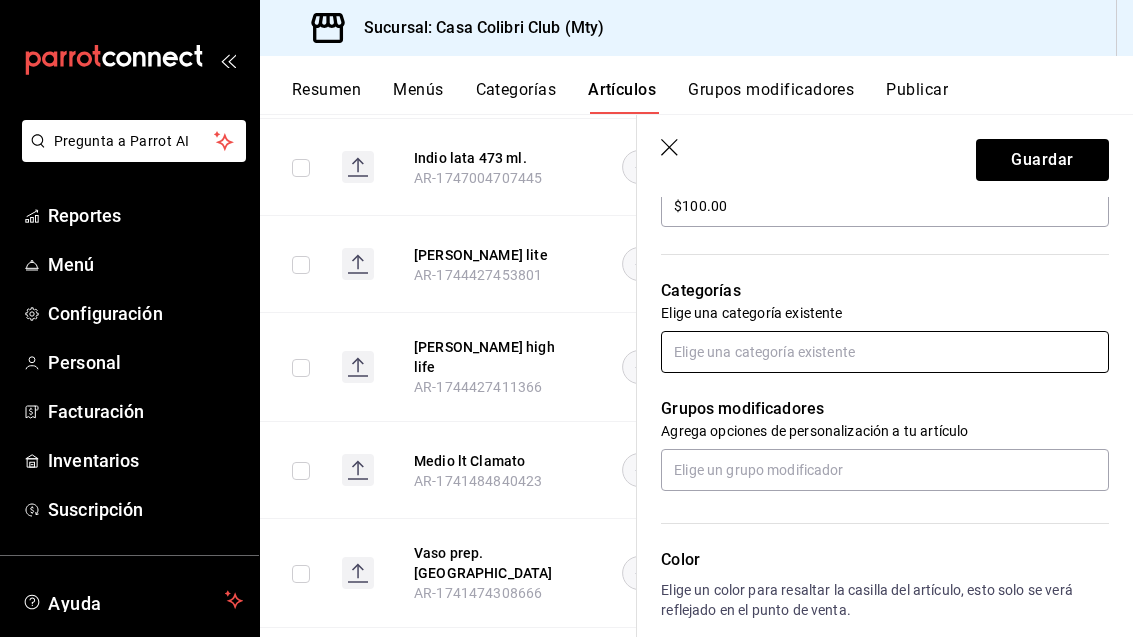 click at bounding box center (885, 352) 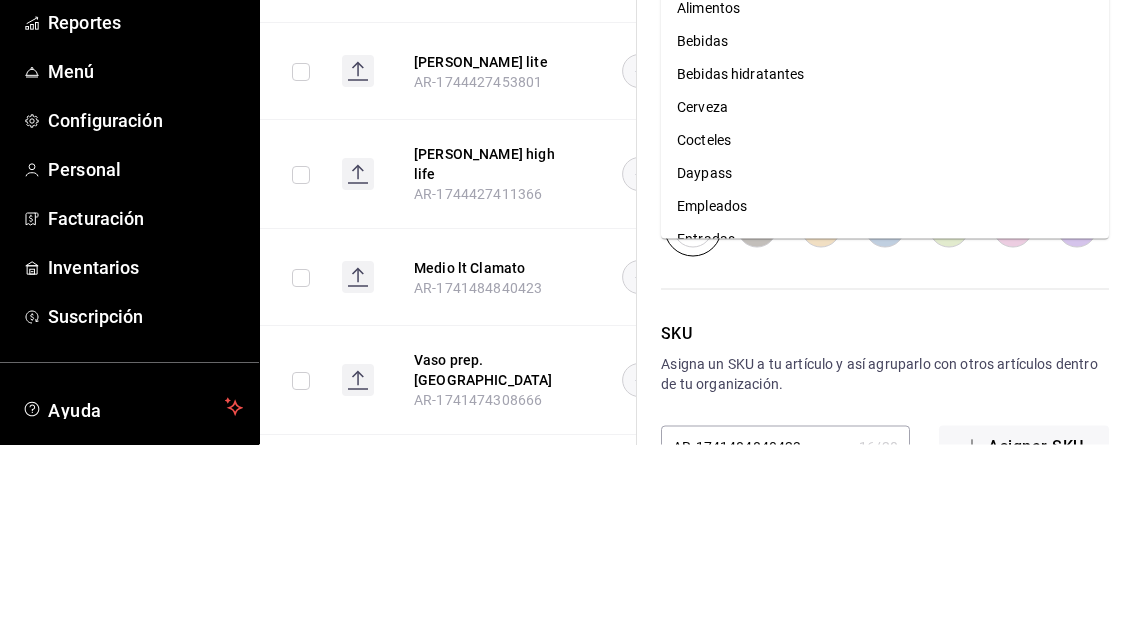 scroll, scrollTop: 898, scrollLeft: 0, axis: vertical 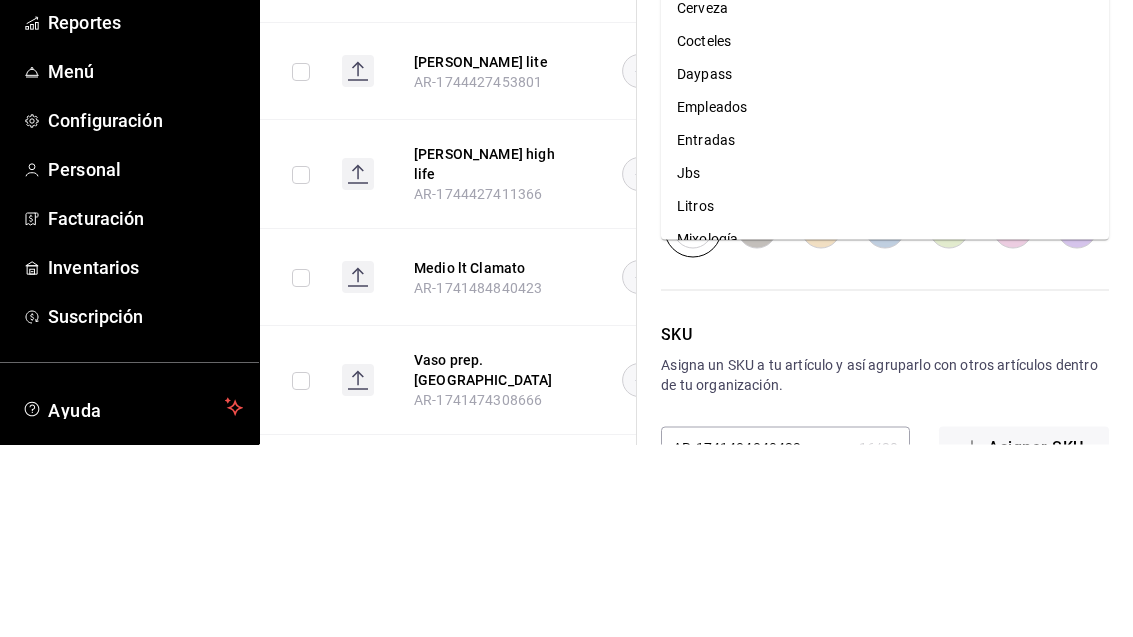 click on "Litros" at bounding box center [885, 399] 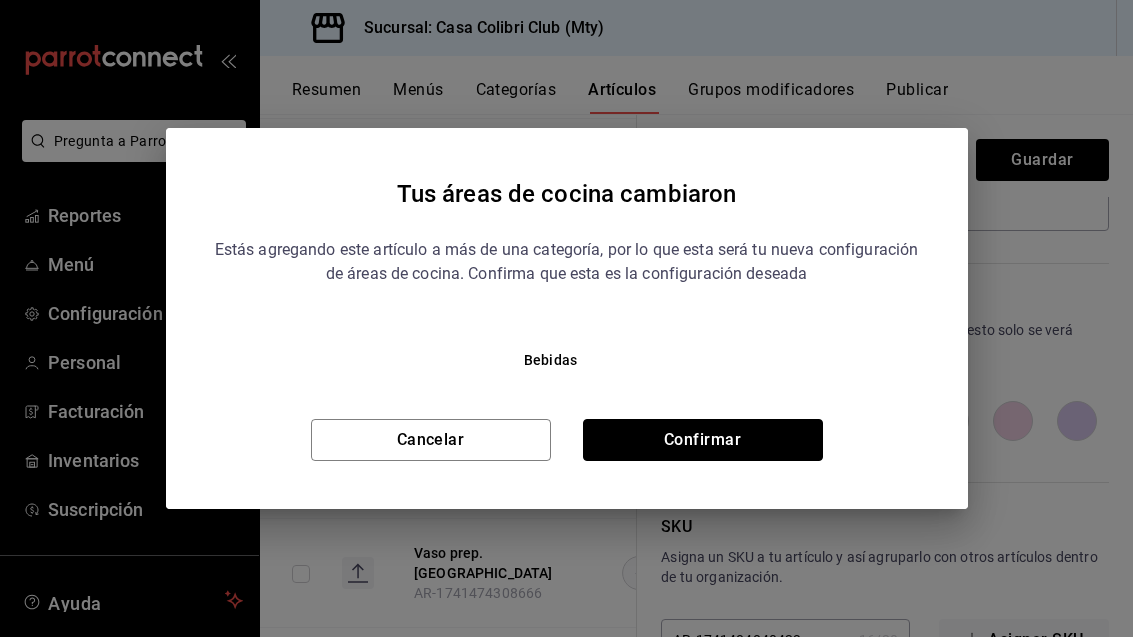 click on "Confirmar" at bounding box center [703, 440] 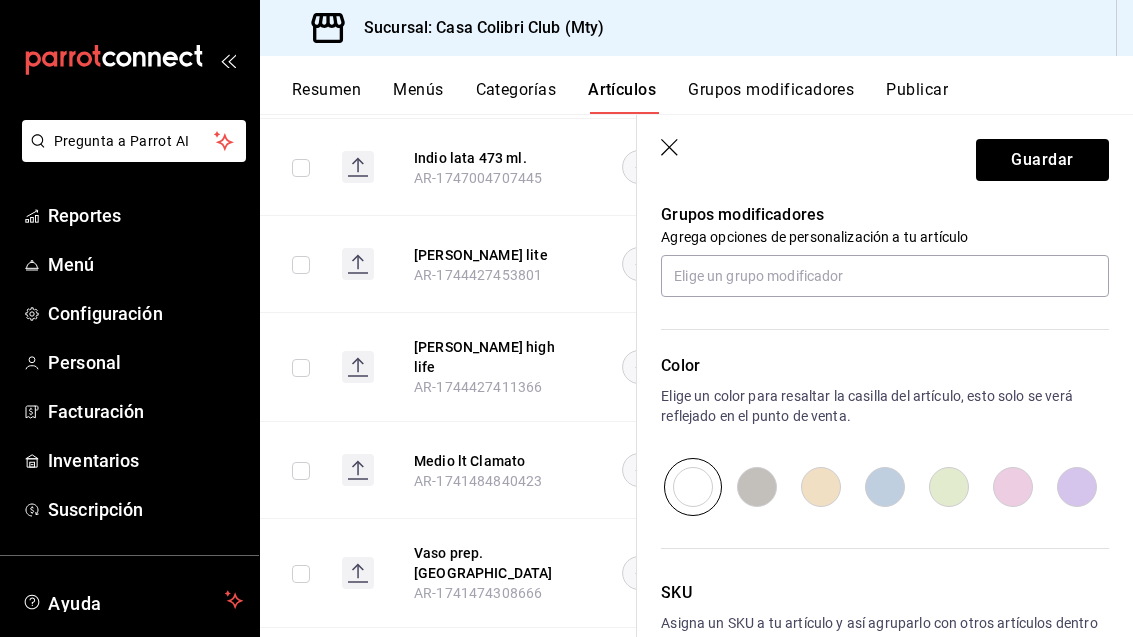 scroll, scrollTop: 582, scrollLeft: 0, axis: vertical 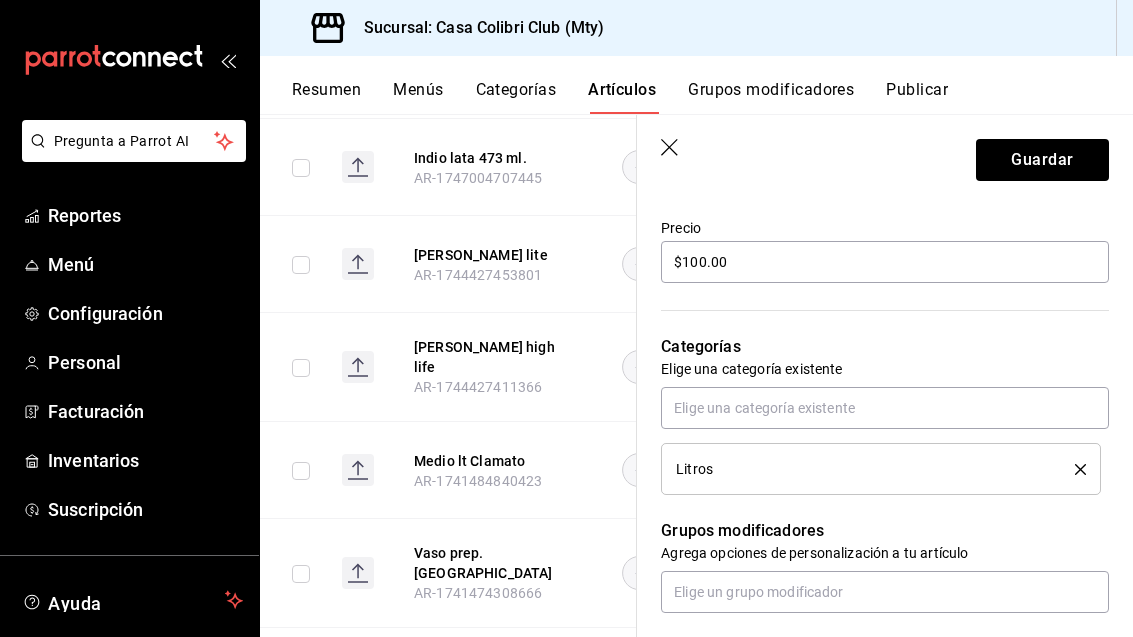 click on "Artículos sucursal Para editar los artículos o cambios generales, ve a “Organización”. ​ ​ Marcas Todas las marcas, Sin marca 51376f23-c189-4798-a143-22766f9dfc19 Categorías Litros, Mixología, Cerveza d9c7a848-6a39-49e9-a245-e7d19dcca844,2e9c1020-a5d5-4c8c-b8e6-404826cbe24c,f309c771-a94e-41ff-9c79-7d433e1d8d10 Tipo de venta Todos los artículos ALL Ordenar Artículo Disponible Precio [PERSON_NAME] AR-1749082575894 $ 100.00 6 Indio lata AR-1747793630517 $ 280.00 6 Indio lata grande AR-1747793432779 $ 360.00 6 carta caguamita AR-1747792944077 $ 280.00 6 carta lata AR-1747792883850 $ 280.00 Shot mezcal 400 conejos AR-1747619842655 $ 150.00 Indio lata 473 ml. AR-1747004707445 $ 65.00 [PERSON_NAME] lite AR-1744427453801 $ 120.00 [PERSON_NAME] high life AR-1744427411366 $ 120.00 Medio lt Clamato AR-1741484840423 $ 100.00 Vaso prep. Clamato AR-1741474308666 $ 50.00 Indio lata AR-1741371395470 $ 50.00 Jardin AR-1739936517320 $ 30.00 Caribe cooler AR-1738631431697 $ 80.00 Limonada mineral AR-1738356700728 $ 80.00 $ $" at bounding box center [696, 375] 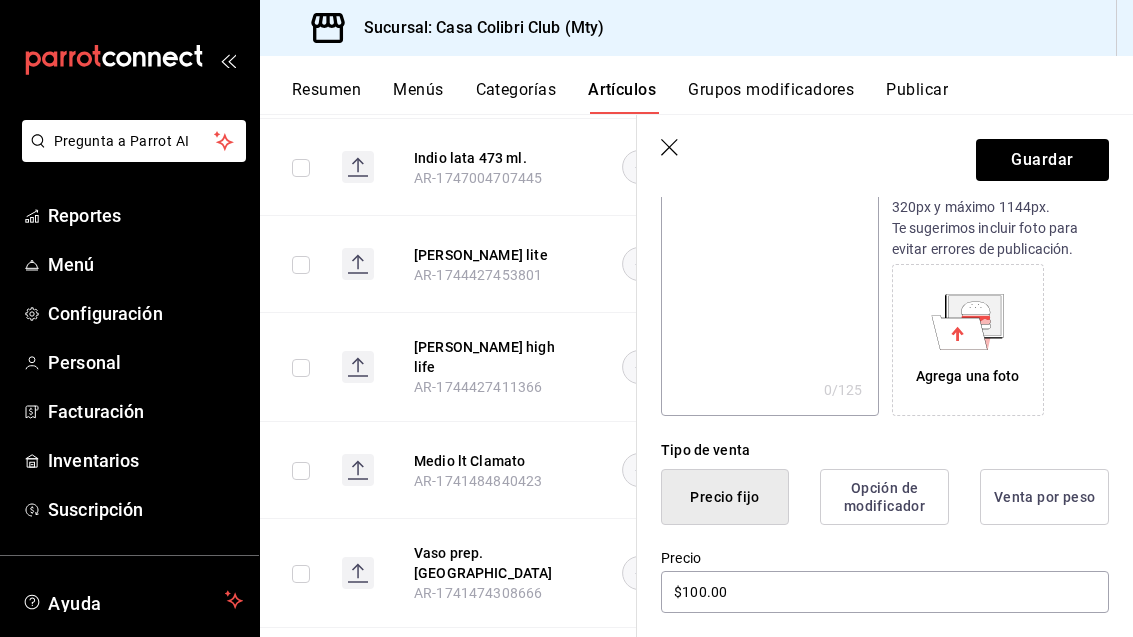 scroll, scrollTop: 251, scrollLeft: 0, axis: vertical 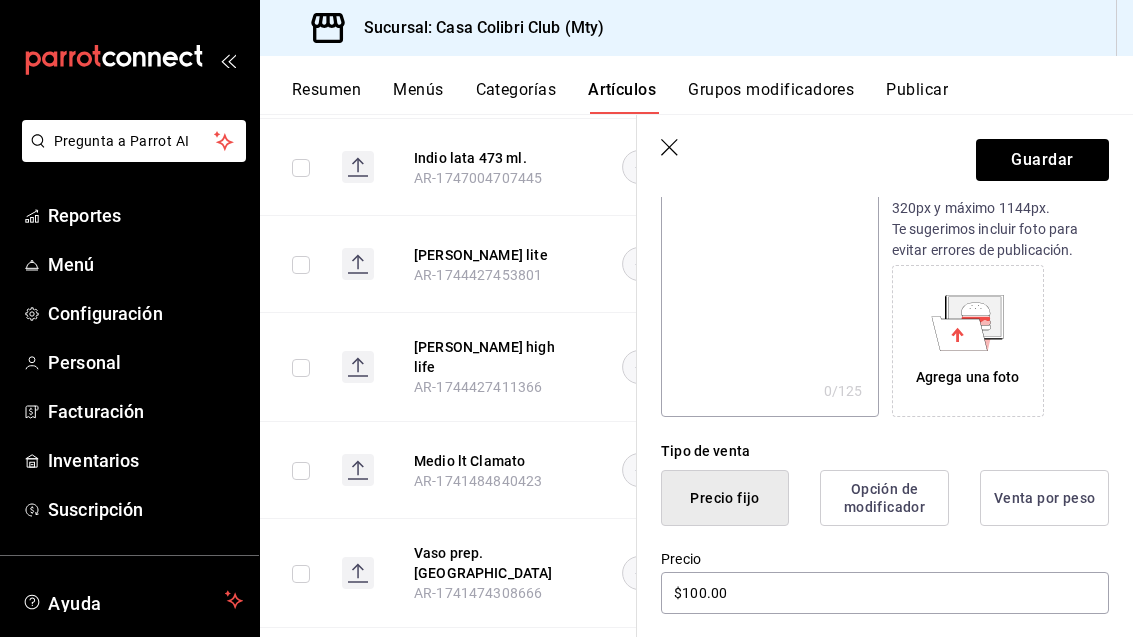 click on "Guardar" at bounding box center [1042, 160] 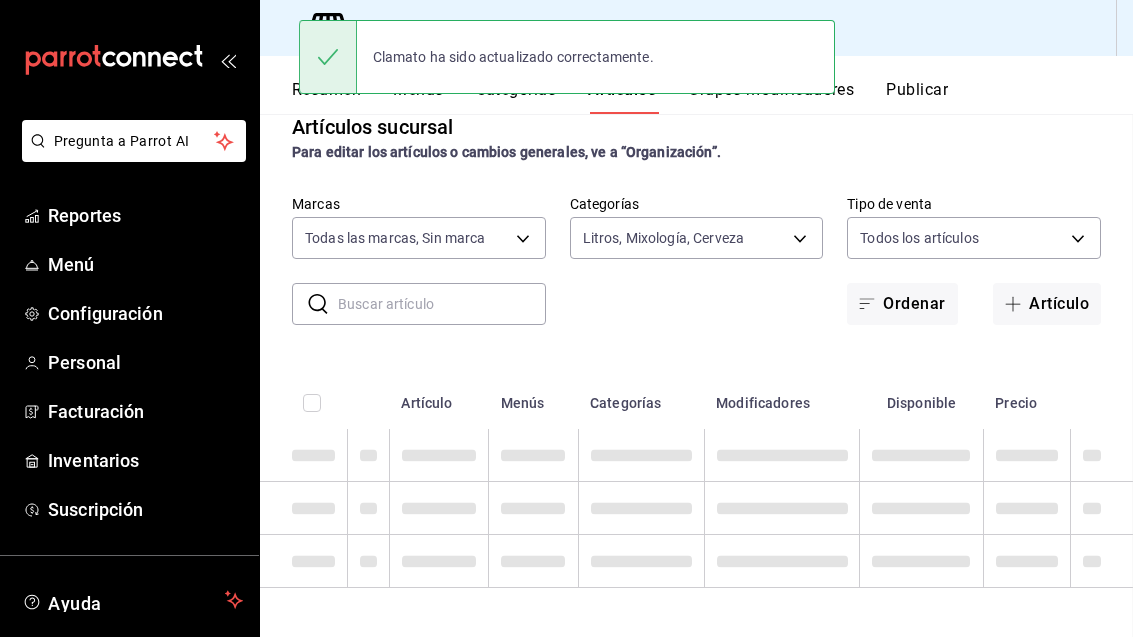 scroll, scrollTop: 0, scrollLeft: 0, axis: both 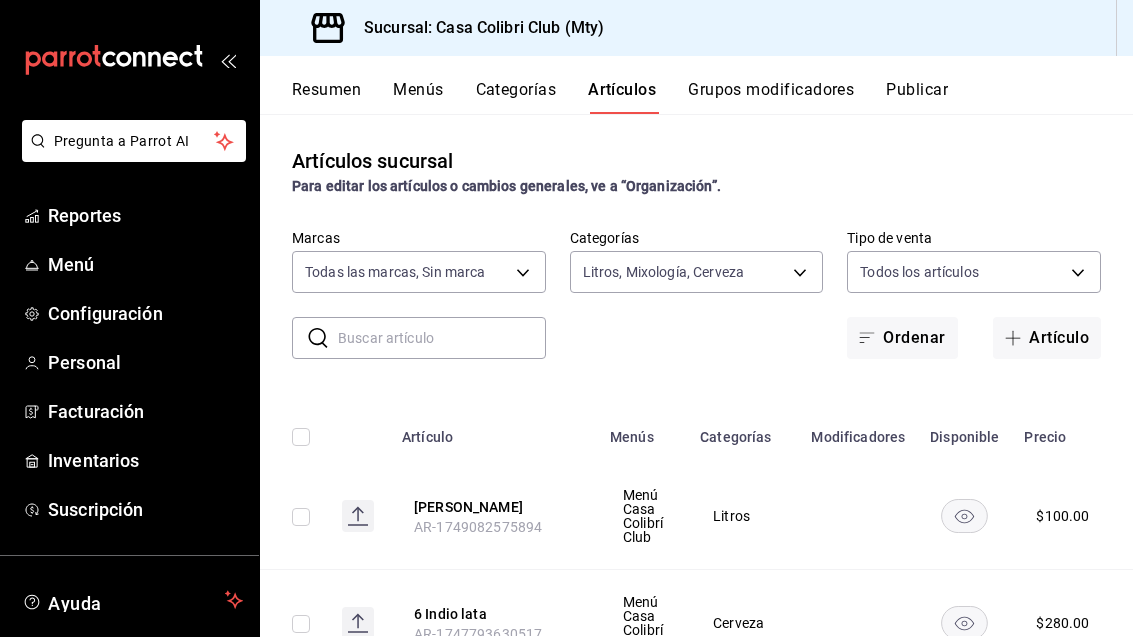 click at bounding box center (442, 338) 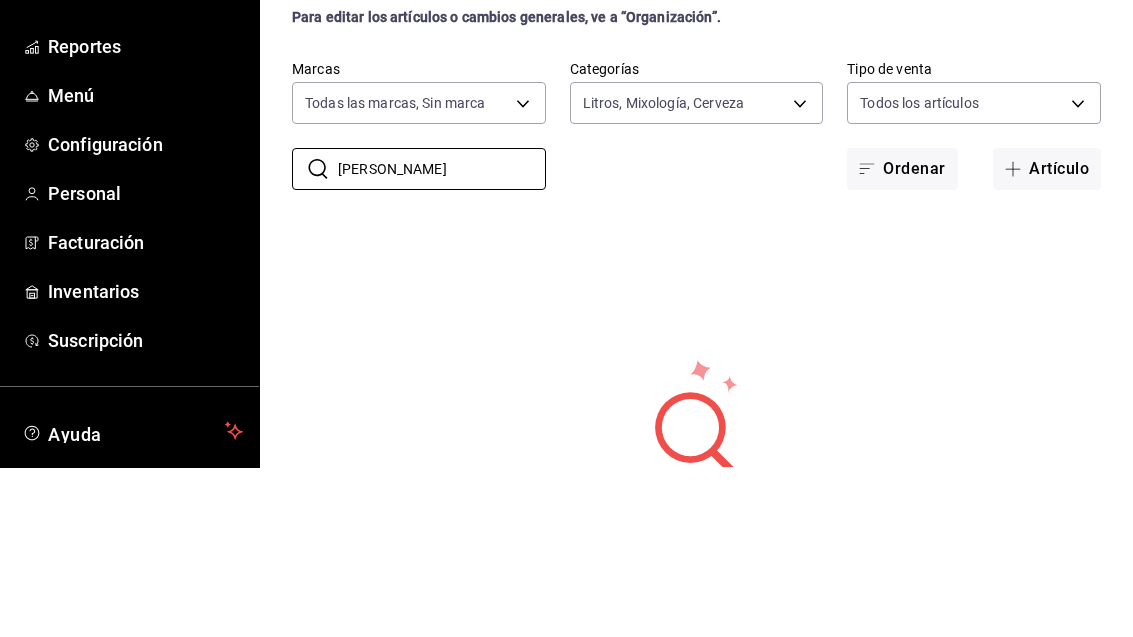 type on "[PERSON_NAME]" 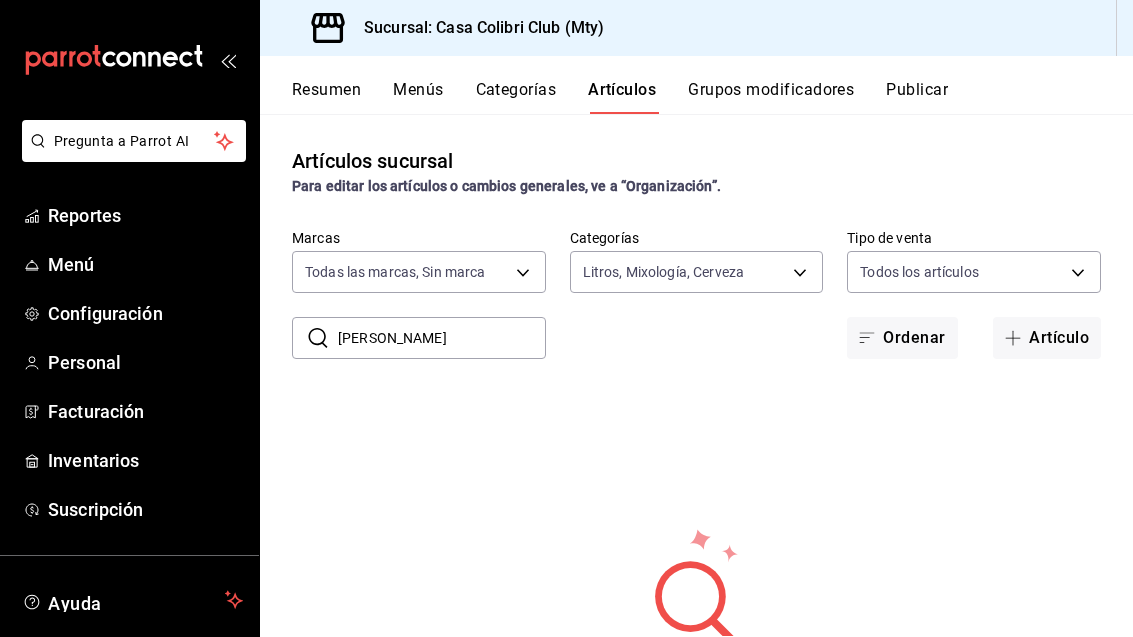 click on "Pregunta a Parrot AI Reportes   Menú   Configuración   Personal   Facturación   Inventarios   Suscripción   Ayuda Recomienda Parrot   [PERSON_NAME]   Sugerir nueva función   Sucursal: Casa Colibri Club (Mty) Resumen Menús Categorías Artículos Grupos modificadores Publicar Artículos sucursal Para editar los artículos o cambios generales, ve a “Organización”. ​ Sue ​ Marcas Todas las marcas, Sin marca 51376f23-c189-4798-a143-22766f9dfc19 Categorías Litros, Mixología, Cerveza d9c7a848-6a39-49e9-a245-e7d19dcca844,2e9c1020-a5d5-4c8c-b8e6-404826cbe24c,f309c771-a94e-41ff-9c79-7d433e1d8d10 Tipo de venta Todos los artículos ALL Ordenar Artículo No se han encontrado resultados Parece que no podemos encontrar ningún resultado basado en tu búsqueda, intenta de nuevo. Guardar GANA 1 MES GRATIS EN TU SUSCRIPCIÓN AQUÍ Ver video tutorial Ir a video Pregunta a Parrot AI Reportes   Menú   Configuración   Personal   Facturación   Inventarios   Suscripción   Ayuda Recomienda Parrot   [PERSON_NAME]" at bounding box center [566, 318] 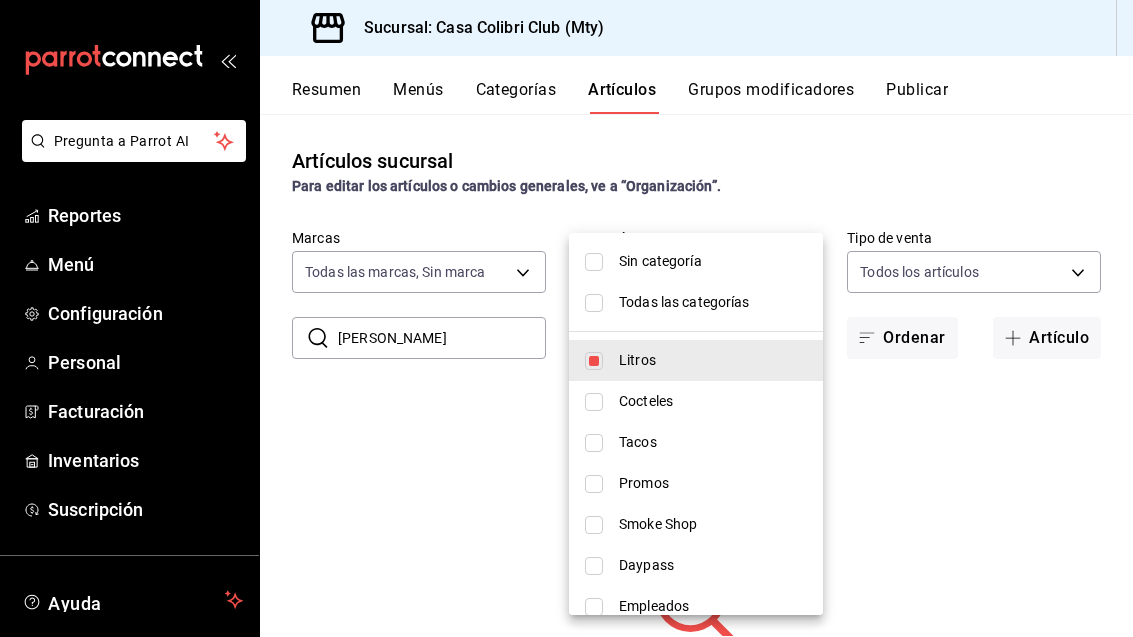 click at bounding box center (594, 361) 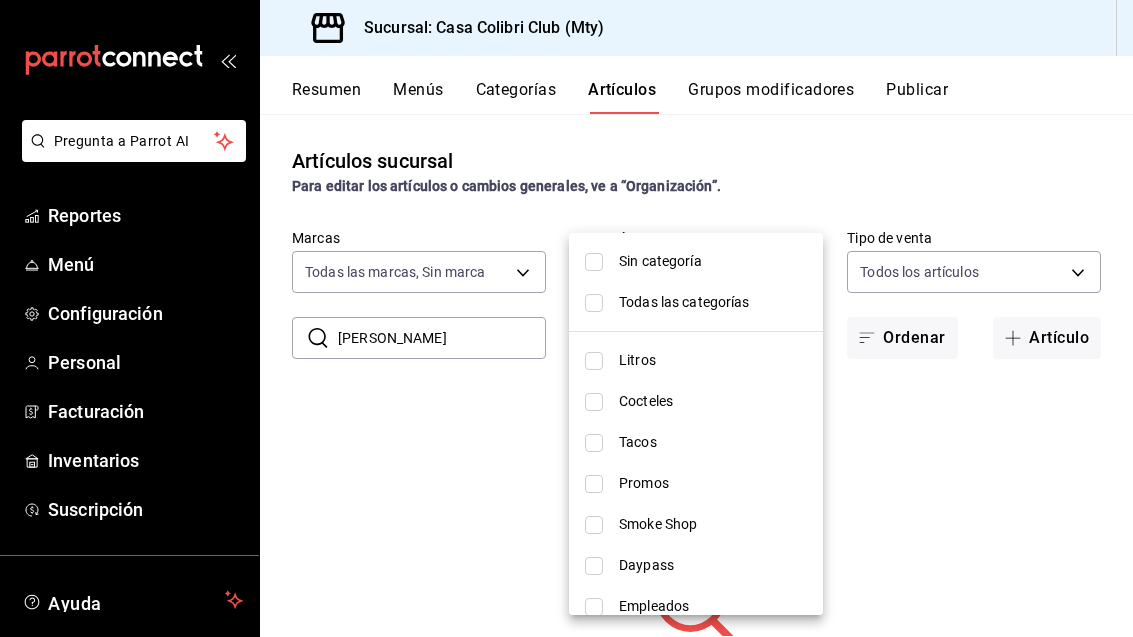 click on "Todas las categorías" at bounding box center (696, 302) 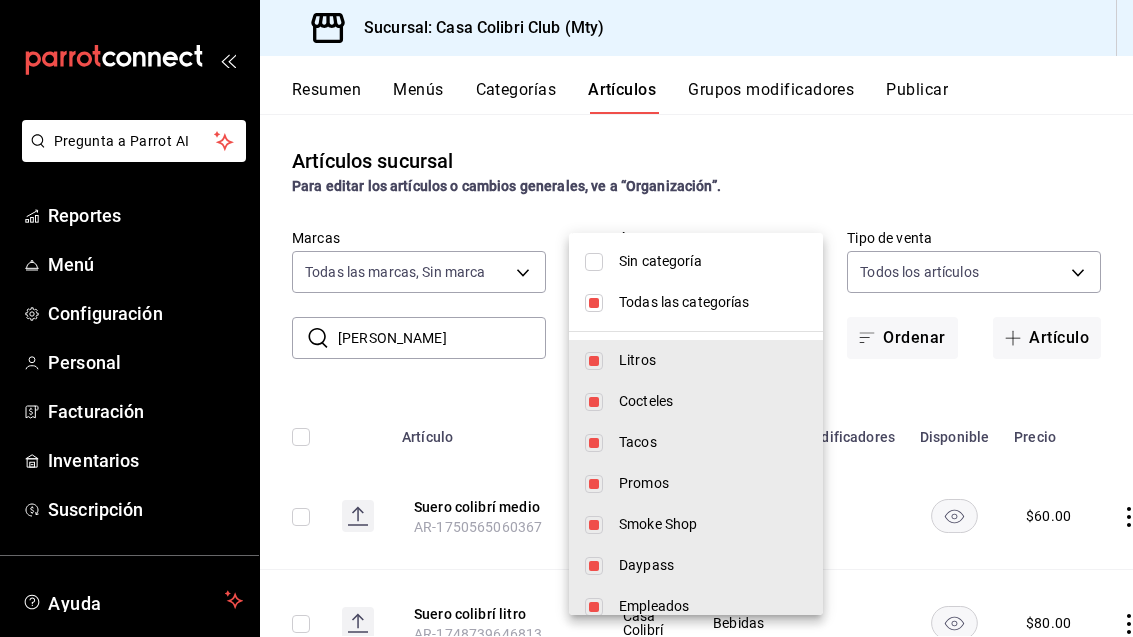 click at bounding box center [566, 318] 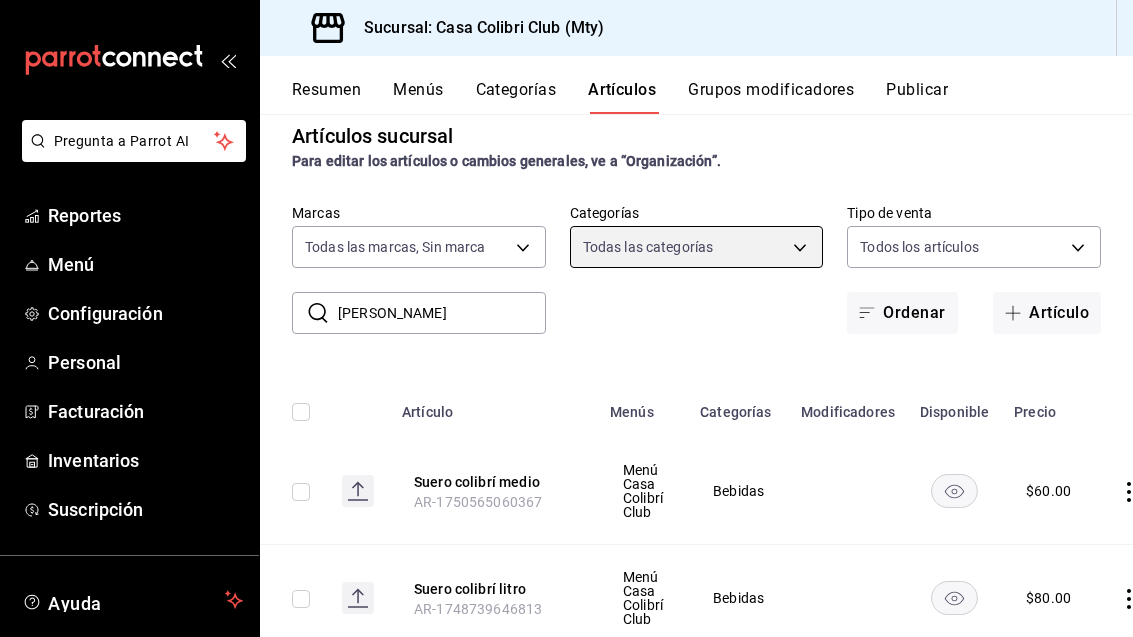 scroll, scrollTop: 24, scrollLeft: 0, axis: vertical 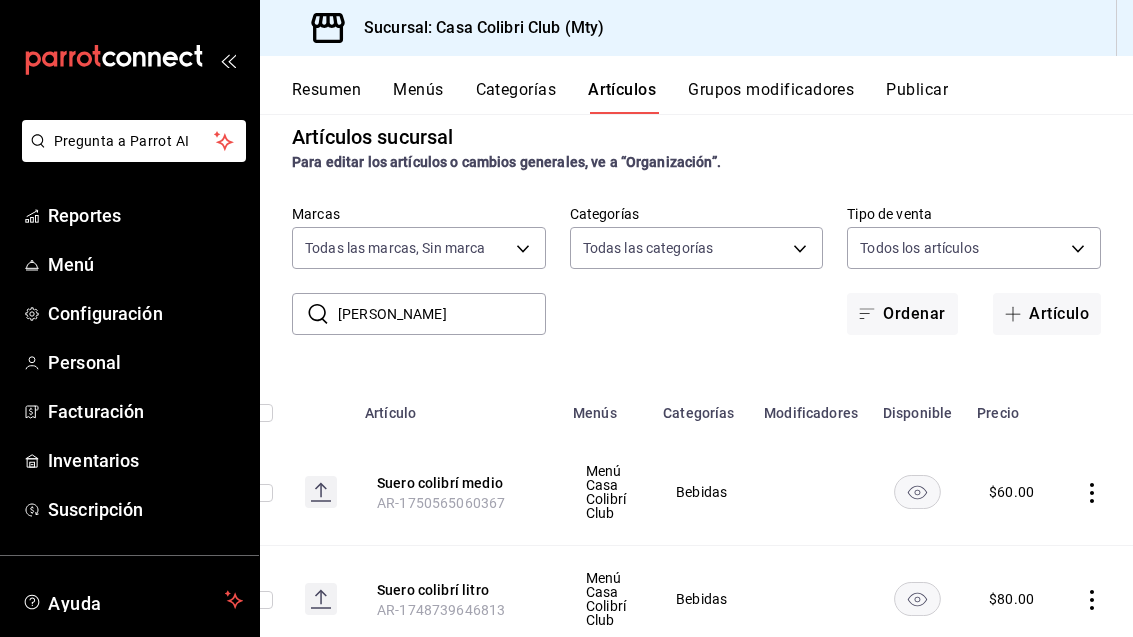 click at bounding box center (1096, 492) 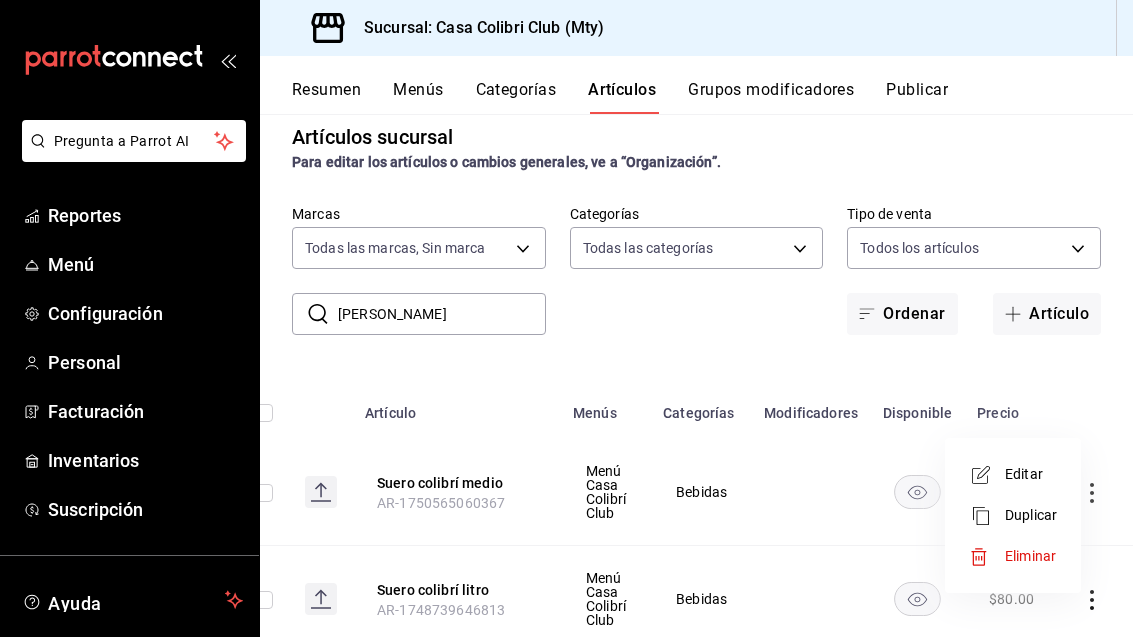 click on "Eliminar" at bounding box center [1030, 556] 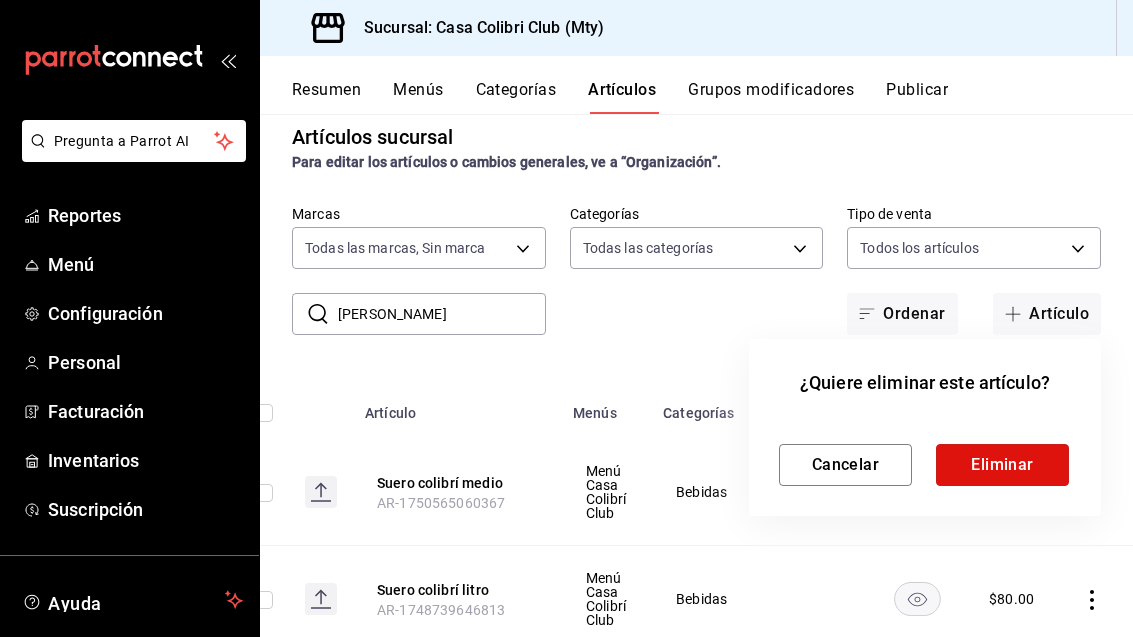 click on "Eliminar" at bounding box center (1002, 465) 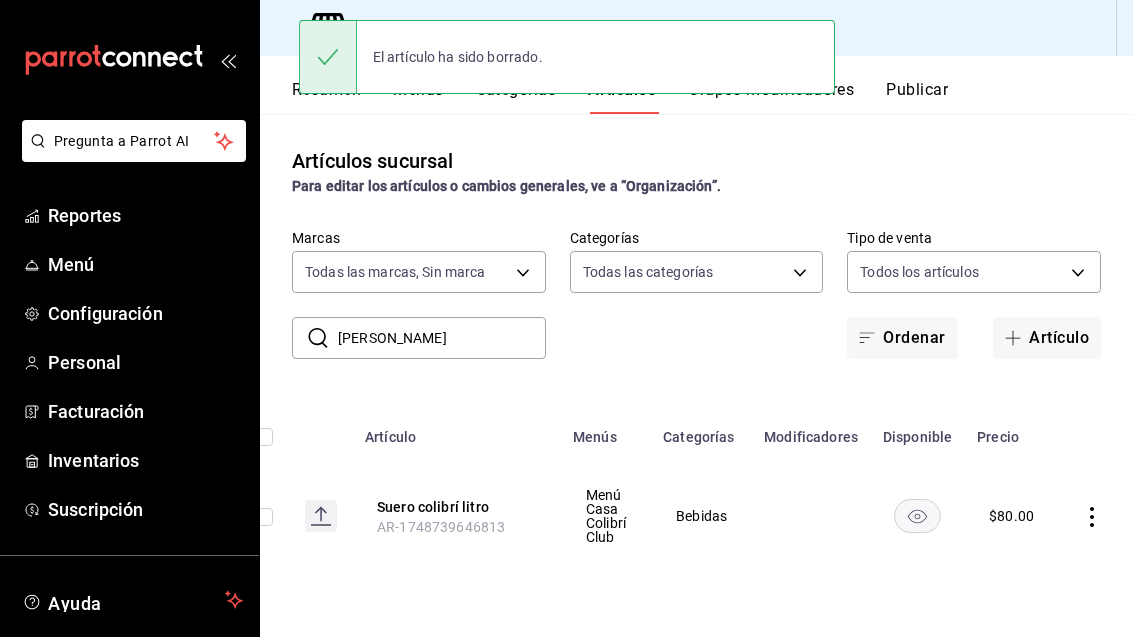 scroll, scrollTop: 0, scrollLeft: 0, axis: both 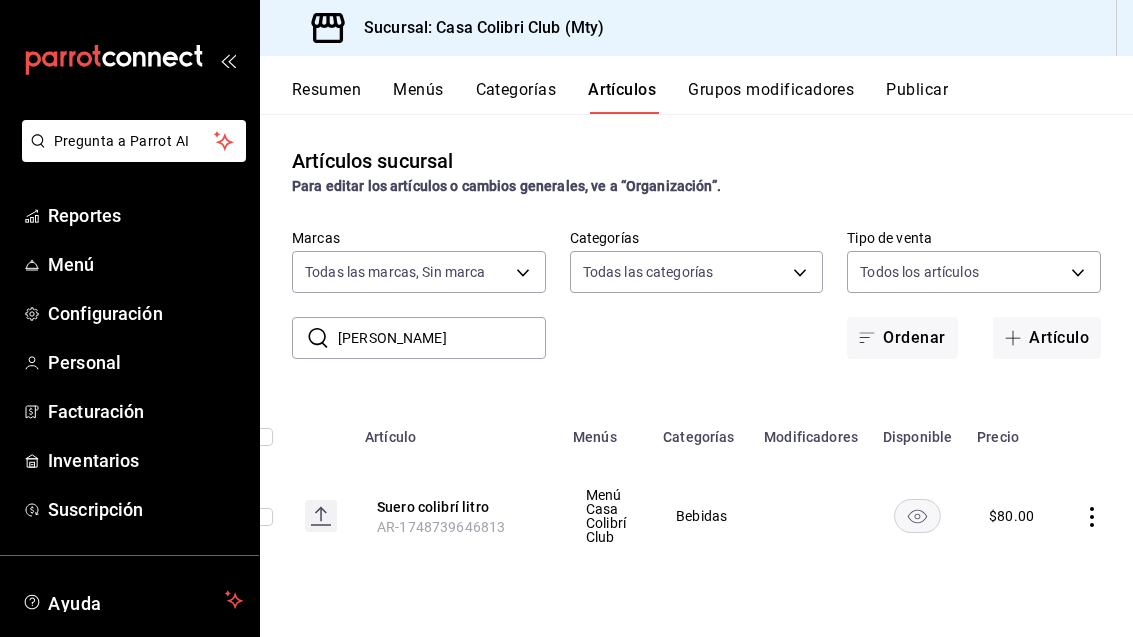 click 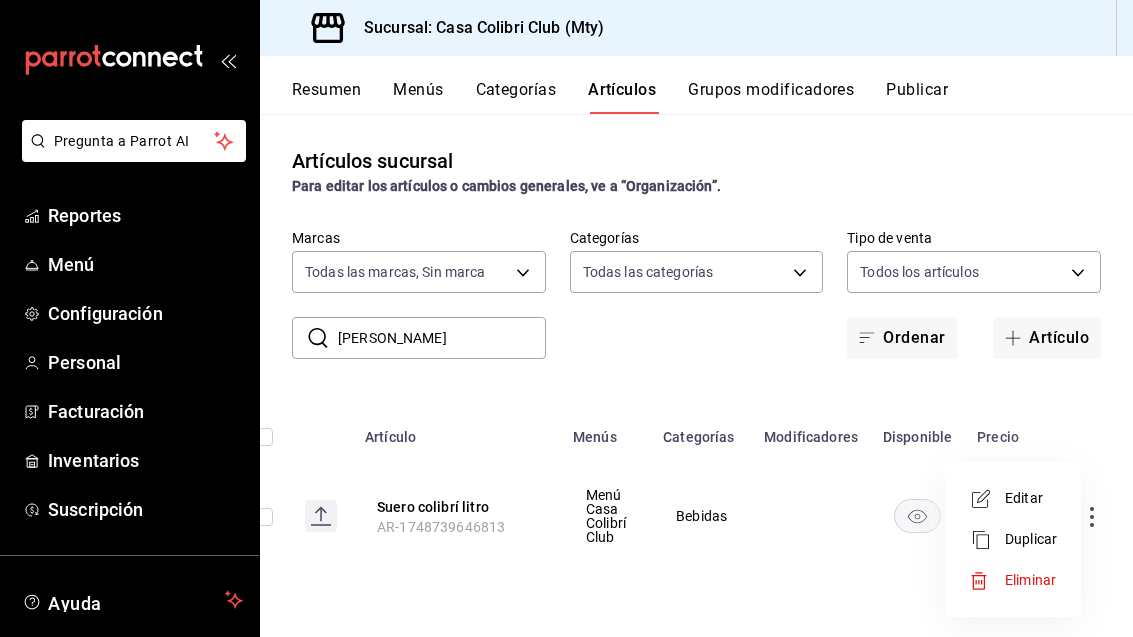 click at bounding box center [566, 318] 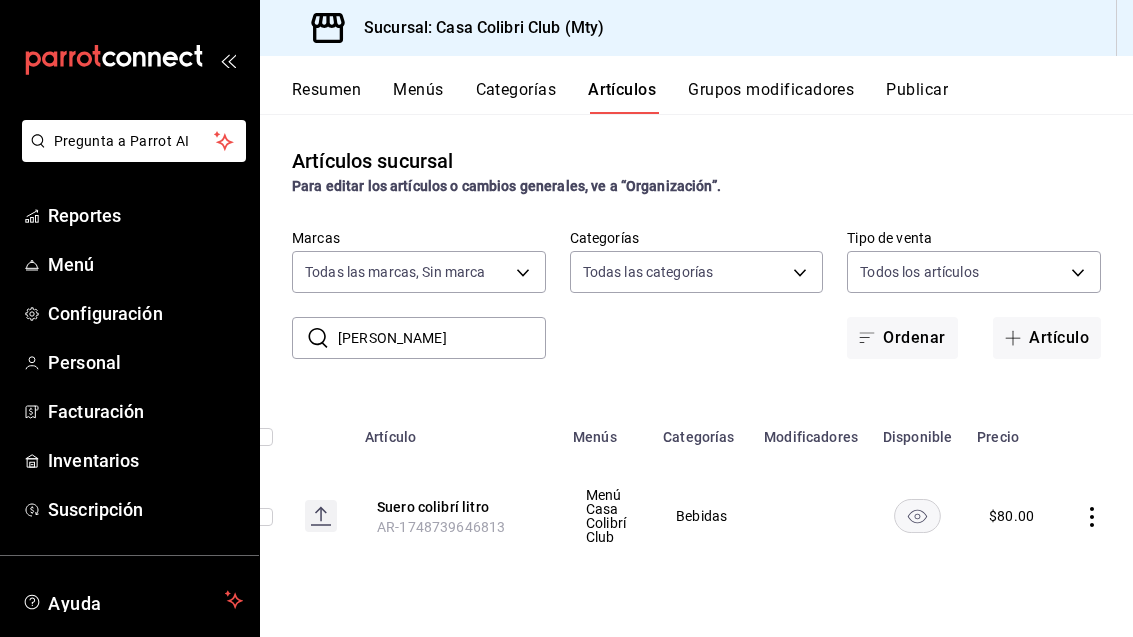click on "Suero colibrí litro" at bounding box center [457, 507] 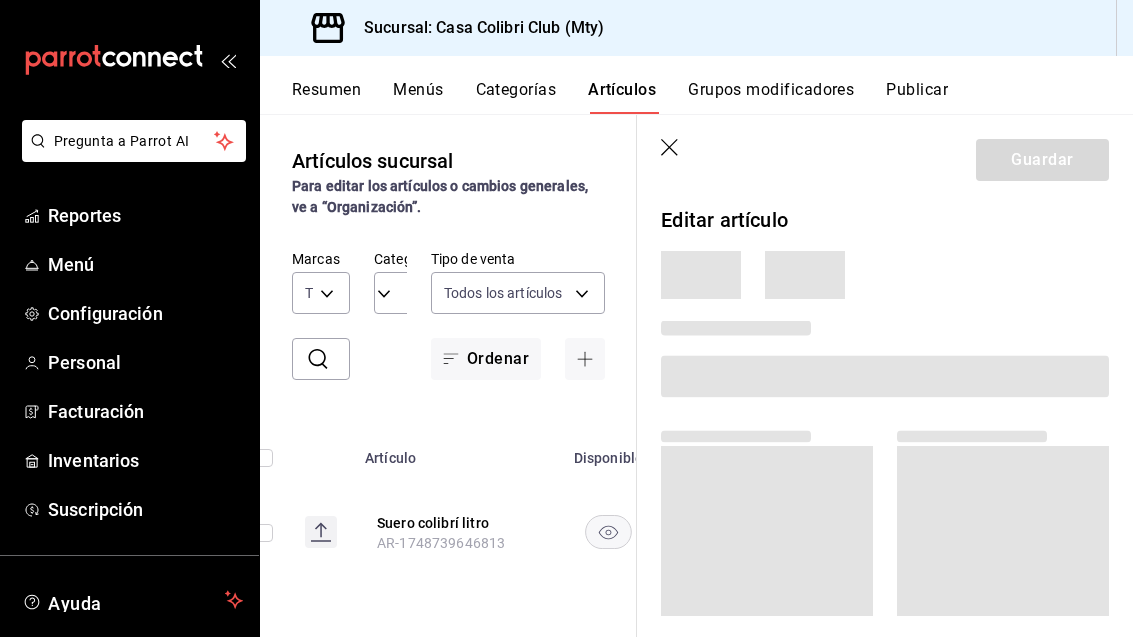 scroll, scrollTop: 0, scrollLeft: 0, axis: both 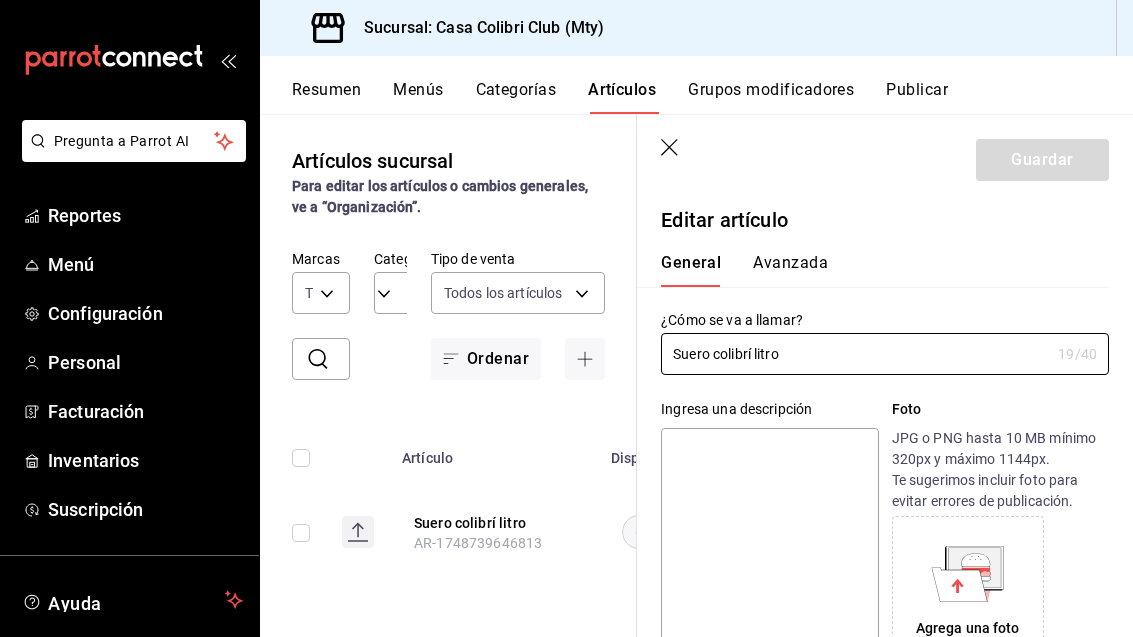 click on "Suero colibrí litro" at bounding box center [855, 354] 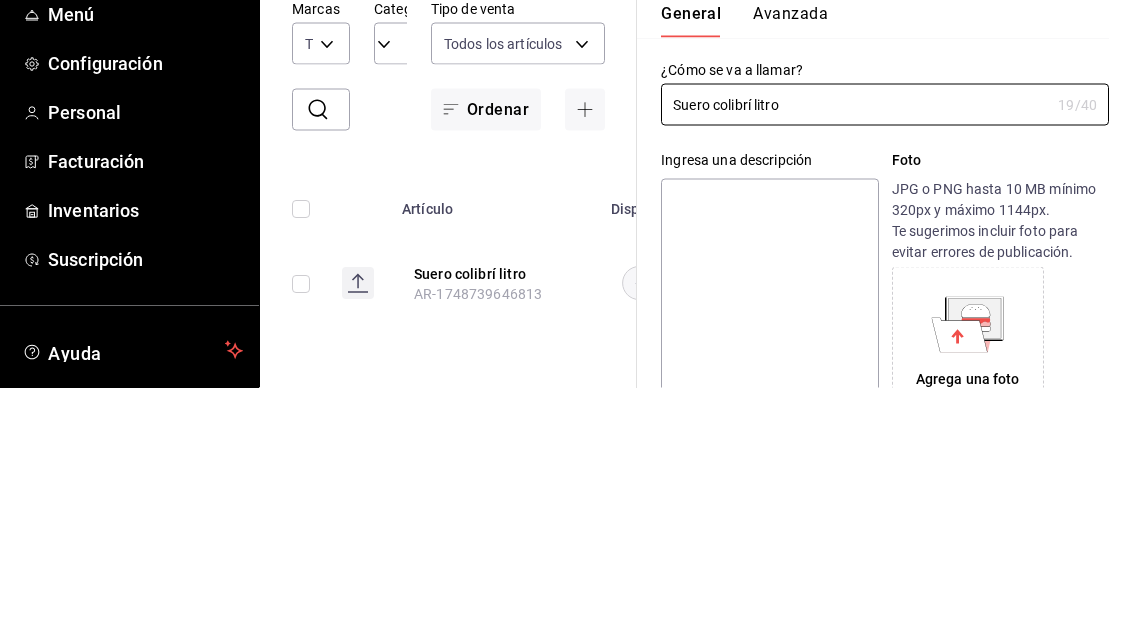 click on "Suero colibrí litro" at bounding box center [855, 354] 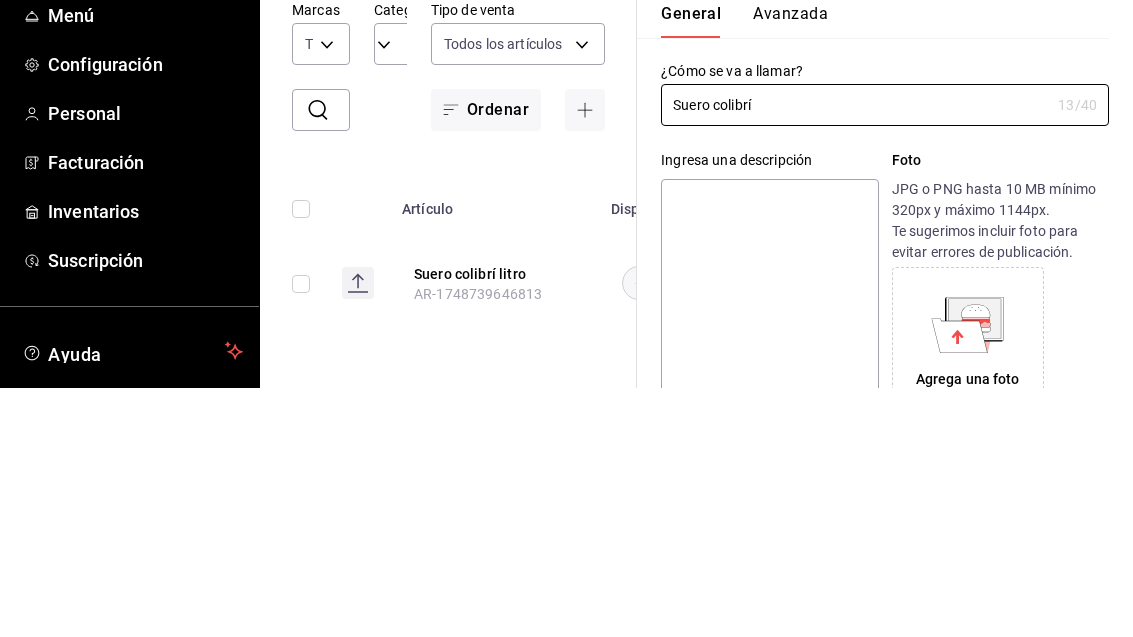 click on "Suero colibrí" at bounding box center (855, 354) 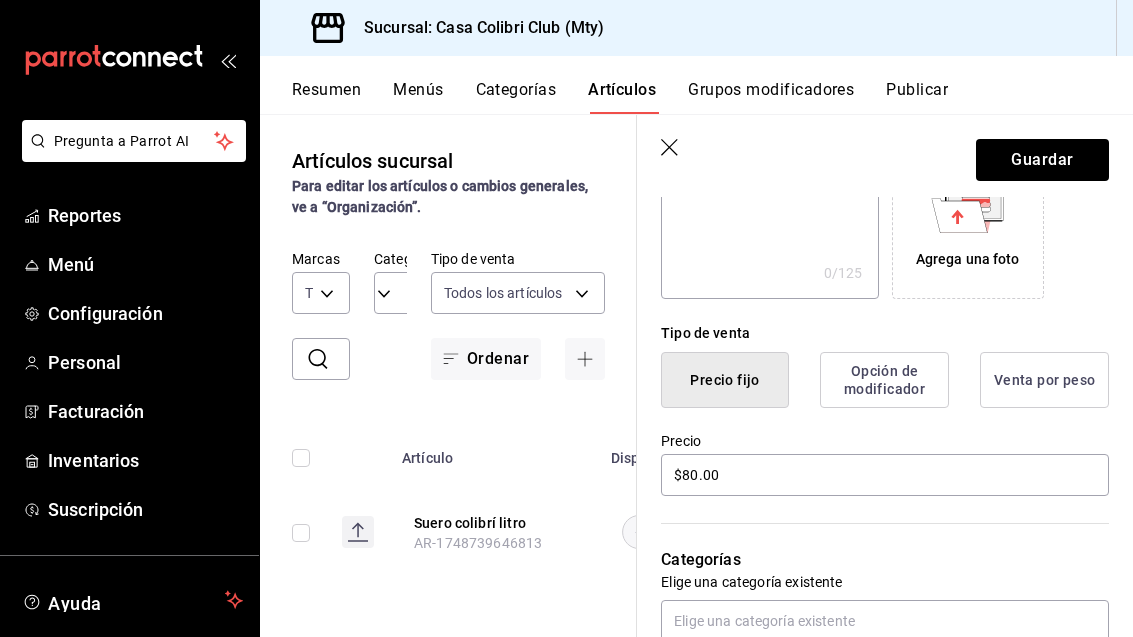 scroll, scrollTop: 433, scrollLeft: 0, axis: vertical 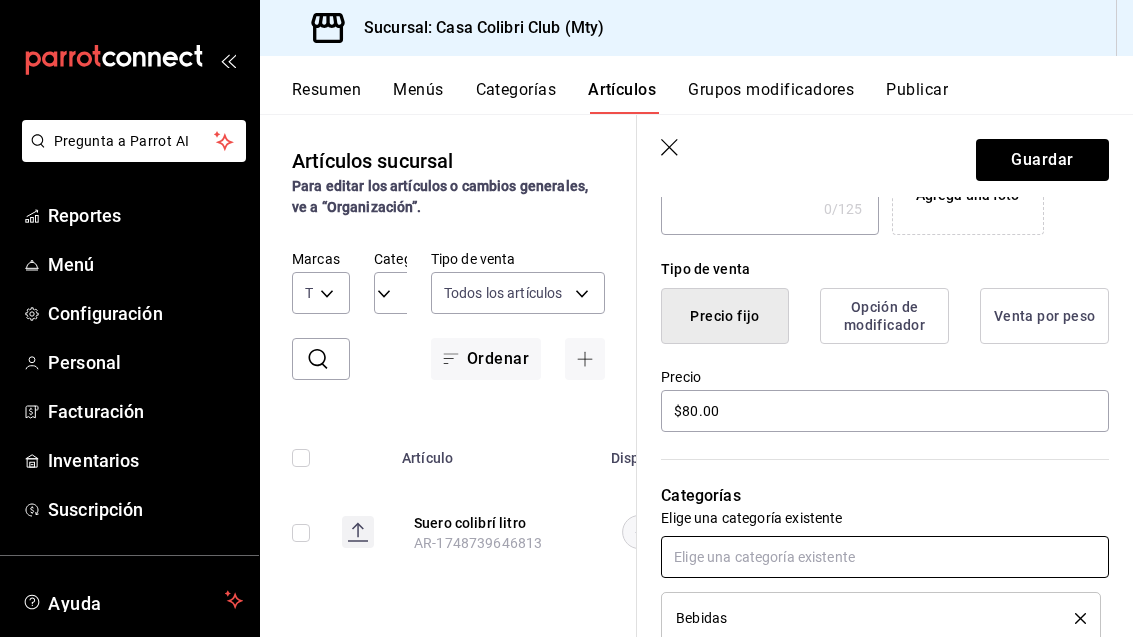 click at bounding box center [885, 557] 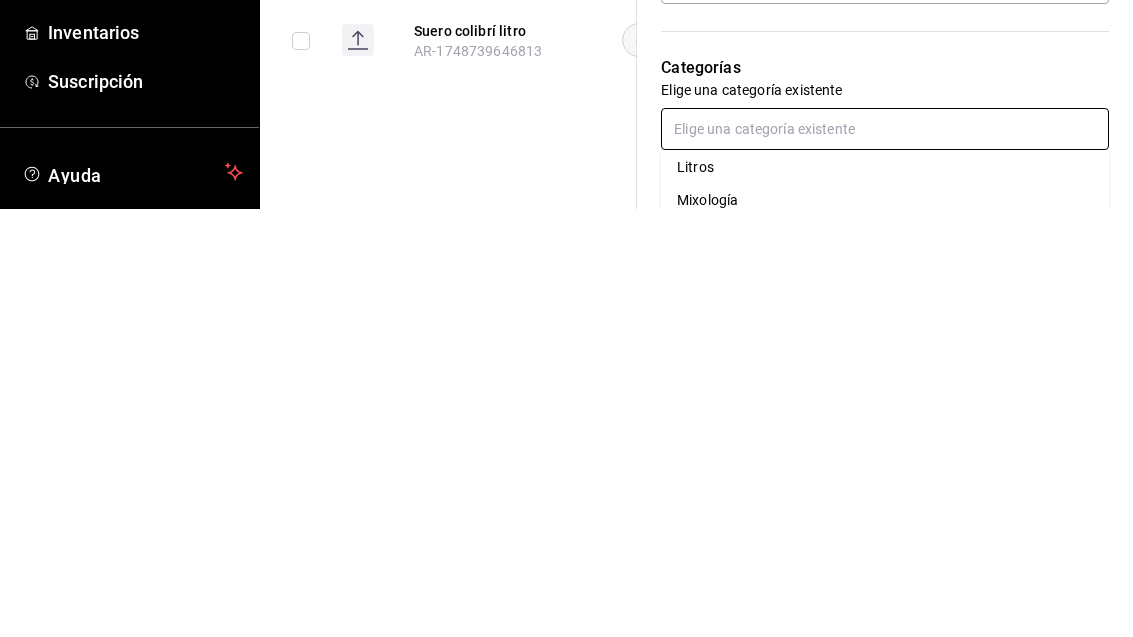 scroll, scrollTop: 264, scrollLeft: 0, axis: vertical 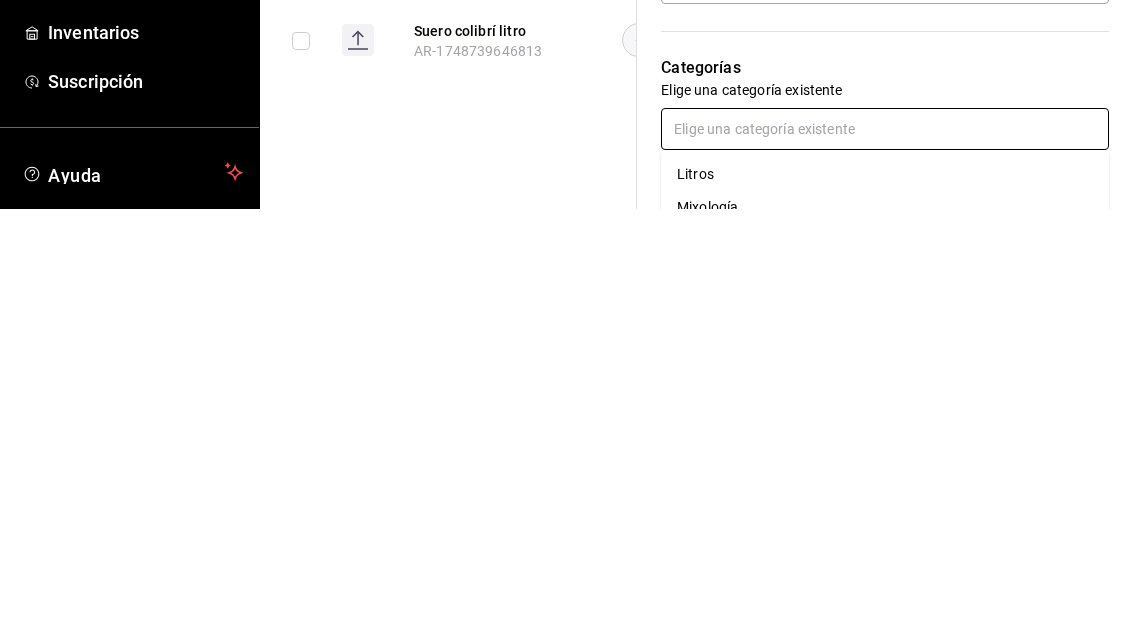 click on "Litros" at bounding box center (885, 602) 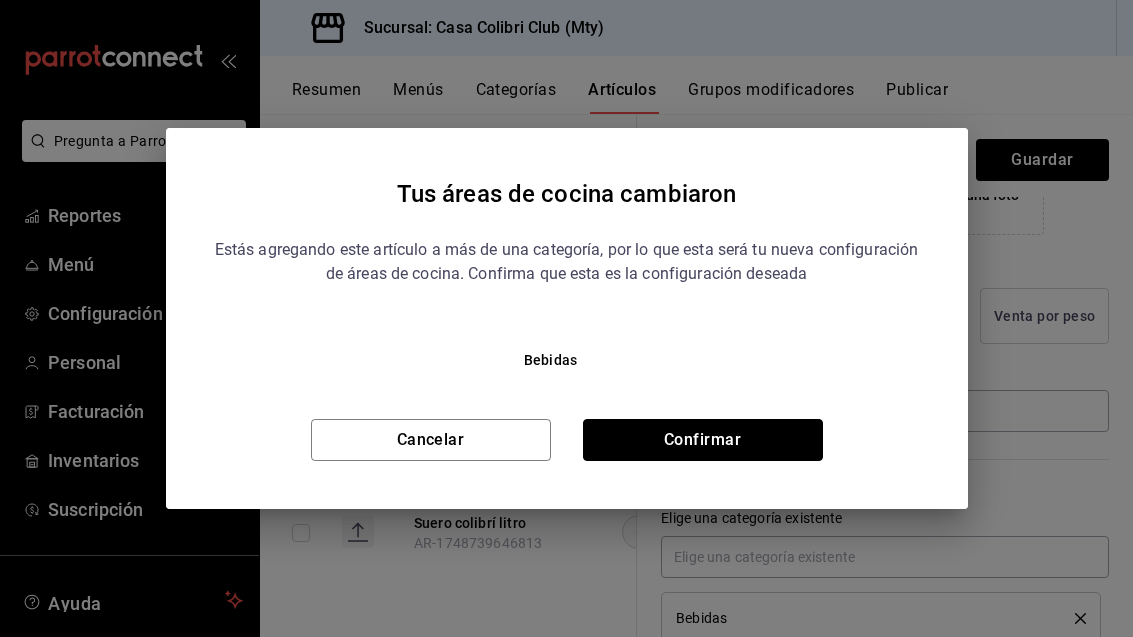 click on "Confirmar" at bounding box center [703, 440] 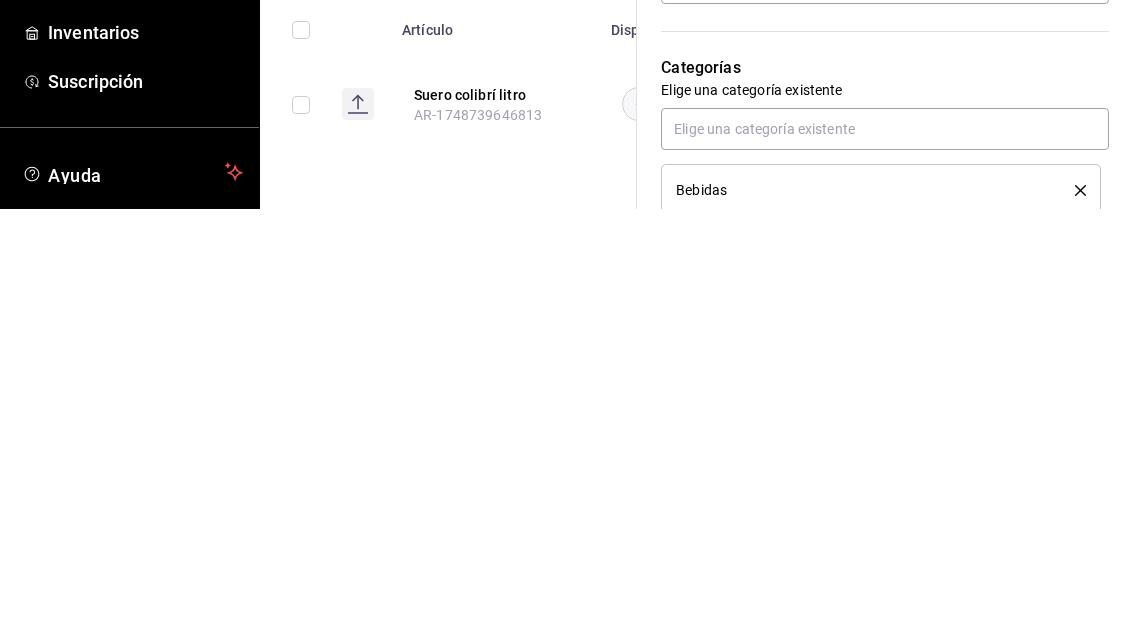 click on "Categorías Elige una categoría existente Bebidas Litros" at bounding box center (873, 565) 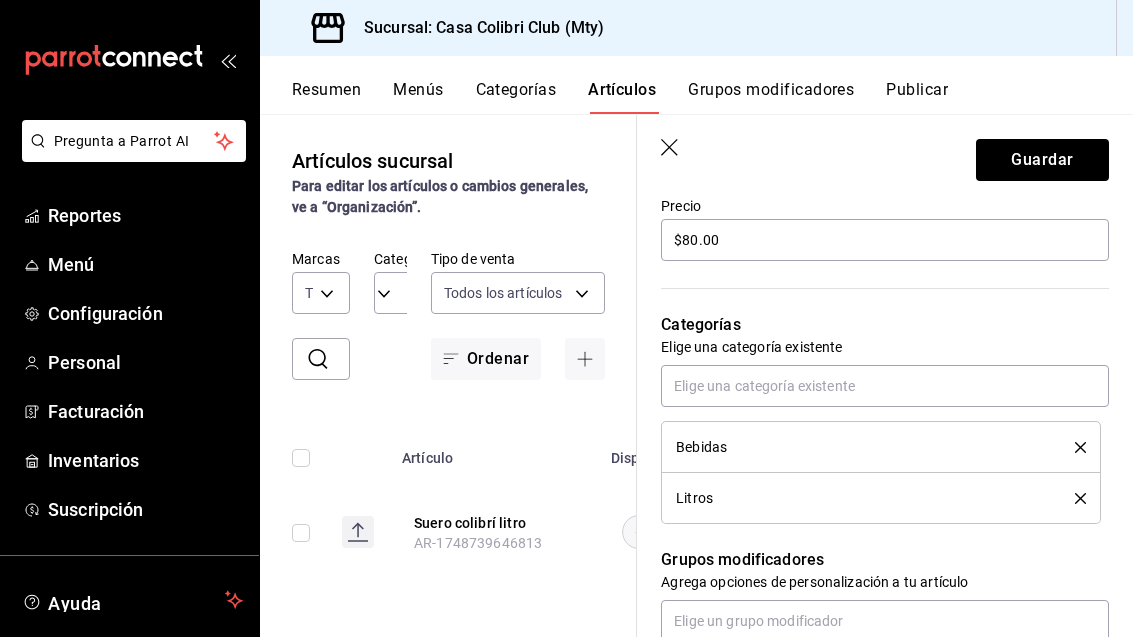 scroll, scrollTop: 603, scrollLeft: 0, axis: vertical 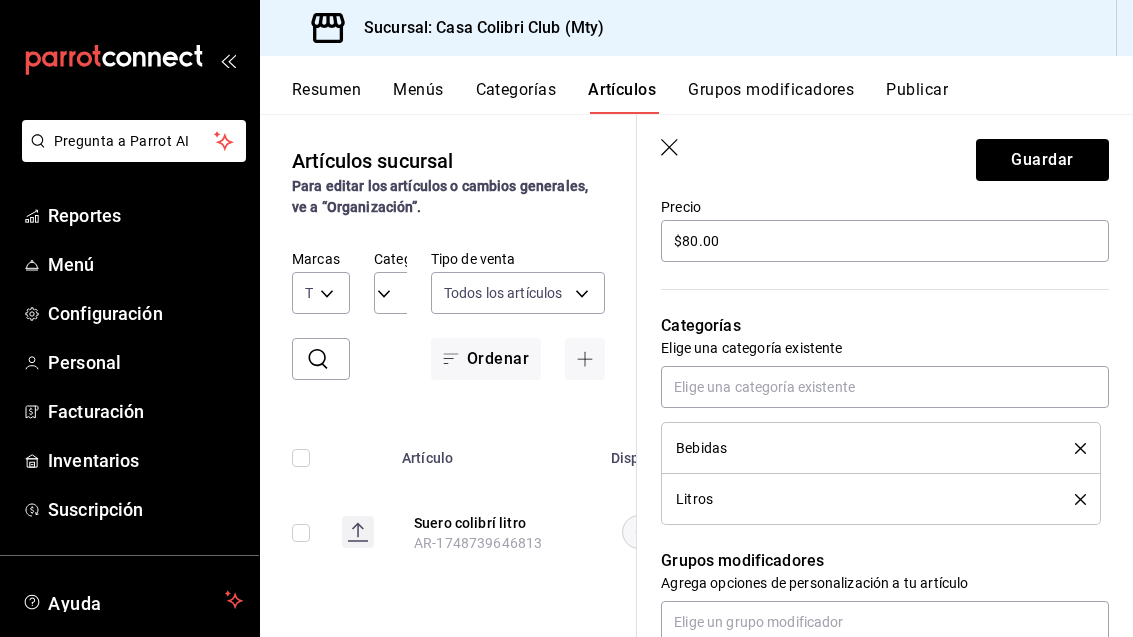 click on "Bebidas" at bounding box center [881, 448] 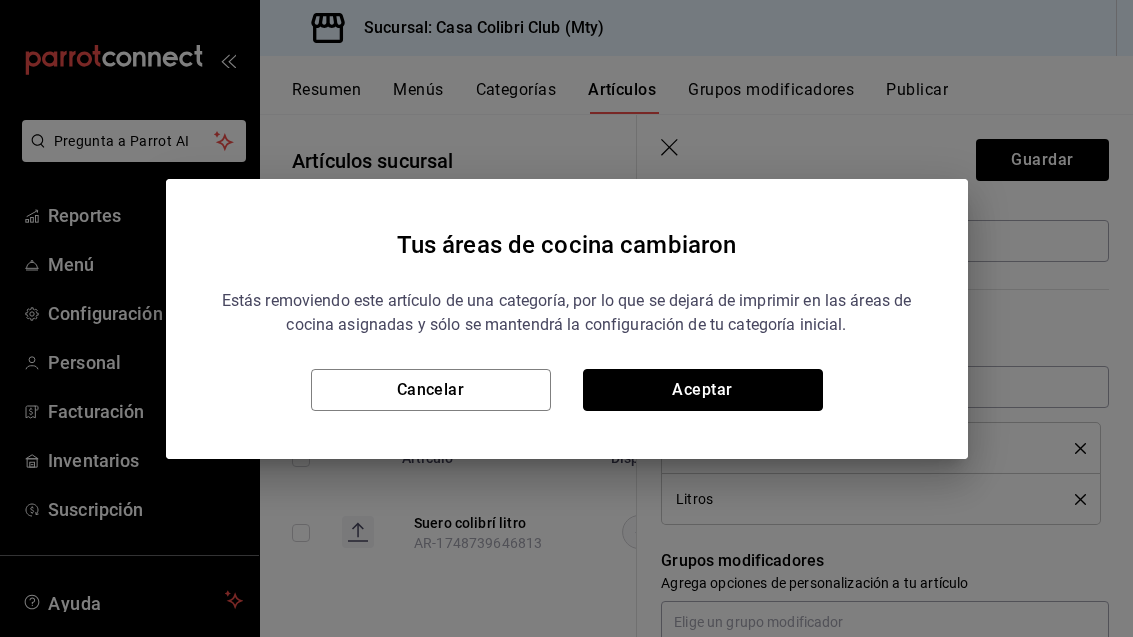 click on "Aceptar" at bounding box center [703, 390] 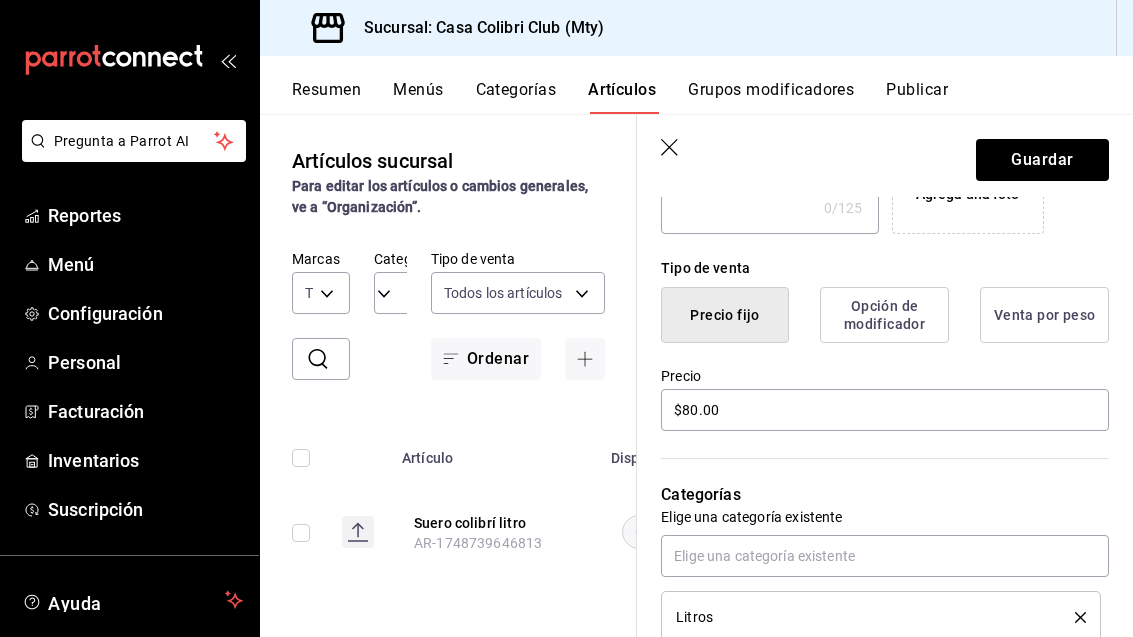 scroll, scrollTop: 449, scrollLeft: 0, axis: vertical 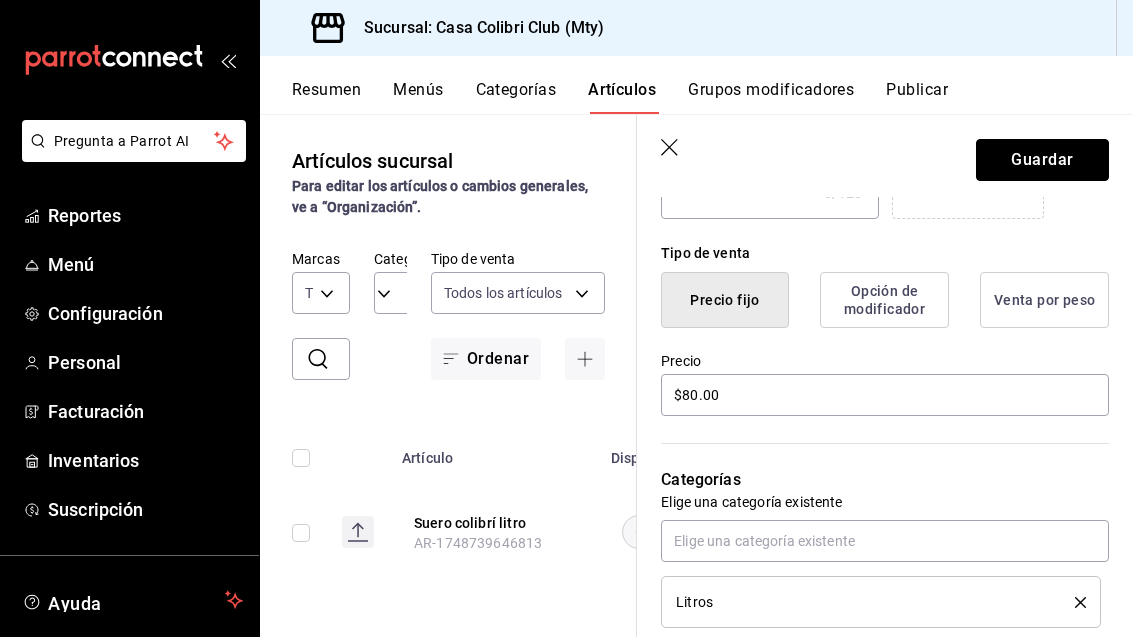 click on "Guardar" at bounding box center (1042, 160) 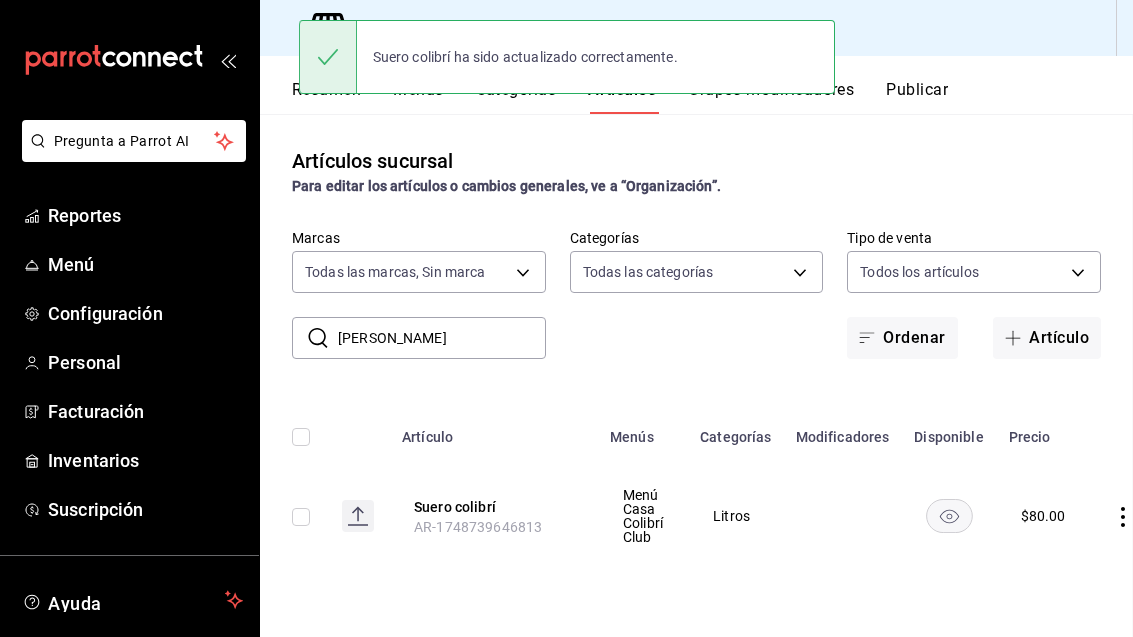 scroll, scrollTop: 0, scrollLeft: 0, axis: both 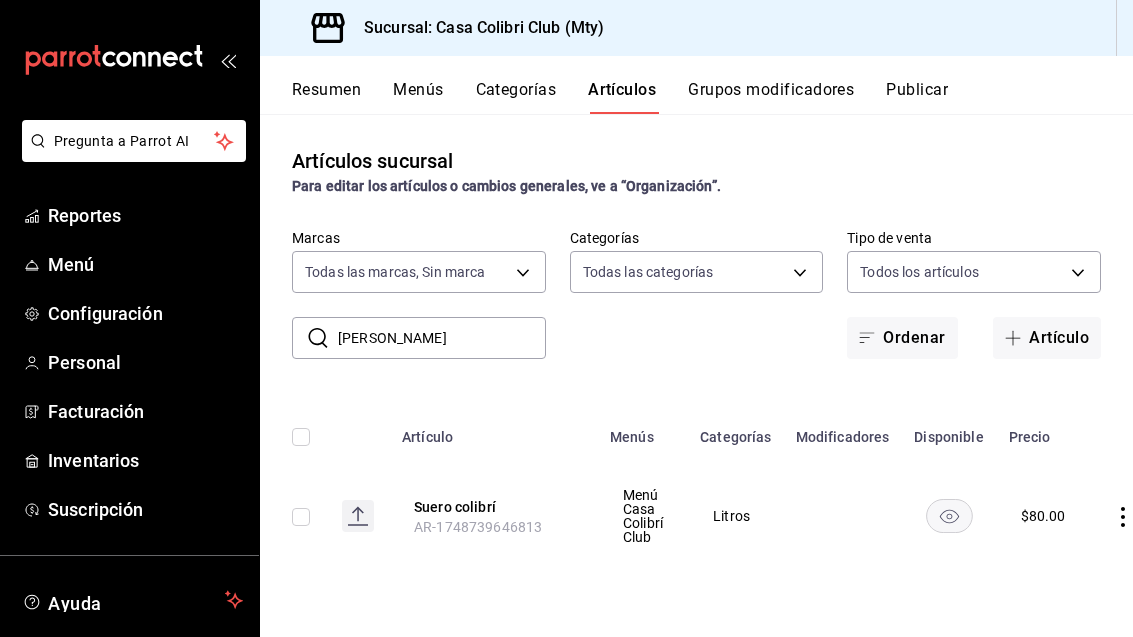 click on "[PERSON_NAME]" at bounding box center [442, 338] 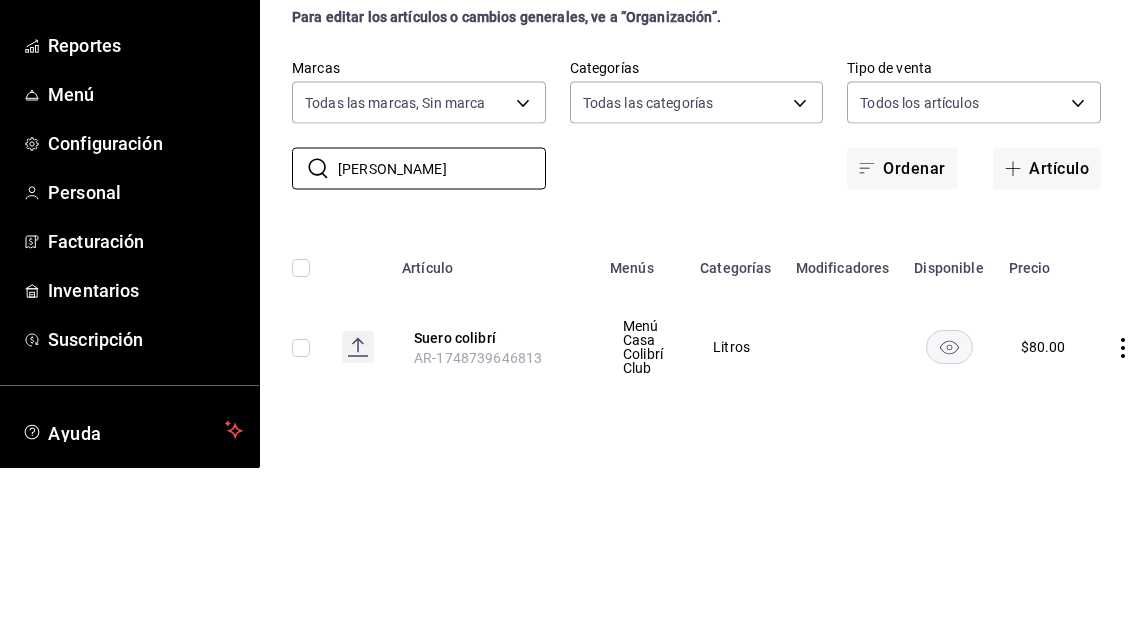 click on "[PERSON_NAME]" at bounding box center (442, 338) 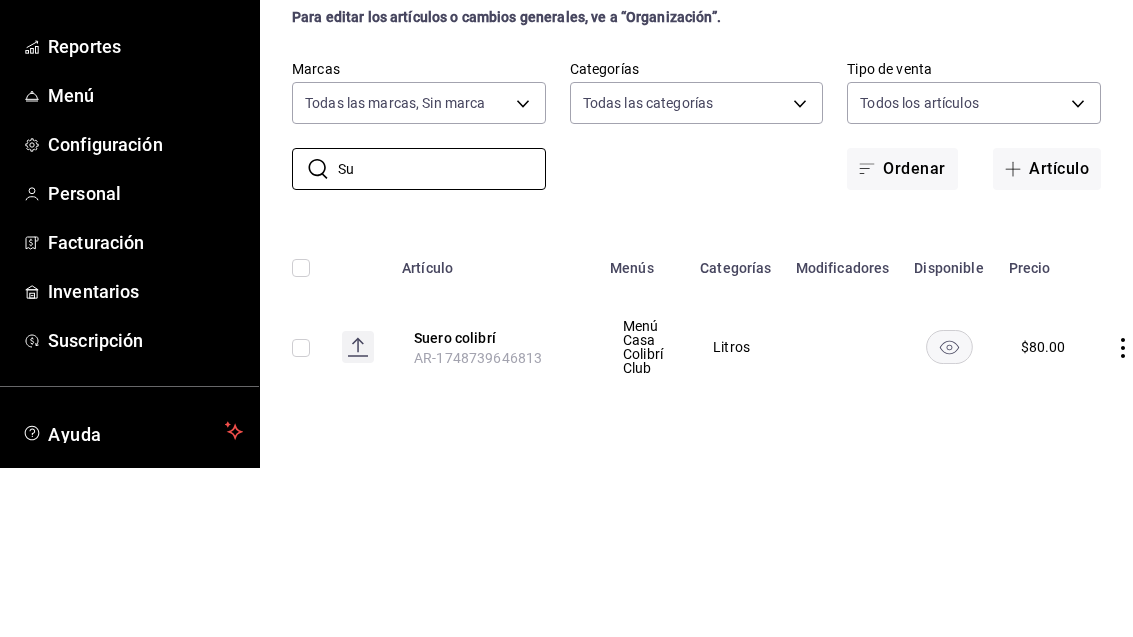 type on "S" 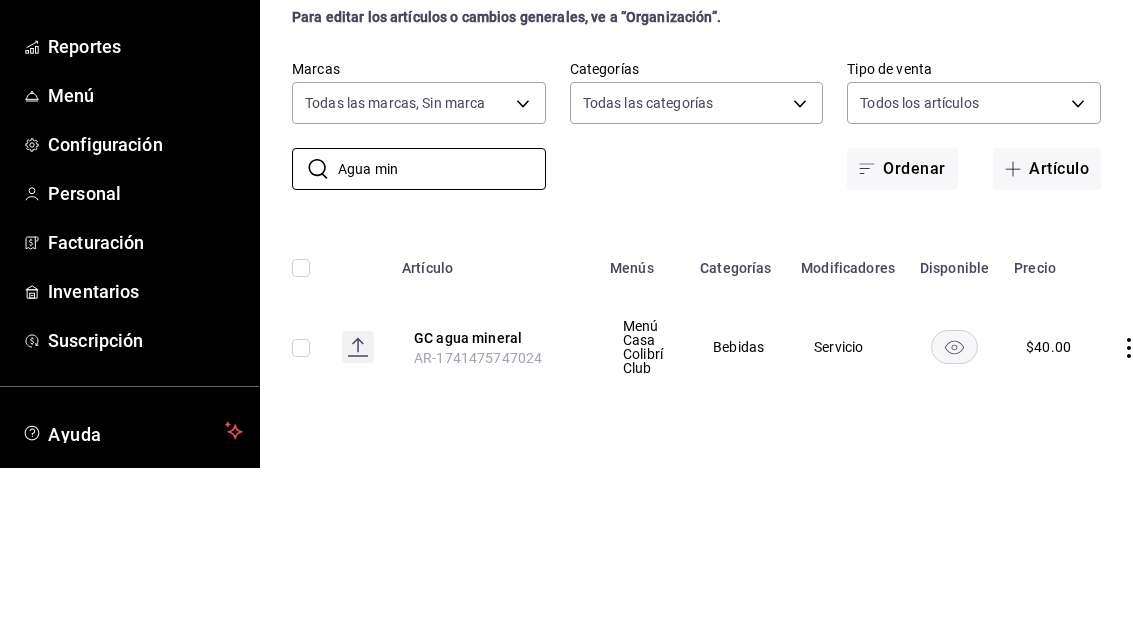 click on "​ Agua min ​ Marcas Todas las marcas, Sin marca 51376f23-c189-4798-a143-22766f9dfc19 Categorías Todas las categorías d9c7a848-6a39-49e9-a245-e7d19dcca844,bf07a195-ba52-4a35-bb00-dddd6b084f6a,cd88270c-f133-46b7-930b-c78f5f4bd9da,41a3b1dc-a3a6-445d-b566-c1e1dbc60d8d,38537ca7-404c-418d-98ca-e8a873917bc1,d1d633c9-df15-42be-bb61-78658066a055,e71d3167-e3c5-4d95-b856-eef47bf27c58,3de62c1e-5b6e-46e6-80d0-b7bff459e0e3,dd177d6d-ec88-49e5-9bf4-e2bbb2486179,f309c771-a94e-41ff-9c79-7d433e1d8d10,2e9c1020-a5d5-4c8c-b8e6-404826cbe24c,1e2dd578-d1b5-4b7b-8161-45d9e68f5ad0,332de00d-6cc1-4993-95d6-031866da27ec,0af920ca-51bf-4ea1-89a4-1aeffaa14358,2c95d823-cb87-4f43-ad2a-43c64467275f,331a05e4-4190-43fc-97d3-d90d8efc3d55,4dca4c11-9297-4b88-992e-0b23feefc9fb Tipo de venta Todos los artículos ALL Ordenar Artículo" at bounding box center [696, 294] 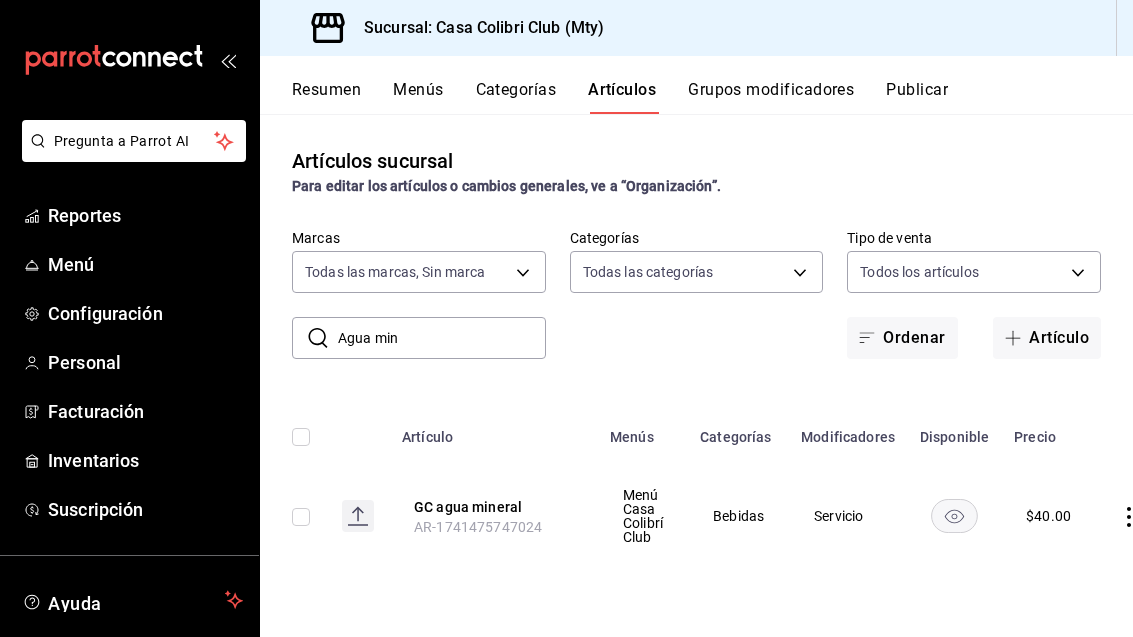 click on "Agua min" at bounding box center (442, 338) 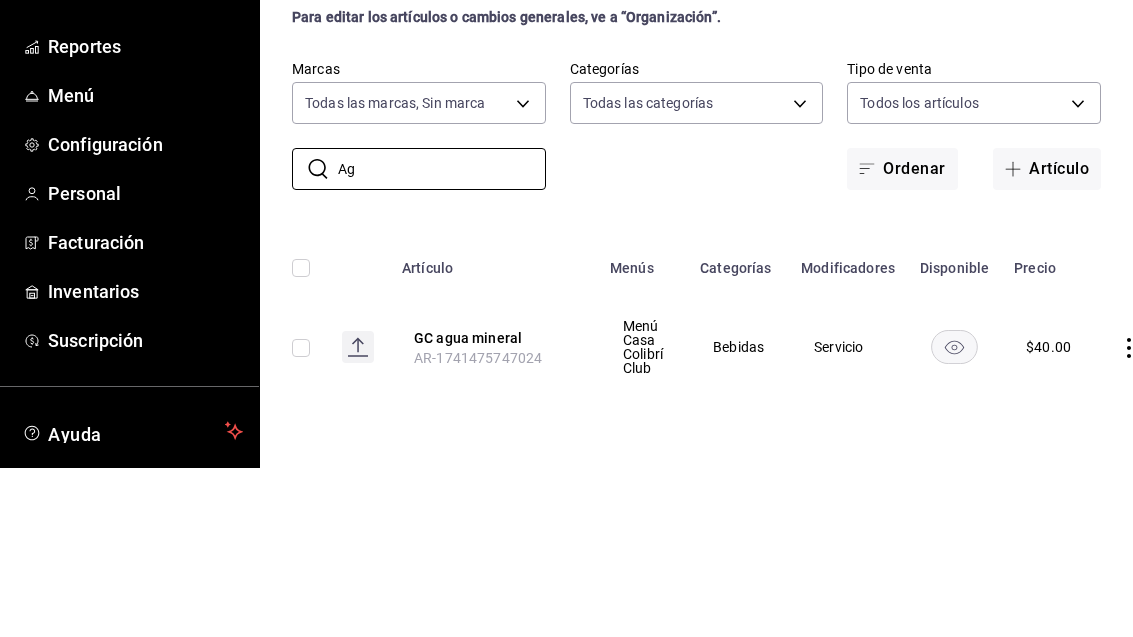 type on "A" 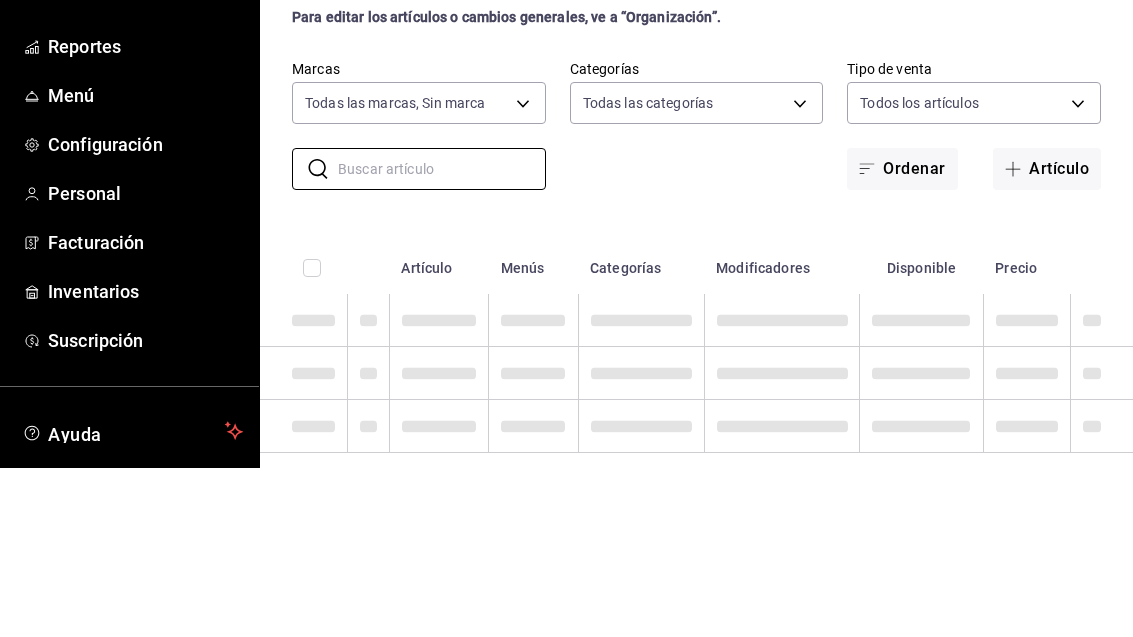 type 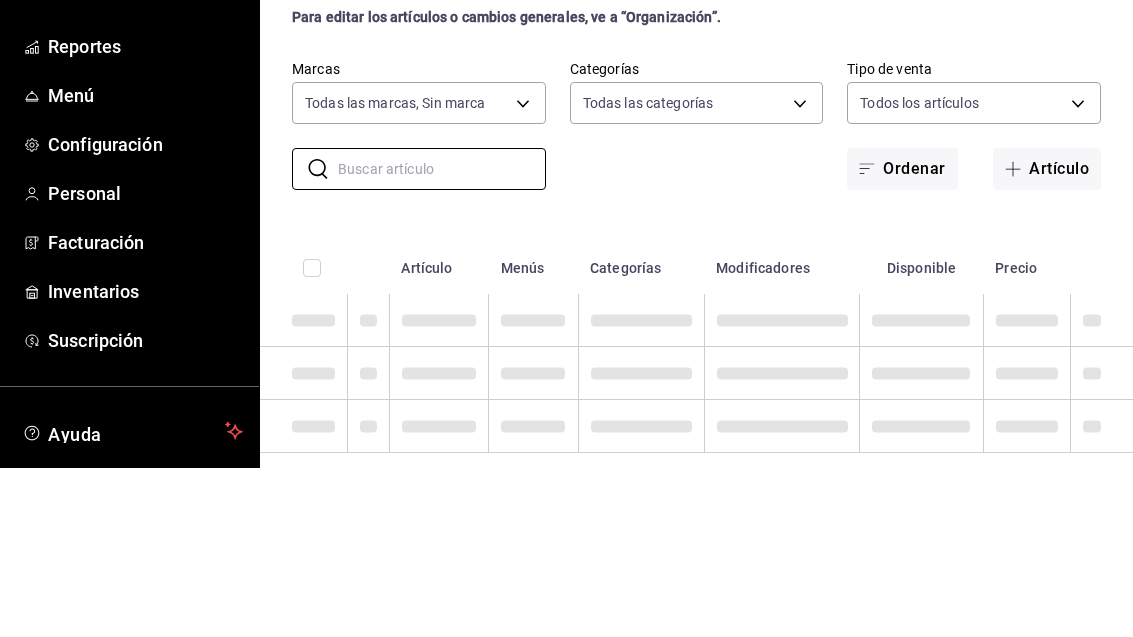 click on "Artículos sucursal Para editar los artículos o cambios generales, ve a “Organización”. ​ ​ Marcas Todas las marcas, Sin marca 51376f23-c189-4798-a143-22766f9dfc19 Categorías Todas las categorías d9c7a848-6a39-49e9-a245-e7d19dcca844,bf07a195-ba52-4a35-bb00-dddd6b084f6a,cd88270c-f133-46b7-930b-c78f5f4bd9da,41a3b1dc-a3a6-445d-b566-c1e1dbc60d8d,38537ca7-404c-418d-98ca-e8a873917bc1,d1d633c9-df15-42be-bb61-78658066a055,e71d3167-e3c5-4d95-b856-eef47bf27c58,3de62c1e-5b6e-46e6-80d0-b7bff459e0e3,dd177d6d-ec88-49e5-9bf4-e2bbb2486179,f309c771-a94e-41ff-9c79-7d433e1d8d10,2e9c1020-a5d5-4c8c-b8e6-404826cbe24c,1e2dd578-d1b5-4b7b-8161-45d9e68f5ad0,332de00d-6cc1-4993-95d6-031866da27ec,0af920ca-51bf-4ea1-89a4-1aeffaa14358,2c95d823-cb87-4f43-ad2a-43c64467275f,331a05e4-4190-43fc-97d3-d90d8efc3d55,4dca4c11-9297-4b88-992e-0b23feefc9fb Tipo de venta Todos los artículos ALL Ordenar Artículo Artículo Menús Categorías Modificadores Disponible Precio" at bounding box center (696, 375) 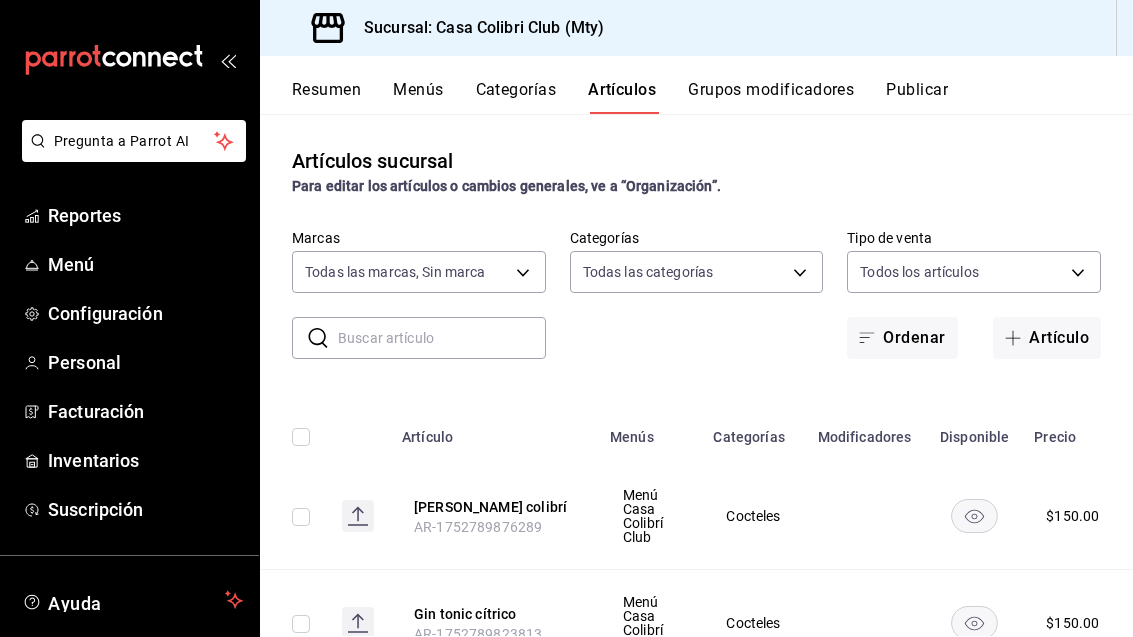 click on "Pregunta a Parrot AI Reportes   Menú   Configuración   Personal   Facturación   Inventarios   Suscripción   Ayuda Recomienda Parrot   [PERSON_NAME]   Sugerir nueva función   Sucursal: Casa Colibri Club (Mty) Resumen Menús Categorías Artículos Grupos modificadores Publicar Artículos sucursal Para editar los artículos o cambios generales, ve a “Organización”. ​ ​ Marcas Todas las marcas, Sin marca 51376f23-c189-4798-a143-22766f9dfc19 Categorías Todas las categorías Tipo de venta Todos los artículos ALL Ordenar Artículo Artículo Menús Categorías Modificadores Disponible Precio [PERSON_NAME] colibrí AR-1752789876289 Menú Casa Colibrí Club Cocteles $ 150.00 Gin tonic cítrico AR-1752789823813 Menú Casa Colibrí Club Cocteles $ 150.00 Tacos [PERSON_NAME] AR-1752616706189 Tacolibri de [GEOGRAPHIC_DATA] $ 165.00 Tacos de carne asada AR-1752616622577 Tacolibri de Barrio Tacos $ 150.00 Campechana colibrí AR-1752616163488 Tacolibri de [GEOGRAPHIC_DATA] $ 140.00 Gringa de trompo AR-1752616007351 Tacos $ 120.00" at bounding box center (566, 318) 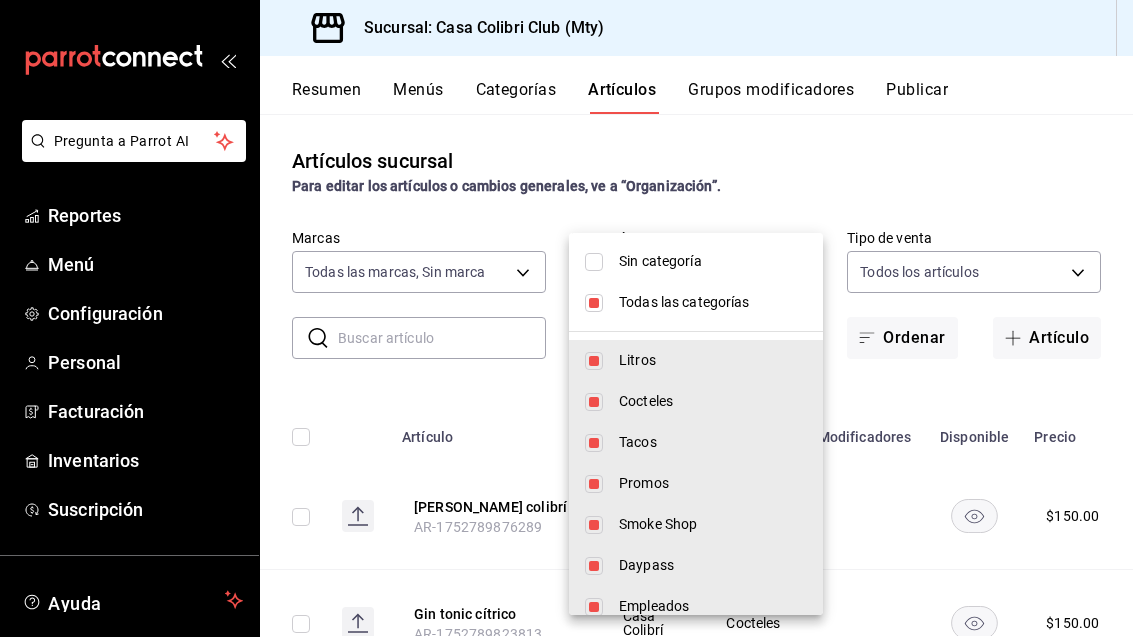 click 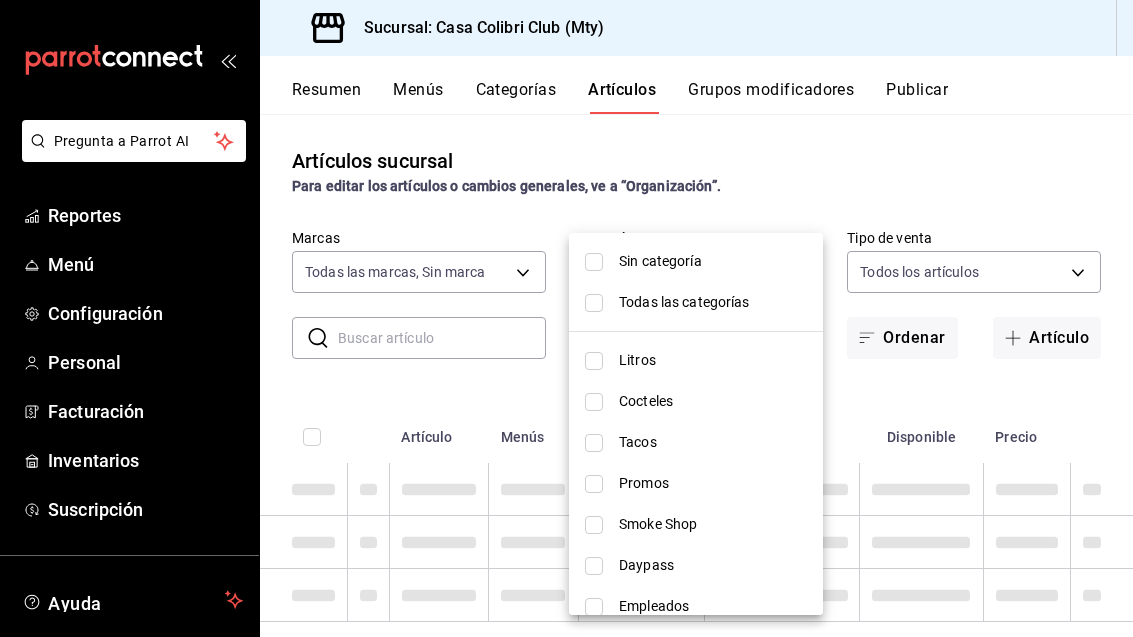 type 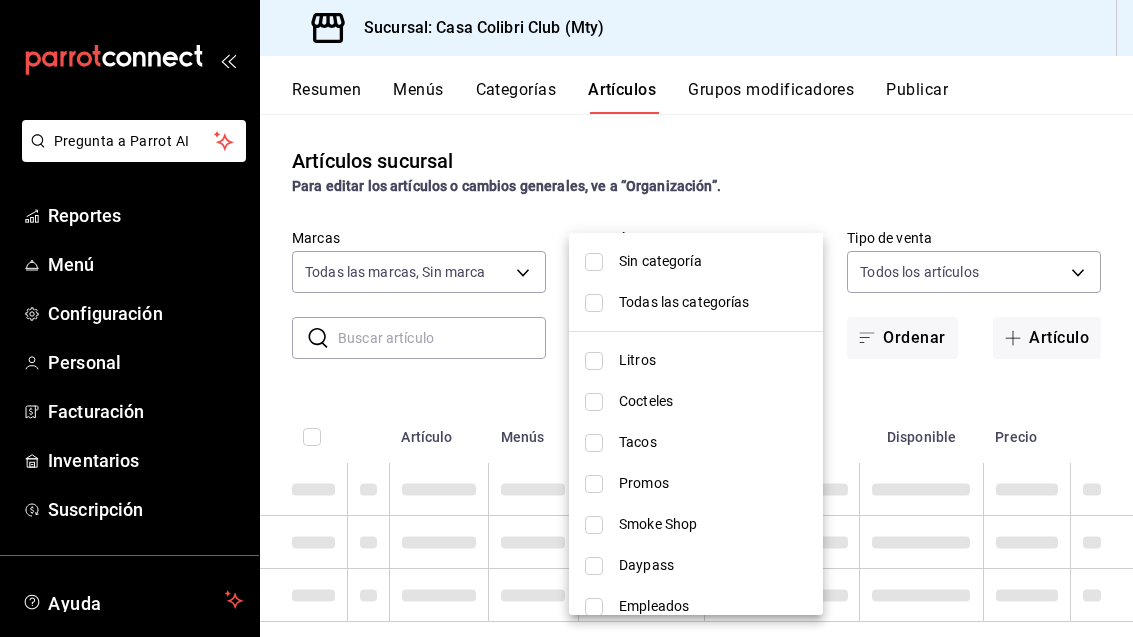 checkbox on "false" 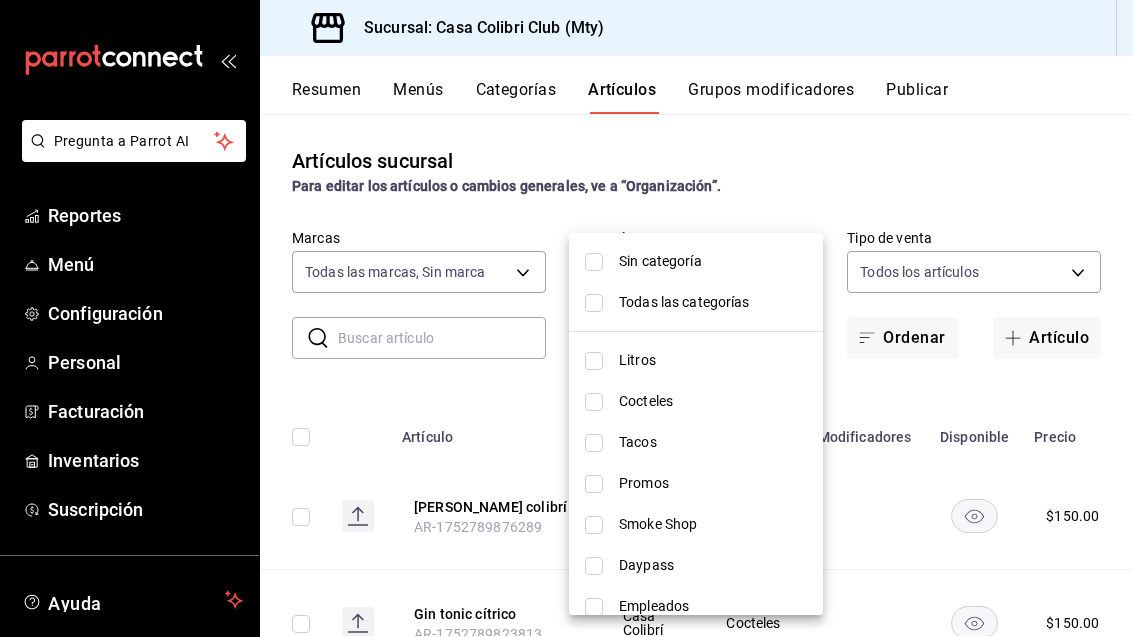 click at bounding box center [594, 361] 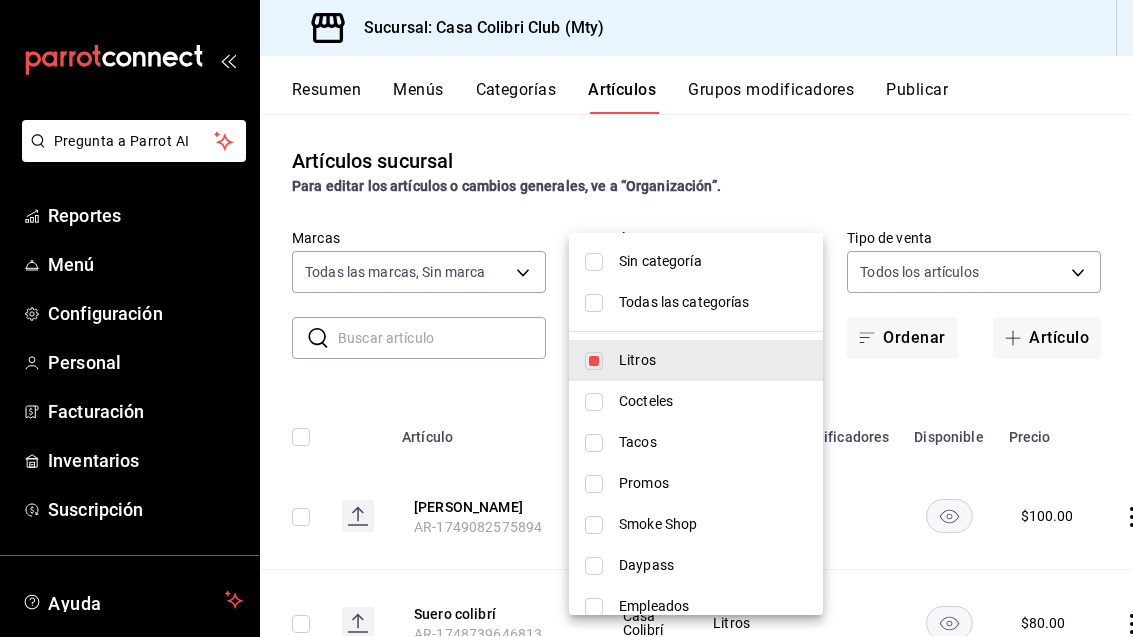 click at bounding box center (566, 318) 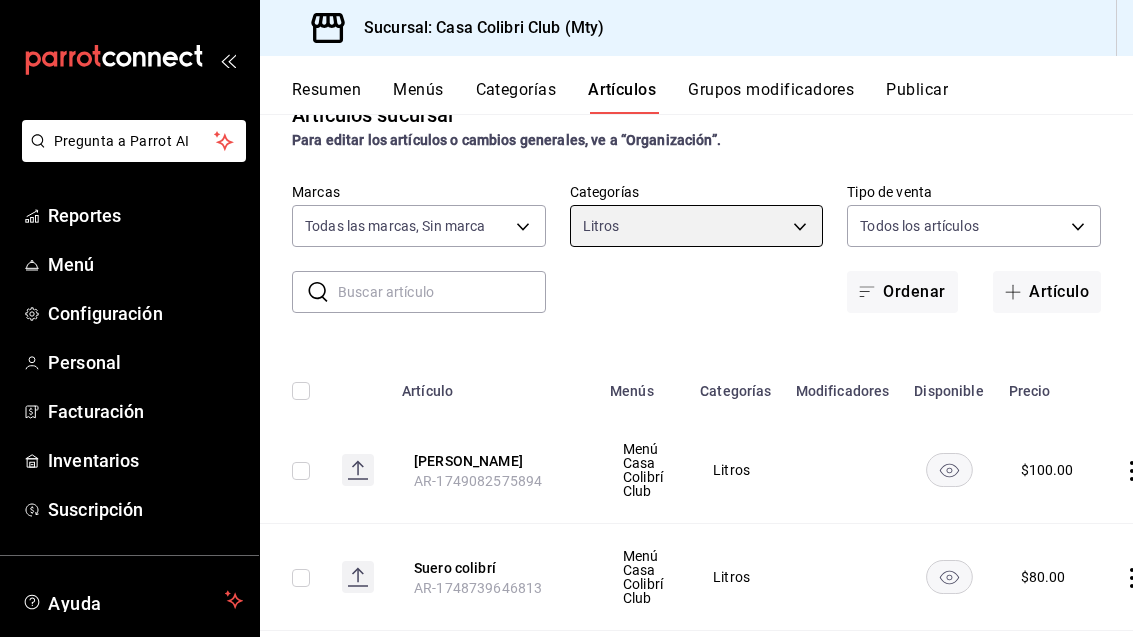 scroll, scrollTop: 42, scrollLeft: 0, axis: vertical 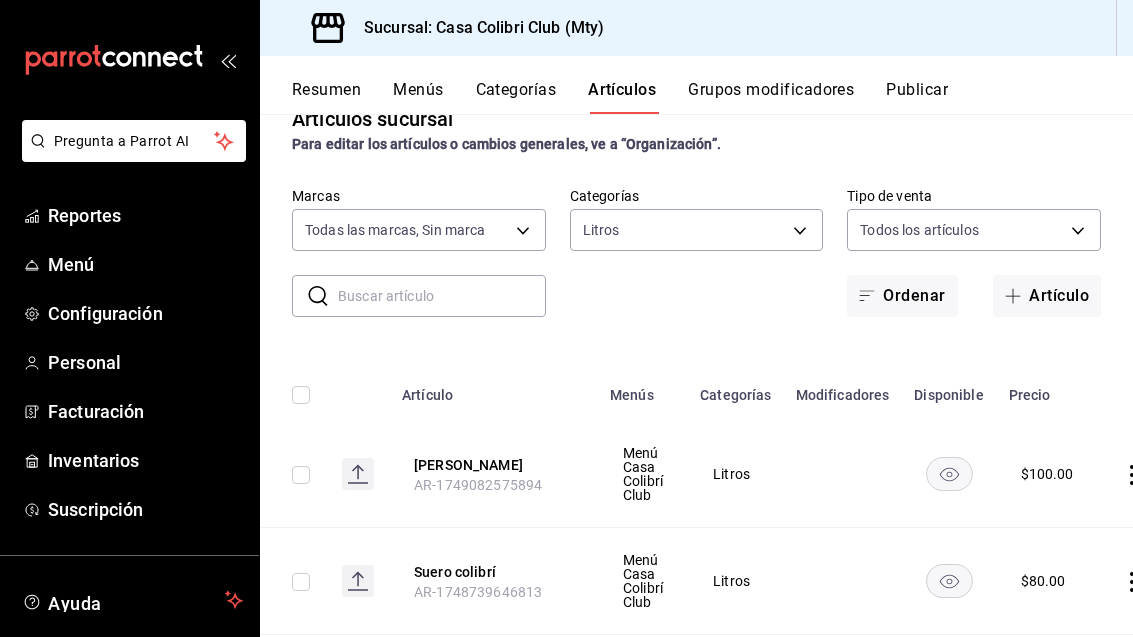 click 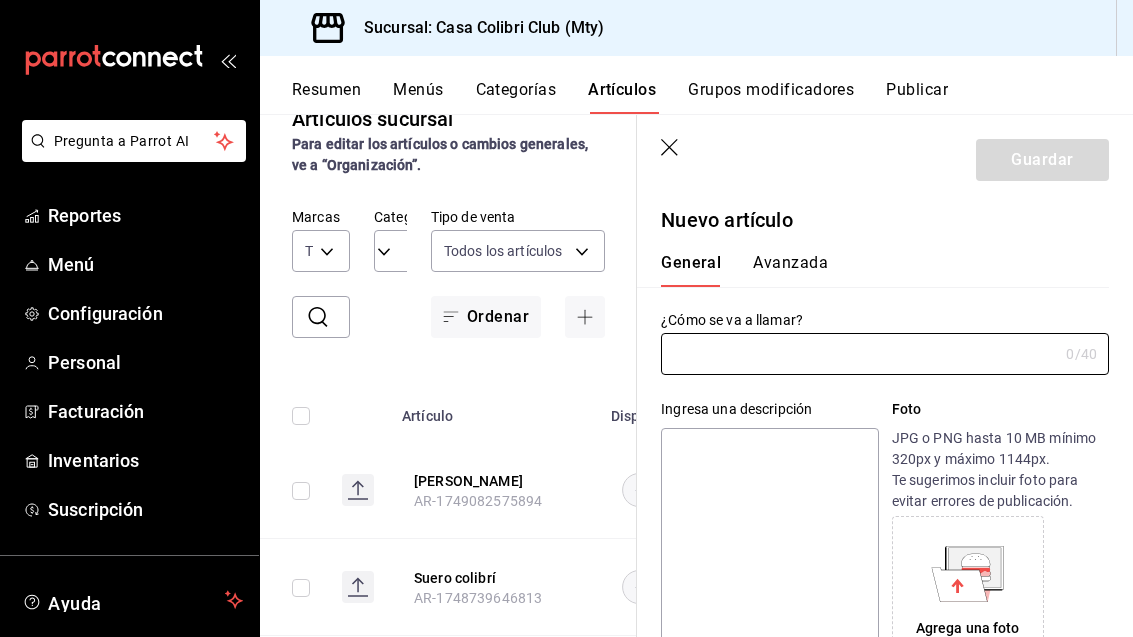 click at bounding box center [859, 354] 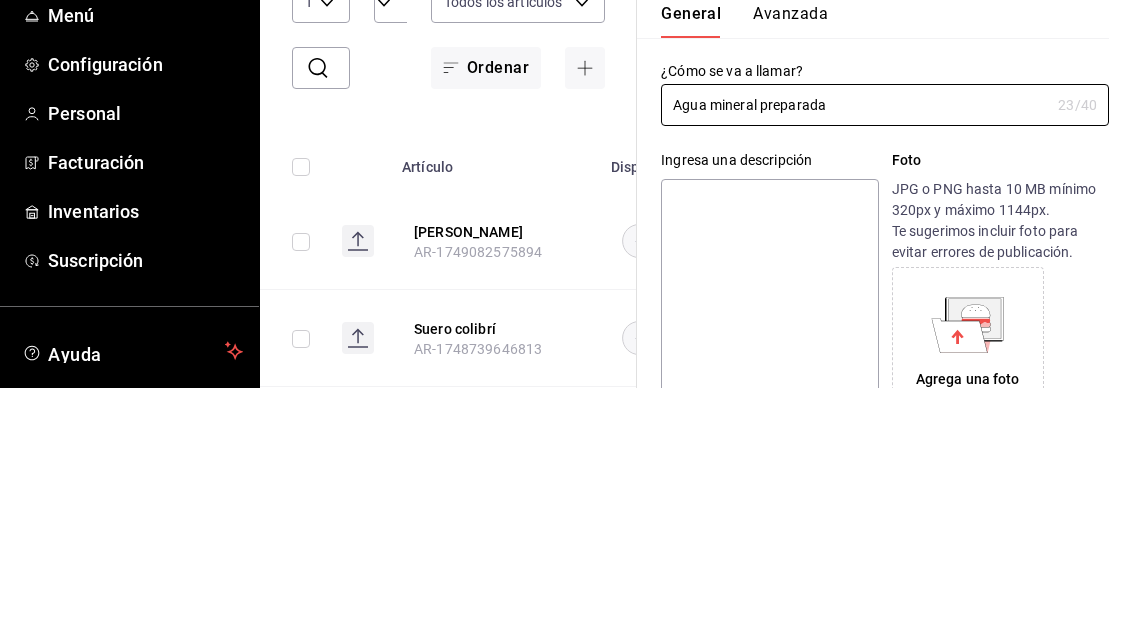 type on "Agua mineral preparada" 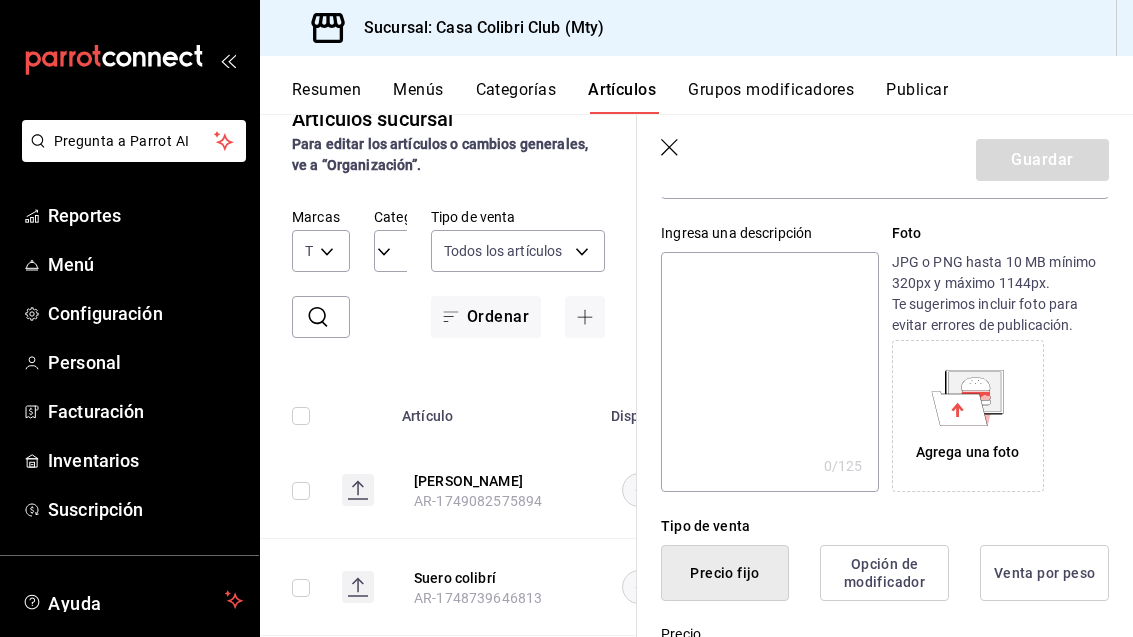 scroll, scrollTop: 276, scrollLeft: 0, axis: vertical 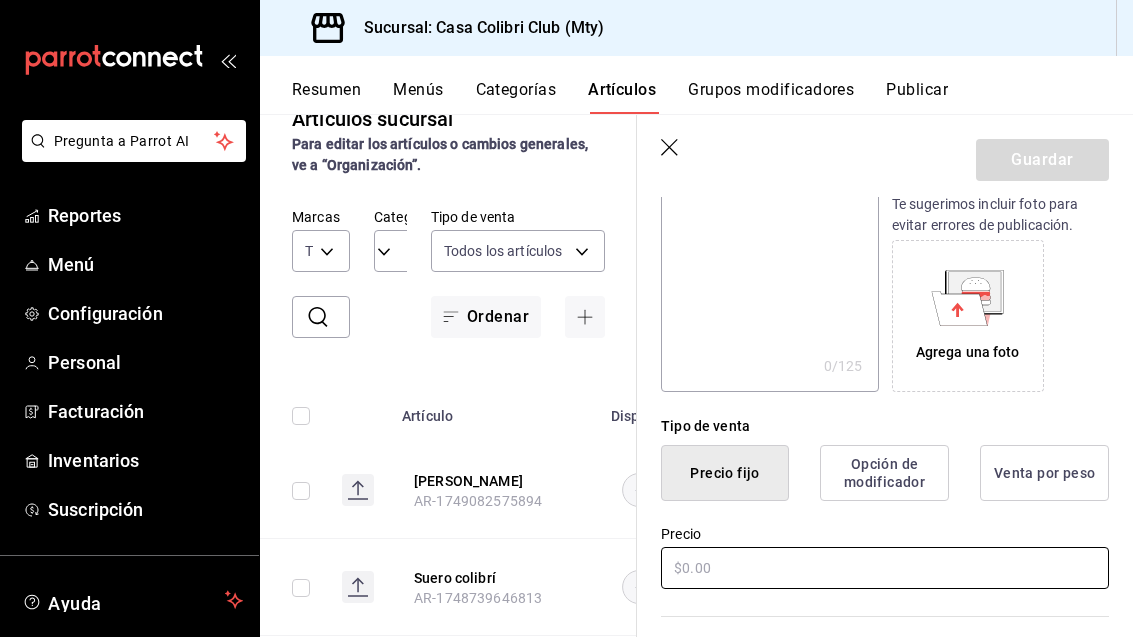 click at bounding box center (885, 568) 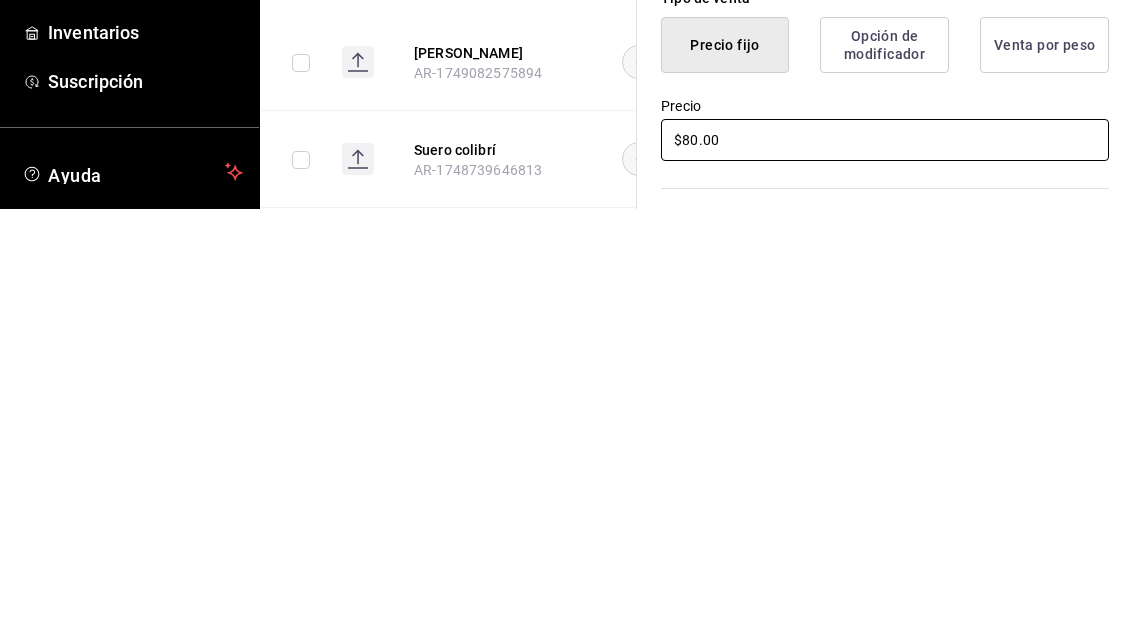 type on "$80.00" 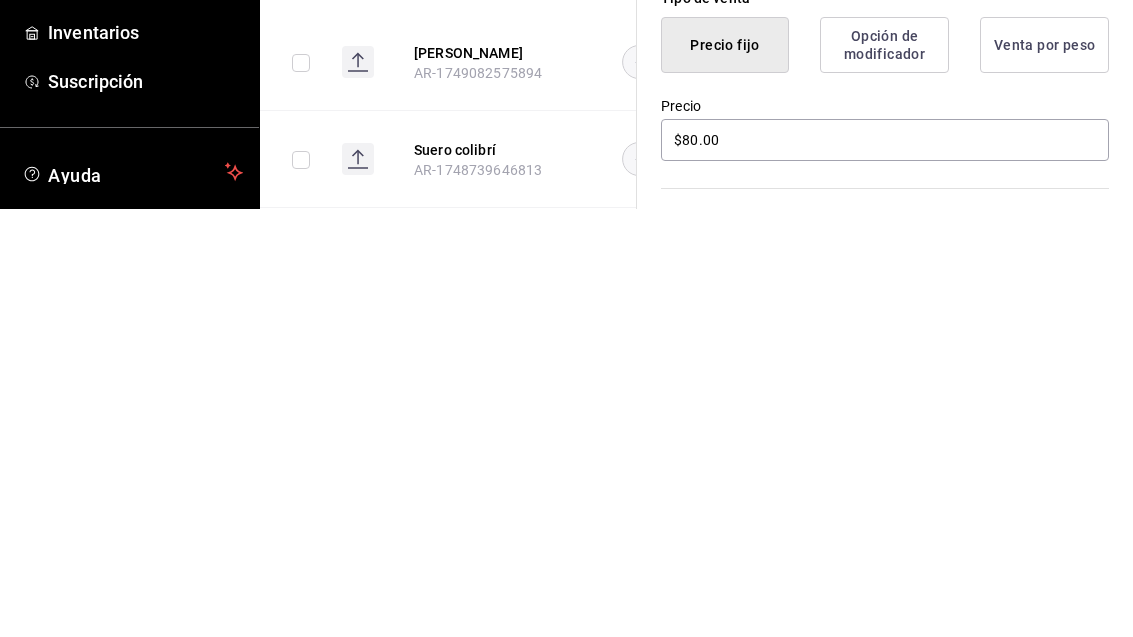 click on "Categorías Elige una categoría existente" at bounding box center (873, 663) 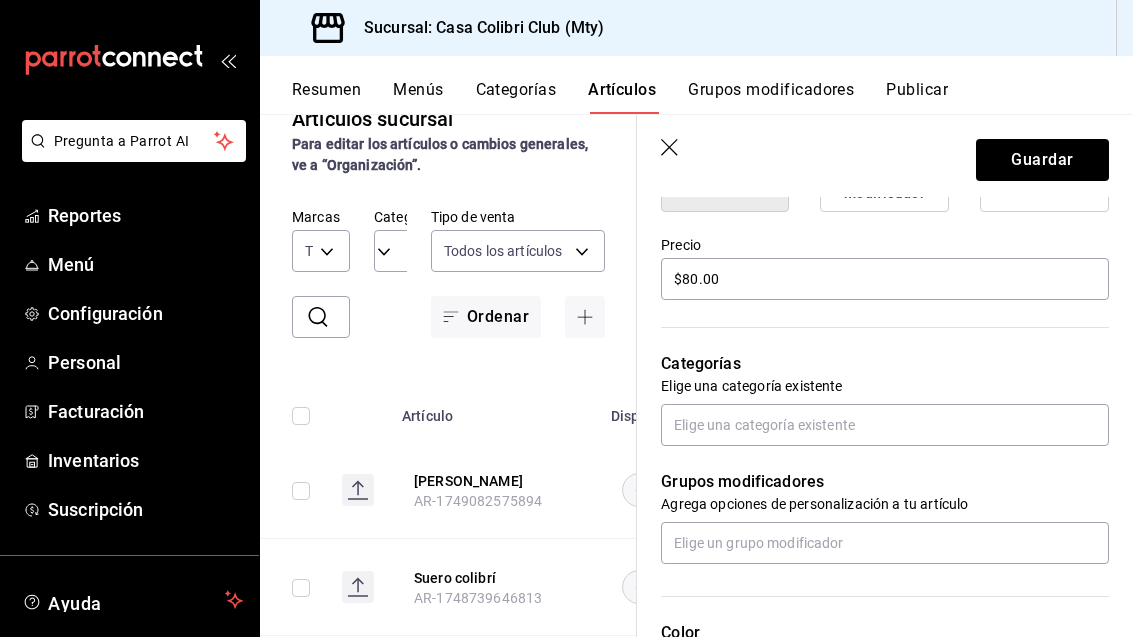scroll, scrollTop: 569, scrollLeft: 0, axis: vertical 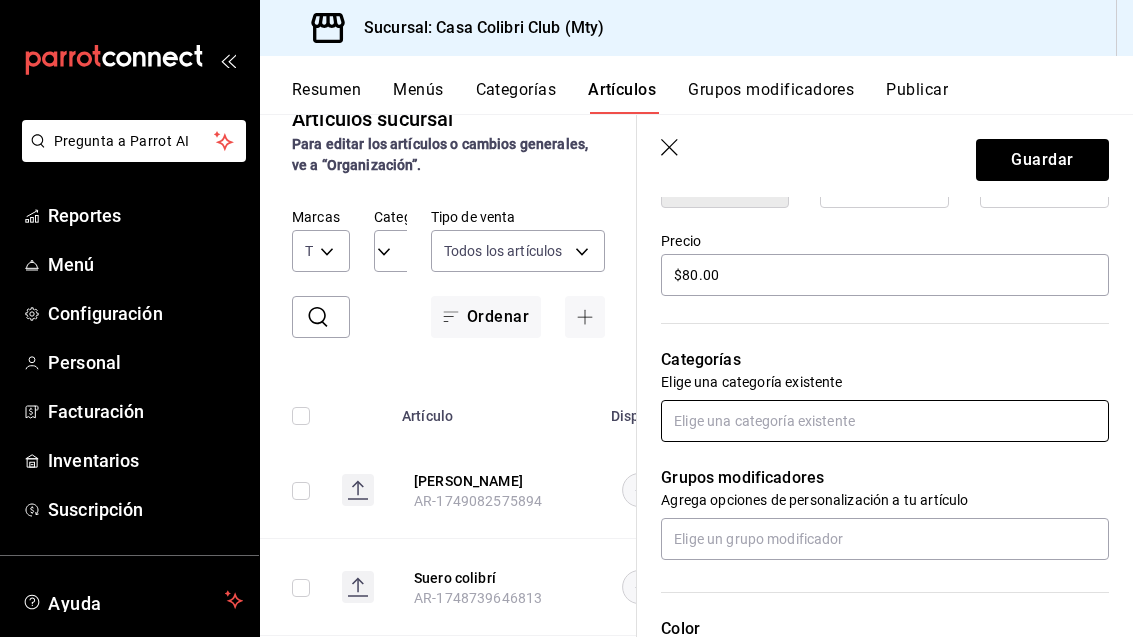 click at bounding box center (885, 421) 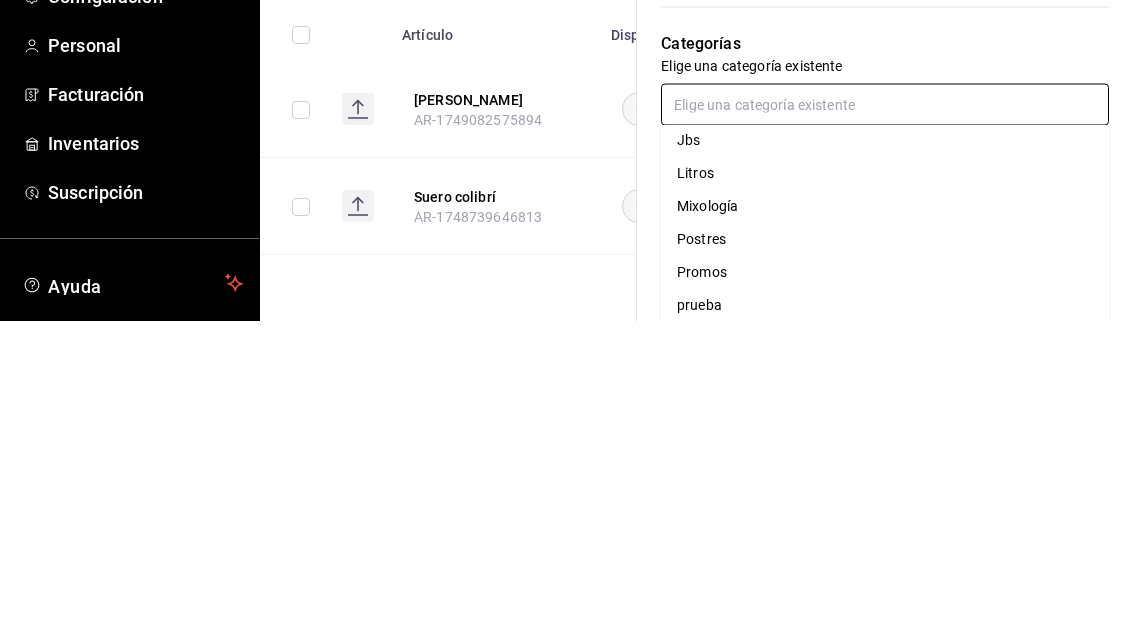 scroll, scrollTop: 278, scrollLeft: 0, axis: vertical 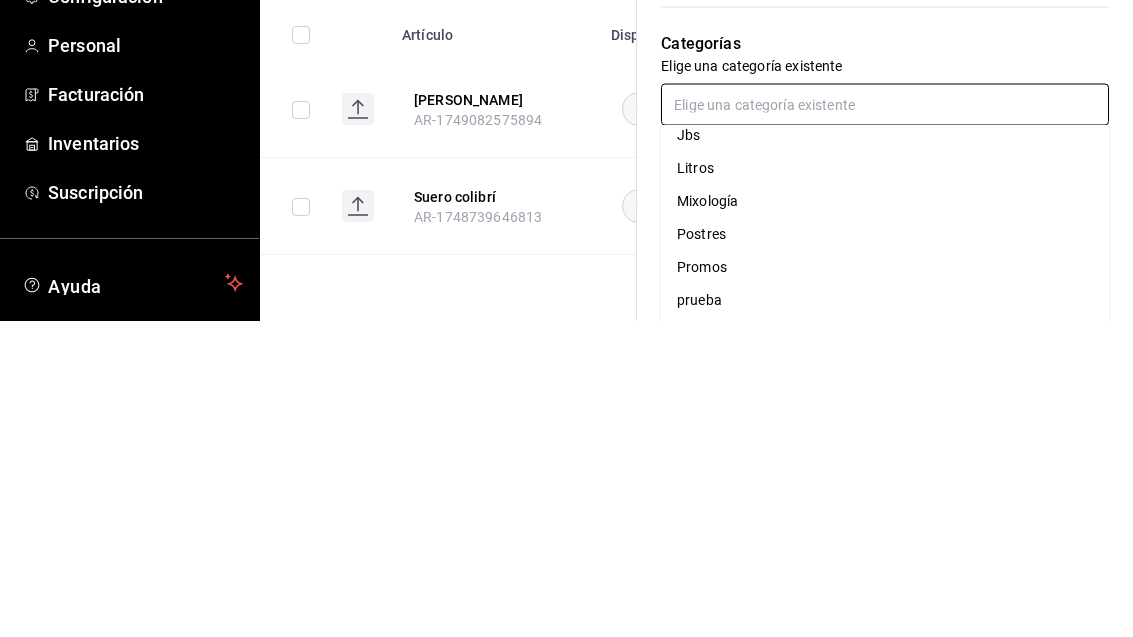 click on "Litros" at bounding box center [885, 485] 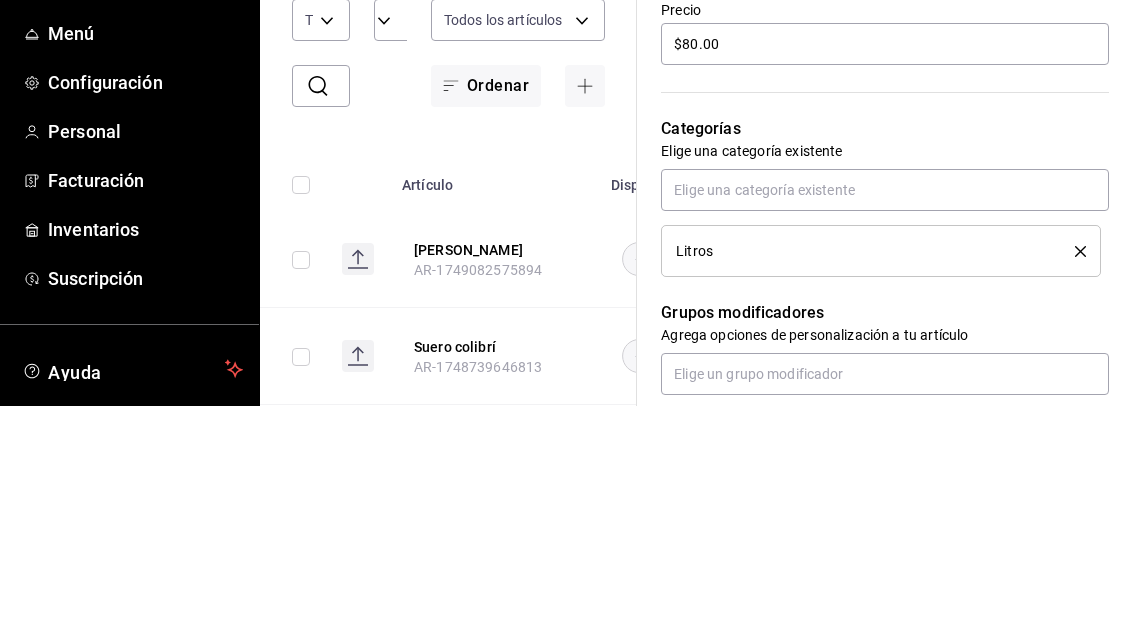 click on "Categorías Elige una categoría existente Litros" at bounding box center (873, 403) 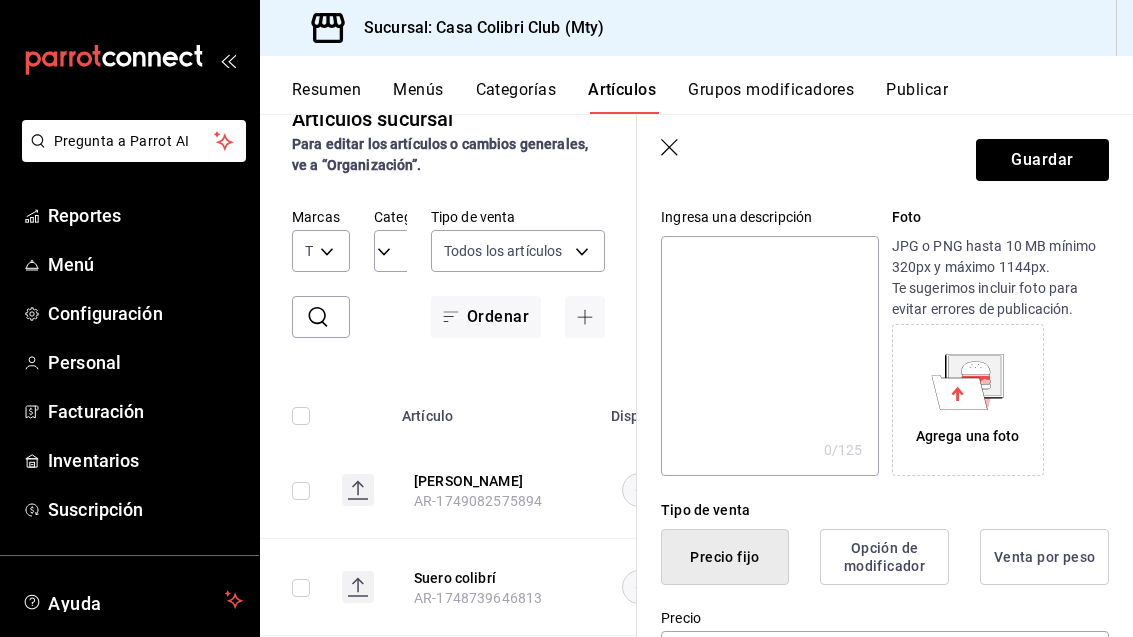 scroll, scrollTop: 191, scrollLeft: 0, axis: vertical 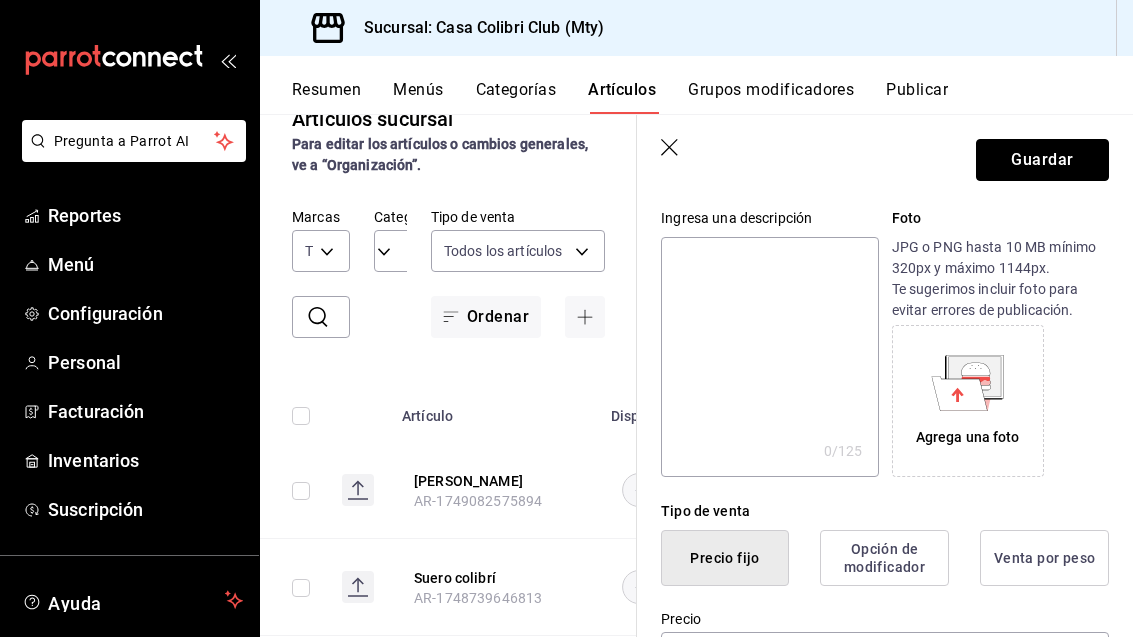 click on "Guardar" at bounding box center [1042, 160] 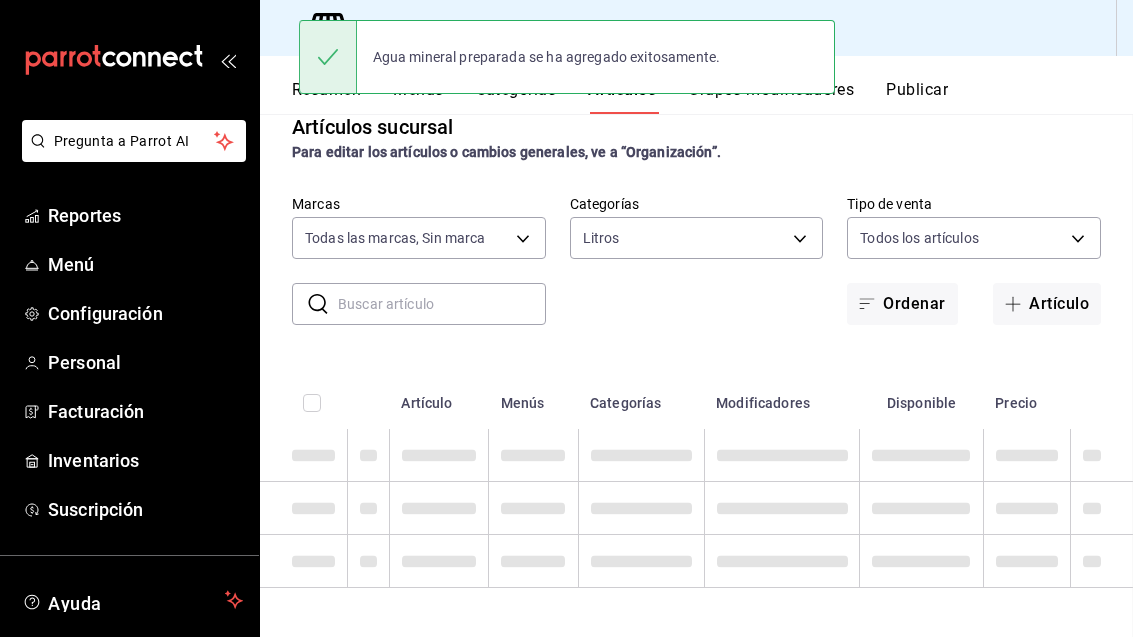 scroll, scrollTop: 0, scrollLeft: 0, axis: both 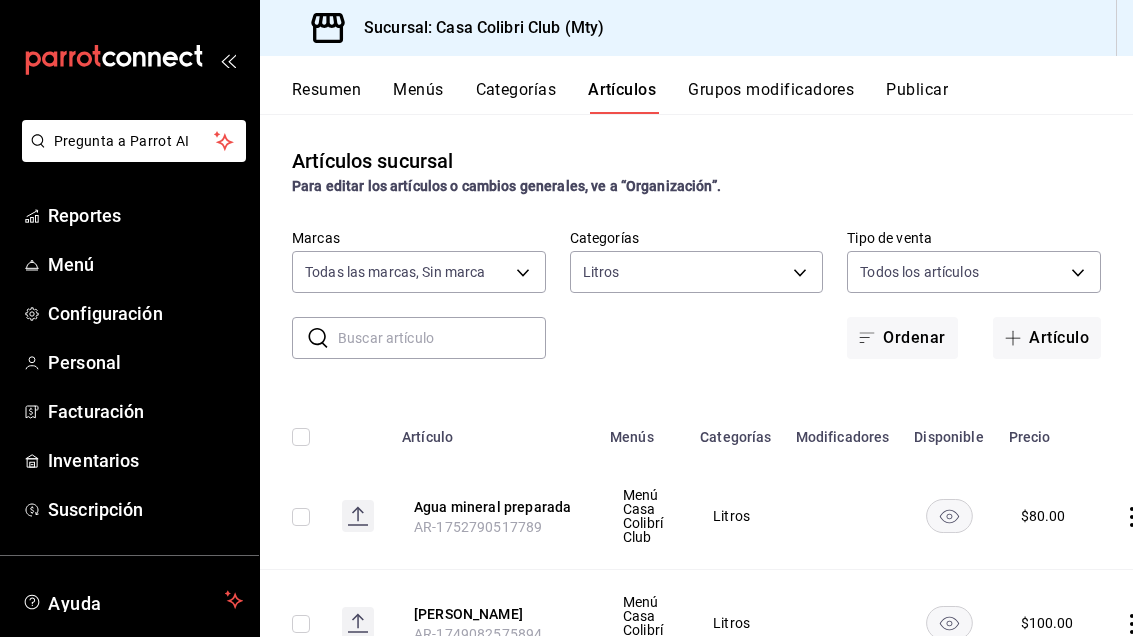 click on "Pregunta a Parrot AI Reportes   Menú   Configuración   Personal   Facturación   Inventarios   Suscripción   Ayuda Recomienda Parrot   [PERSON_NAME]   Sugerir nueva función   Sucursal: Casa Colibri Club (Mty) Resumen Menús Categorías Artículos Grupos modificadores Publicar Artículos sucursal Para editar los artículos o cambios generales, ve a “Organización”. ​ ​ Marcas Todas las marcas, Sin marca 51376f23-c189-4798-a143-22766f9dfc19 Categorías Litros d9c7a848-6a39-49e9-a245-e7d19dcca844 Tipo de venta Todos los artículos ALL Ordenar Artículo Artículo Menús Categorías Modificadores Disponible Precio Agua mineral preparada AR-1752790517789 Menú Casa Colibrí Club Litros $ 80.00 [PERSON_NAME] AR-1749082575894 Menú Casa Colibrí Club Litros $ 100.00 Suero colibrí AR-1748739646813 Menú Casa Colibrí Club Litros $ 80.00 Clamato AR-1741484840423 Menú Casa Colibrí Club Litros $ 100.00 Limonada mineral AR-1738356700728 Menú Casa Colibrí Club Litros $ 80.00 Limonada AR-1738356669574 $ $" at bounding box center (566, 318) 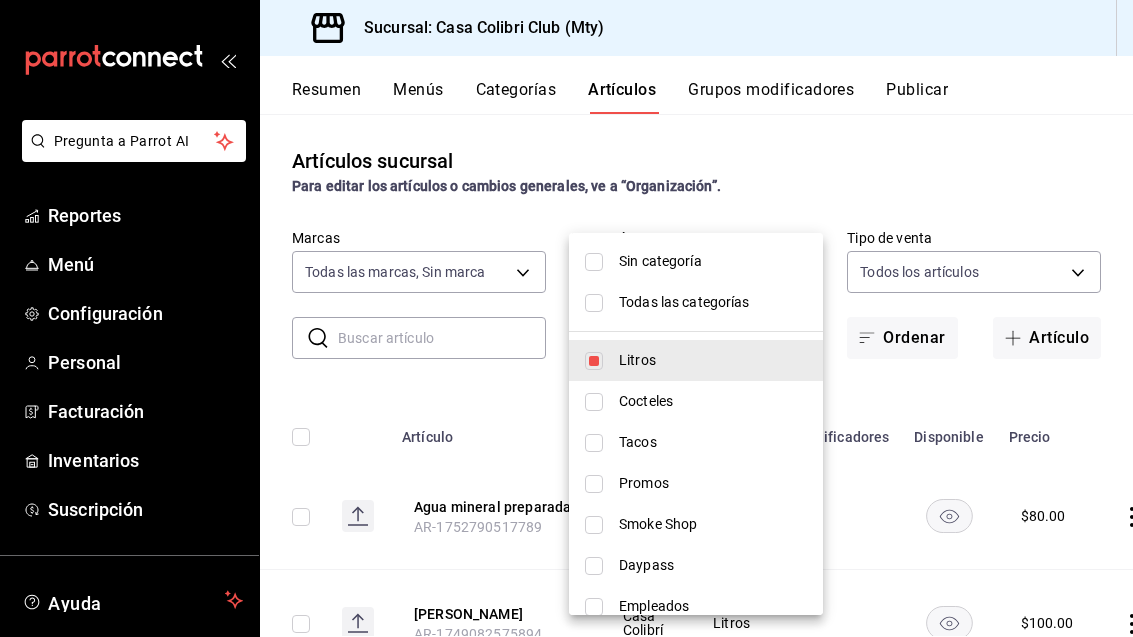 click at bounding box center [594, 303] 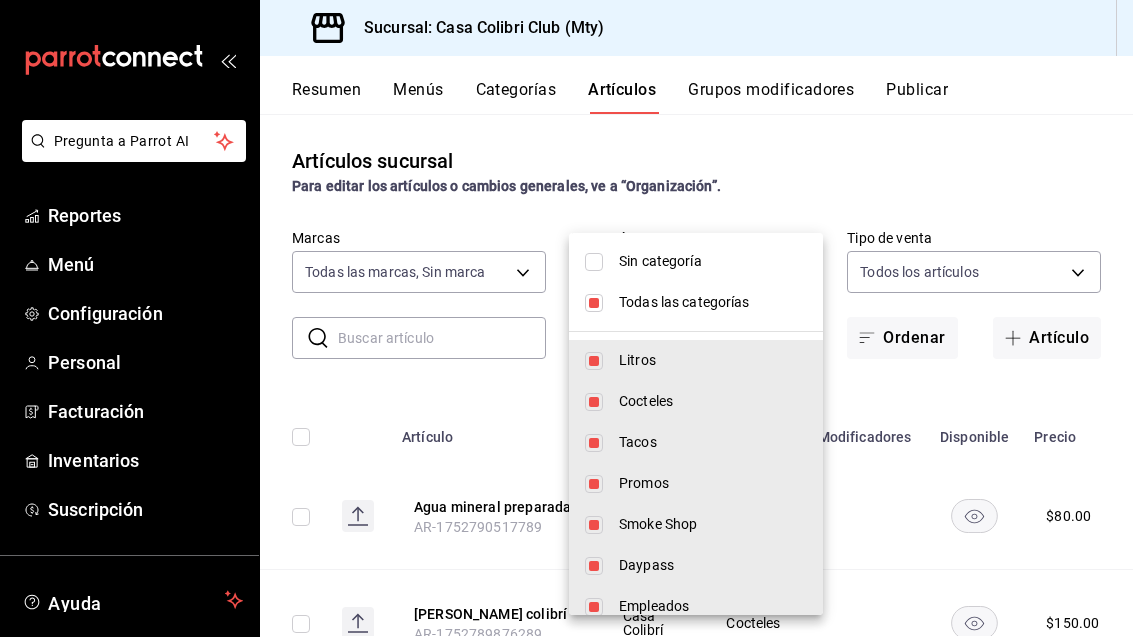 click at bounding box center (566, 318) 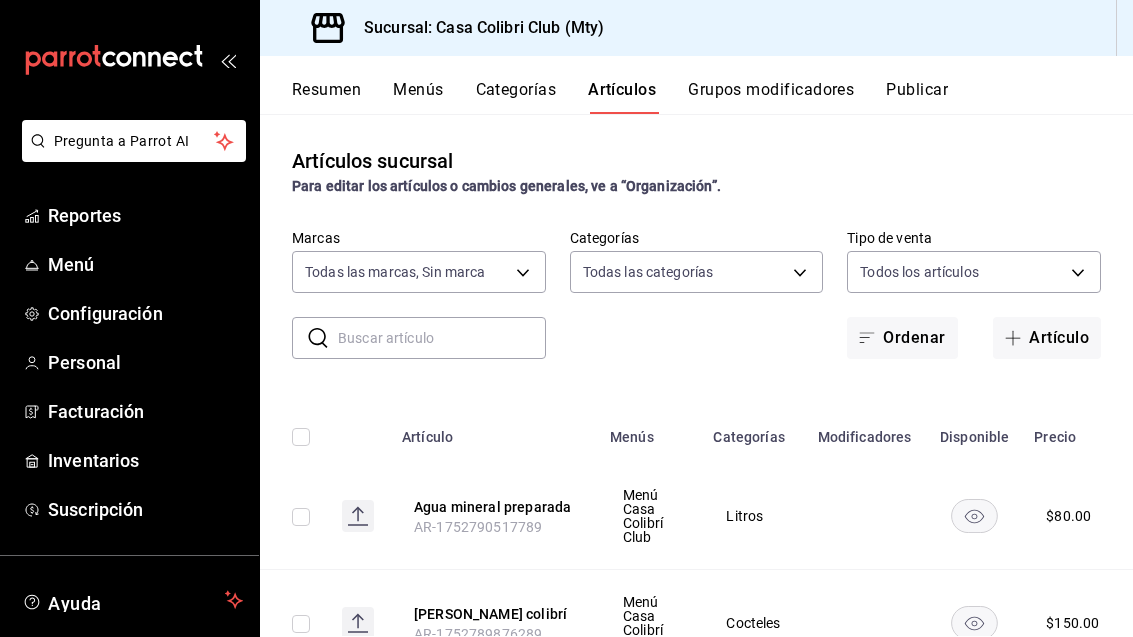click on "Sin categoría Todas las categorías Litros Cocteles Tacos Promos Smoke Shop Daypass Empleados Jbs Bebidas hidratantes Cerveza Mixología Bebidas Postres Snack Alimentos Entradas prueba" at bounding box center (566, 318) 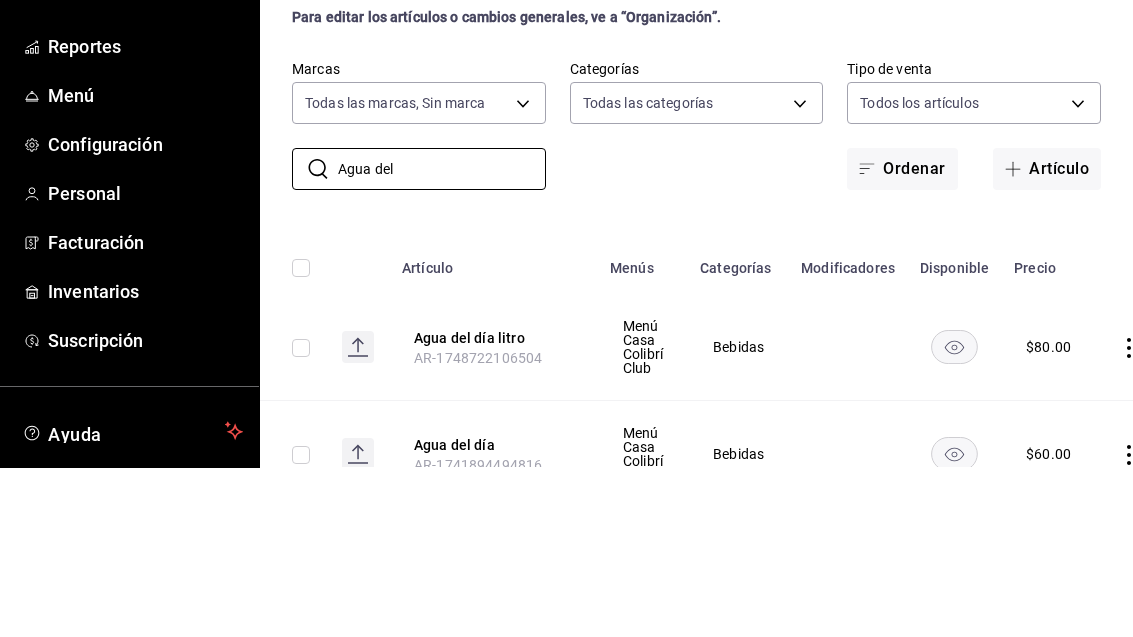 click on "​ Agua del ​ Marcas Todas las marcas, Sin marca 51376f23-c189-4798-a143-22766f9dfc19 Categorías Todas las categorías d9c7a848-6a39-49e9-a245-e7d19dcca844,bf07a195-ba52-4a35-bb00-dddd6b084f6a,cd88270c-f133-46b7-930b-c78f5f4bd9da,41a3b1dc-a3a6-445d-b566-c1e1dbc60d8d,38537ca7-404c-418d-98ca-e8a873917bc1,d1d633c9-df15-42be-bb61-78658066a055,e71d3167-e3c5-4d95-b856-eef47bf27c58,3de62c1e-5b6e-46e6-80d0-b7bff459e0e3,dd177d6d-ec88-49e5-9bf4-e2bbb2486179,f309c771-a94e-41ff-9c79-7d433e1d8d10,2e9c1020-a5d5-4c8c-b8e6-404826cbe24c,1e2dd578-d1b5-4b7b-8161-45d9e68f5ad0,332de00d-6cc1-4993-95d6-031866da27ec,0af920ca-51bf-4ea1-89a4-1aeffaa14358,2c95d823-cb87-4f43-ad2a-43c64467275f,331a05e4-4190-43fc-97d3-d90d8efc3d55,4dca4c11-9297-4b88-992e-0b23feefc9fb Tipo de venta Todos los artículos ALL Ordenar Artículo" at bounding box center [696, 294] 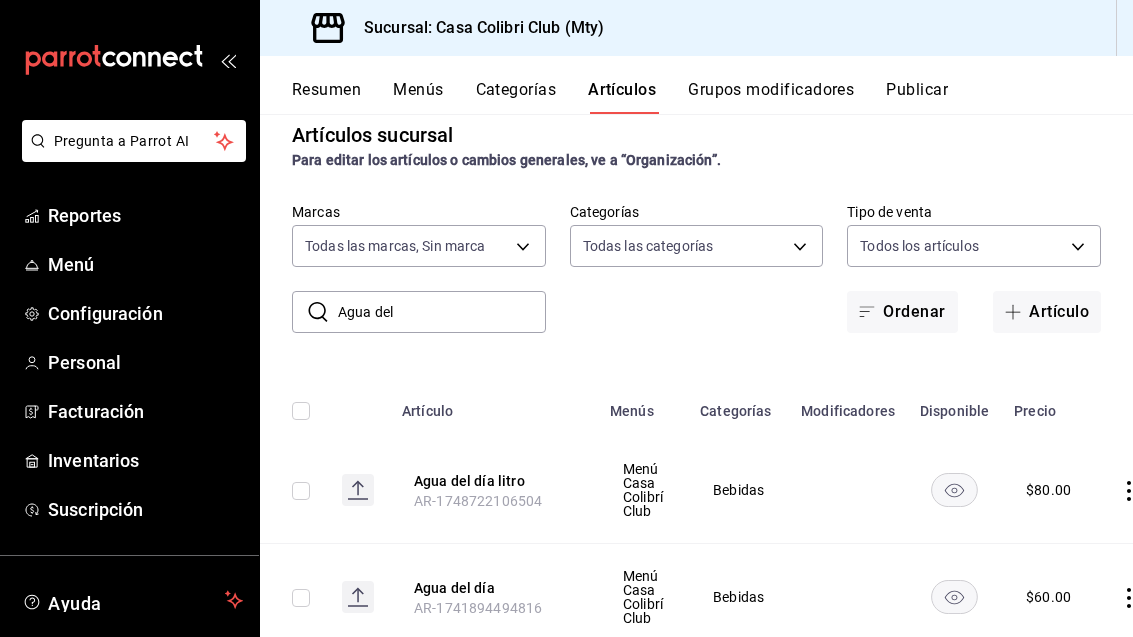 scroll, scrollTop: 24, scrollLeft: 0, axis: vertical 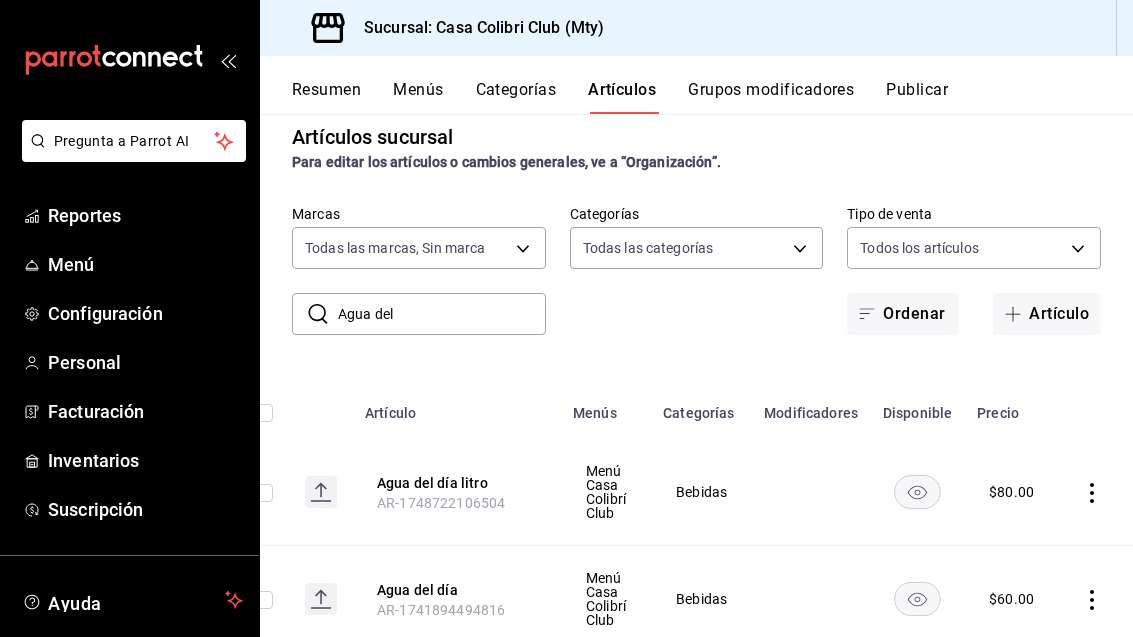 click 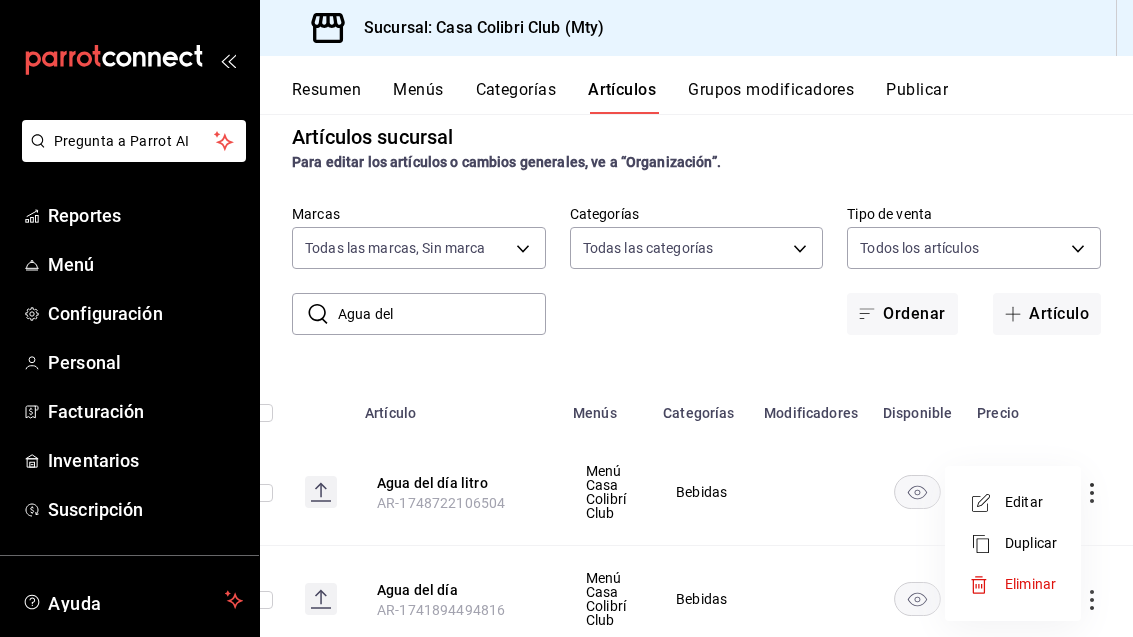 click on "Eliminar" at bounding box center [1013, 584] 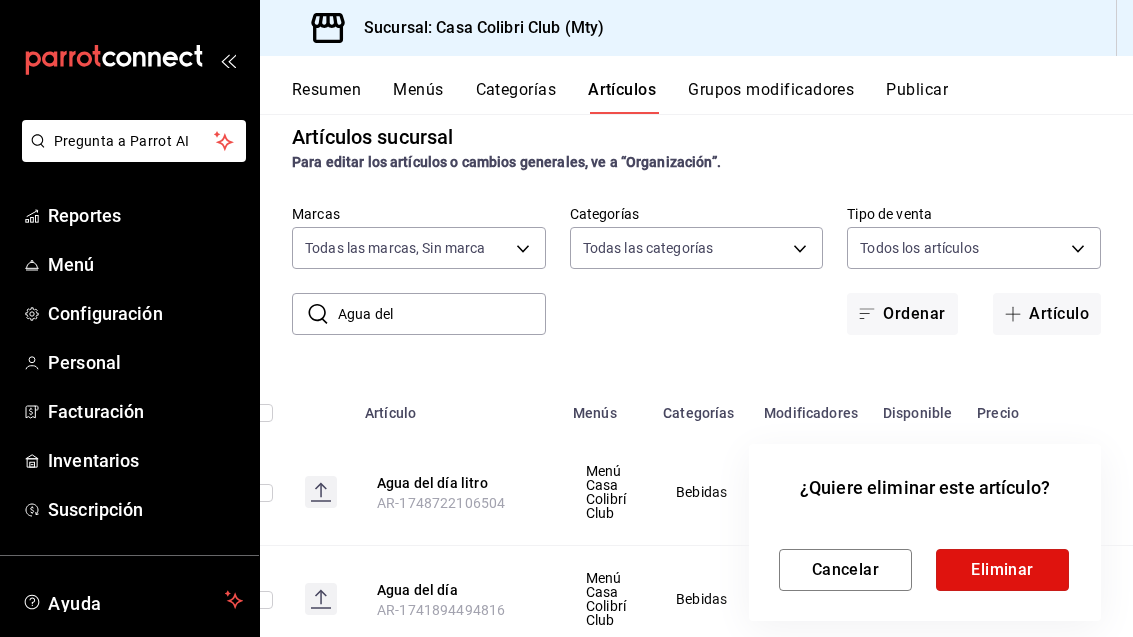 click on "Eliminar" at bounding box center (1002, 570) 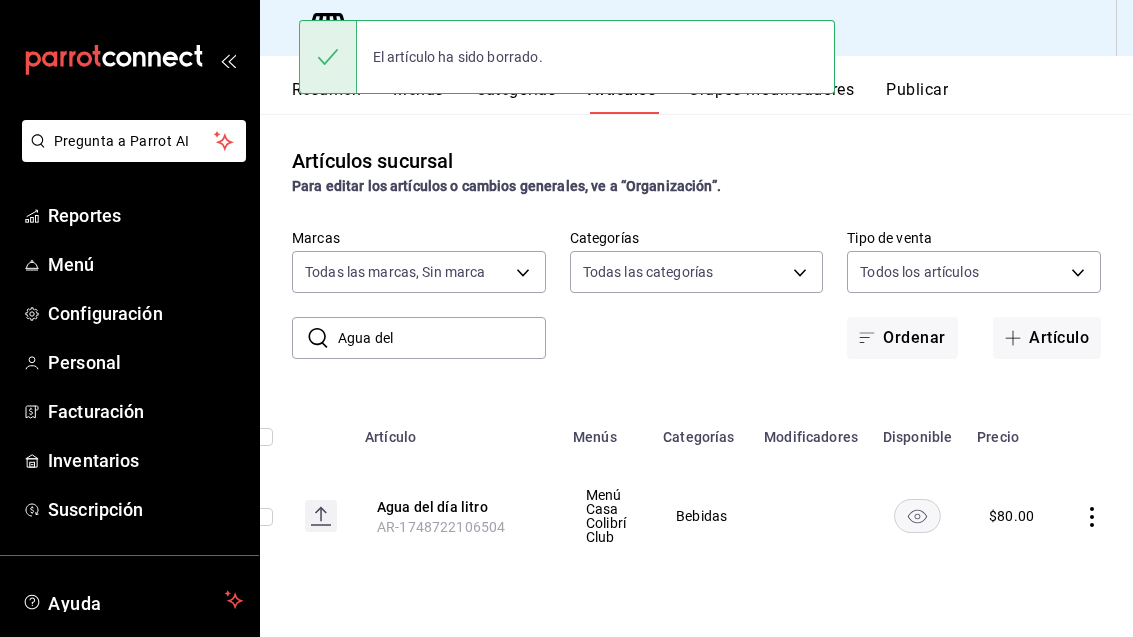 scroll, scrollTop: 0, scrollLeft: 0, axis: both 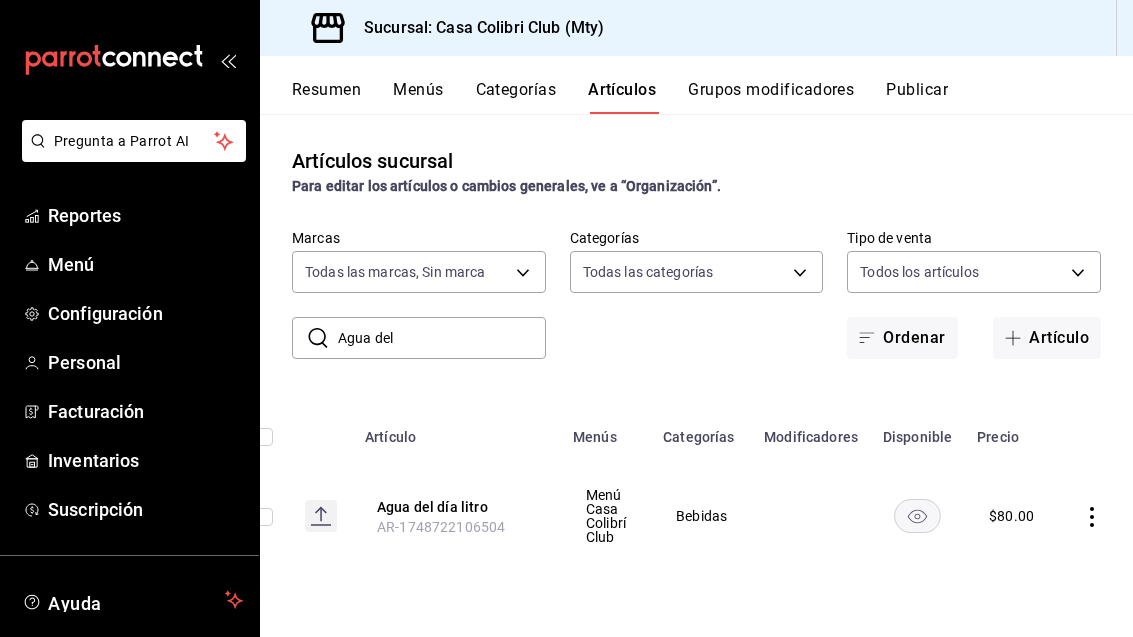 click 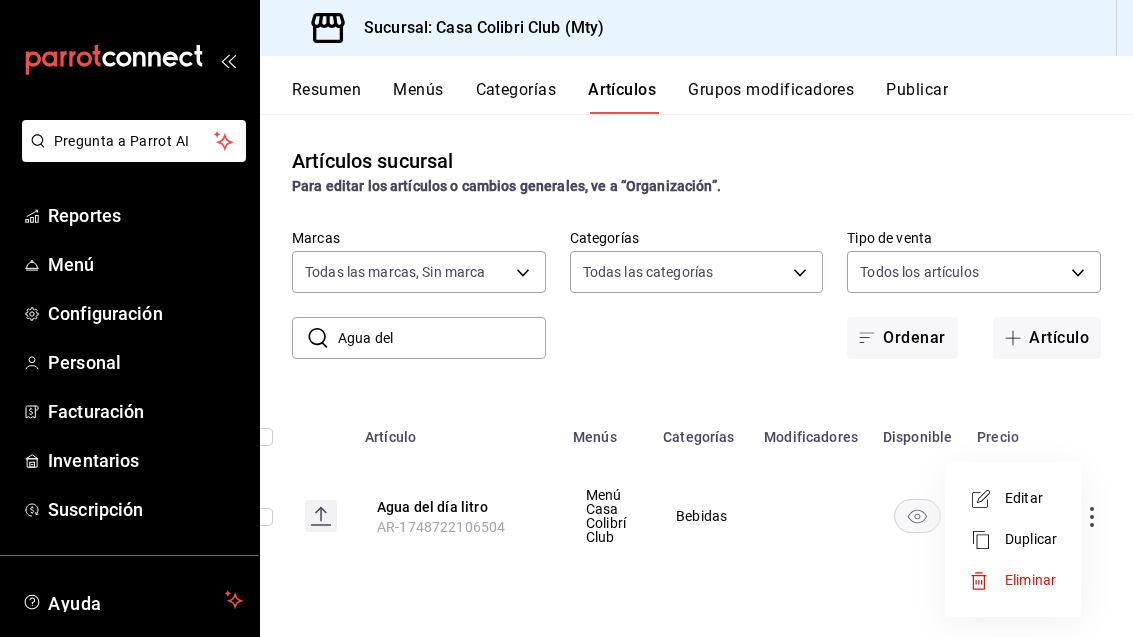 click on "Editar" at bounding box center (1031, 498) 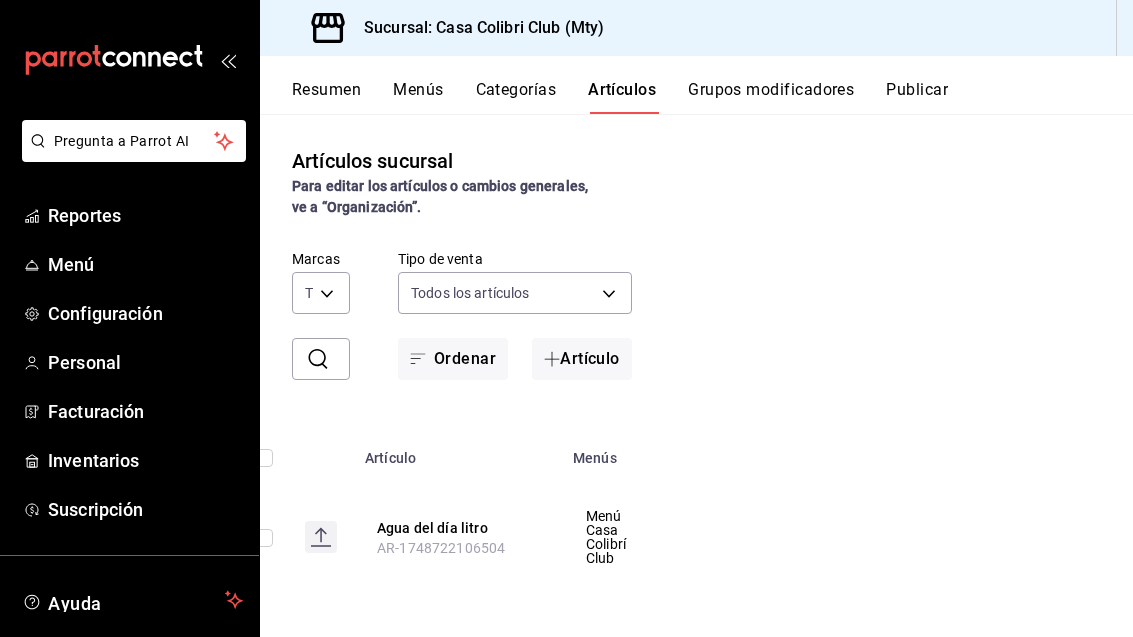 scroll, scrollTop: 0, scrollLeft: 0, axis: both 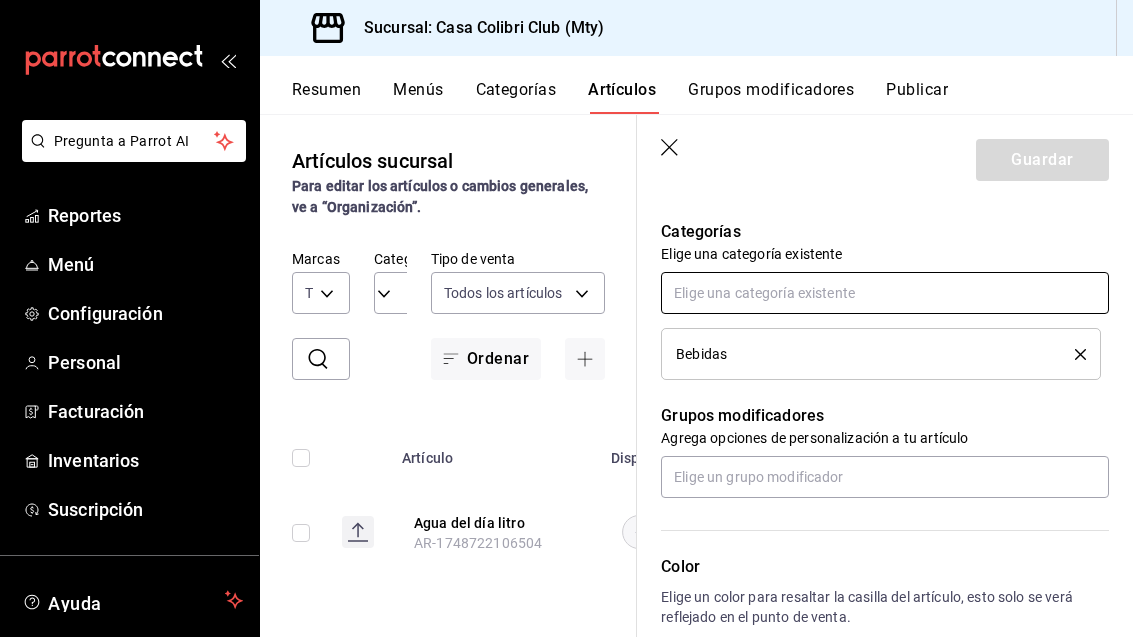 click at bounding box center [885, 293] 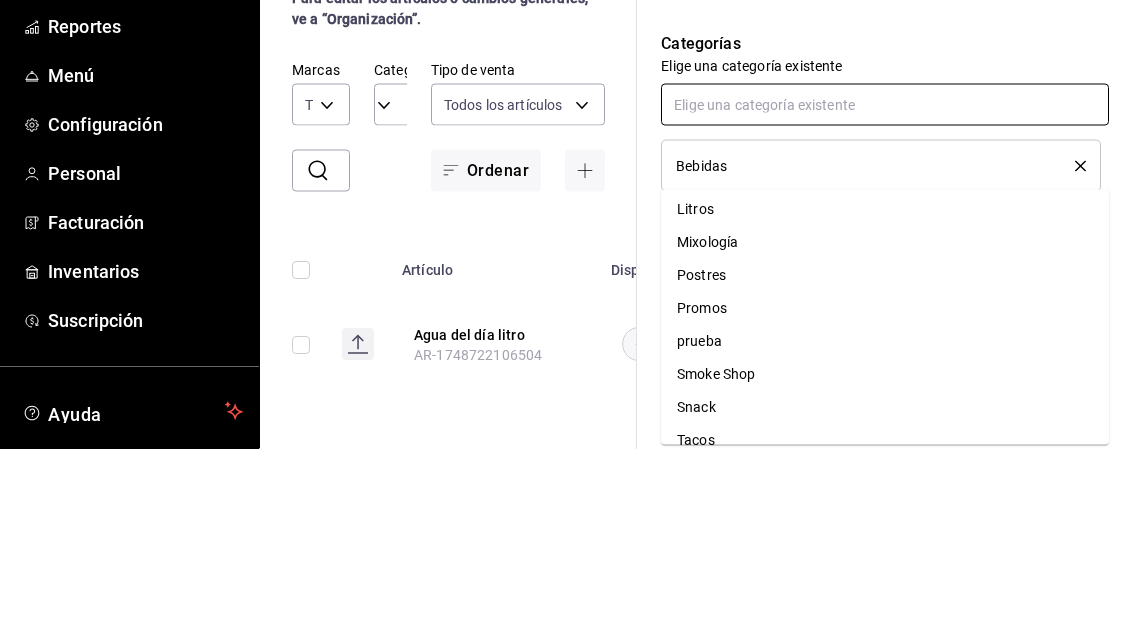 scroll, scrollTop: 265, scrollLeft: 0, axis: vertical 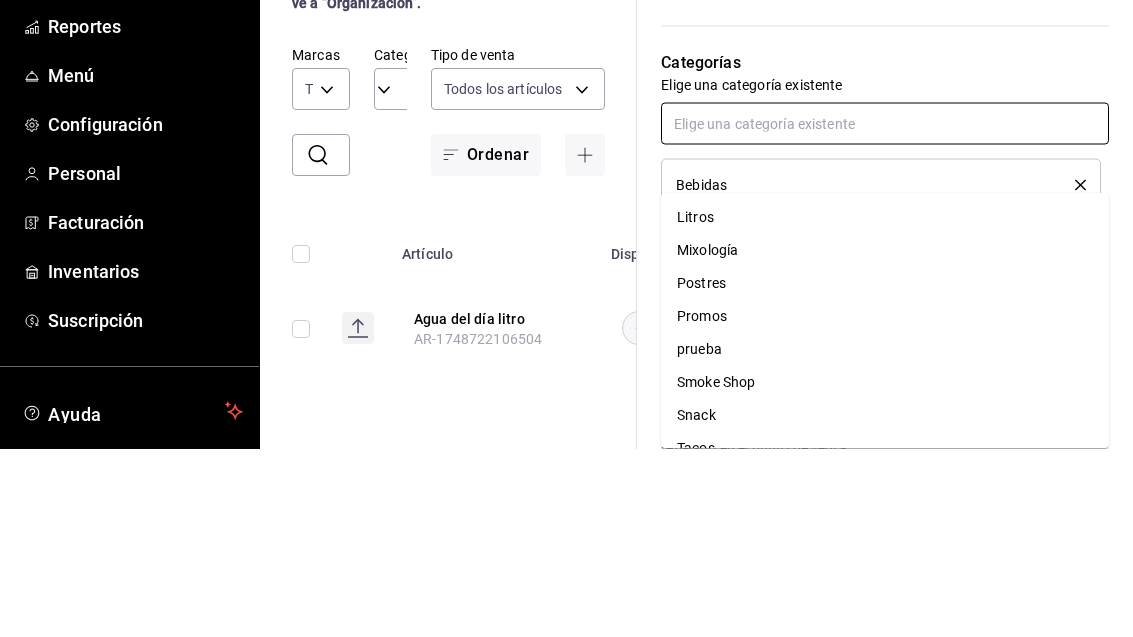 click on "Litros" at bounding box center (885, 406) 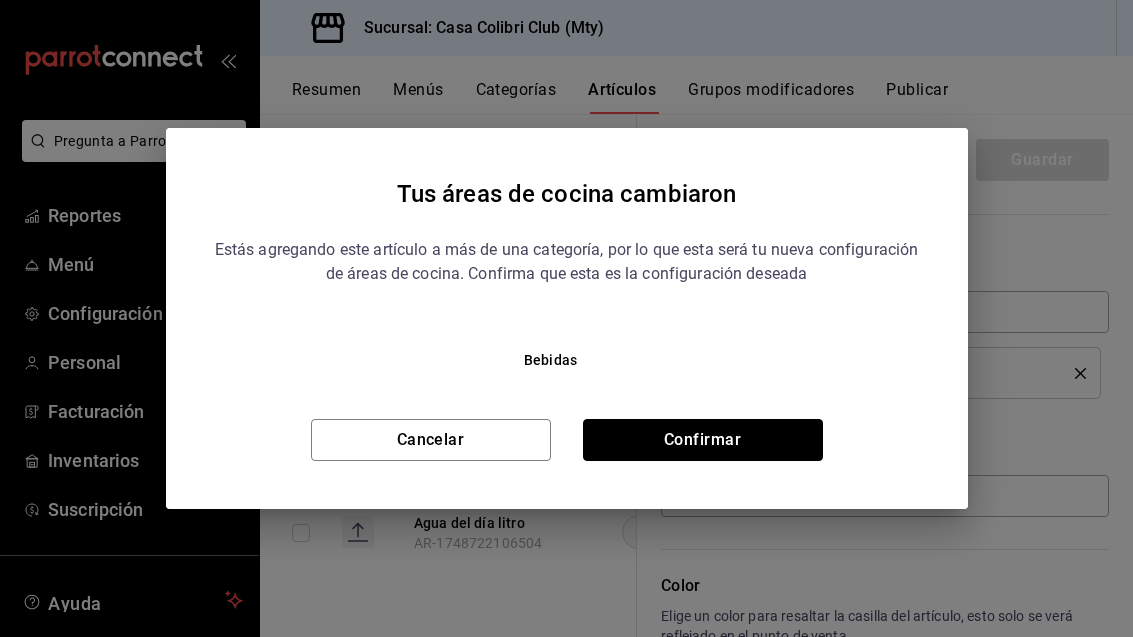 click on "Confirmar" at bounding box center (703, 440) 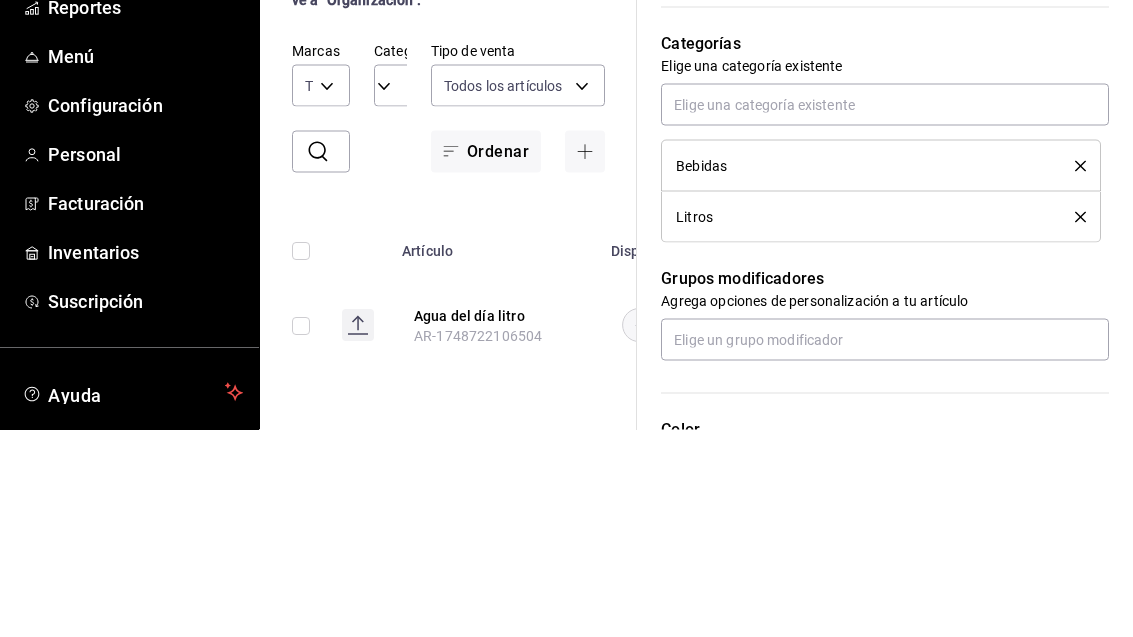 click on "Bebidas" at bounding box center [881, 373] 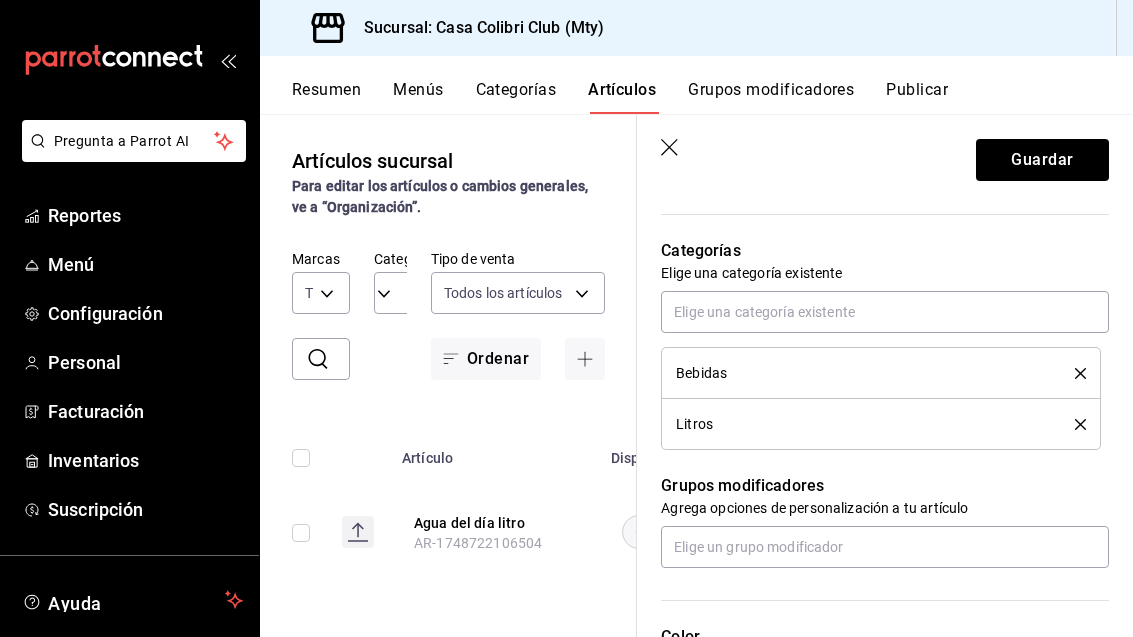 click on "Bebidas" at bounding box center [881, 373] 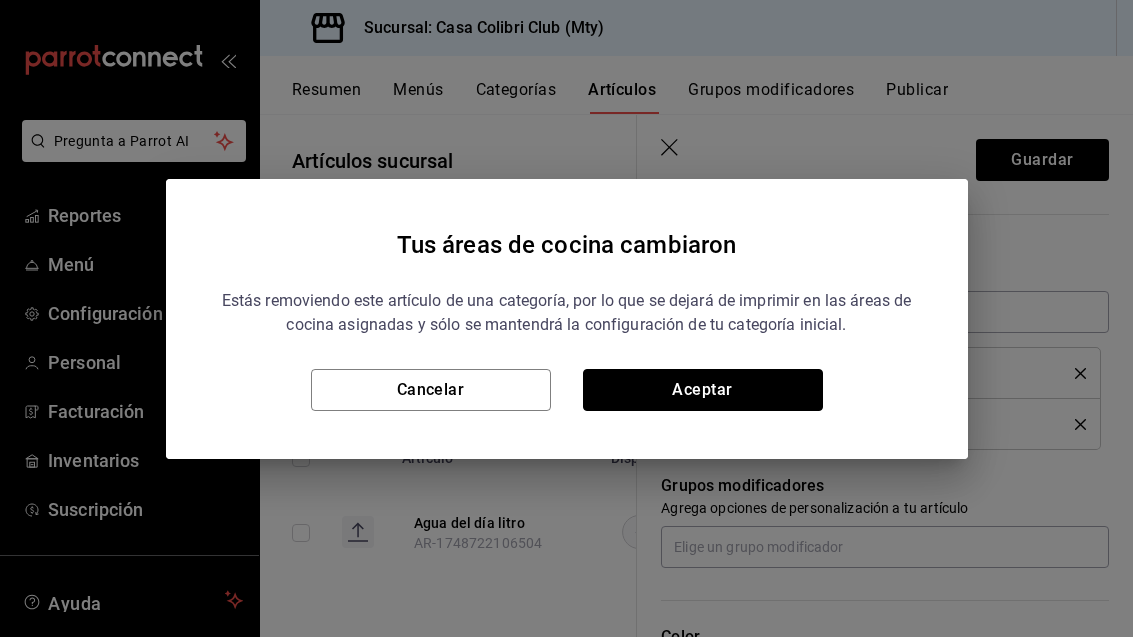 click on "Aceptar" at bounding box center (703, 390) 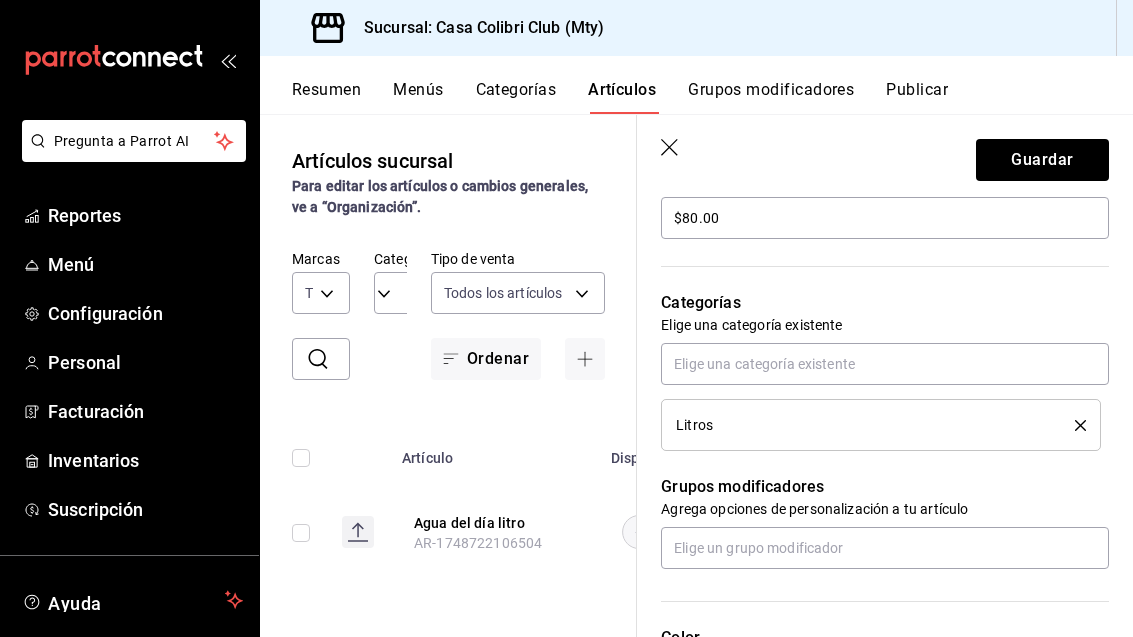 scroll, scrollTop: 623, scrollLeft: 0, axis: vertical 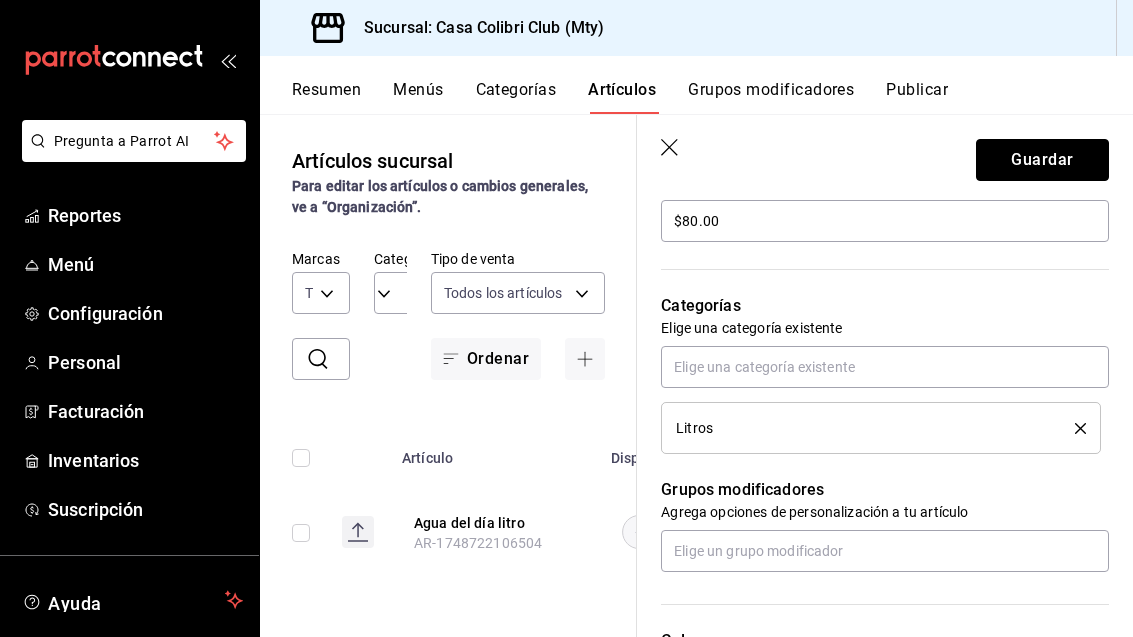 click on "Guardar" at bounding box center (1042, 160) 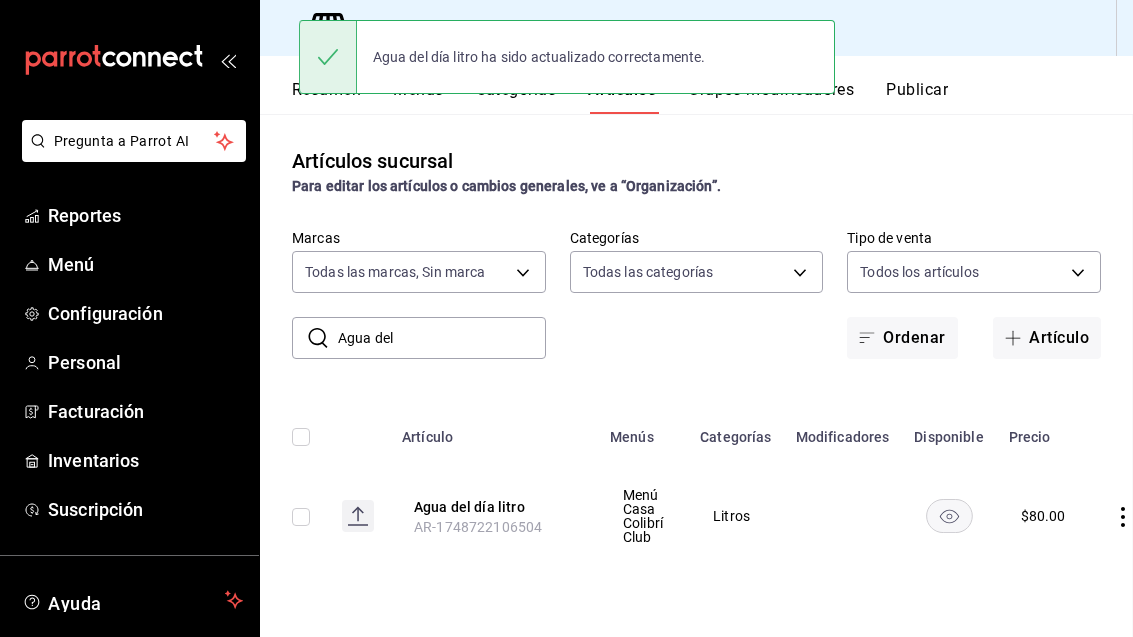scroll, scrollTop: 0, scrollLeft: 0, axis: both 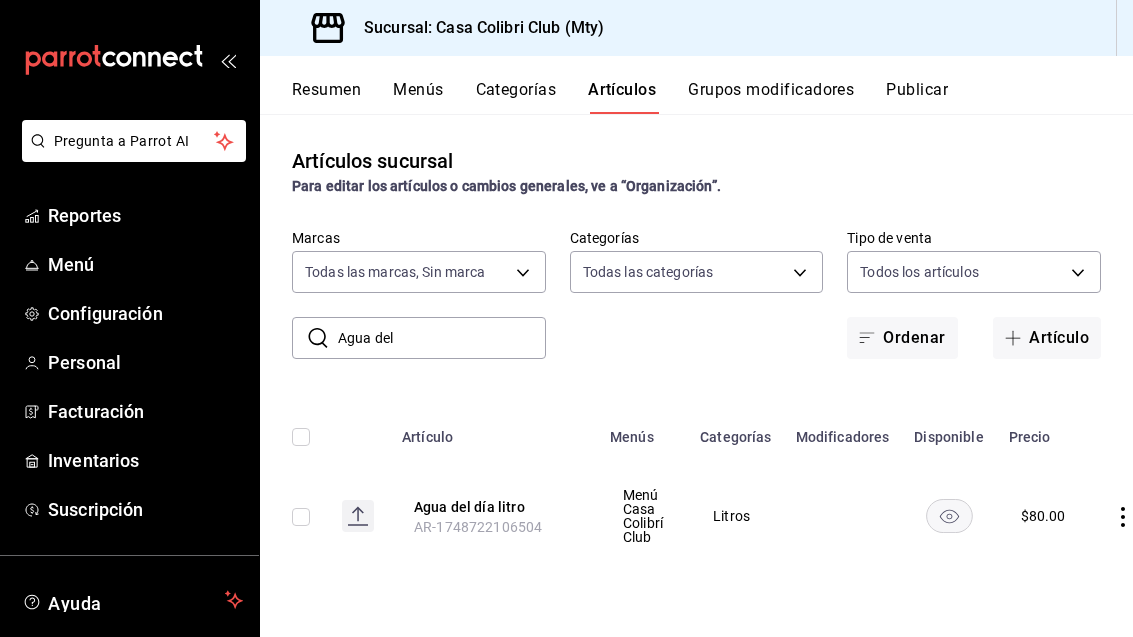 click on "Menú" at bounding box center (145, 264) 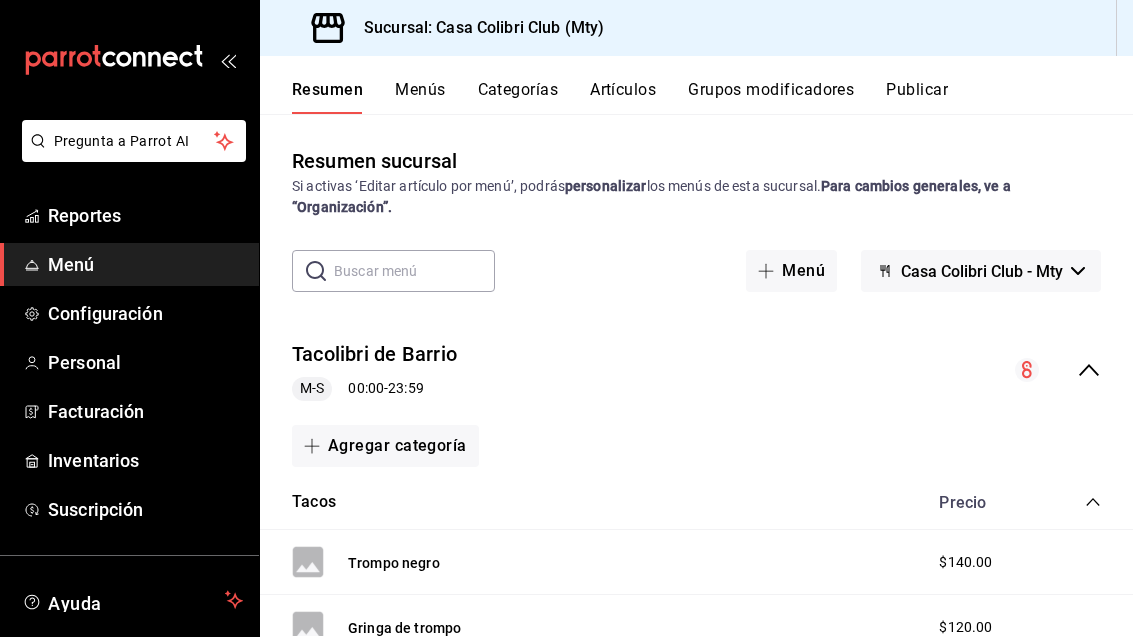 click on "Categorías" at bounding box center (518, 97) 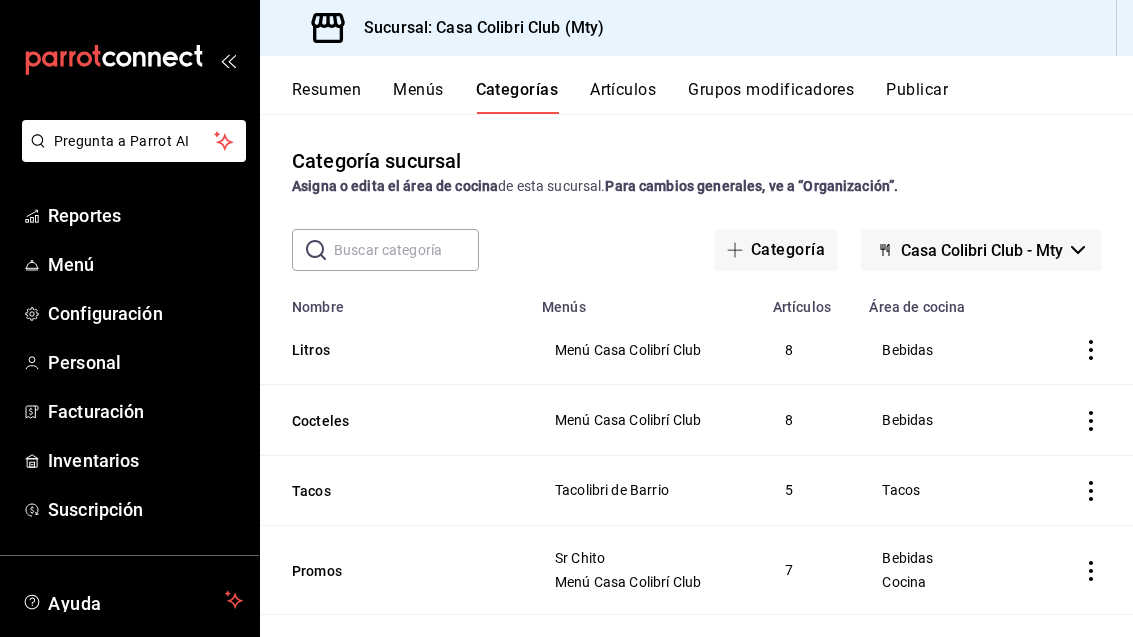 scroll, scrollTop: 0, scrollLeft: 0, axis: both 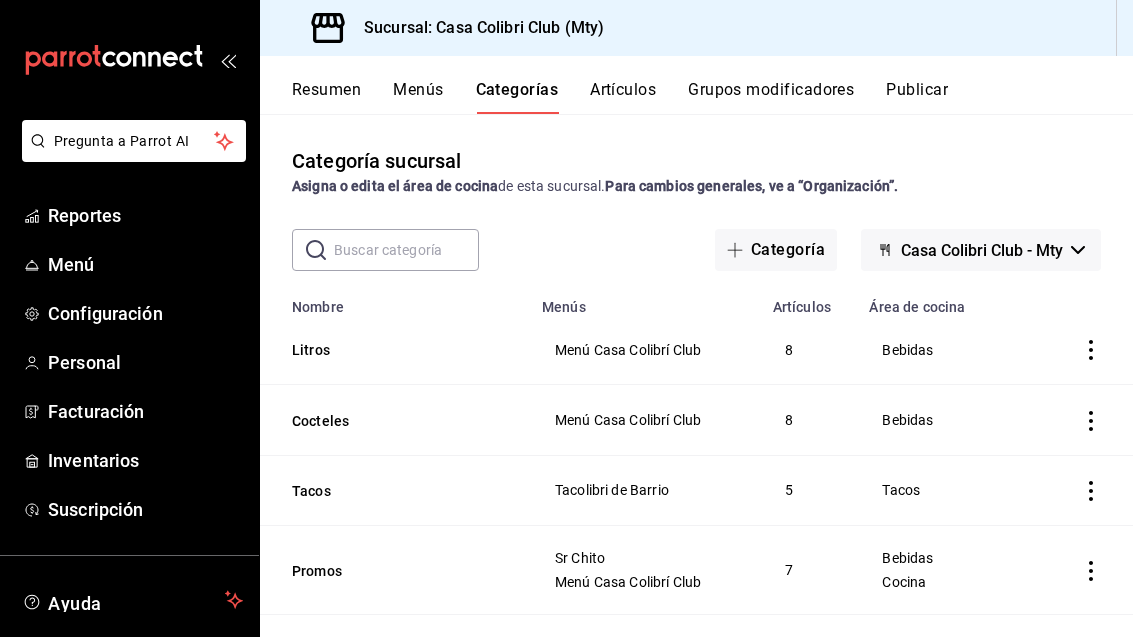 click on "Cocteles" at bounding box center [392, 421] 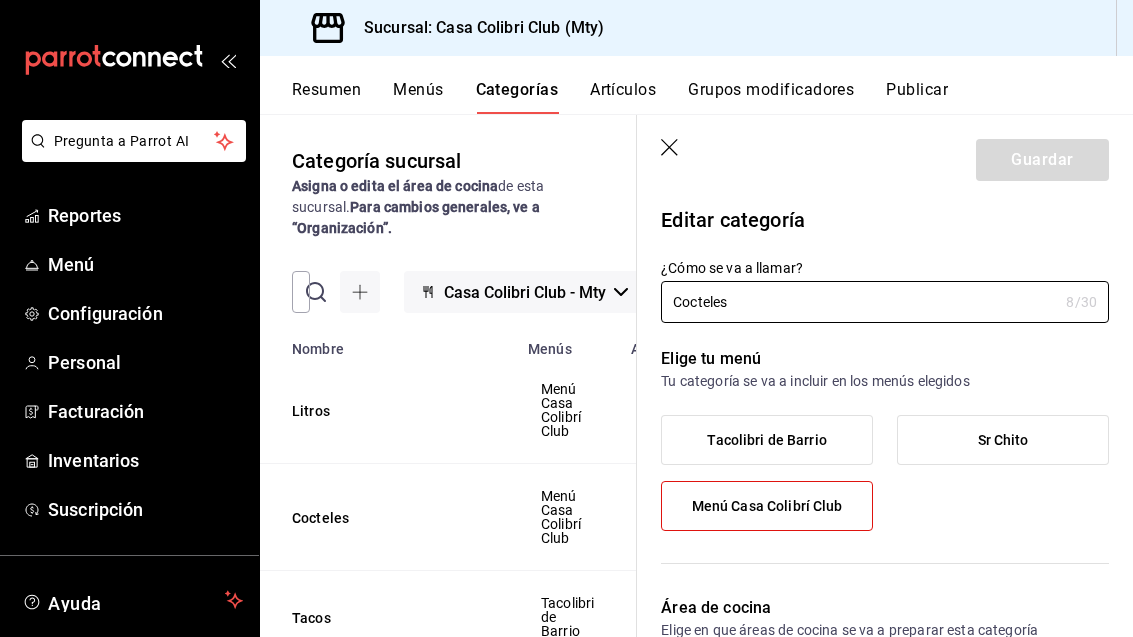 click on "Cocteles" at bounding box center [392, 518] 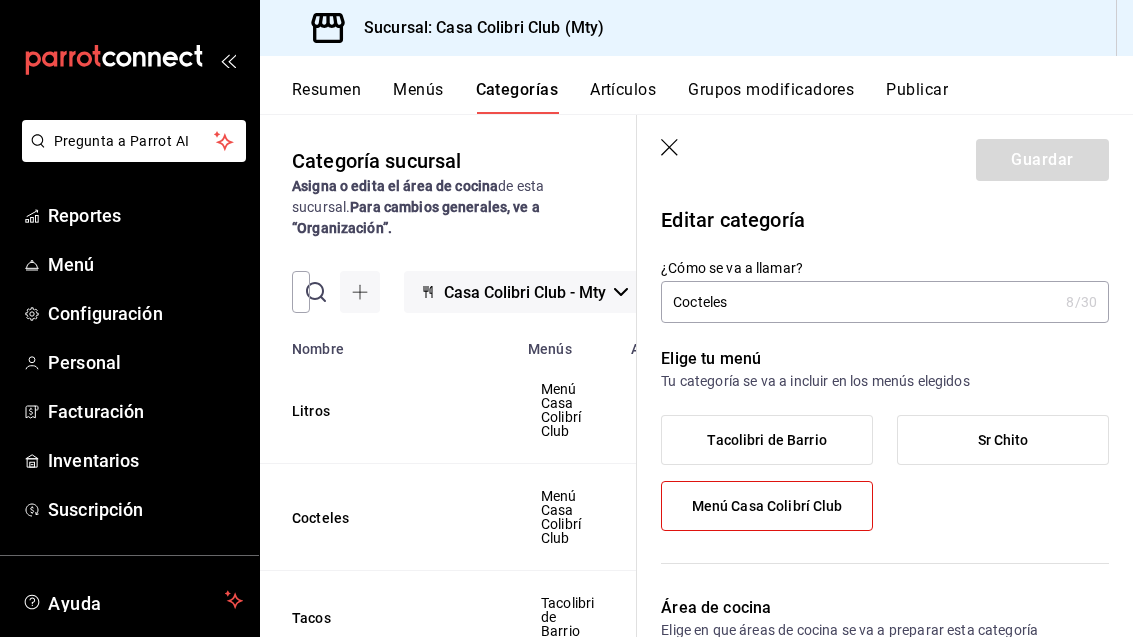 click on "Guardar" at bounding box center [885, 156] 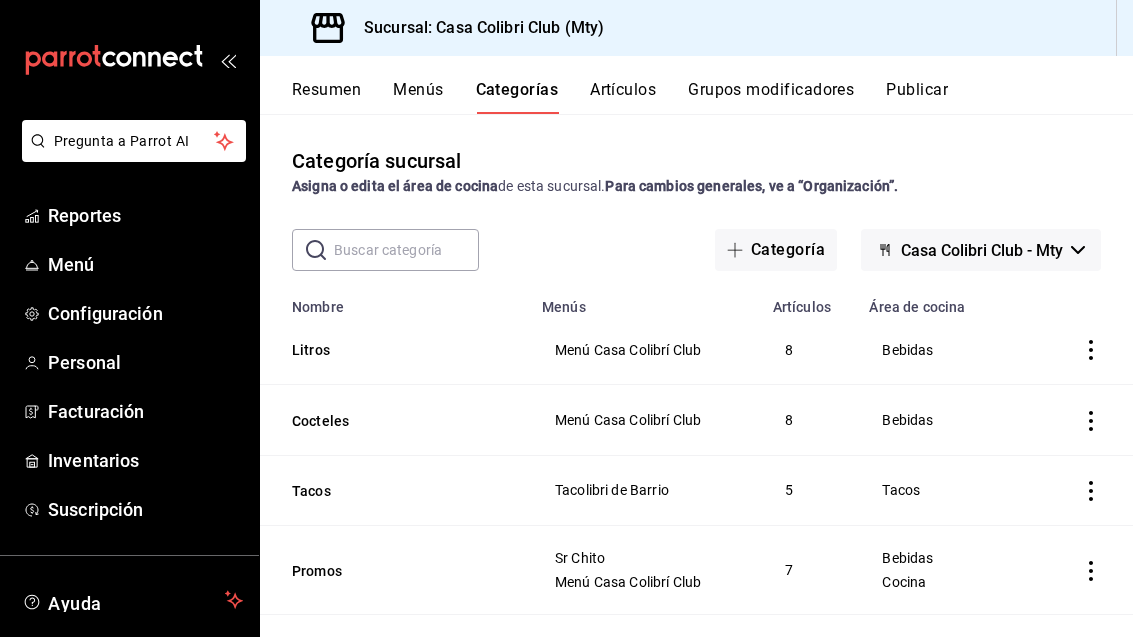click on "8" at bounding box center [809, 420] 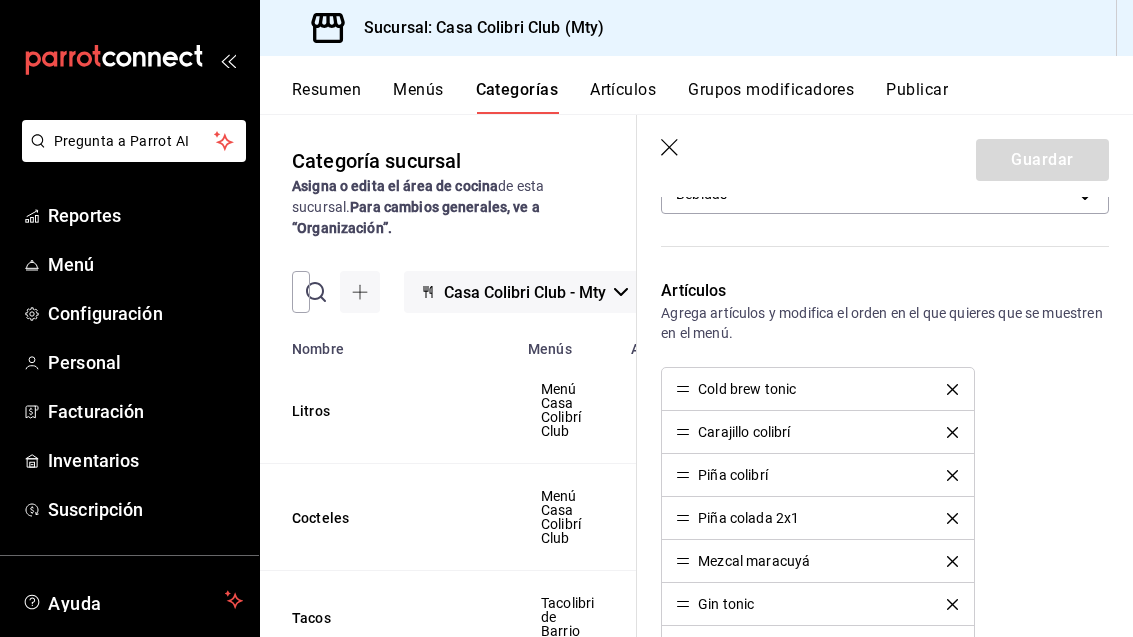scroll, scrollTop: 493, scrollLeft: 0, axis: vertical 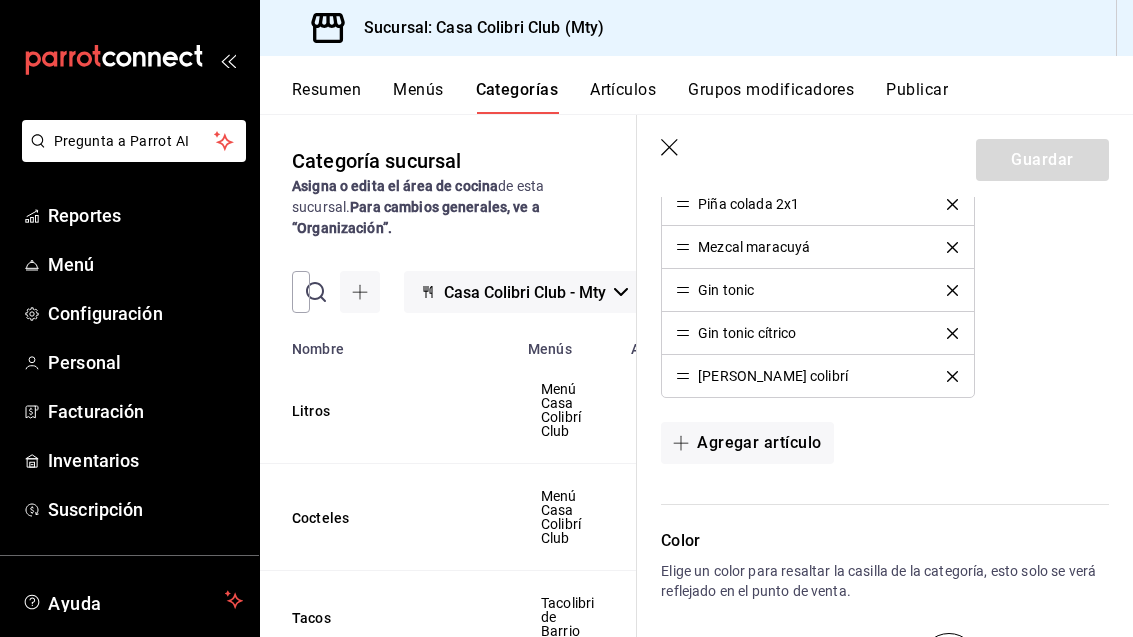 click on "Litros" at bounding box center [392, 411] 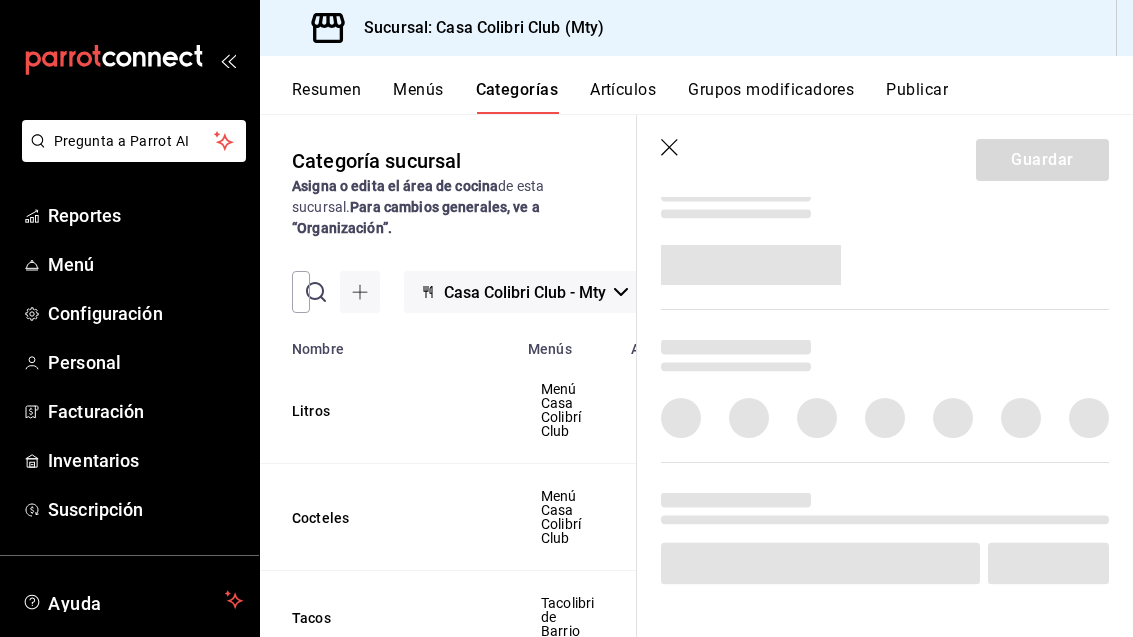 scroll, scrollTop: 704, scrollLeft: 0, axis: vertical 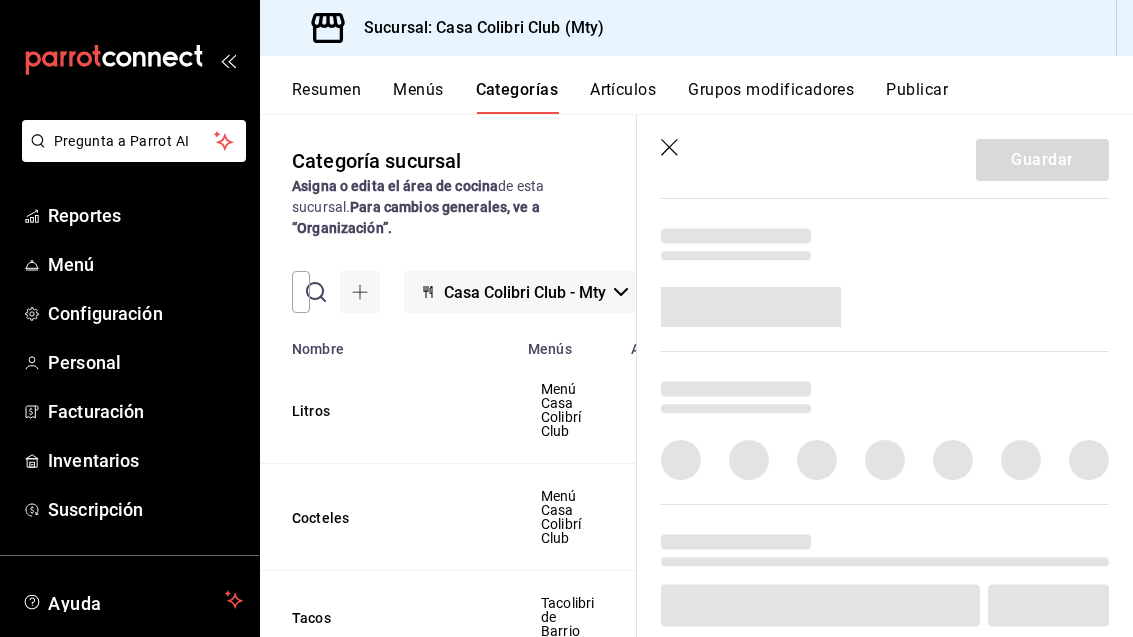 click on "Litros" at bounding box center (388, 410) 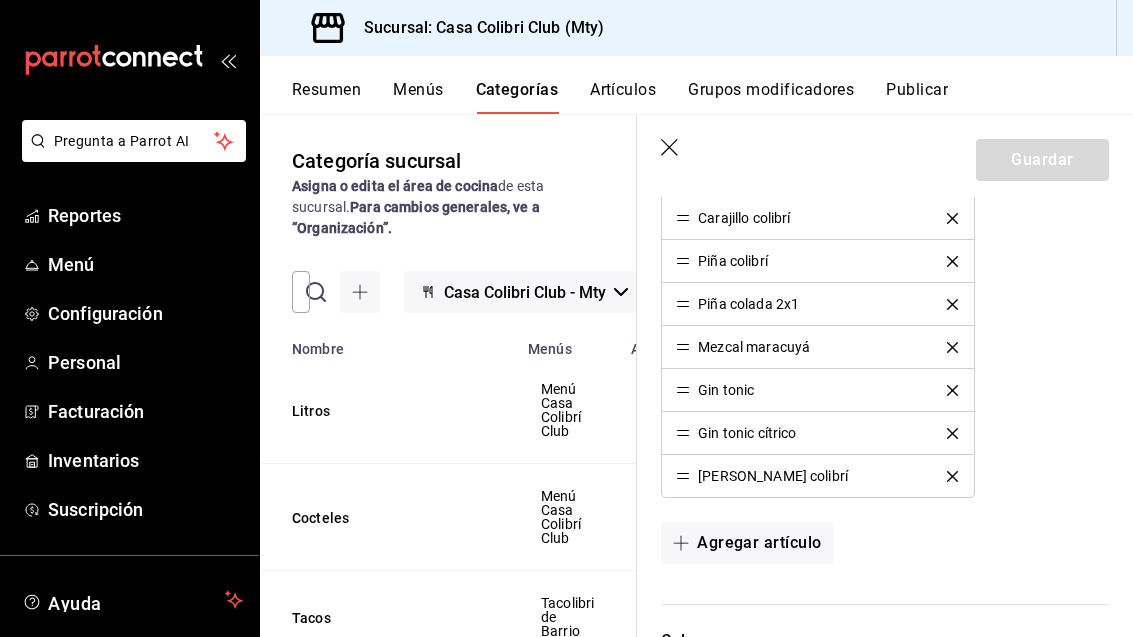 type on "Litros" 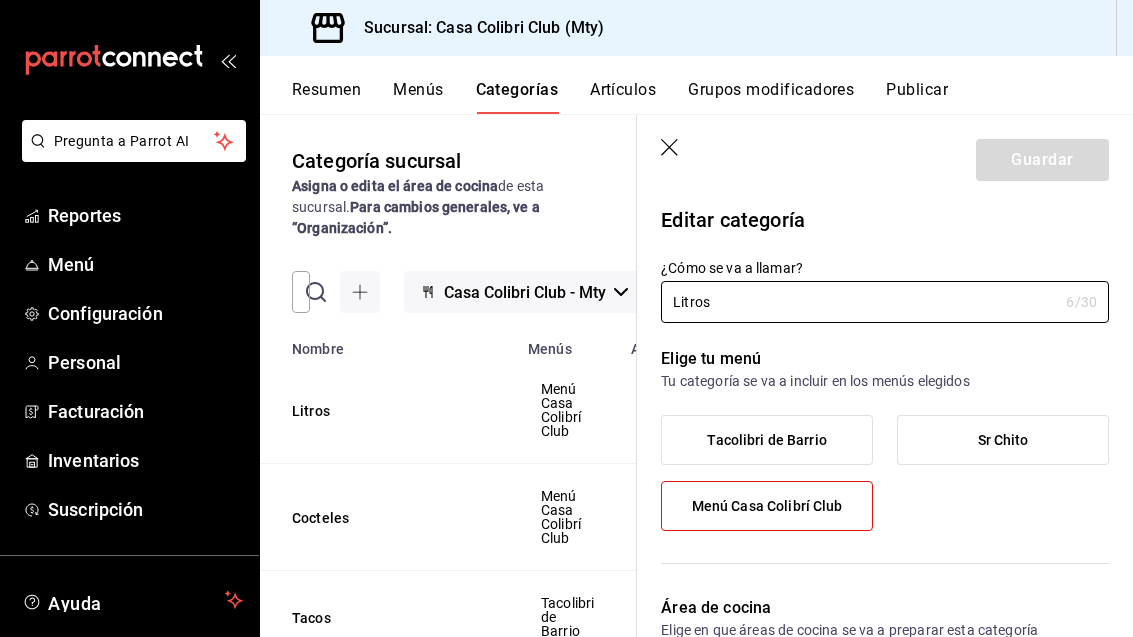 click 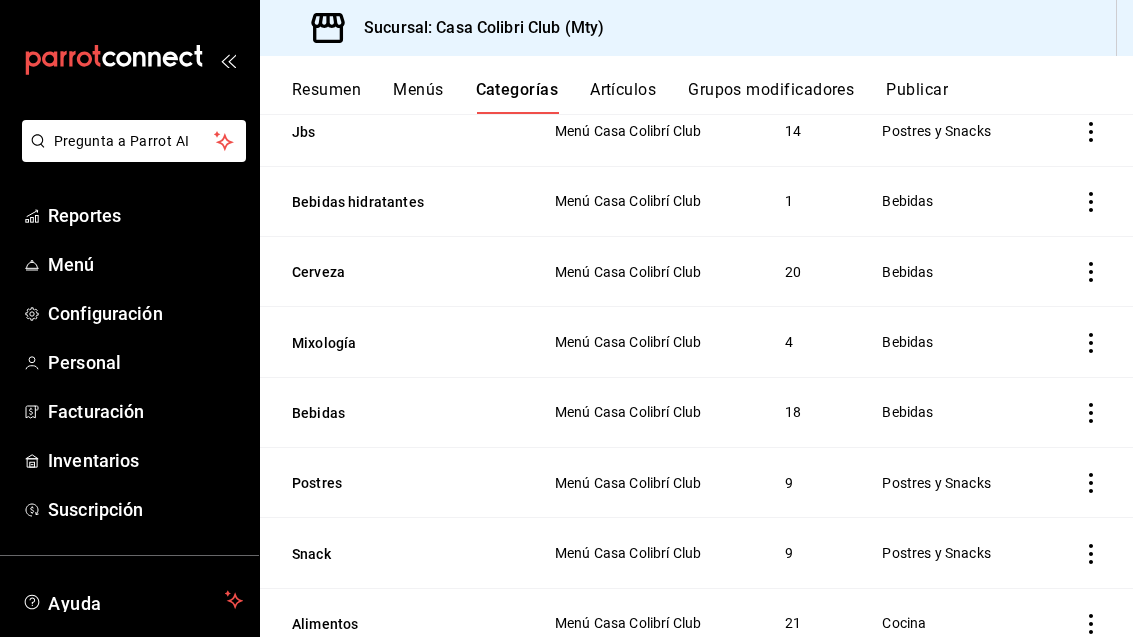 scroll, scrollTop: 733, scrollLeft: 0, axis: vertical 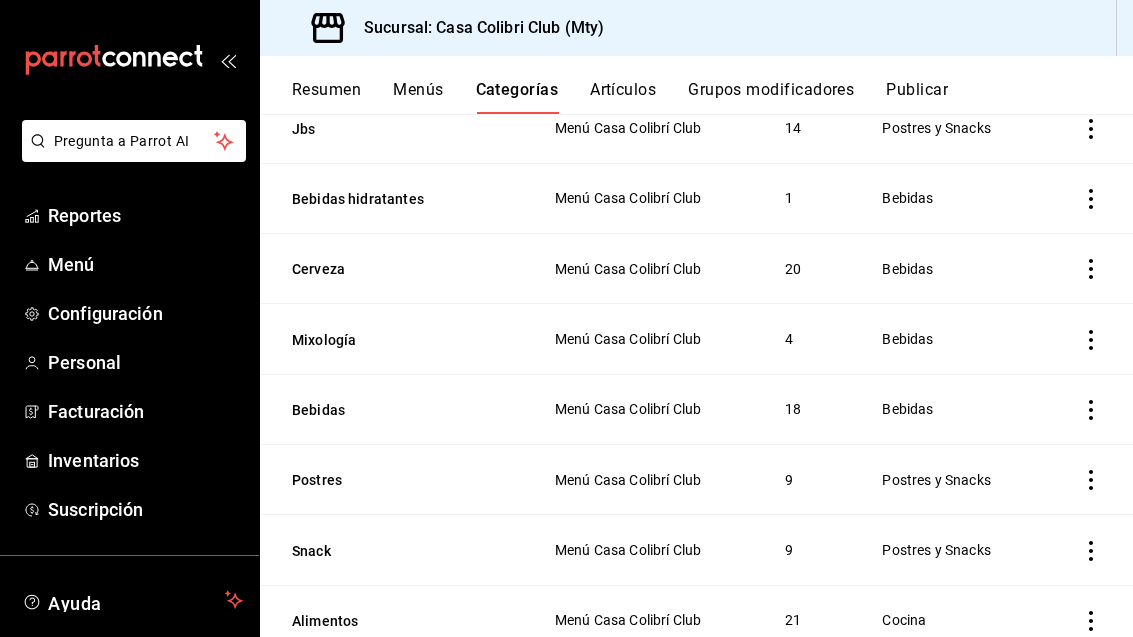 click on "Mixología" at bounding box center [392, 340] 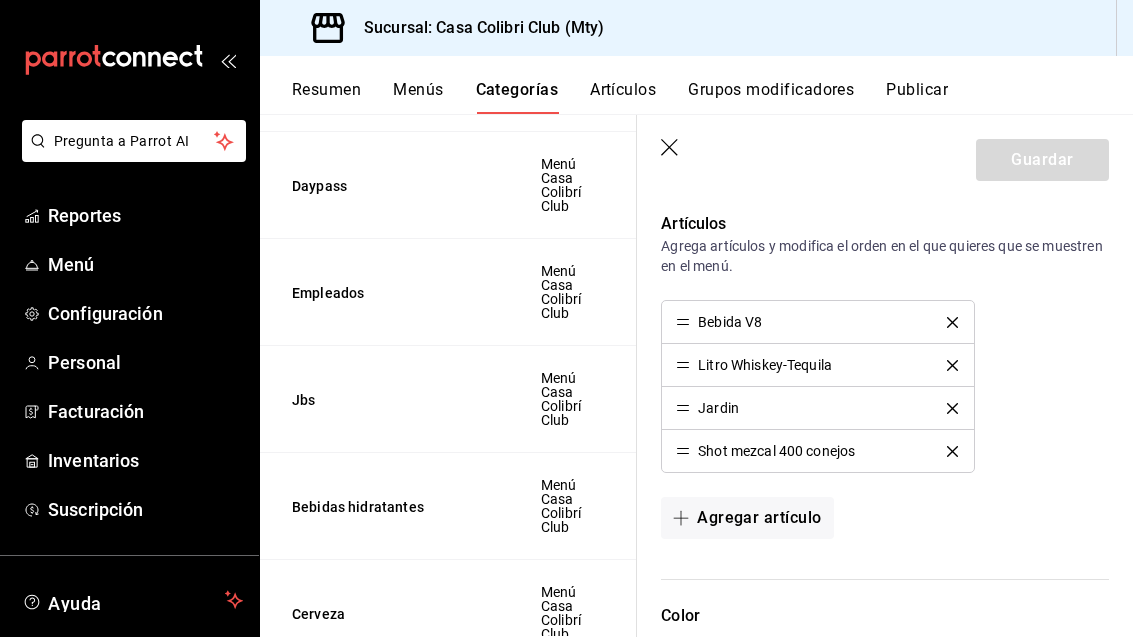 scroll, scrollTop: 570, scrollLeft: 0, axis: vertical 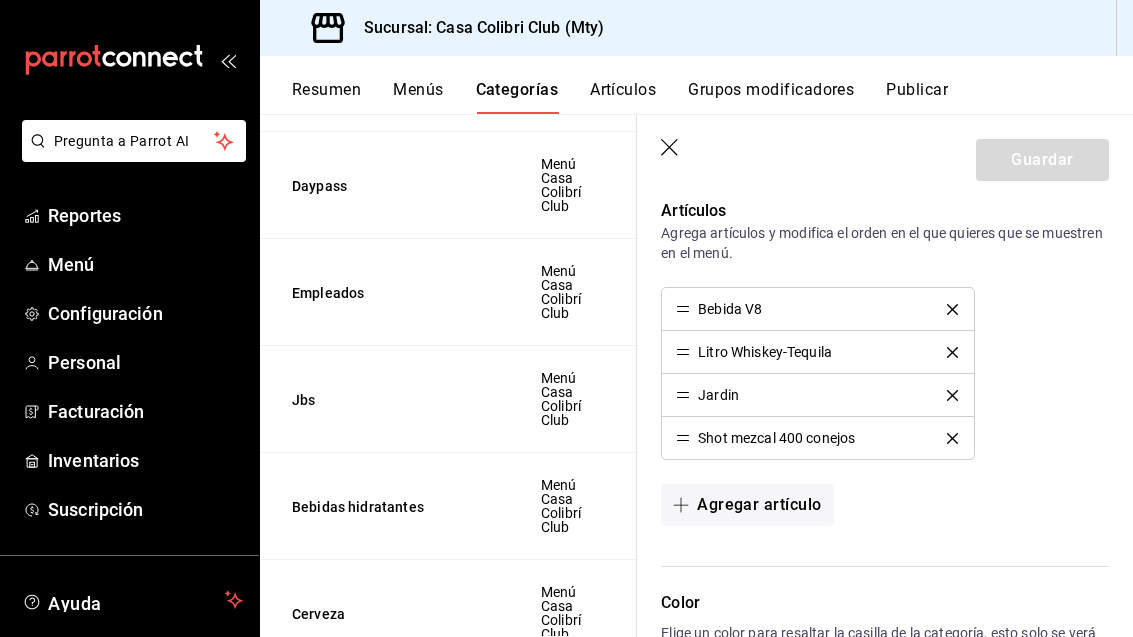 click on "Empleados" at bounding box center [388, 292] 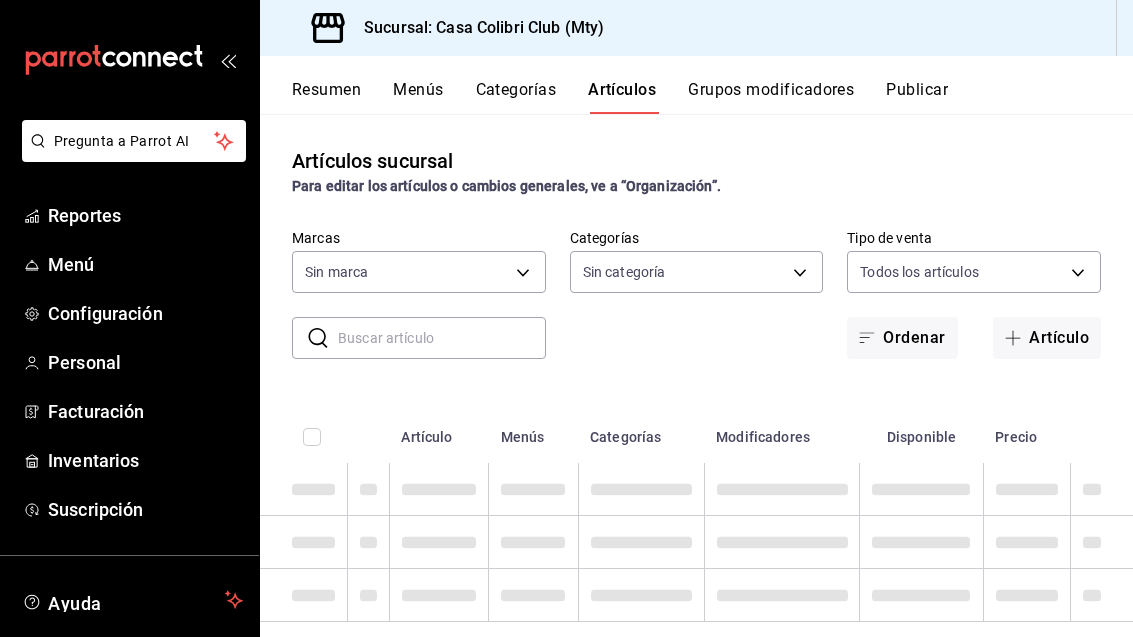 type on "51376f23-c189-4798-a143-22766f9dfc19" 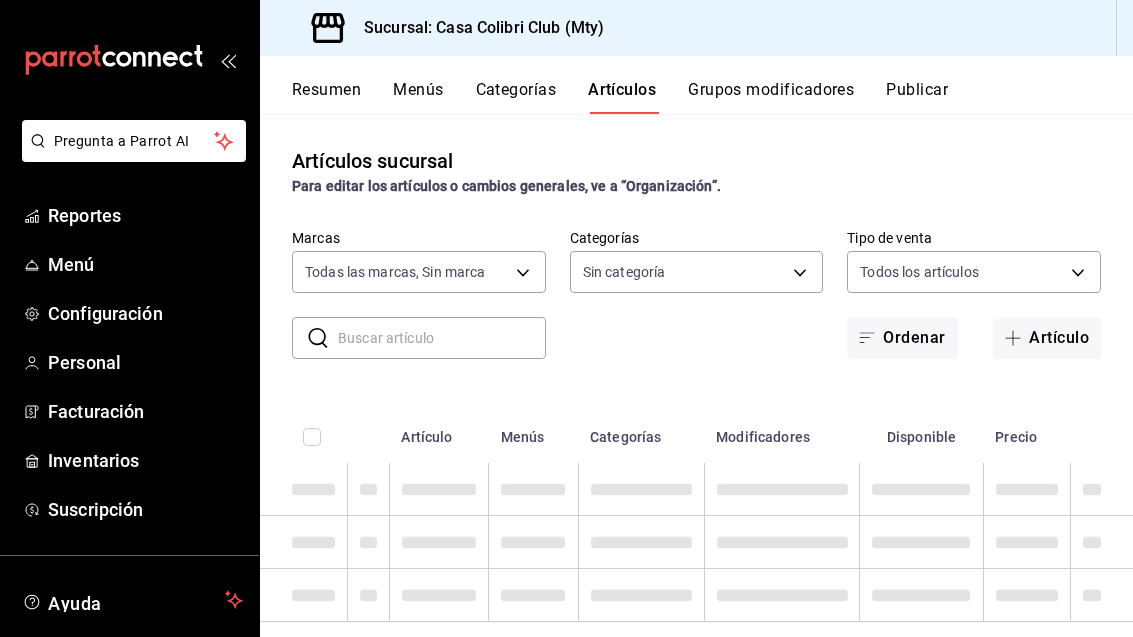 type on "d9c7a848-6a39-49e9-a245-e7d19dcca844,bf07a195-ba52-4a35-bb00-dddd6b084f6a,cd88270c-f133-46b7-930b-c78f5f4bd9da,41a3b1dc-a3a6-445d-b566-c1e1dbc60d8d,38537ca7-404c-418d-98ca-e8a873917bc1,d1d633c9-df15-42be-bb61-78658066a055,e71d3167-e3c5-4d95-b856-eef47bf27c58,3de62c1e-5b6e-46e6-80d0-b7bff459e0e3,dd177d6d-ec88-49e5-9bf4-e2bbb2486179,f309c771-a94e-41ff-9c79-7d433e1d8d10,2e9c1020-a5d5-4c8c-b8e6-404826cbe24c,1e2dd578-d1b5-4b7b-8161-45d9e68f5ad0,332de00d-6cc1-4993-95d6-031866da27ec,0af920ca-51bf-4ea1-89a4-1aeffaa14358,2c95d823-cb87-4f43-ad2a-43c64467275f,331a05e4-4190-43fc-97d3-d90d8efc3d55,4dca4c11-9297-4b88-992e-0b23feefc9fb" 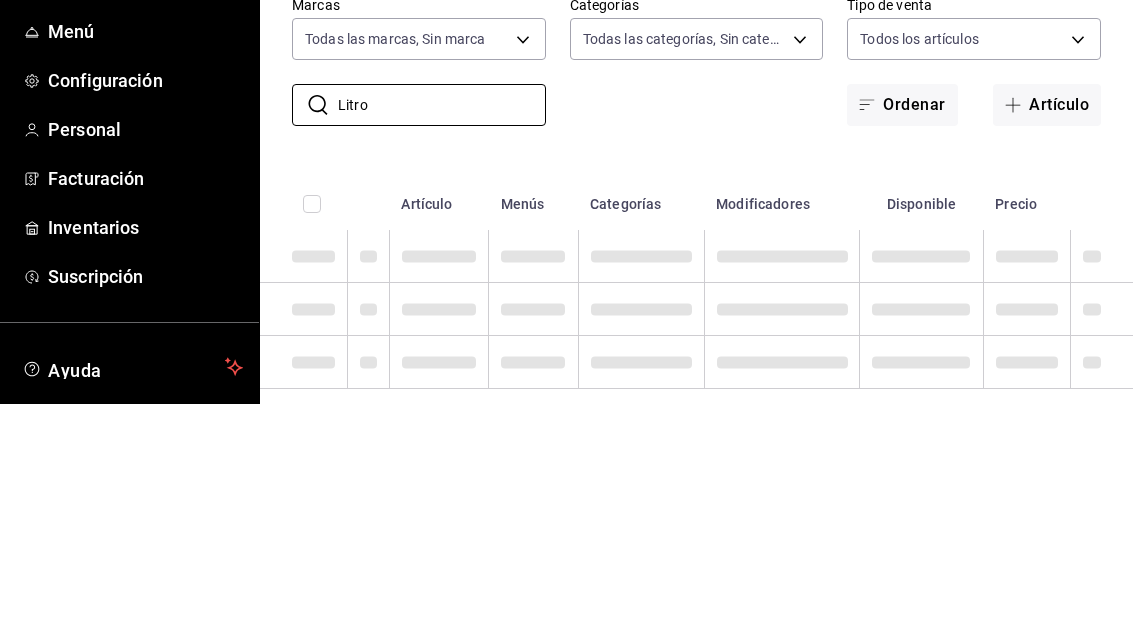 click on "​ Litro ​ Marcas Todas las marcas, Sin marca 51376f23-c189-4798-a143-22766f9dfc19 Categorías Todas las categorías, Sin categoría d9c7a848-6a39-49e9-a245-e7d19dcca844,bf07a195-ba52-4a35-bb00-dddd6b084f6a,cd88270c-f133-46b7-930b-c78f5f4bd9da,41a3b1dc-a3a6-445d-b566-c1e1dbc60d8d,38537ca7-404c-418d-98ca-e8a873917bc1,d1d633c9-df15-42be-bb61-78658066a055,e71d3167-e3c5-4d95-b856-eef47bf27c58,3de62c1e-5b6e-46e6-80d0-b7bff459e0e3,dd177d6d-ec88-49e5-9bf4-e2bbb2486179,f309c771-a94e-41ff-9c79-7d433e1d8d10,2e9c1020-a5d5-4c8c-b8e6-404826cbe24c,1e2dd578-d1b5-4b7b-8161-45d9e68f5ad0,332de00d-6cc1-4993-95d6-031866da27ec,0af920ca-51bf-4ea1-89a4-1aeffaa14358,2c95d823-cb87-4f43-ad2a-43c64467275f,331a05e4-4190-43fc-97d3-d90d8efc3d55,4dca4c11-9297-4b88-992e-0b23feefc9fb Tipo de venta Todos los artículos ALL Ordenar Artículo" at bounding box center (696, 294) 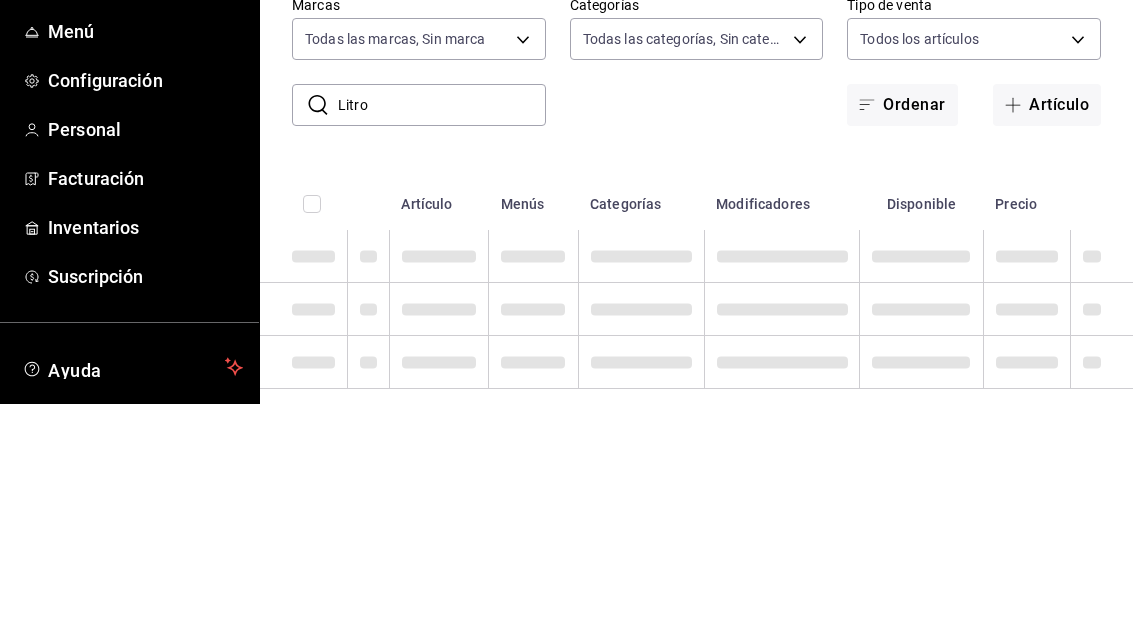 scroll, scrollTop: 64, scrollLeft: 0, axis: vertical 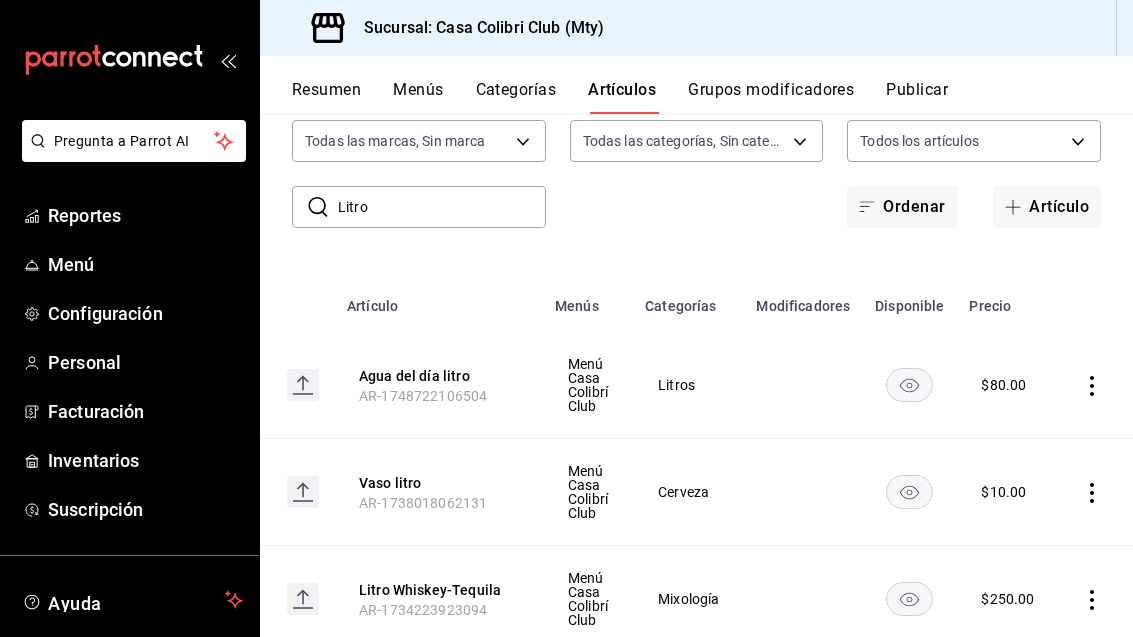 click 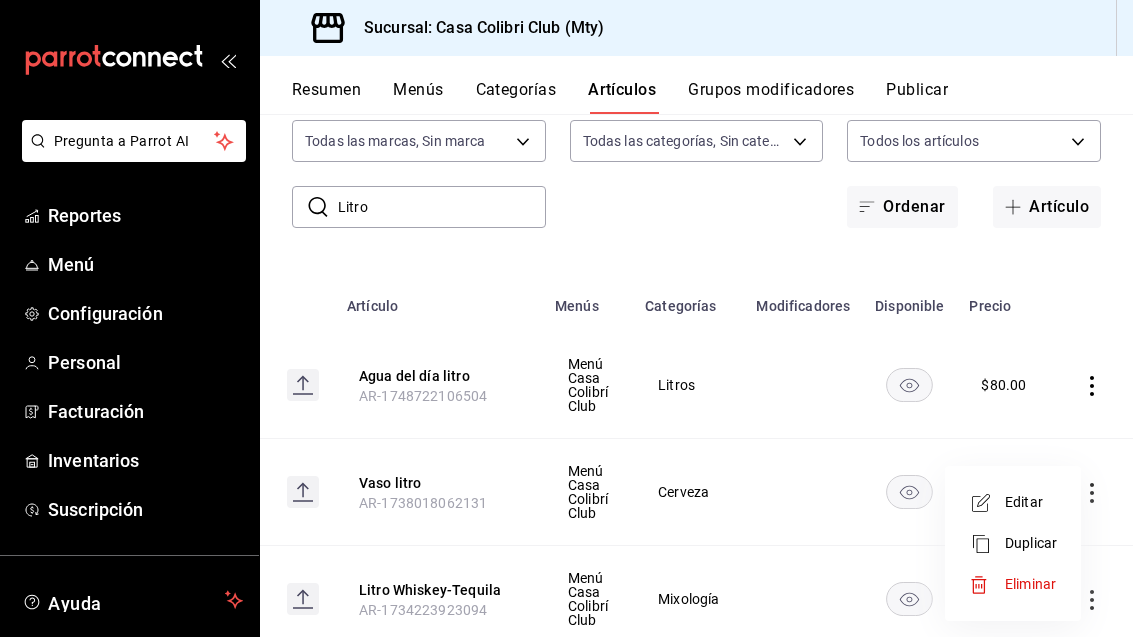 click on "Eliminar" at bounding box center [1031, 584] 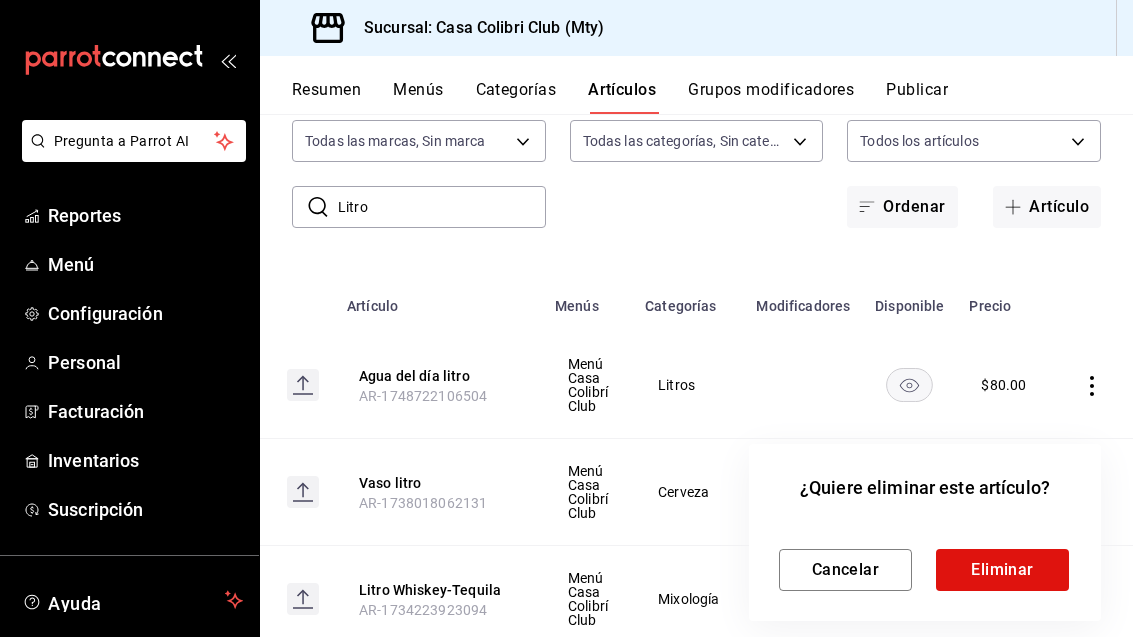 click on "Eliminar" at bounding box center (1002, 570) 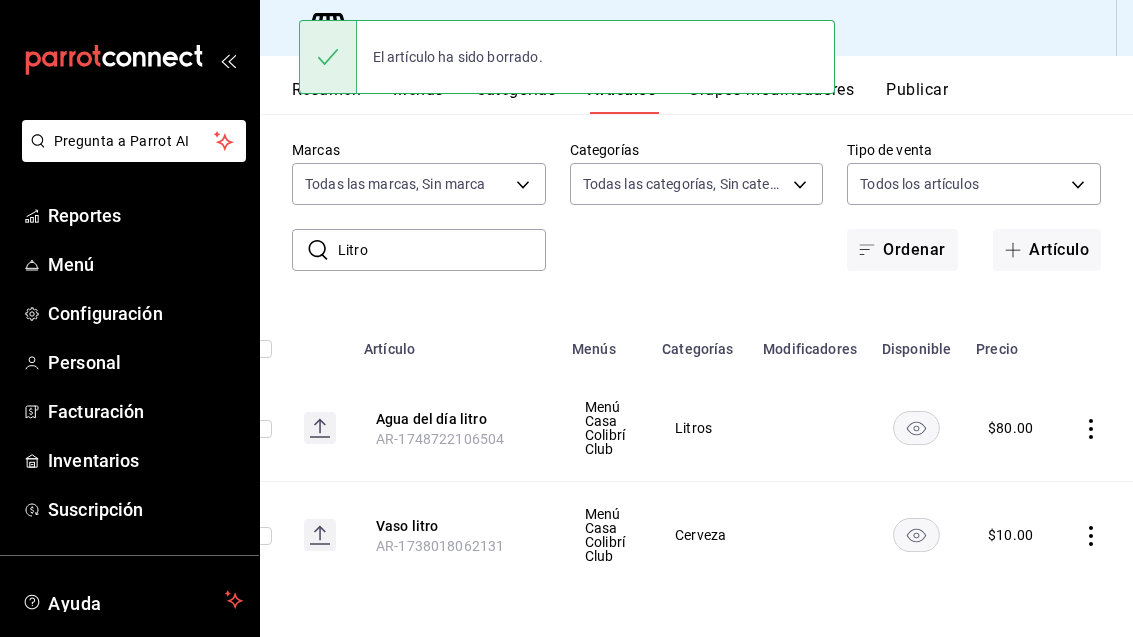 scroll, scrollTop: 24, scrollLeft: 0, axis: vertical 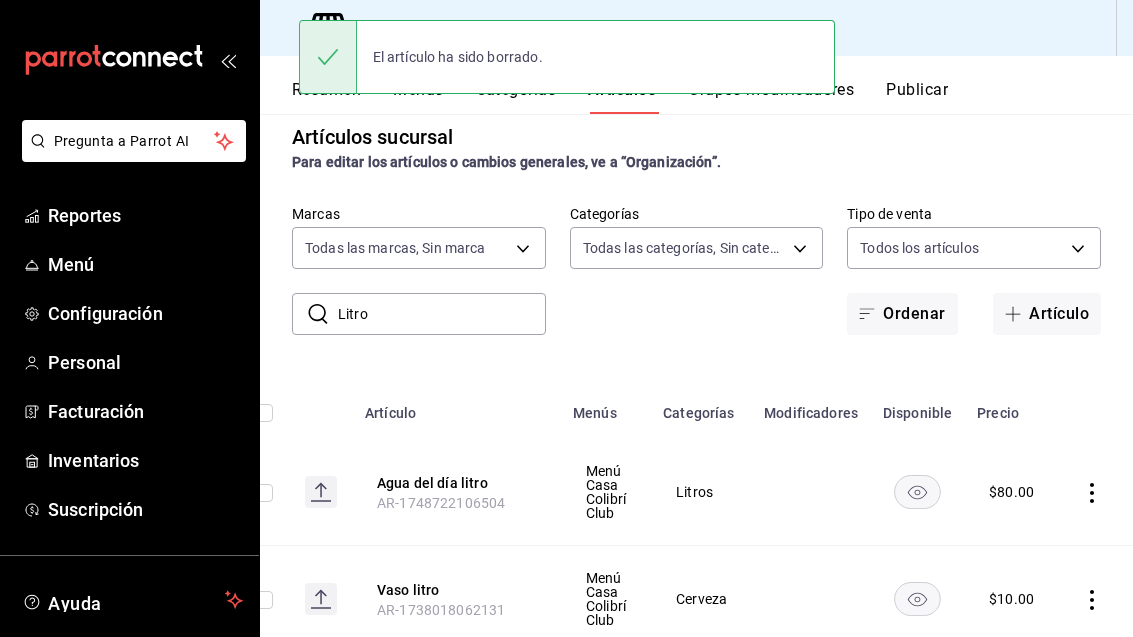 click on "Litro" at bounding box center (442, 314) 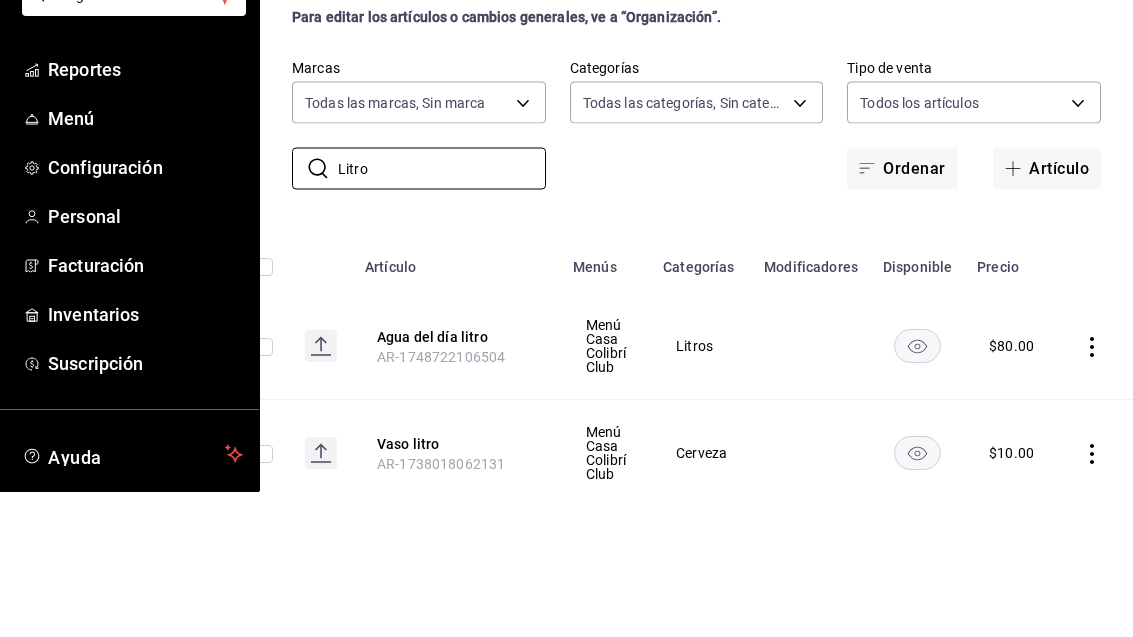 click on "Litro" at bounding box center [442, 314] 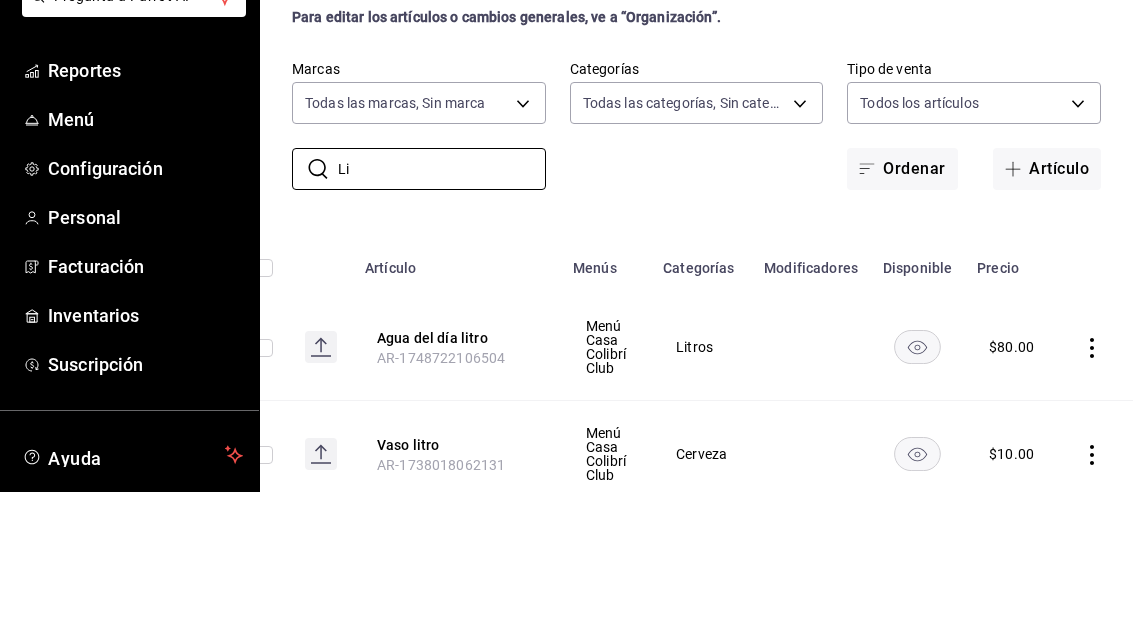 type on "L" 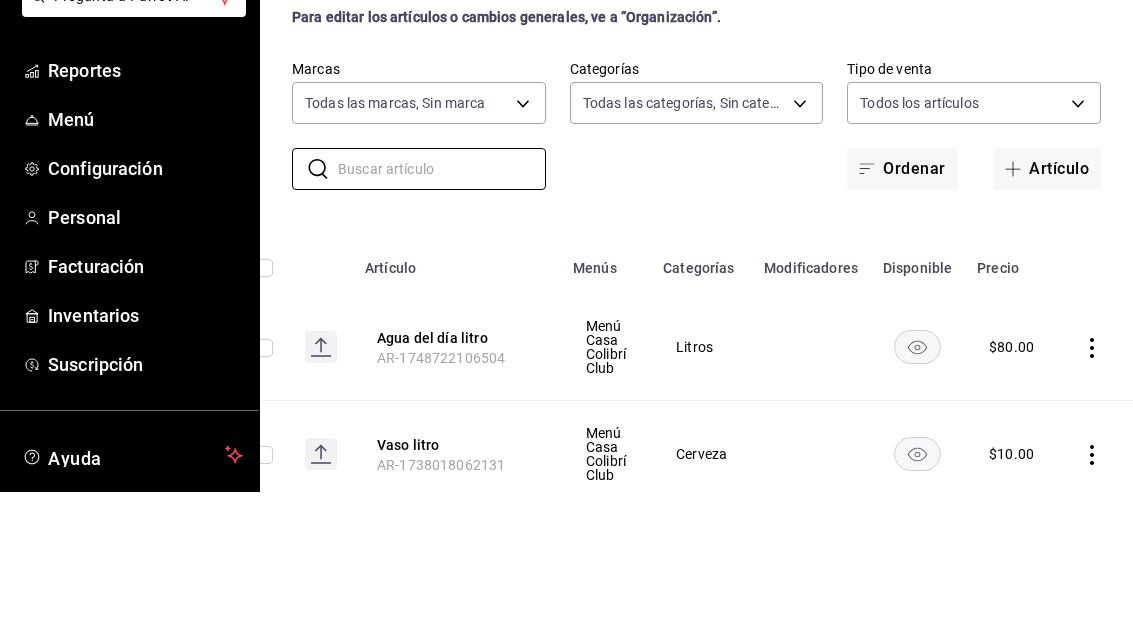 scroll, scrollTop: 0, scrollLeft: 0, axis: both 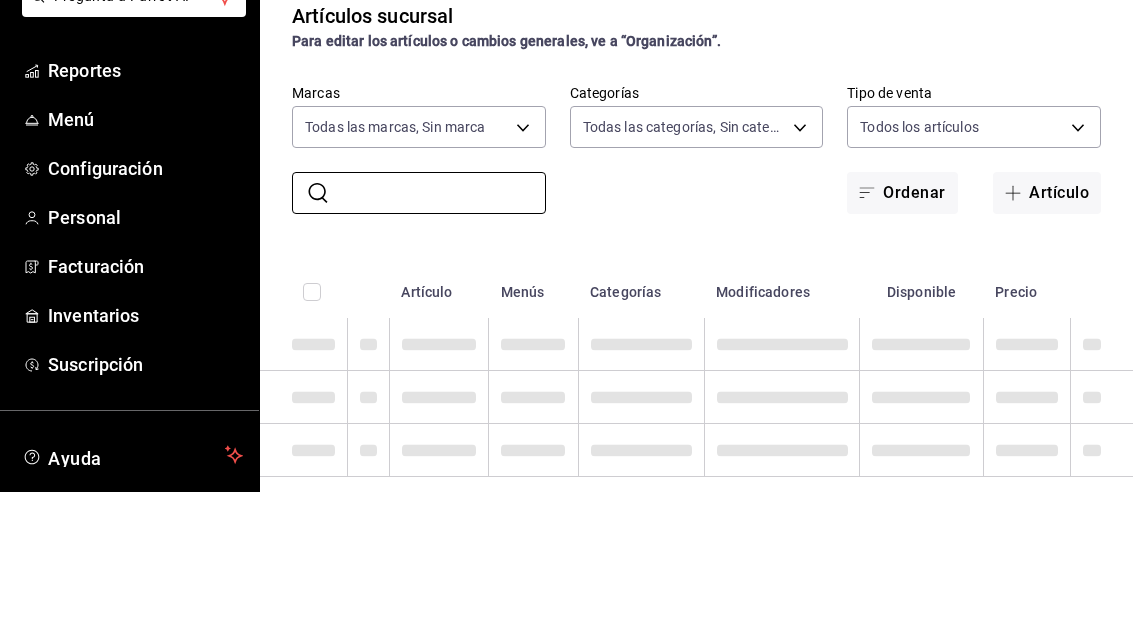 type on "O" 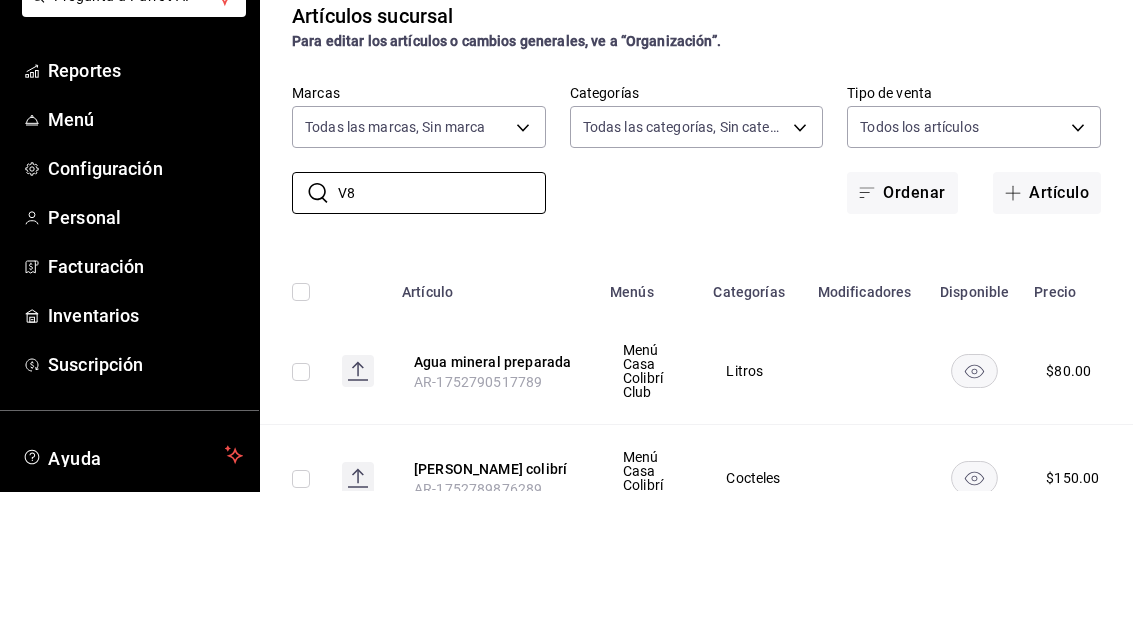 click on "Artículos sucursal Para editar los artículos o cambios generales, ve a “Organización”. ​ V8 ​ Marcas Todas las marcas, Sin marca 51376f23-c189-4798-a143-22766f9dfc19 Categorías Todas las categorías, Sin categoría d9c7a848-6a39-49e9-a245-e7d19dcca844,bf07a195-ba52-4a35-bb00-dddd6b084f6a,cd88270c-f133-46b7-930b-c78f5f4bd9da,41a3b1dc-a3a6-445d-b566-c1e1dbc60d8d,38537ca7-404c-418d-98ca-e8a873917bc1,d1d633c9-df15-42be-bb61-78658066a055,e71d3167-e3c5-4d95-b856-eef47bf27c58,3de62c1e-5b6e-46e6-80d0-b7bff459e0e3,dd177d6d-ec88-49e5-9bf4-e2bbb2486179,f309c771-a94e-41ff-9c79-7d433e1d8d10,2e9c1020-a5d5-4c8c-b8e6-404826cbe24c,1e2dd578-d1b5-4b7b-8161-45d9e68f5ad0,332de00d-6cc1-4993-95d6-031866da27ec,0af920ca-51bf-4ea1-89a4-1aeffaa14358,2c95d823-cb87-4f43-ad2a-43c64467275f,331a05e4-4190-43fc-97d3-d90d8efc3d55,4dca4c11-9297-4b88-992e-0b23feefc9fb Tipo de venta Todos los artículos ALL Ordenar Artículo Artículo Menús Categorías Modificadores Disponible Precio Agua mineral preparada AR-1752790517789 Litros $ $" at bounding box center (696, 375) 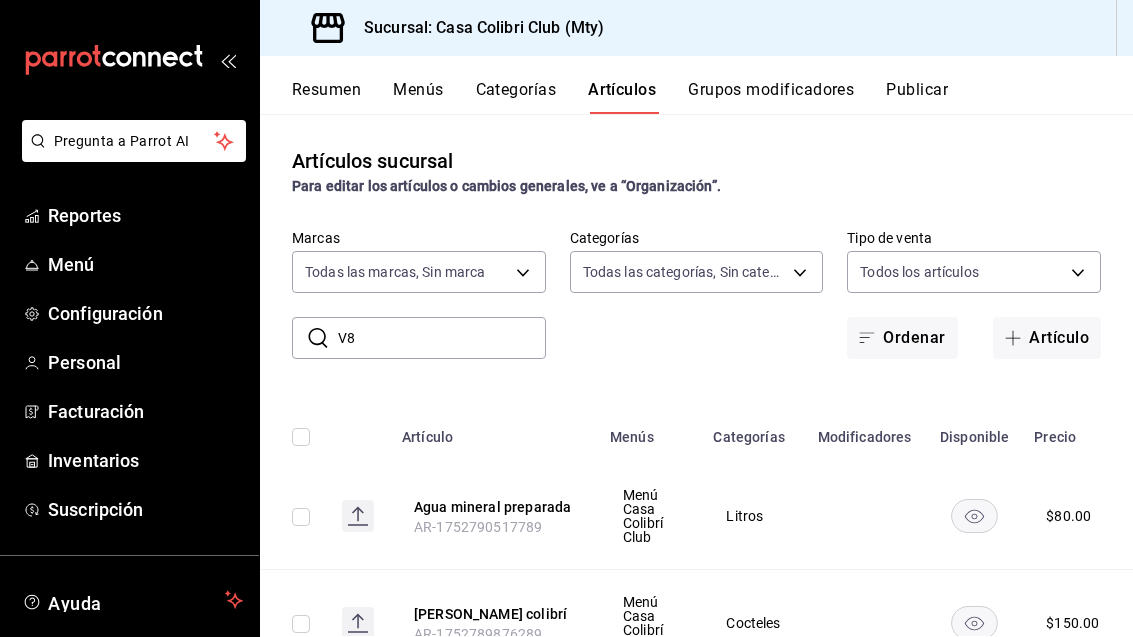 scroll, scrollTop: 0, scrollLeft: 1, axis: horizontal 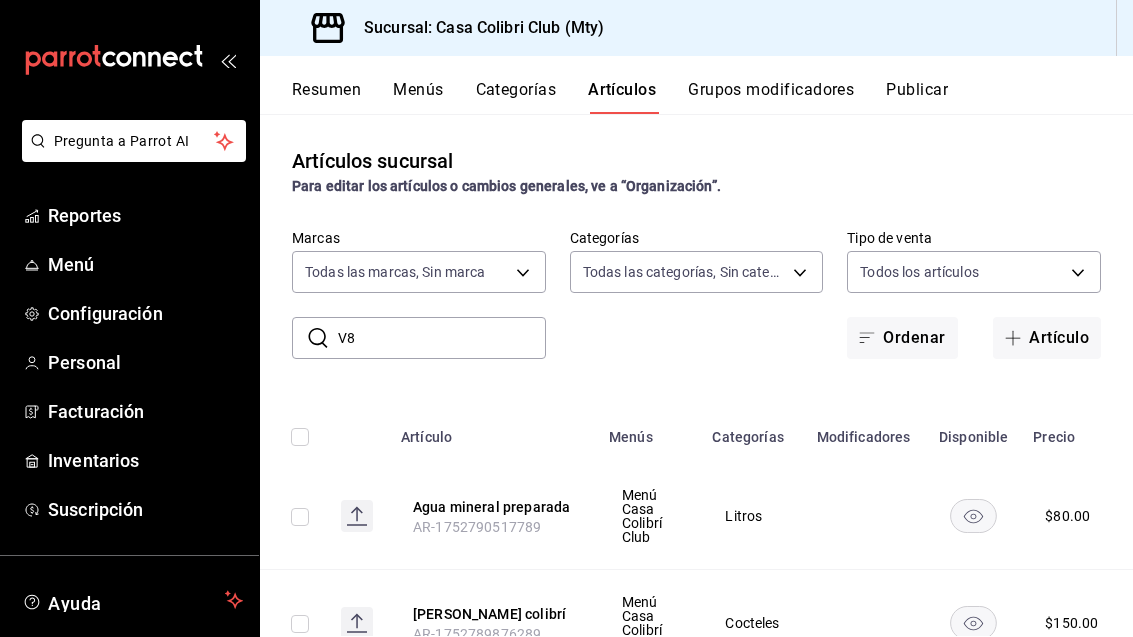 click on "V8" at bounding box center (442, 338) 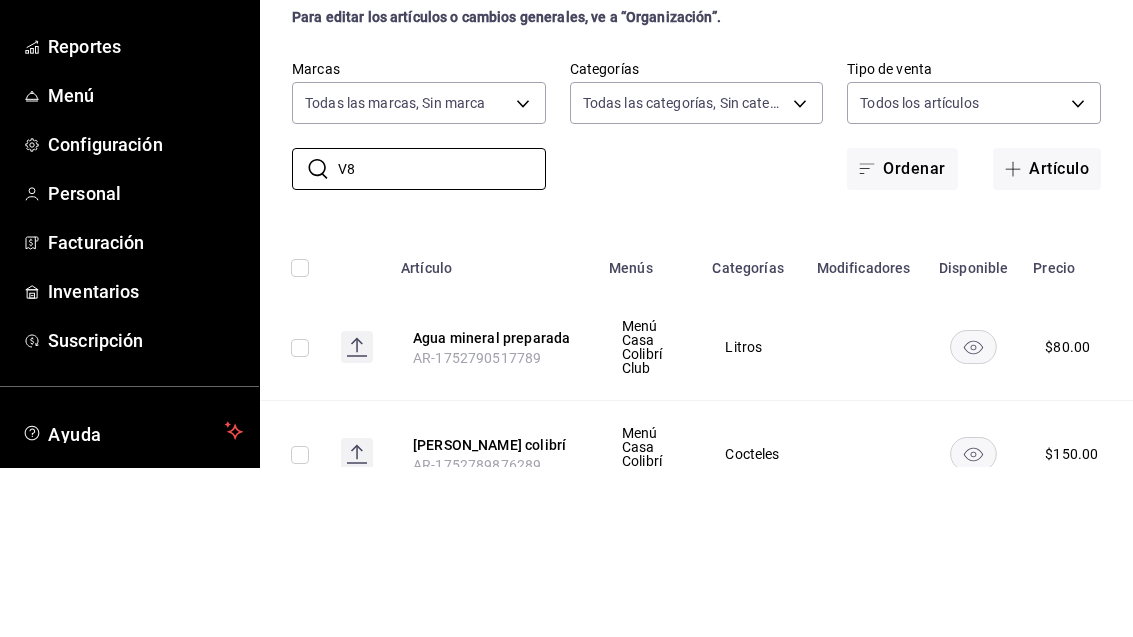 scroll, scrollTop: 0, scrollLeft: 0, axis: both 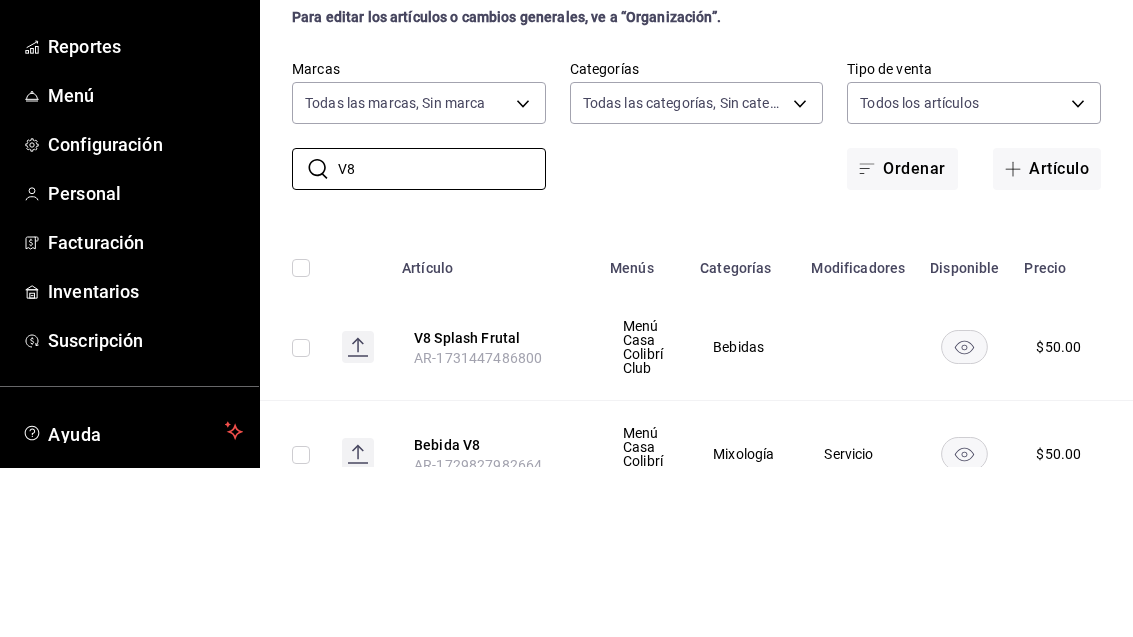 type on "V8" 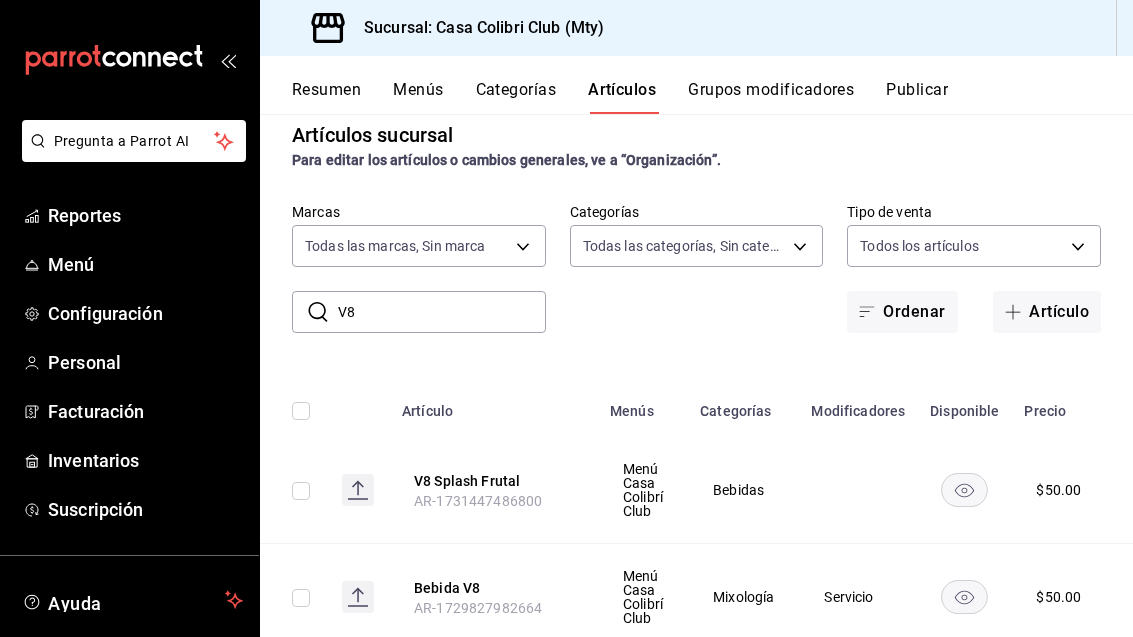 scroll, scrollTop: 24, scrollLeft: 0, axis: vertical 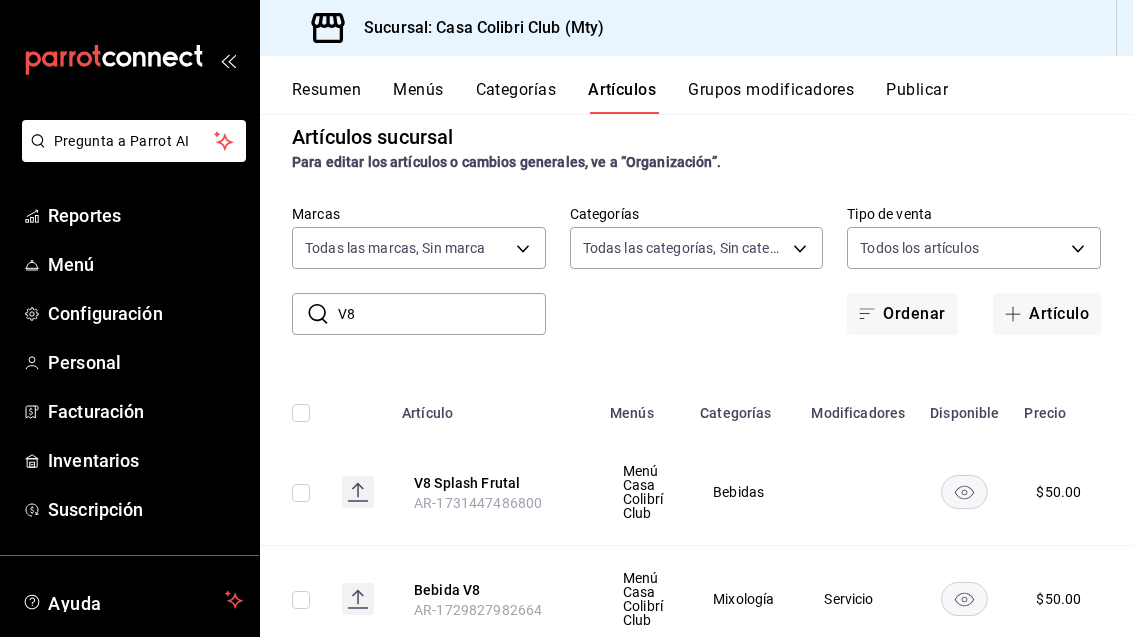 click on "Mixología" at bounding box center (743, 599) 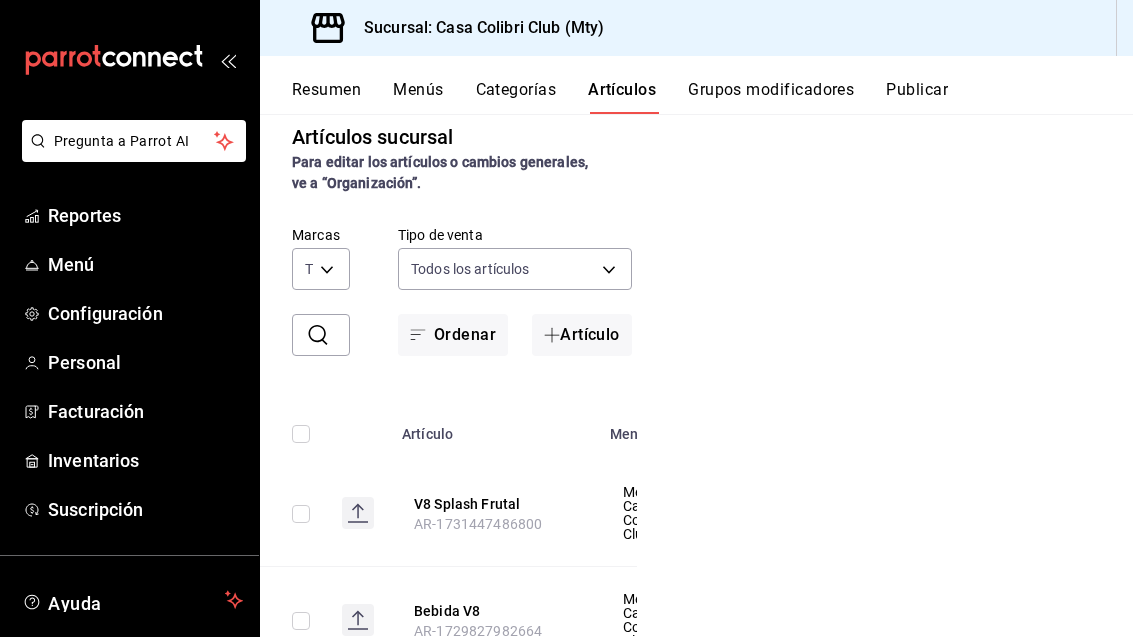 scroll, scrollTop: 4, scrollLeft: 0, axis: vertical 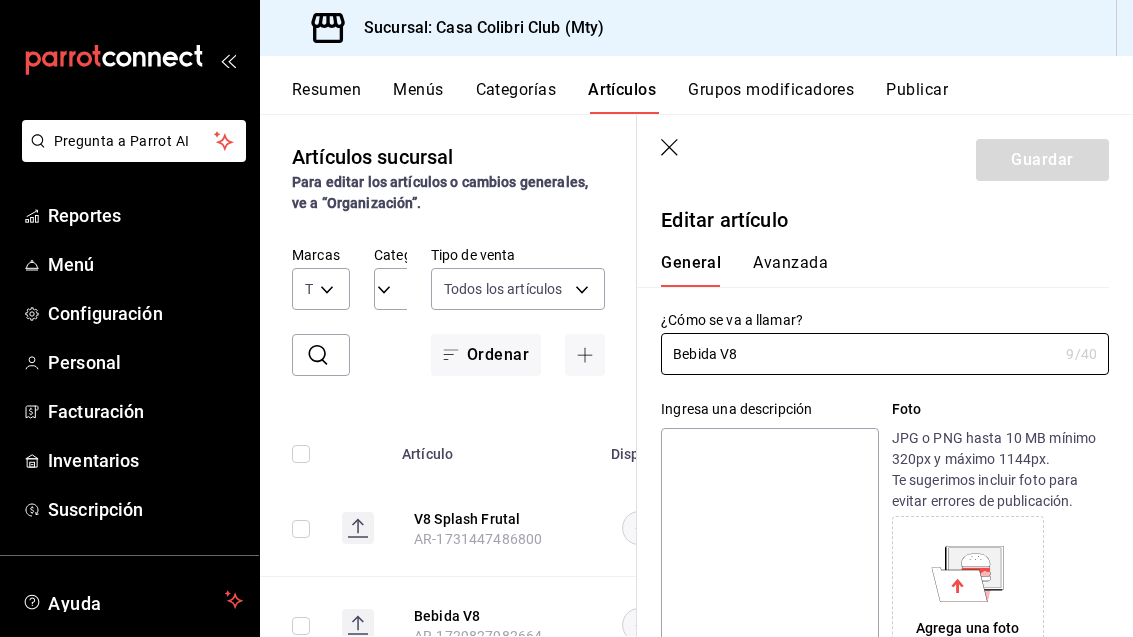 type on "$50.00" 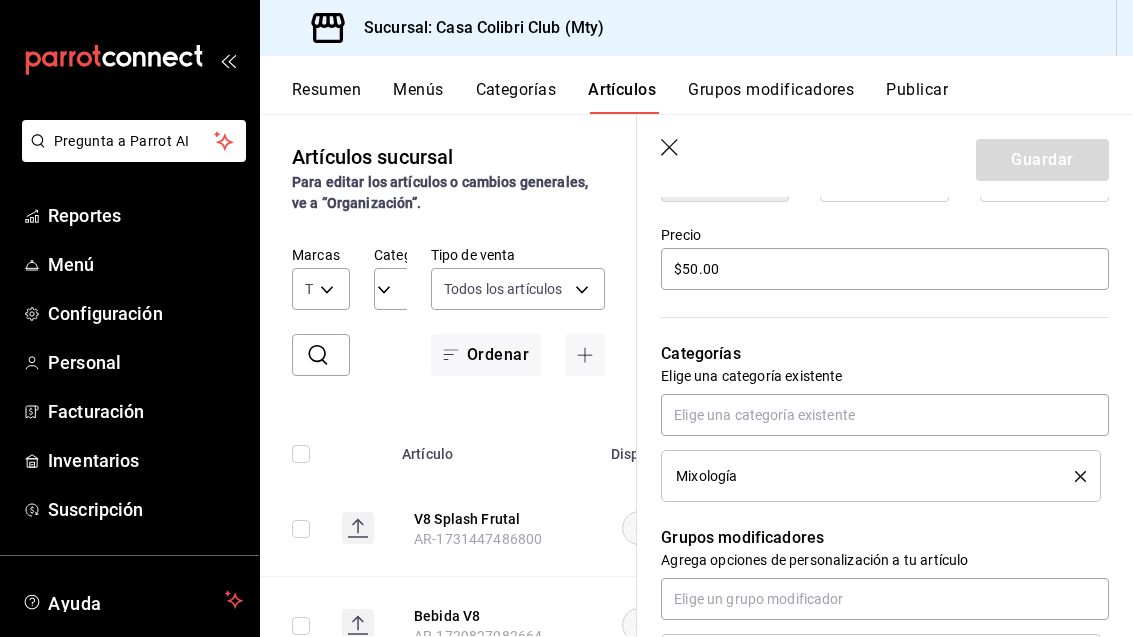 scroll, scrollTop: 621, scrollLeft: 0, axis: vertical 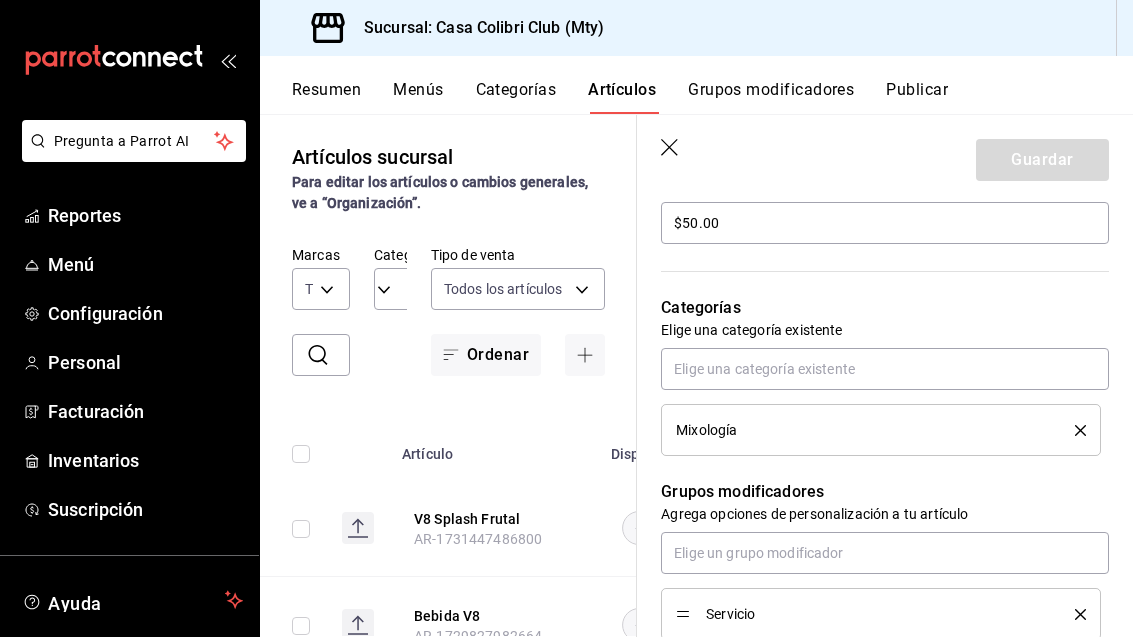 click on "Mixología" at bounding box center [881, 430] 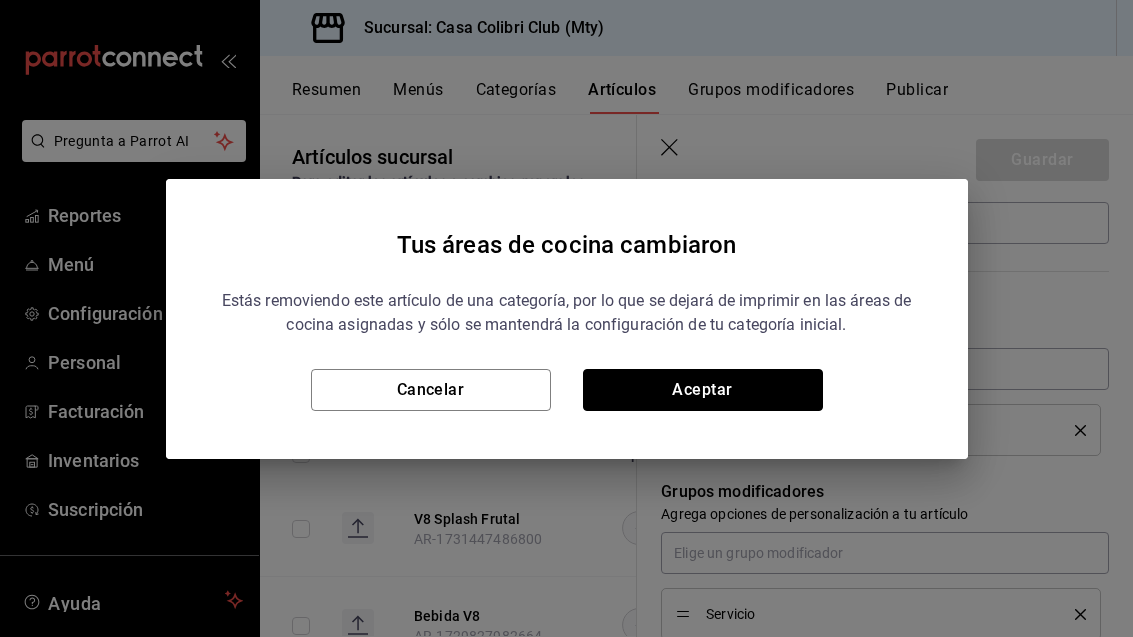 click on "Aceptar" at bounding box center [703, 390] 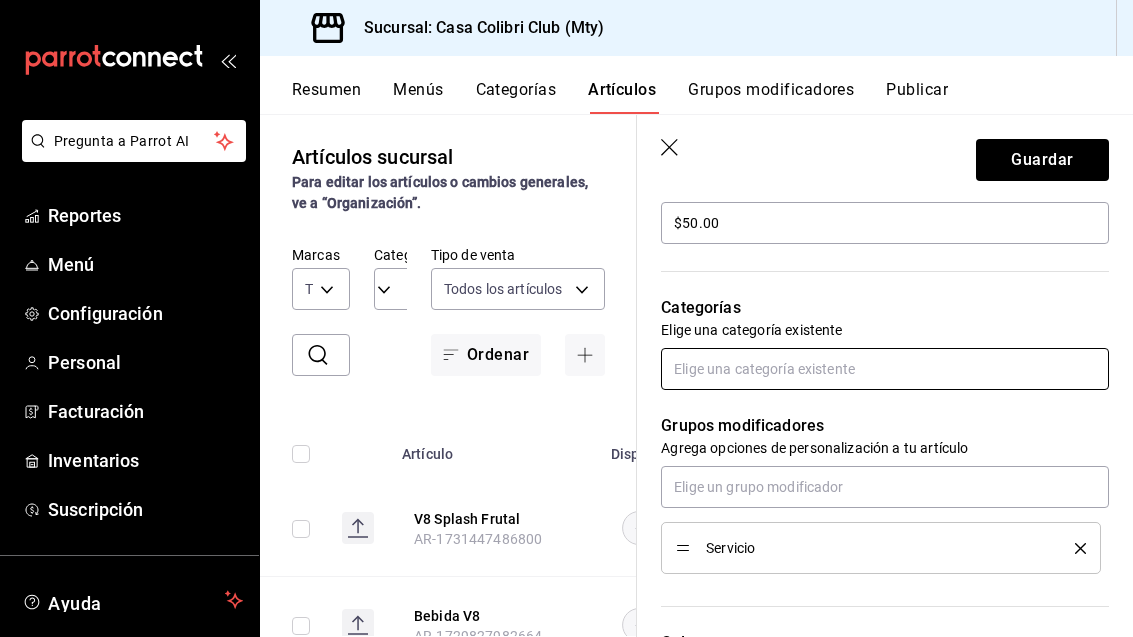 click at bounding box center (885, 369) 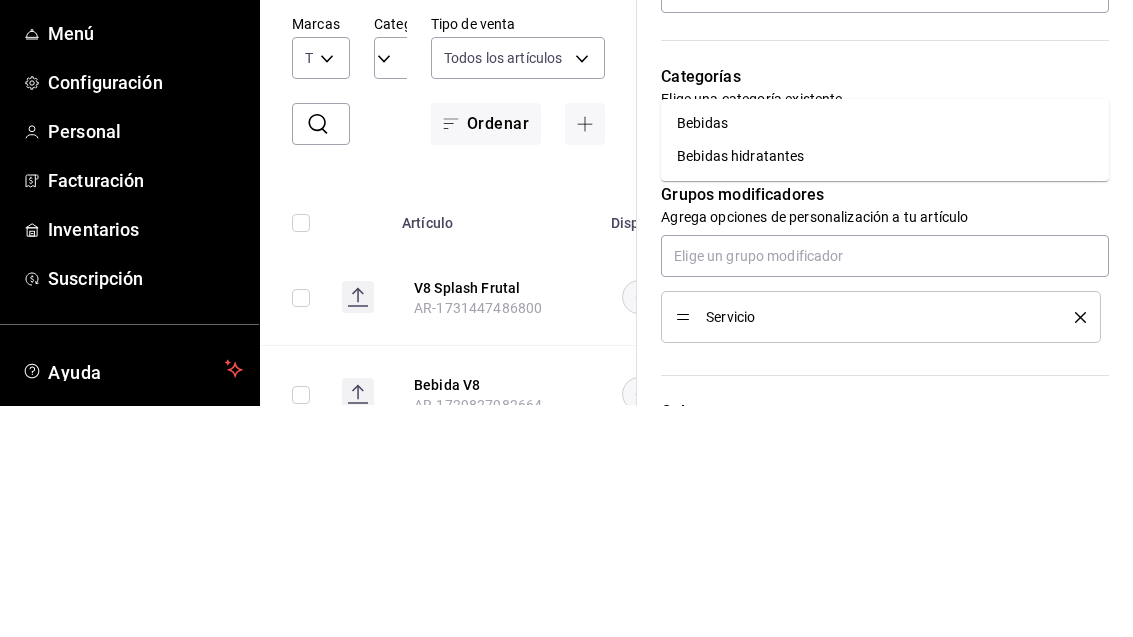 type on "beb" 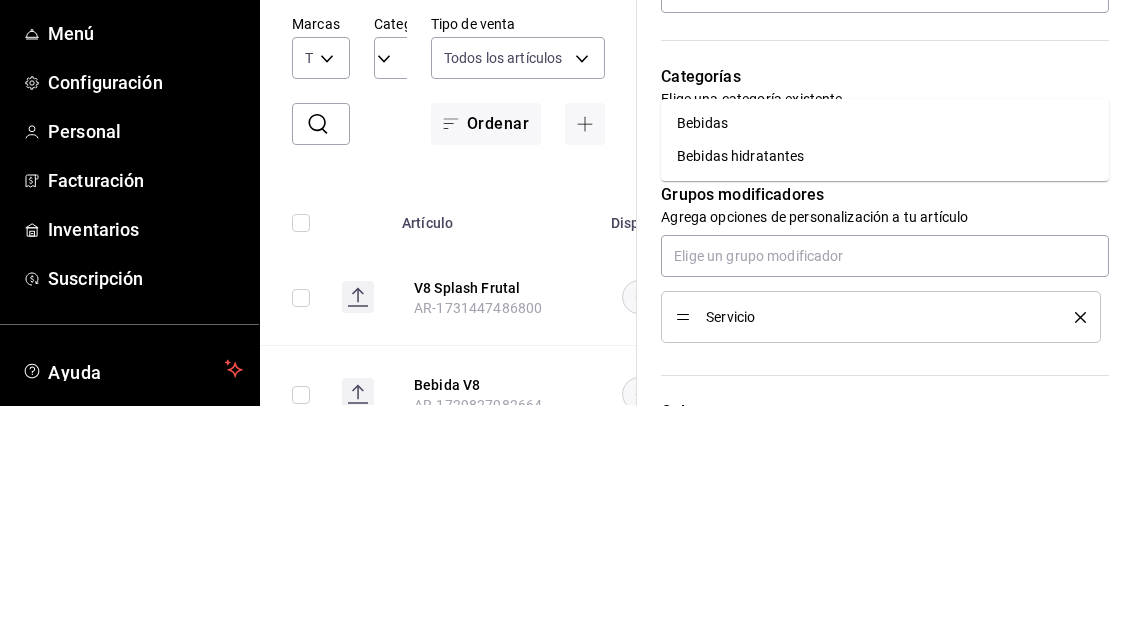 click on "Bebidas hidratantes" at bounding box center [885, 387] 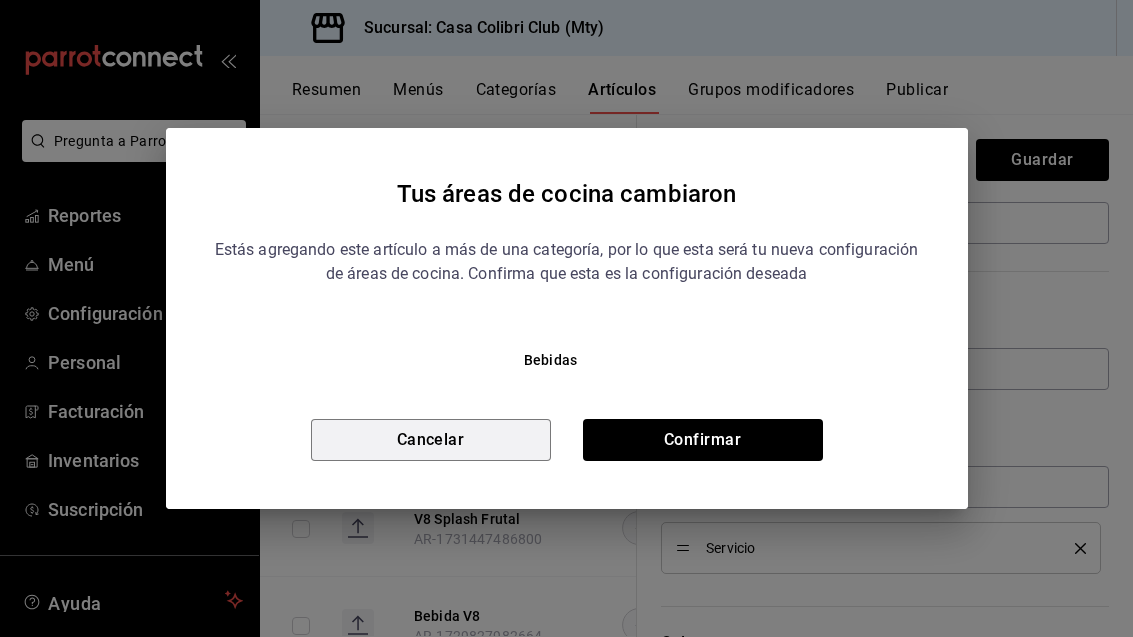 click on "Cancelar" at bounding box center (431, 440) 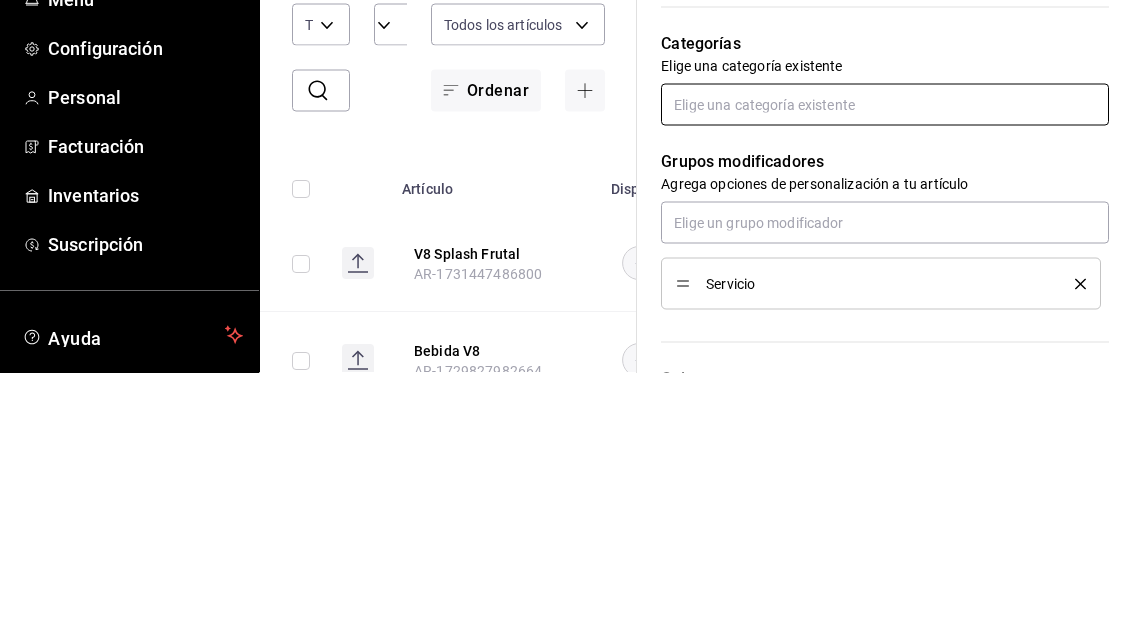 click at bounding box center [885, 369] 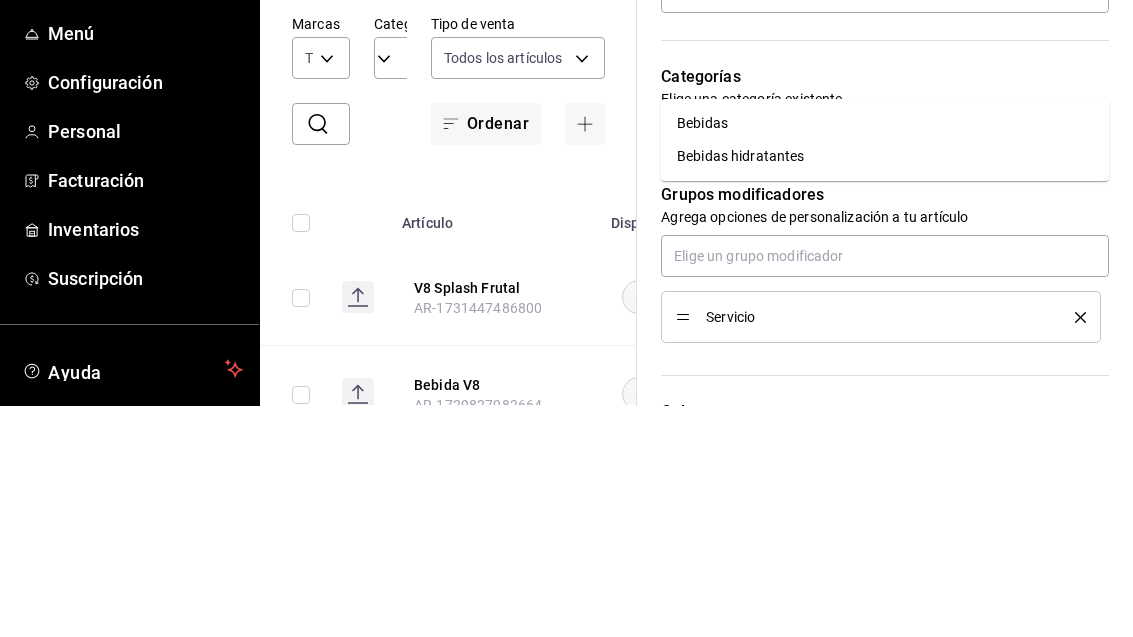 type on "beb" 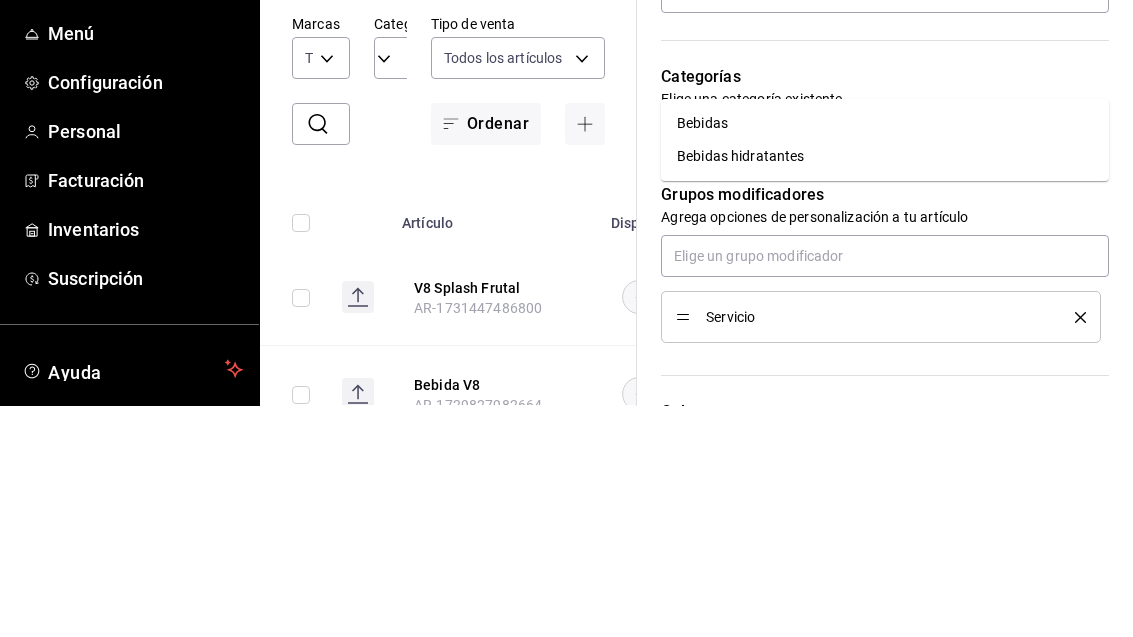 type 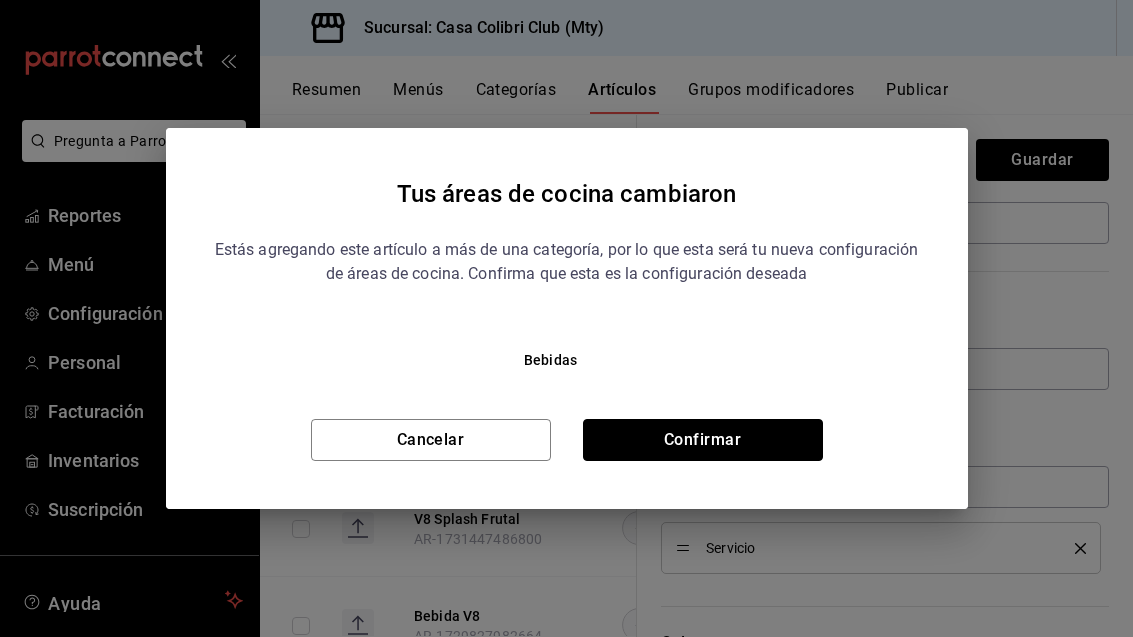 click on "Confirmar" at bounding box center (703, 440) 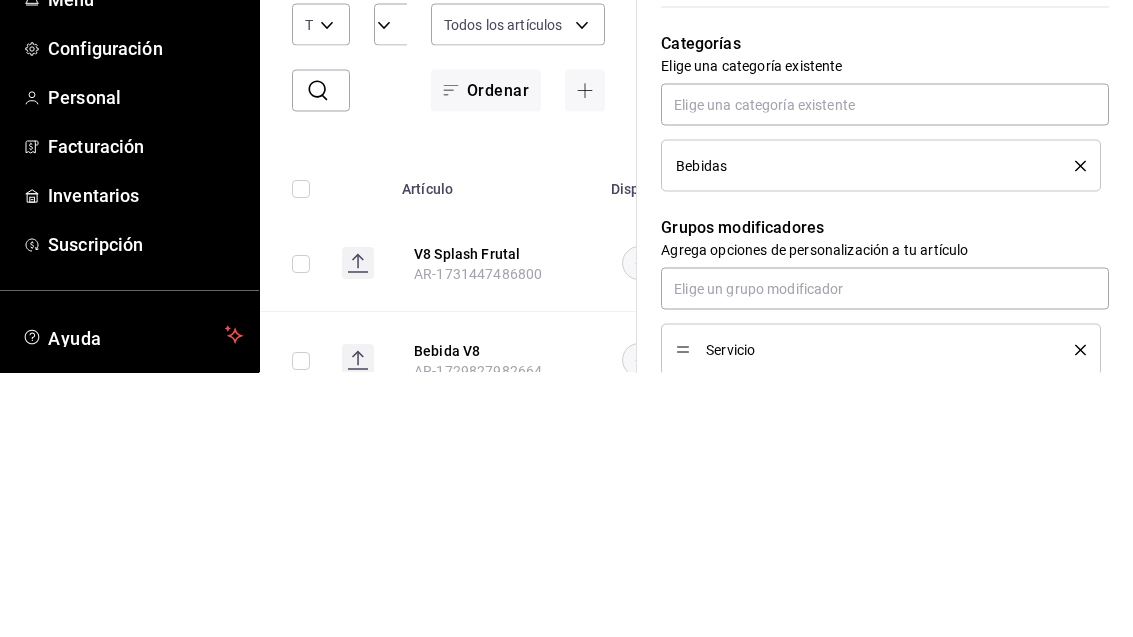 click on "Elige una categoría existente" at bounding box center [885, 330] 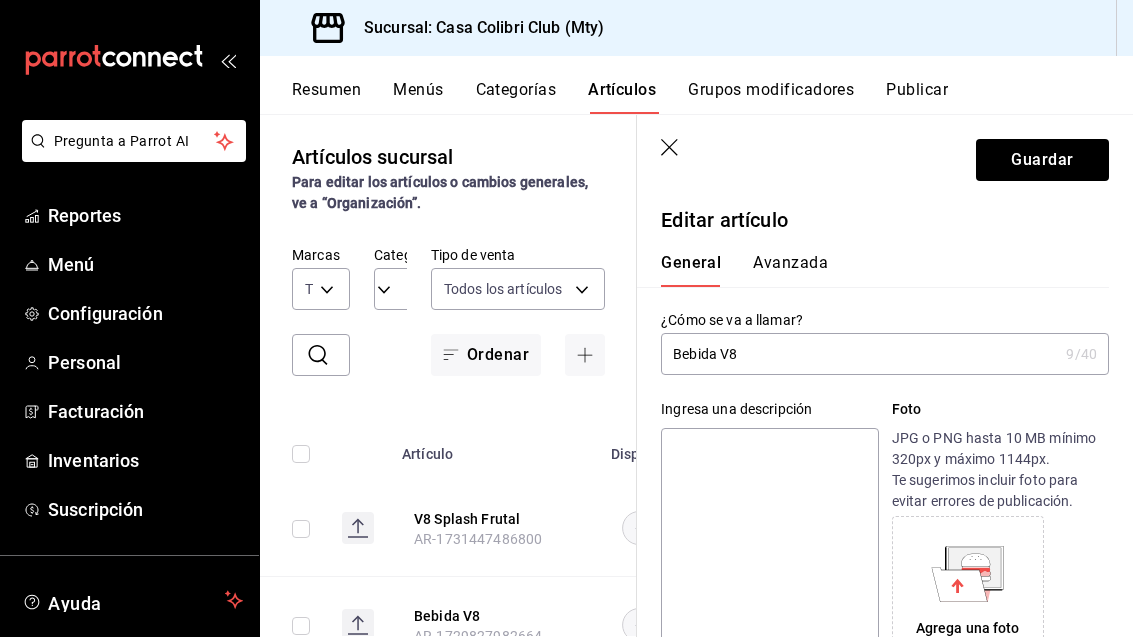 scroll, scrollTop: 0, scrollLeft: 0, axis: both 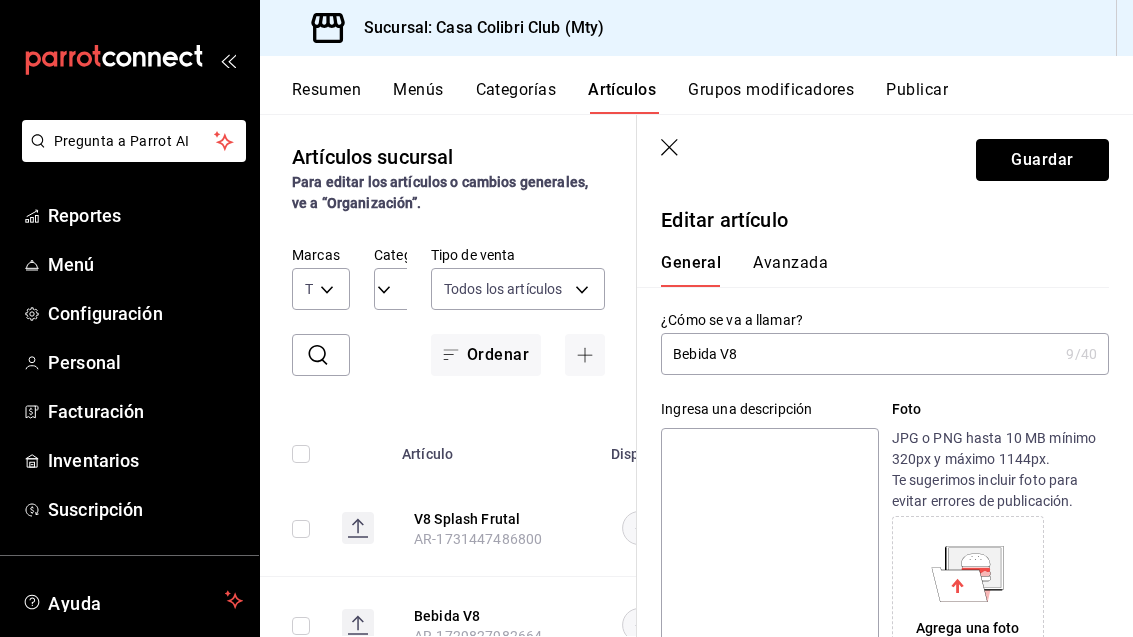 click on "Guardar" at bounding box center (1042, 160) 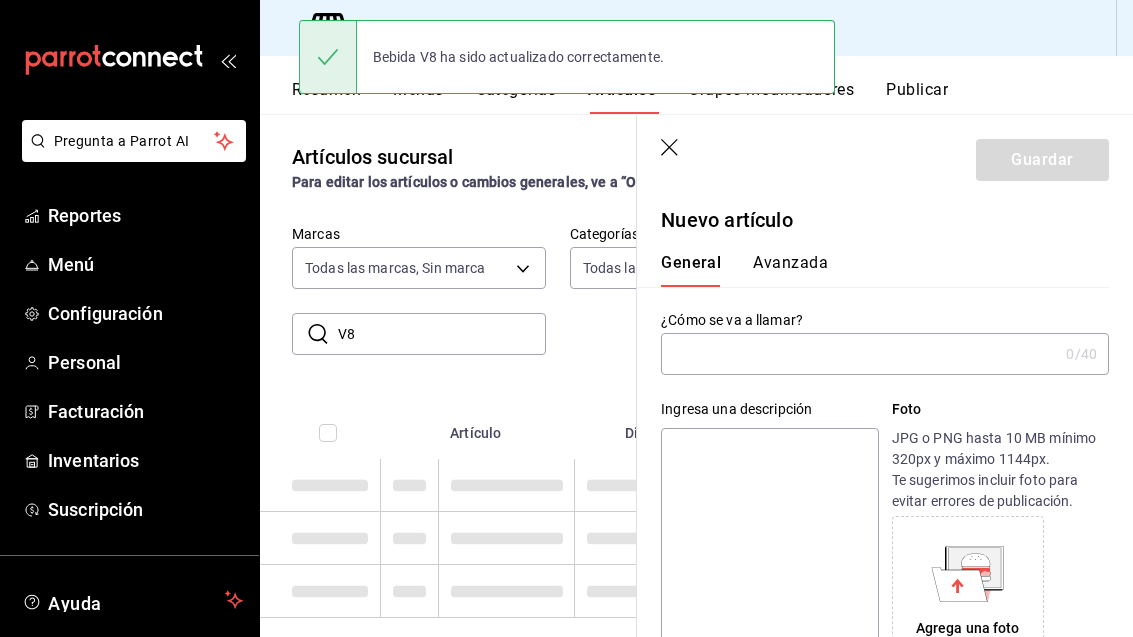 scroll, scrollTop: 0, scrollLeft: 0, axis: both 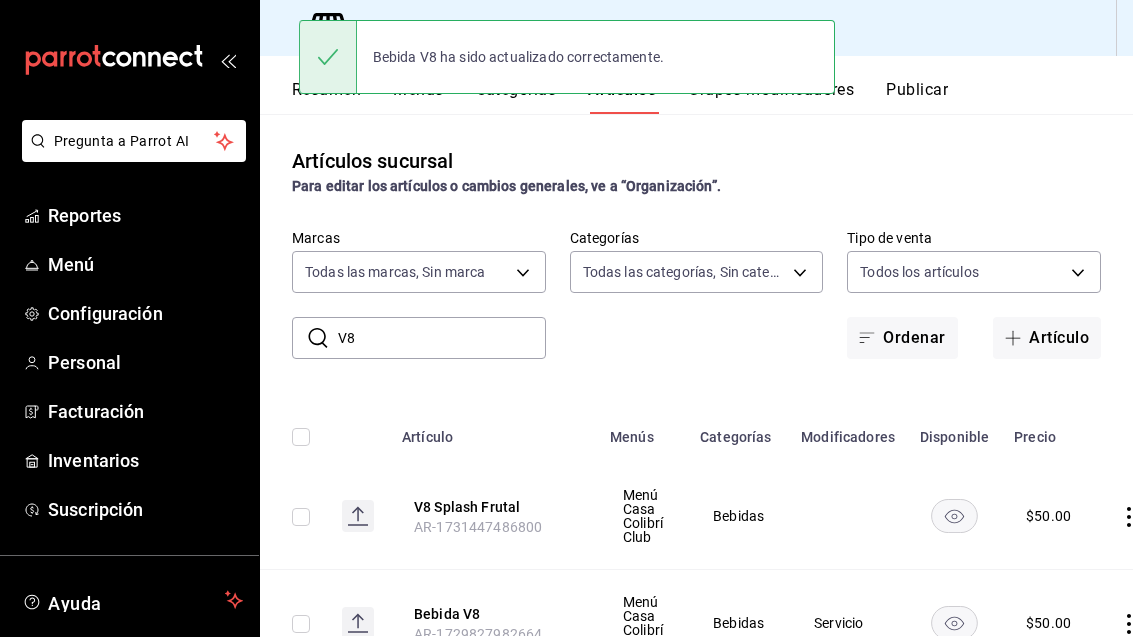 click on "V8" at bounding box center (442, 338) 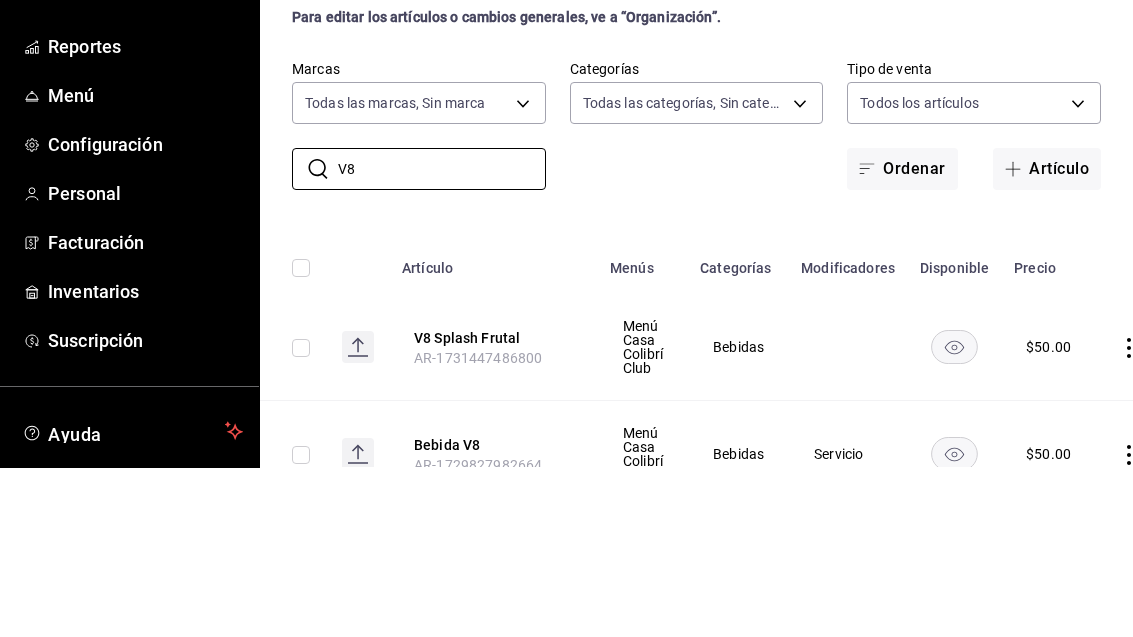 type on "V" 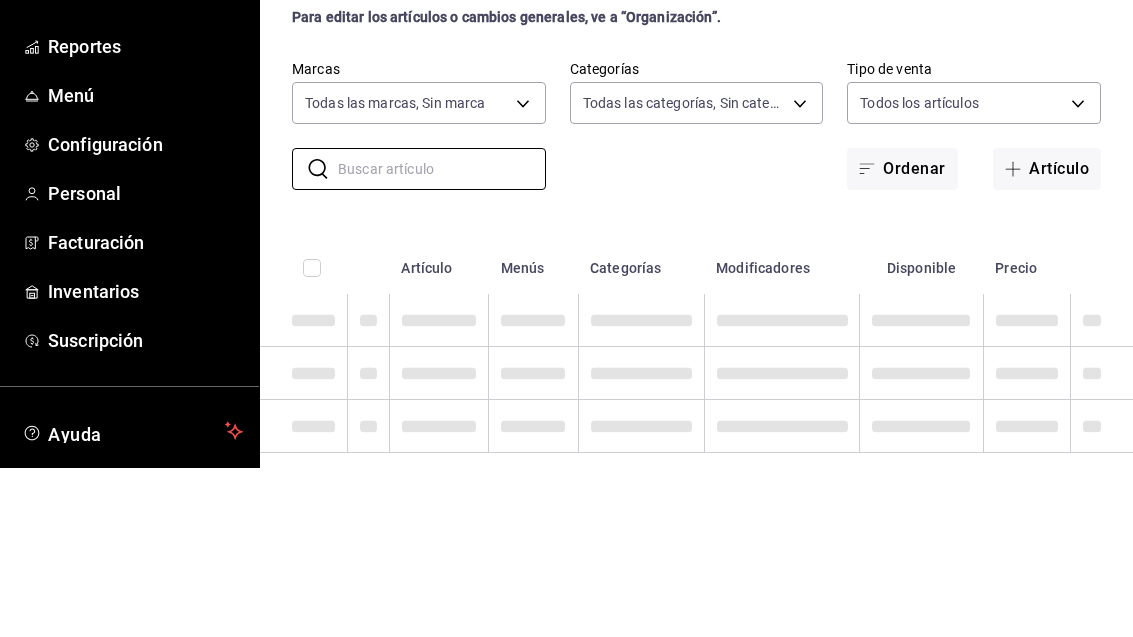 type 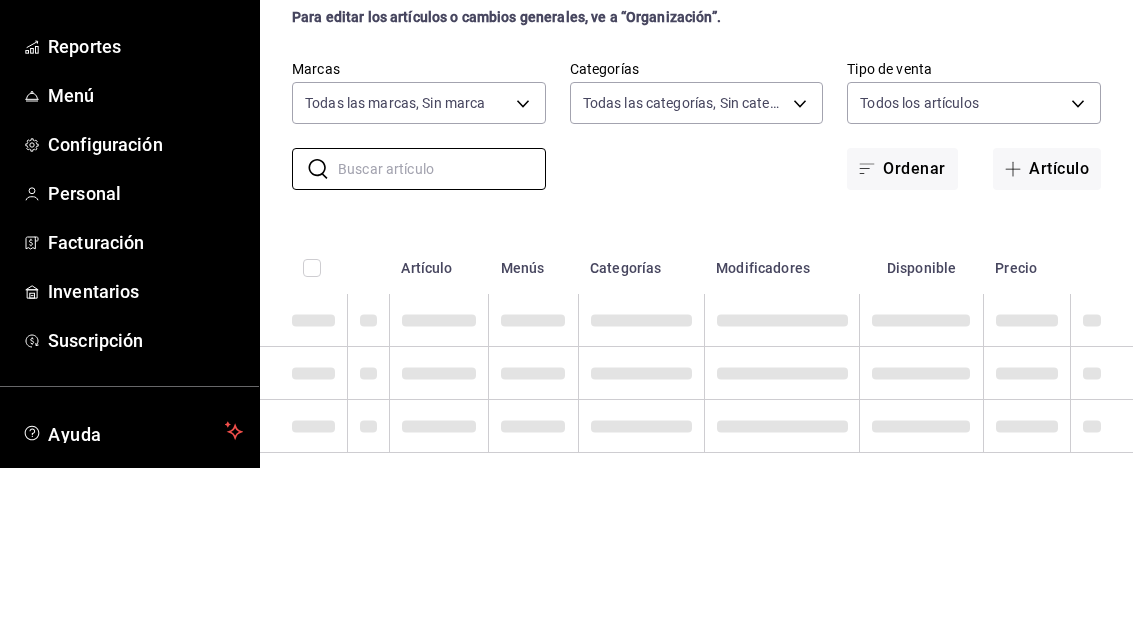 click on "​ ​ Marcas Todas las marcas, Sin marca 51376f23-c189-4798-a143-22766f9dfc19 Categorías Todas las categorías, Sin categoría d9c7a848-6a39-49e9-a245-e7d19dcca844,bf07a195-ba52-4a35-bb00-dddd6b084f6a,cd88270c-f133-46b7-930b-c78f5f4bd9da,41a3b1dc-a3a6-445d-b566-c1e1dbc60d8d,38537ca7-404c-418d-98ca-e8a873917bc1,d1d633c9-df15-42be-bb61-78658066a055,e71d3167-e3c5-4d95-b856-eef47bf27c58,3de62c1e-5b6e-46e6-80d0-b7bff459e0e3,dd177d6d-ec88-49e5-9bf4-e2bbb2486179,f309c771-a94e-41ff-9c79-7d433e1d8d10,2e9c1020-a5d5-4c8c-b8e6-404826cbe24c,1e2dd578-d1b5-4b7b-8161-45d9e68f5ad0,332de00d-6cc1-4993-95d6-031866da27ec,0af920ca-51bf-4ea1-89a4-1aeffaa14358,2c95d823-cb87-4f43-ad2a-43c64467275f,331a05e4-4190-43fc-97d3-d90d8efc3d55,4dca4c11-9297-4b88-992e-0b23feefc9fb Tipo de venta Todos los artículos ALL Ordenar Artículo" at bounding box center [696, 294] 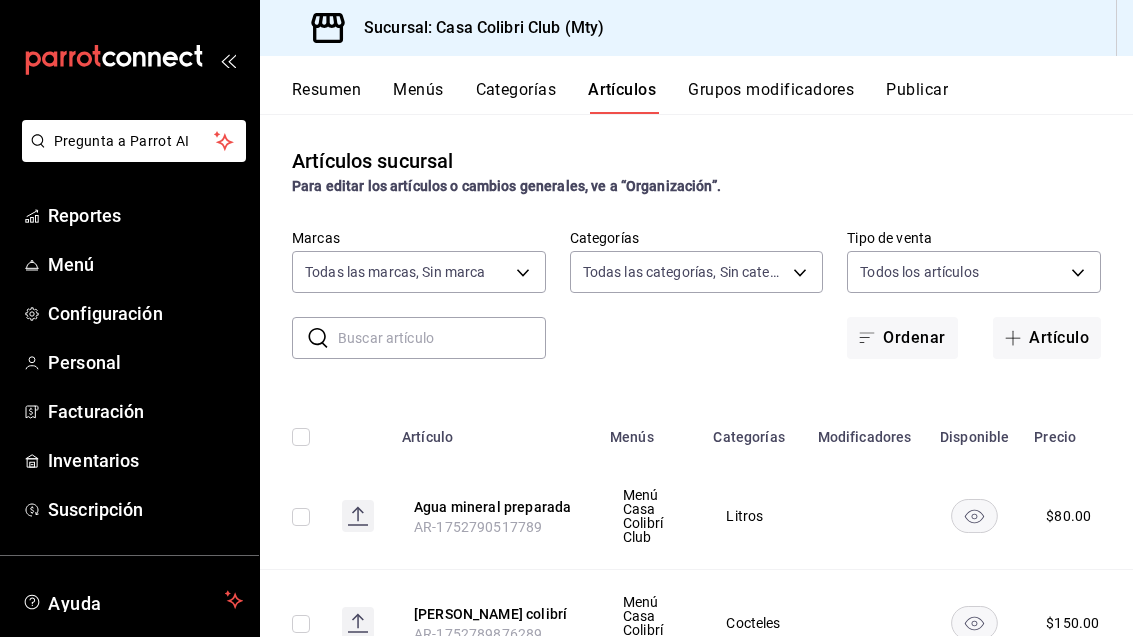 click on "Categorías" at bounding box center [697, 238] 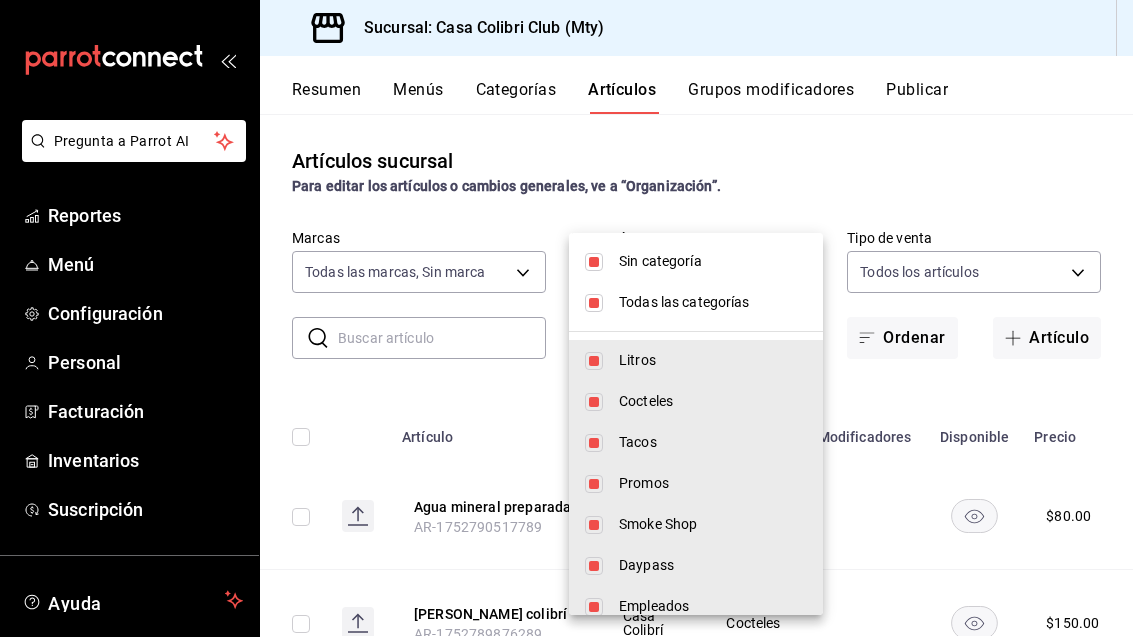 scroll, scrollTop: 0, scrollLeft: 0, axis: both 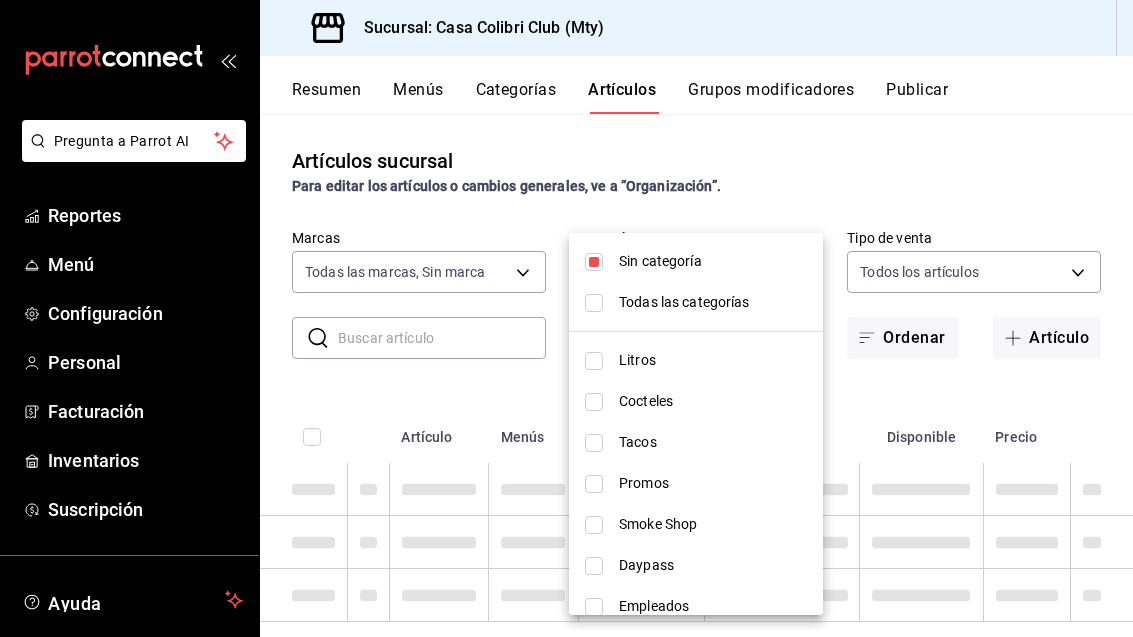click at bounding box center (594, 303) 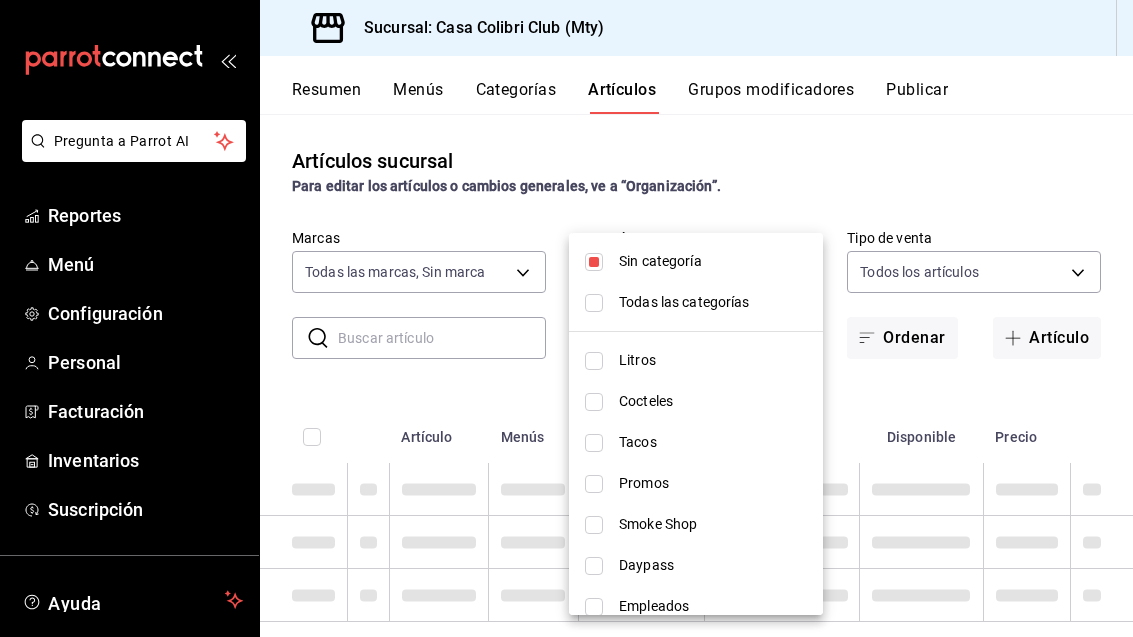 checkbox on "true" 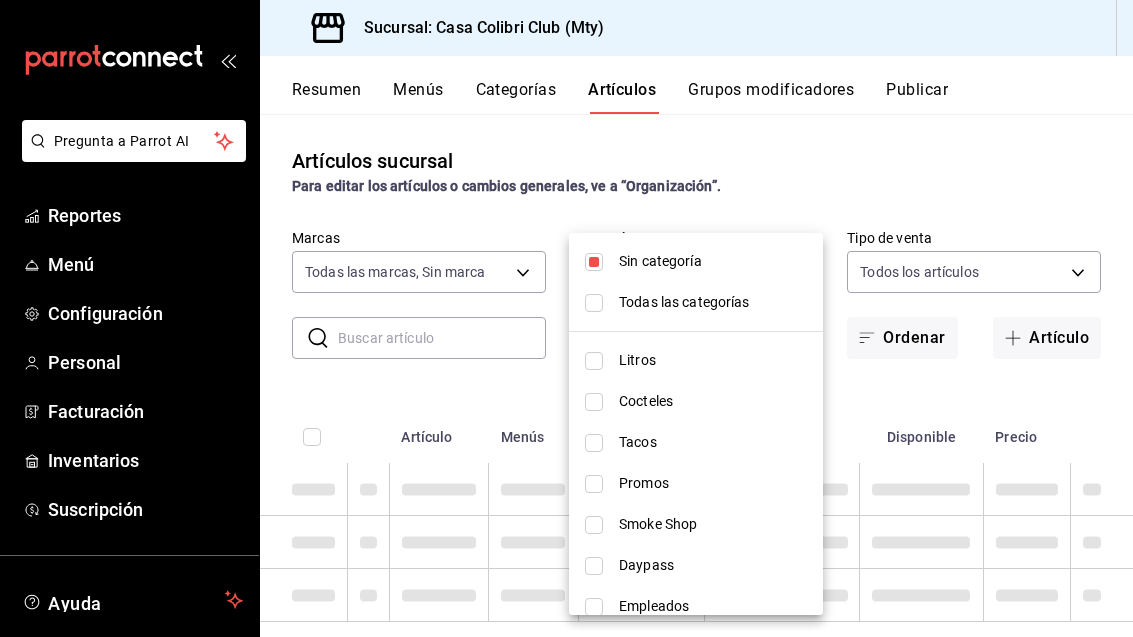 checkbox on "true" 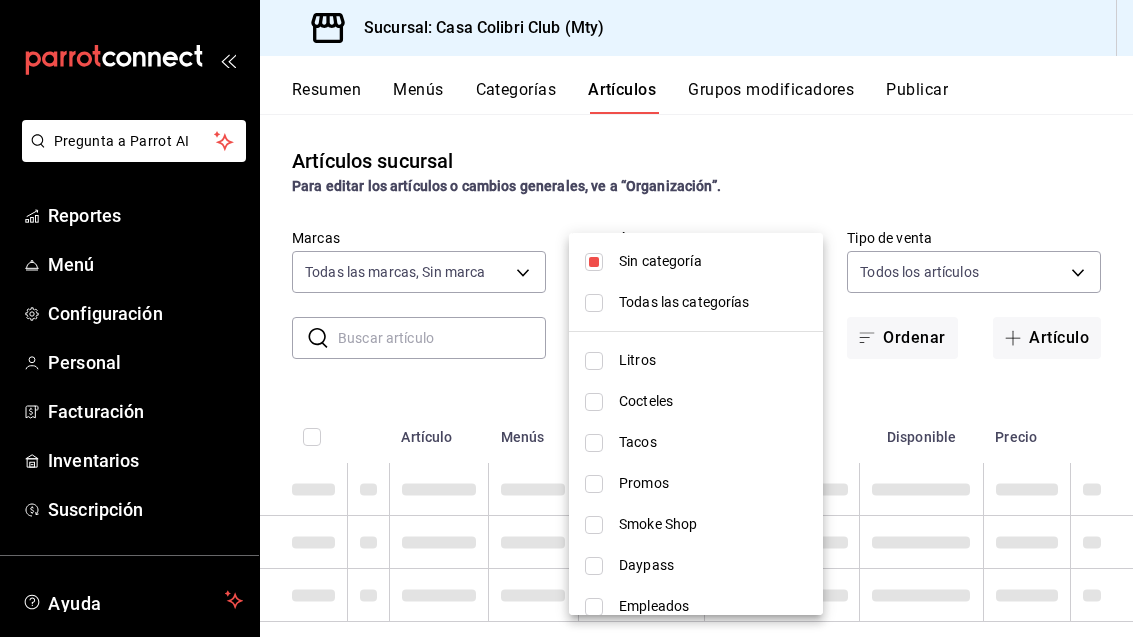 checkbox on "true" 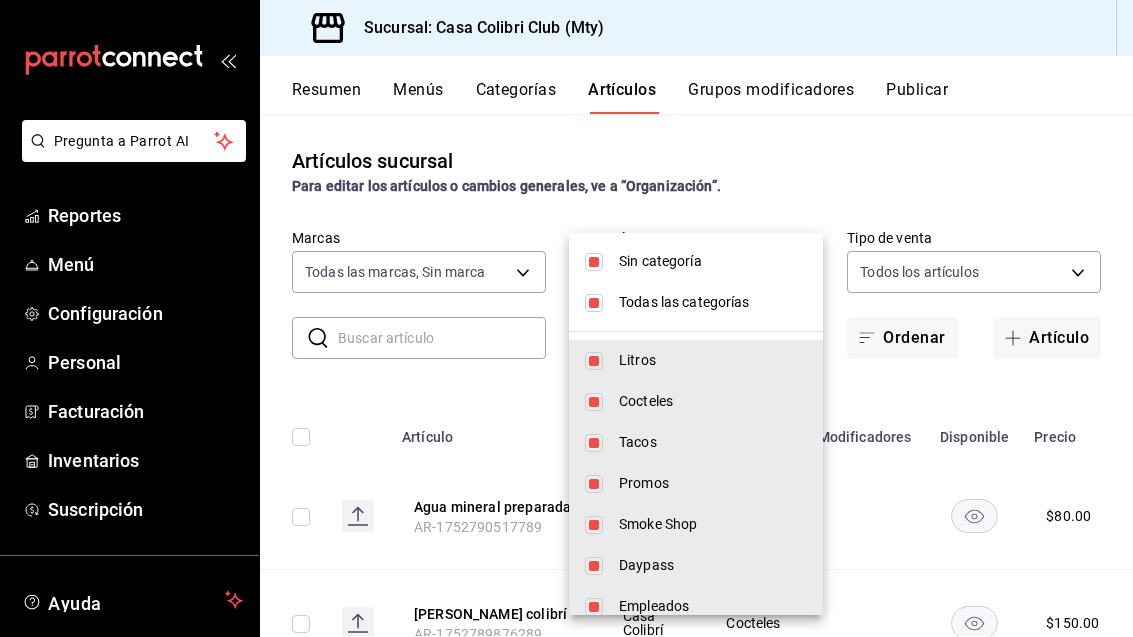 click at bounding box center [594, 303] 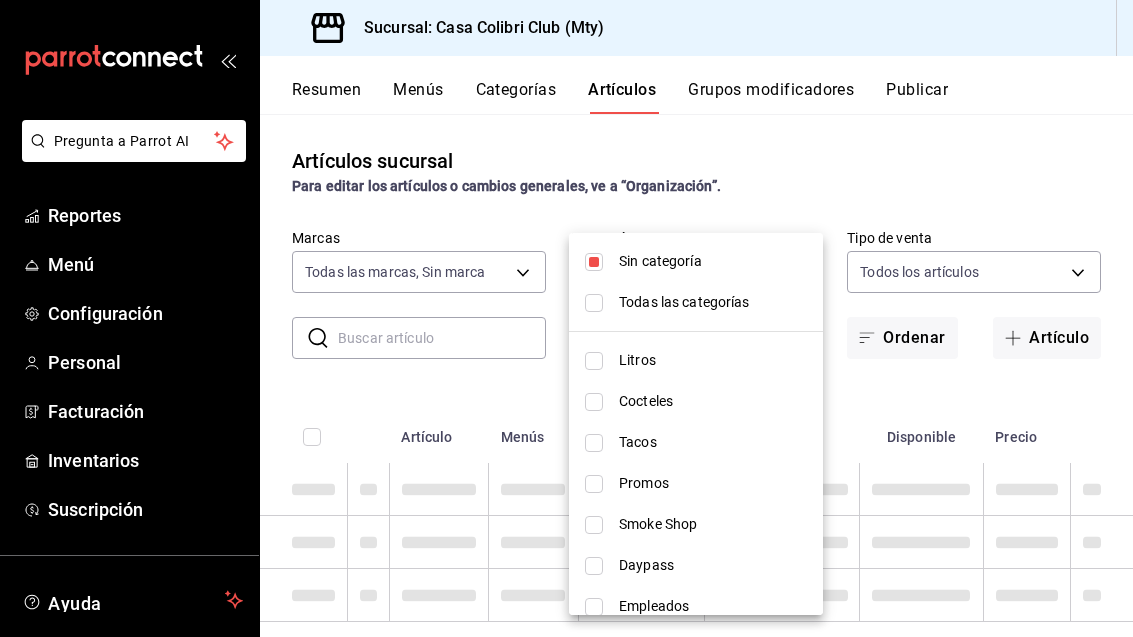 type 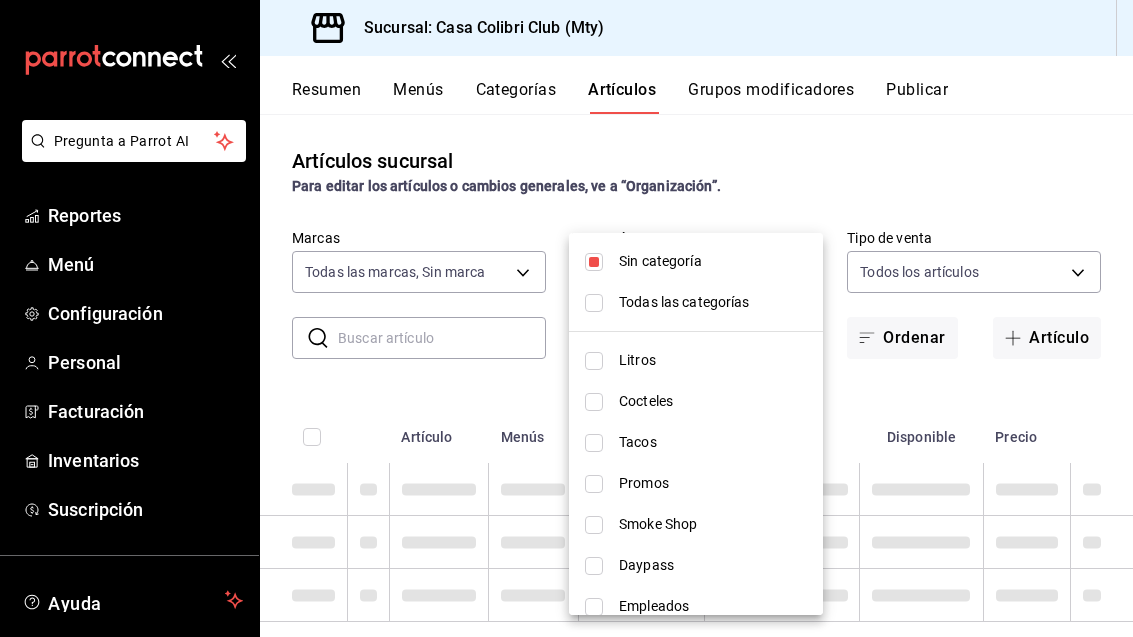 checkbox on "false" 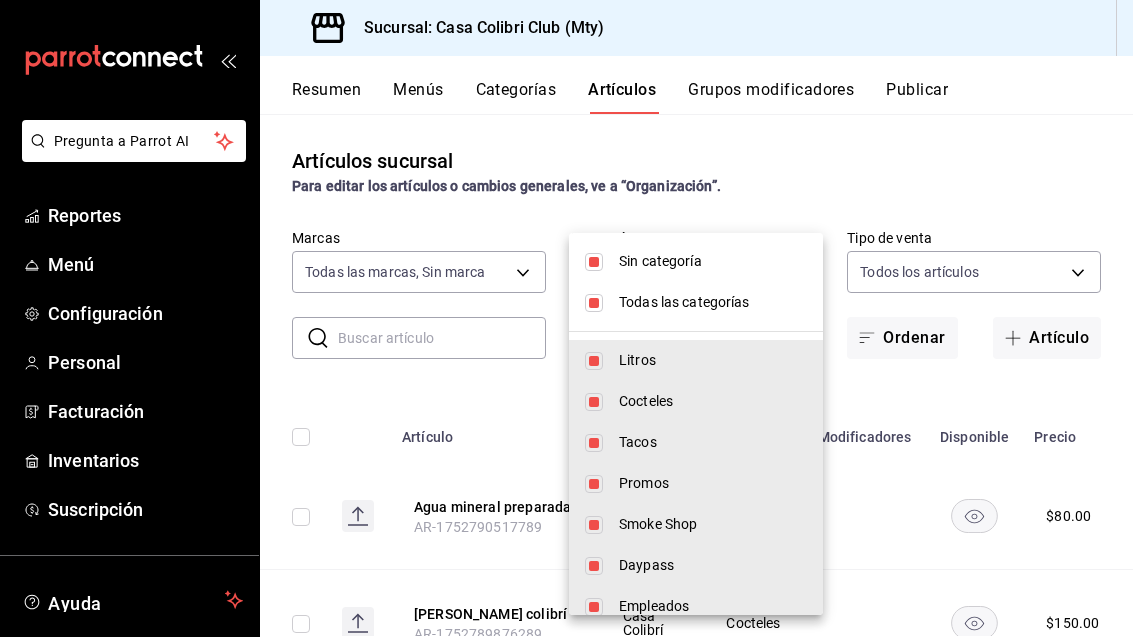 click at bounding box center [594, 262] 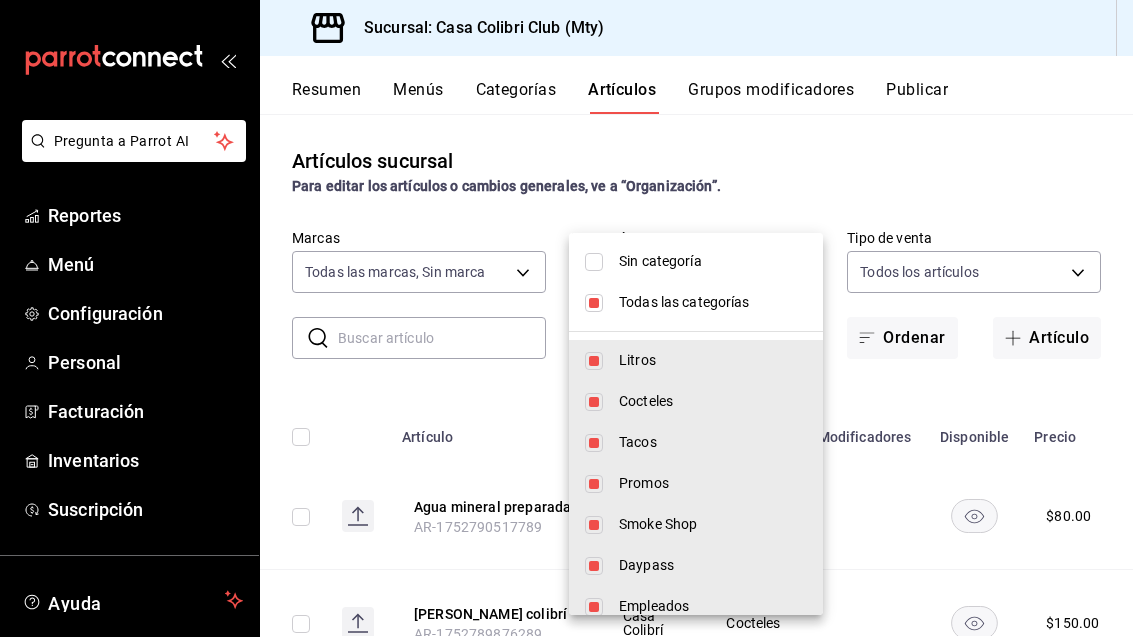 click on "Todas las categorías" at bounding box center (696, 302) 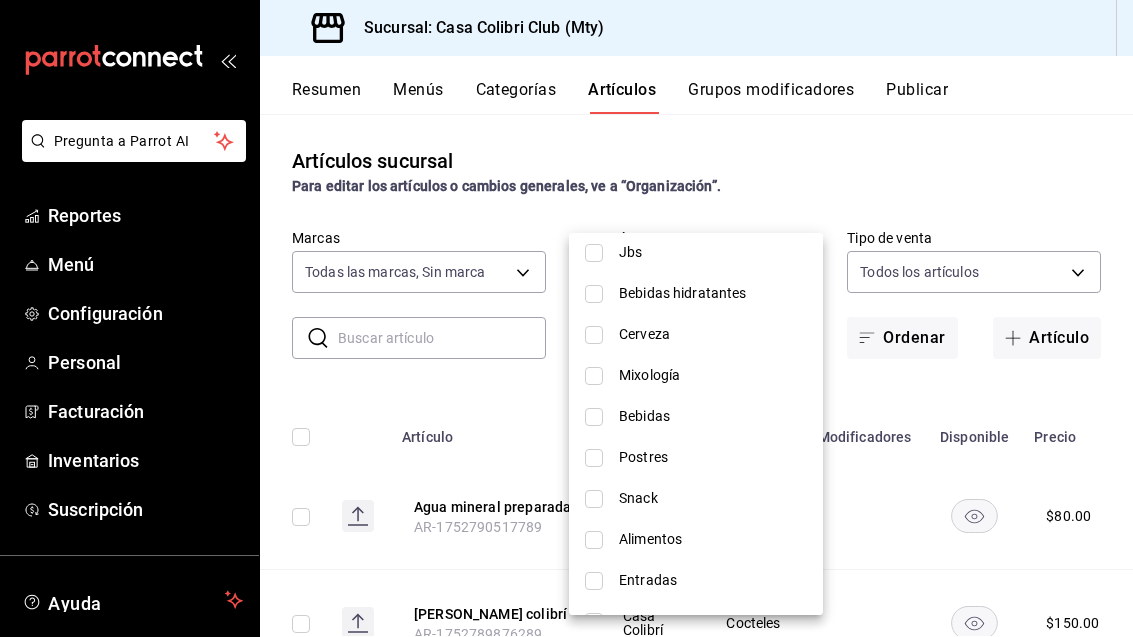 scroll, scrollTop: 398, scrollLeft: 0, axis: vertical 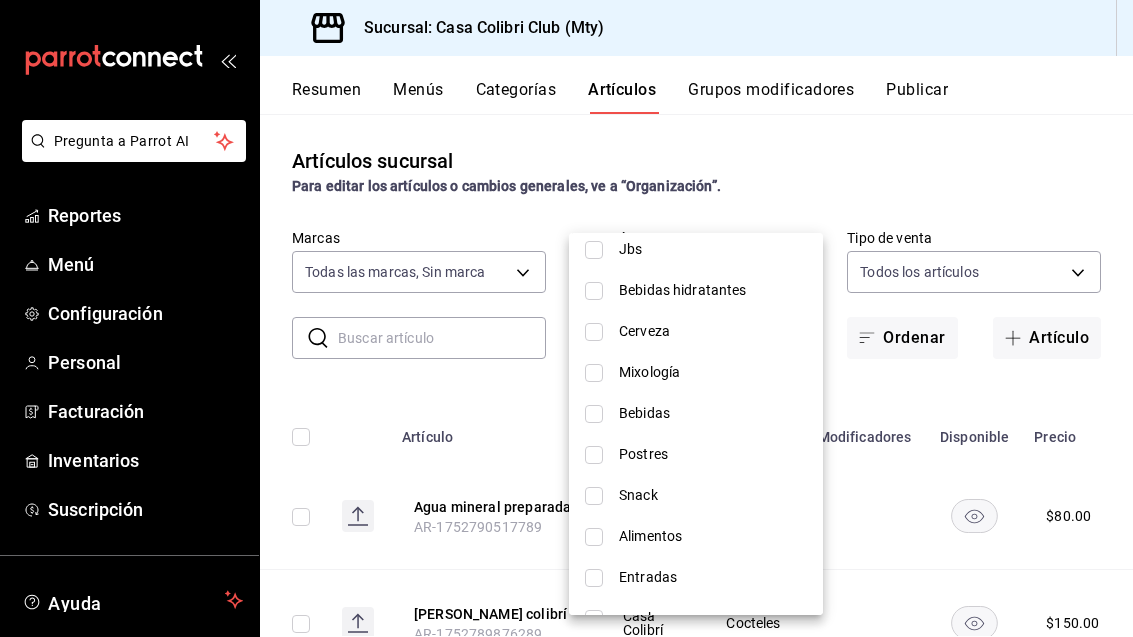 click at bounding box center (594, 373) 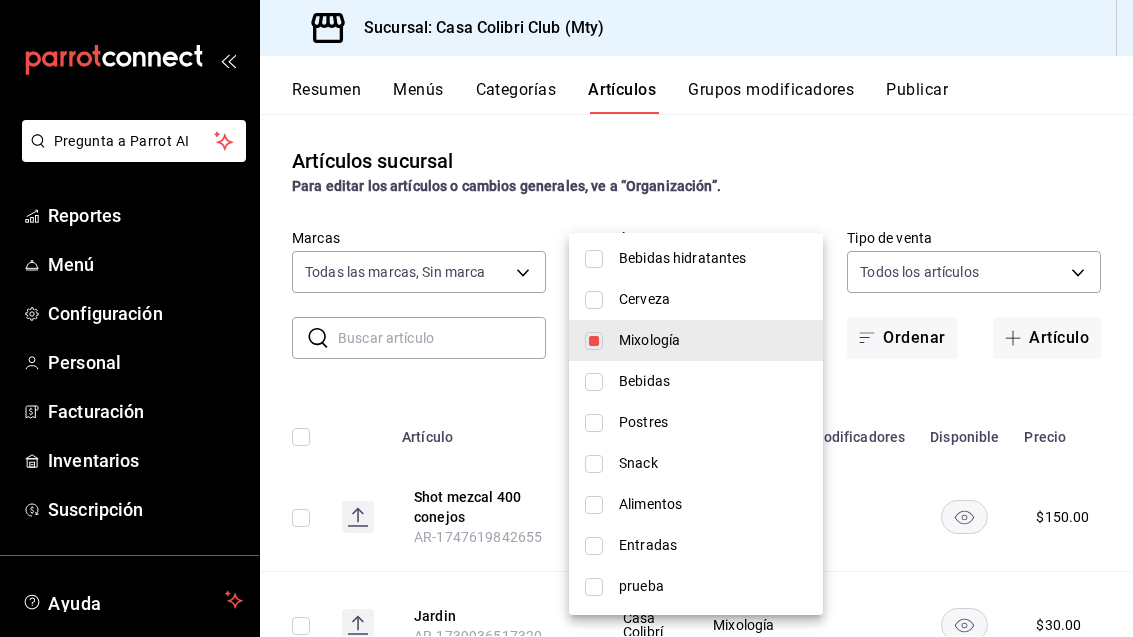 scroll, scrollTop: 430, scrollLeft: 0, axis: vertical 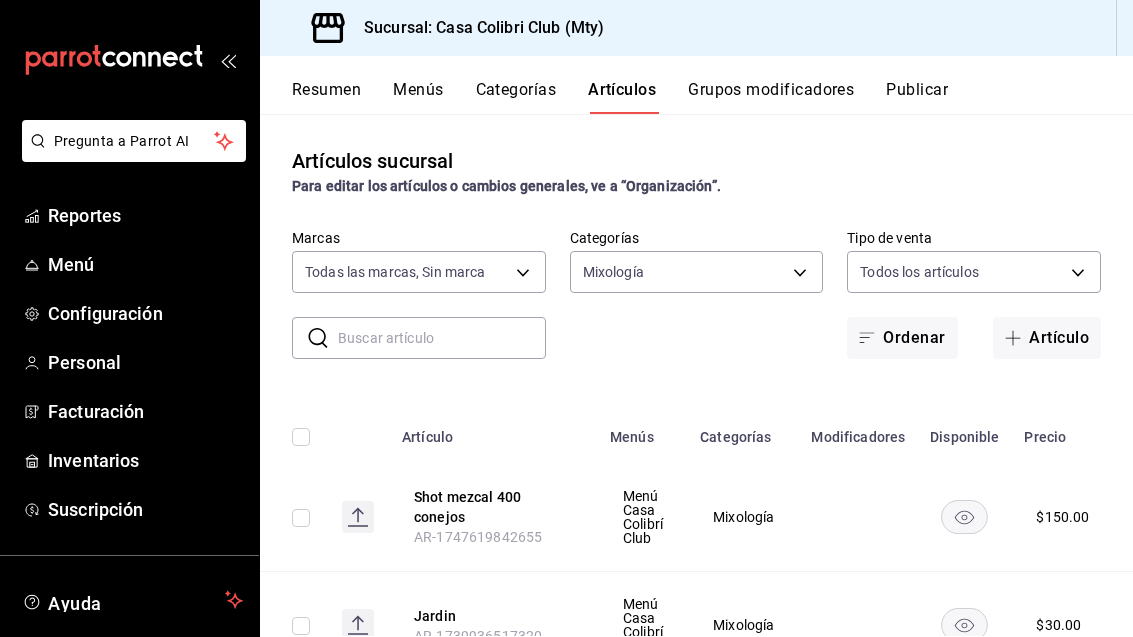 click on "Menú" at bounding box center [145, 264] 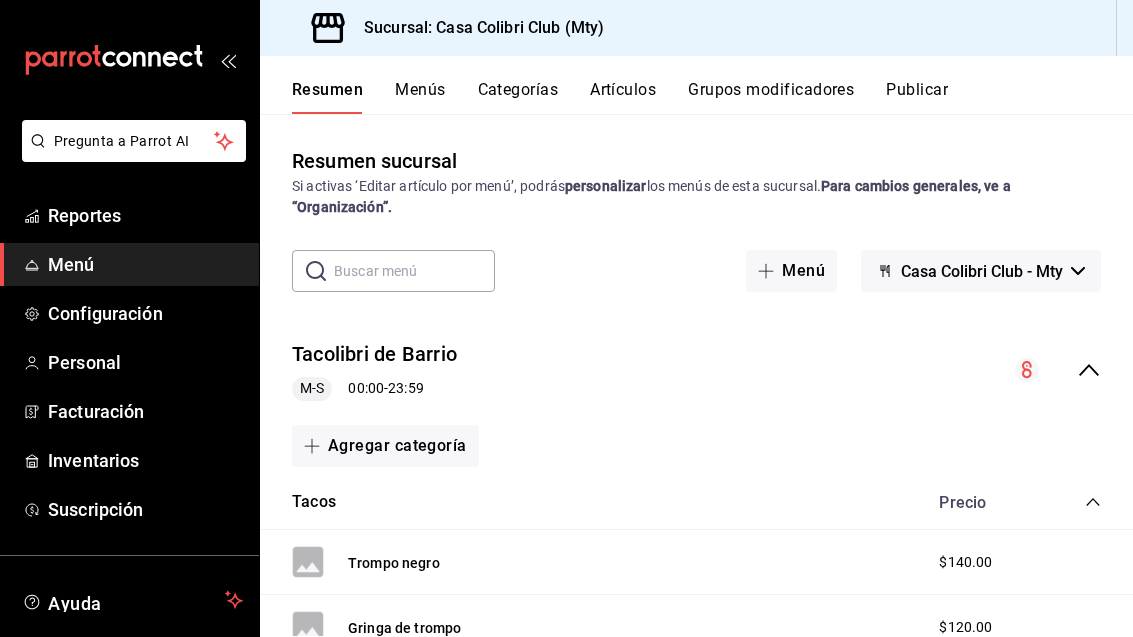 scroll, scrollTop: 0, scrollLeft: 0, axis: both 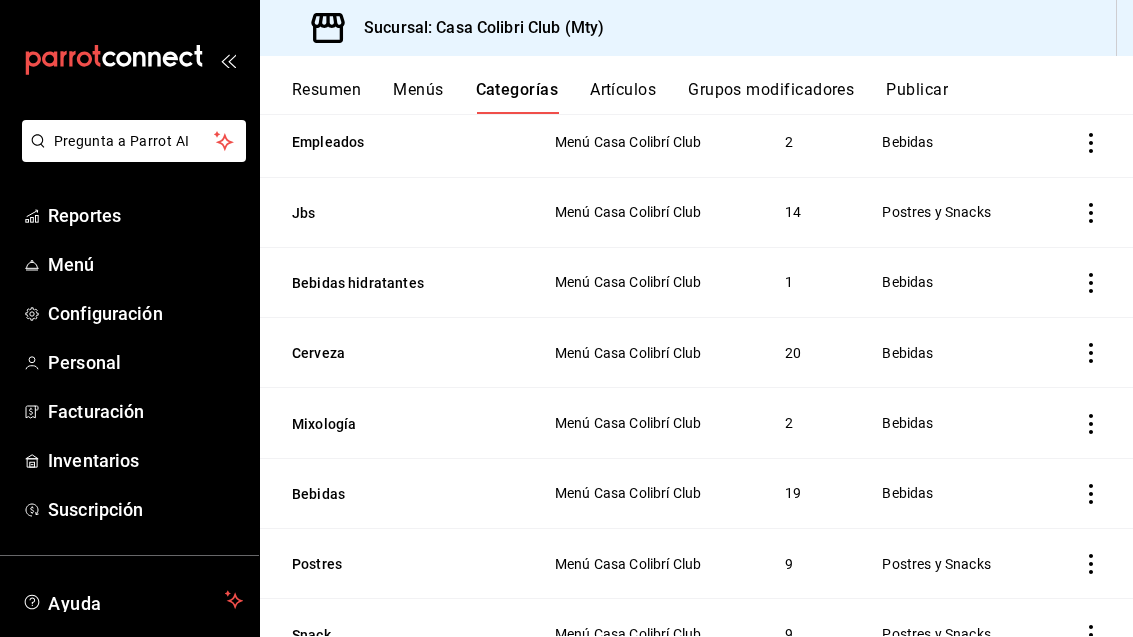 click on "Mixología" at bounding box center (395, 423) 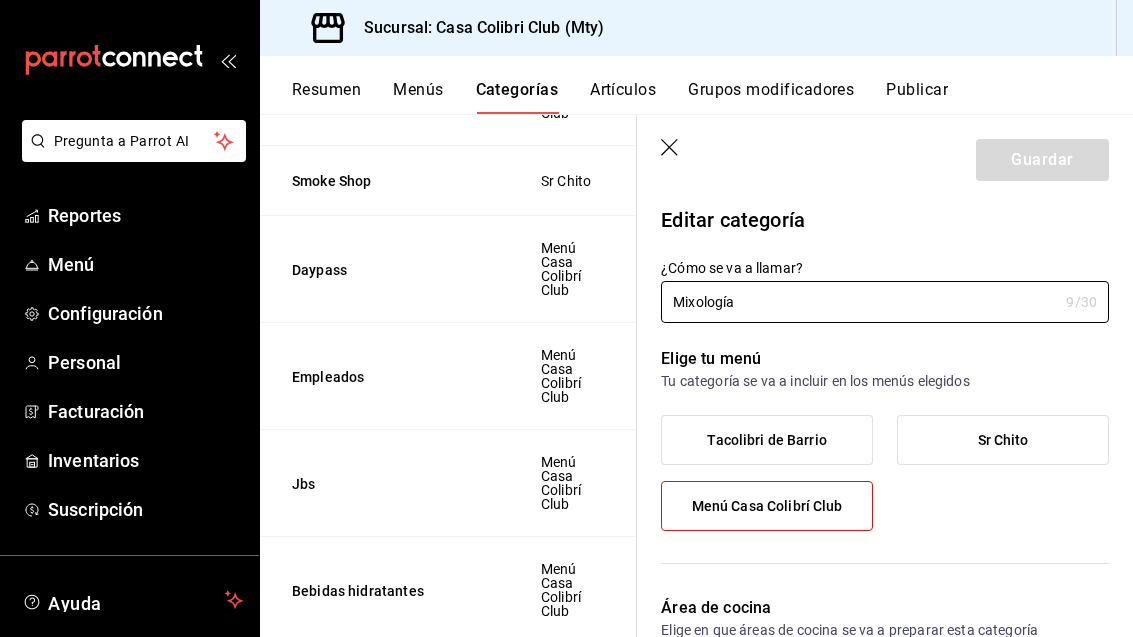 click on "Mixología" at bounding box center [859, 302] 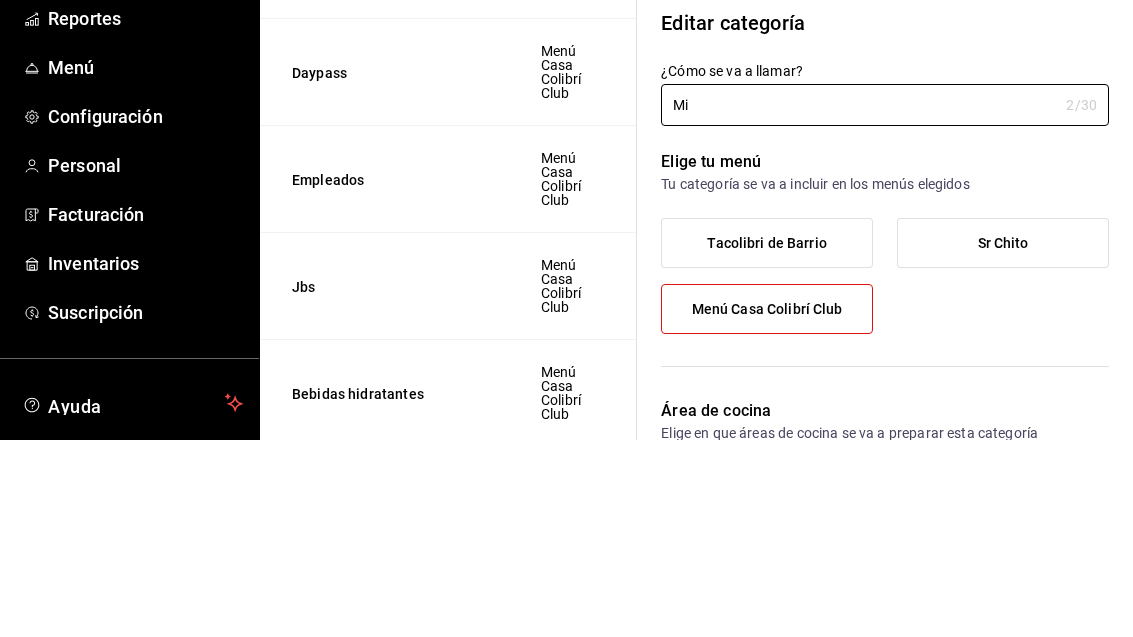 type on "M" 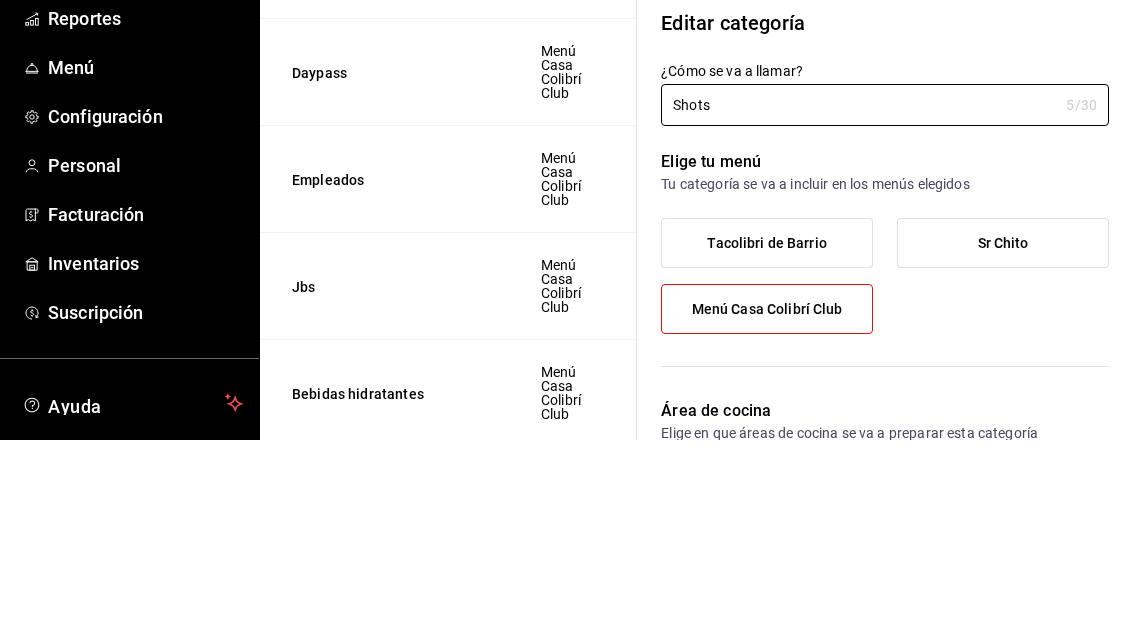 click on "Shots" at bounding box center [859, 302] 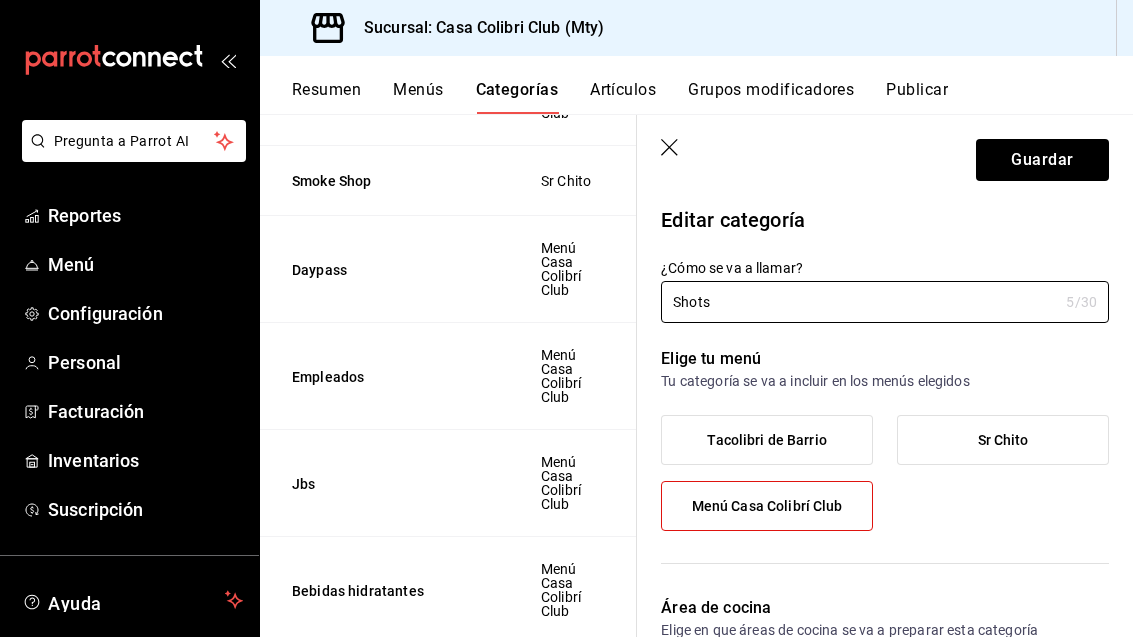 type on "Shots" 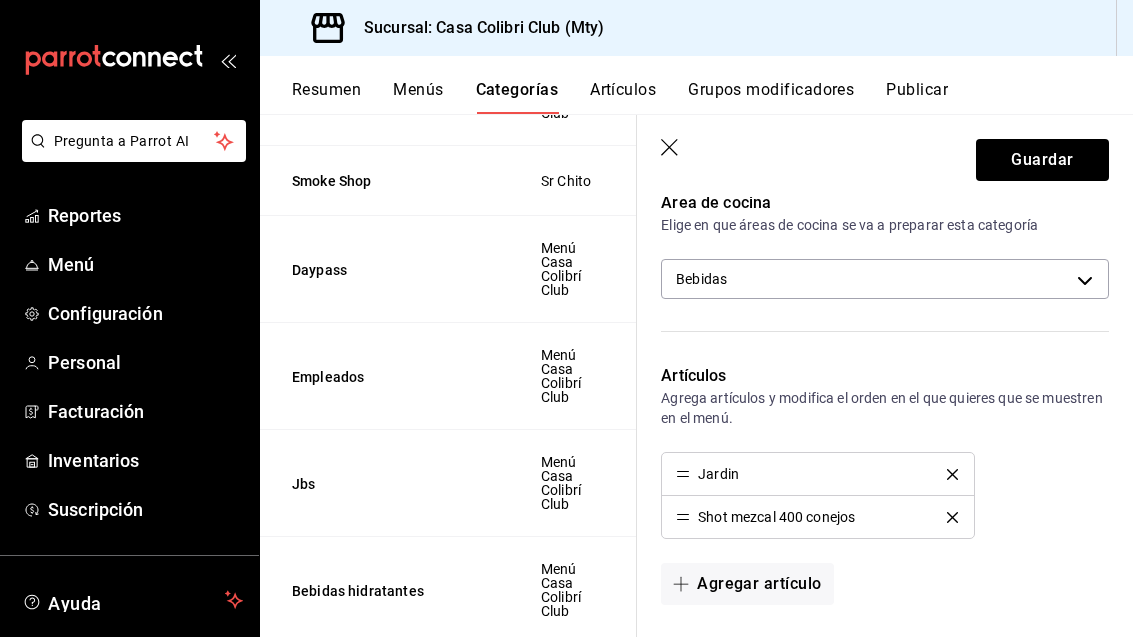 scroll, scrollTop: 396, scrollLeft: 0, axis: vertical 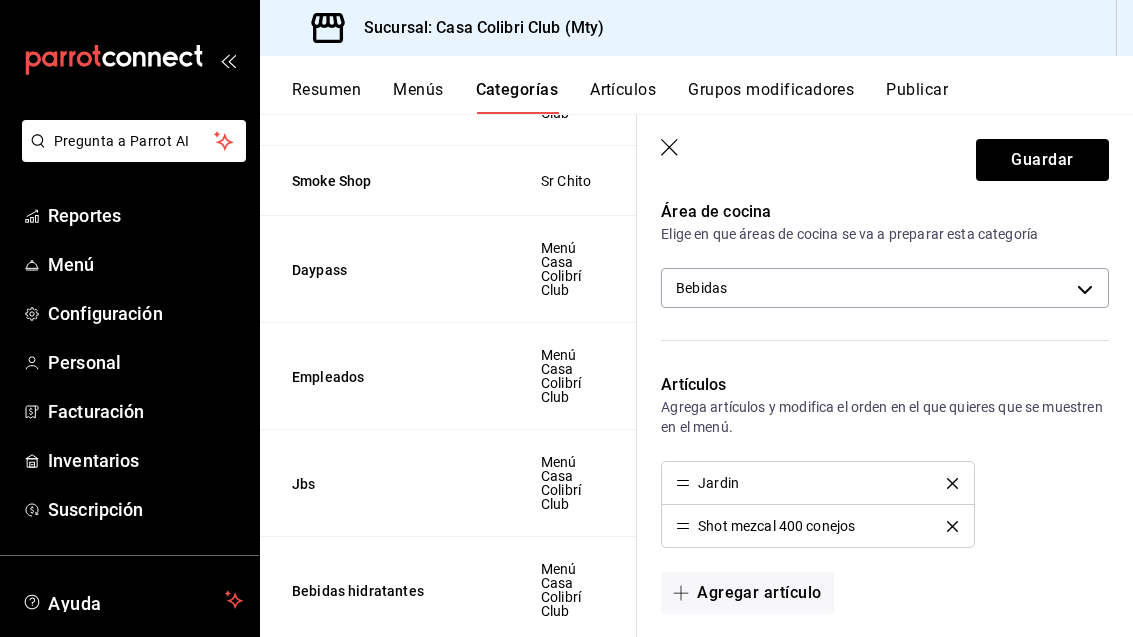 click on "Guardar" at bounding box center [1042, 160] 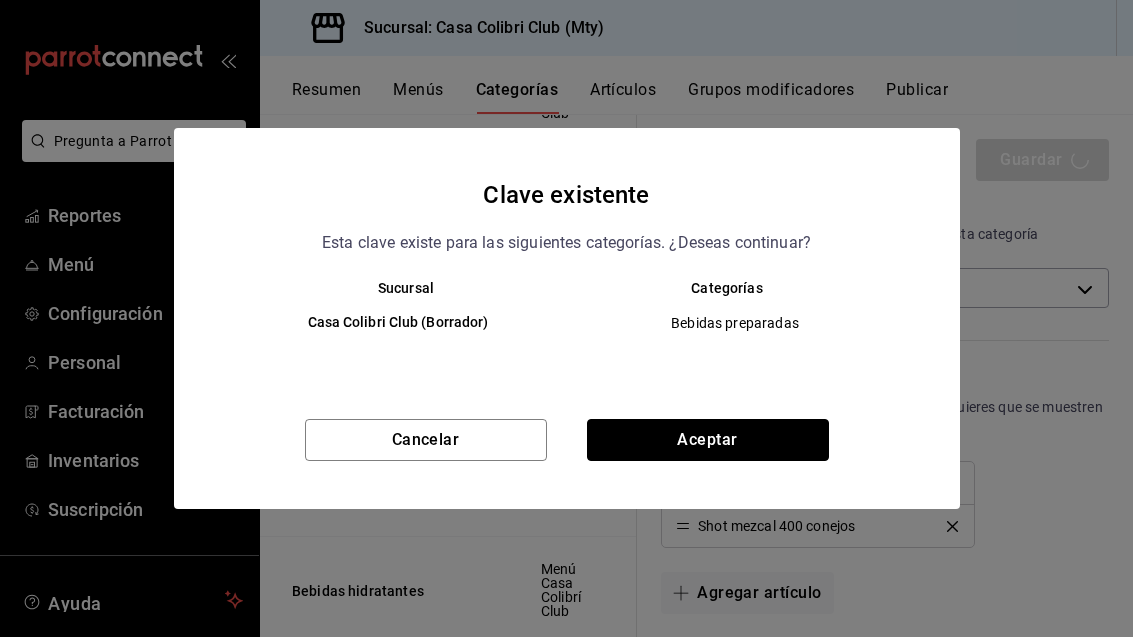 click on "Aceptar" at bounding box center [708, 440] 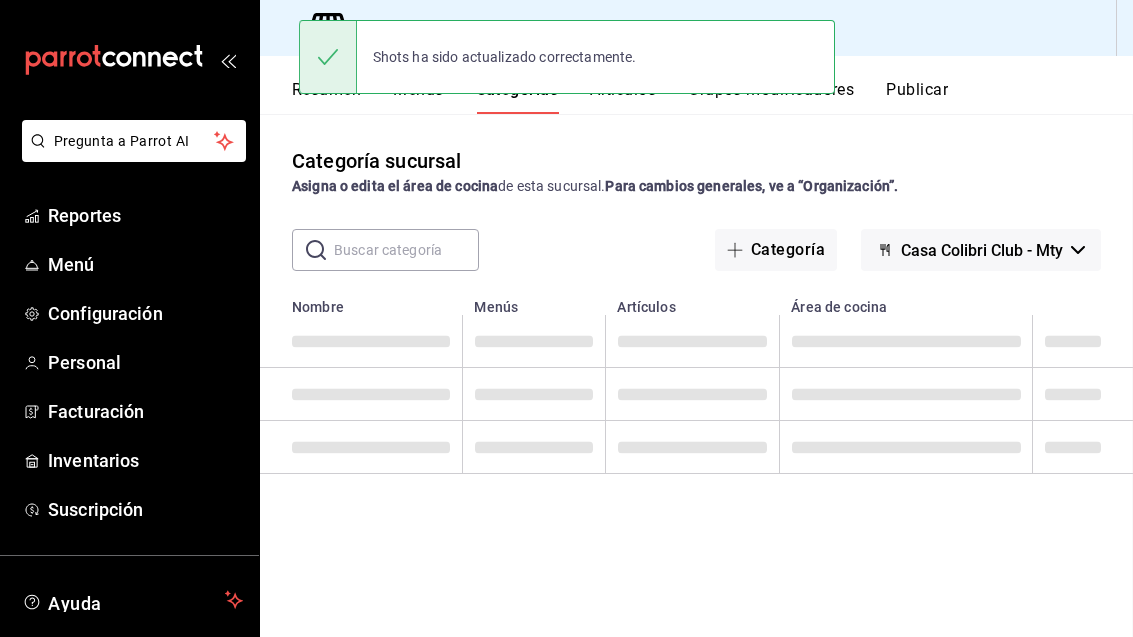 scroll, scrollTop: 0, scrollLeft: 0, axis: both 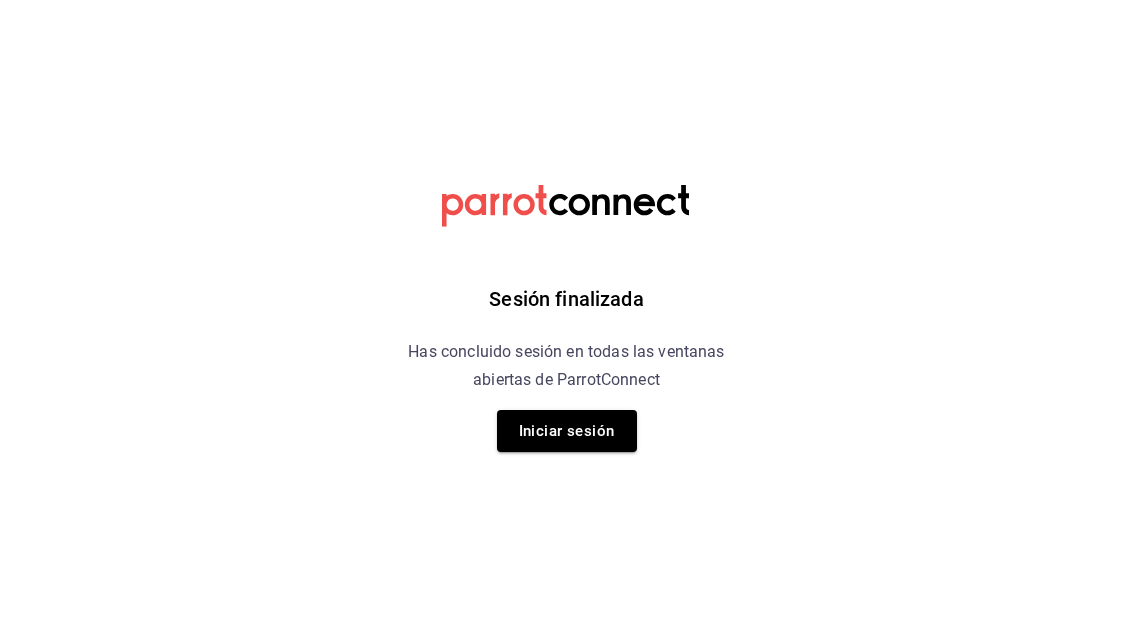 click on "Iniciar sesión" at bounding box center (567, 431) 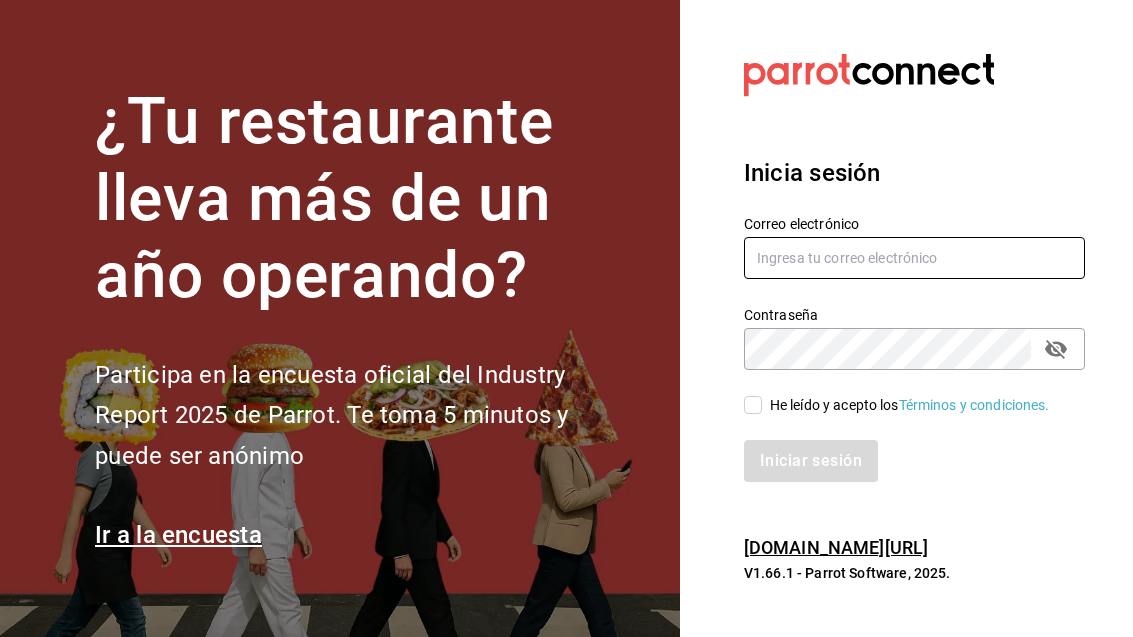 click at bounding box center (914, 258) 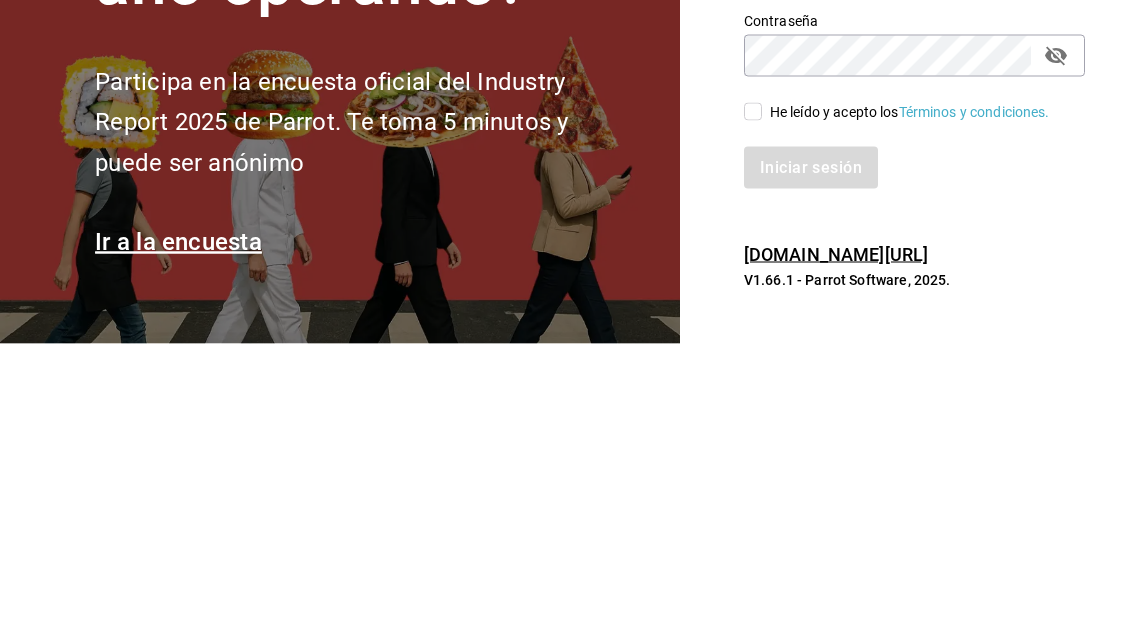 type on "chito.bill@gmail.com" 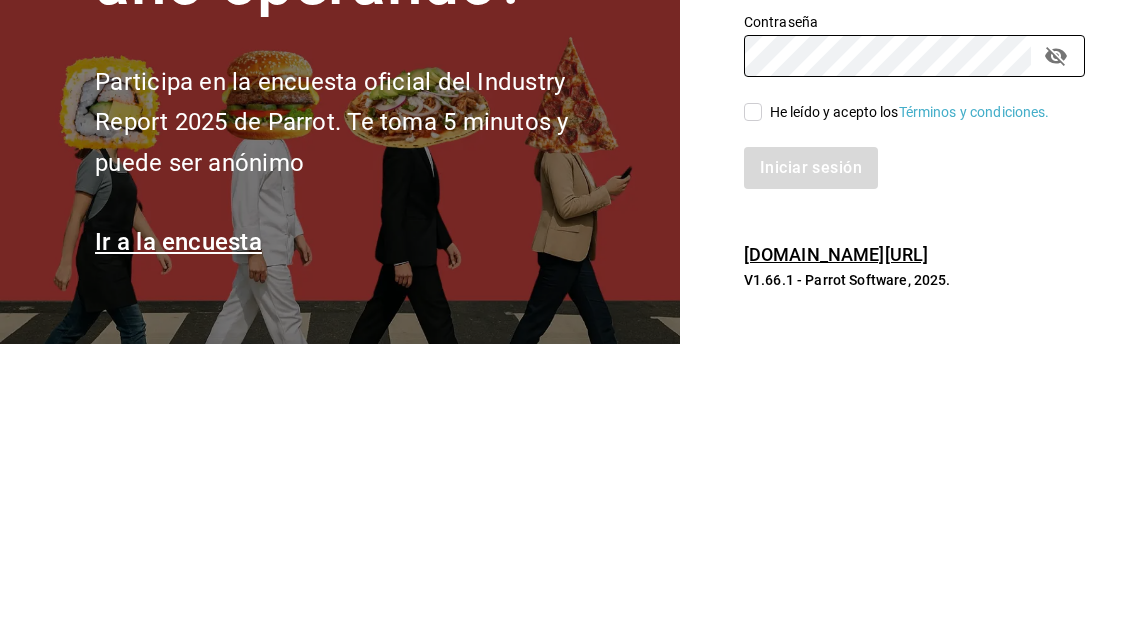 click on "He leído y acepto los  Términos y condiciones." at bounding box center (753, 405) 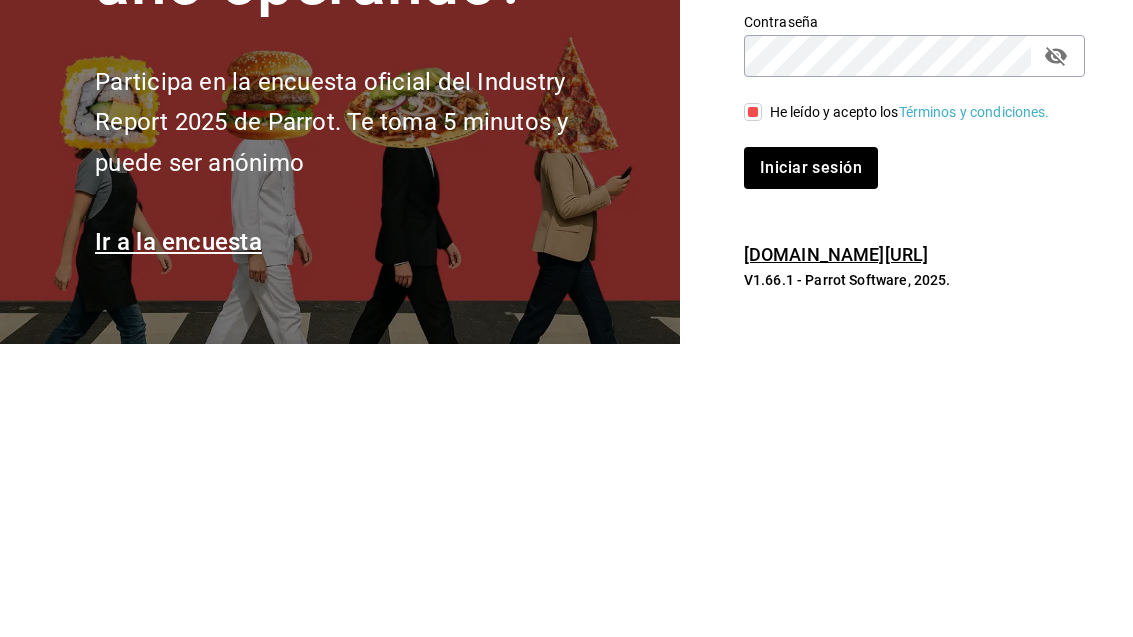 scroll, scrollTop: 64, scrollLeft: 0, axis: vertical 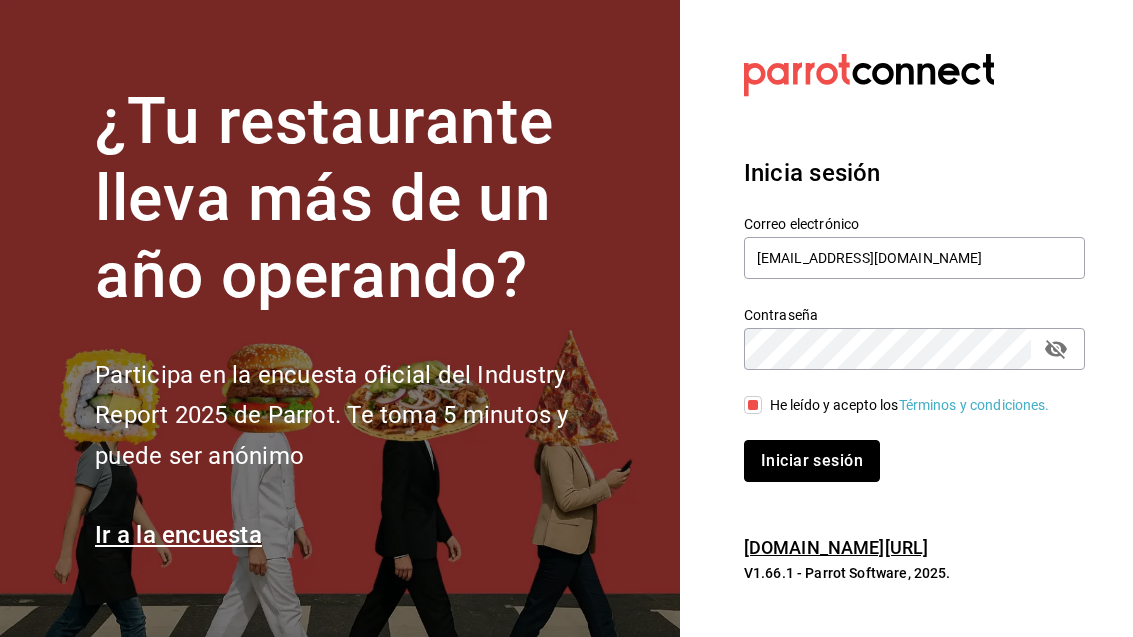 click on "Iniciar sesión" at bounding box center (812, 461) 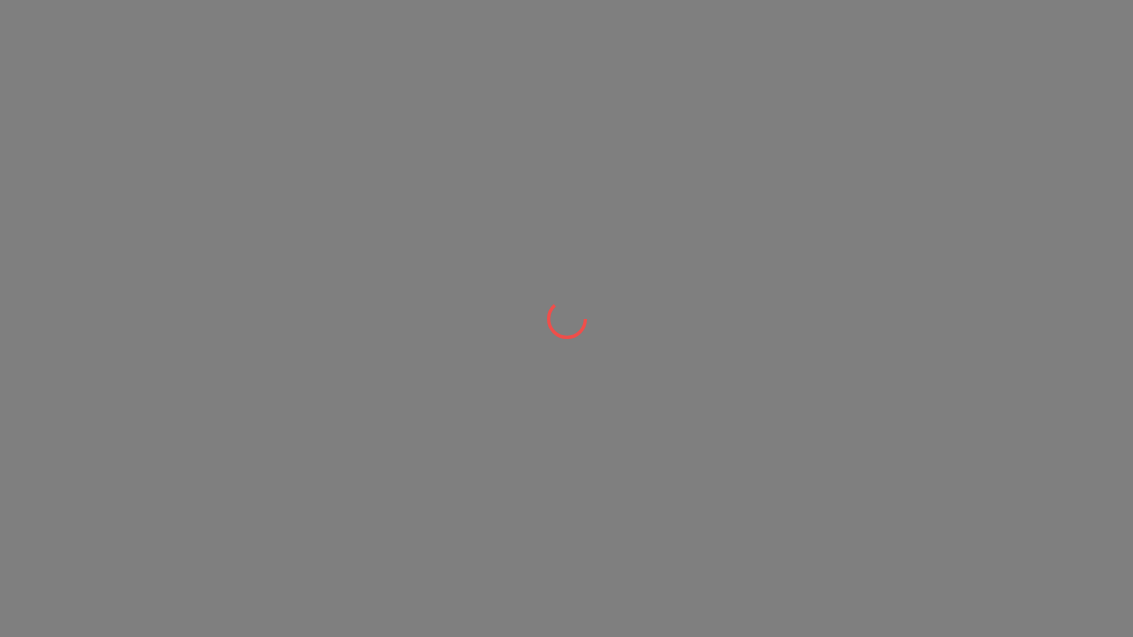 scroll, scrollTop: 0, scrollLeft: 0, axis: both 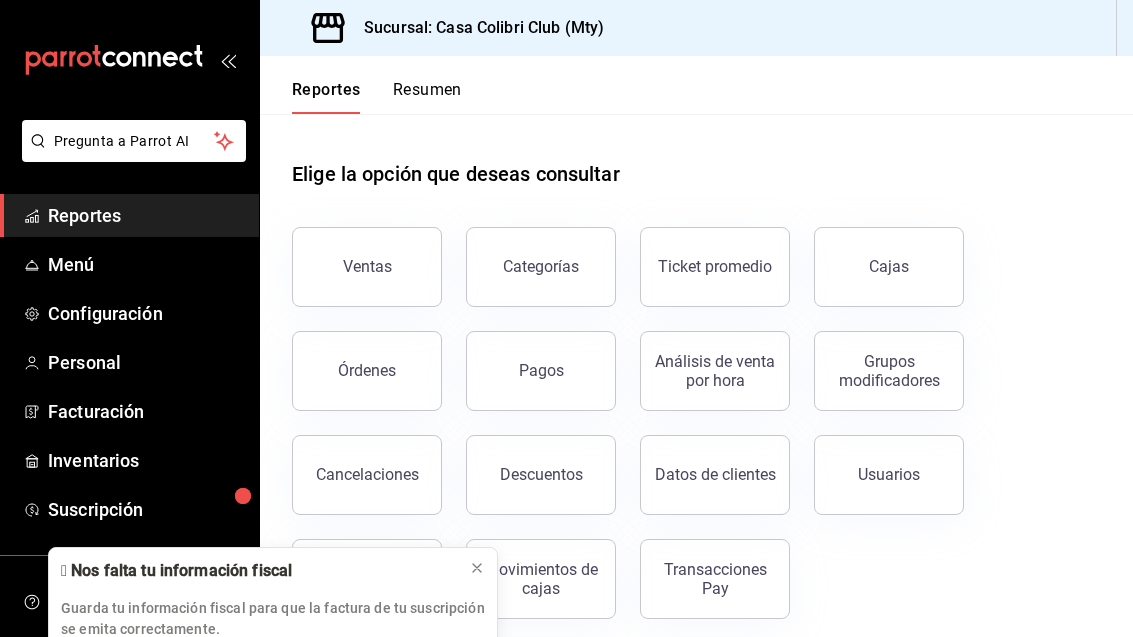 click on "Menú" at bounding box center (145, 264) 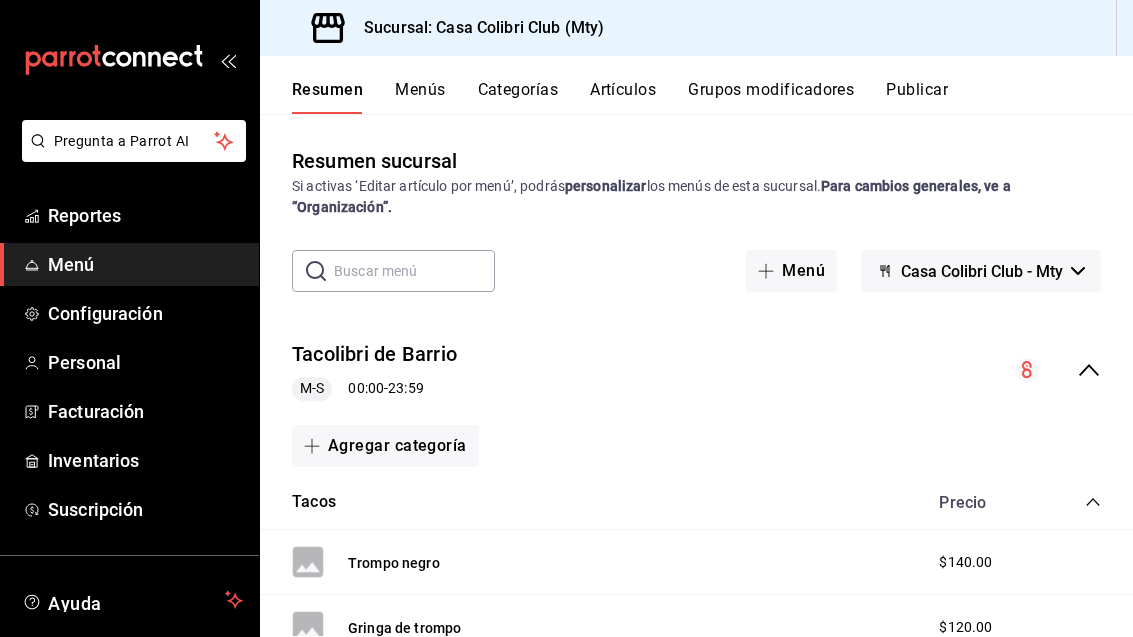 click on "Artículos" at bounding box center (623, 97) 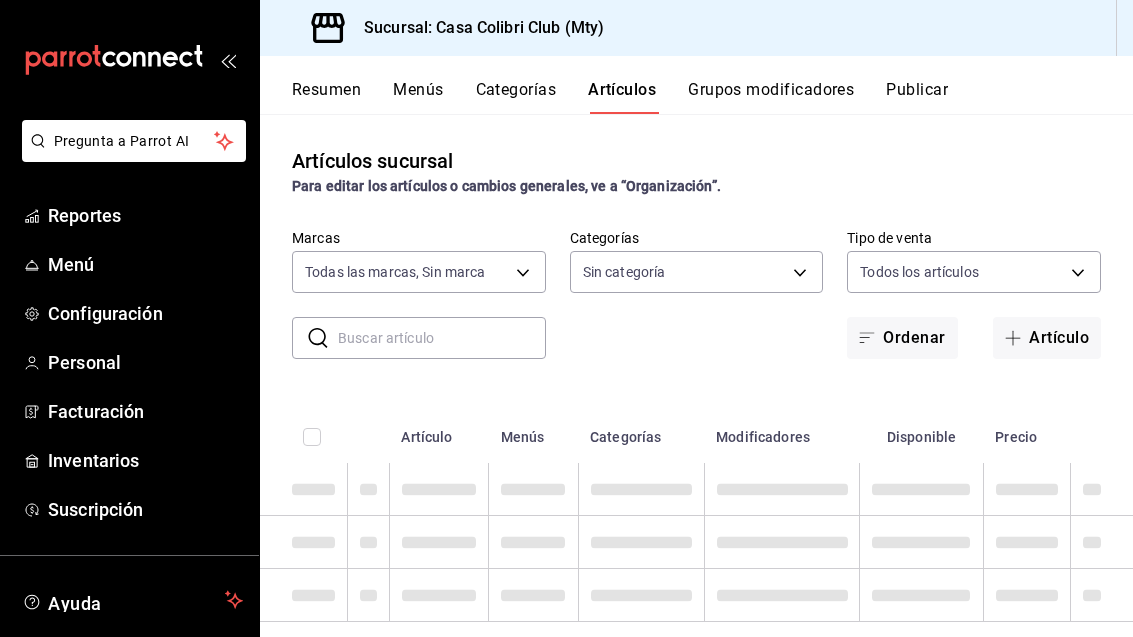 type on "51376f23-c189-4798-a143-22766f9dfc19" 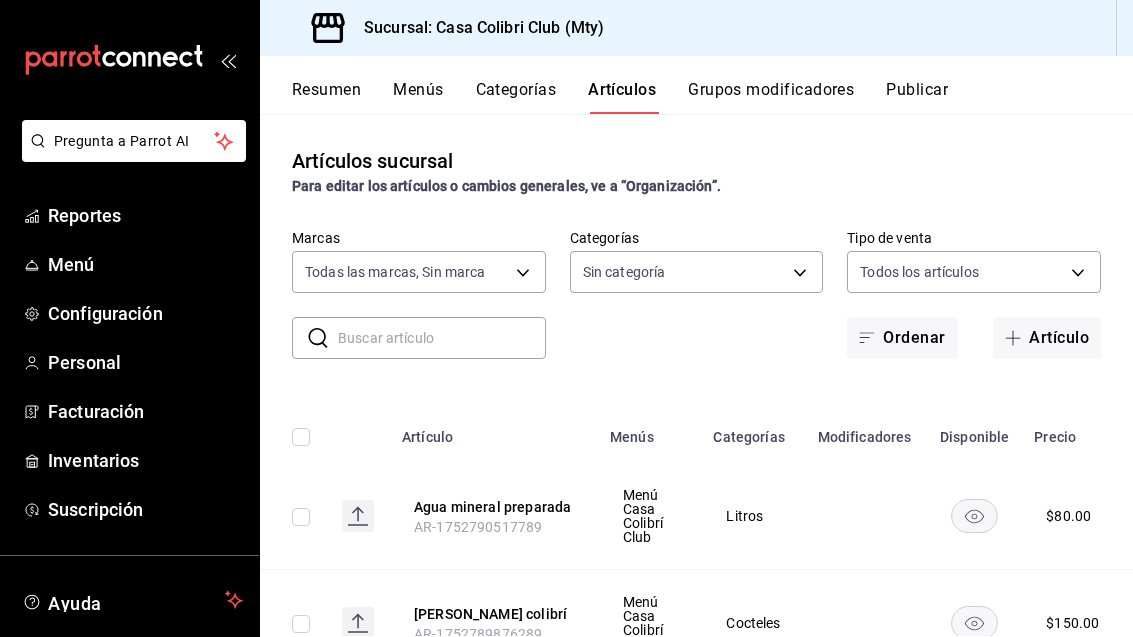type on "d9c7a848-6a39-49e9-a245-e7d19dcca844,bf07a195-ba52-4a35-bb00-dddd6b084f6a,cd88270c-f133-46b7-930b-c78f5f4bd9da,41a3b1dc-a3a6-445d-b566-c1e1dbc60d8d,38537ca7-404c-418d-98ca-e8a873917bc1,d1d633c9-df15-42be-bb61-78658066a055,e71d3167-e3c5-4d95-b856-eef47bf27c58,3de62c1e-5b6e-46e6-80d0-b7bff459e0e3,dd177d6d-ec88-49e5-9bf4-e2bbb2486179,f309c771-a94e-41ff-9c79-7d433e1d8d10,2e9c1020-a5d5-4c8c-b8e6-404826cbe24c,1e2dd578-d1b5-4b7b-8161-45d9e68f5ad0,332de00d-6cc1-4993-95d6-031866da27ec,0af920ca-51bf-4ea1-89a4-1aeffaa14358,2c95d823-cb87-4f43-ad2a-43c64467275f,331a05e4-4190-43fc-97d3-d90d8efc3d55,4dca4c11-9297-4b88-992e-0b23feefc9fb" 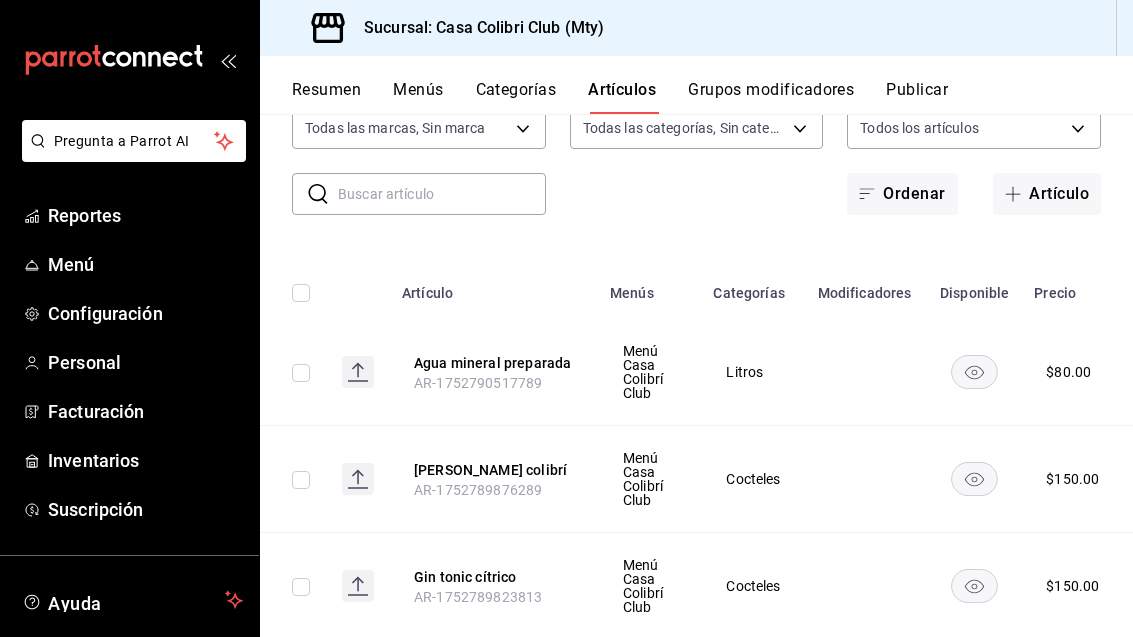 scroll, scrollTop: 137, scrollLeft: 0, axis: vertical 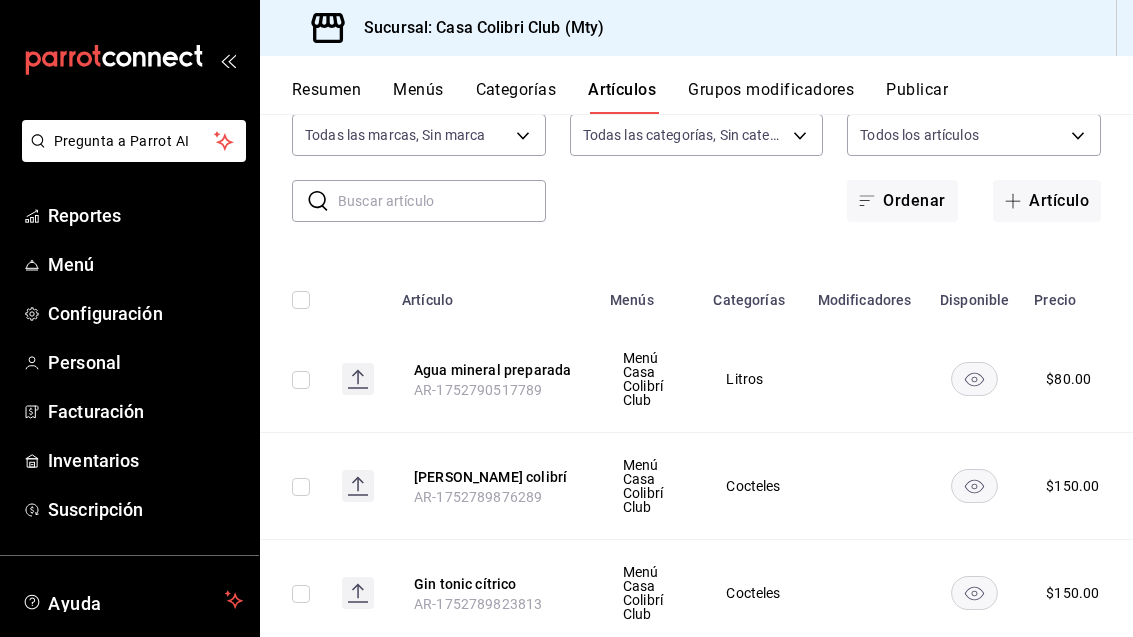 click at bounding box center (1017, 201) 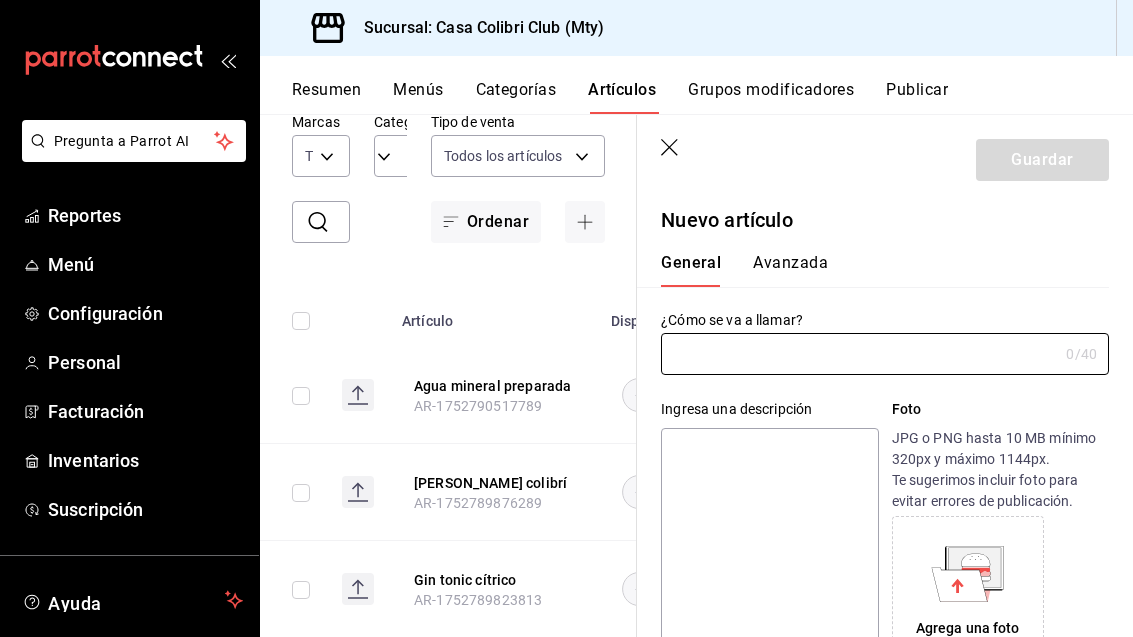 click at bounding box center [859, 354] 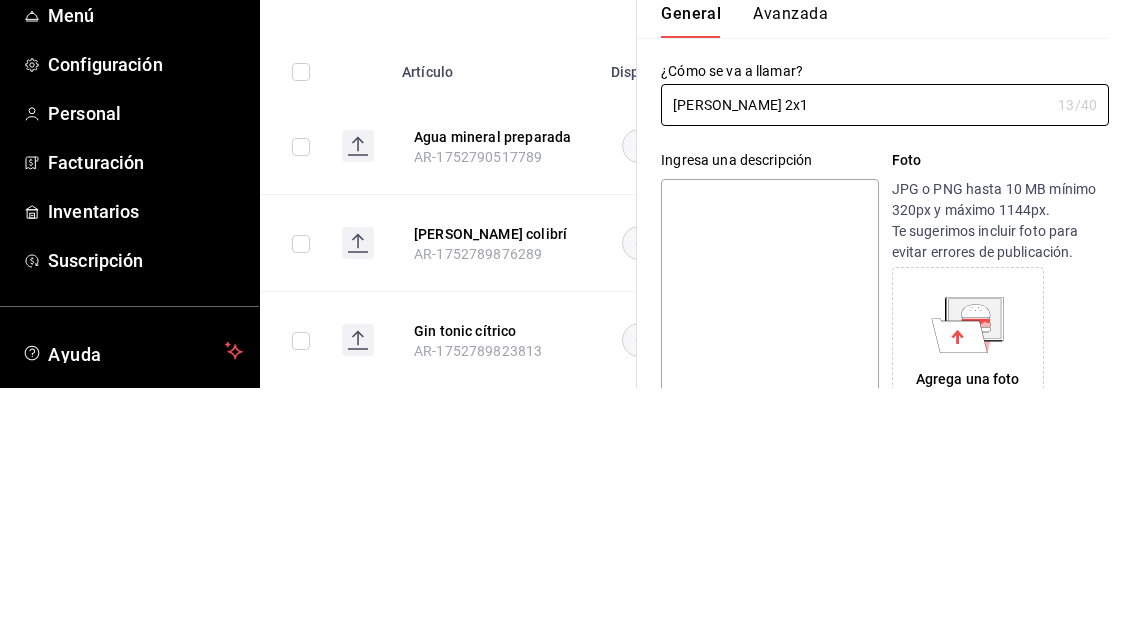 type on "Margarita 2x1" 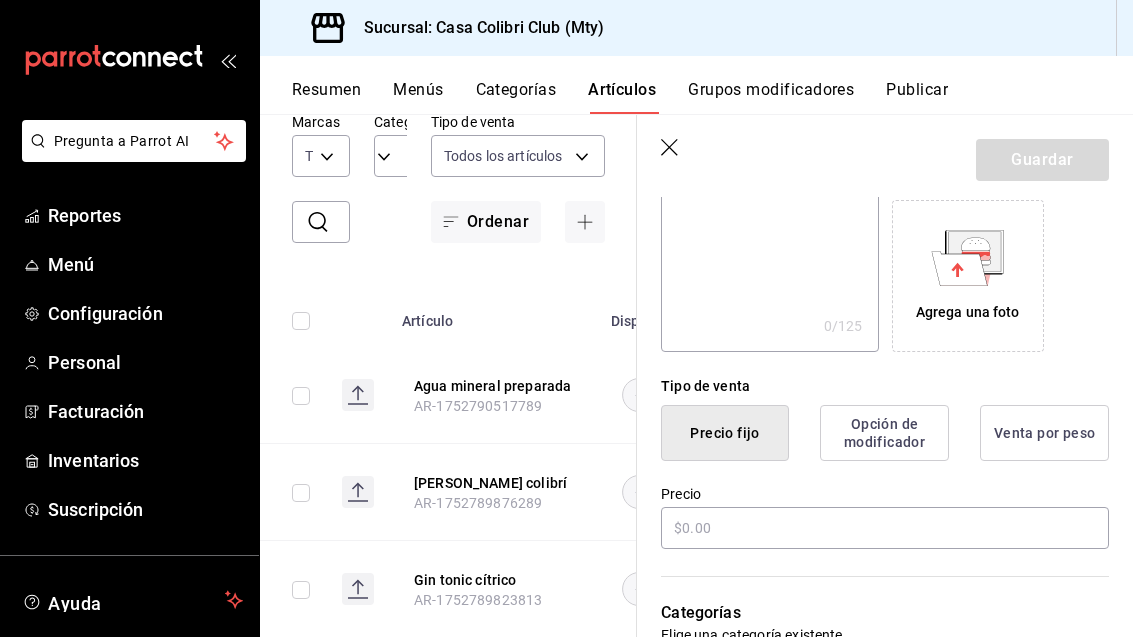 scroll, scrollTop: 381, scrollLeft: 0, axis: vertical 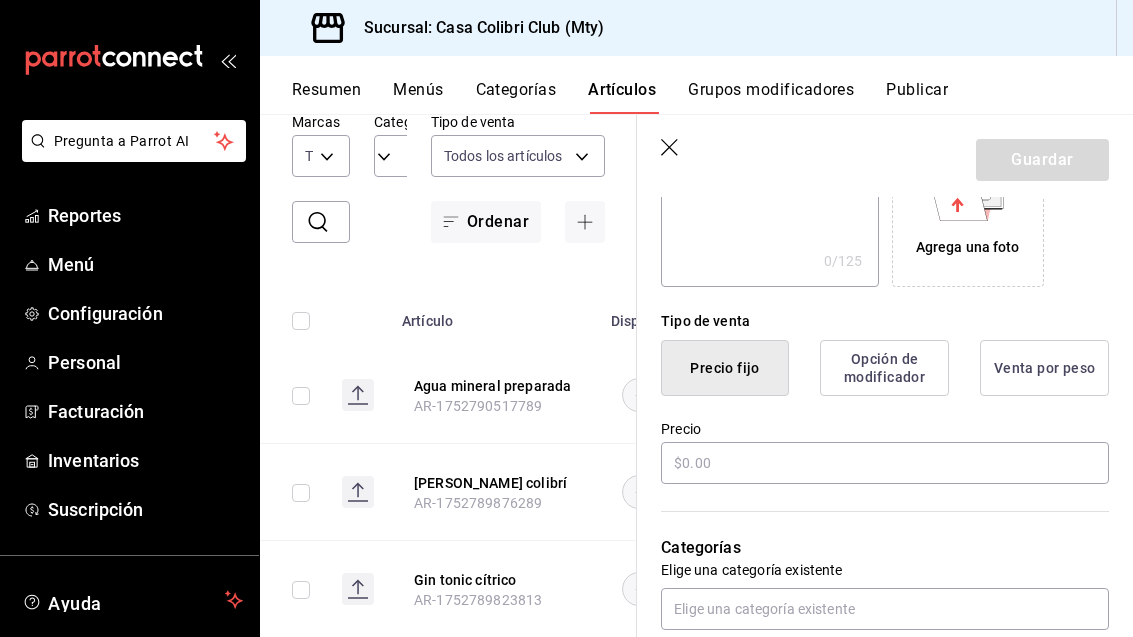 click on "Precio" at bounding box center (885, 429) 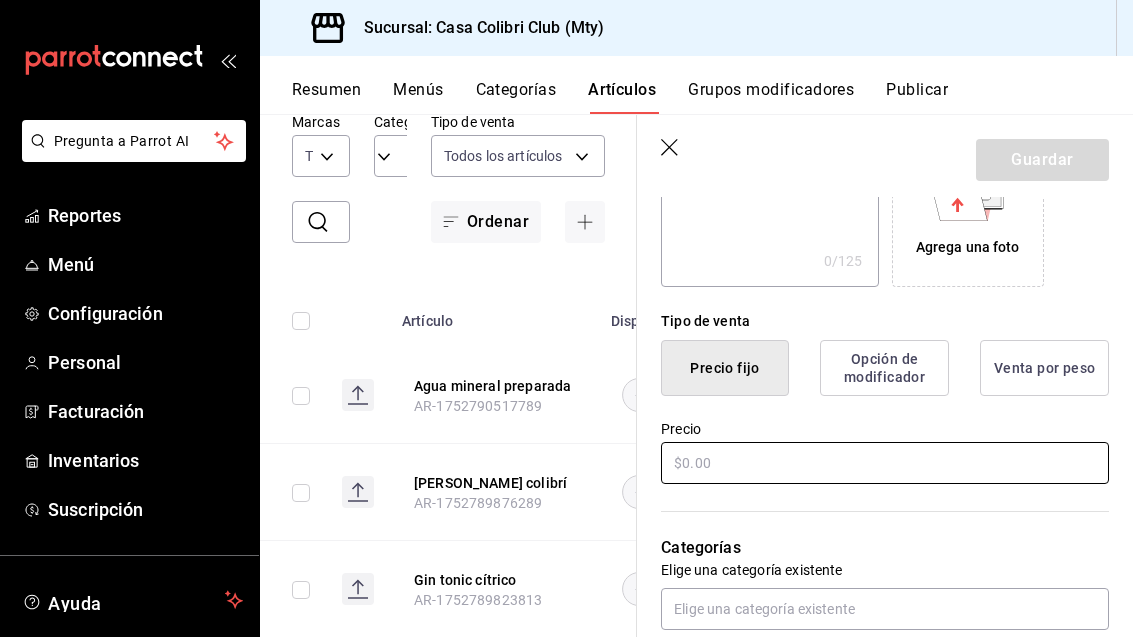 click at bounding box center (885, 463) 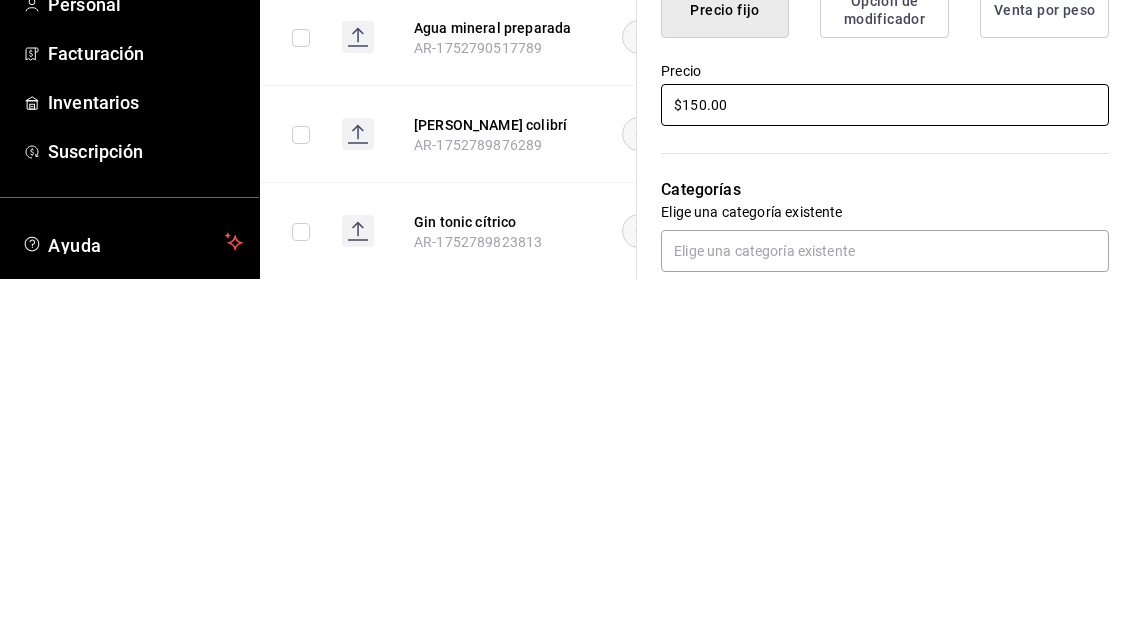 type on "$150.00" 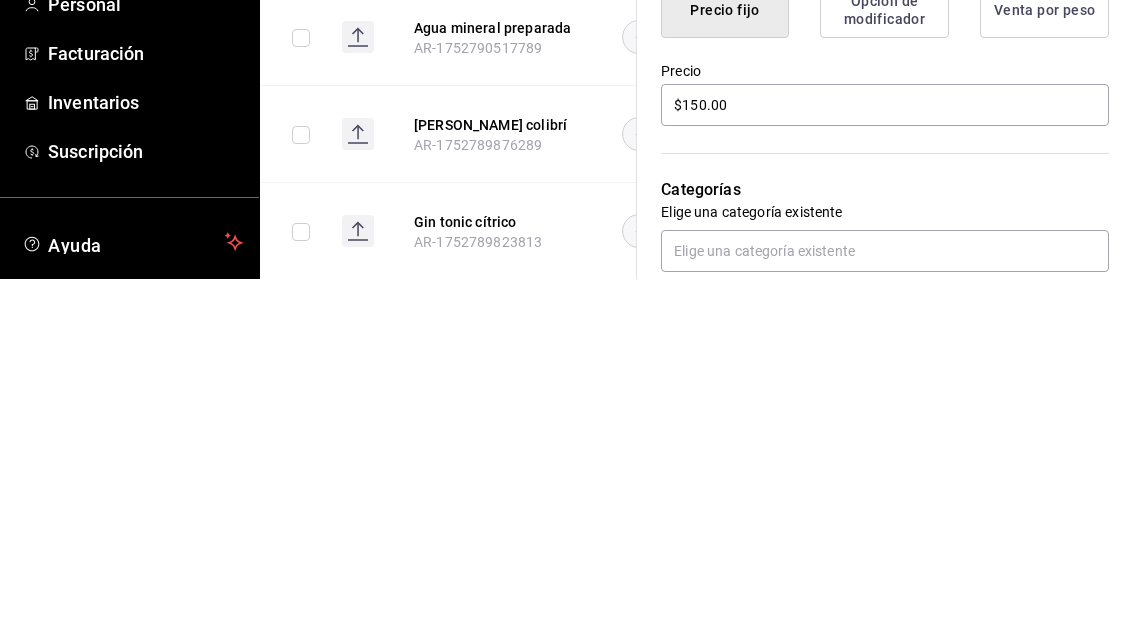 click on "Categorías Elige una categoría existente" at bounding box center (873, 558) 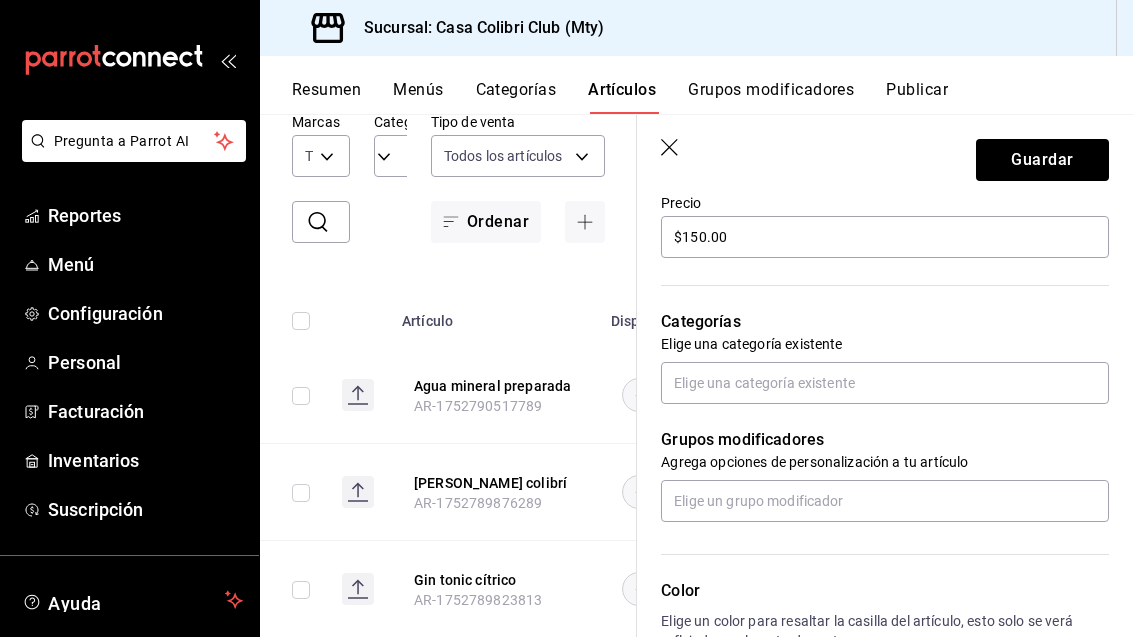 scroll, scrollTop: 606, scrollLeft: 0, axis: vertical 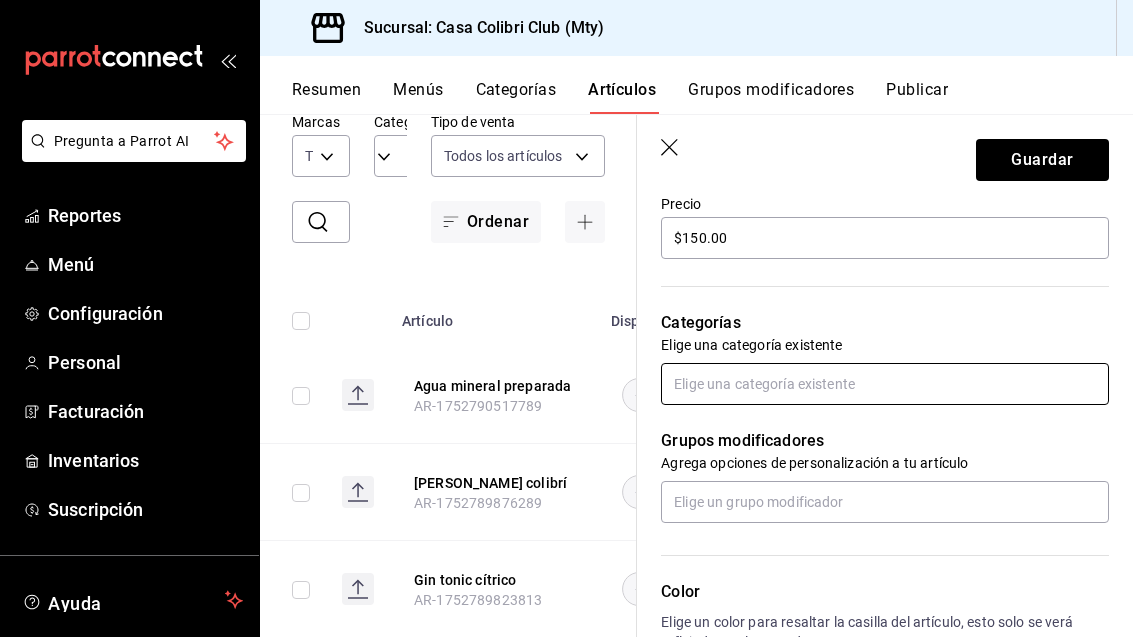 click at bounding box center (885, 384) 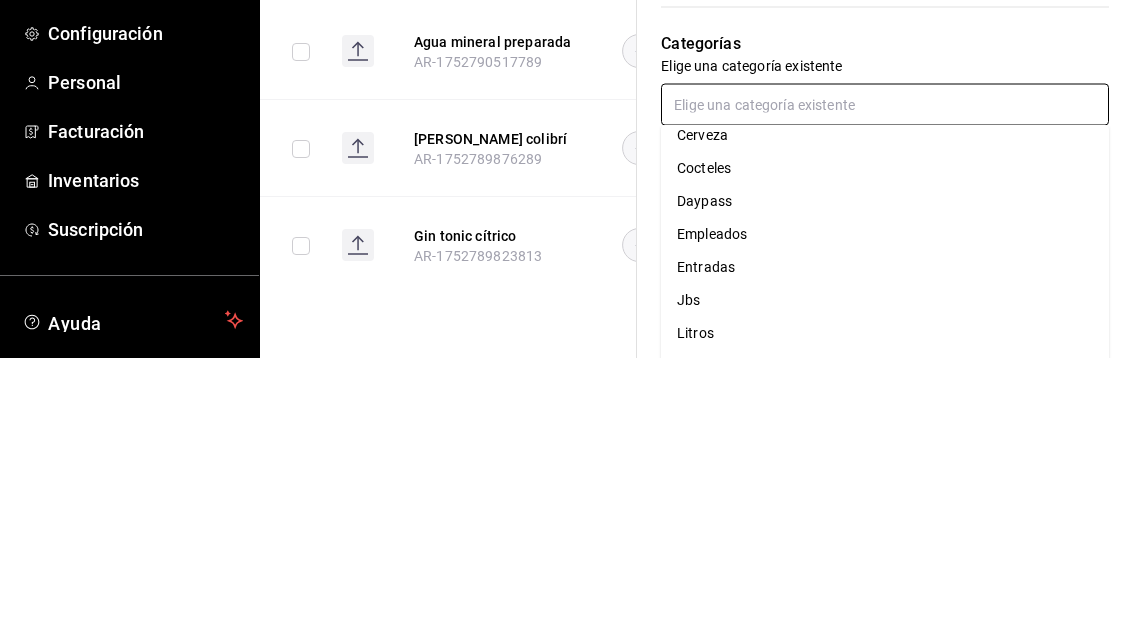 scroll, scrollTop: 131, scrollLeft: 0, axis: vertical 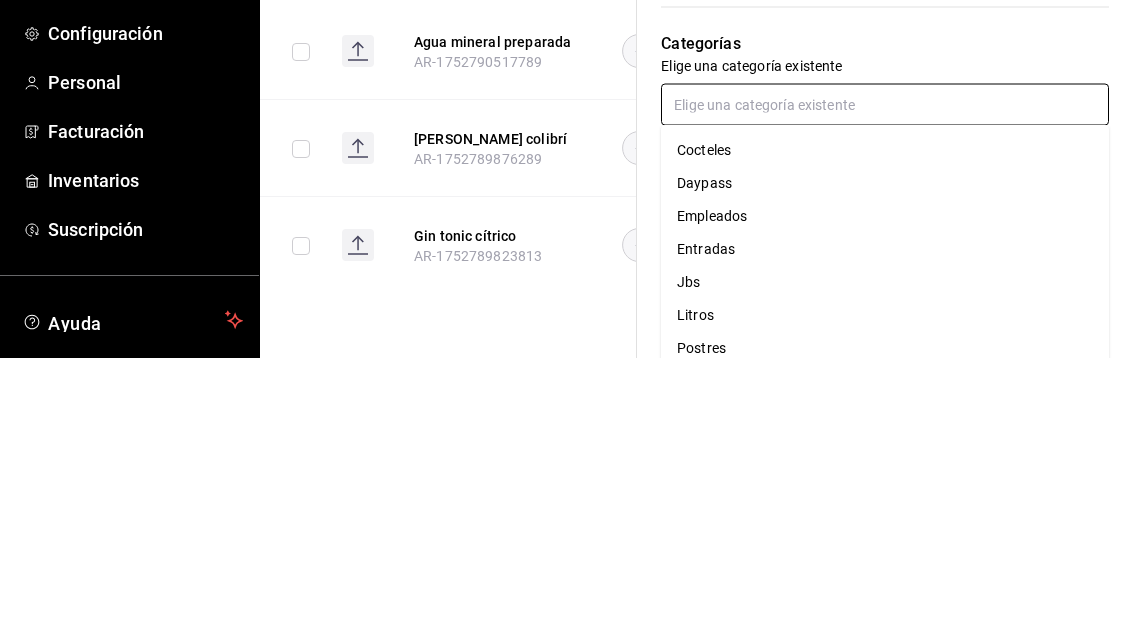 click on "Cocteles" at bounding box center [885, 430] 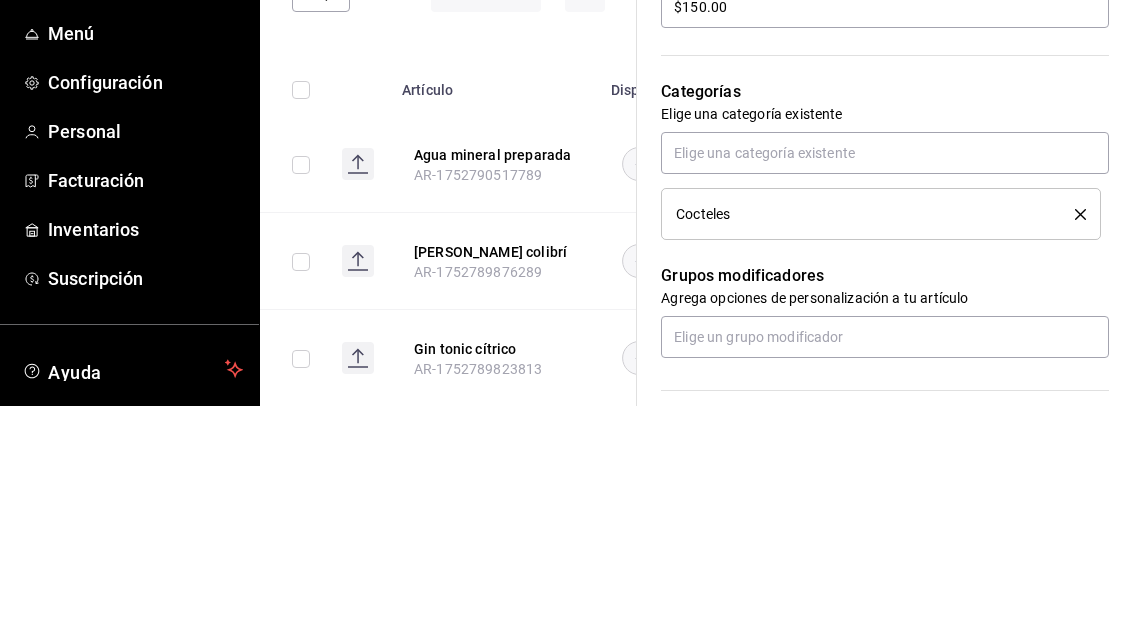 click on "Categorías Elige una categoría existente Cocteles" at bounding box center [873, 366] 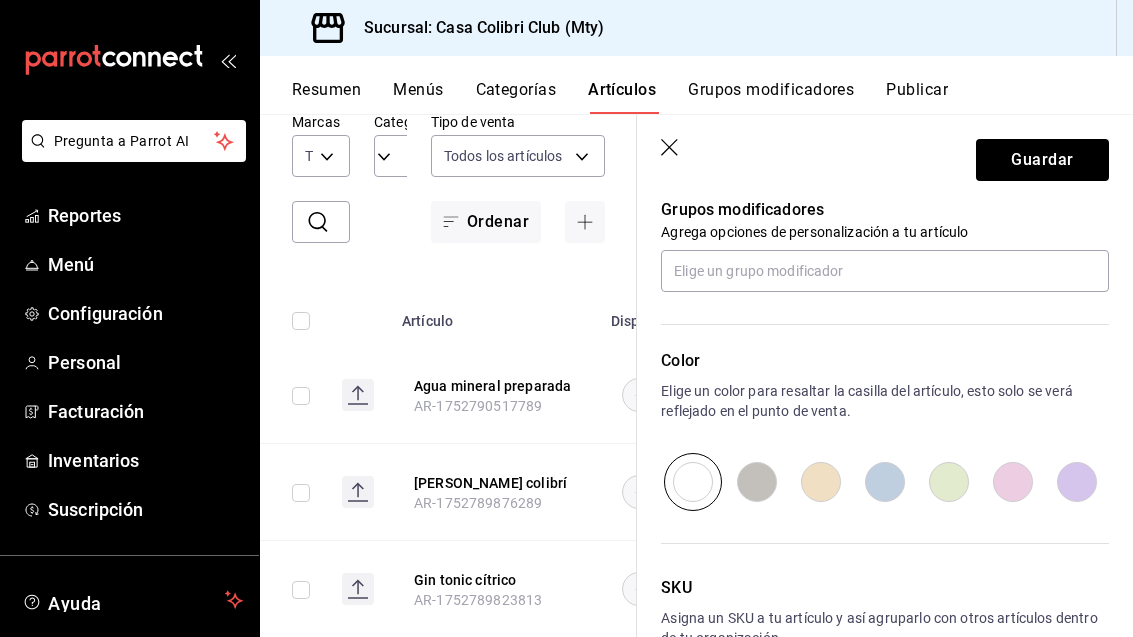 scroll, scrollTop: 904, scrollLeft: 0, axis: vertical 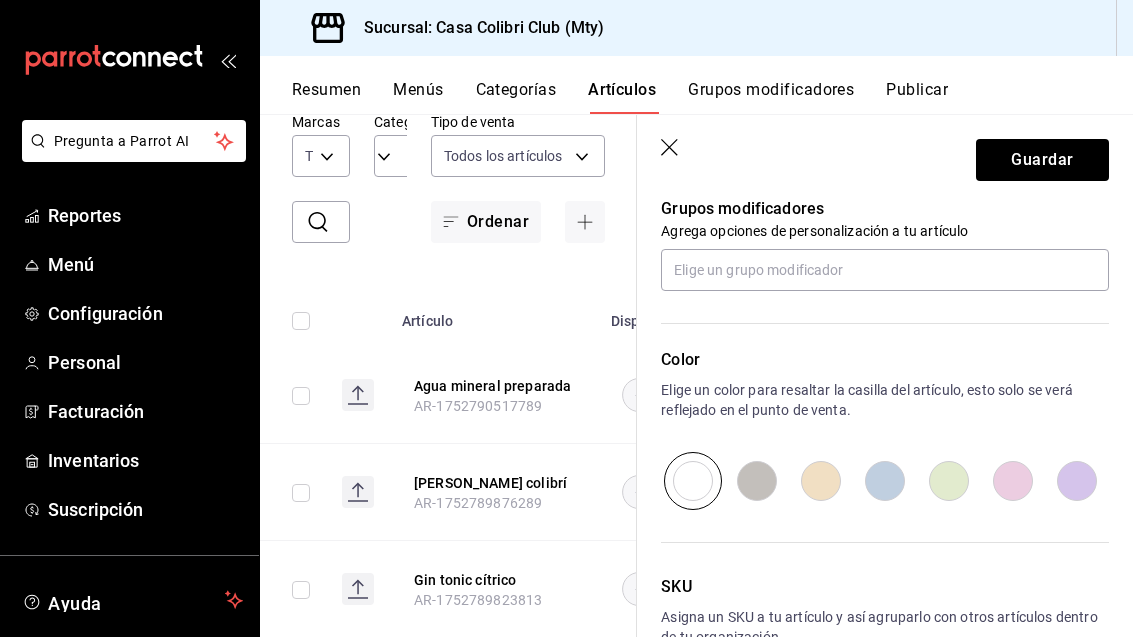click at bounding box center [949, 481] 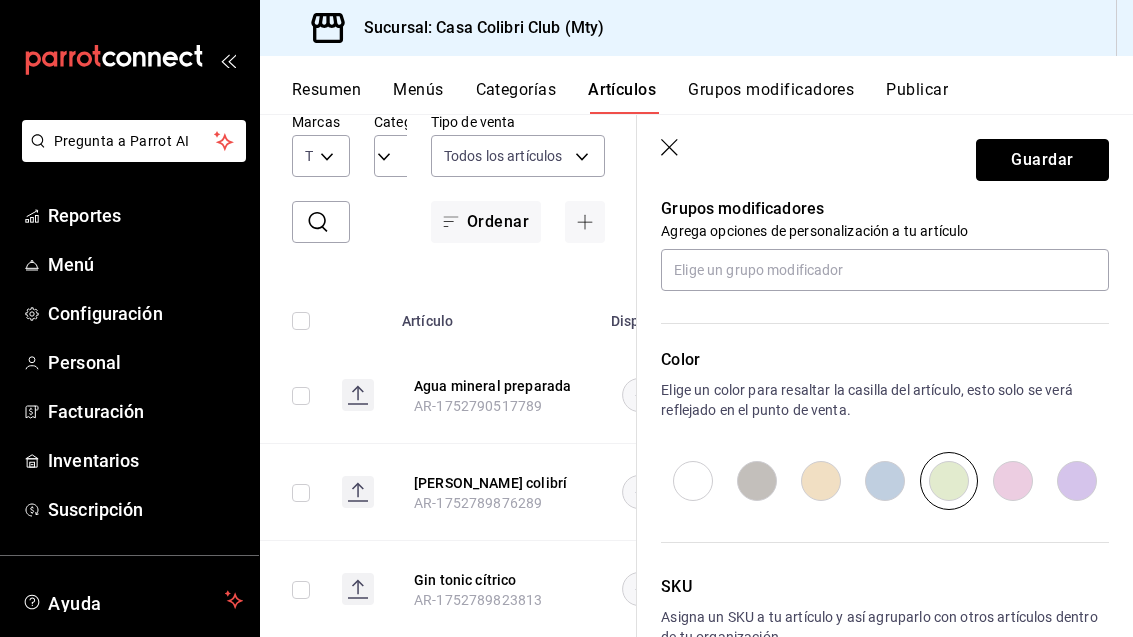 click on "Guardar" at bounding box center (1042, 160) 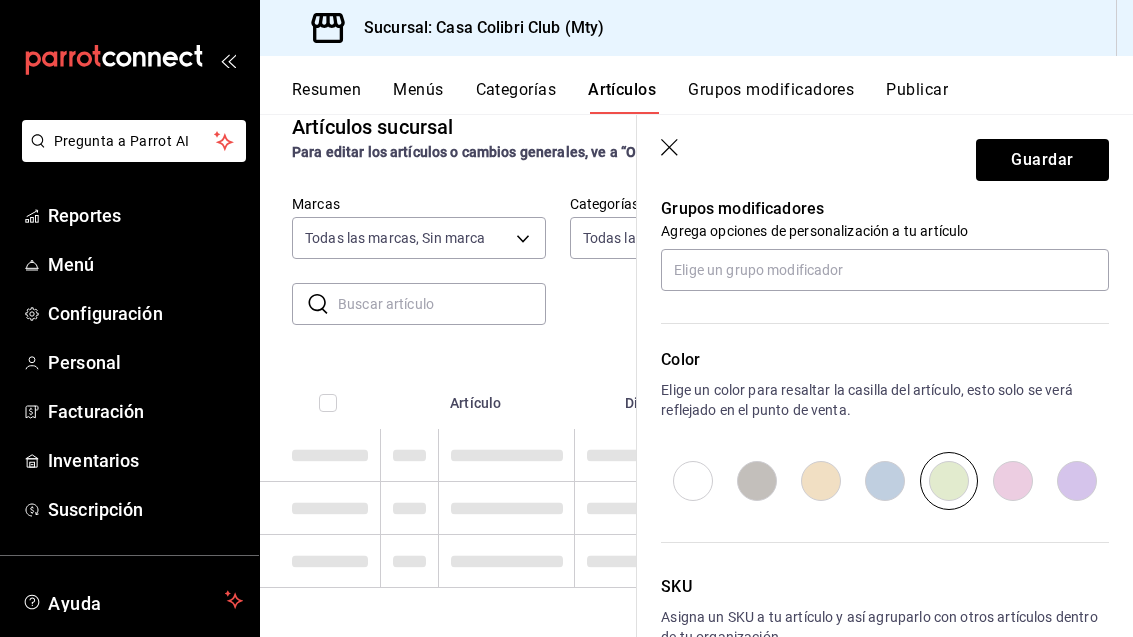 scroll, scrollTop: 0, scrollLeft: 0, axis: both 